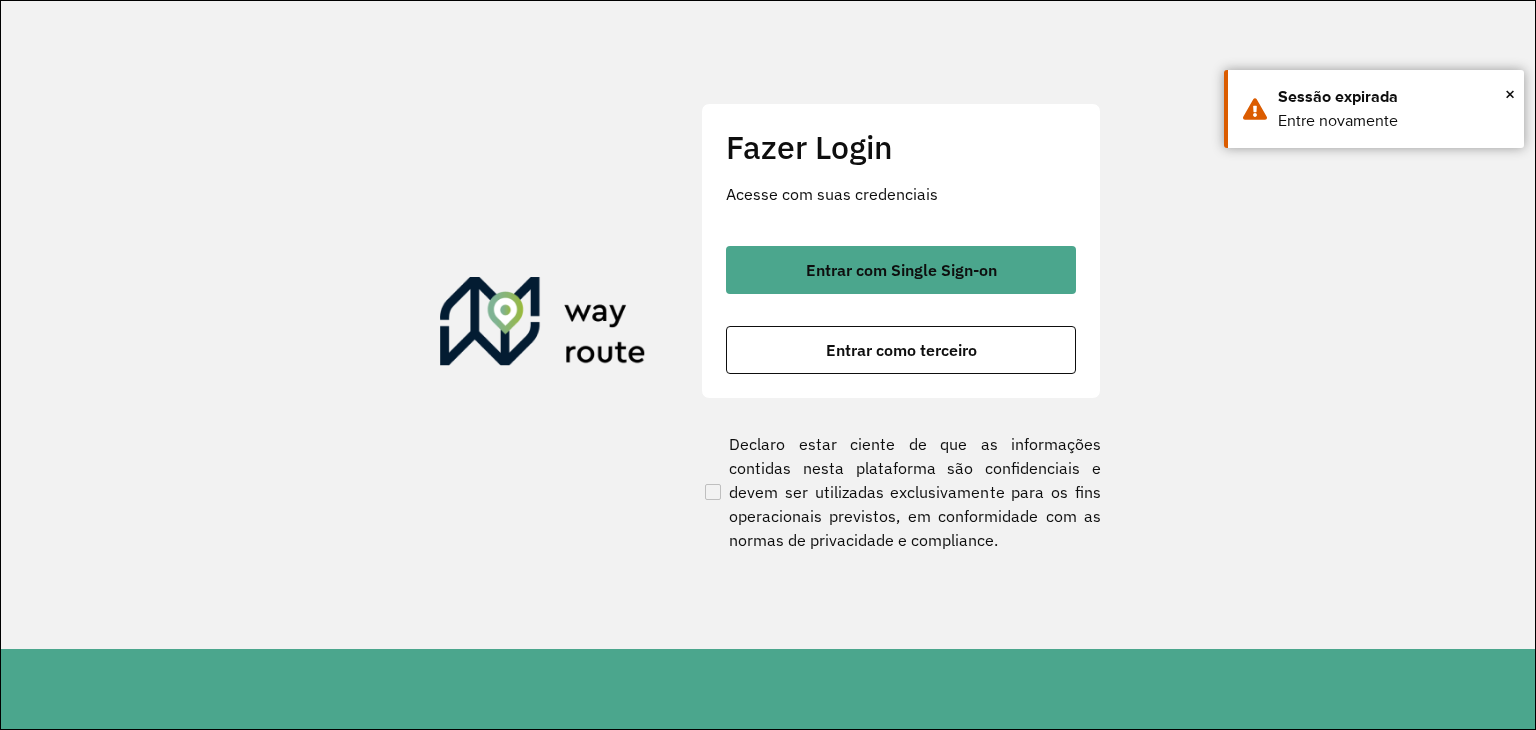 scroll, scrollTop: 0, scrollLeft: 0, axis: both 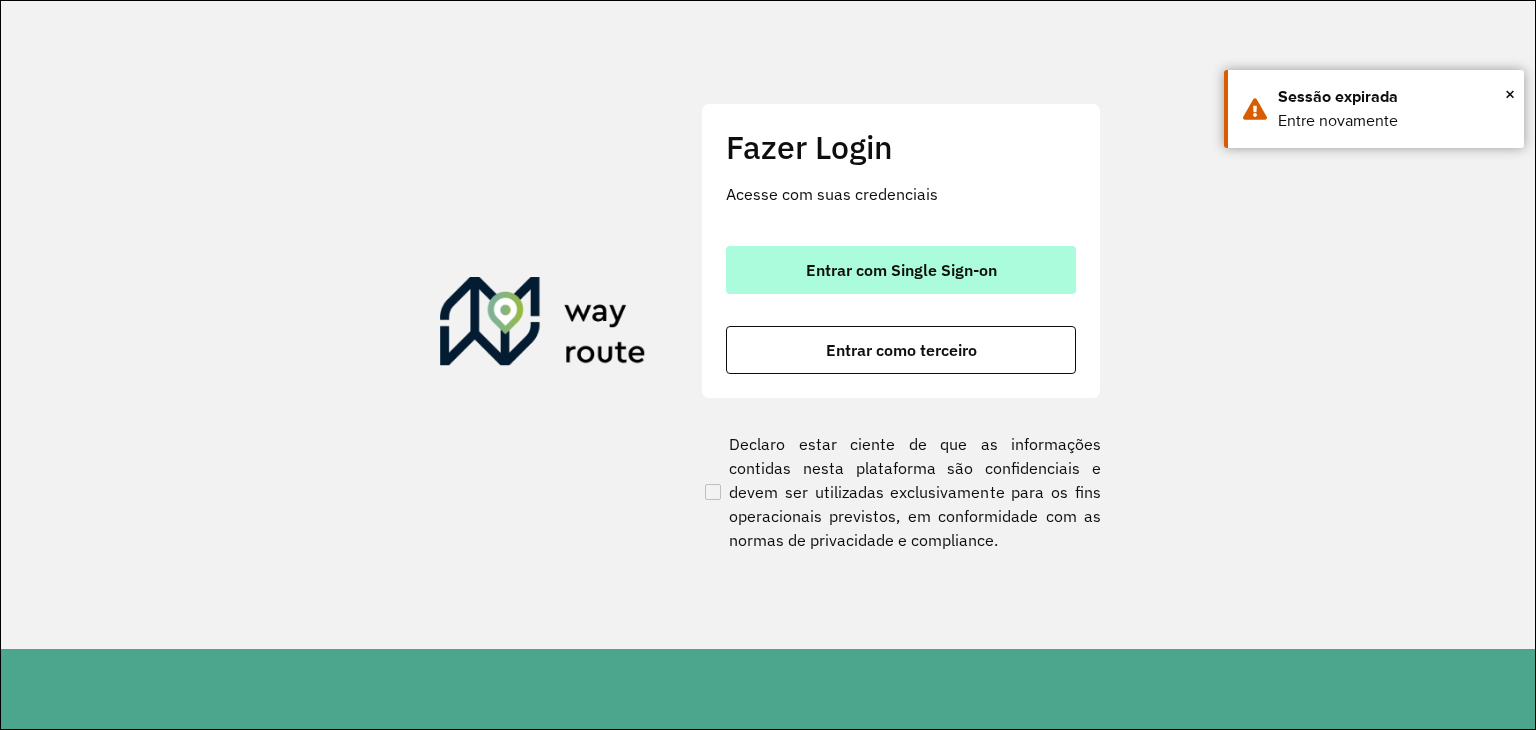click on "Entrar com Single Sign-on" at bounding box center (901, 270) 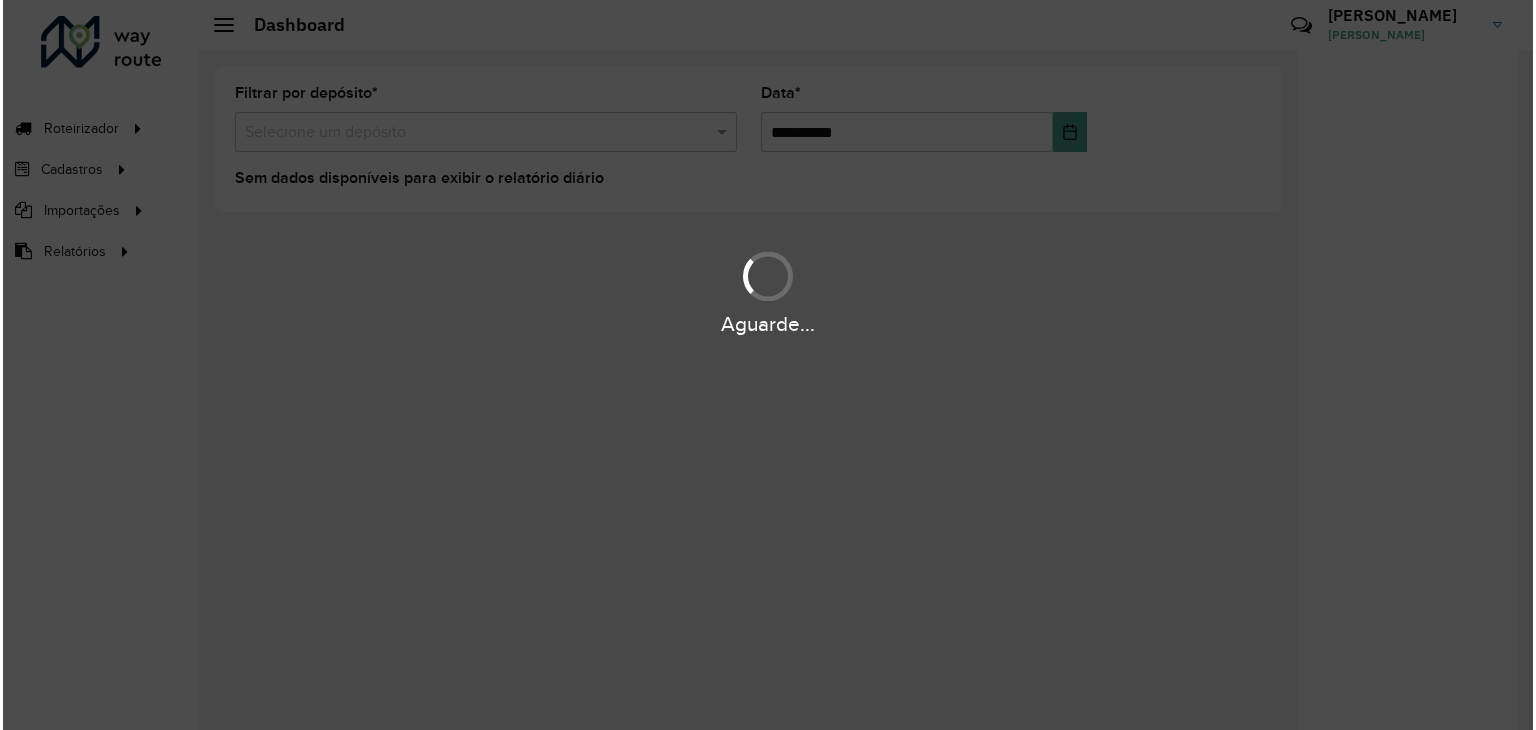 scroll, scrollTop: 0, scrollLeft: 0, axis: both 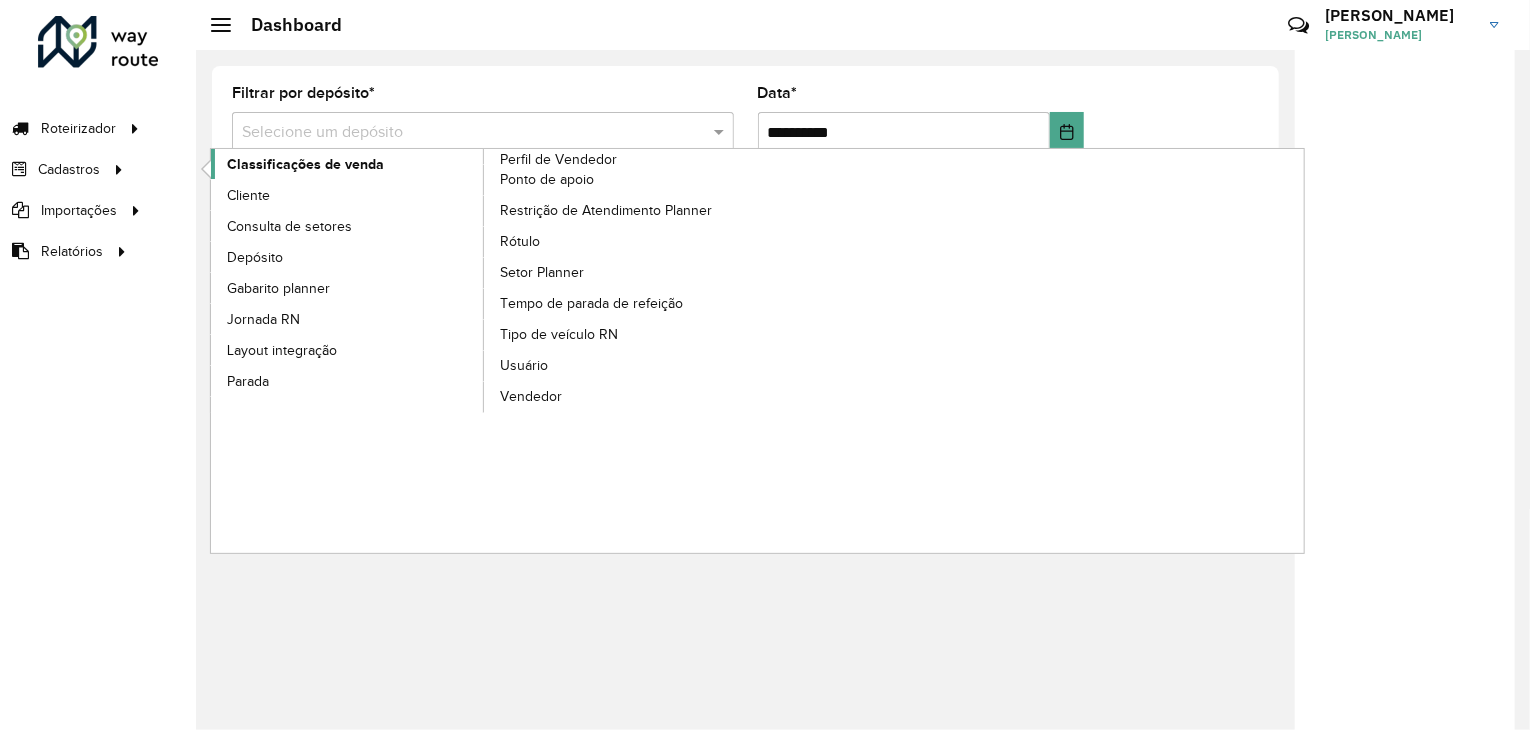 click on "Classificações de venda" 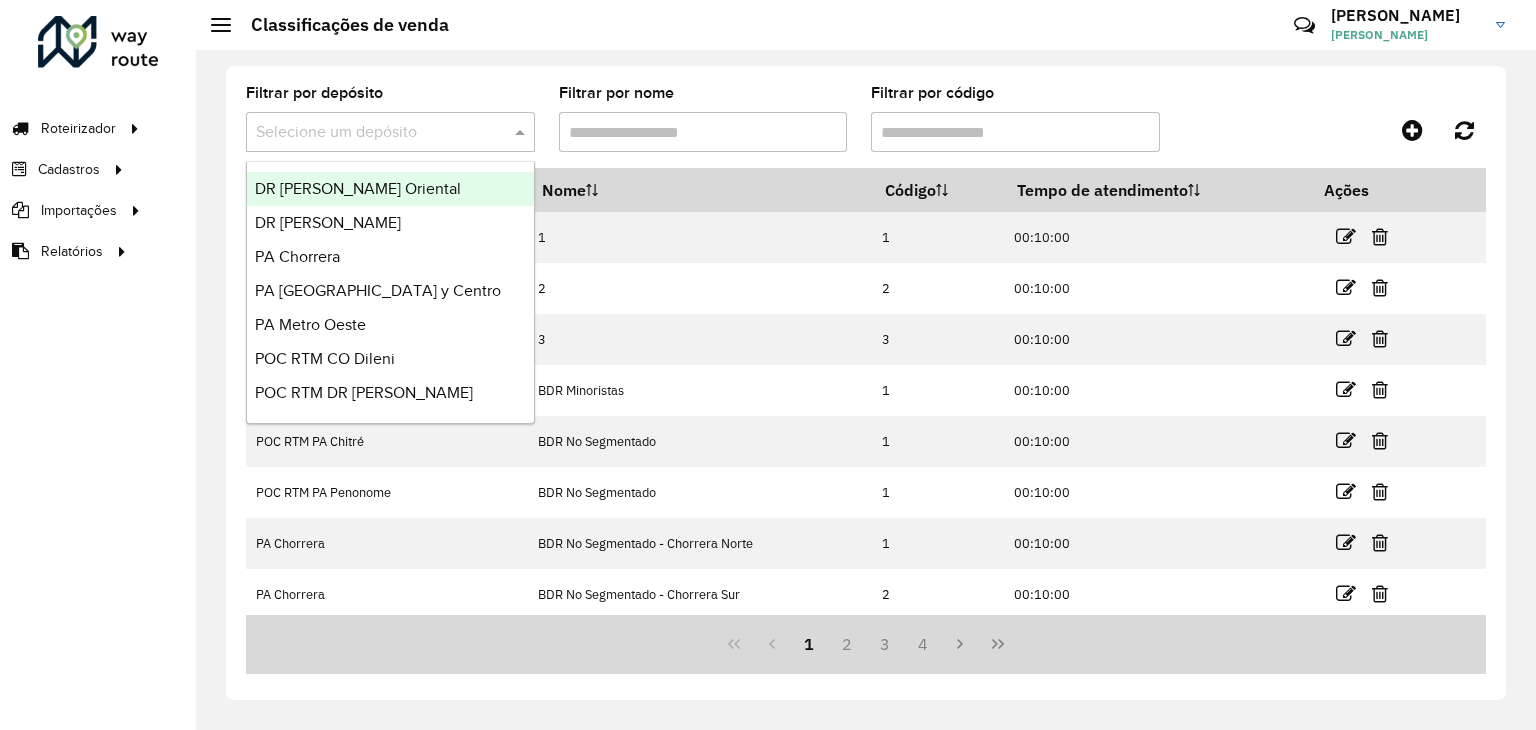 click at bounding box center (390, 132) 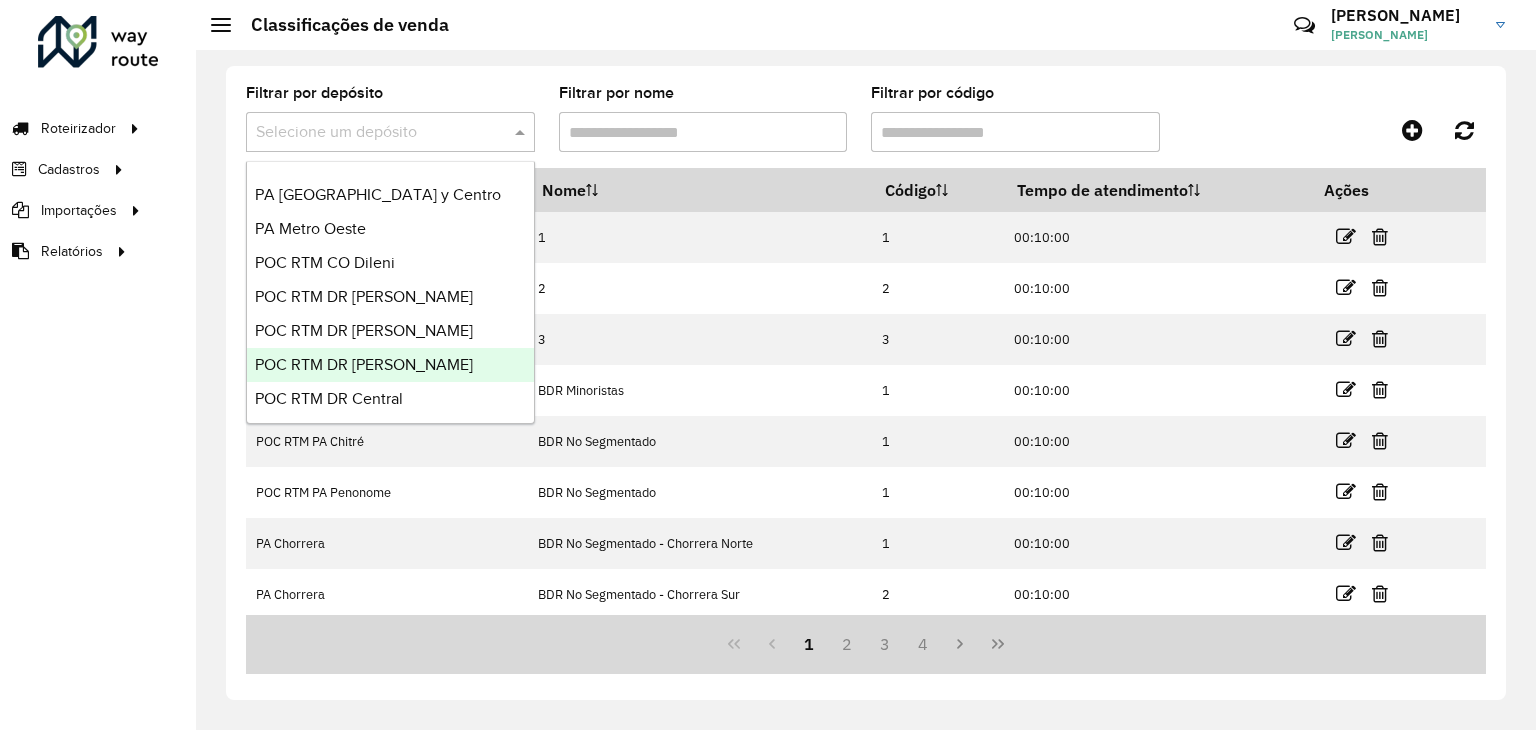 scroll, scrollTop: 0, scrollLeft: 0, axis: both 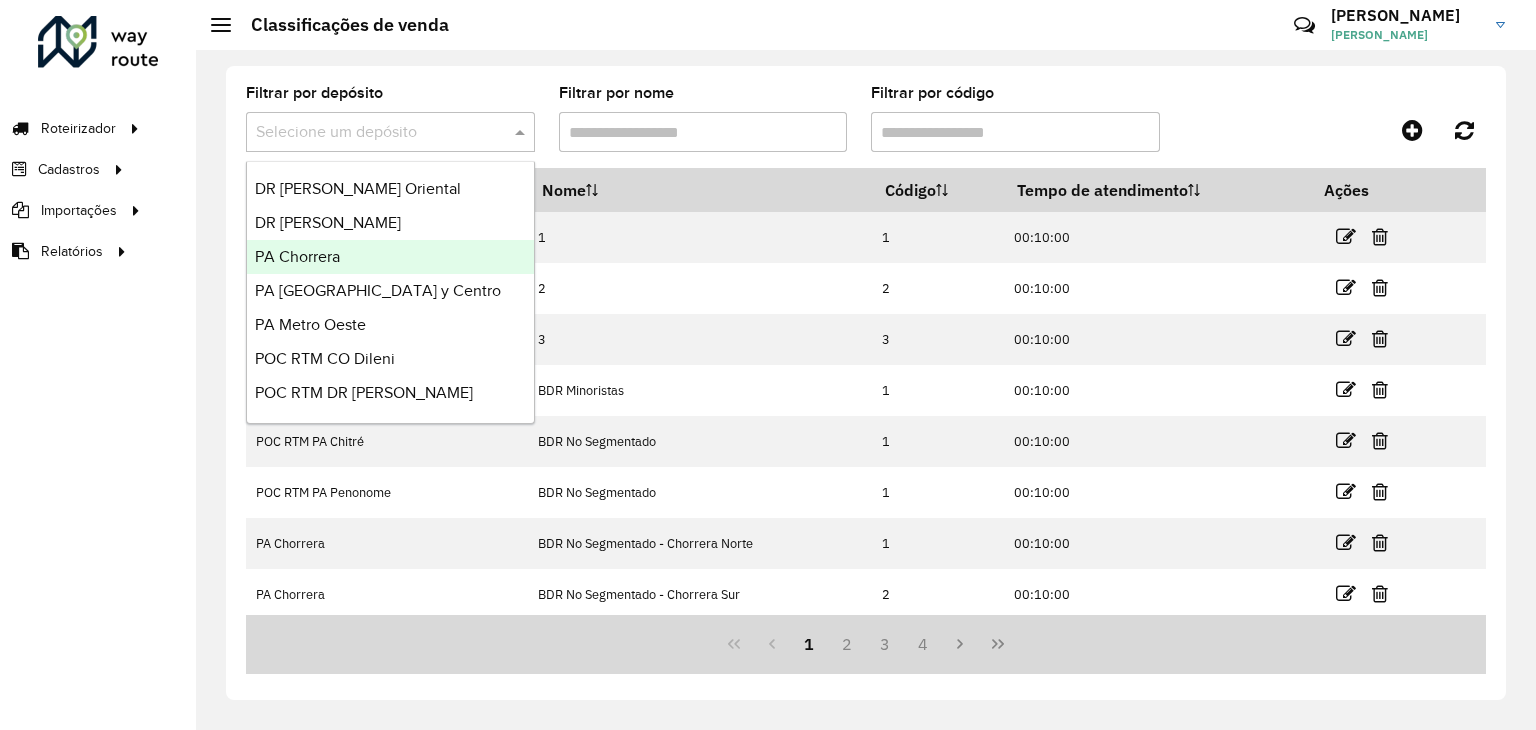 click on "PA Chorrera" at bounding box center (390, 257) 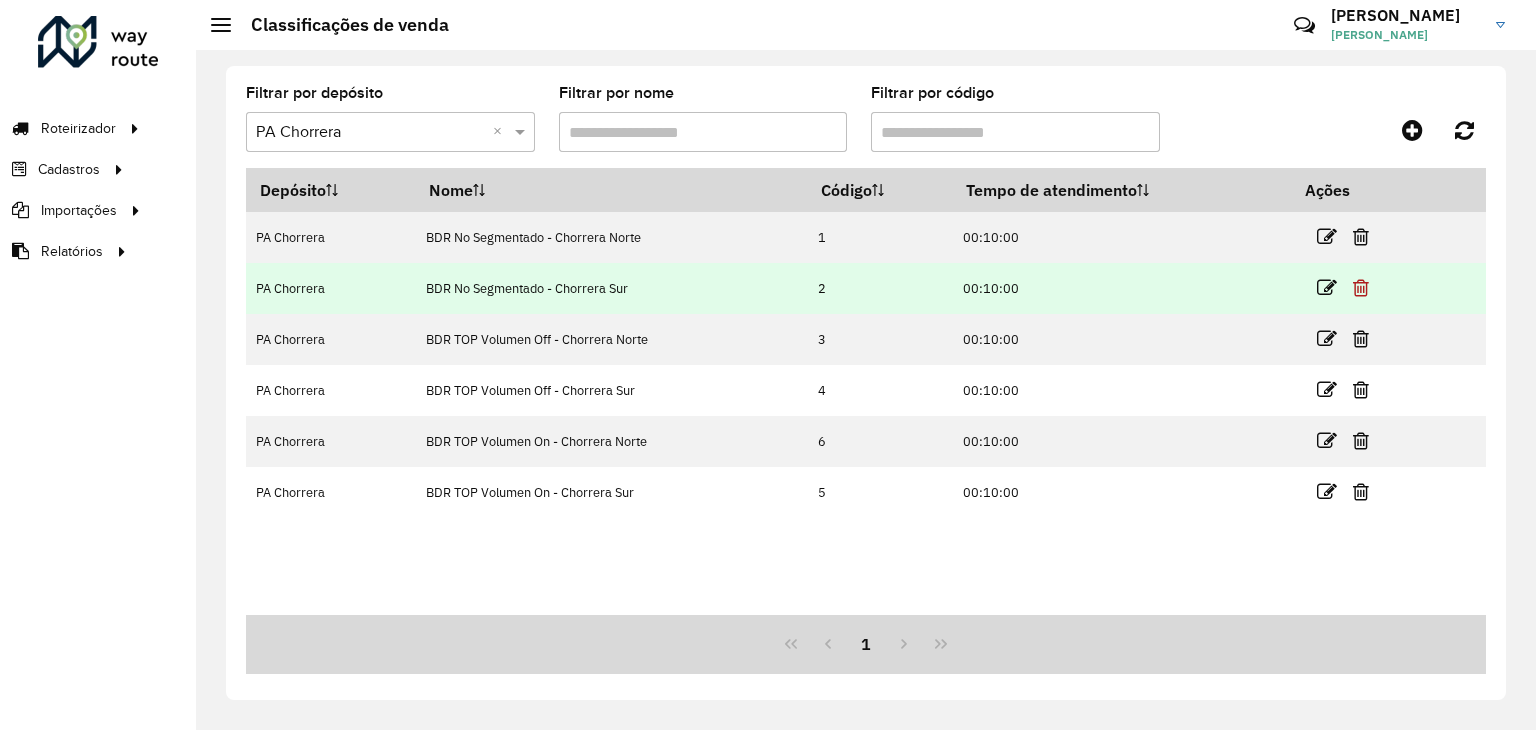 click at bounding box center [1361, 288] 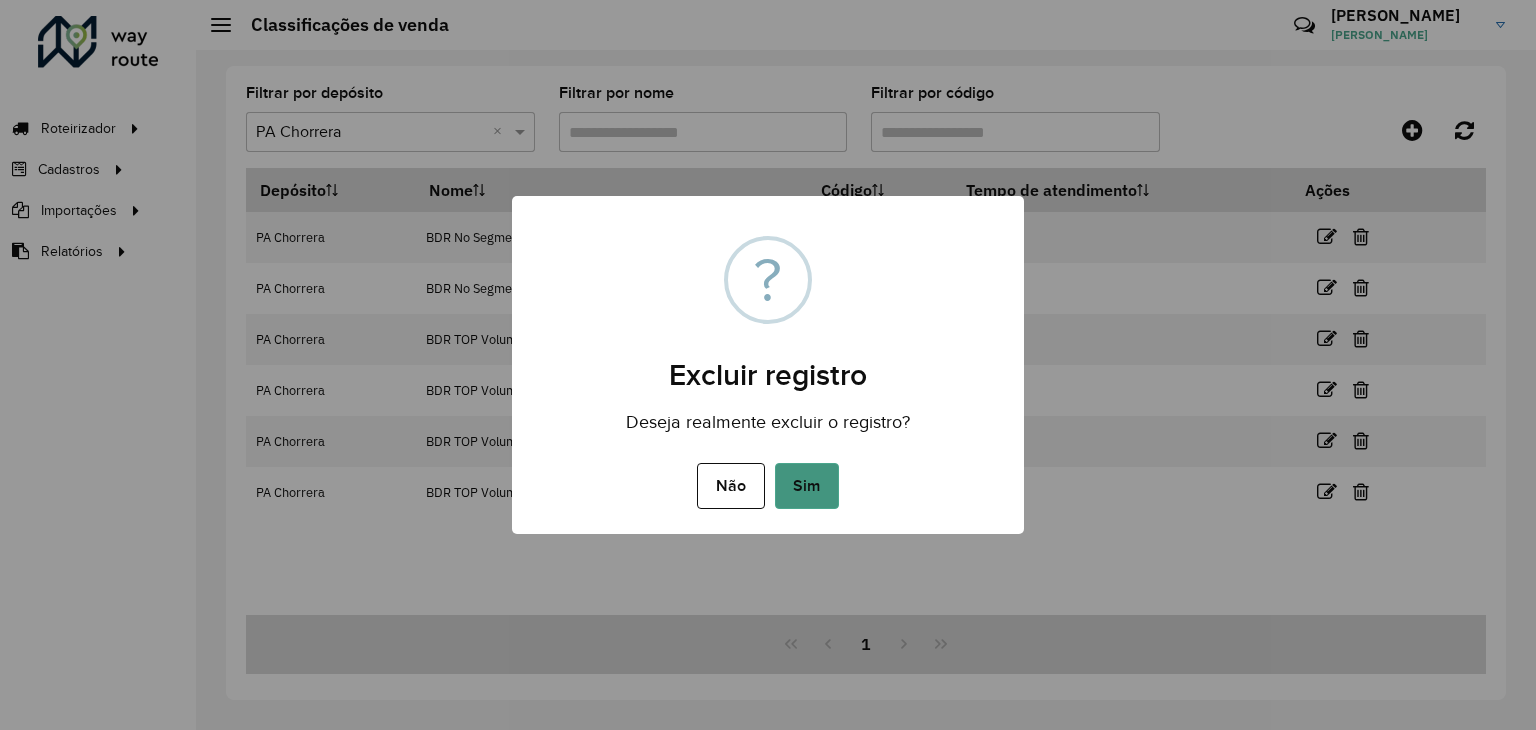 click on "Sim" at bounding box center (807, 486) 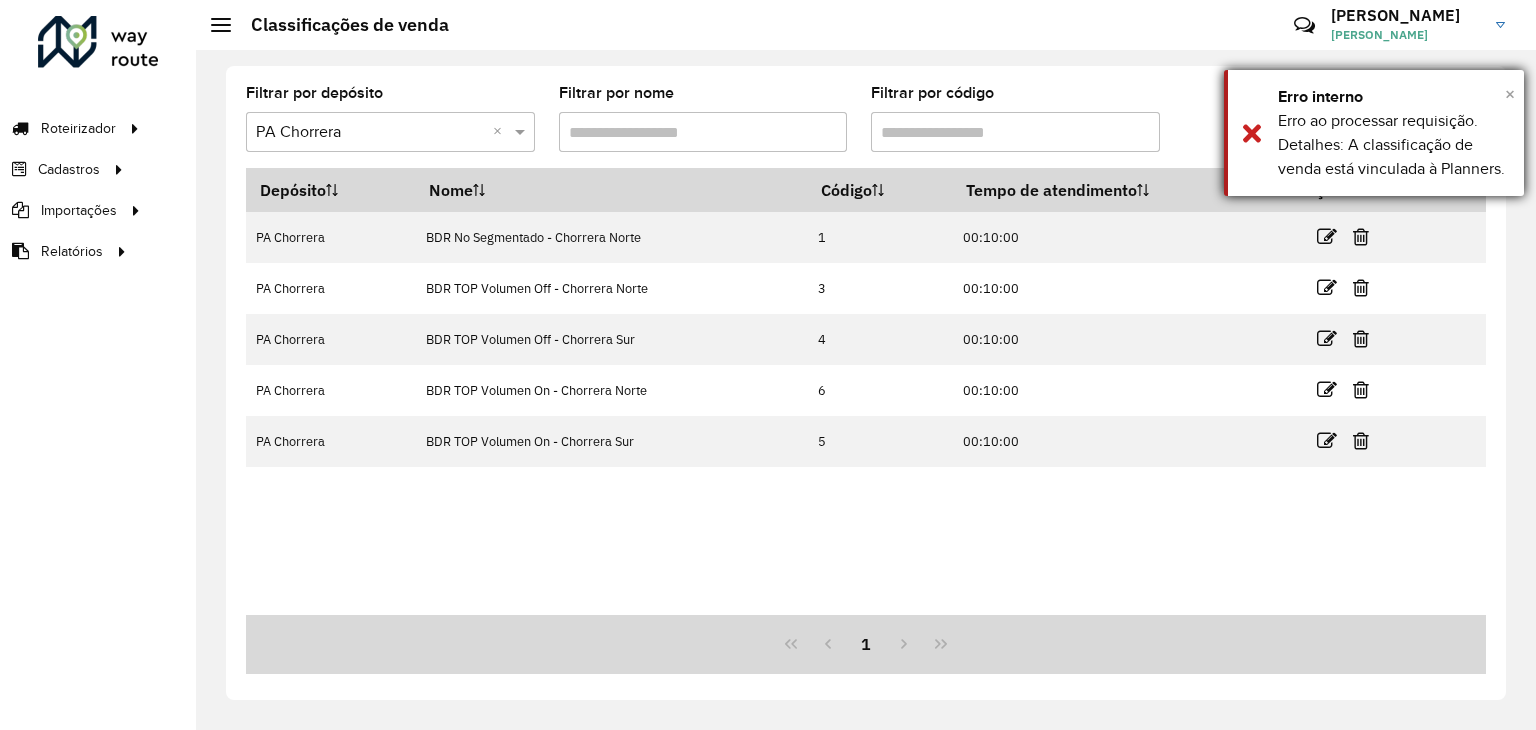 click on "×" at bounding box center [1510, 94] 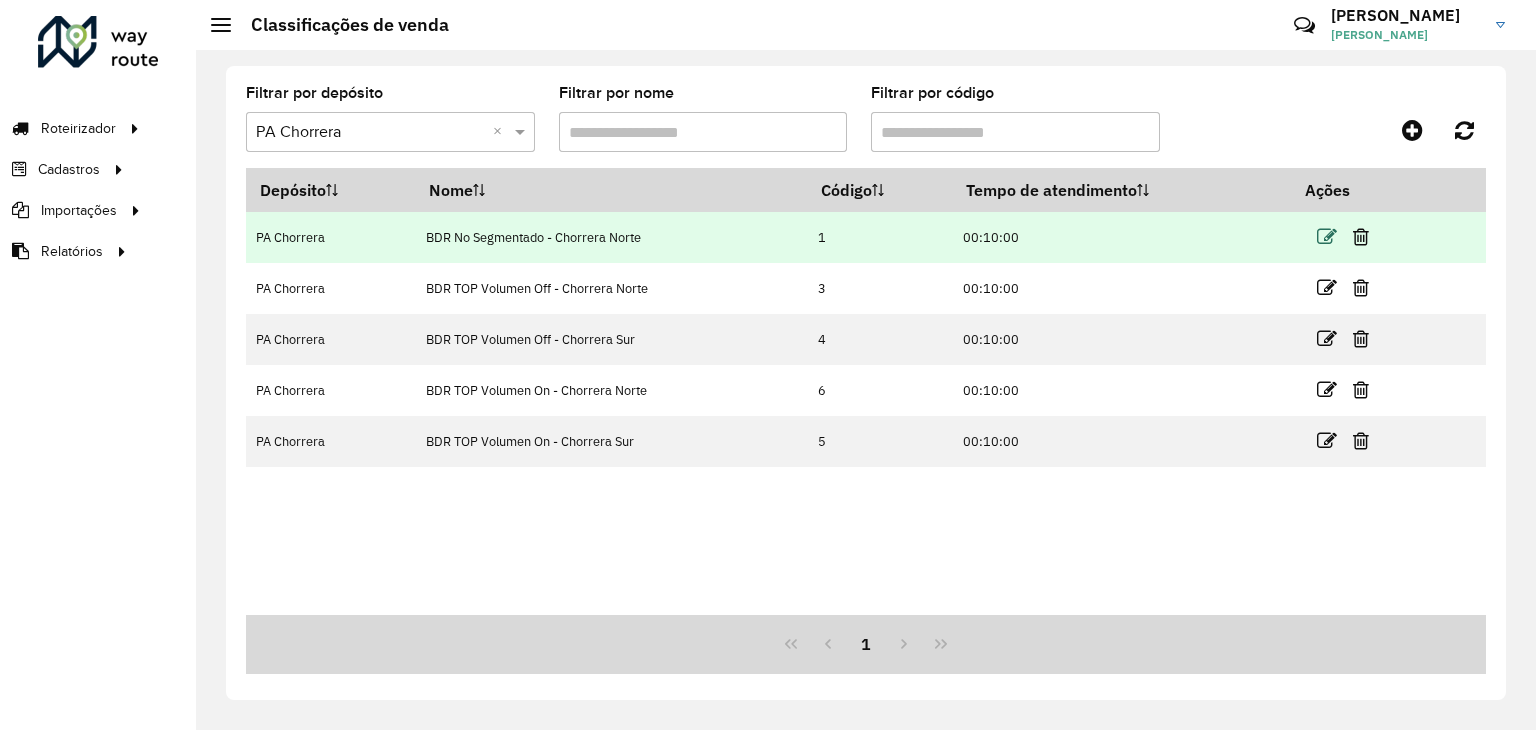 click at bounding box center [1327, 237] 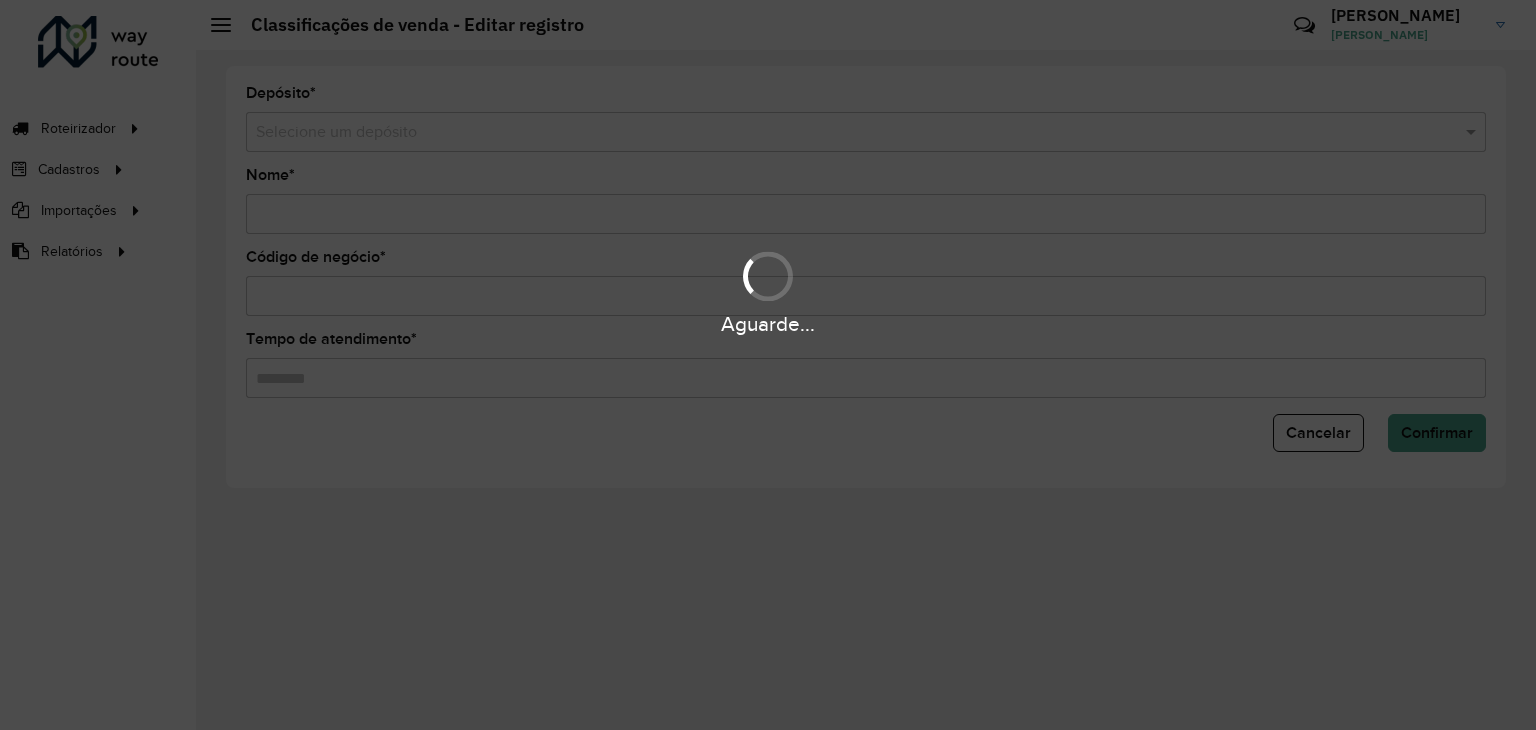 type on "**********" 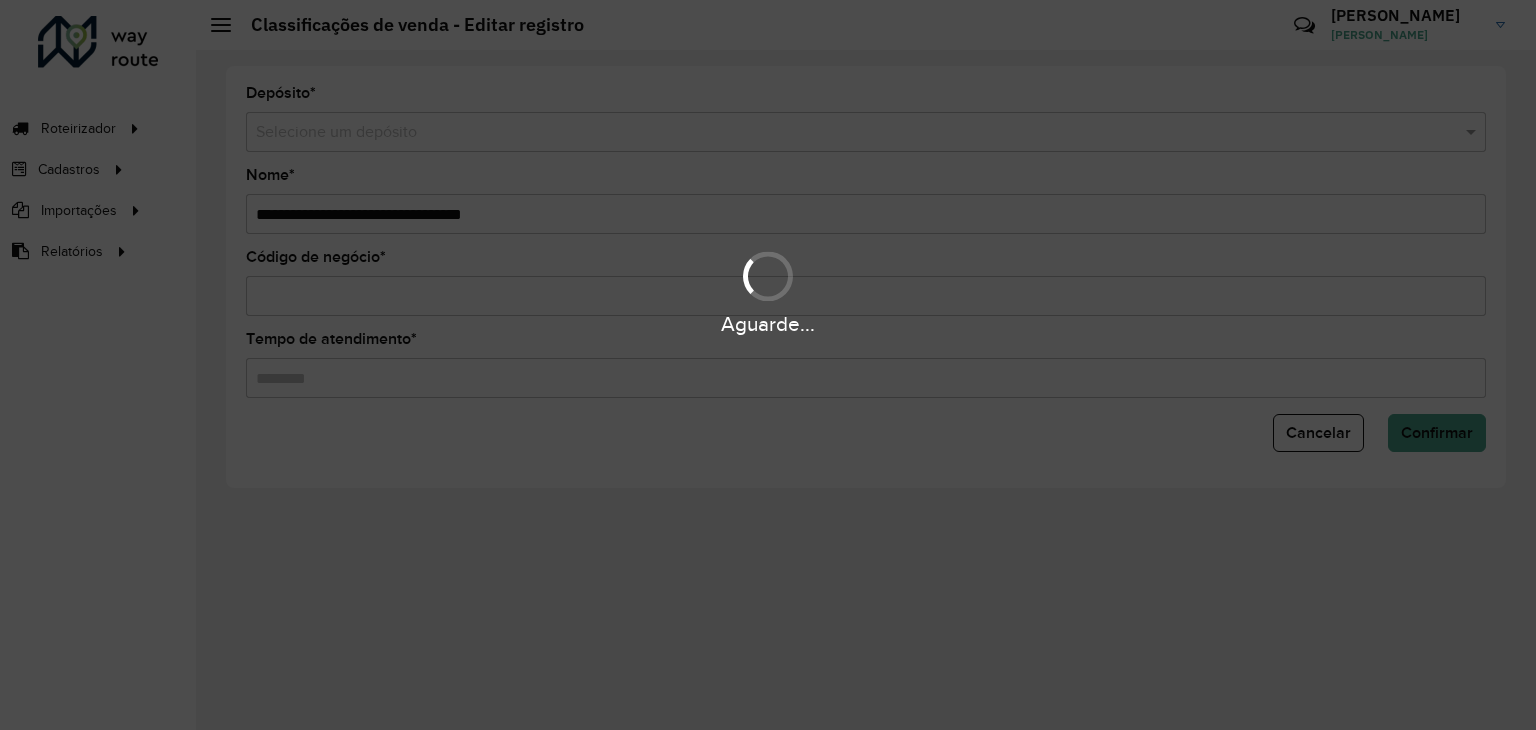 type on "*" 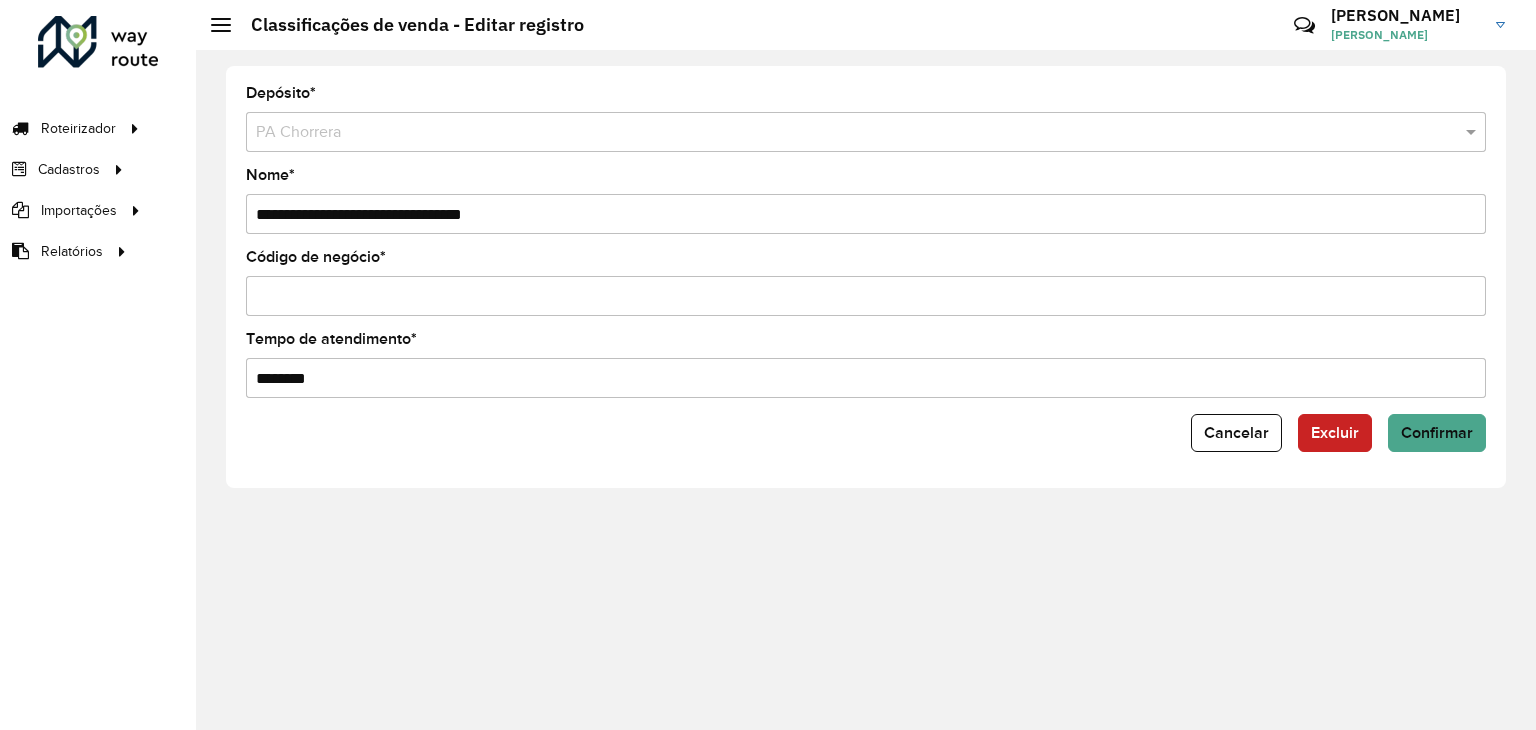 drag, startPoint x: 402, startPoint y: 214, endPoint x: 634, endPoint y: 176, distance: 235.09148 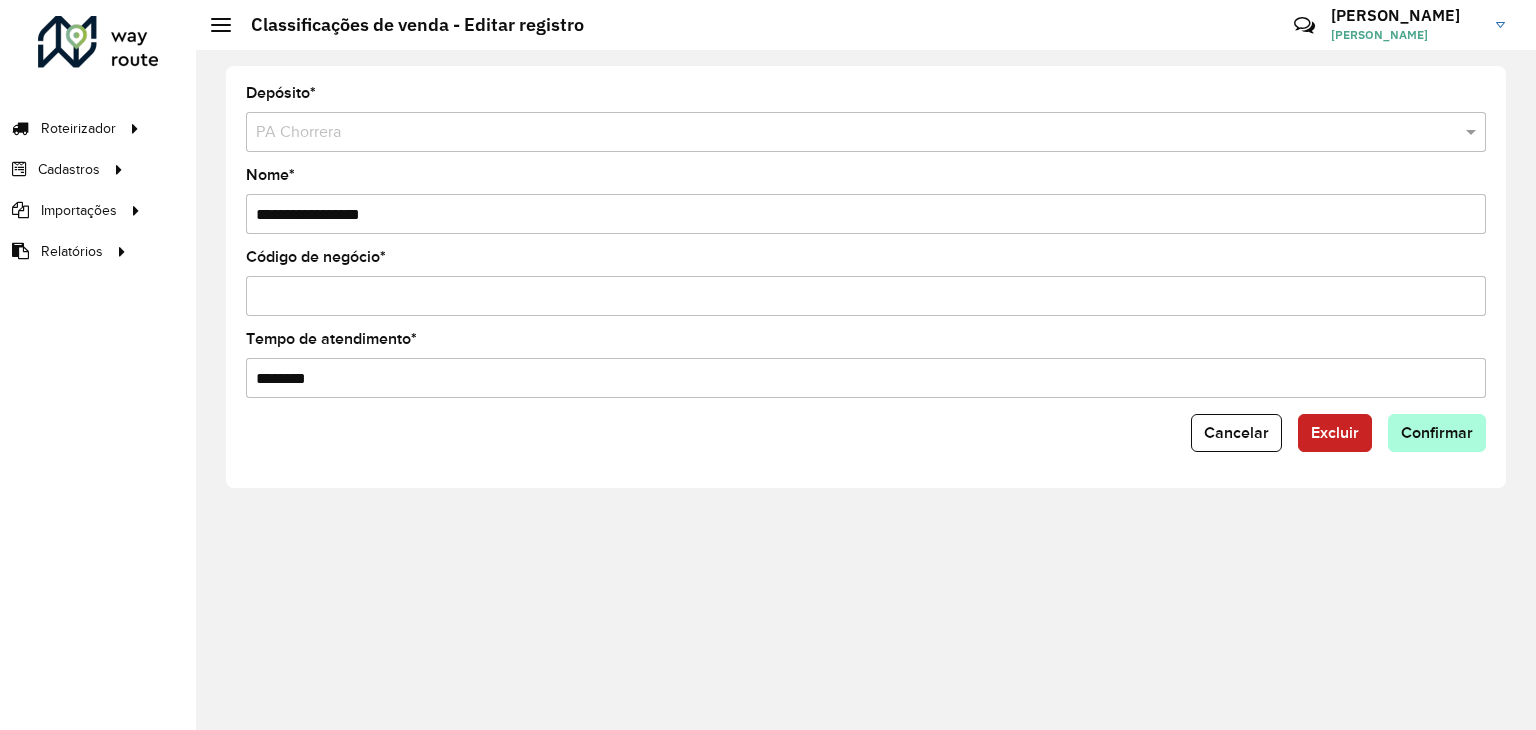 type on "**********" 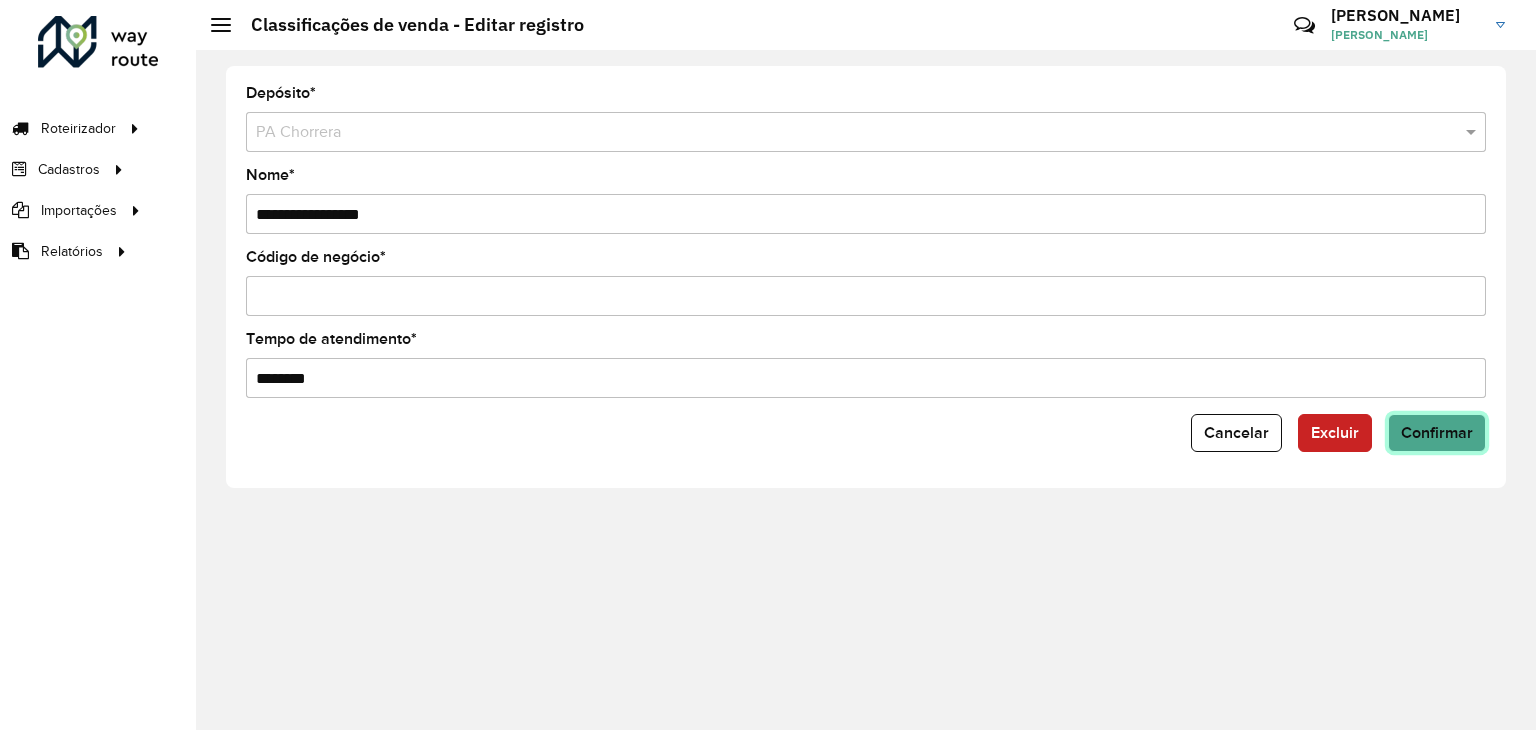 click on "Confirmar" 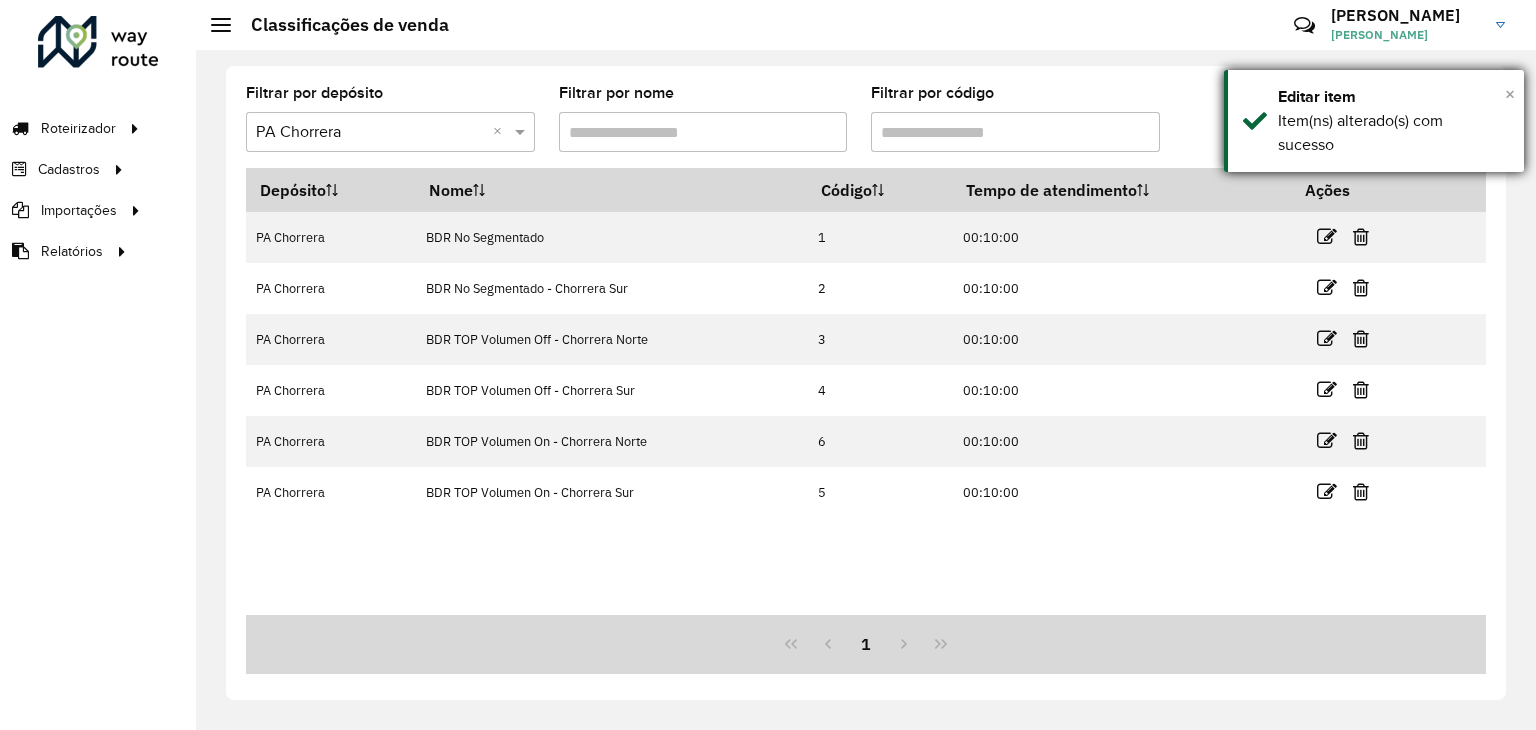 click on "×" at bounding box center (1510, 94) 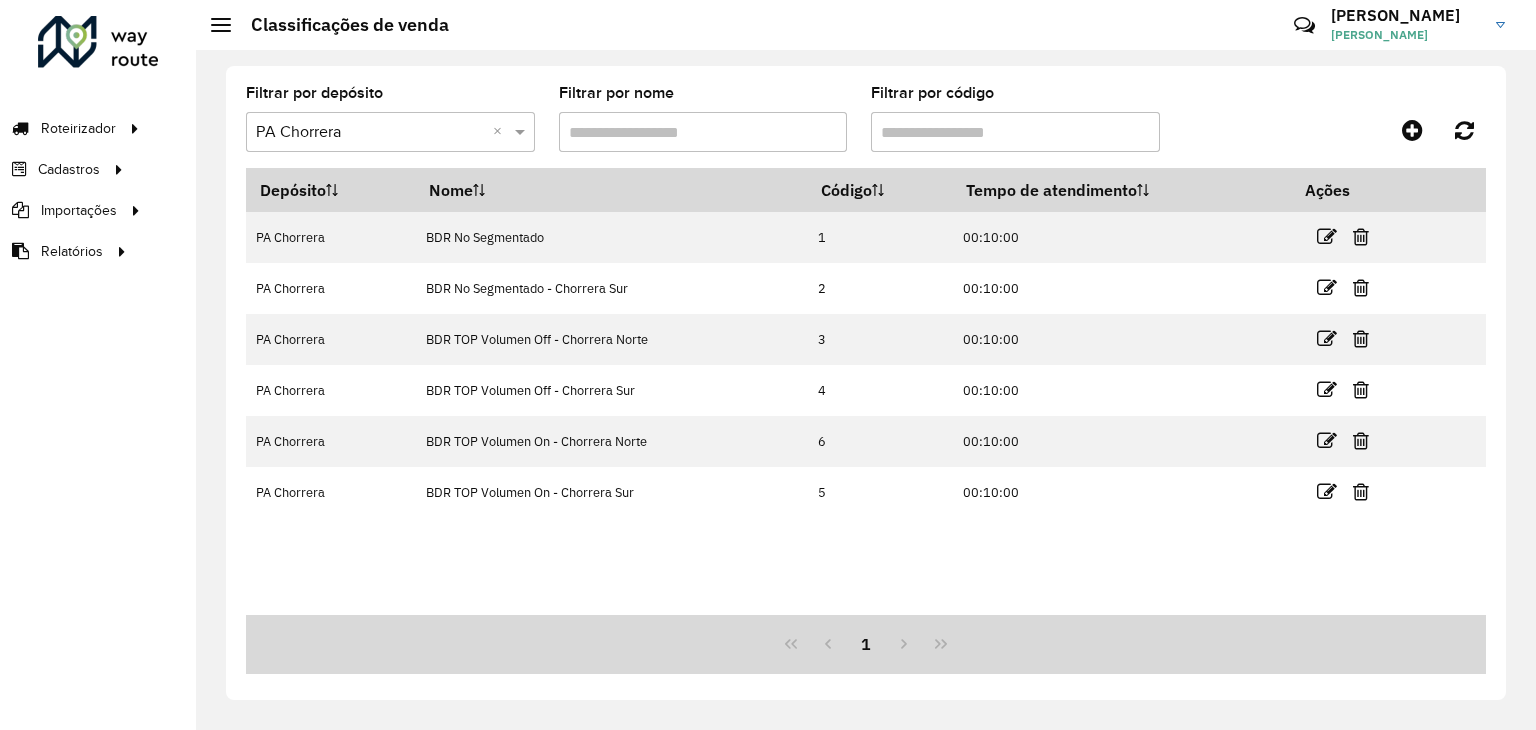 click on "Selecione um depósito × PA Chorrera ×" at bounding box center [390, 132] 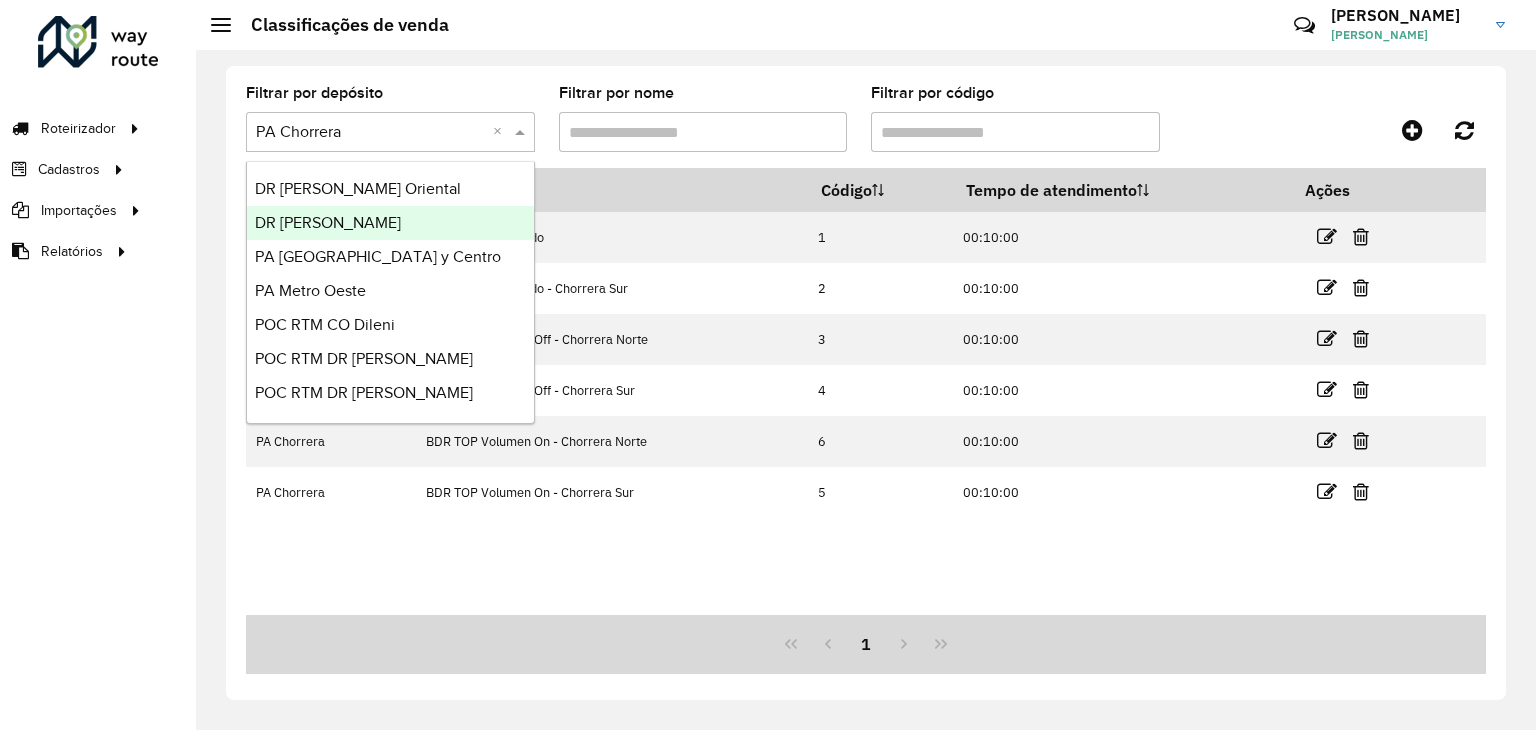 click on "Filtrar por depósito  Selecione um depósito × PA Chorrera ×  Filtrar por nome   Filtrar por código   Depósito   Nome   Código   Tempo de atendimento   Ações   PA Chorrera   BDR No Segmentado   1   00:10:00   PA Chorrera   BDR No Segmentado - Chorrera Sur   2   00:10:00   PA Chorrera   BDR TOP Volumen Off - Chorrera Norte   3   00:10:00   PA Chorrera   BDR TOP Volumen Off - Chorrera Sur   4   00:10:00   PA Chorrera   BDR TOP Volumen On - Chorrera Norte   6   00:10:00   PA Chorrera   BDR TOP Volumen On - Chorrera Sur   5   00:10:00   1" 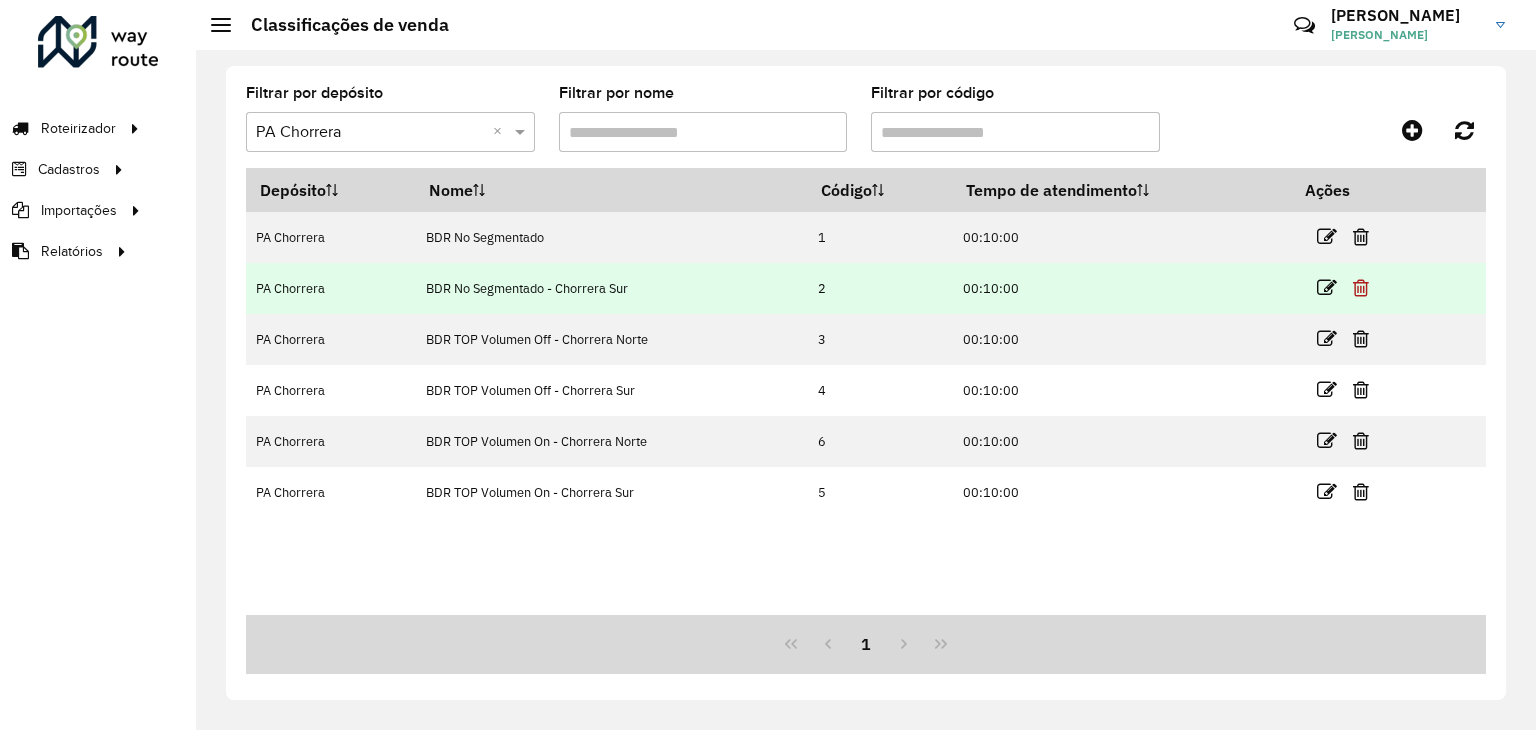 click at bounding box center [1361, 288] 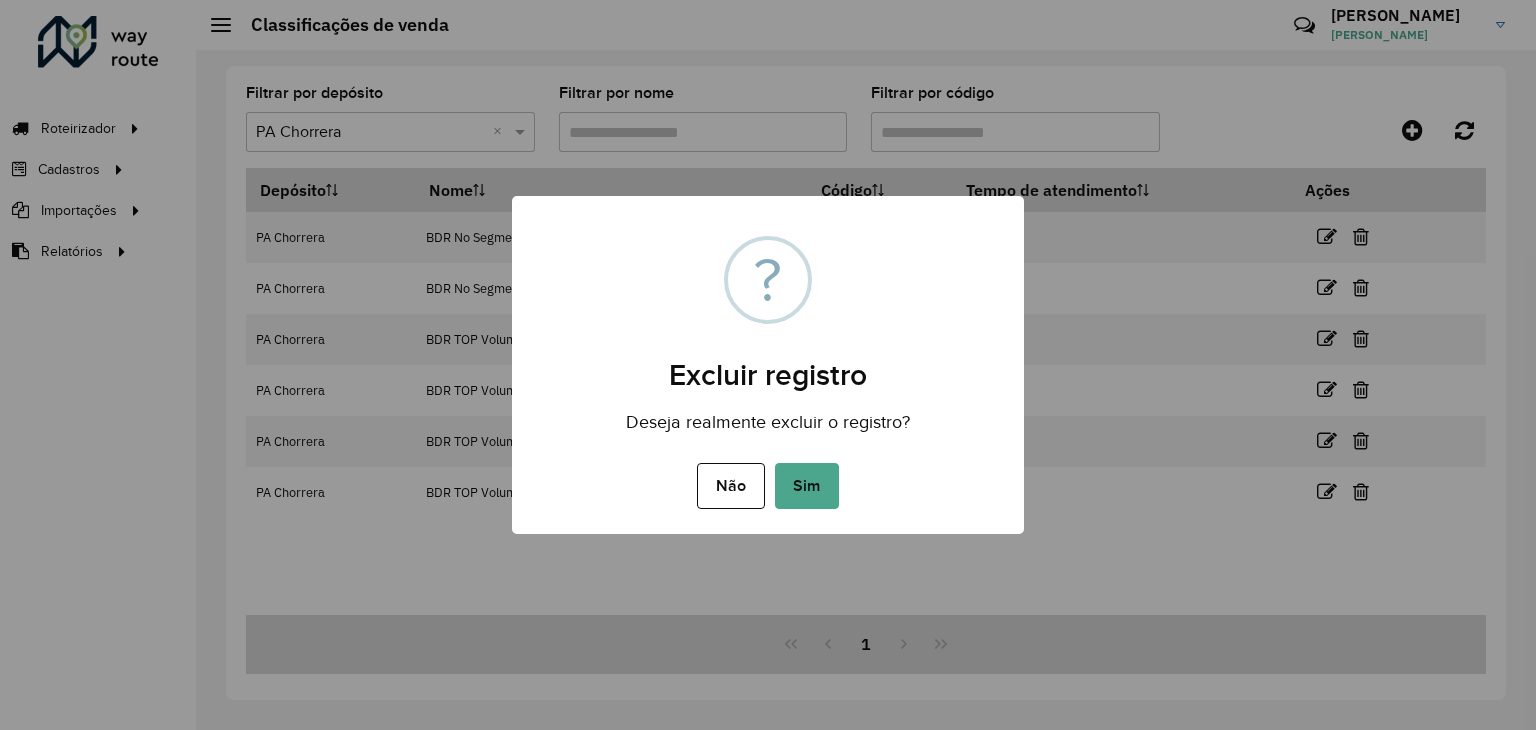drag, startPoint x: 818, startPoint y: 489, endPoint x: 829, endPoint y: 492, distance: 11.401754 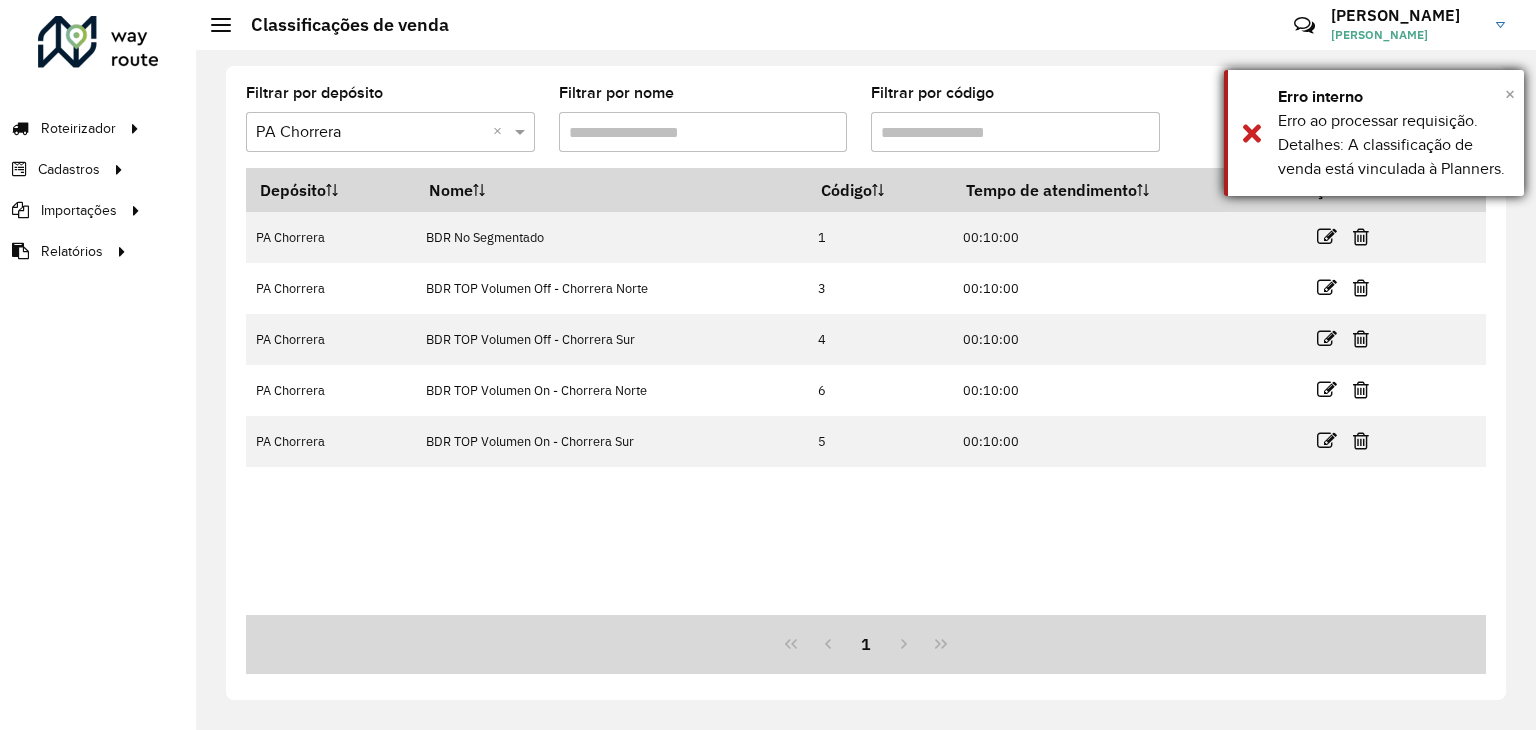 click on "×" at bounding box center (1510, 94) 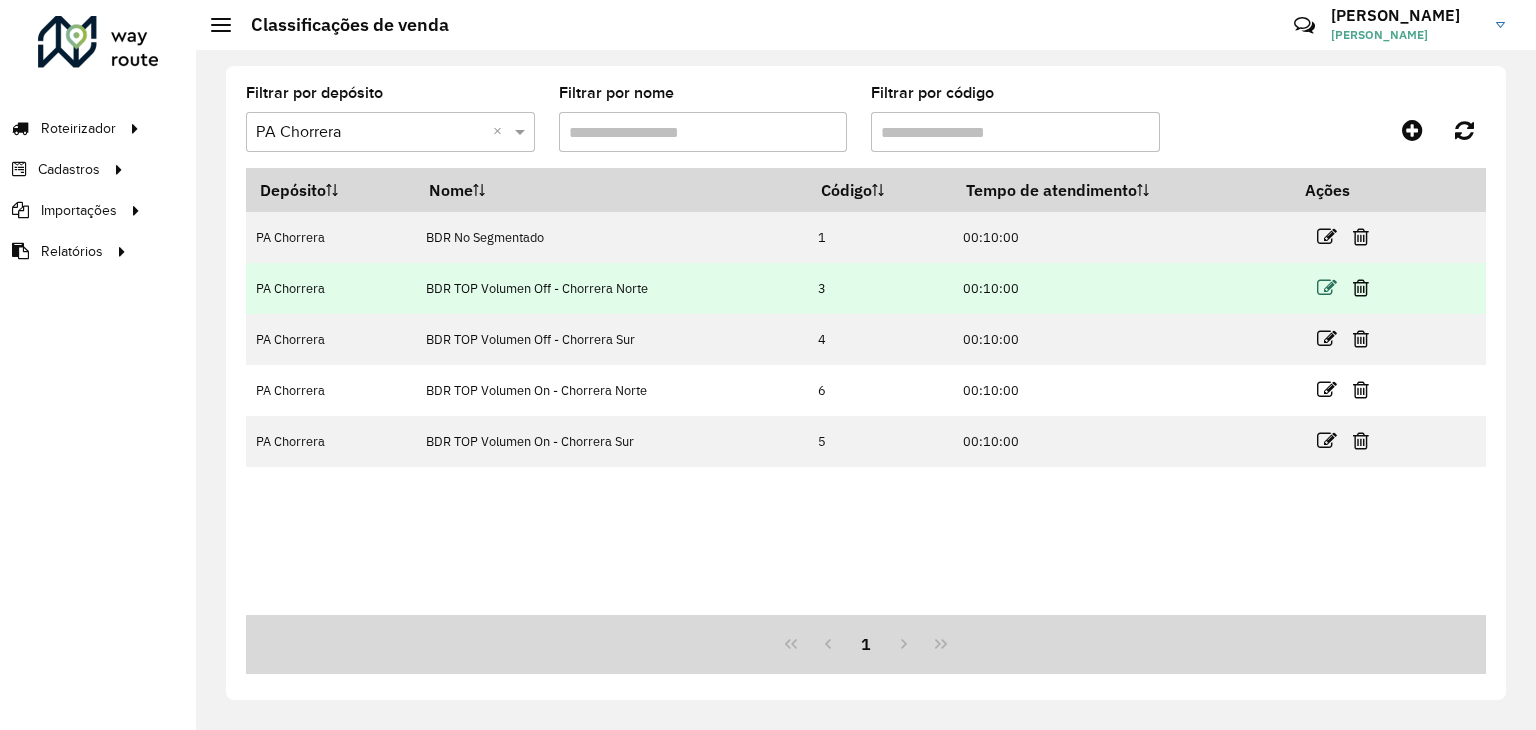 click at bounding box center (1327, 288) 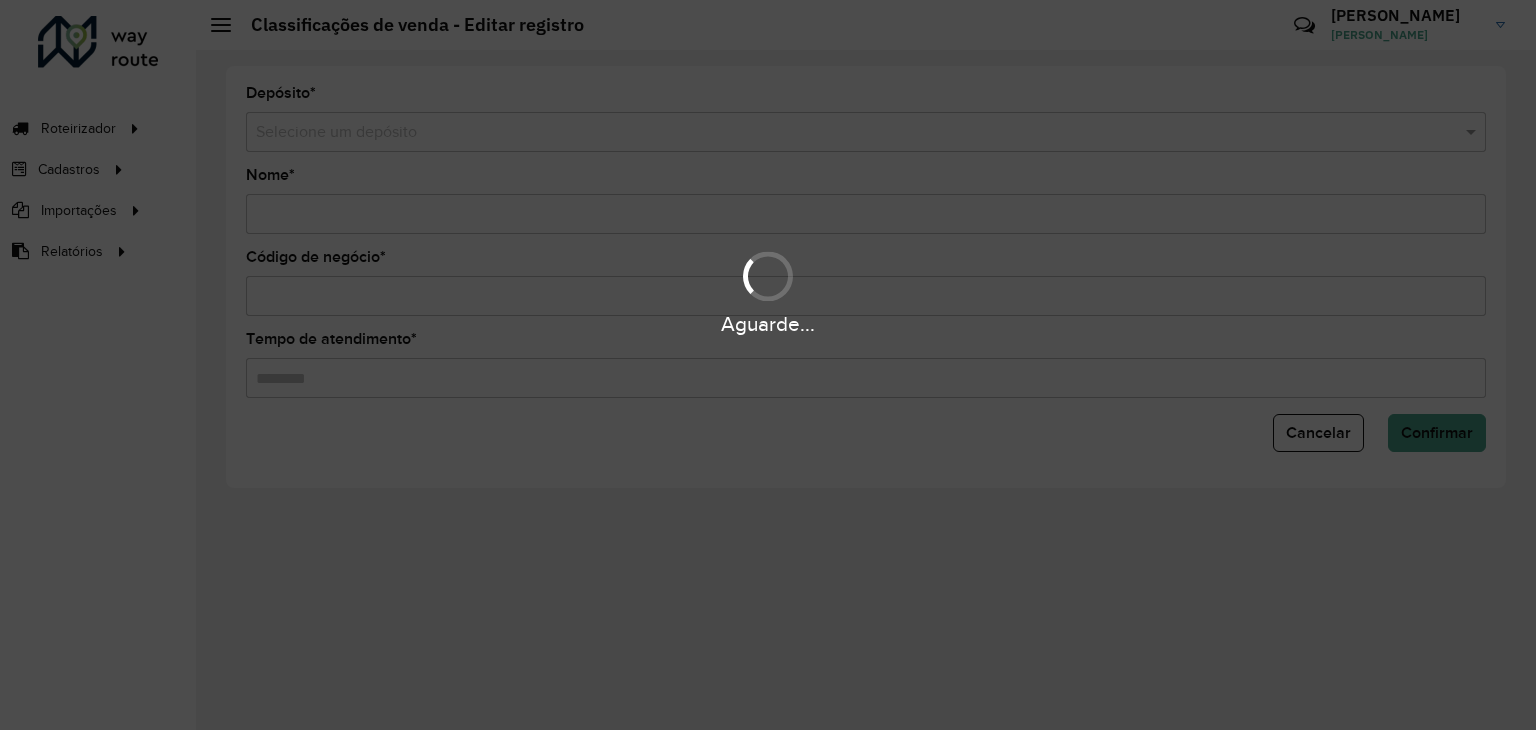 type on "**********" 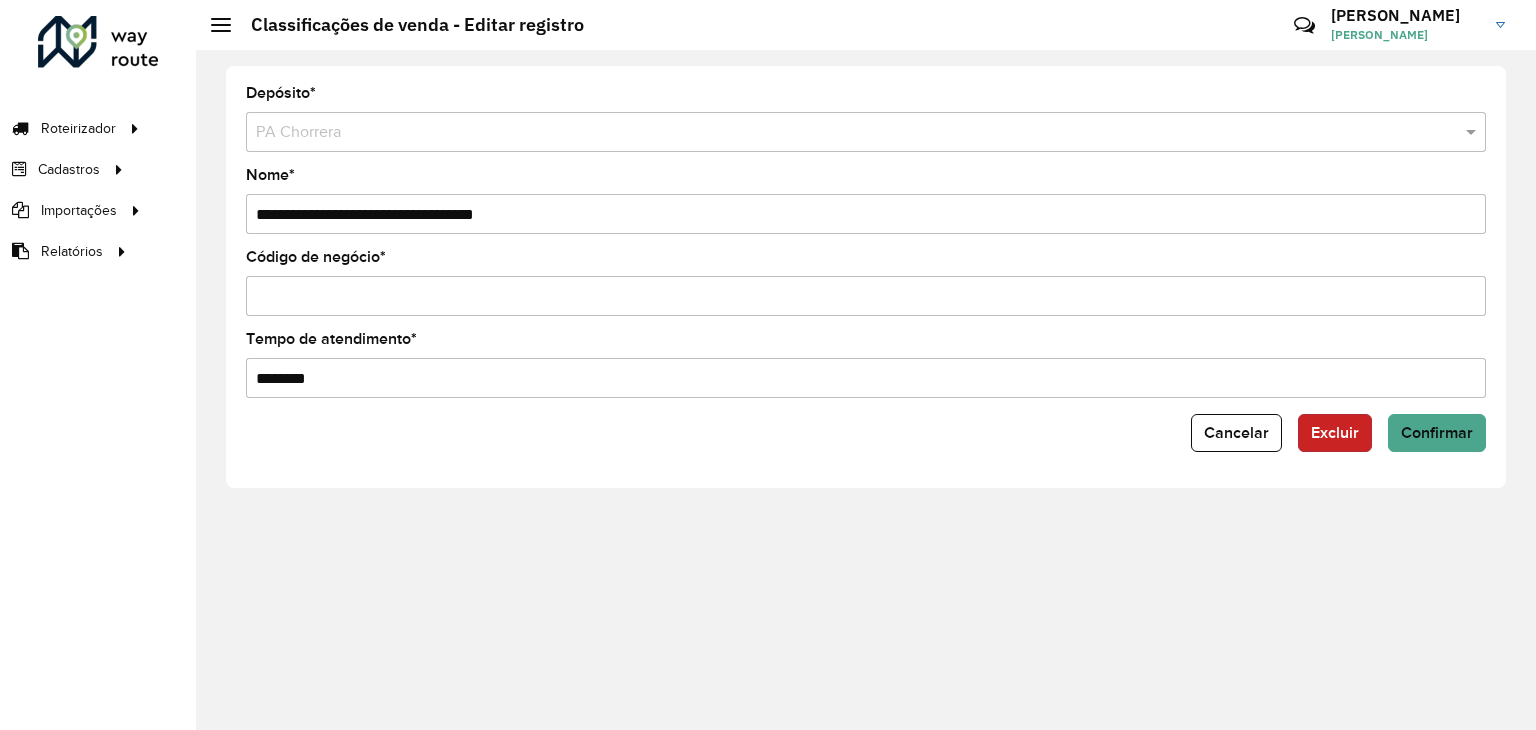 click on "Excluir" 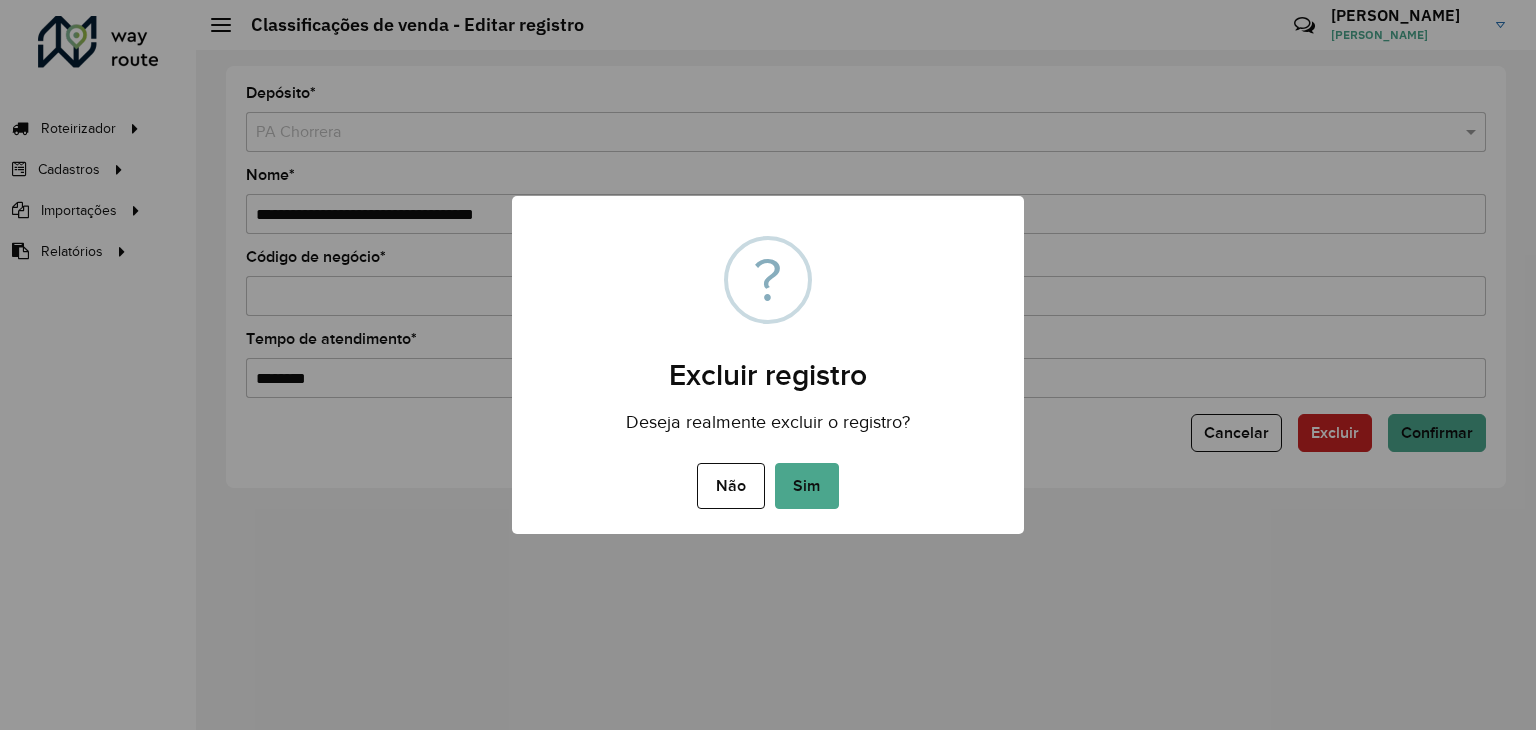 drag, startPoint x: 814, startPoint y: 489, endPoint x: 916, endPoint y: 516, distance: 105.51303 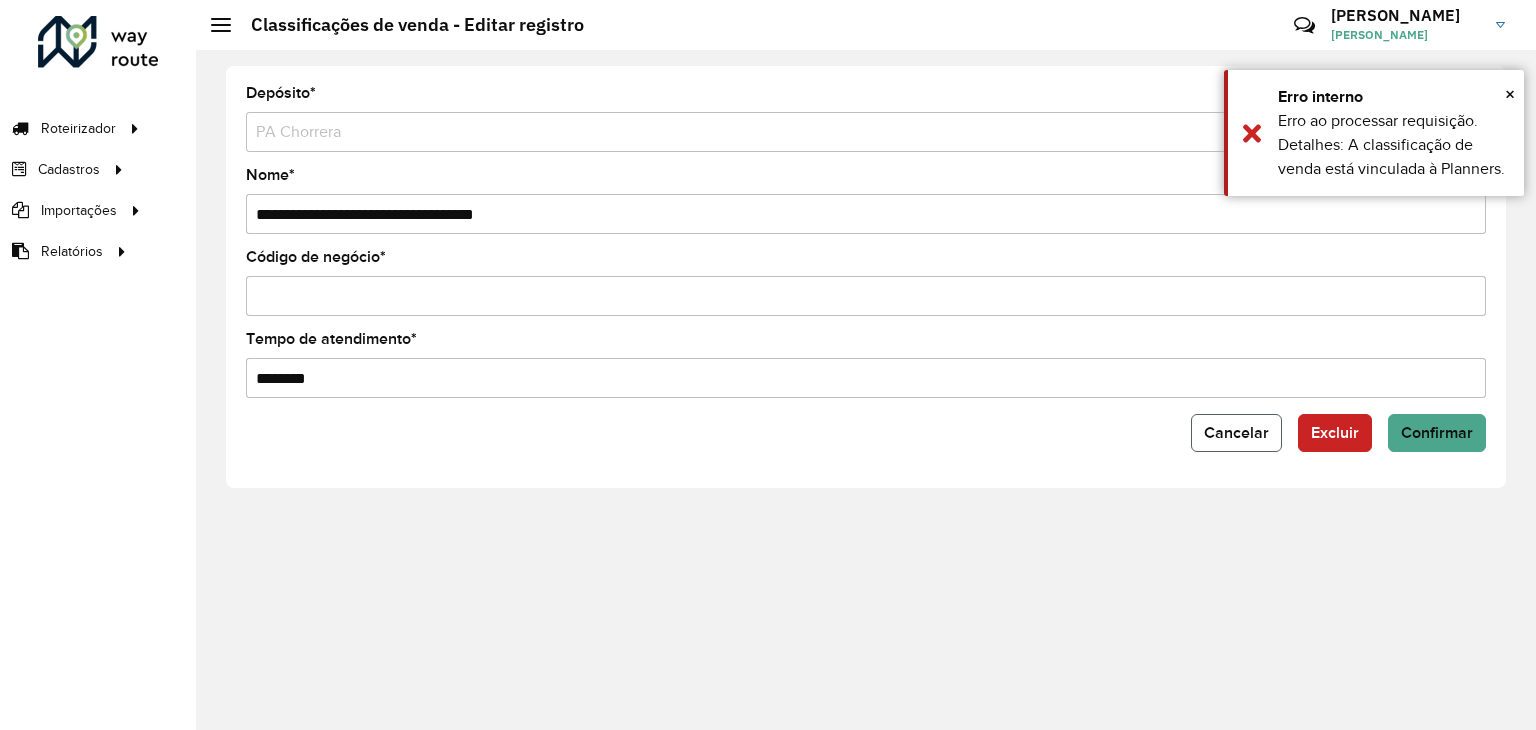 click on "Cancelar" 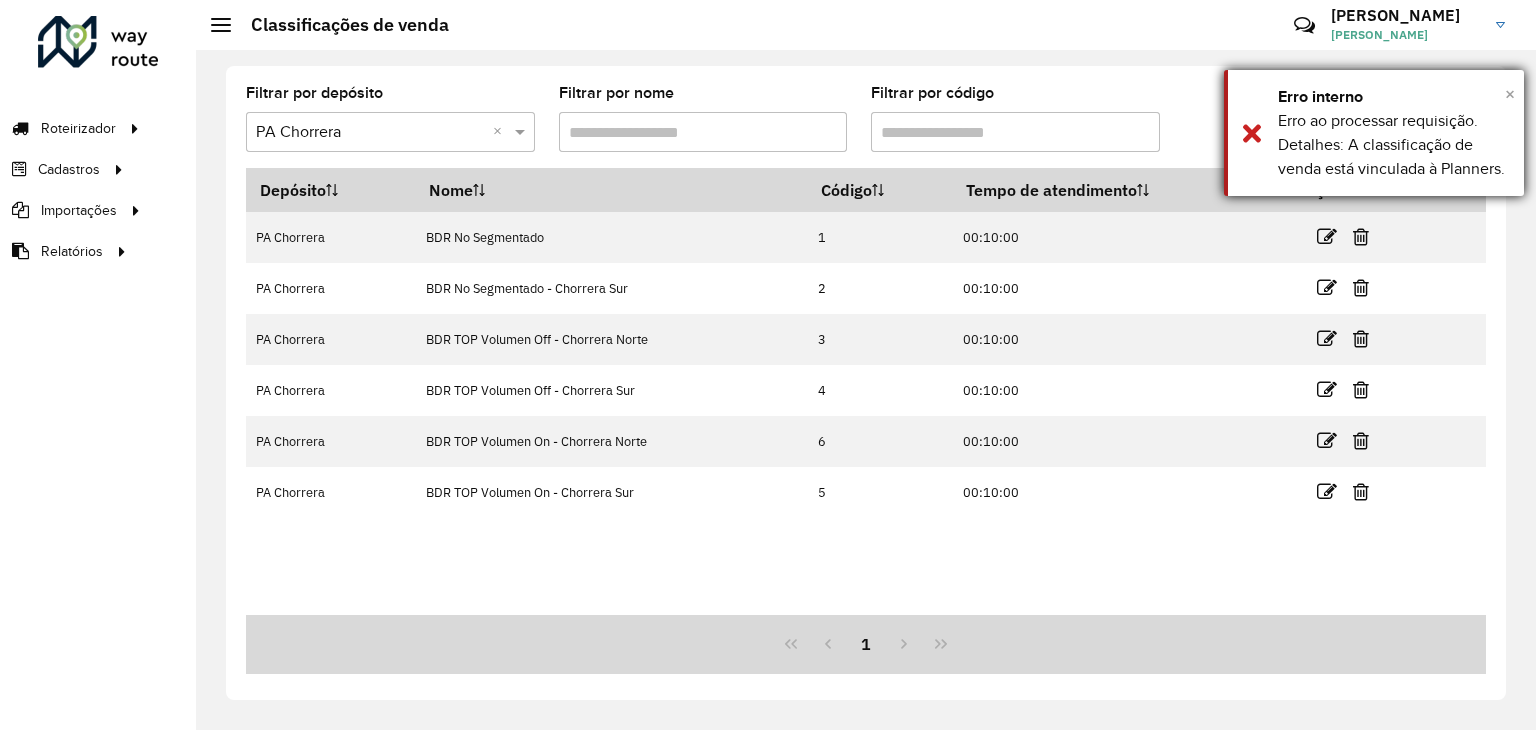 click on "×" at bounding box center (1510, 94) 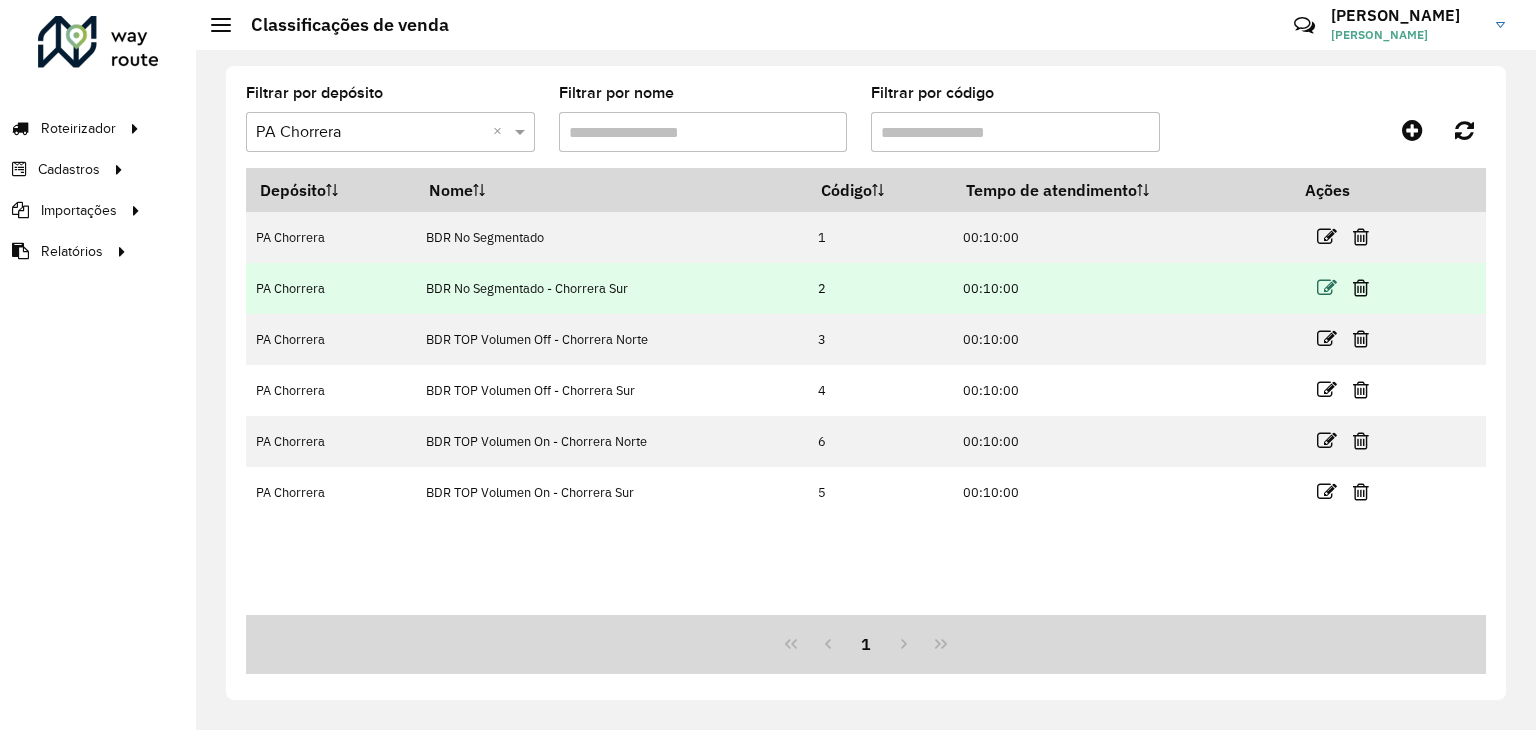 click at bounding box center (1327, 288) 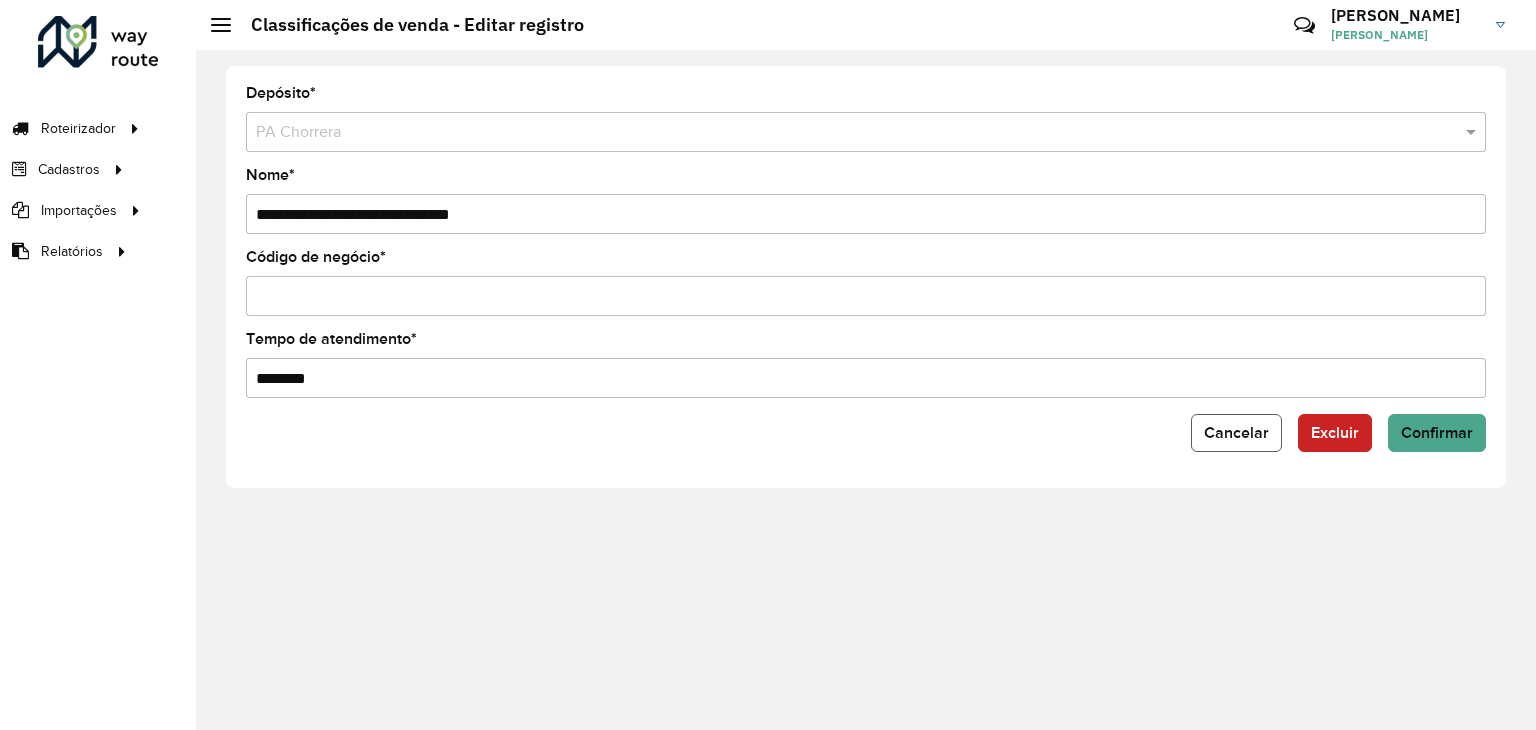 click on "Cancelar" 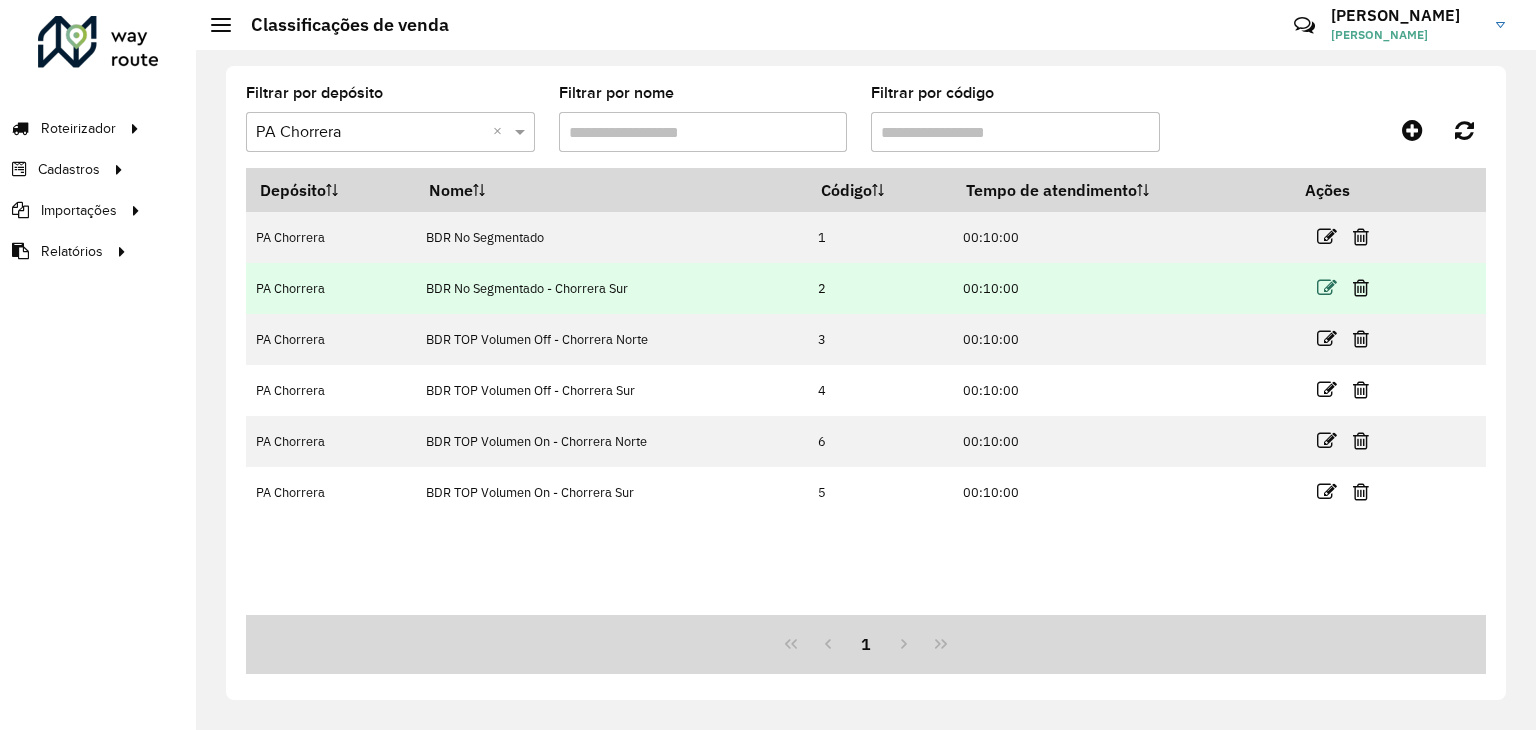 click at bounding box center (1327, 288) 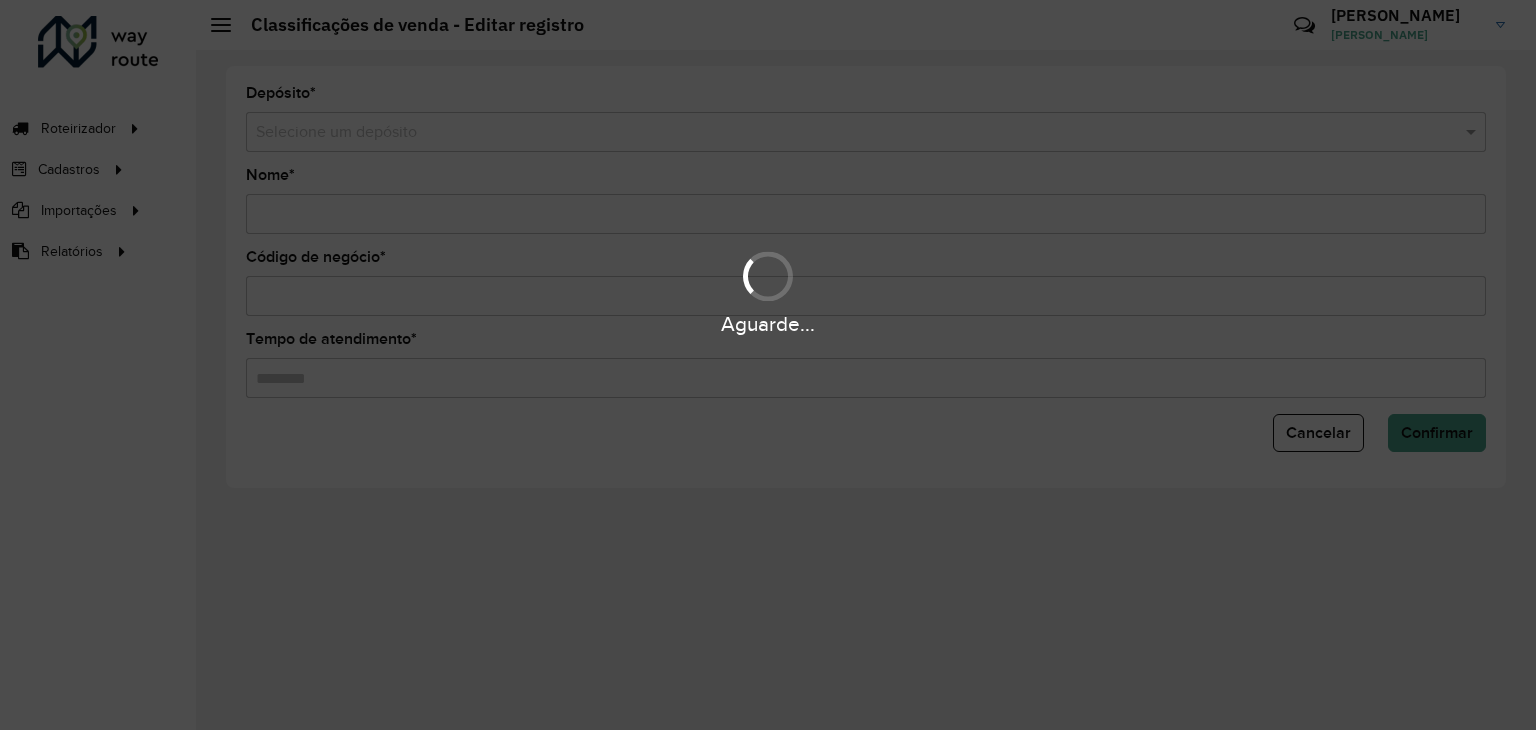 type on "**********" 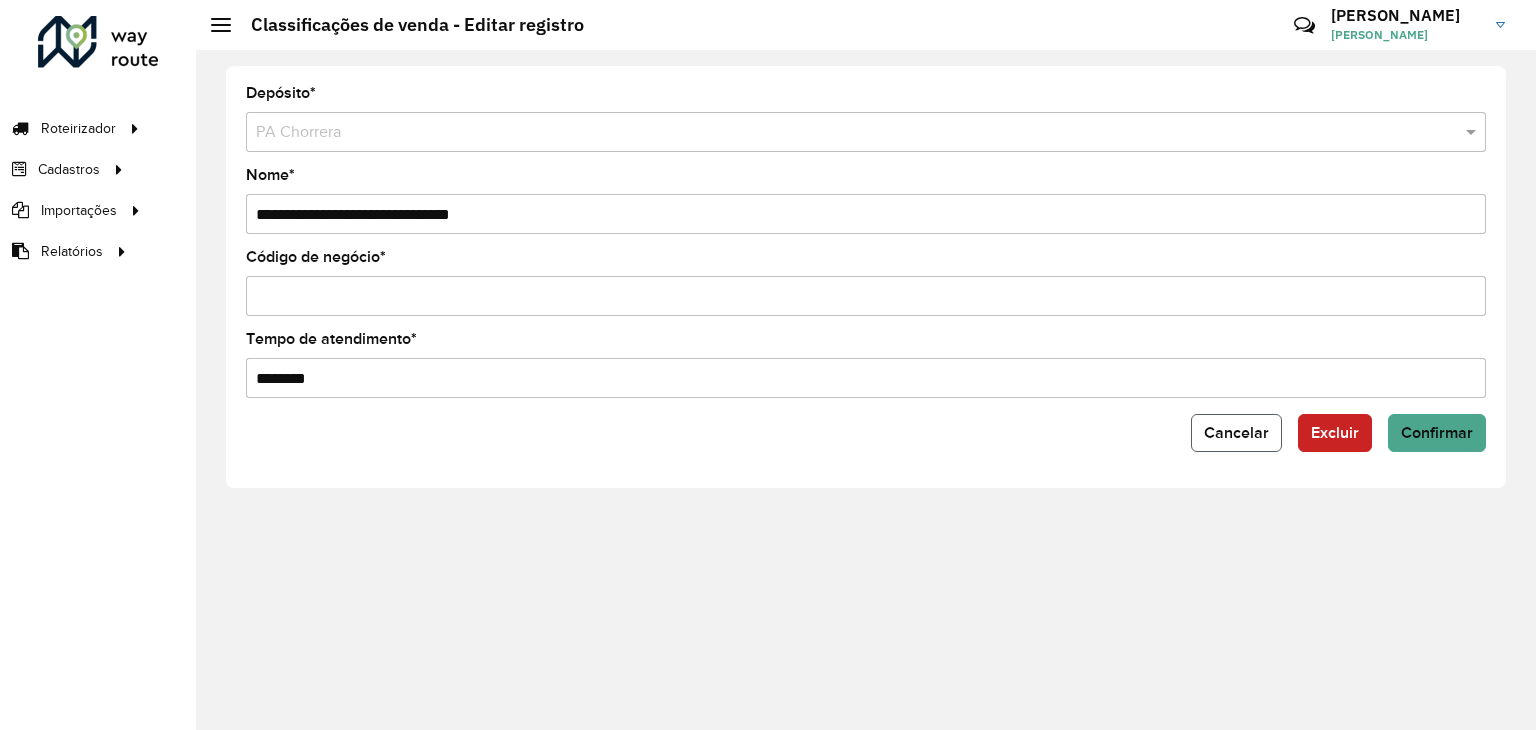 click on "Cancelar" 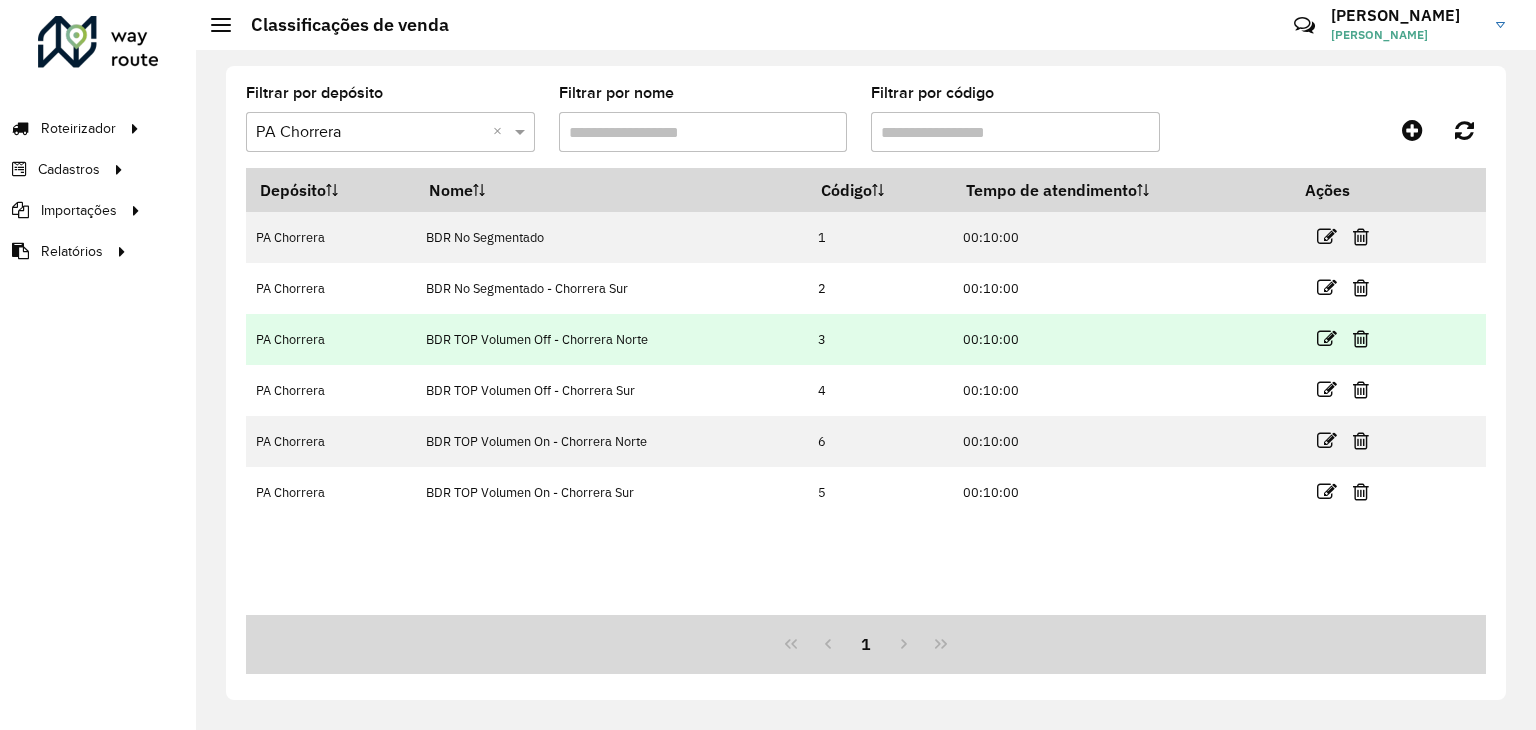 drag, startPoint x: 428, startPoint y: 338, endPoint x: 695, endPoint y: 313, distance: 268.16785 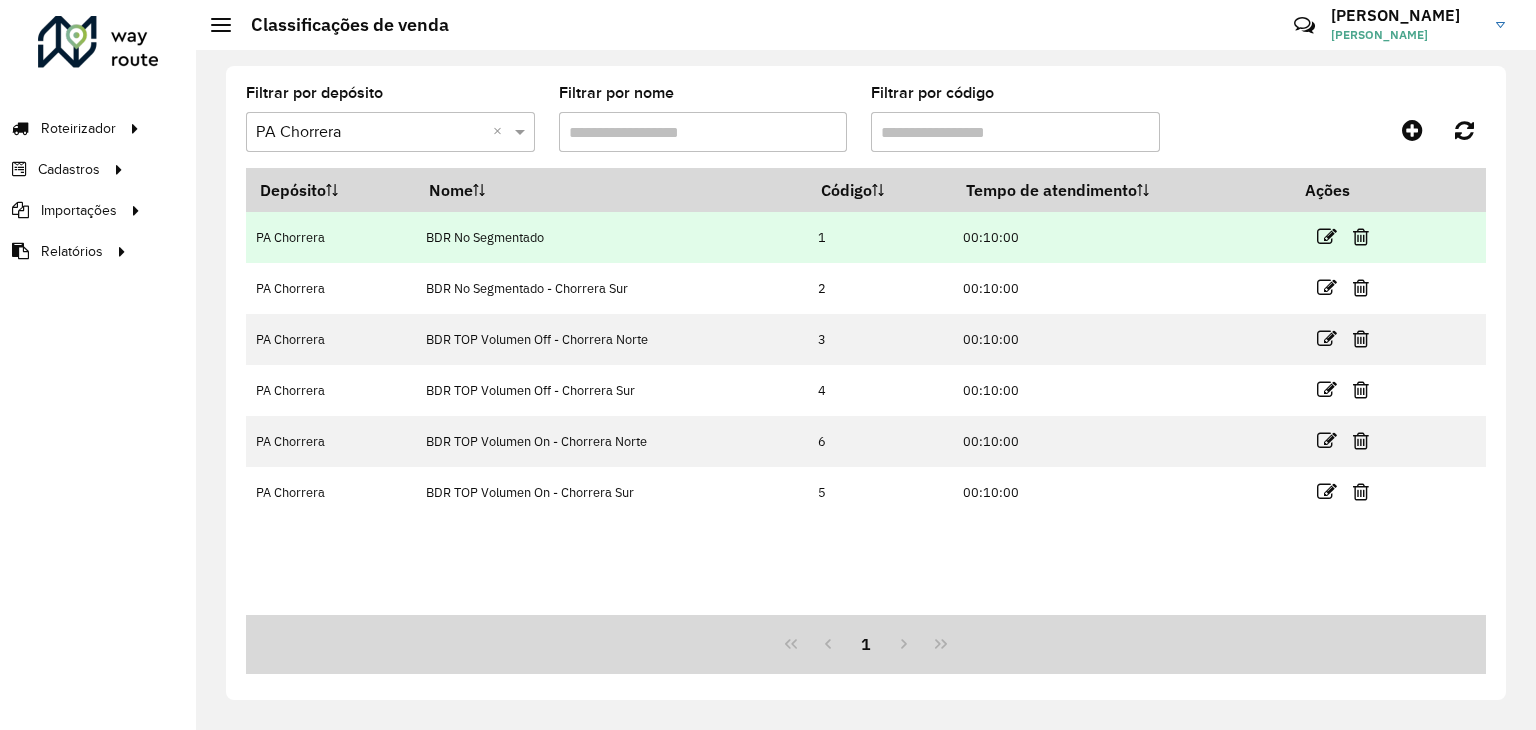 copy on "BDR TOP Volumen Off - Chorrera Norte" 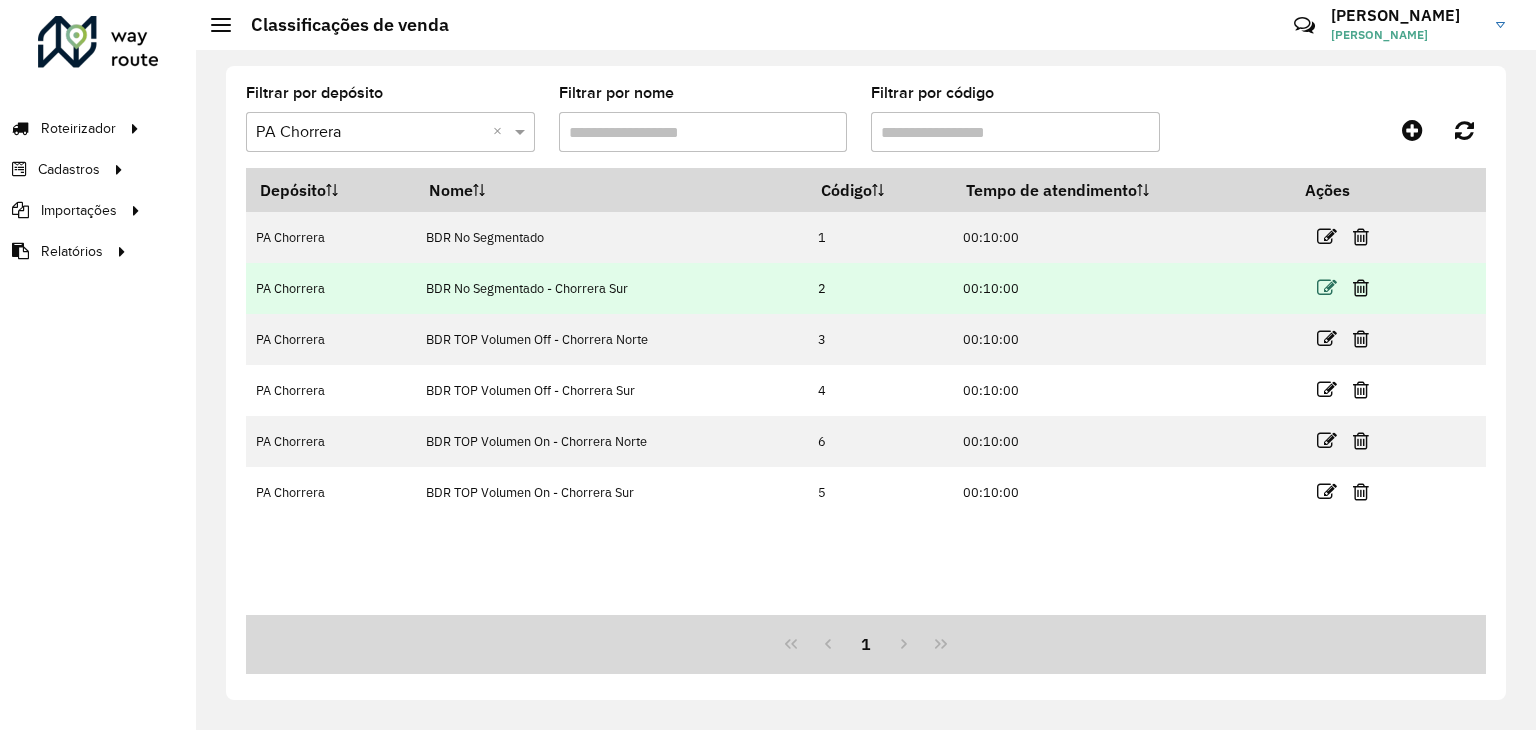 click at bounding box center (1327, 288) 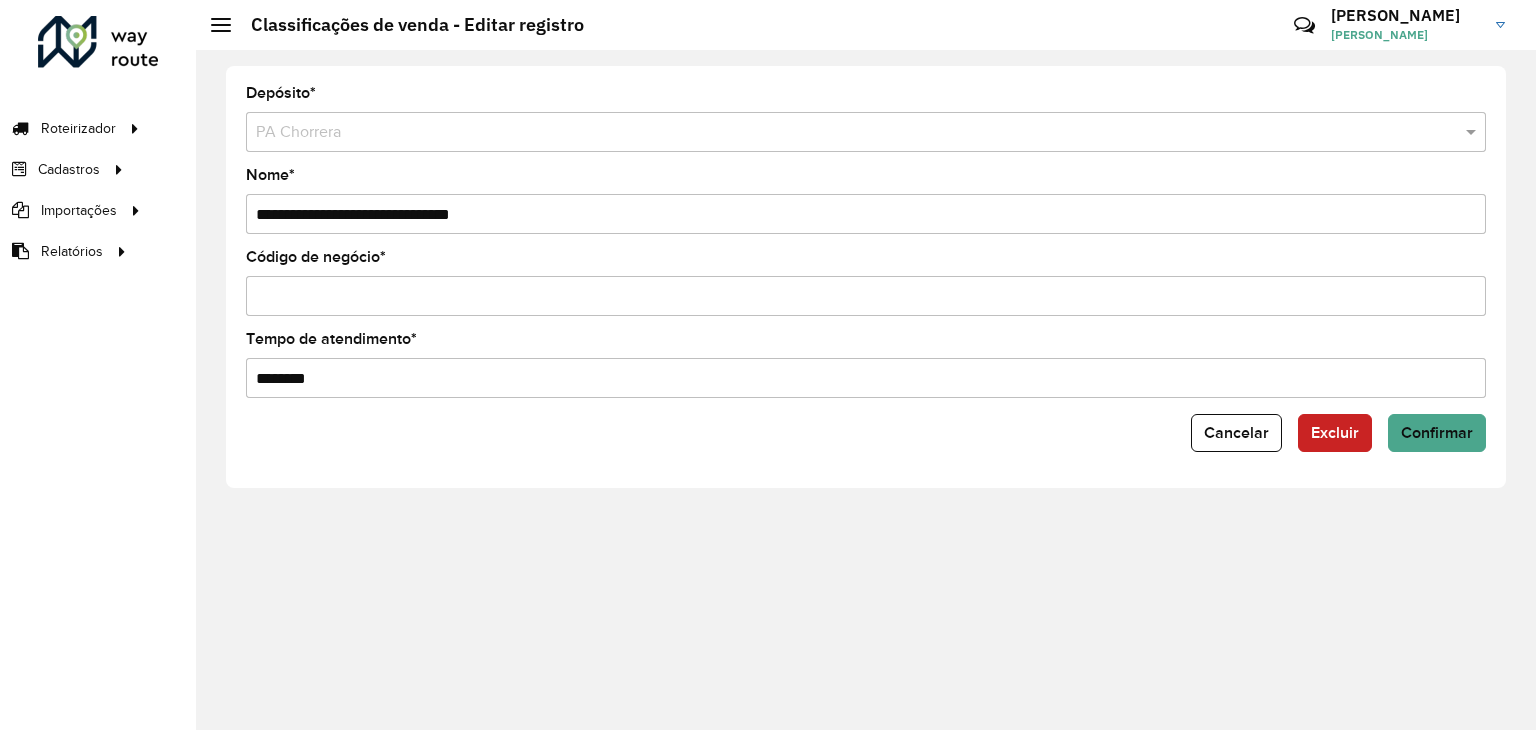 click on "**********" at bounding box center (866, 214) 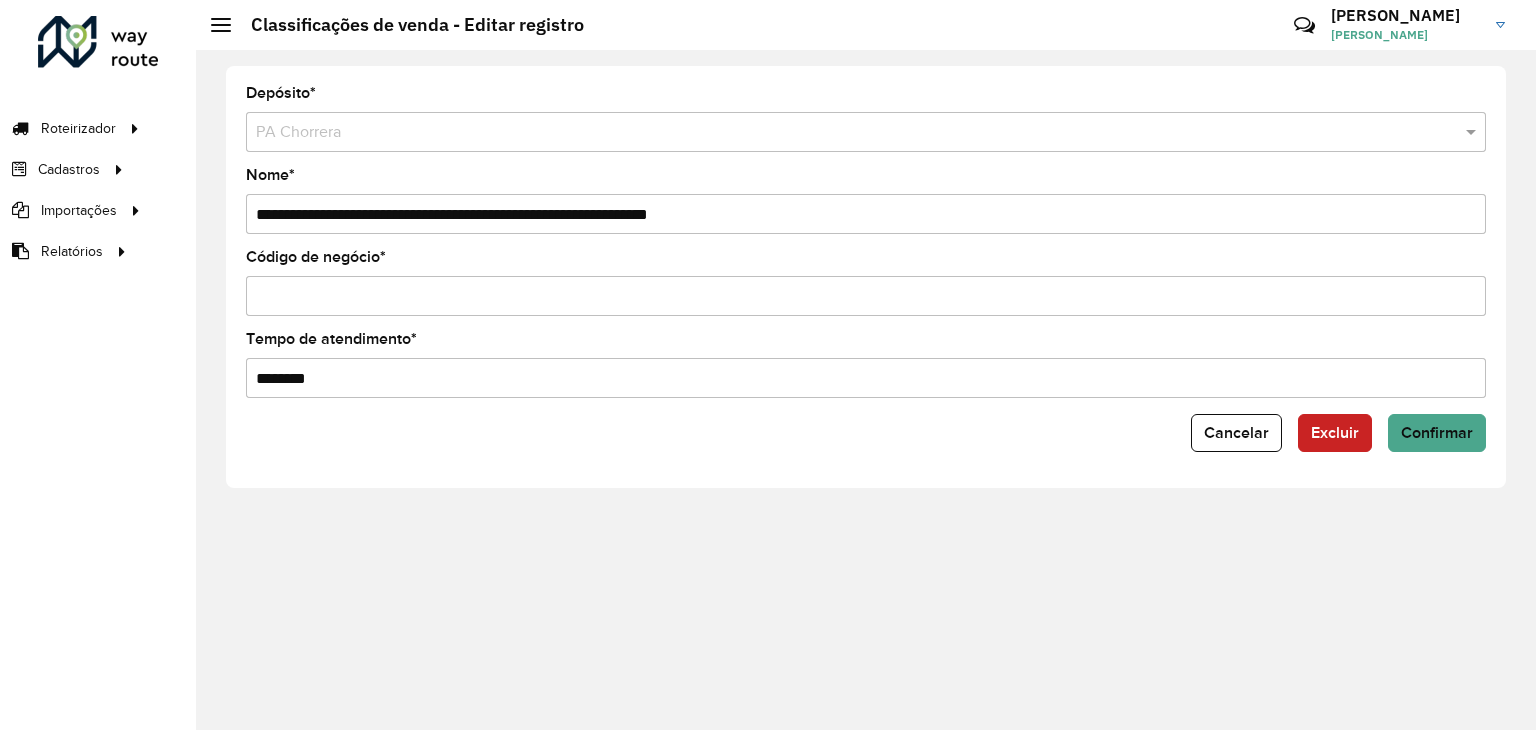 click on "**********" at bounding box center (866, 214) 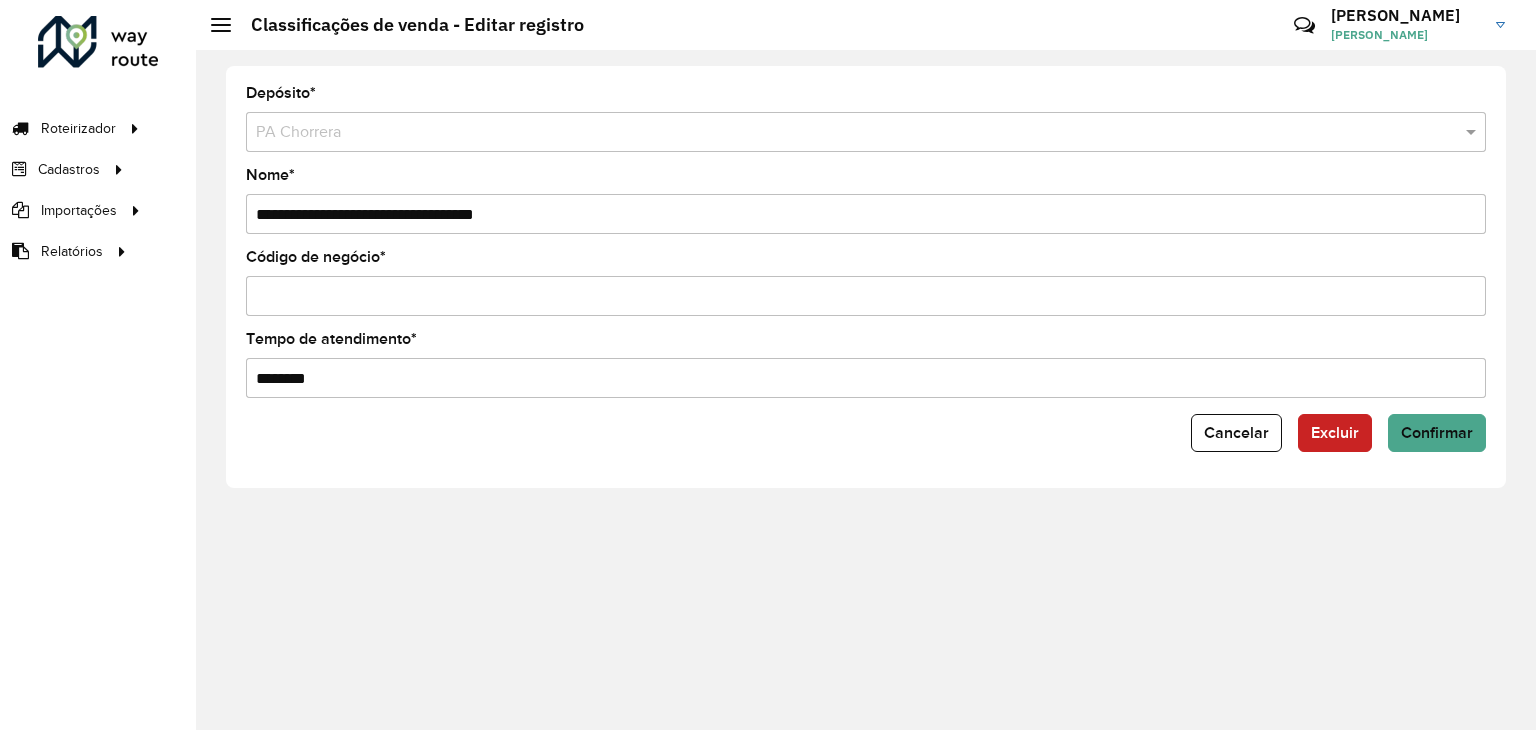 drag, startPoint x: 470, startPoint y: 235, endPoint x: 417, endPoint y: 232, distance: 53.08484 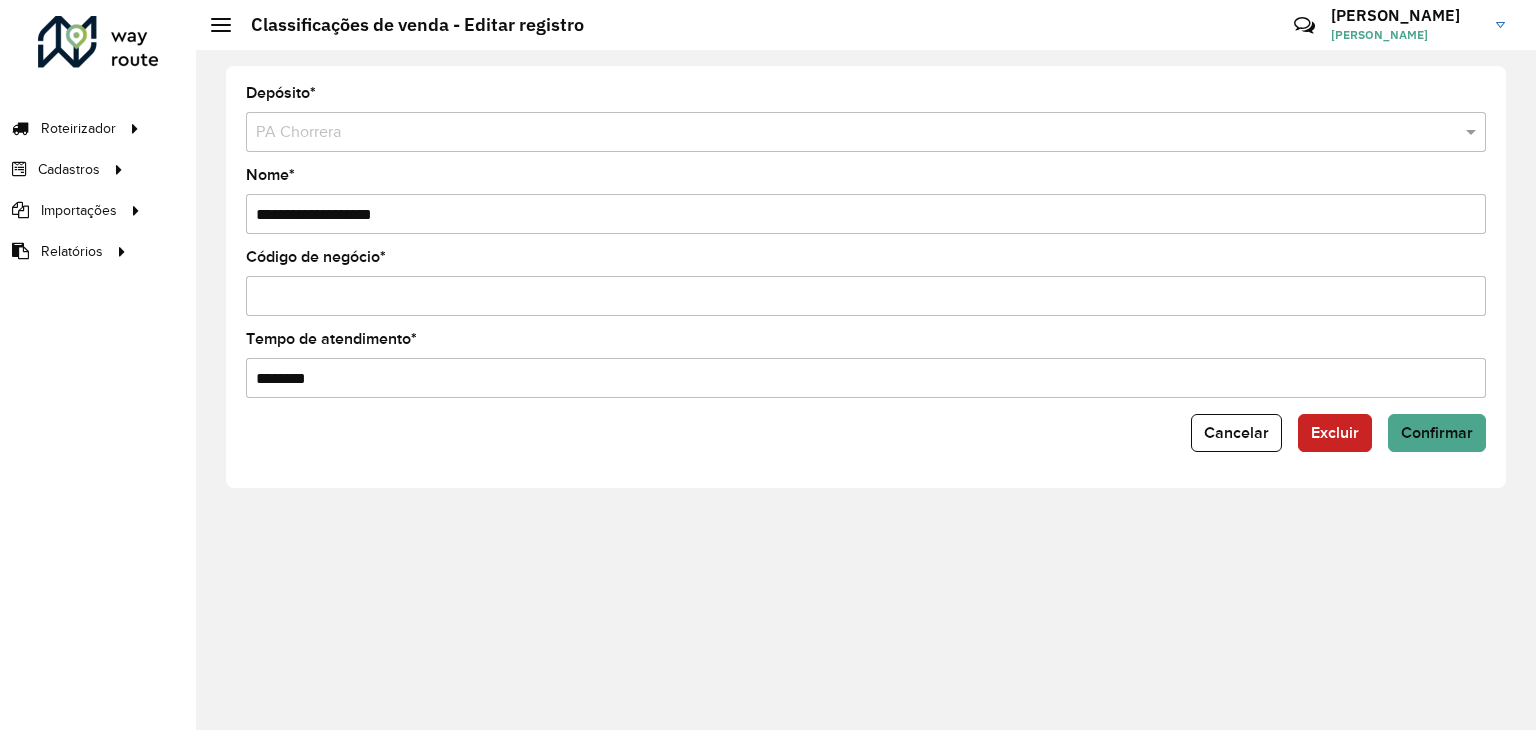 type on "**********" 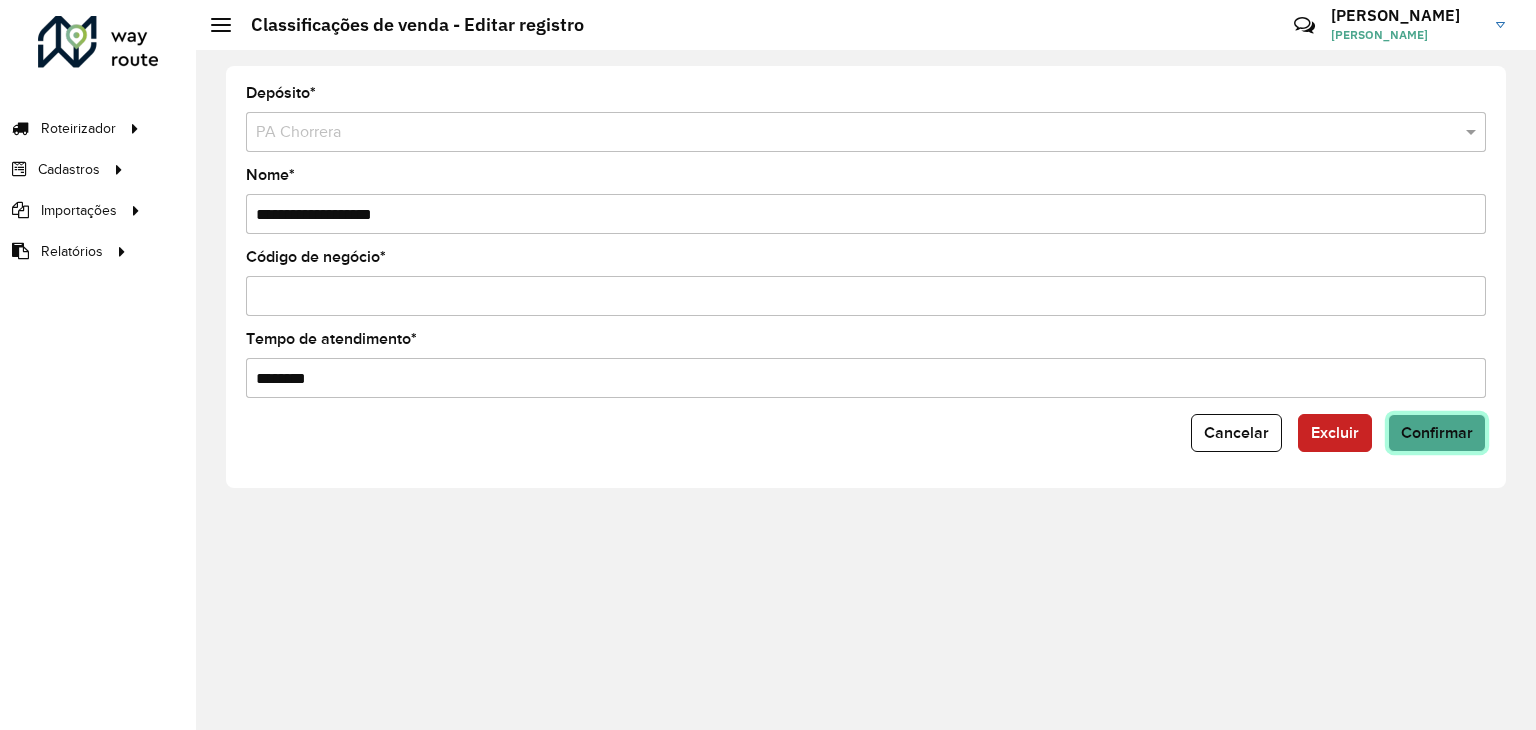 click on "Confirmar" 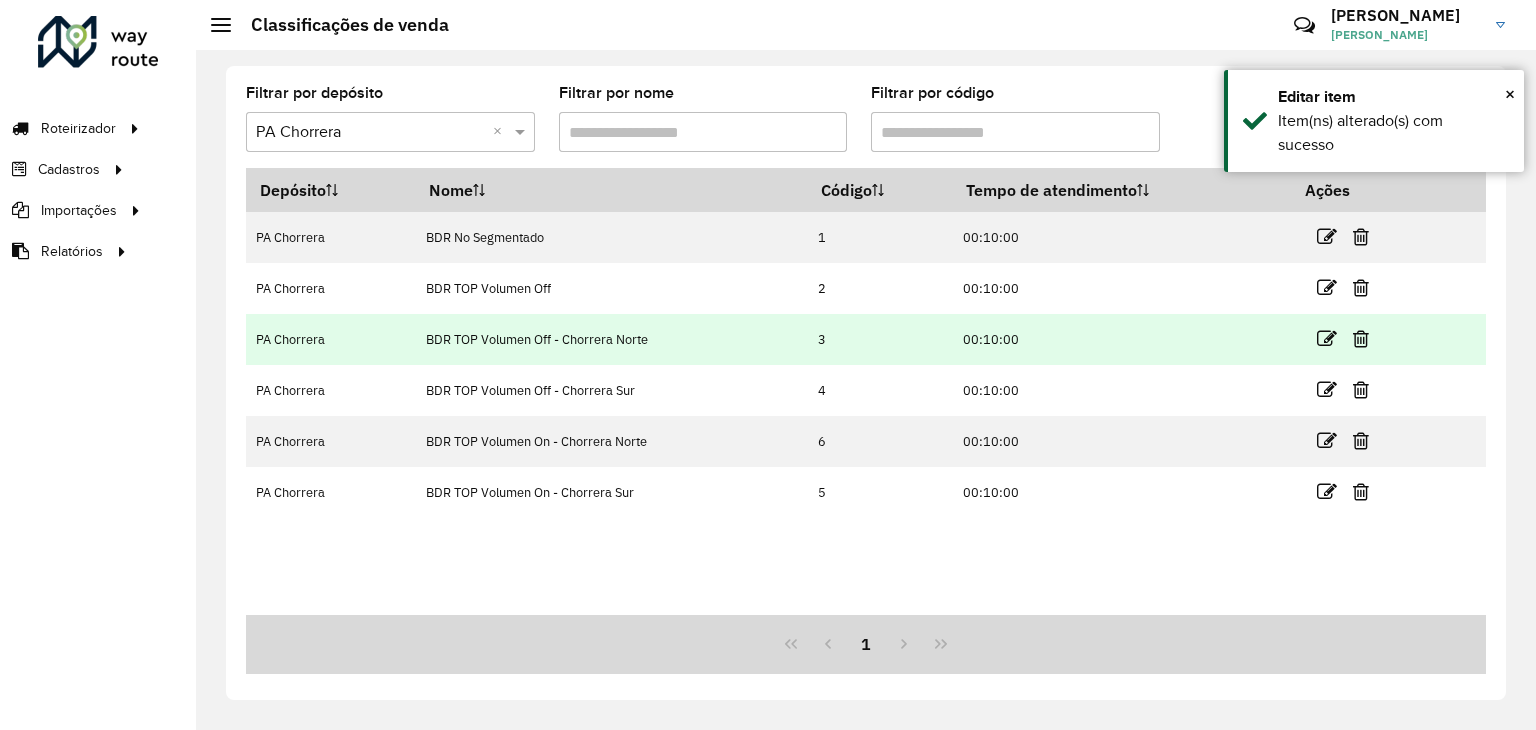 click at bounding box center [1352, 339] 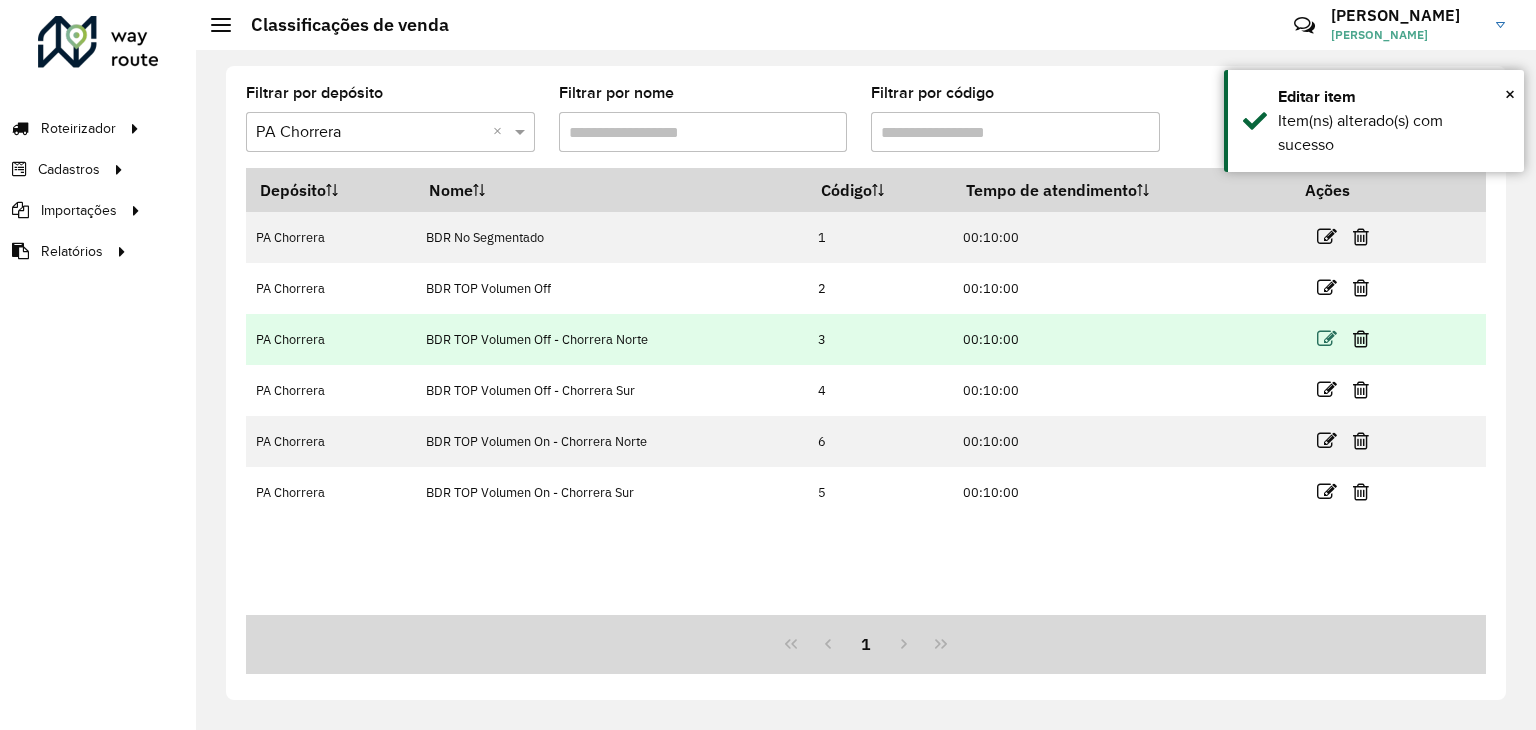 click at bounding box center [1327, 339] 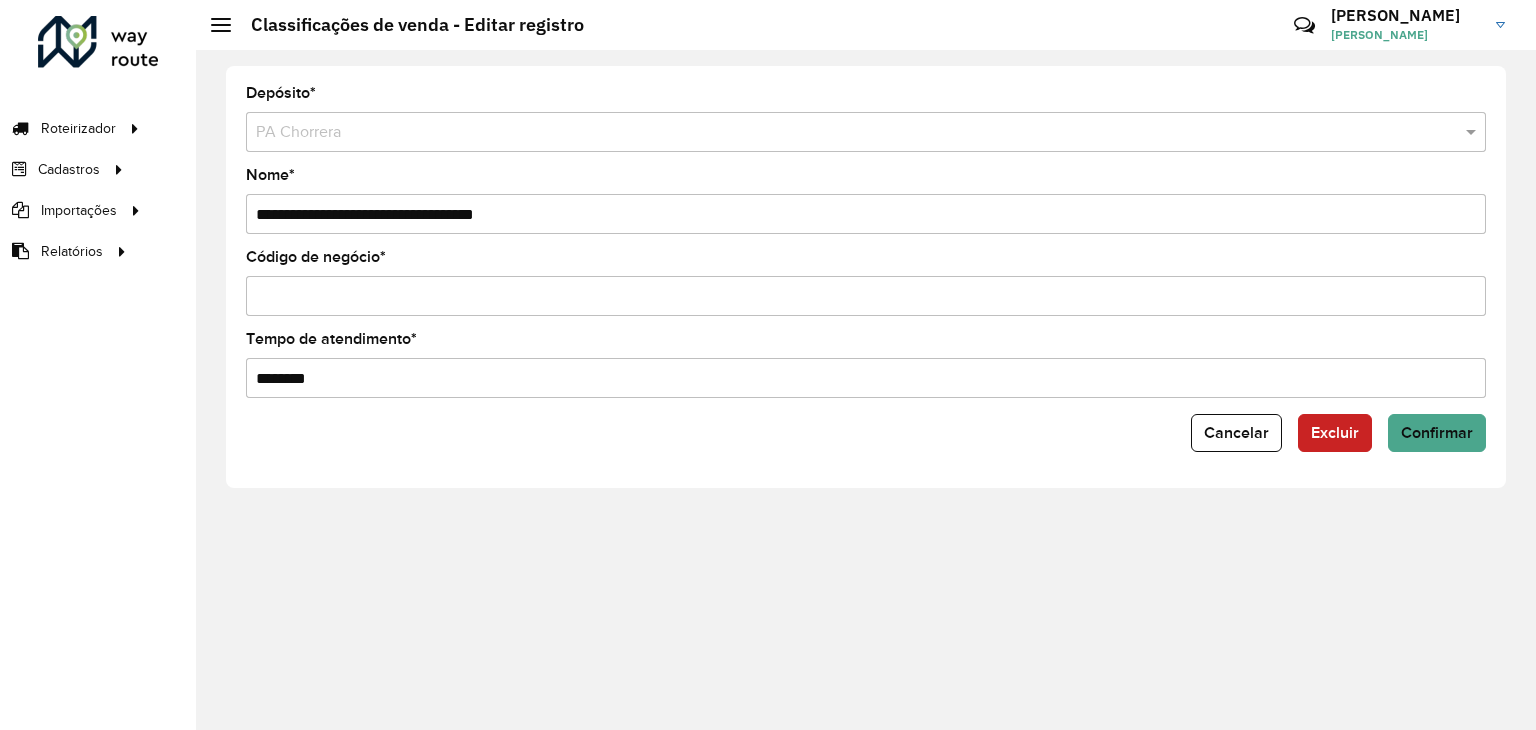 drag, startPoint x: 406, startPoint y: 209, endPoint x: 617, endPoint y: 220, distance: 211.28653 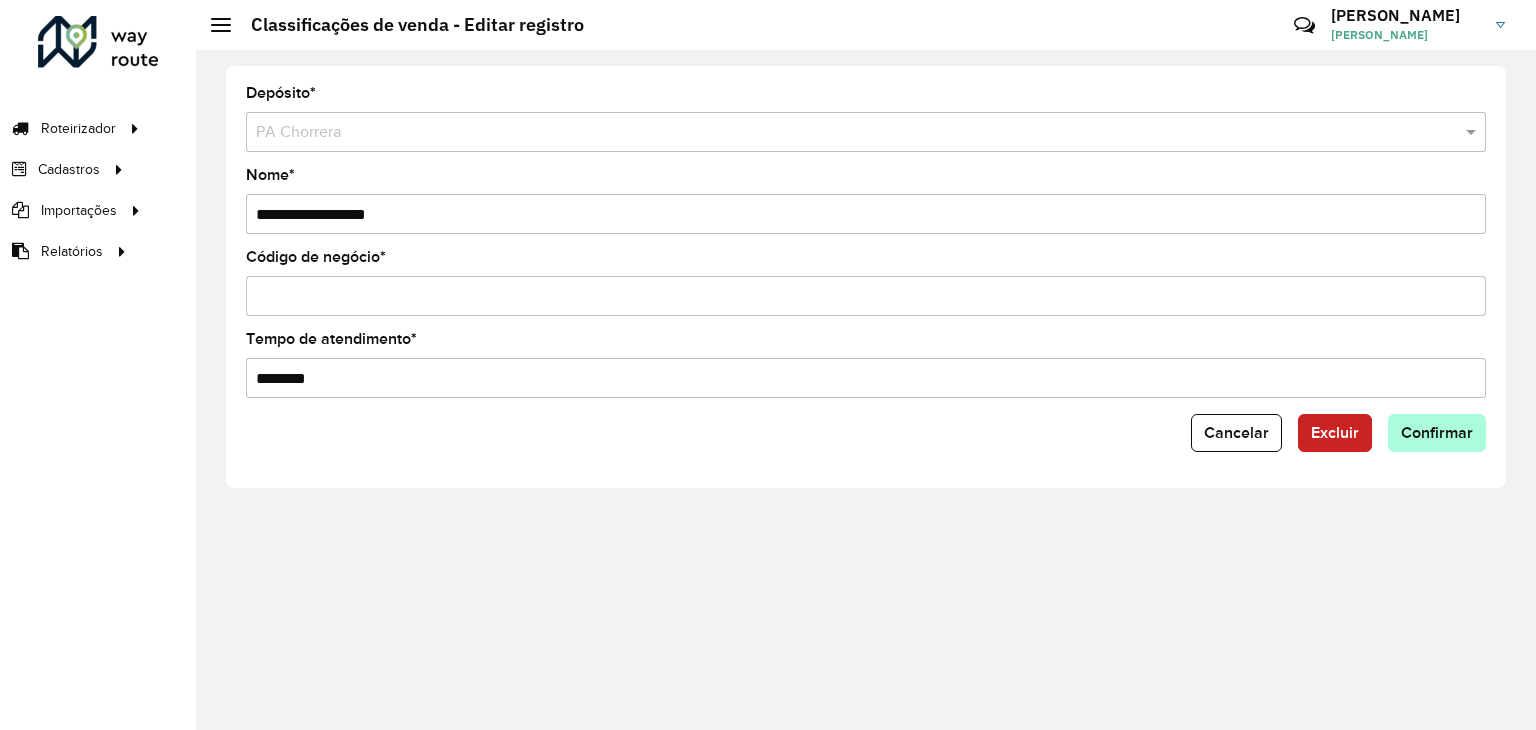type on "**********" 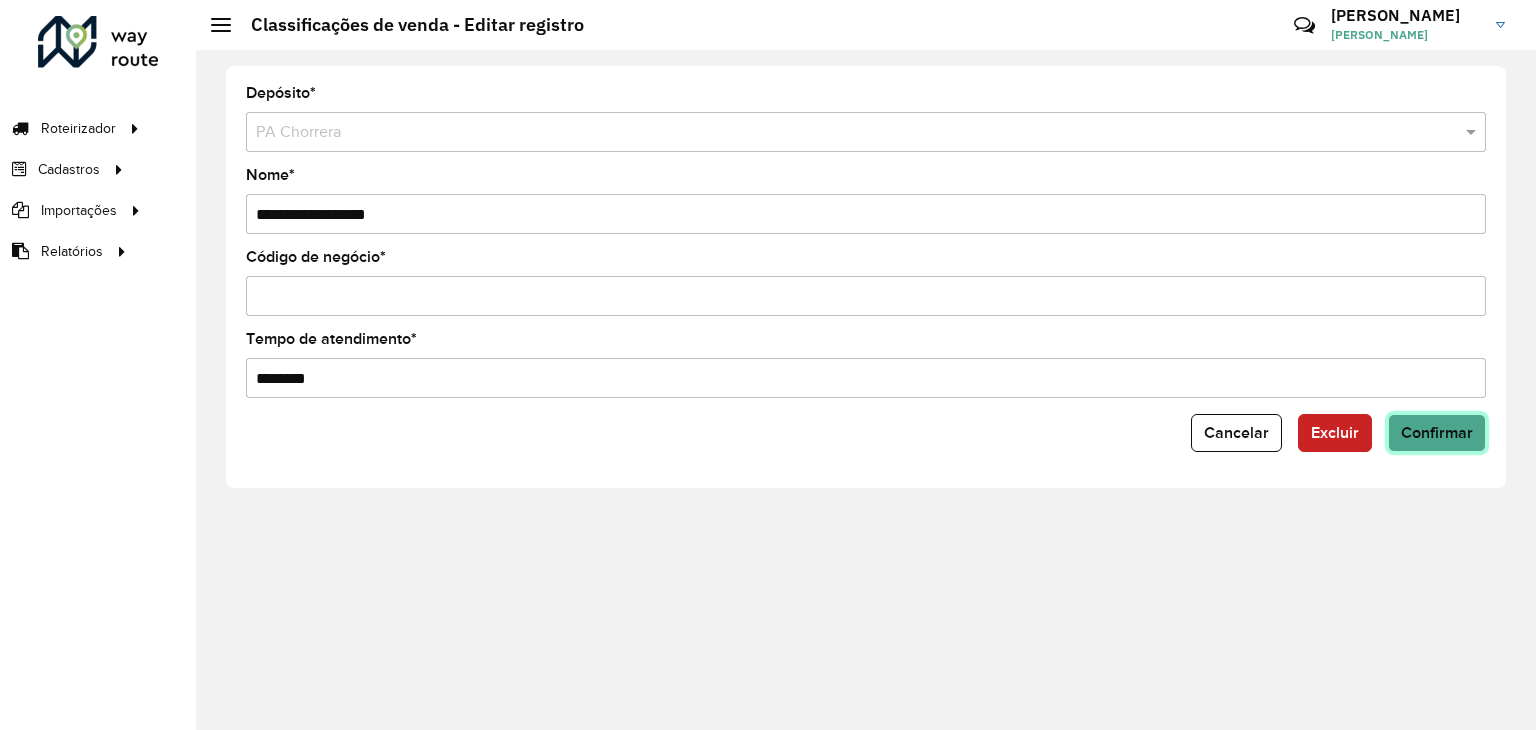 drag, startPoint x: 1427, startPoint y: 429, endPoint x: 1022, endPoint y: 369, distance: 409.42032 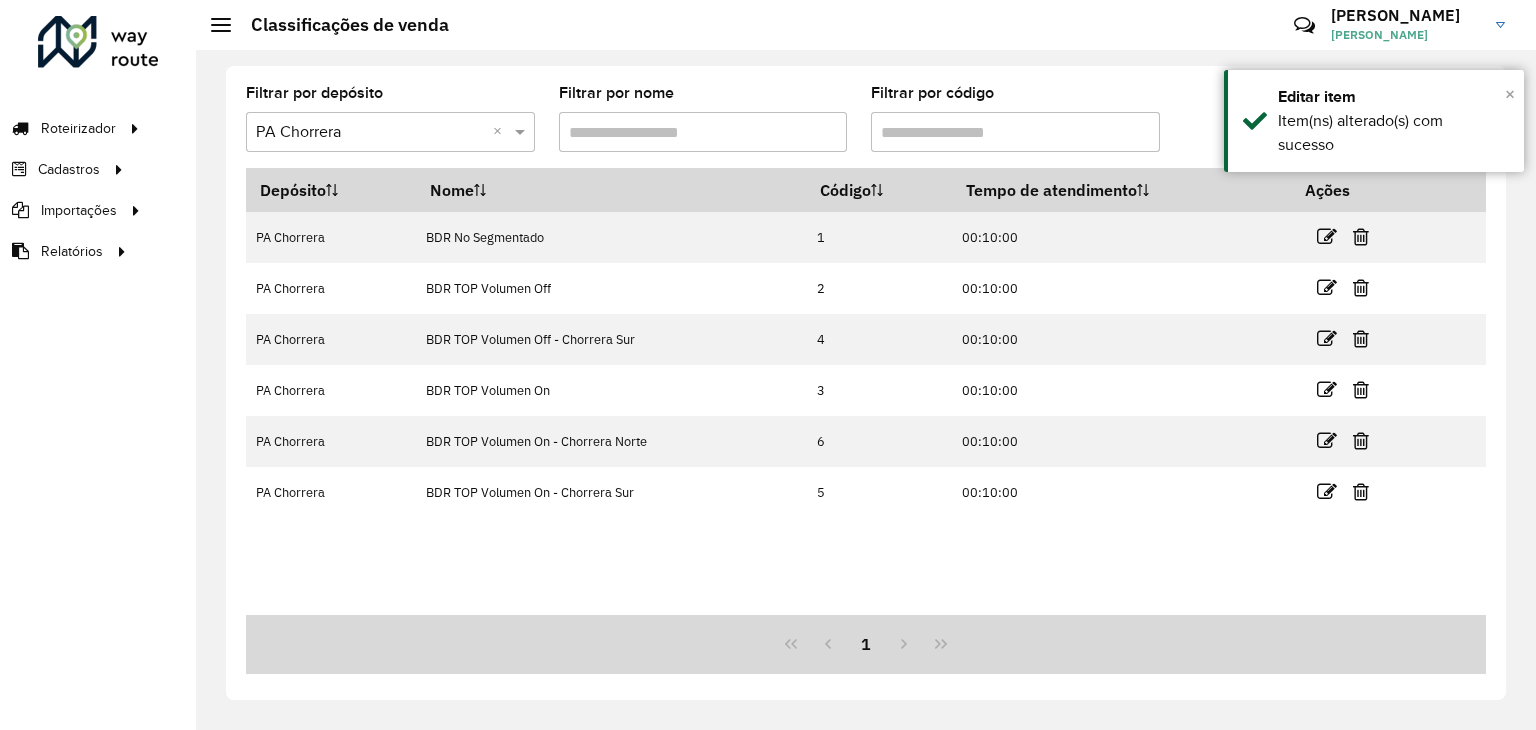 drag, startPoint x: 1508, startPoint y: 93, endPoint x: 1415, endPoint y: 184, distance: 130.11533 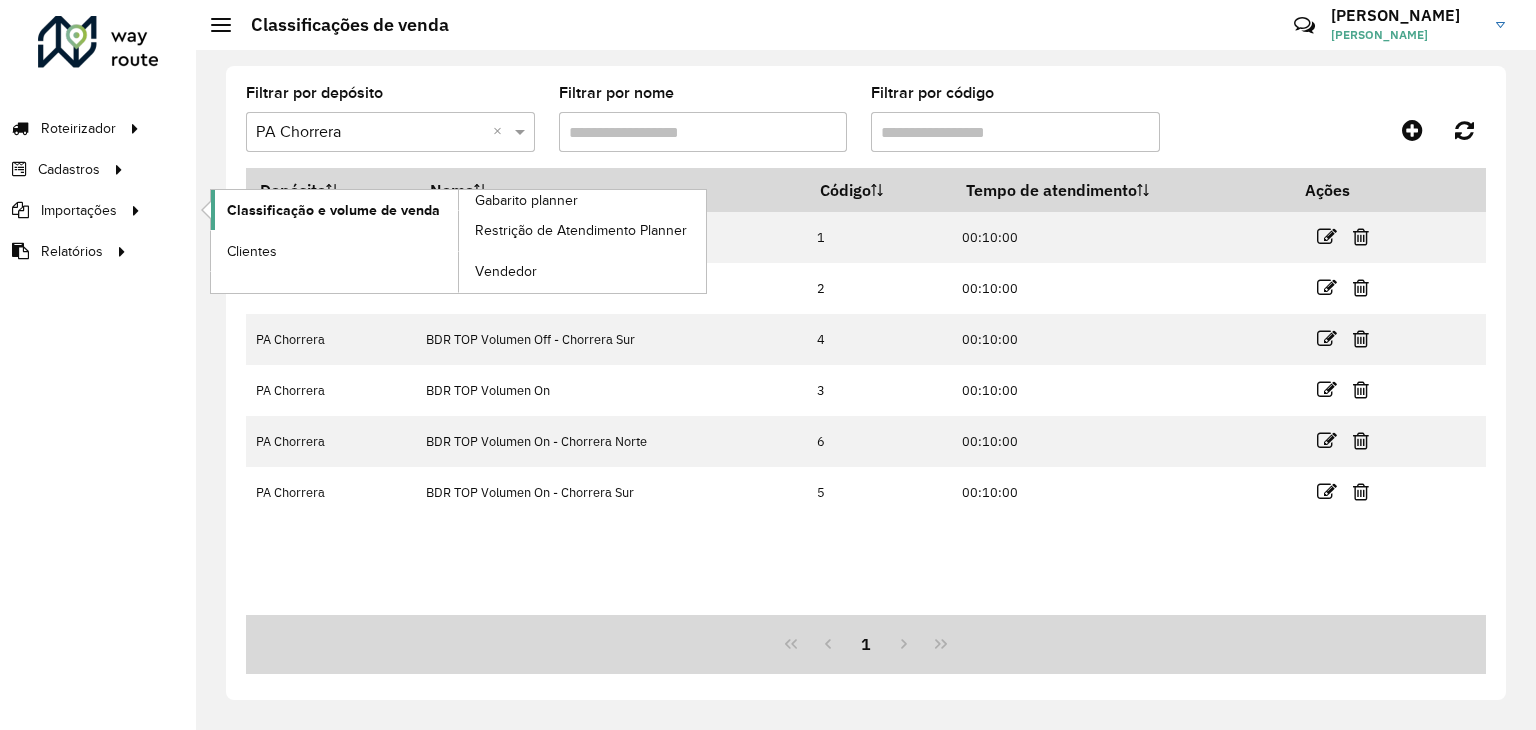 click on "Classificação e volume de venda" 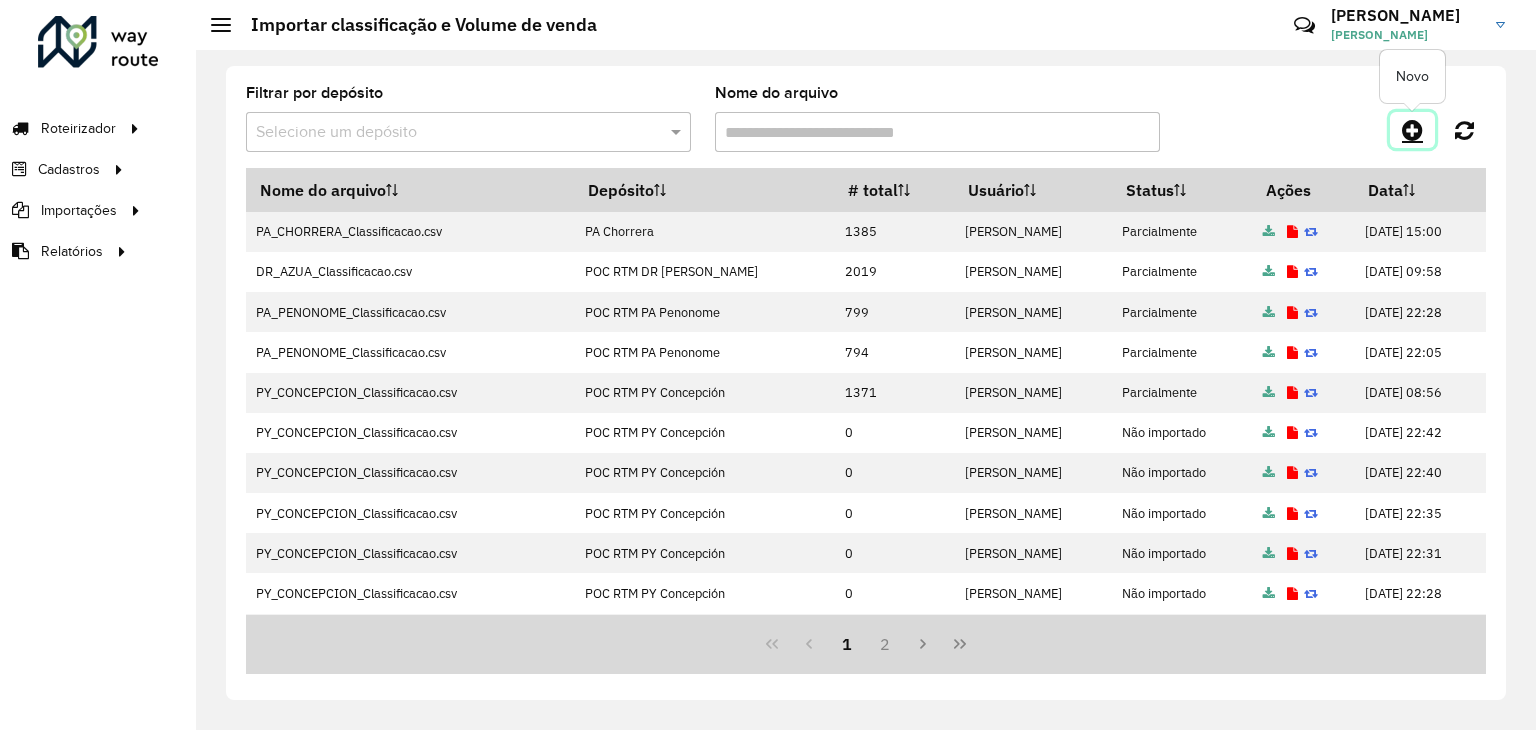 click 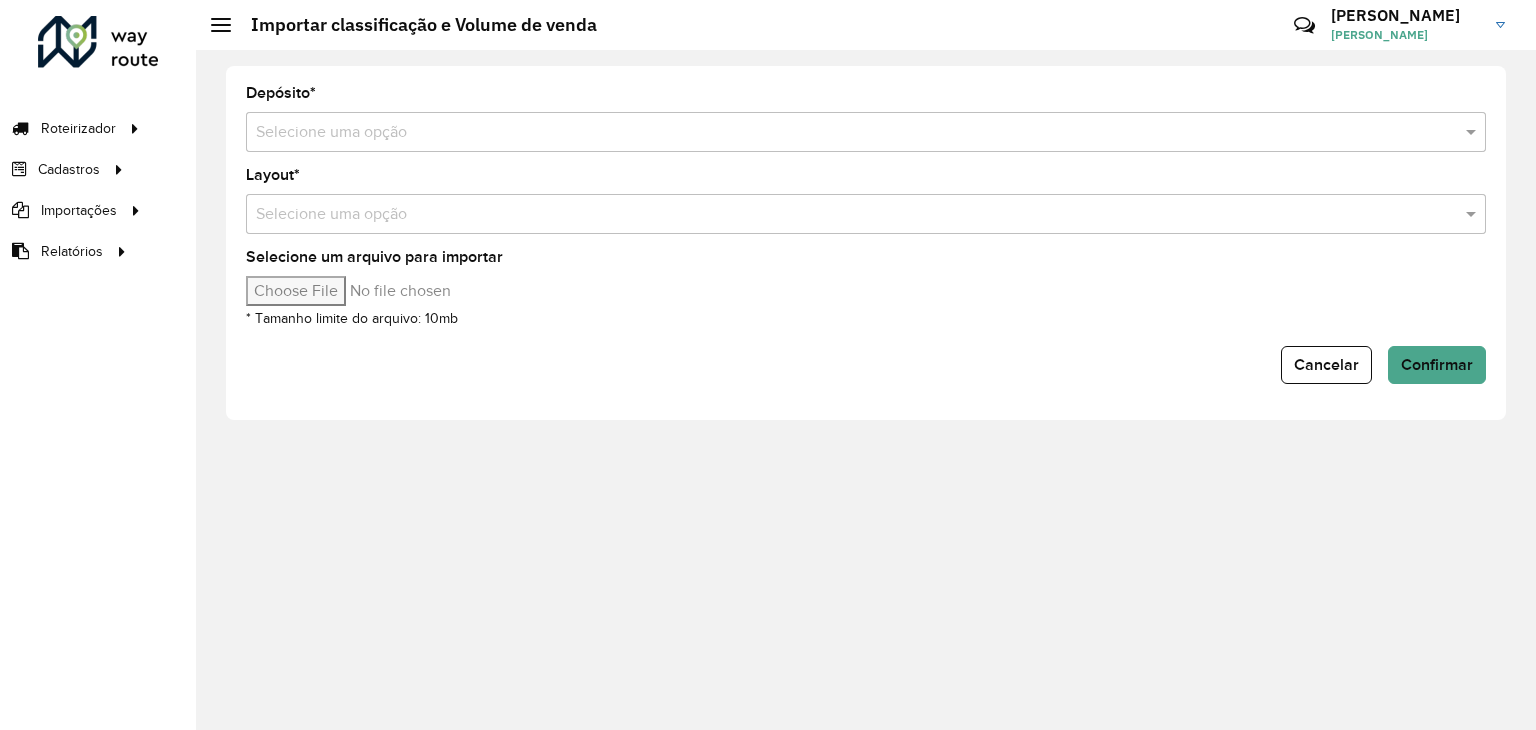 click at bounding box center [846, 133] 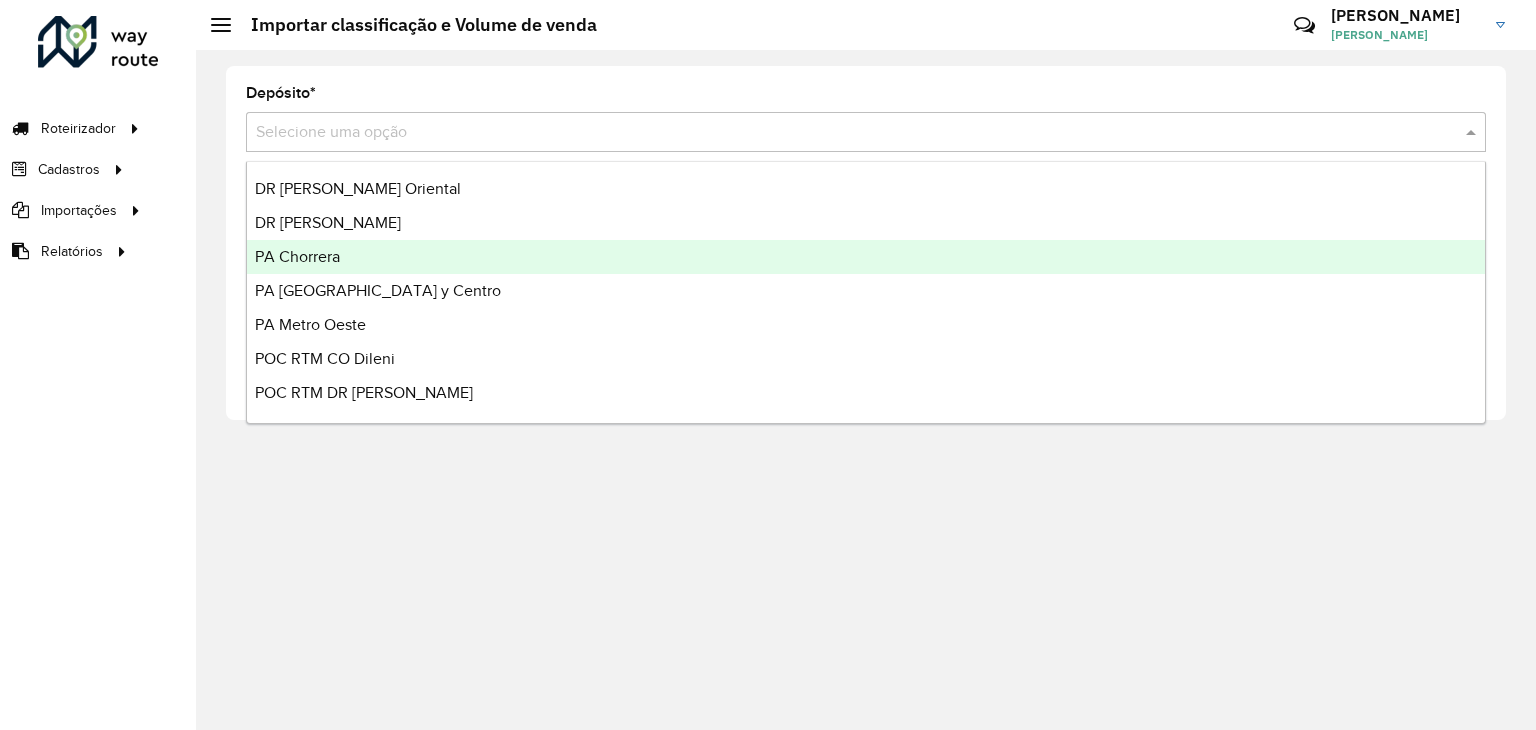click on "PA Chorrera" at bounding box center (866, 257) 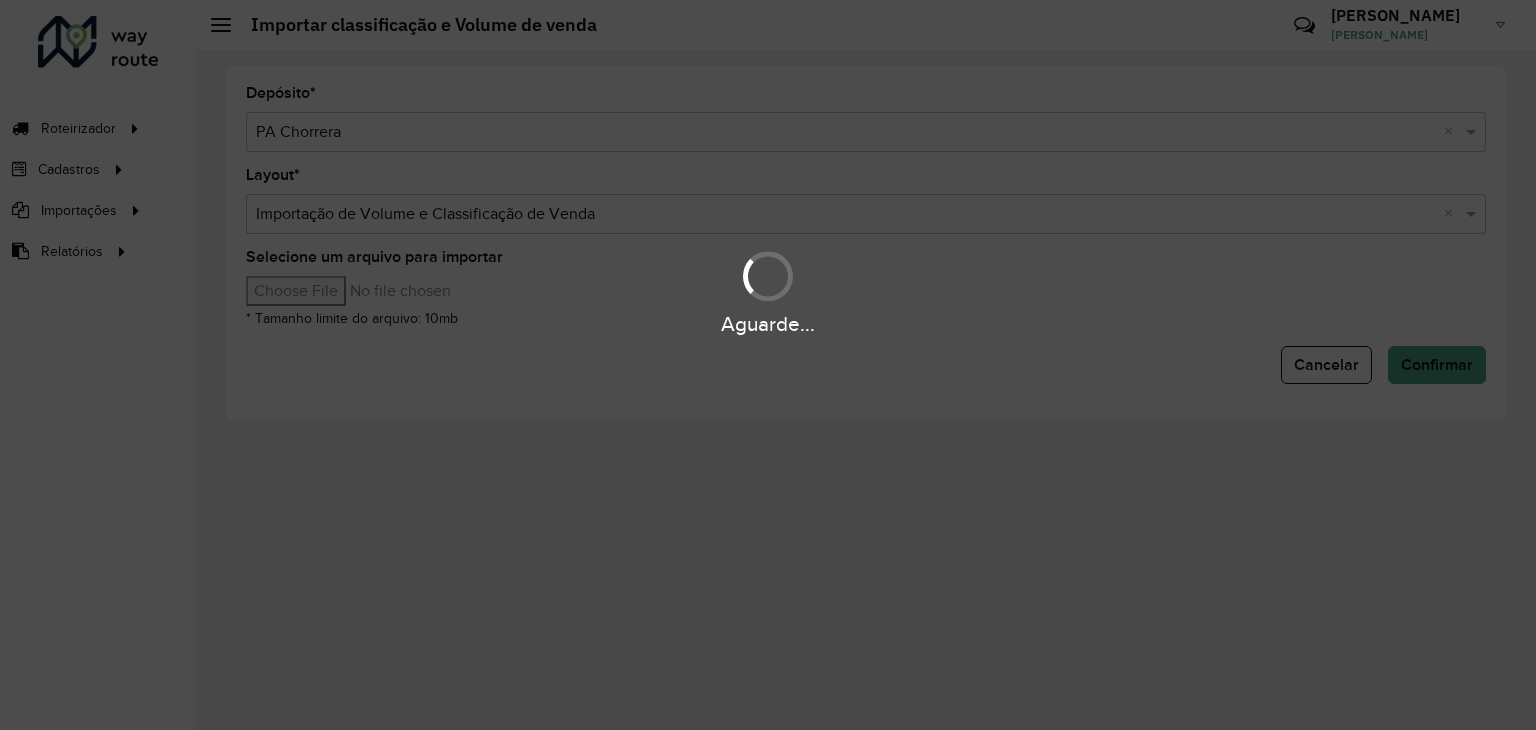 click on "Aguarde..." at bounding box center [768, 365] 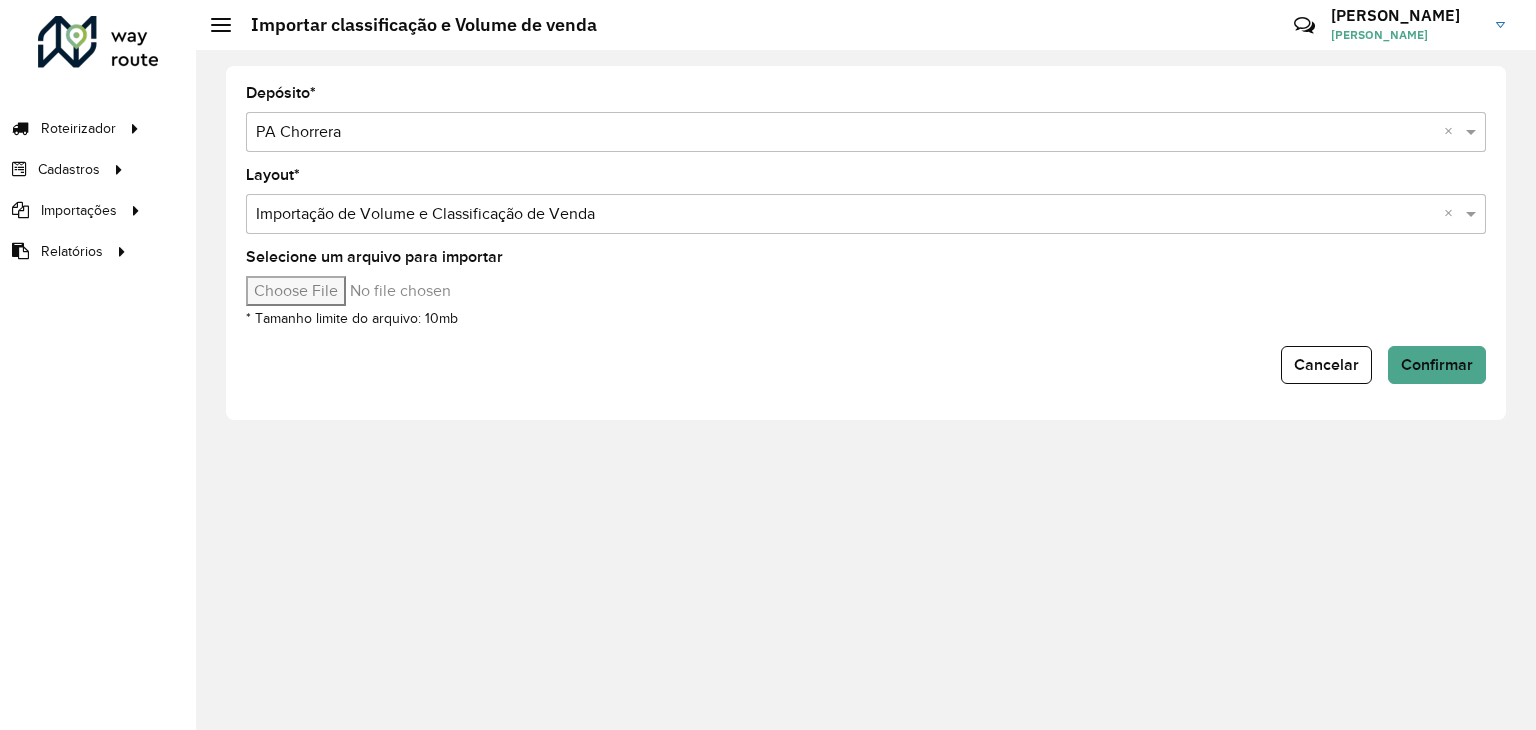 click at bounding box center (846, 215) 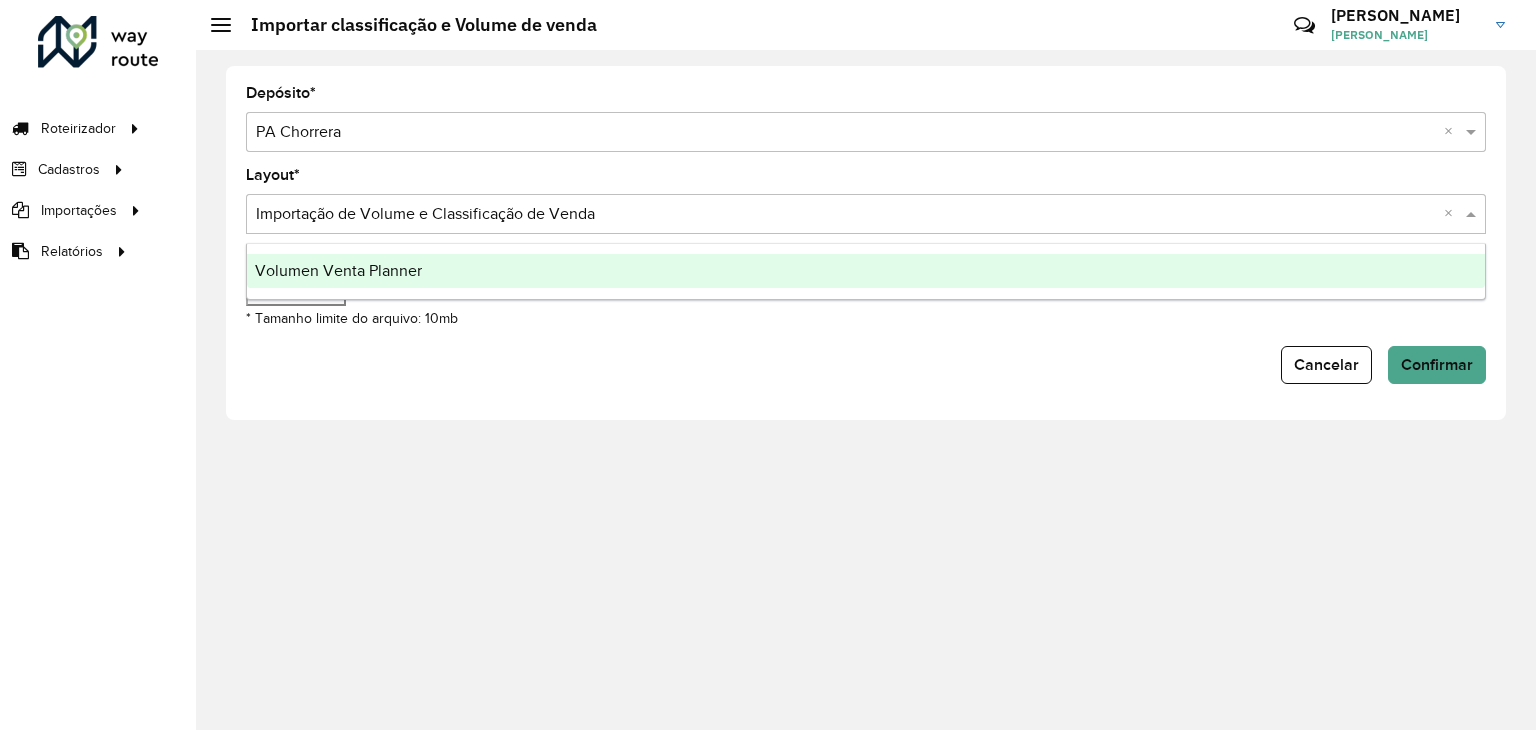 click on "Layout  * Selecione uma opção × Importação de Volume e Classificação de Venda ×" 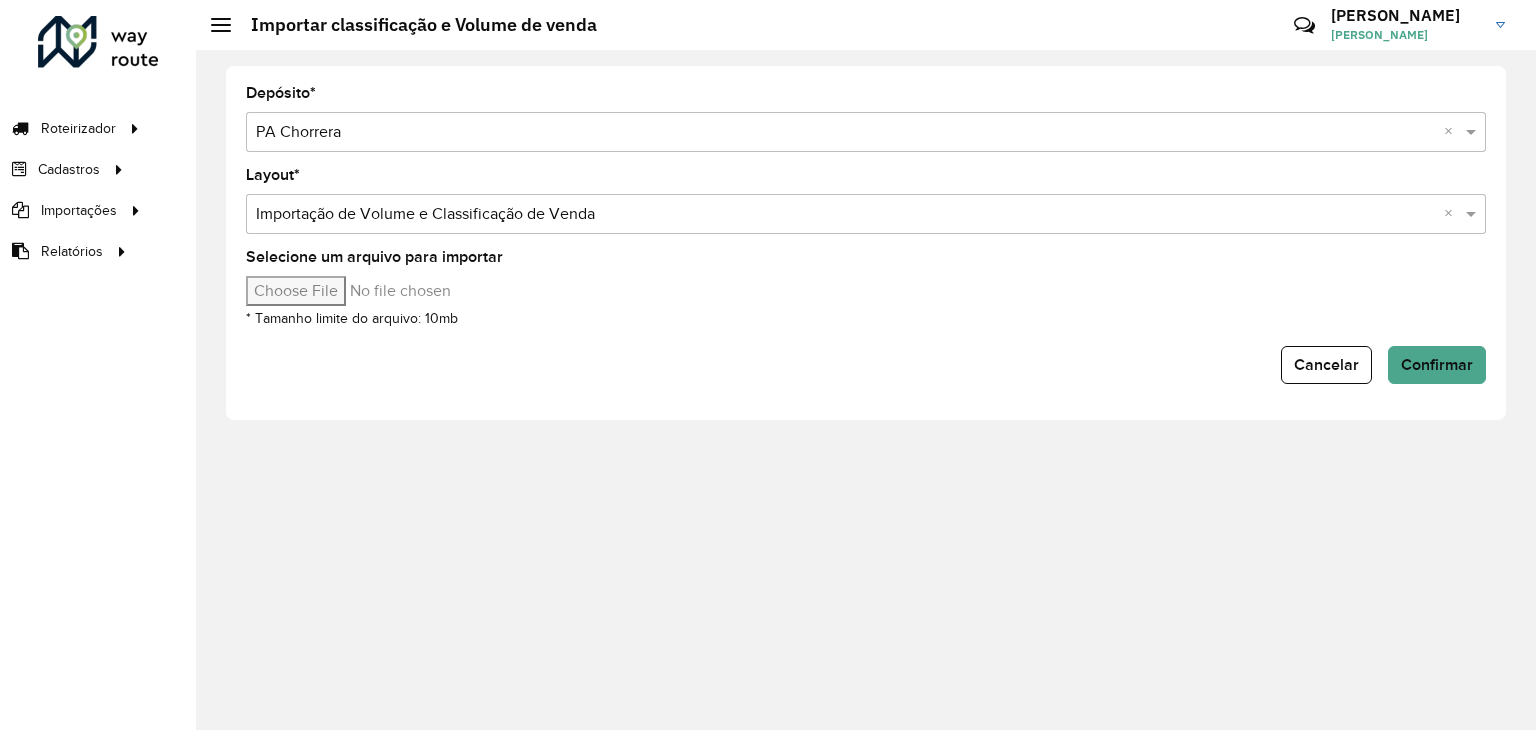 click on "Selecione um arquivo para importar" at bounding box center (416, 291) 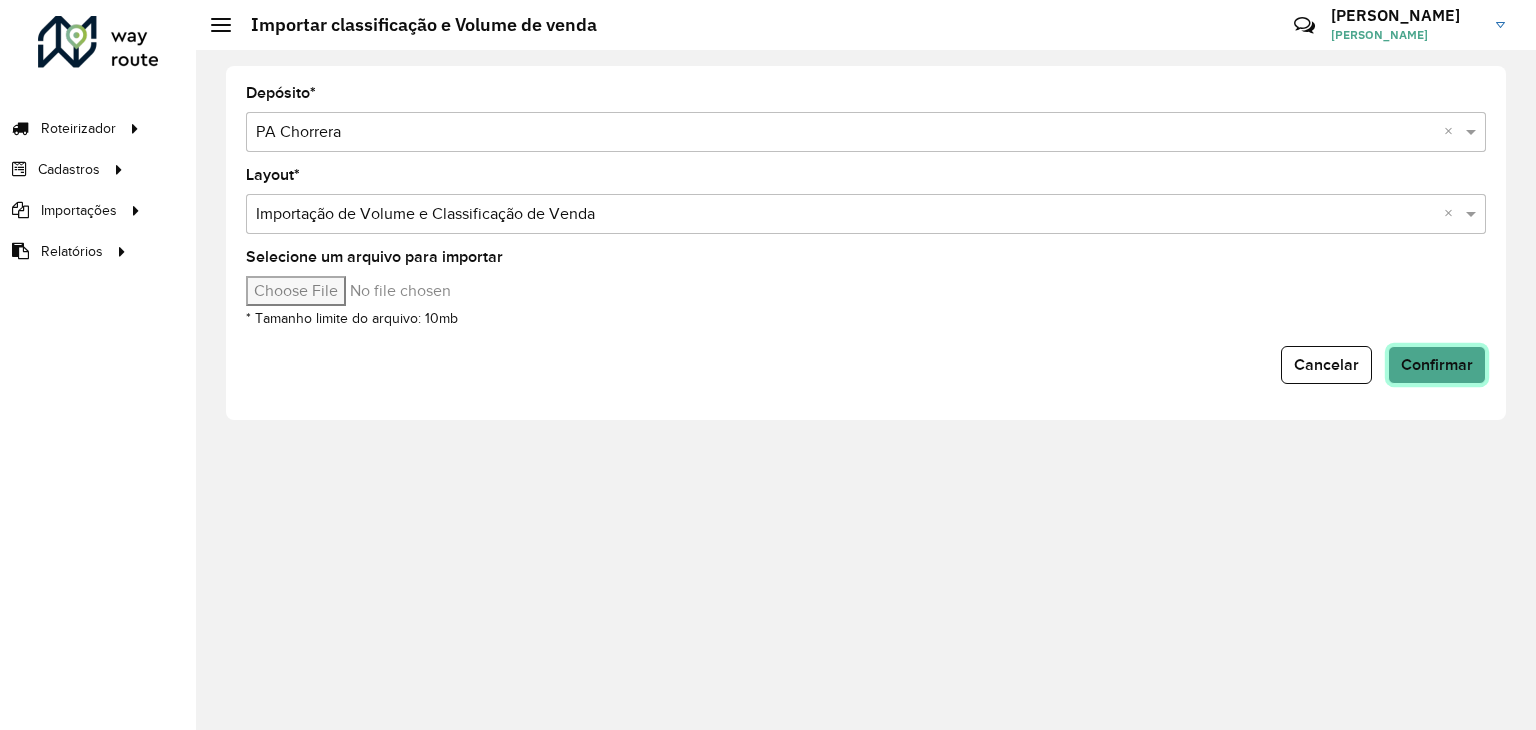 click on "Confirmar" 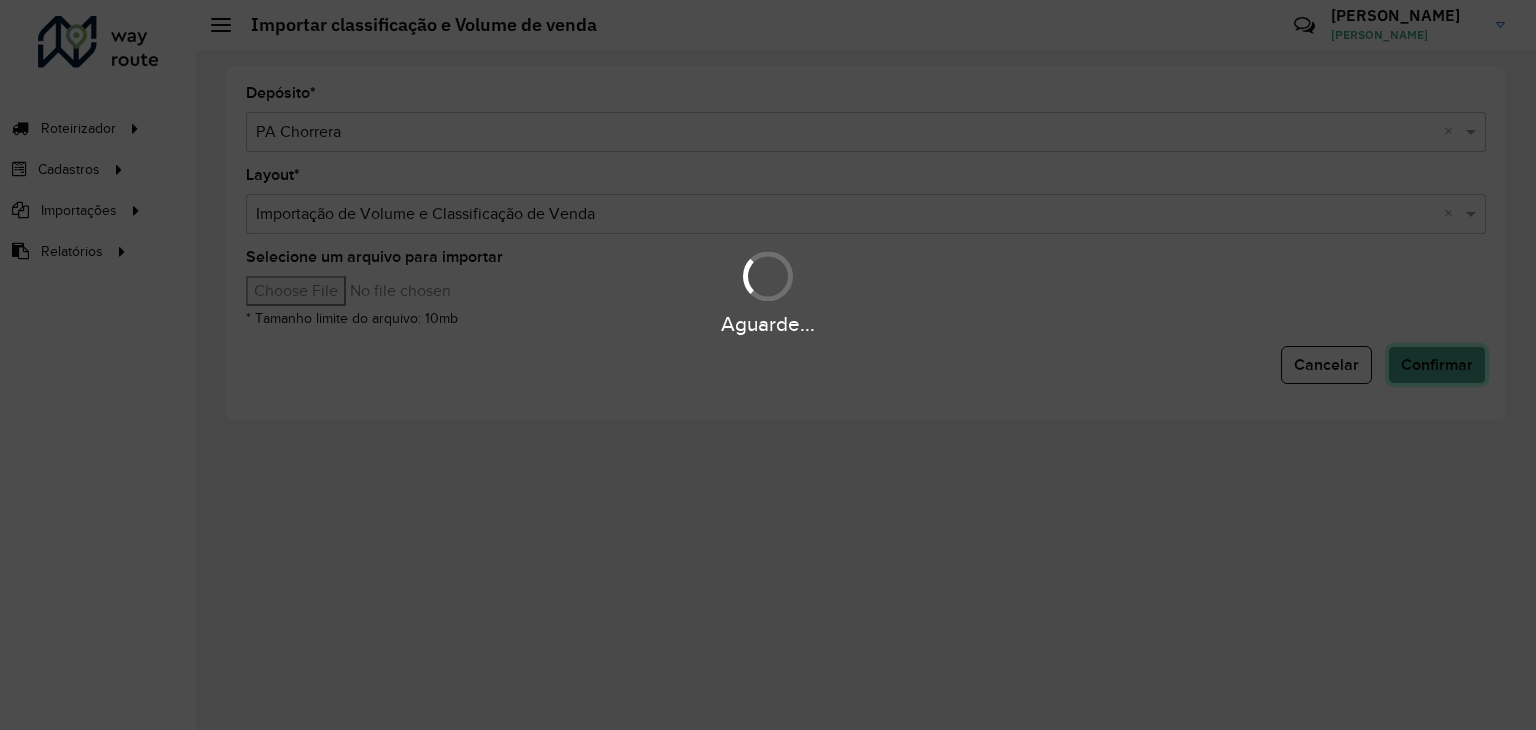 type 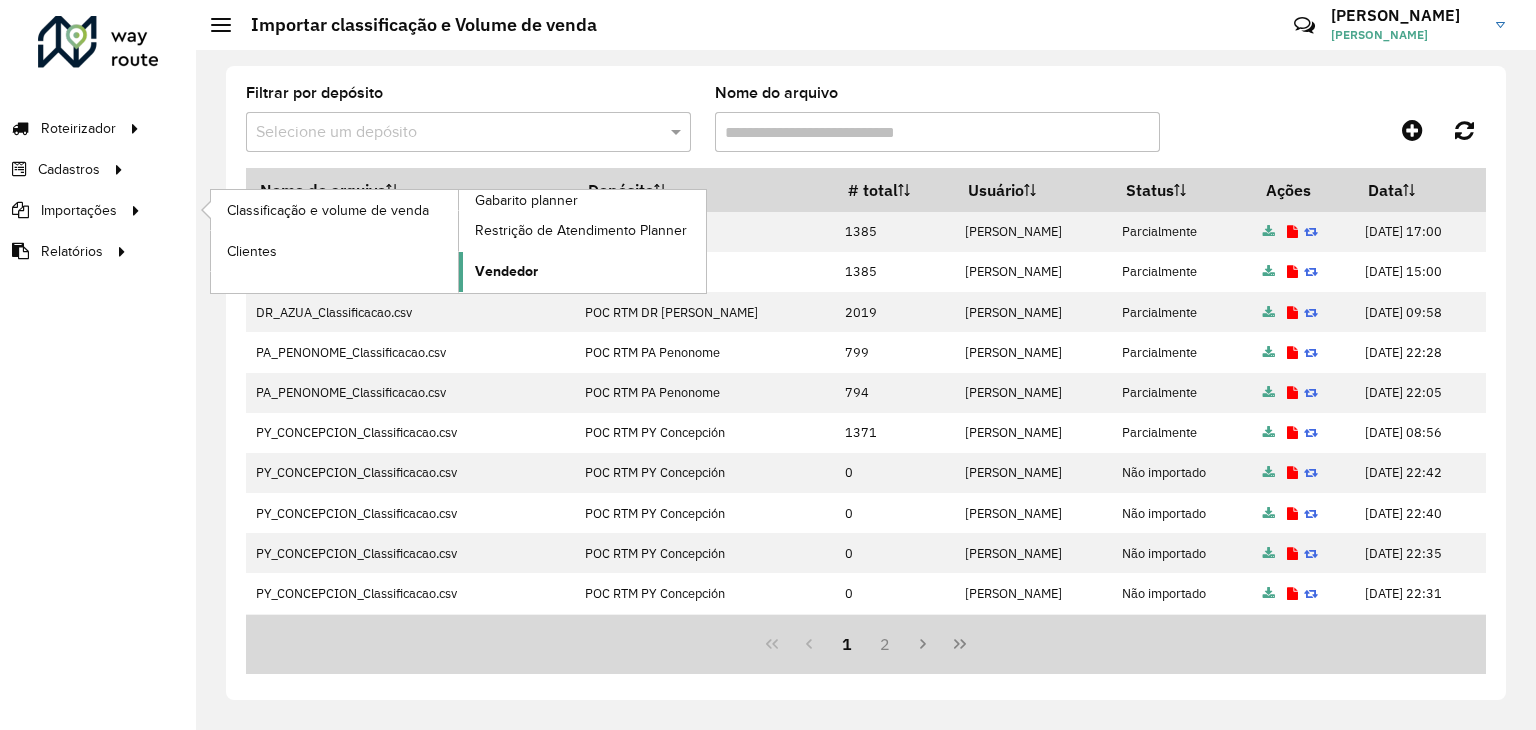 click on "Vendedor" 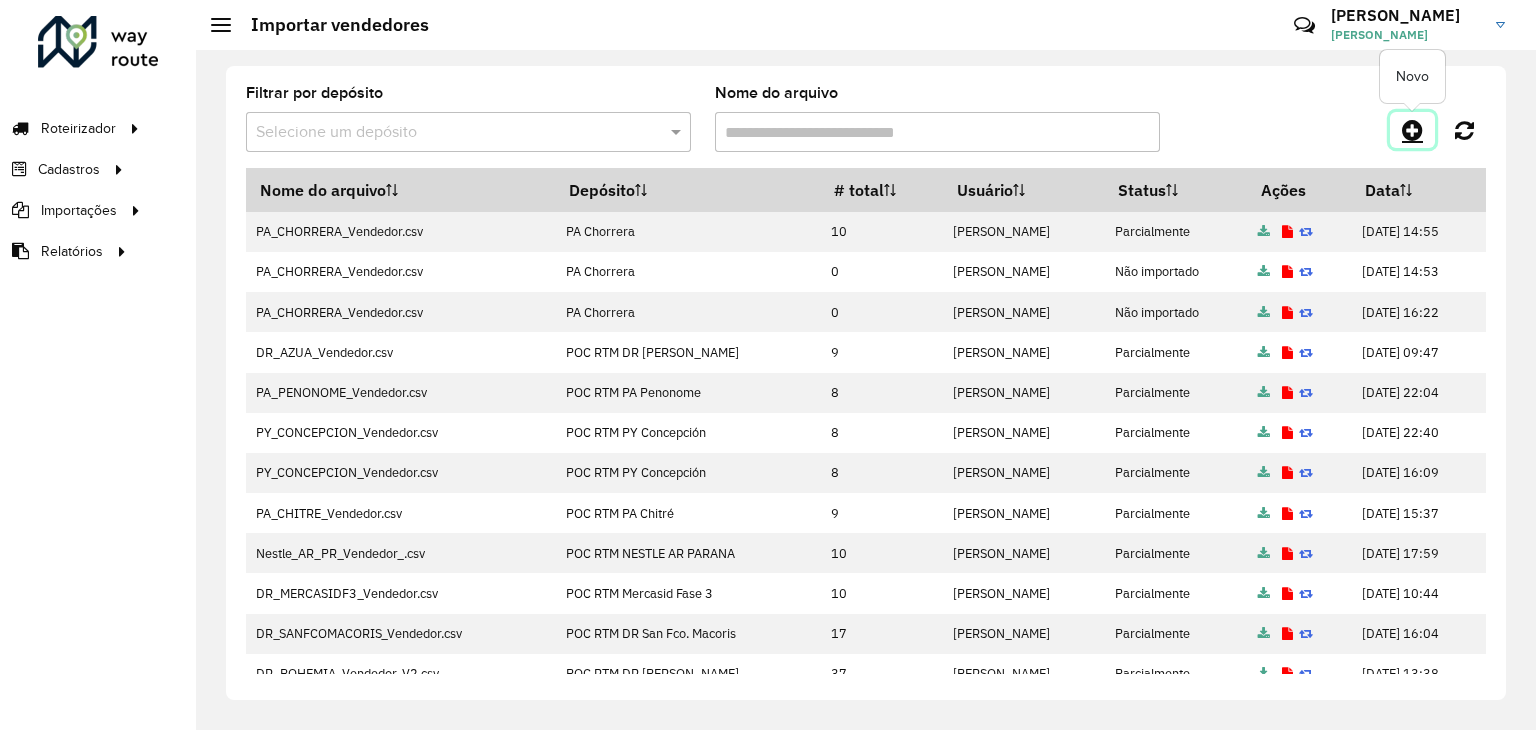 click 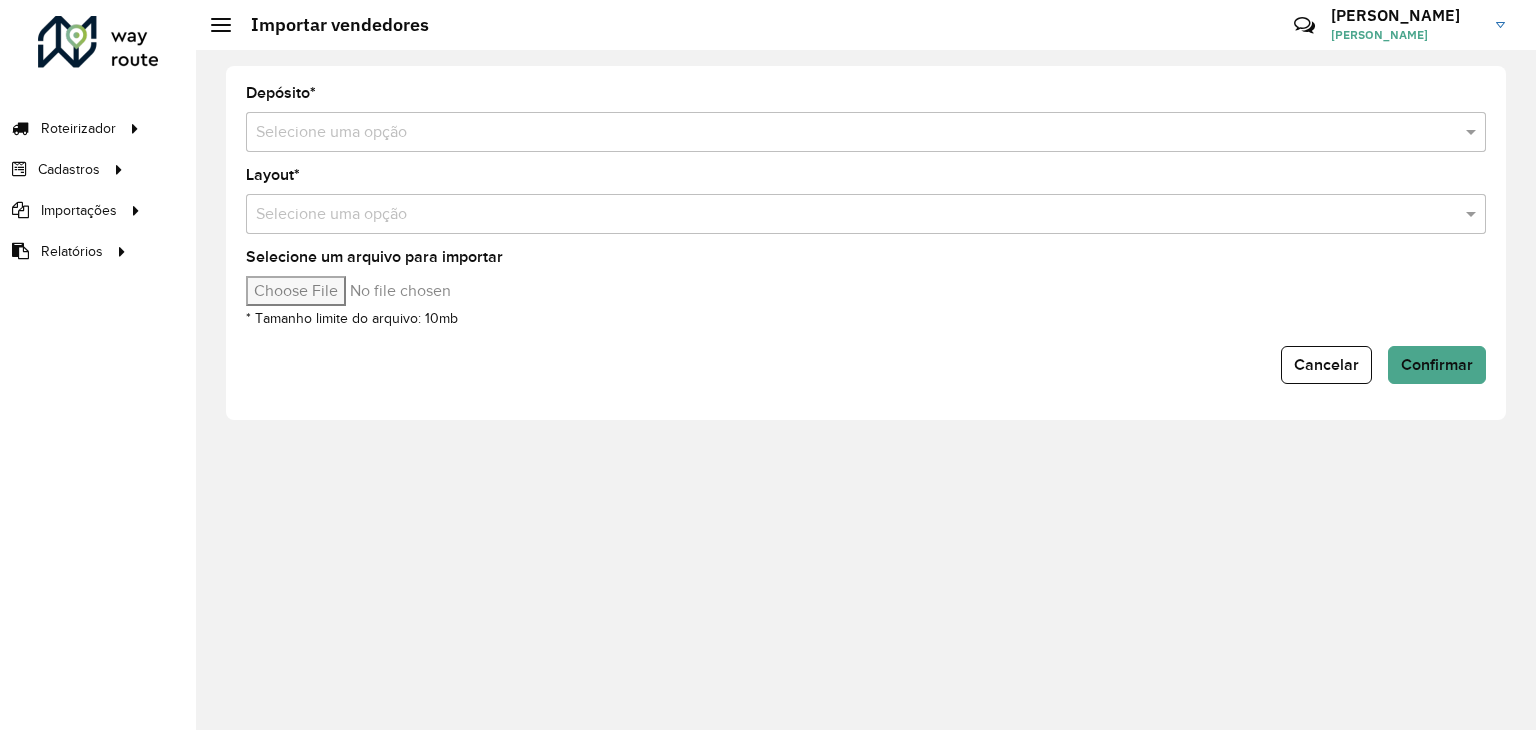 click at bounding box center (846, 133) 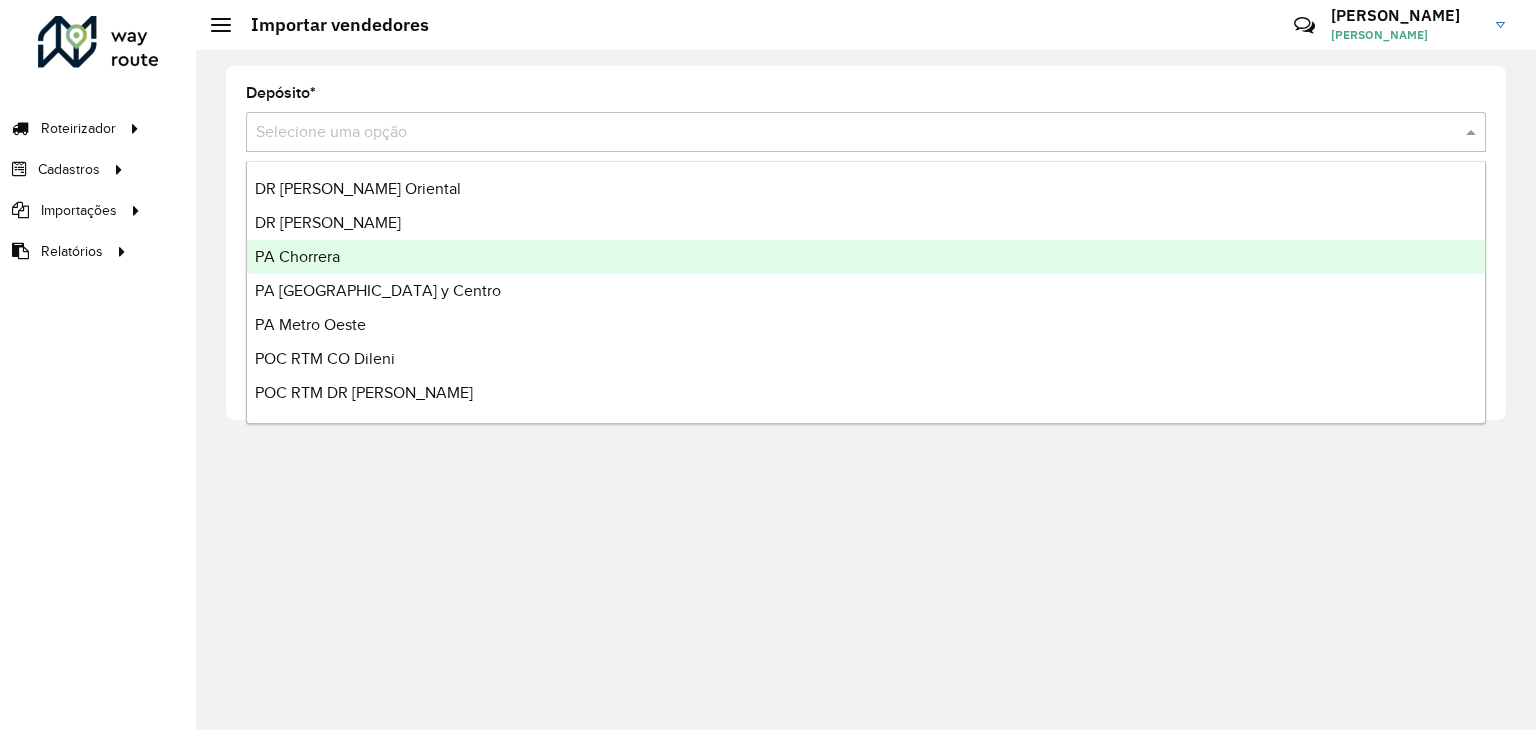 click on "PA Chorrera" at bounding box center [866, 257] 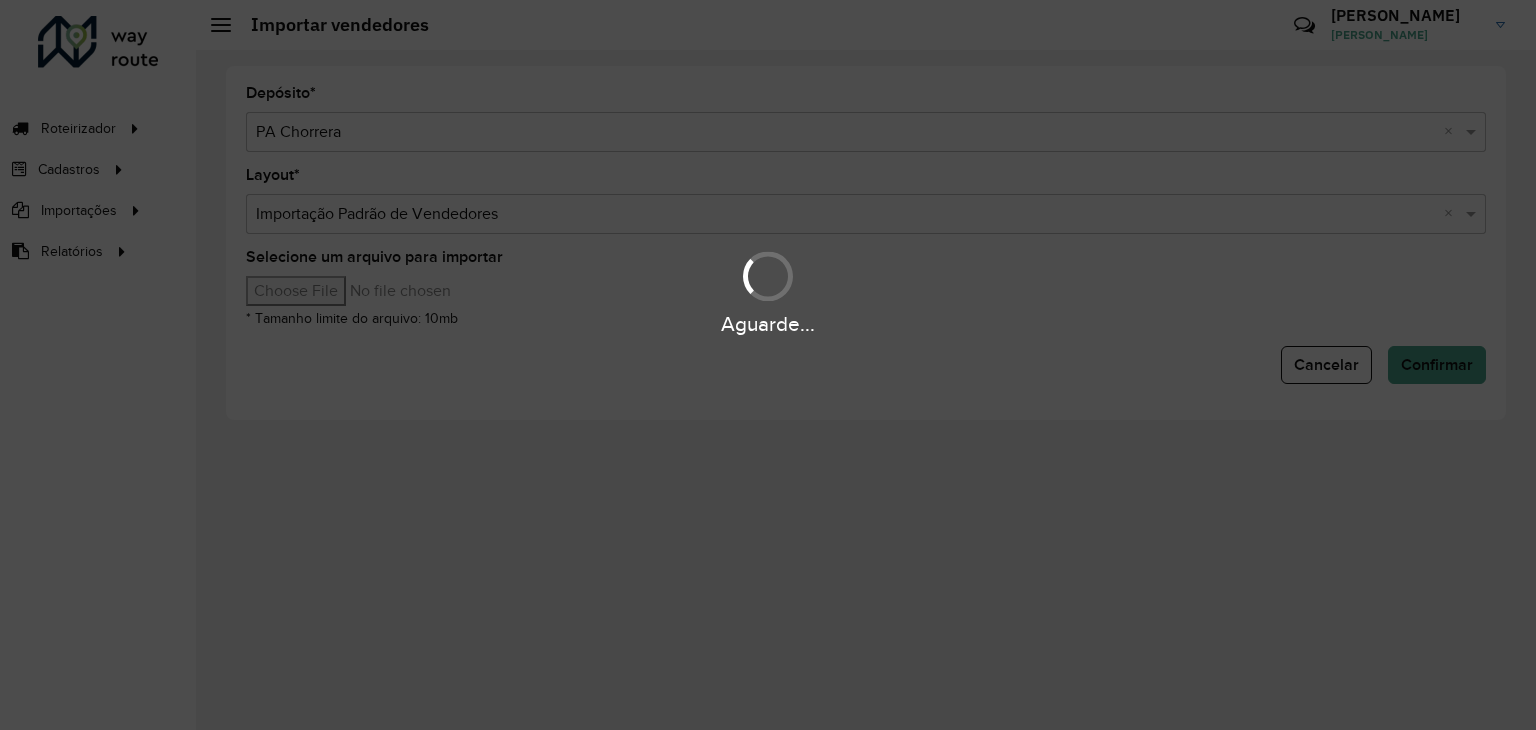click on "Aguarde..." at bounding box center [768, 365] 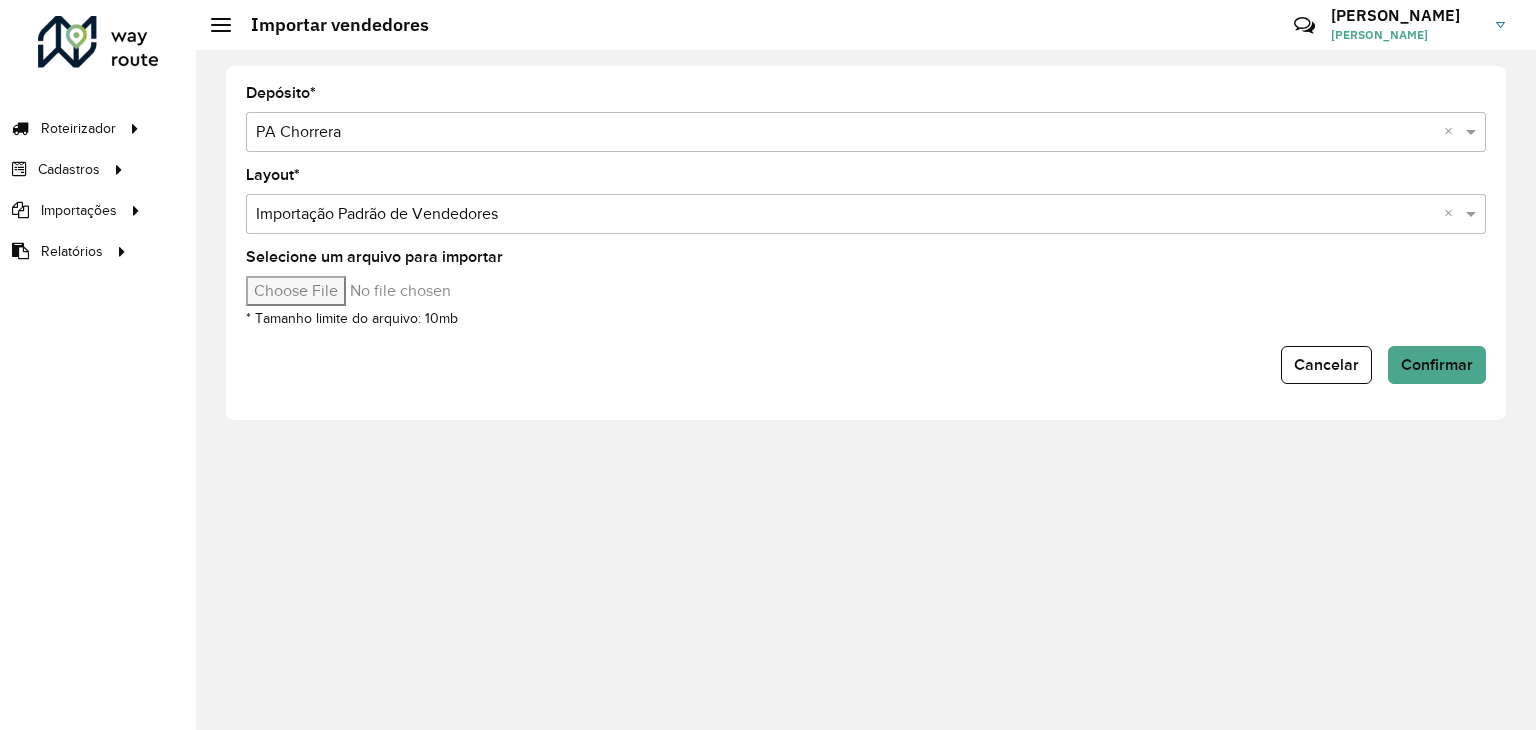 click at bounding box center (846, 215) 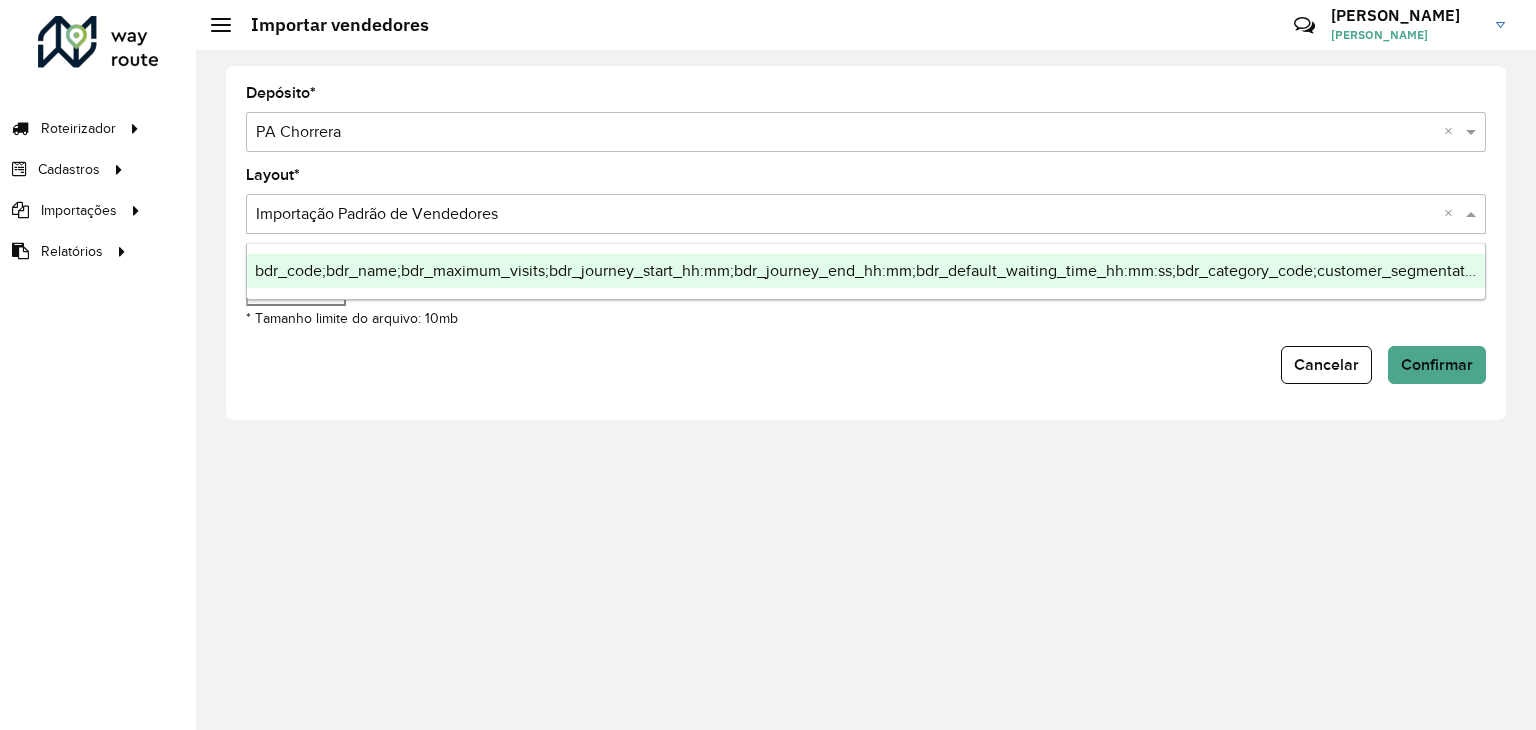 click on "bdr_code;bdr_name;bdr_maximum_visits;bdr_journey_start_hh:mm;bdr_journey_end_hh:mm;bdr_default_waiting_time_hh:mm:ss;bdr_category_code;customer_segmentation_code" at bounding box center [893, 270] 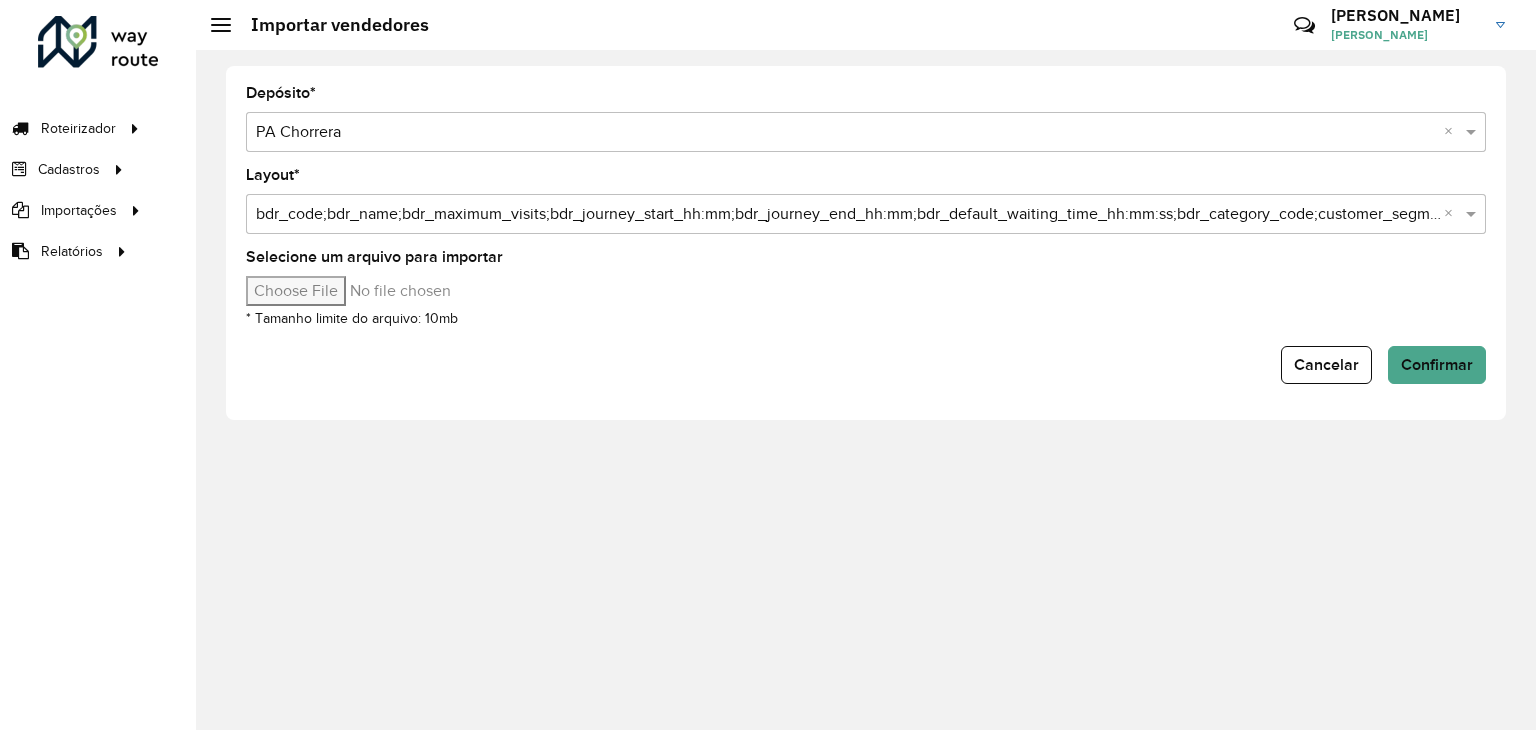 click on "Selecione um arquivo para importar" at bounding box center [416, 291] 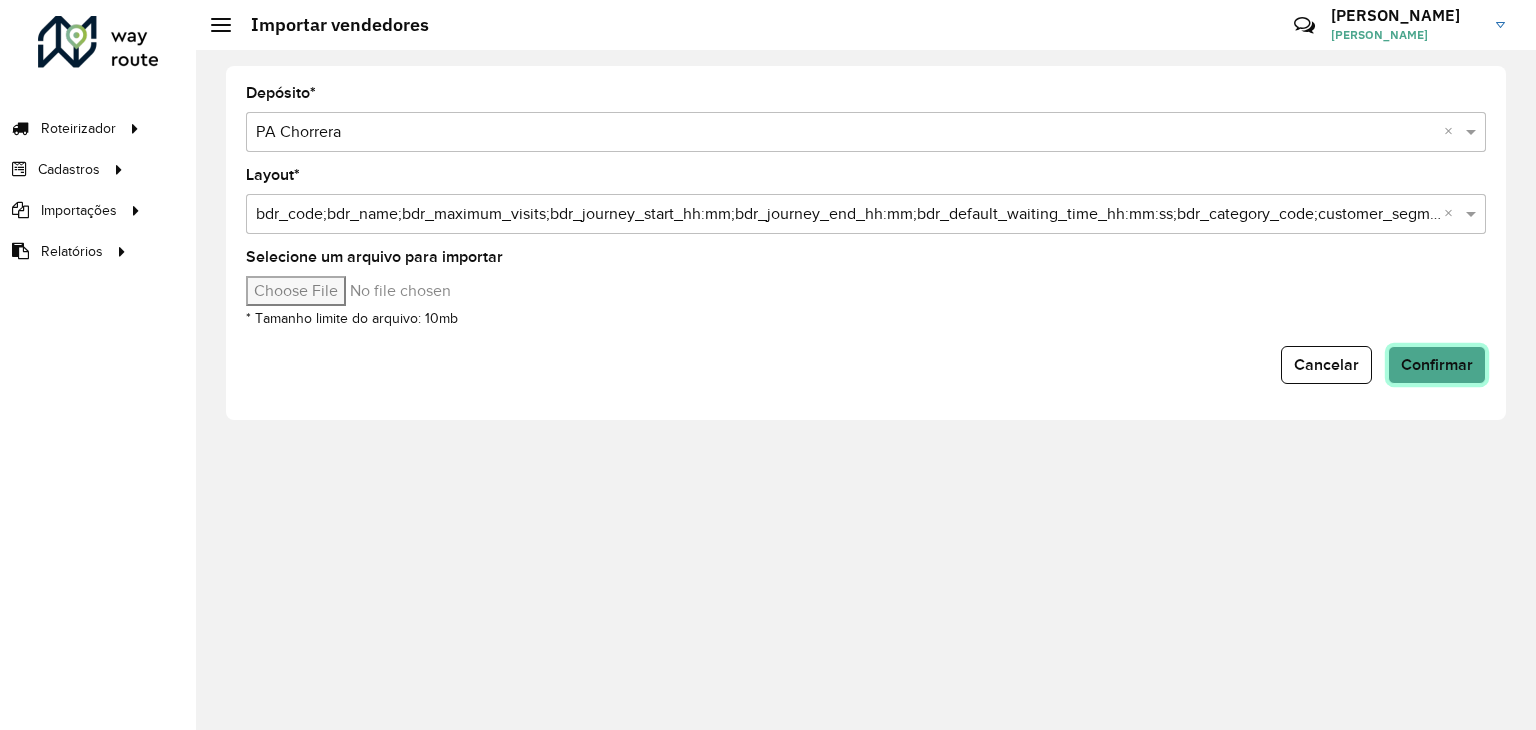 click on "Confirmar" 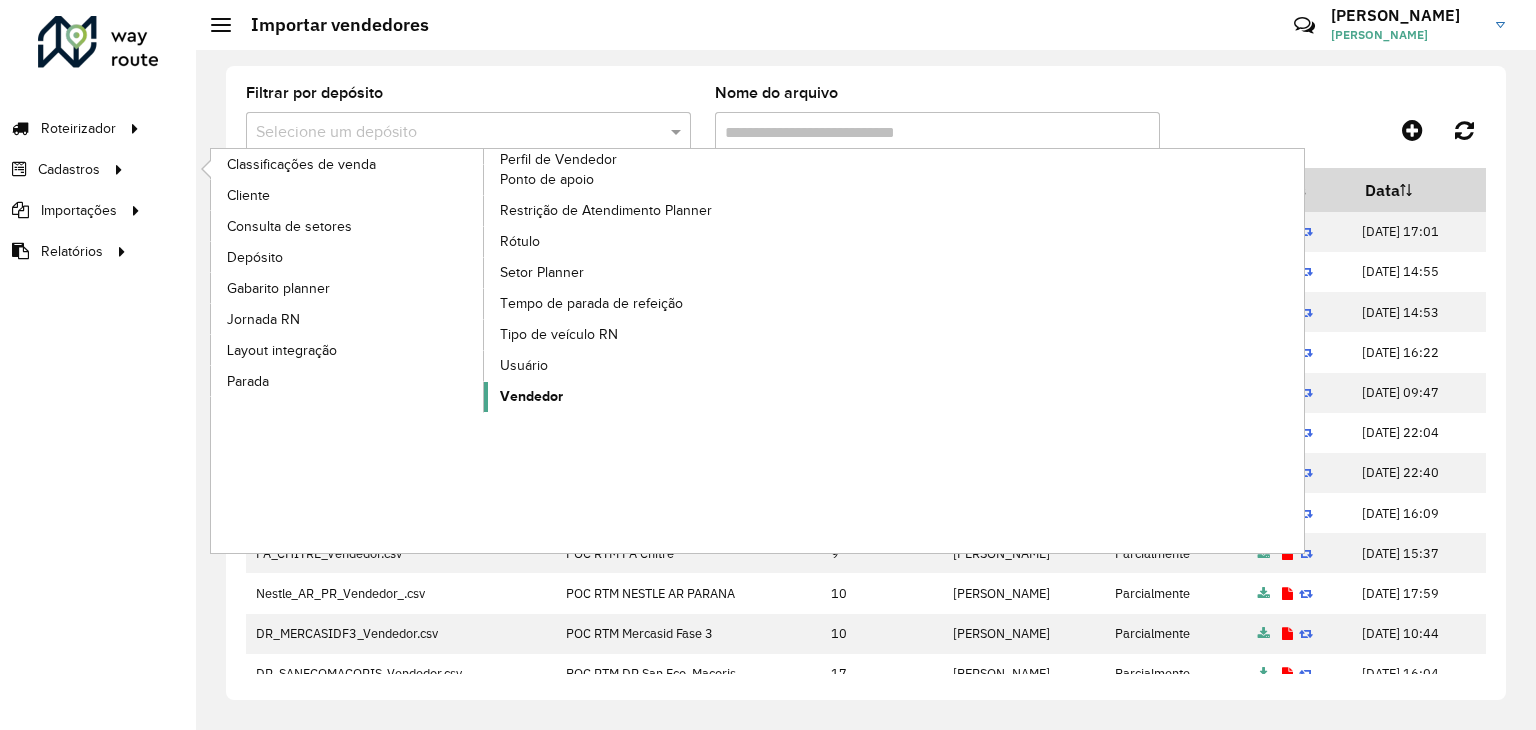 click on "Vendedor" 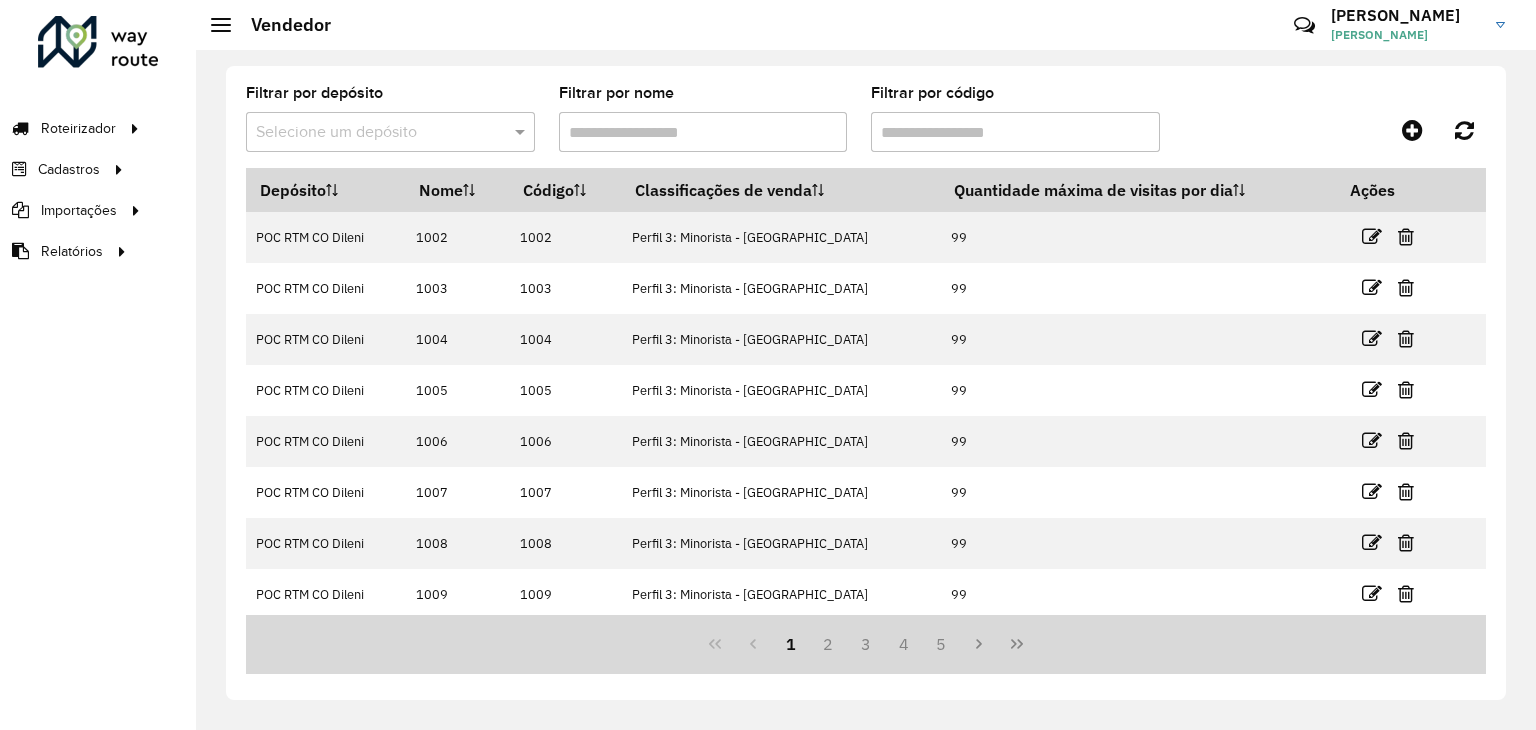 click at bounding box center (390, 132) 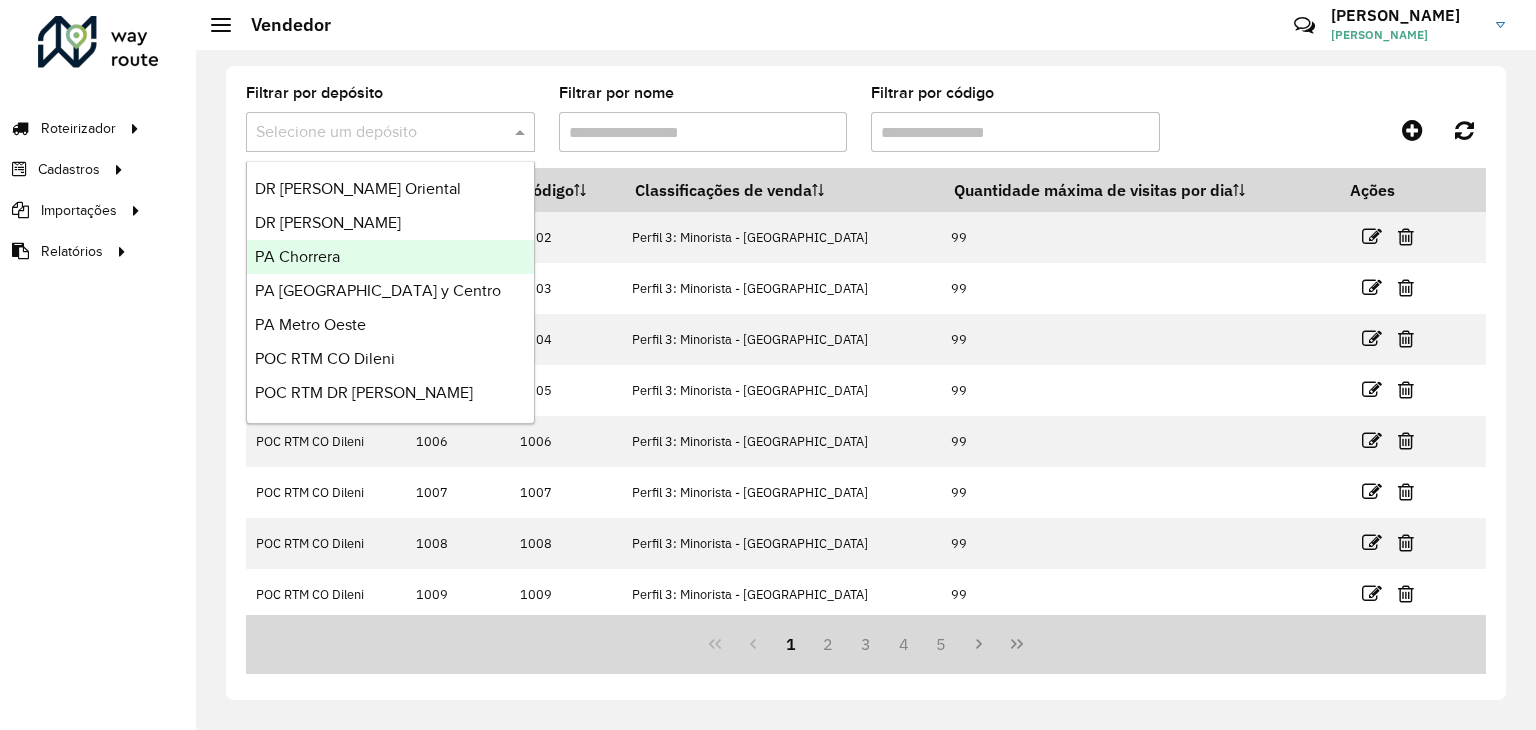 click on "PA Chorrera" at bounding box center [390, 257] 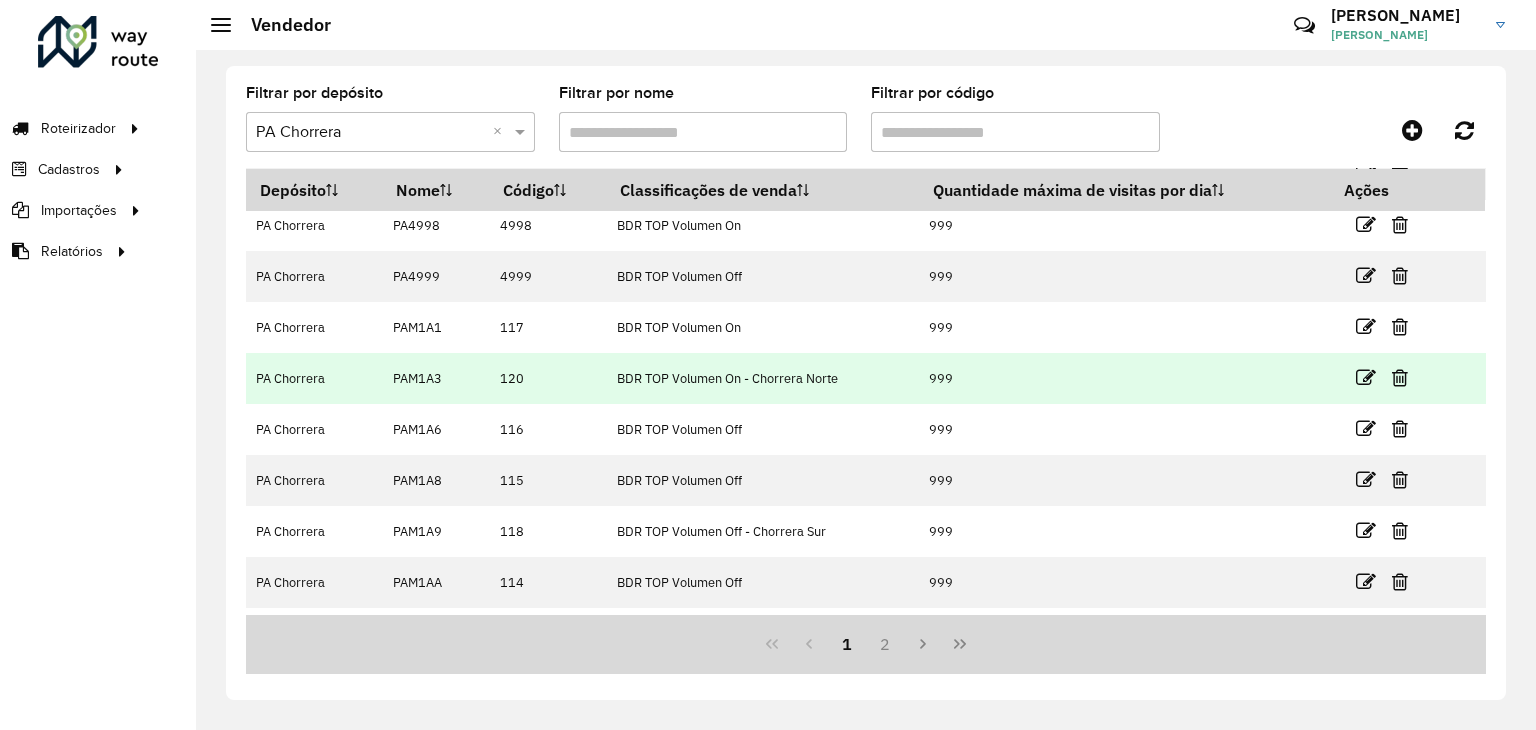 scroll, scrollTop: 0, scrollLeft: 0, axis: both 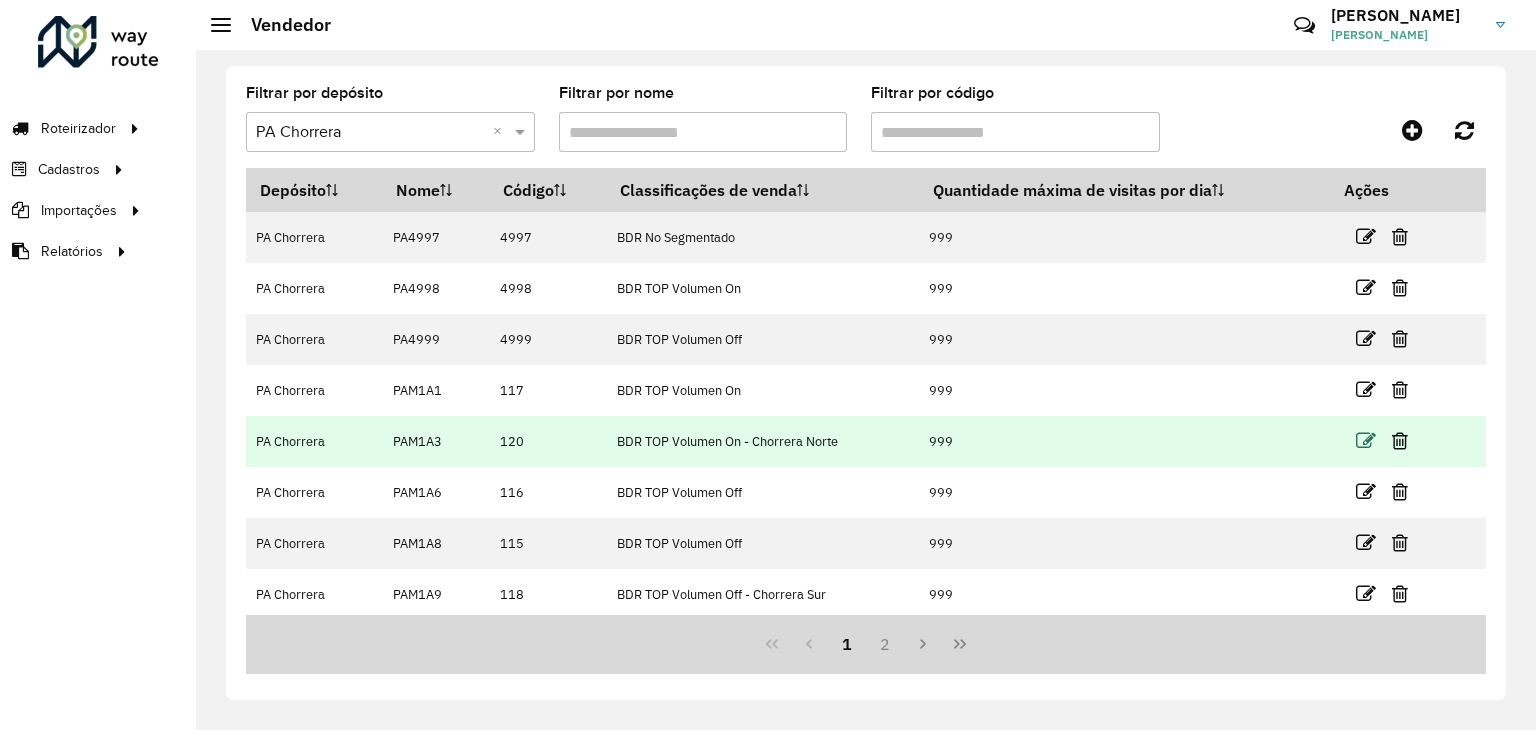 click at bounding box center [1366, 441] 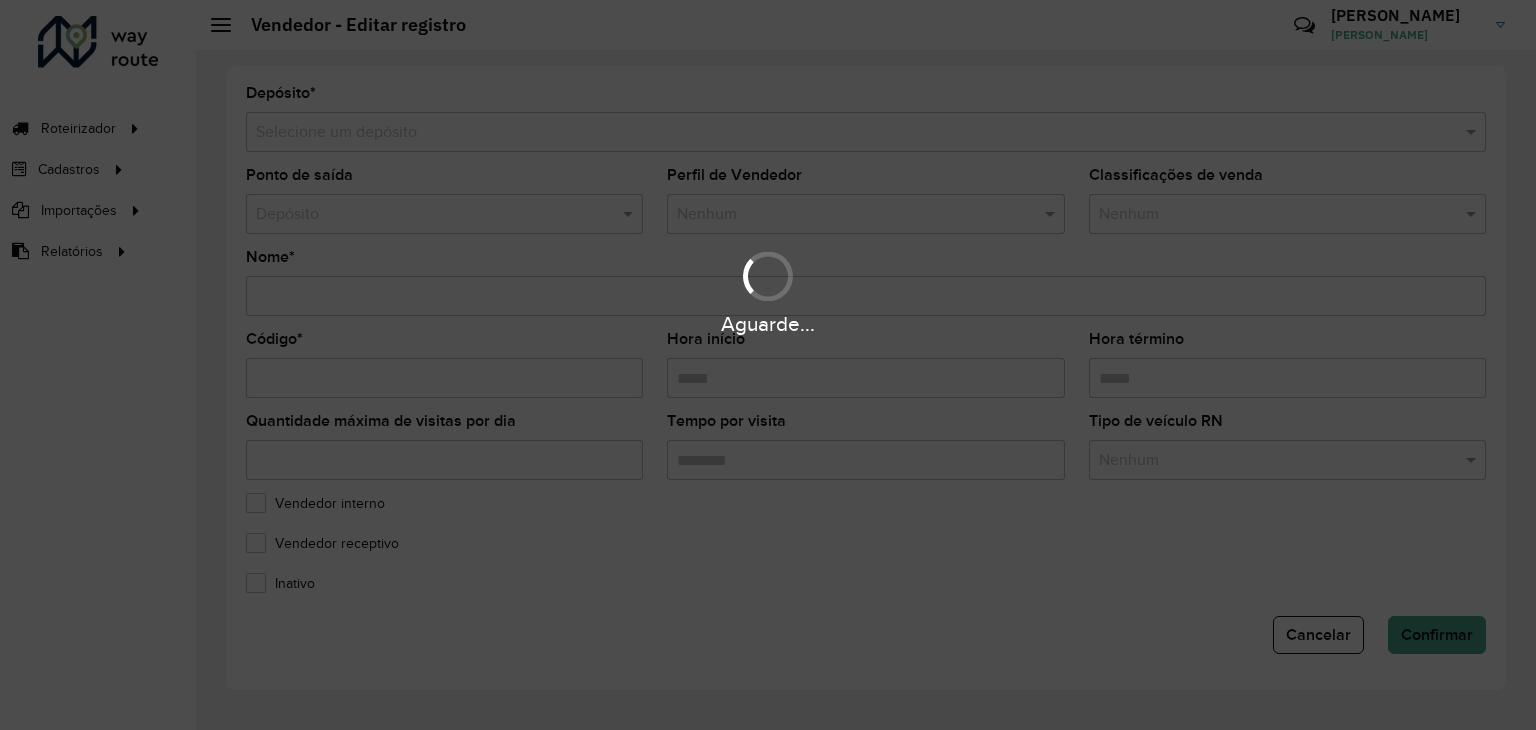 type on "******" 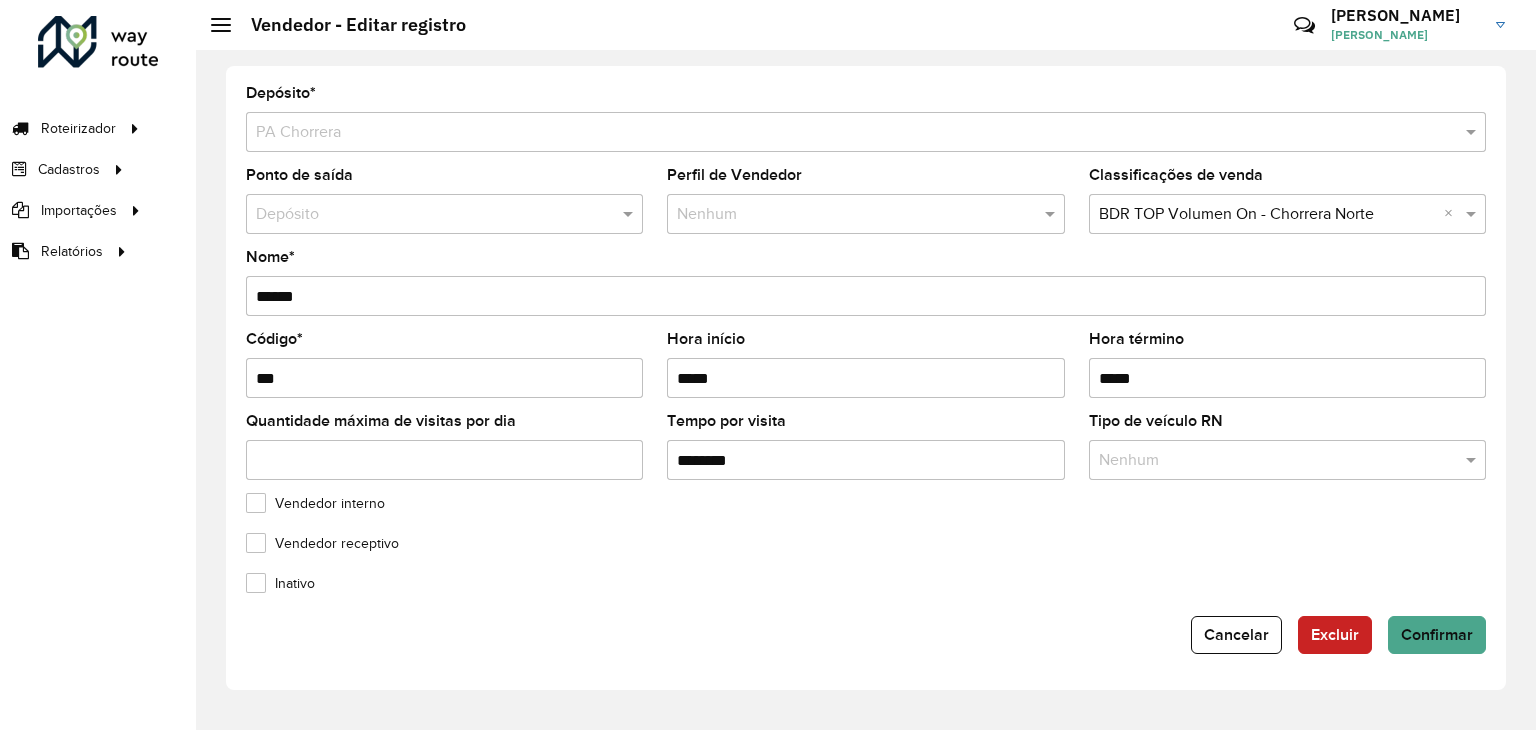 click at bounding box center (1267, 215) 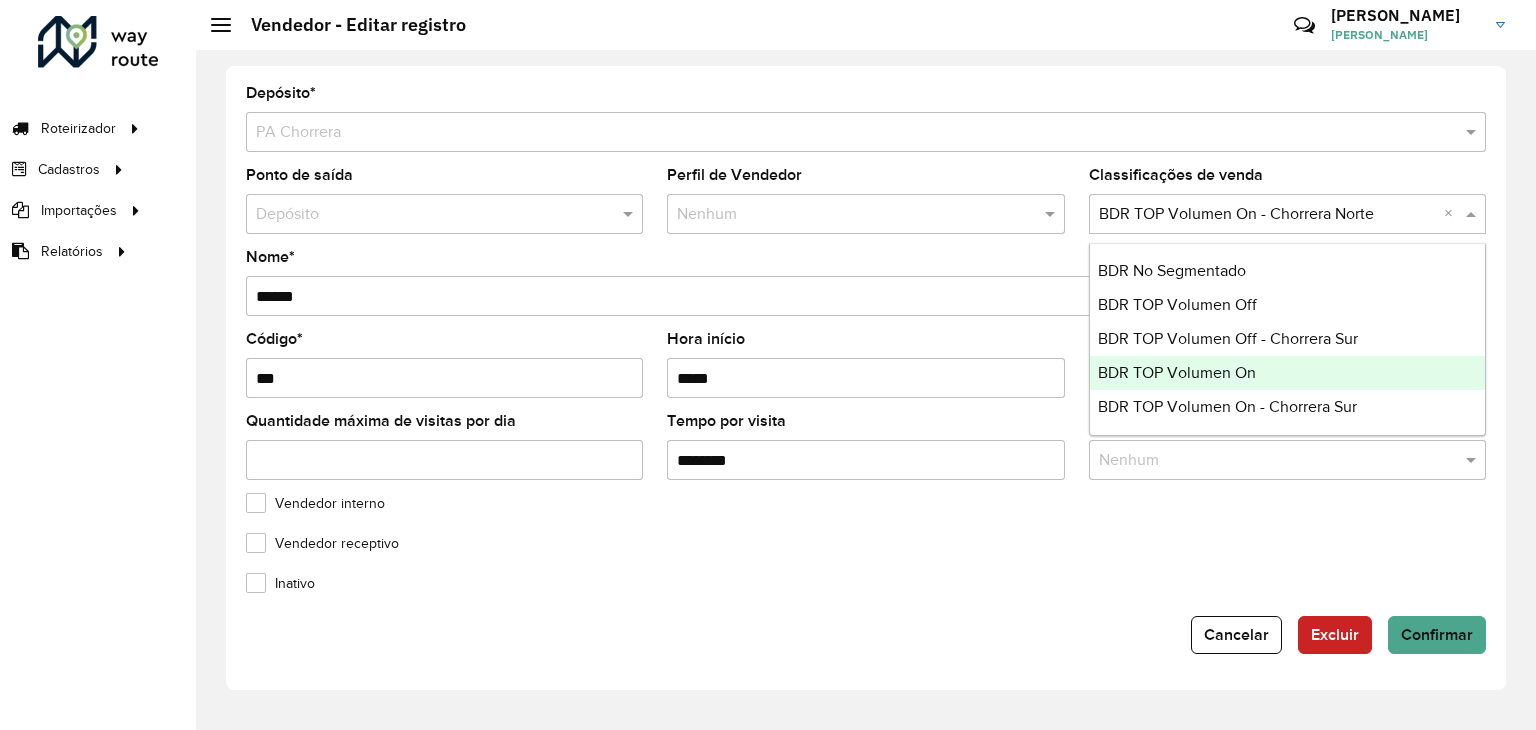 click on "BDR TOP Volumen On" at bounding box center (1177, 372) 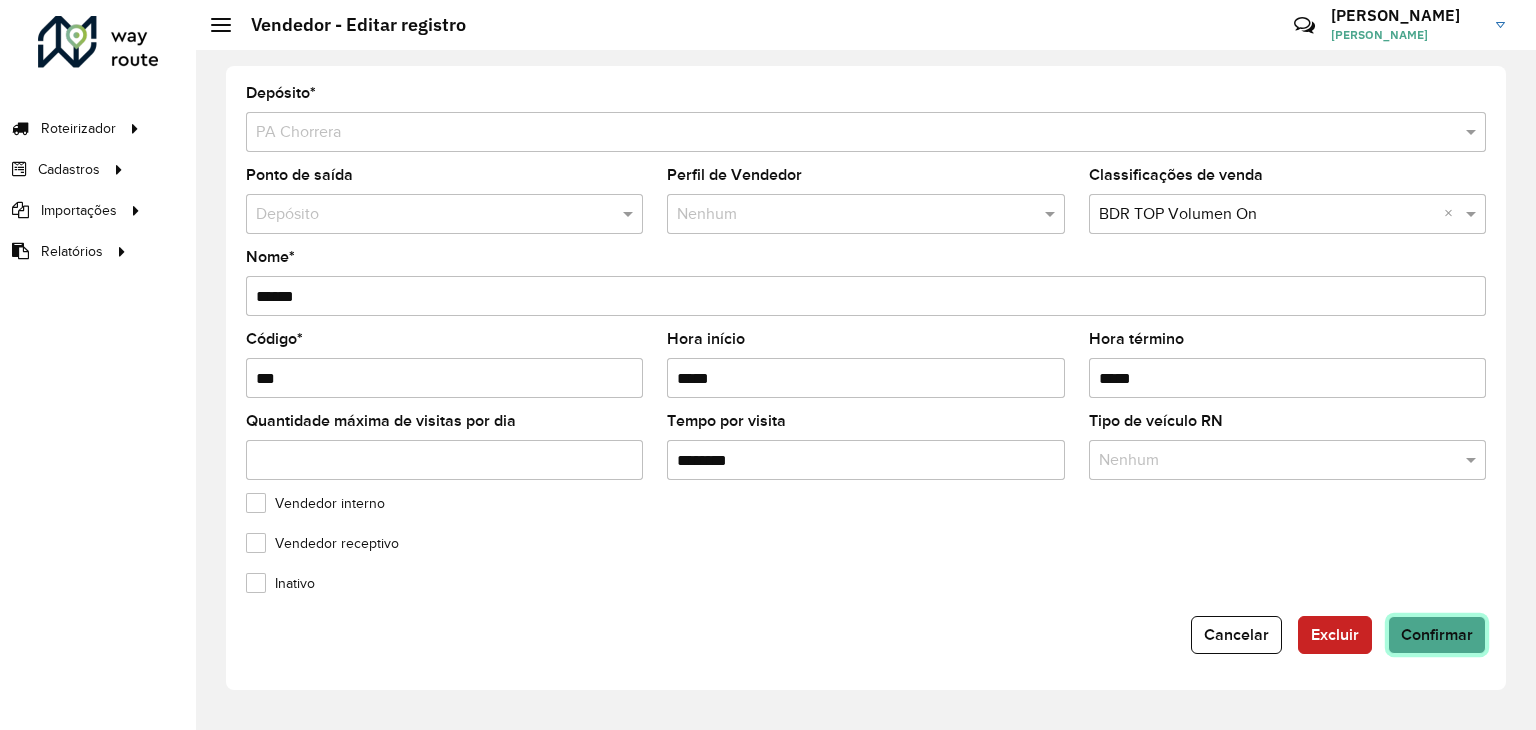 click on "Confirmar" 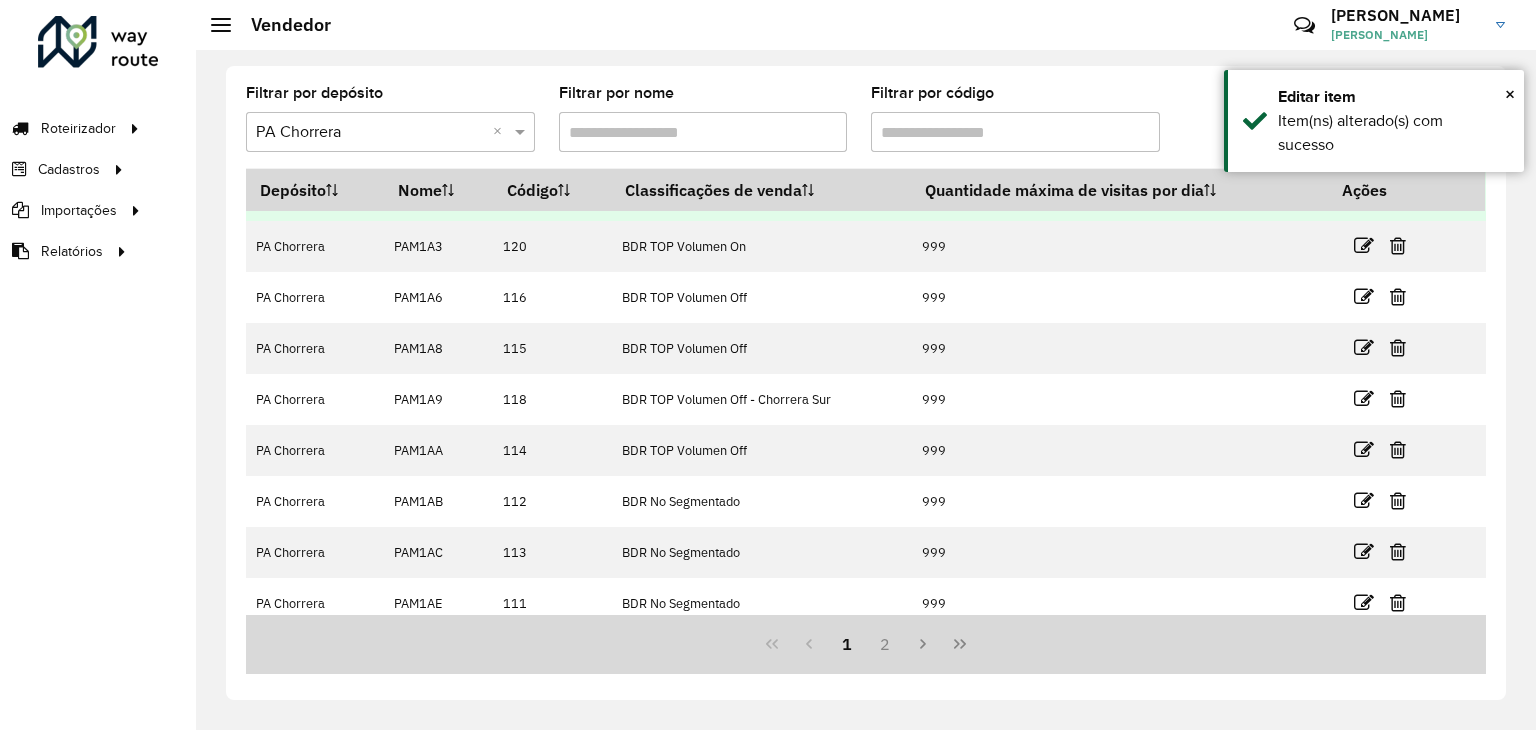 scroll, scrollTop: 206, scrollLeft: 0, axis: vertical 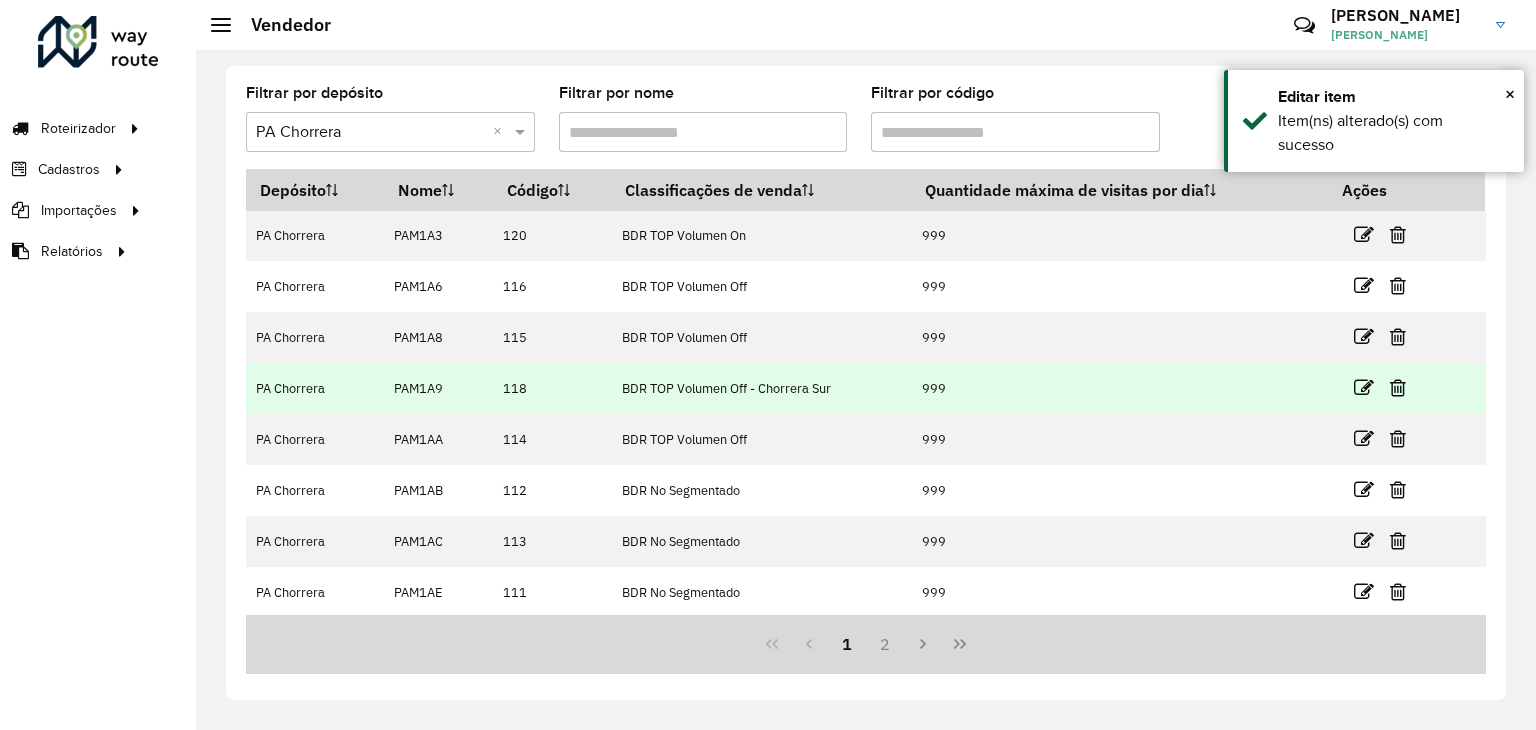 click at bounding box center (1388, 388) 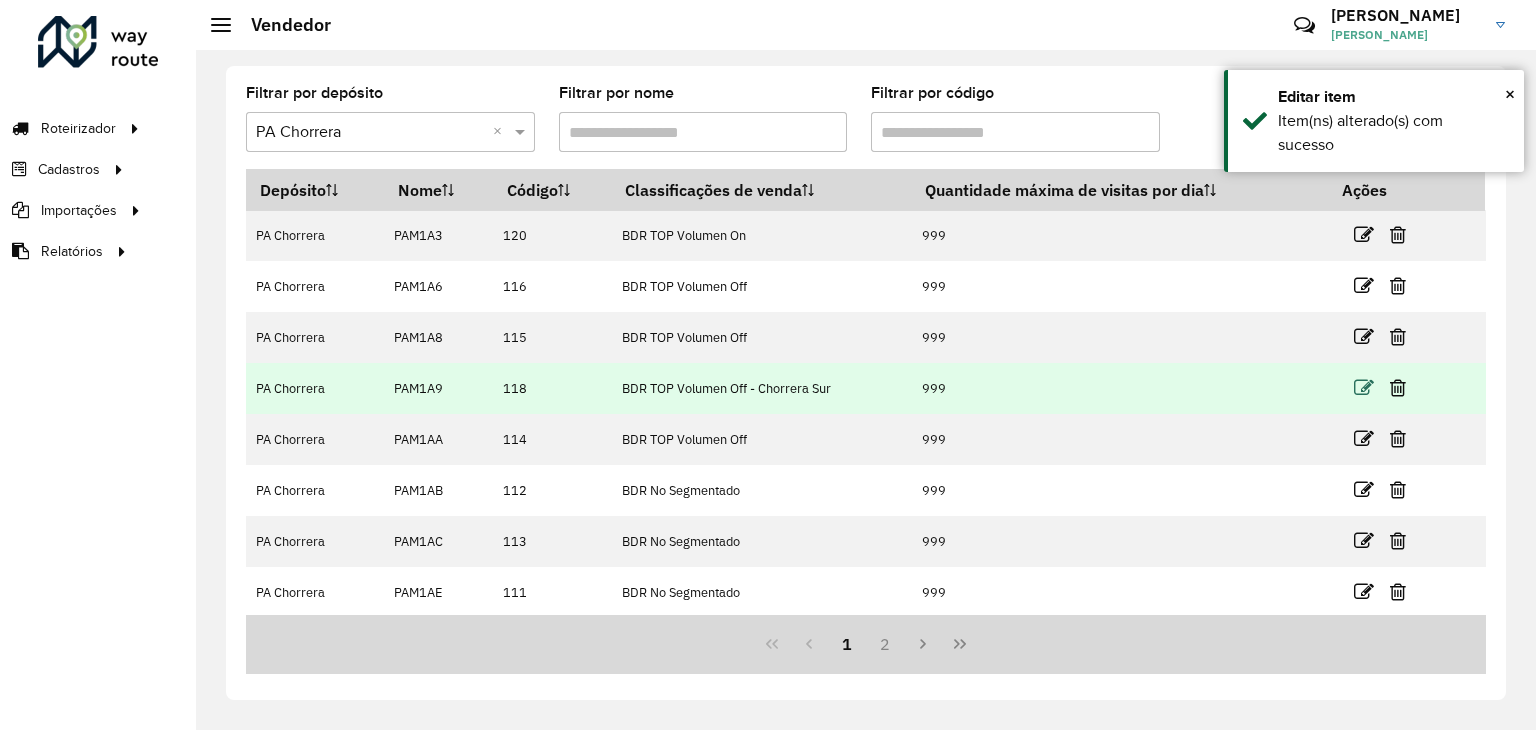 click at bounding box center [1364, 388] 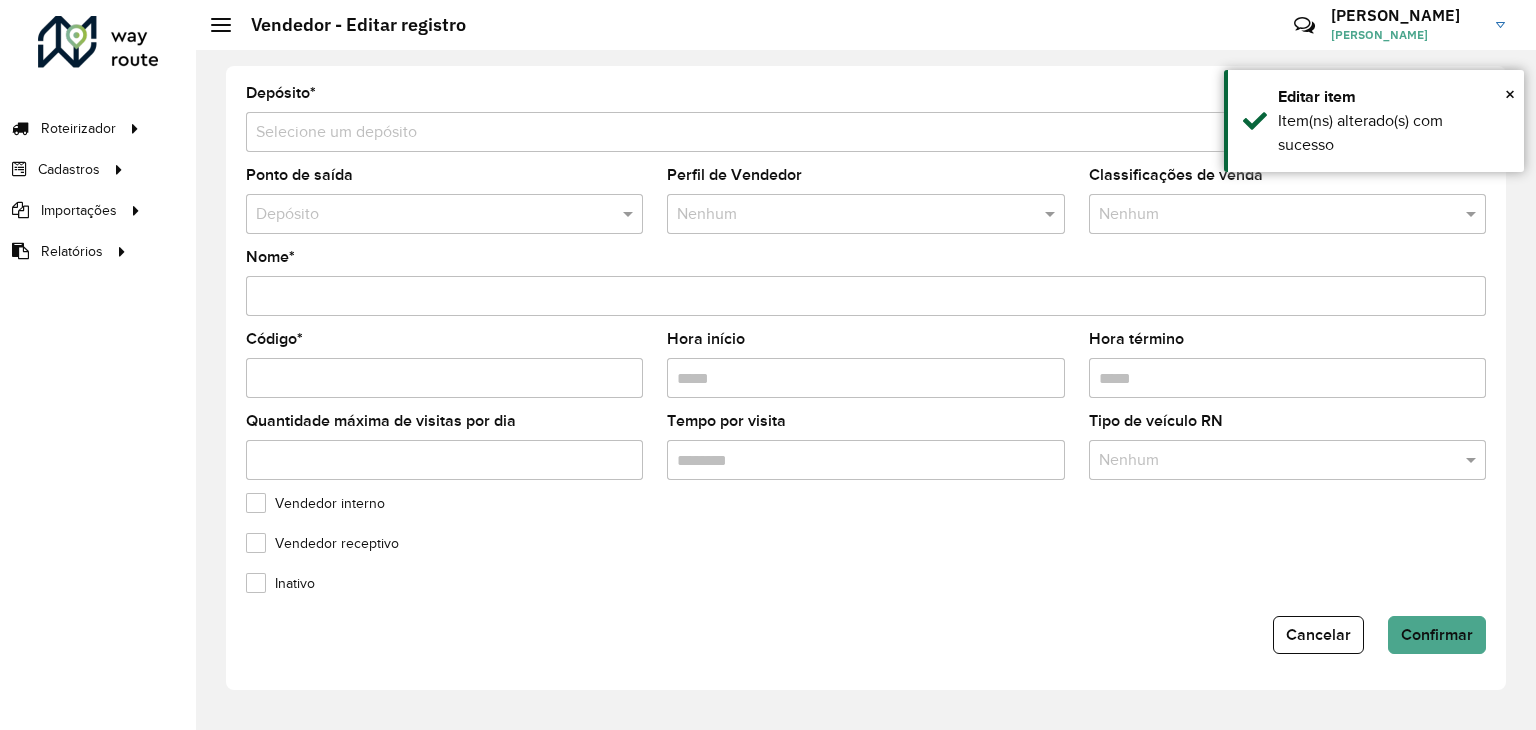 type on "******" 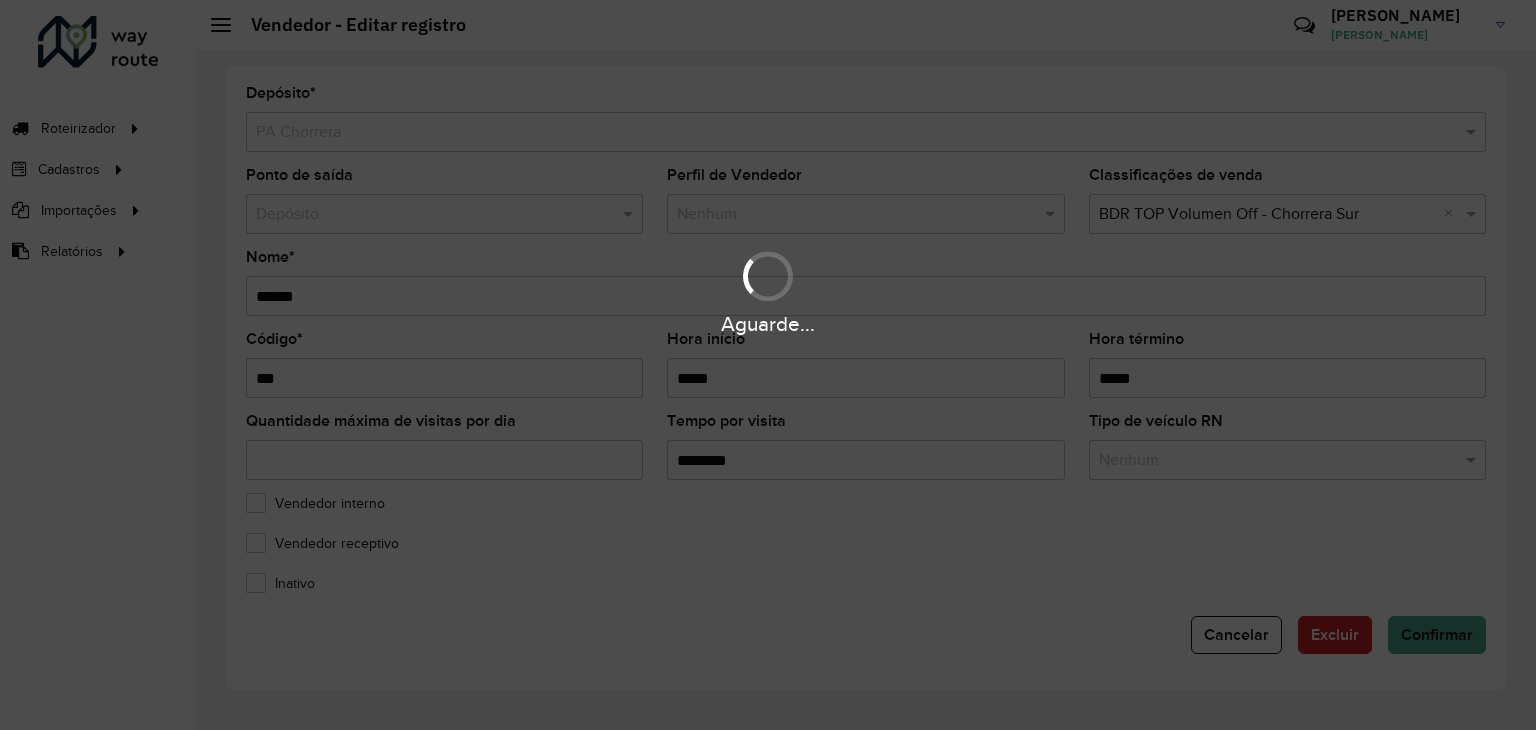 click on "Aguarde...  Pop-up bloqueado!  Seu navegador bloqueou automáticamente a abertura de uma nova janela.   Acesse as configurações e adicione o endereço do sistema a lista de permissão.   Fechar  Roteirizador AmbevTech Roteirizador Vendas Cadastros Classificações de venda Cliente Consulta de setores Depósito Gabarito planner Jornada RN Layout integração Parada Perfil de Vendedor Ponto de apoio Restrição de Atendimento Planner Rótulo Setor Planner Tempo de parada de refeição Tipo de veículo RN Usuário Vendedor Importações Classificação e volume de venda Clientes Gabarito planner Restrição de Atendimento Planner Vendedor Relatórios Clientes Clientes fora malha Integração automática Setor Setor Planner Usuários Vendedor - Editar registro  Críticas? Dúvidas? Elogios? Sugestões? Entre em contato conosco!  GIOVANNA GIOVANNA ORLANDONI  Depósito  * Selecione um depósito × PA Chorrera  Ponto de saída  Depósito  Perfil de Vendedor  Nenhum  Classificações de venda  Nenhum × ×  Nome" at bounding box center [768, 365] 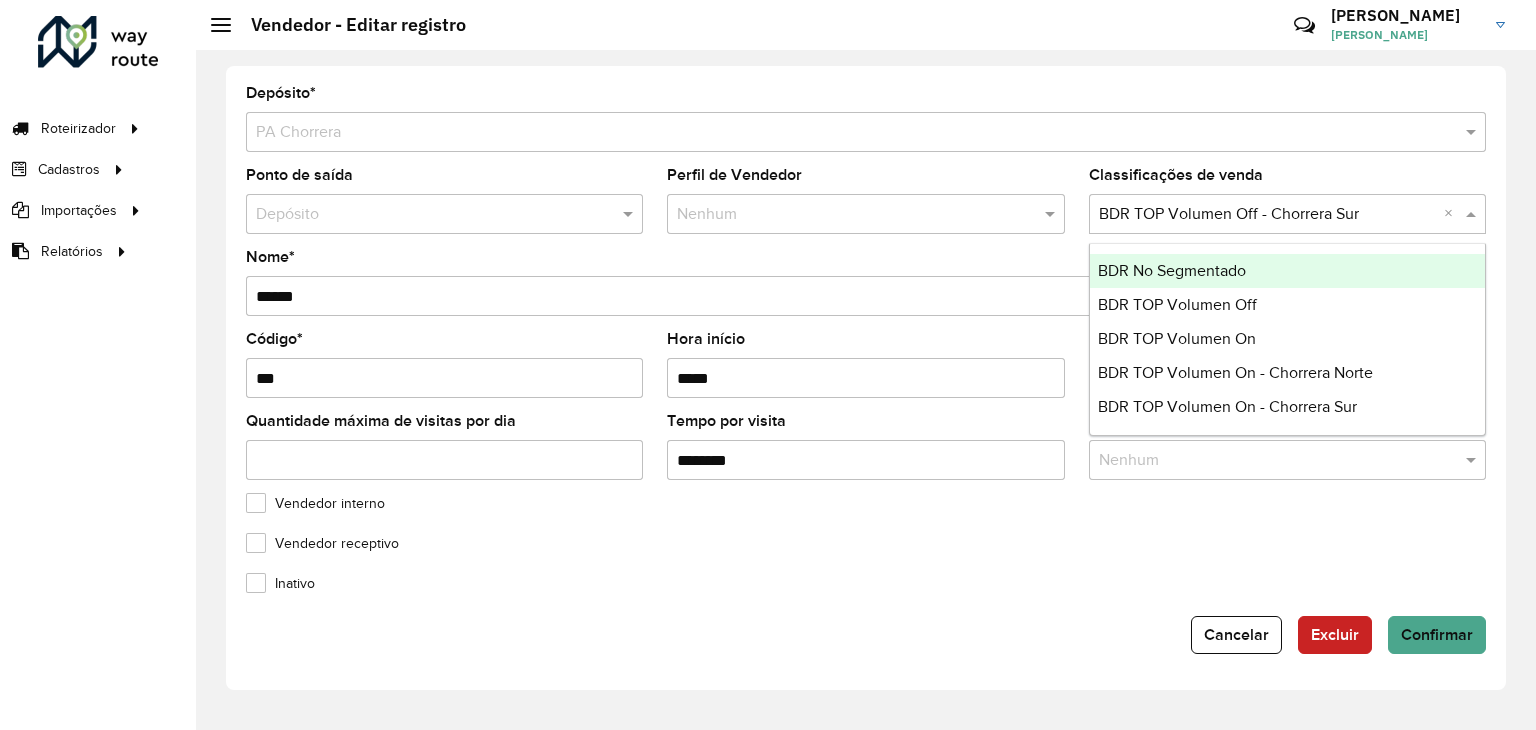 click at bounding box center (1267, 215) 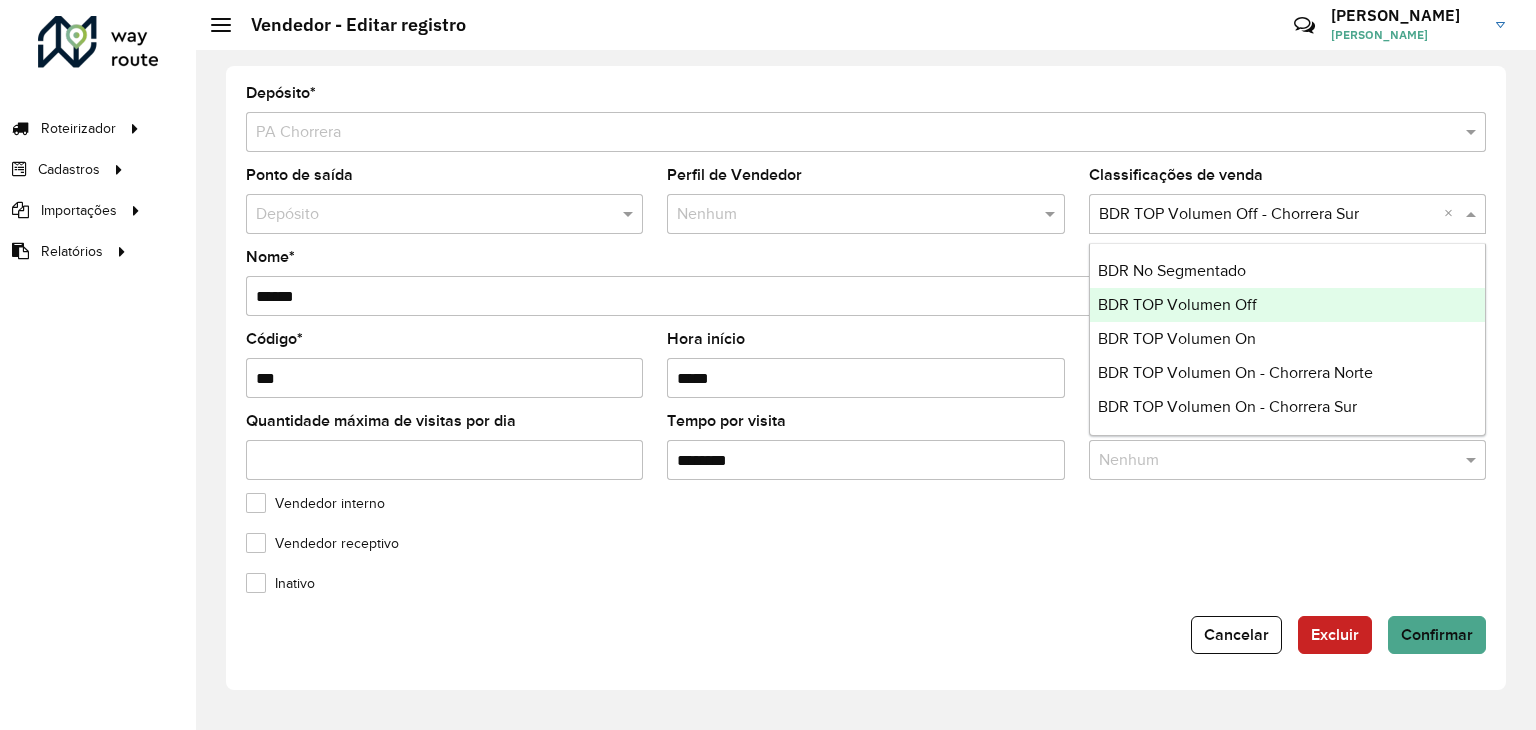 click on "BDR TOP Volumen Off" at bounding box center [1177, 304] 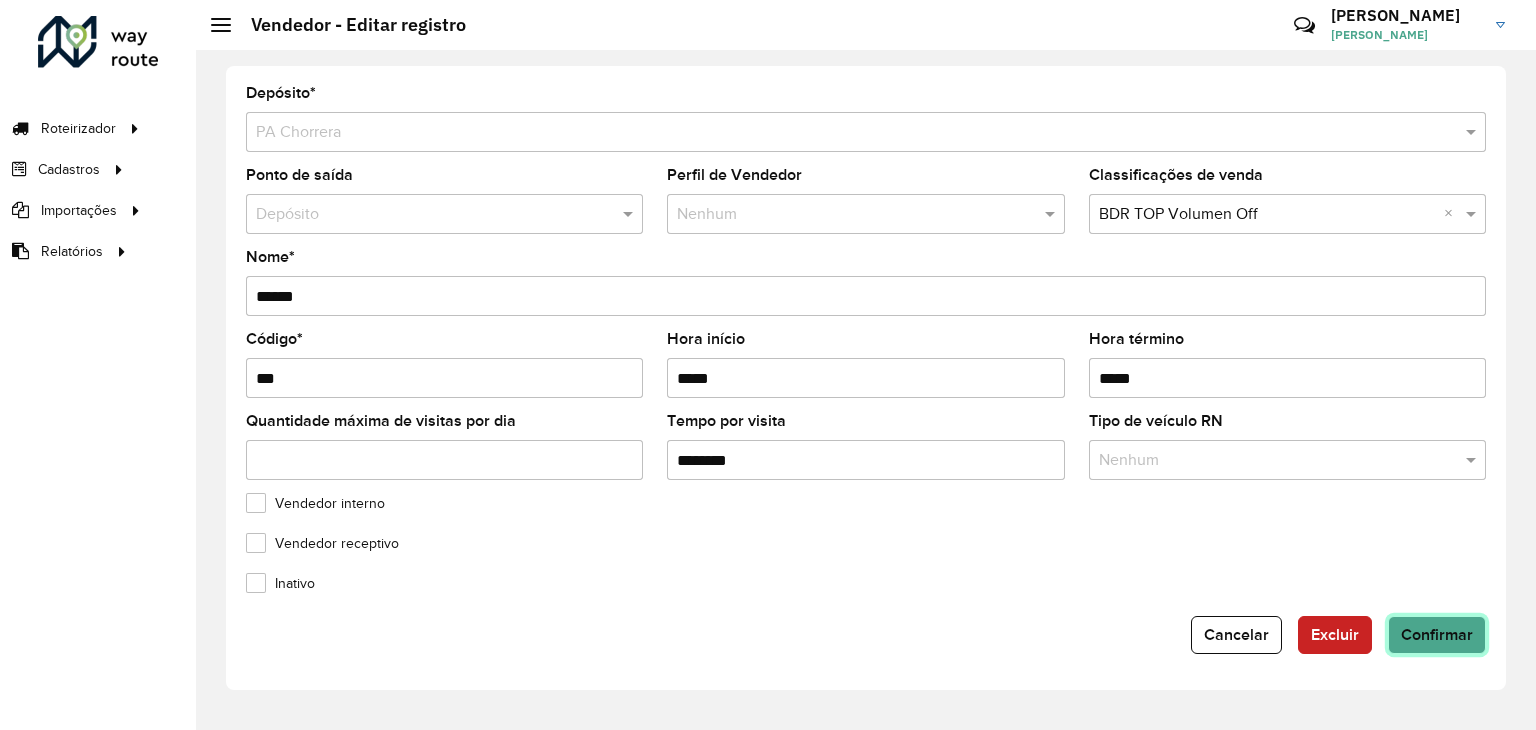 click on "Confirmar" 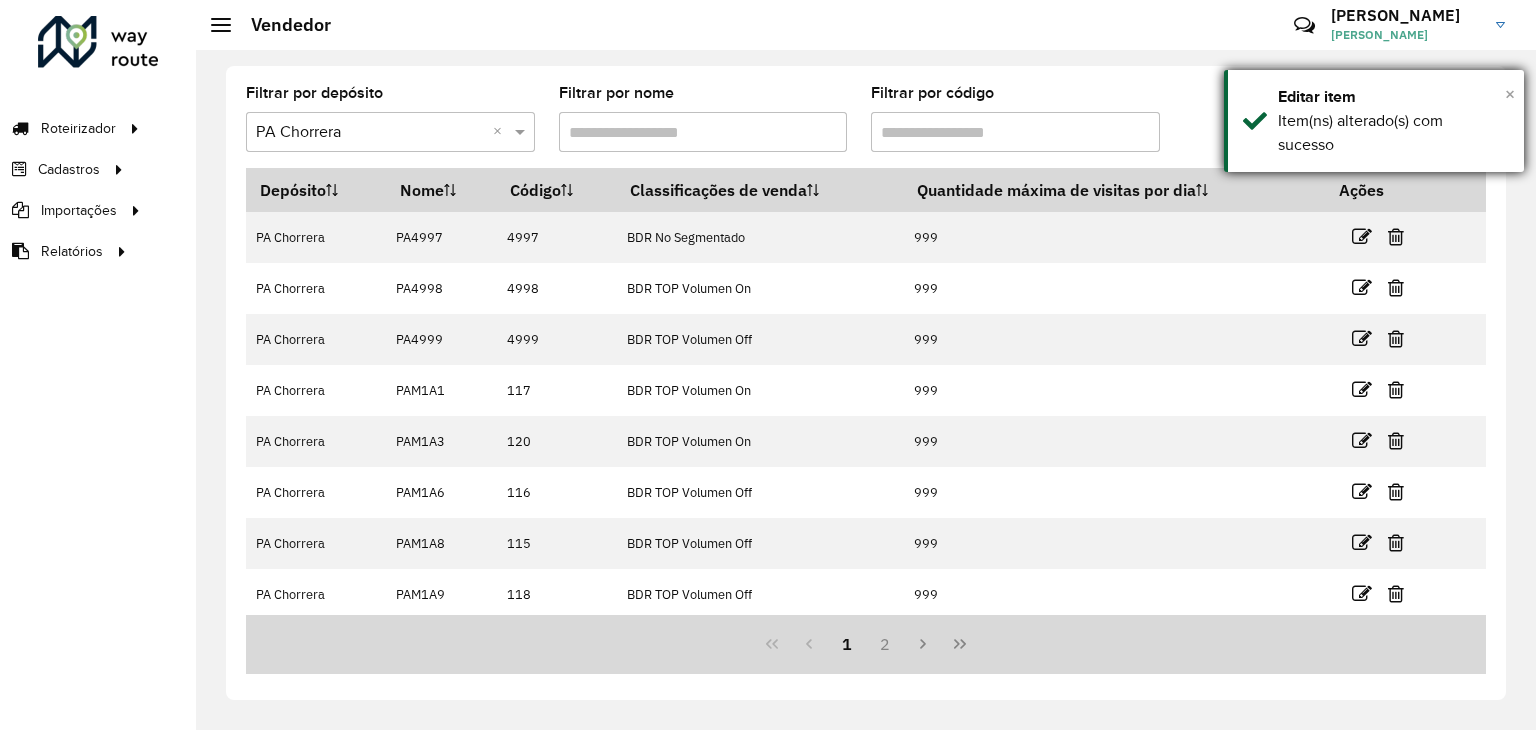 click on "×" at bounding box center [1510, 94] 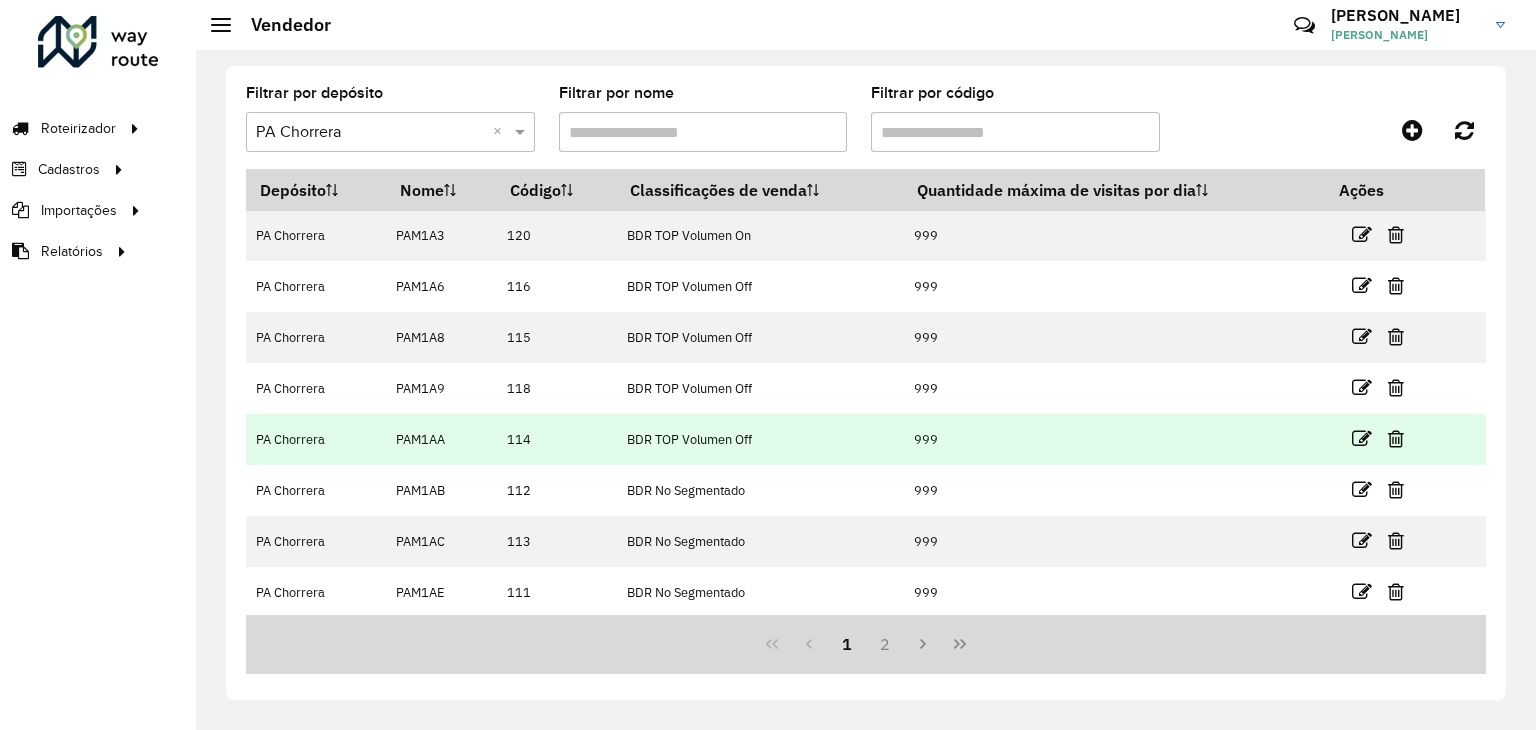 scroll, scrollTop: 0, scrollLeft: 0, axis: both 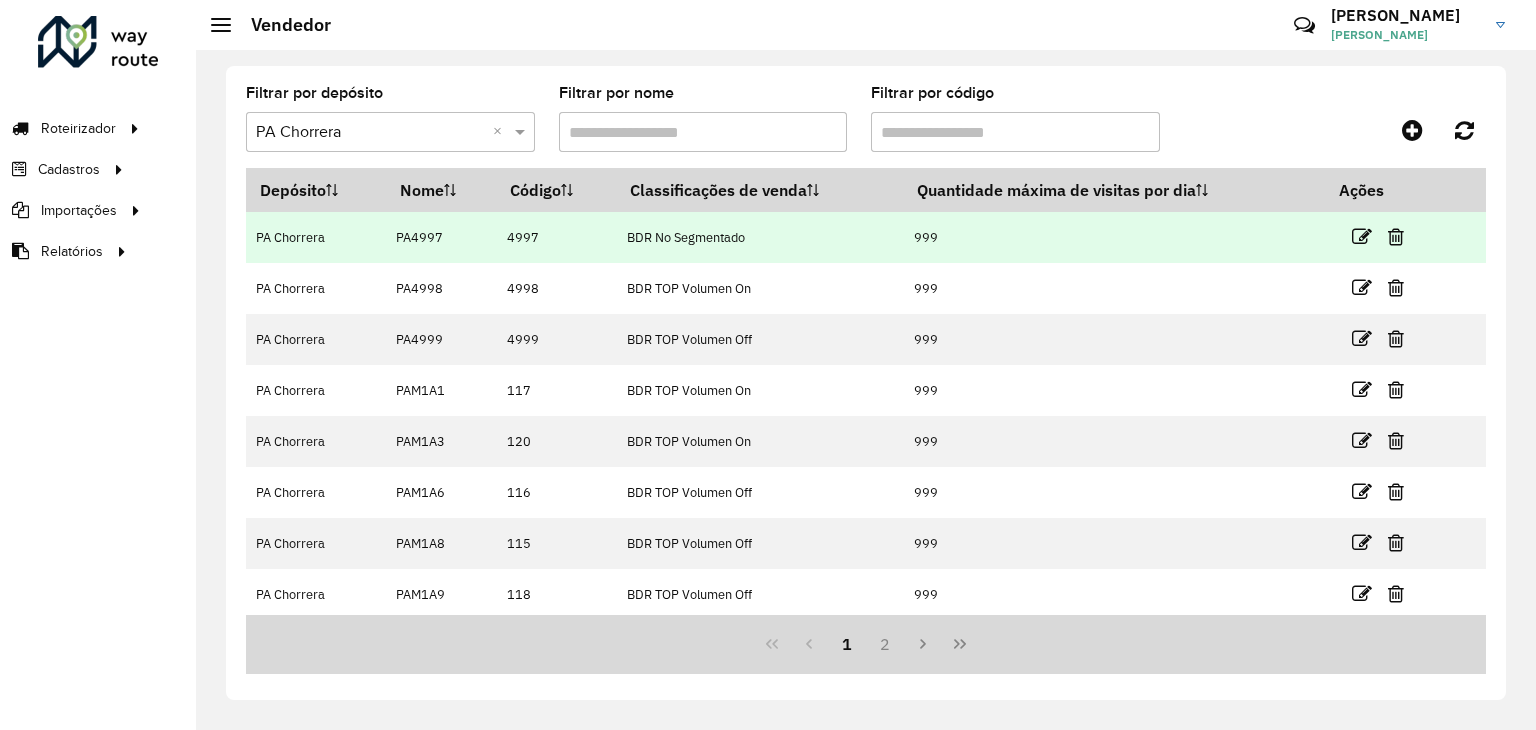 drag, startPoint x: 392, startPoint y: 220, endPoint x: 540, endPoint y: 224, distance: 148.05405 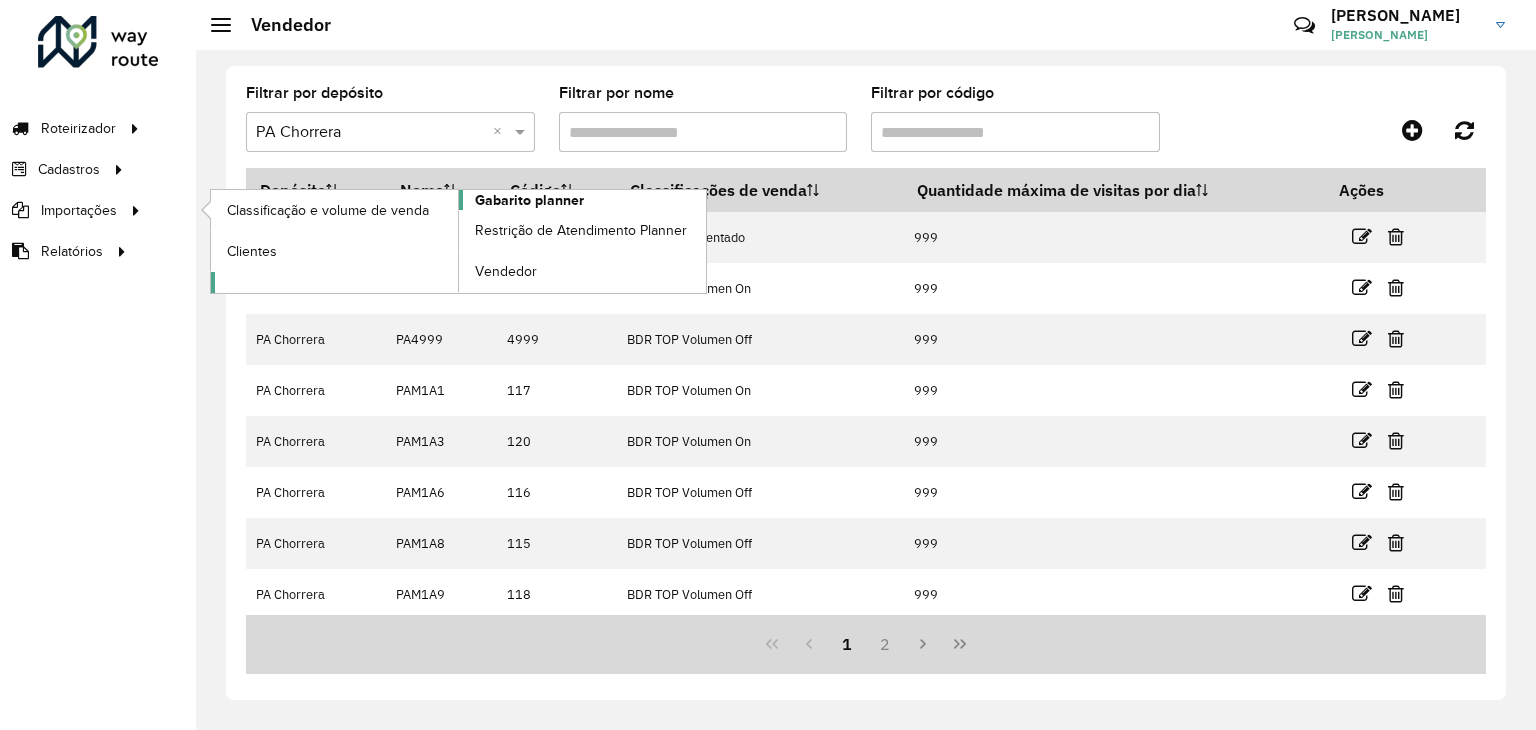 click on "Gabarito planner" 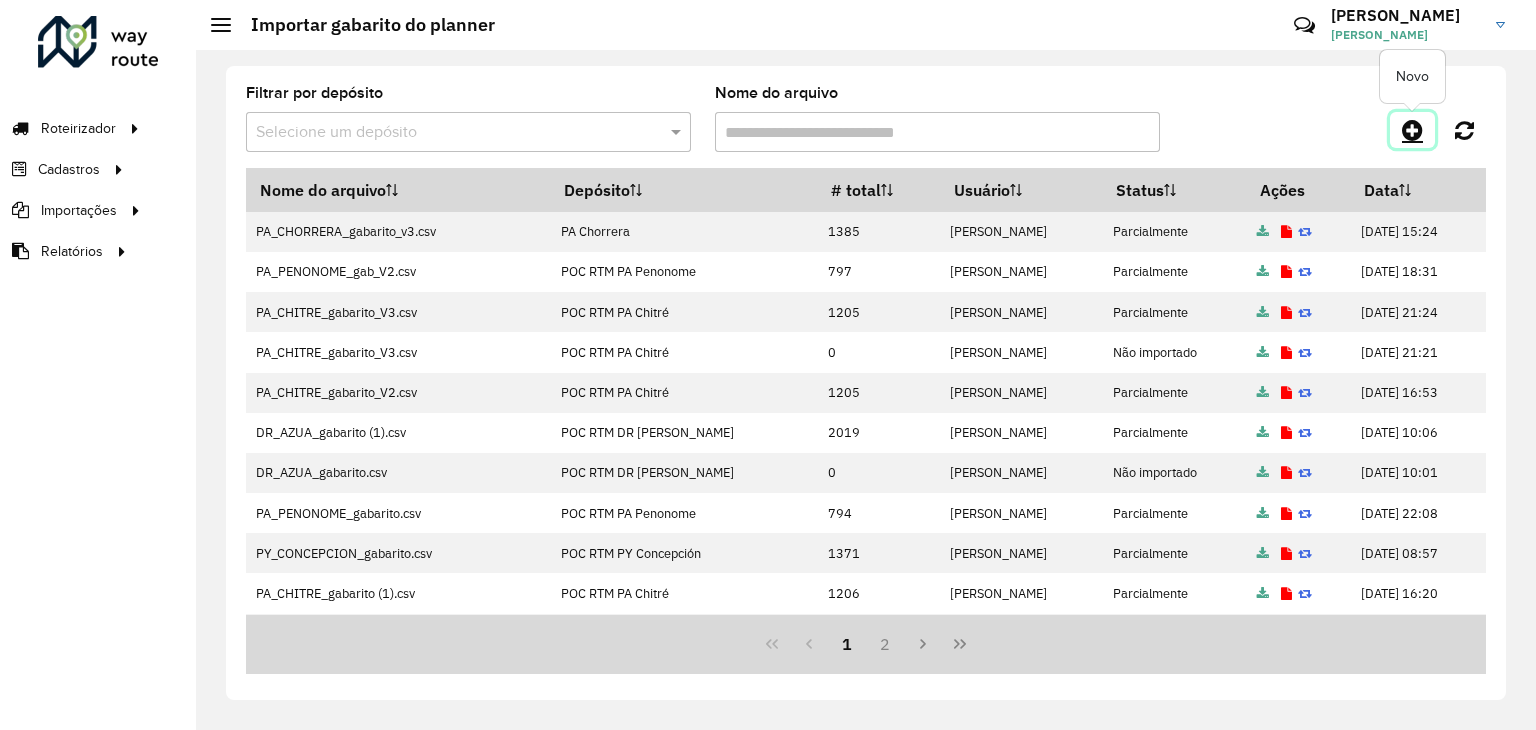 click 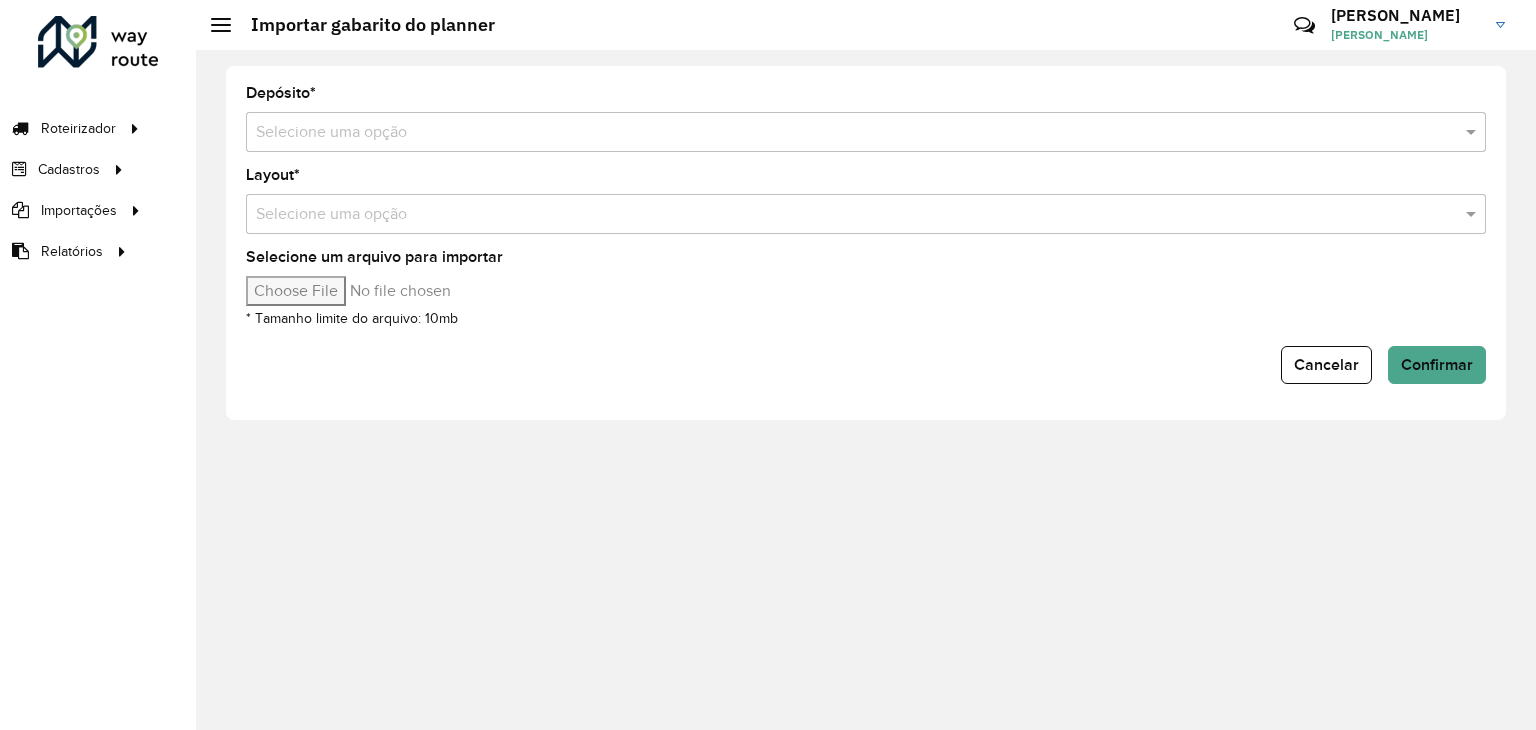 click at bounding box center [846, 133] 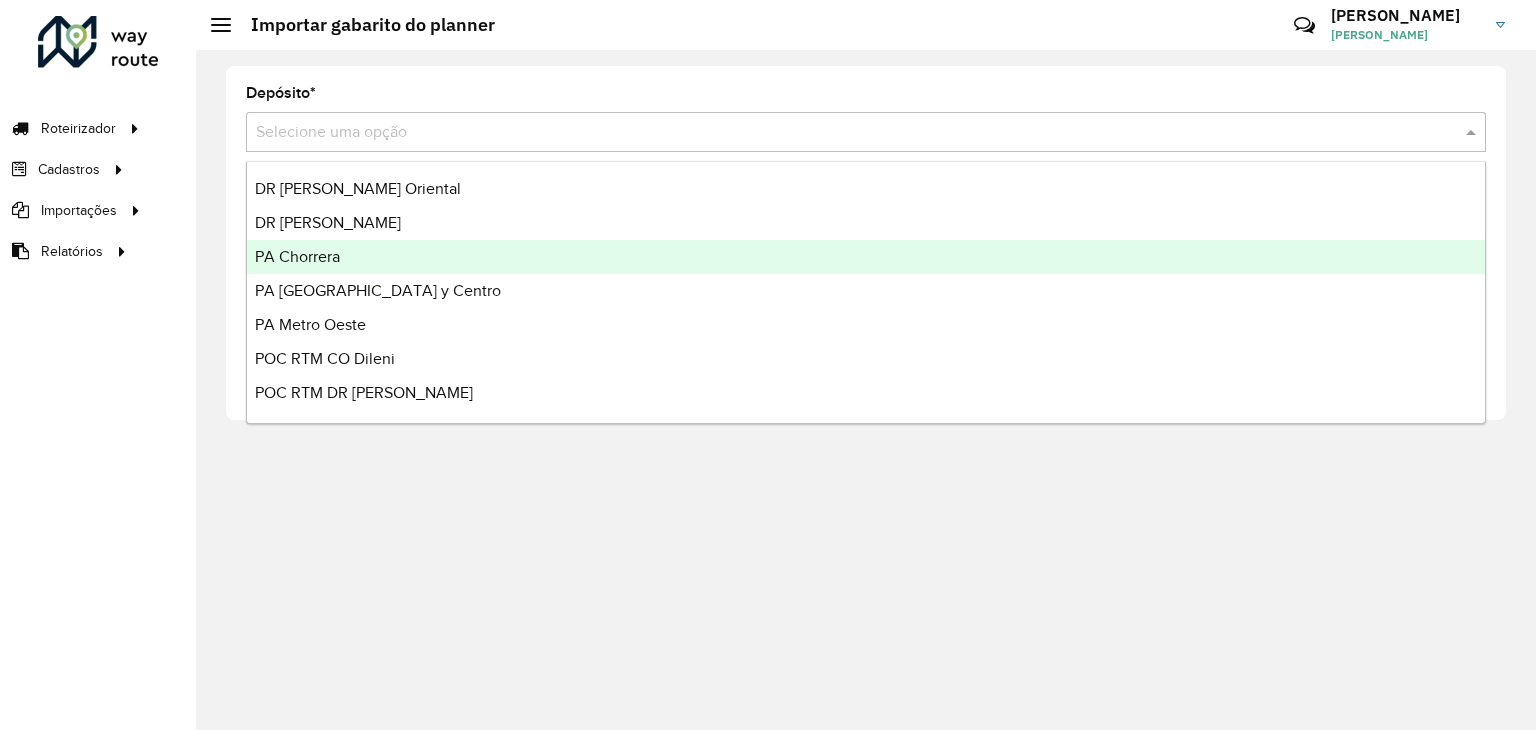 click on "PA Chorrera" at bounding box center (866, 257) 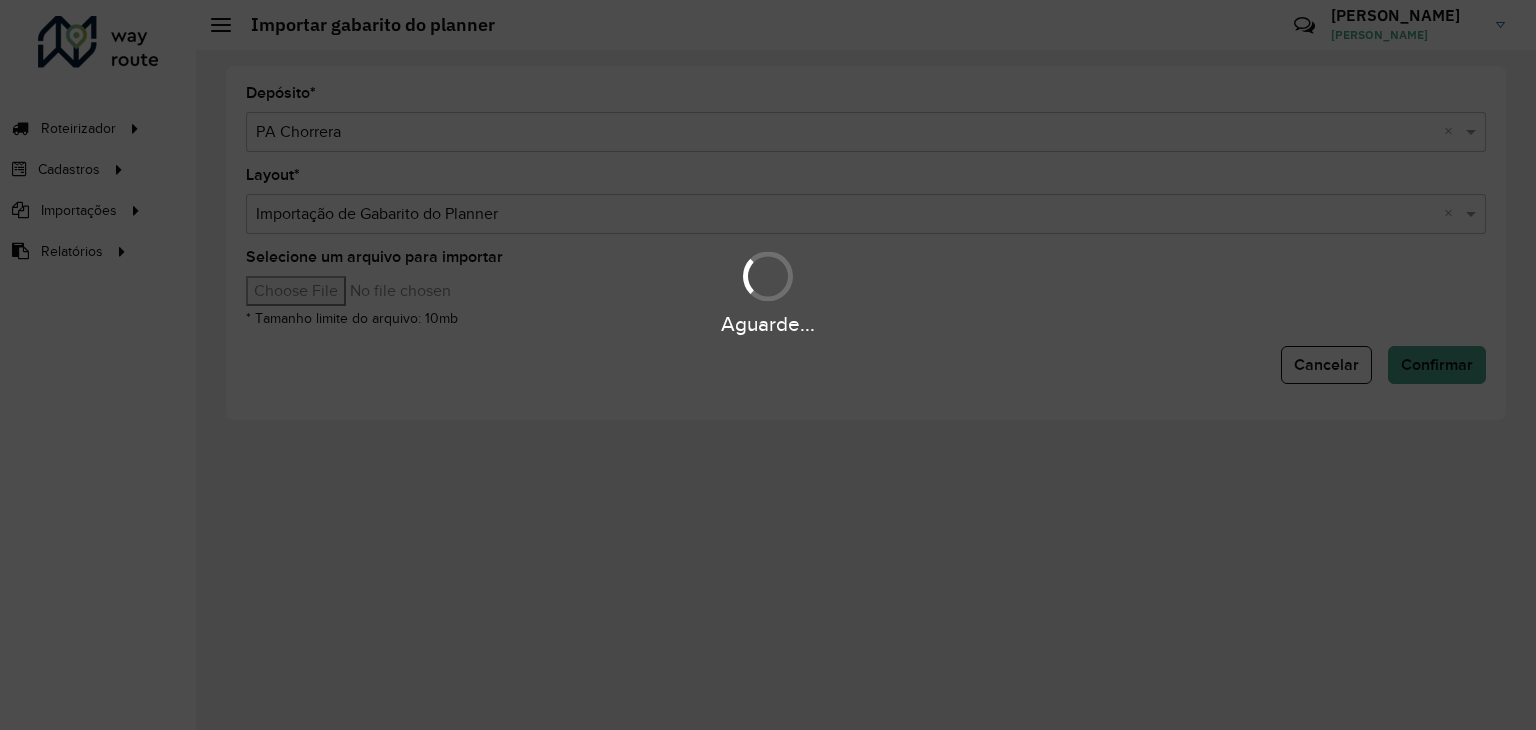 click on "Aguarde...  Pop-up bloqueado!  Seu navegador bloqueou automáticamente a abertura de uma nova janela.   Acesse as configurações e adicione o endereço do sistema a lista de permissão.   Fechar  Roteirizador AmbevTech Roteirizador Vendas Cadastros Classificações de venda Cliente Consulta de setores Depósito Gabarito planner Jornada RN Layout integração Parada Perfil de Vendedor Ponto de apoio Restrição de Atendimento Planner Rótulo Setor Planner Tempo de parada de refeição Tipo de veículo RN Usuário Vendedor Importações Classificação e volume de venda Clientes Gabarito planner Restrição de Atendimento Planner Vendedor Relatórios Clientes Clientes fora malha Integração automática Setor Setor Planner Usuários Importar gabarito do planner  Críticas? Dúvidas? Elogios? Sugestões? Entre em contato conosco!  GIOVANNA GIOVANNA ORLANDONI  Depósito  * Selecione uma opção × PA Chorrera ×  Layout  * Selecione uma opção × Importação de Gabarito do Planner × Cancelar Confirmar" at bounding box center [768, 365] 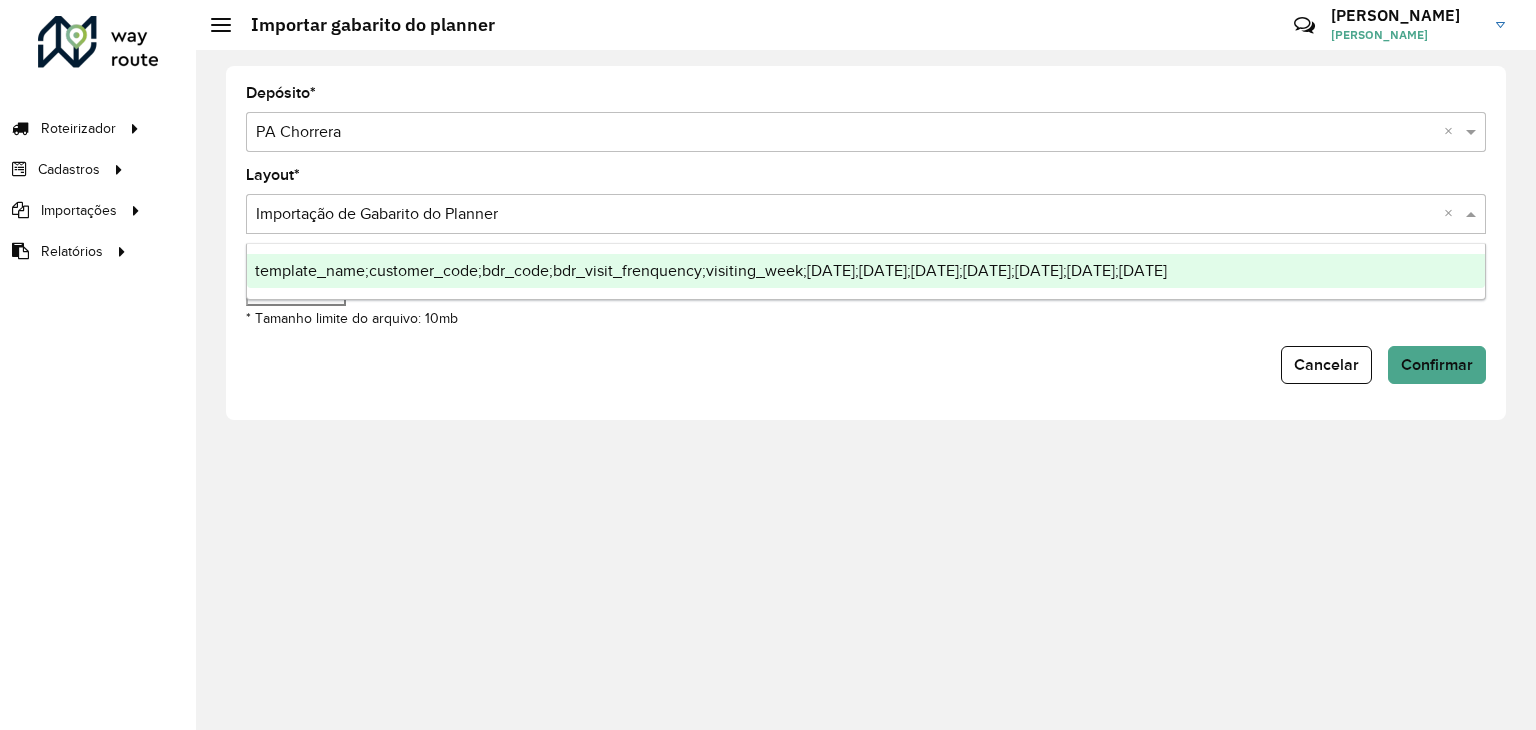 click at bounding box center (846, 215) 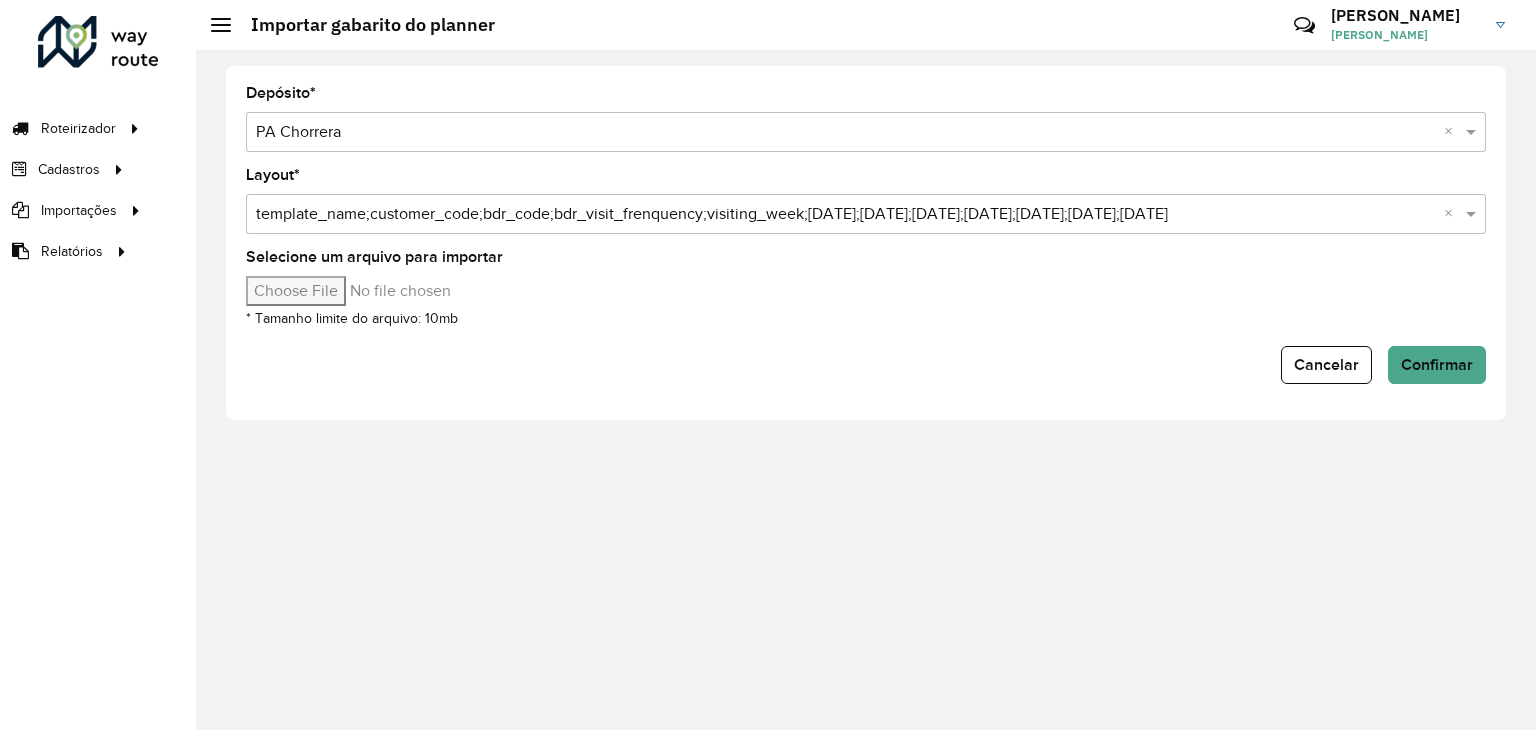 click on "Selecione um arquivo para importar" at bounding box center (416, 291) 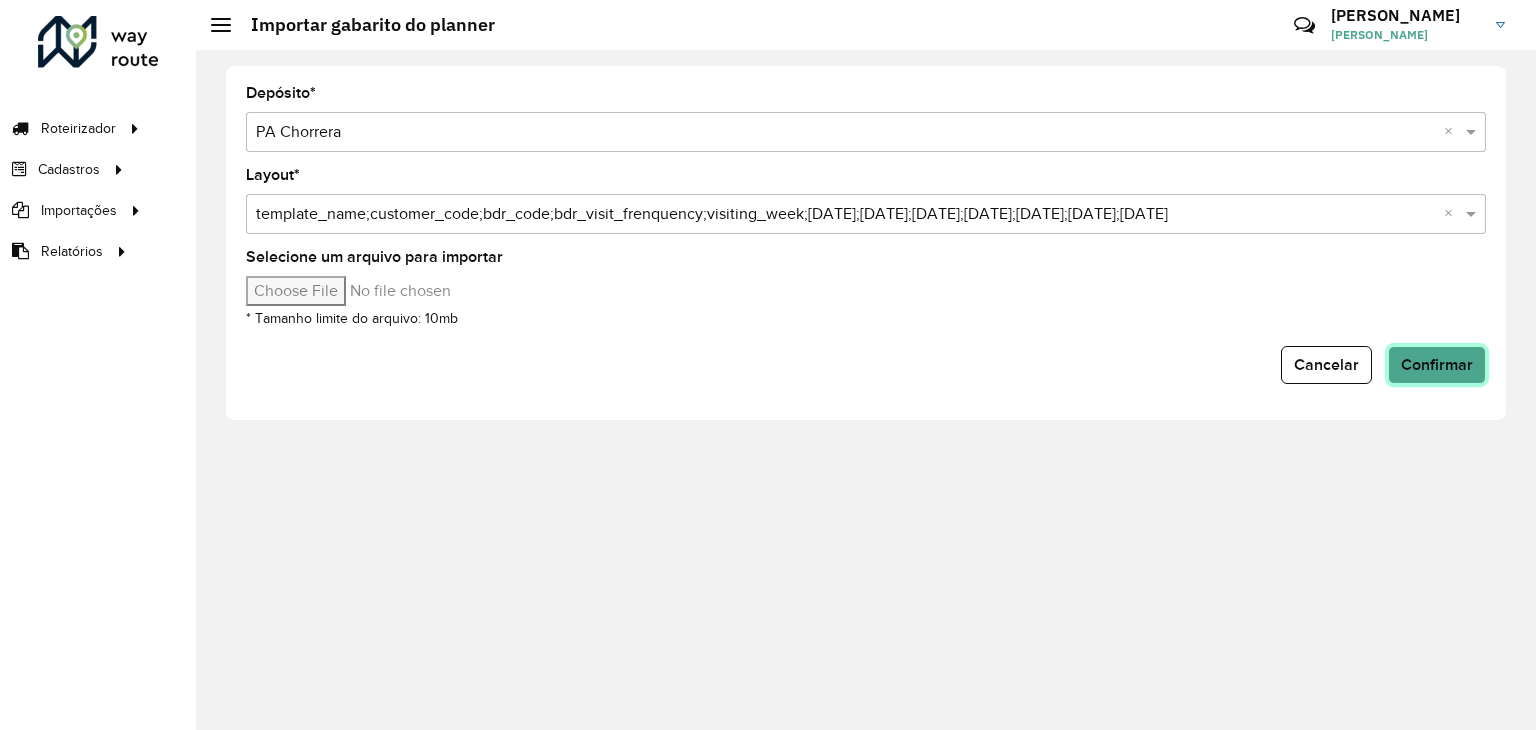 click on "Confirmar" 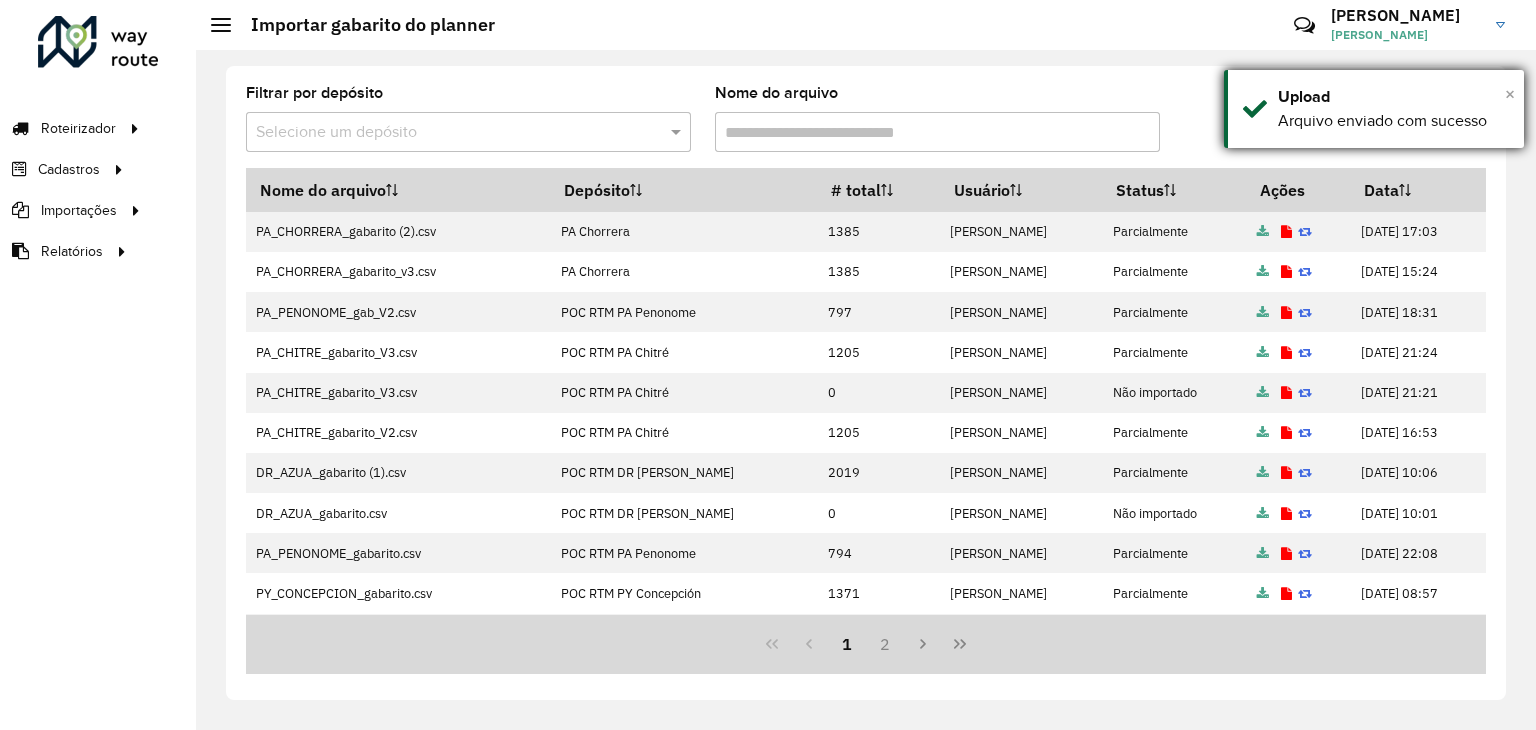 click on "×" at bounding box center [1510, 94] 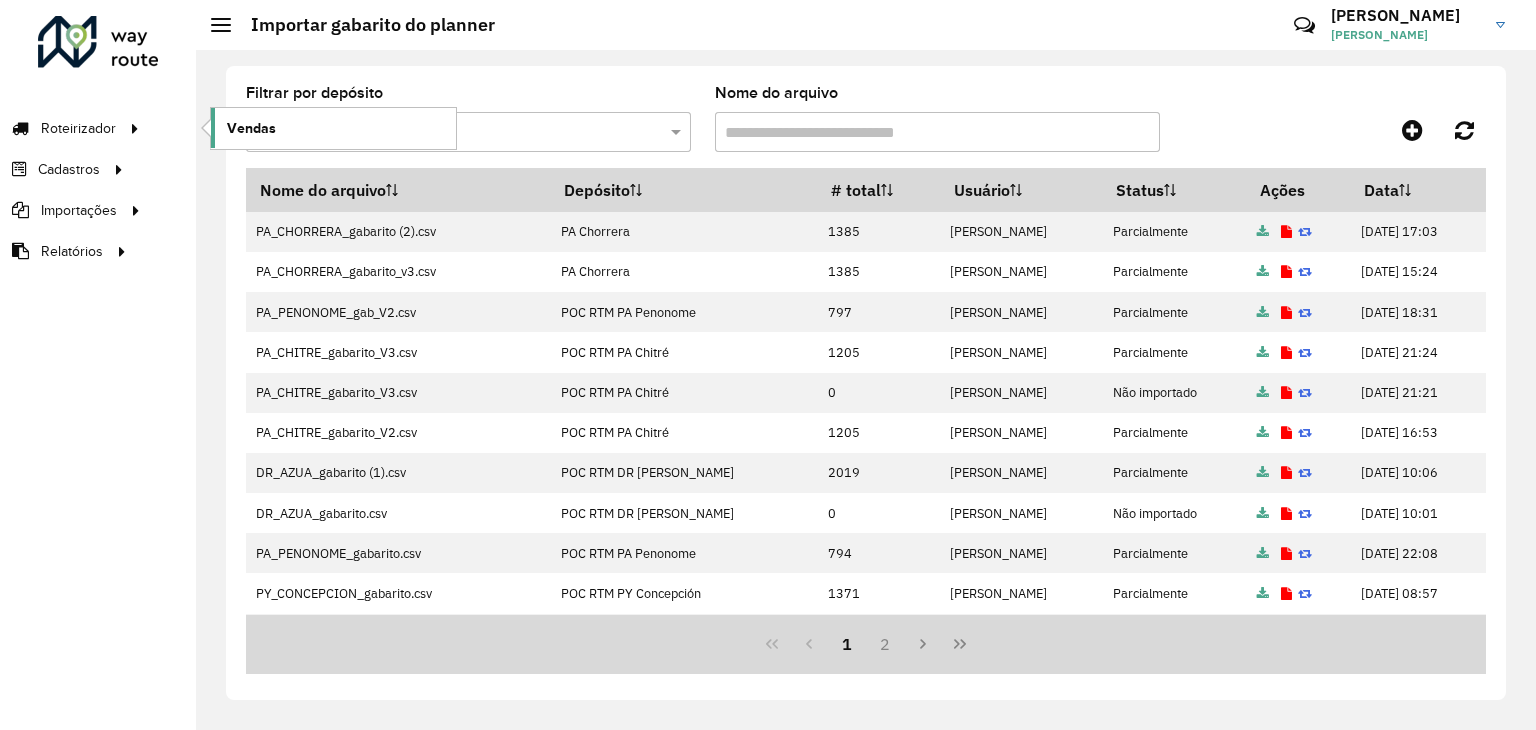 click on "Vendas" 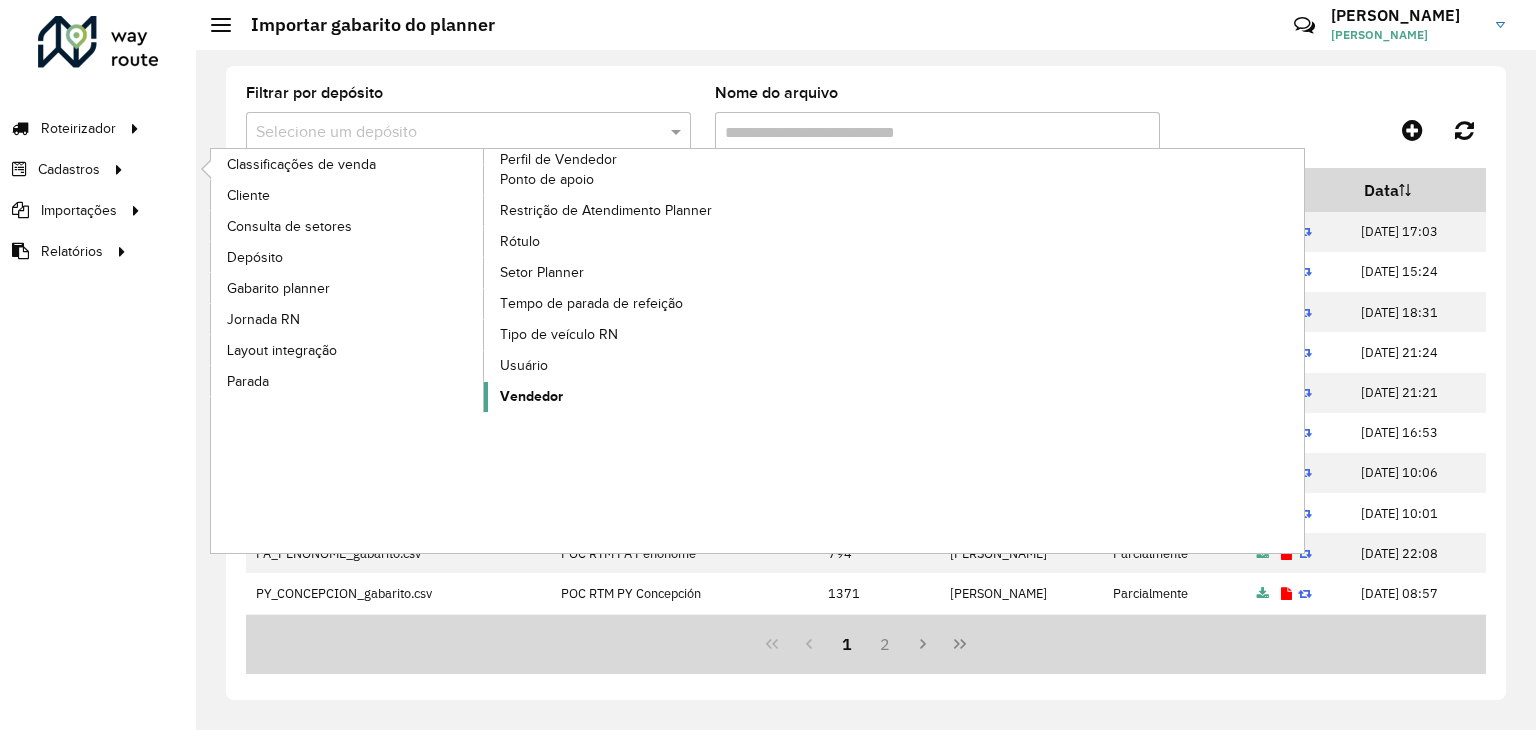 click on "Vendedor" 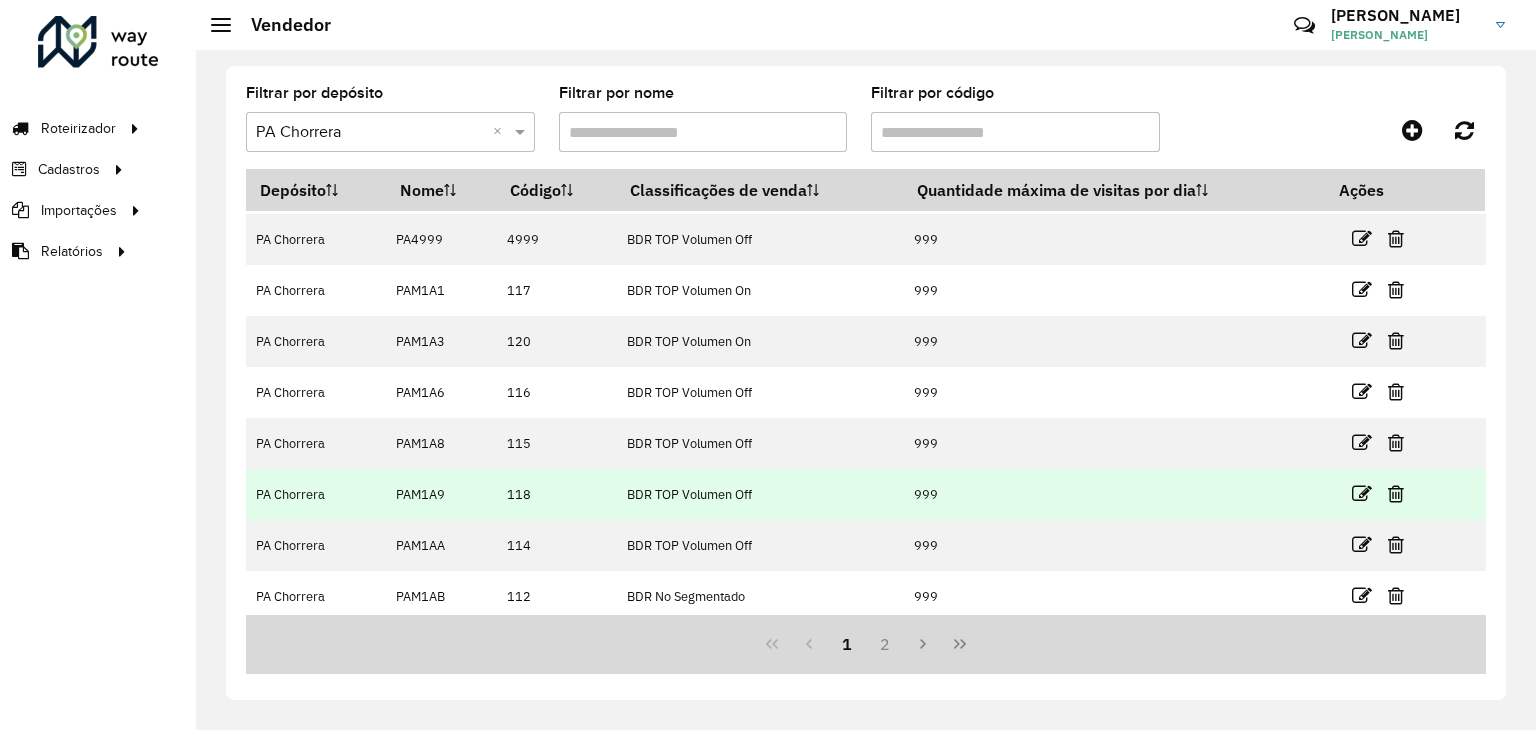 scroll, scrollTop: 0, scrollLeft: 0, axis: both 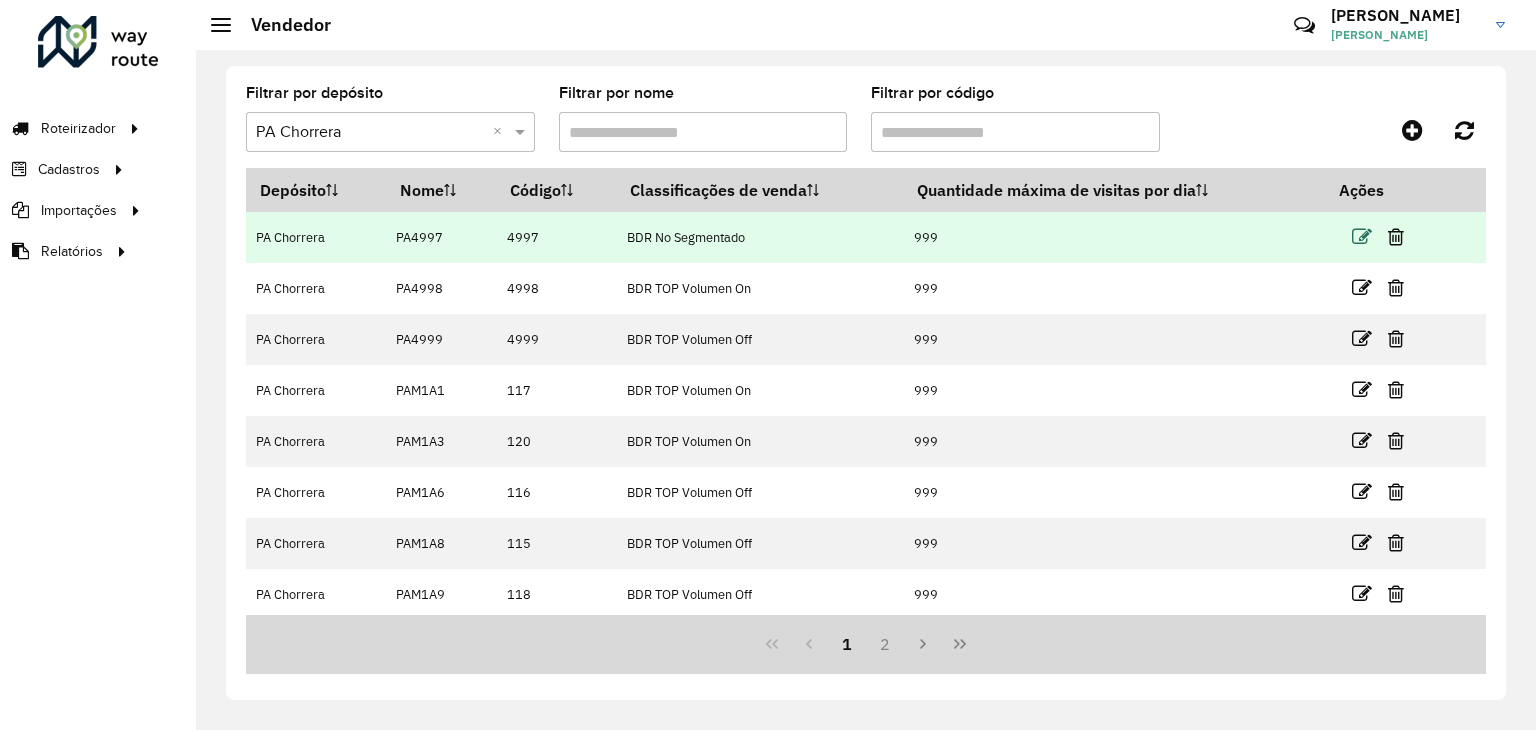 click at bounding box center [1362, 237] 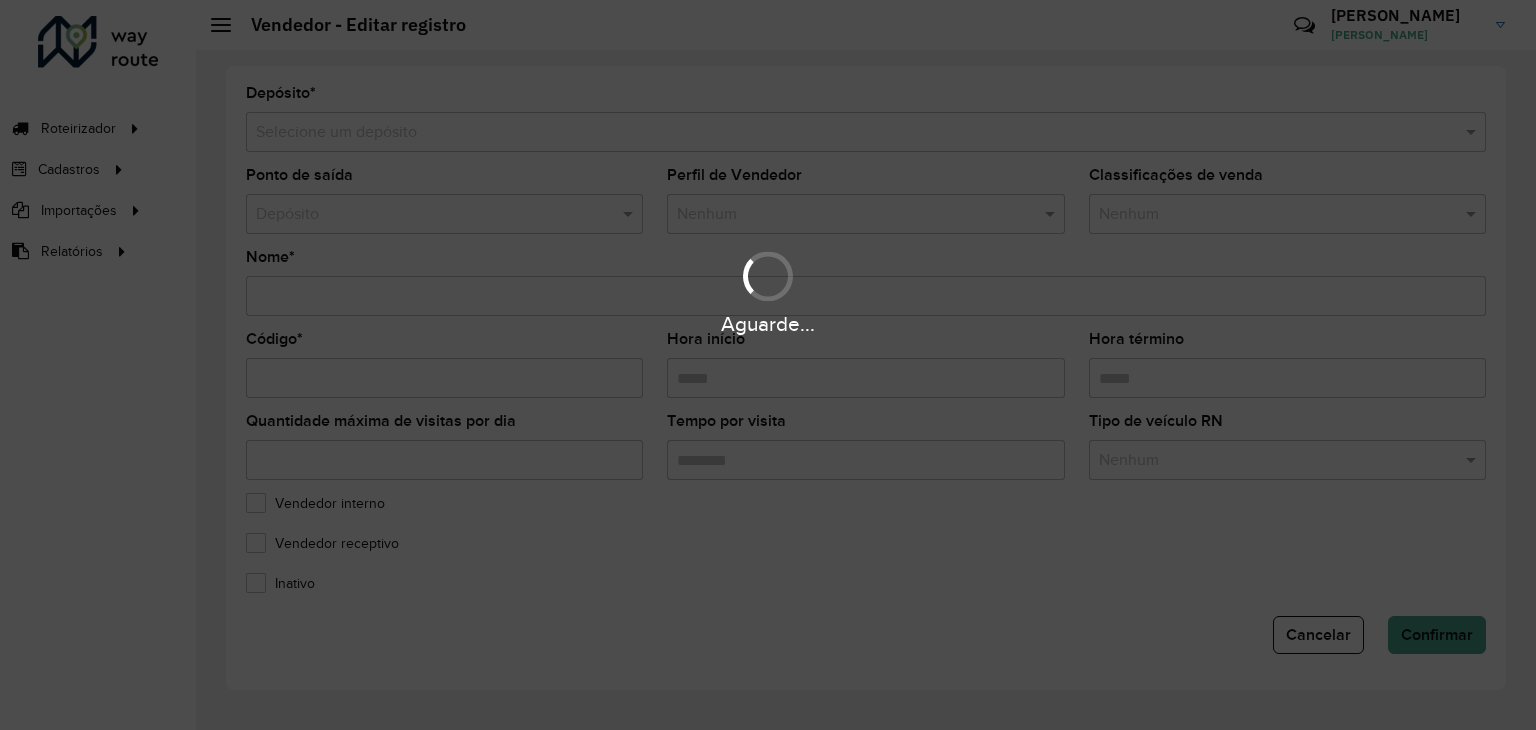 type on "******" 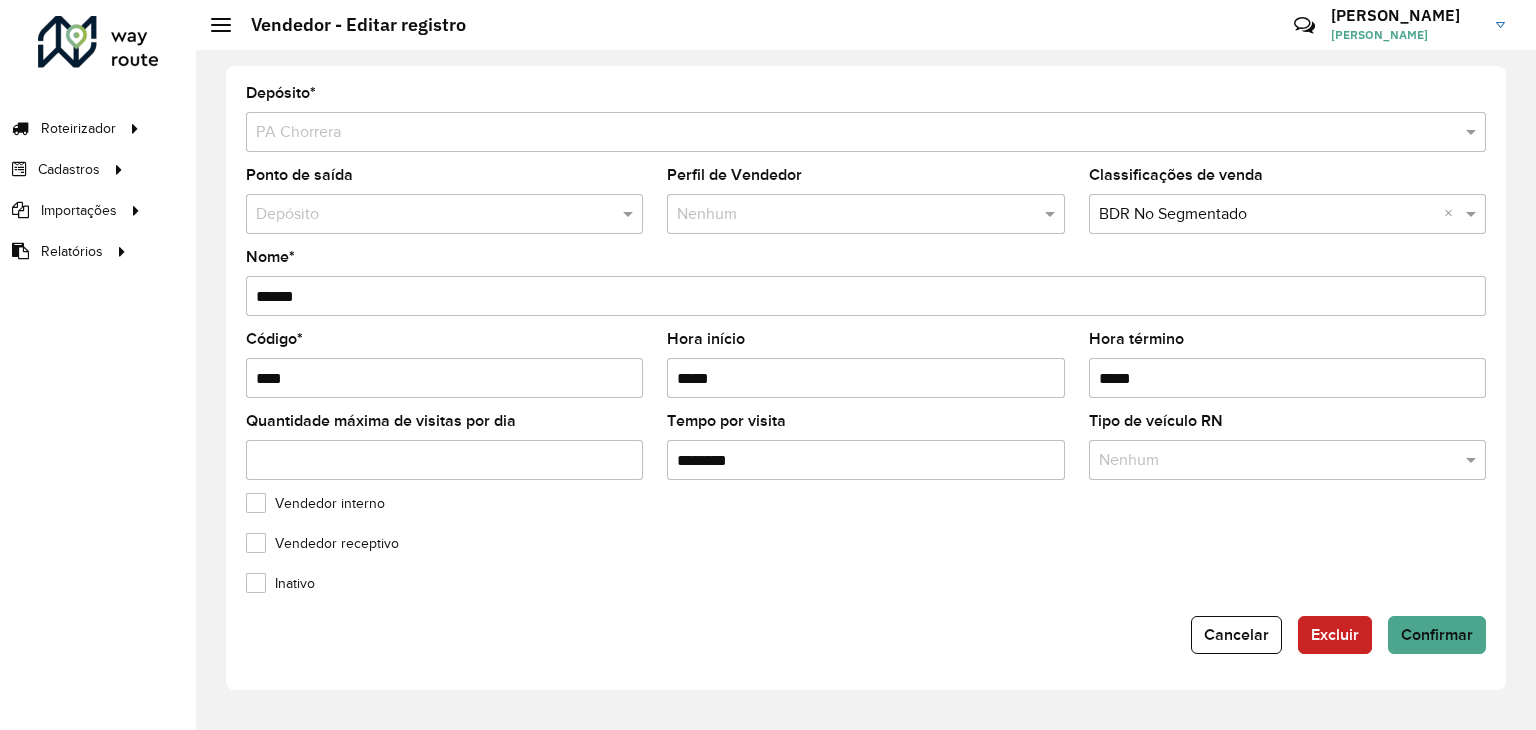 click on "Cancelar" 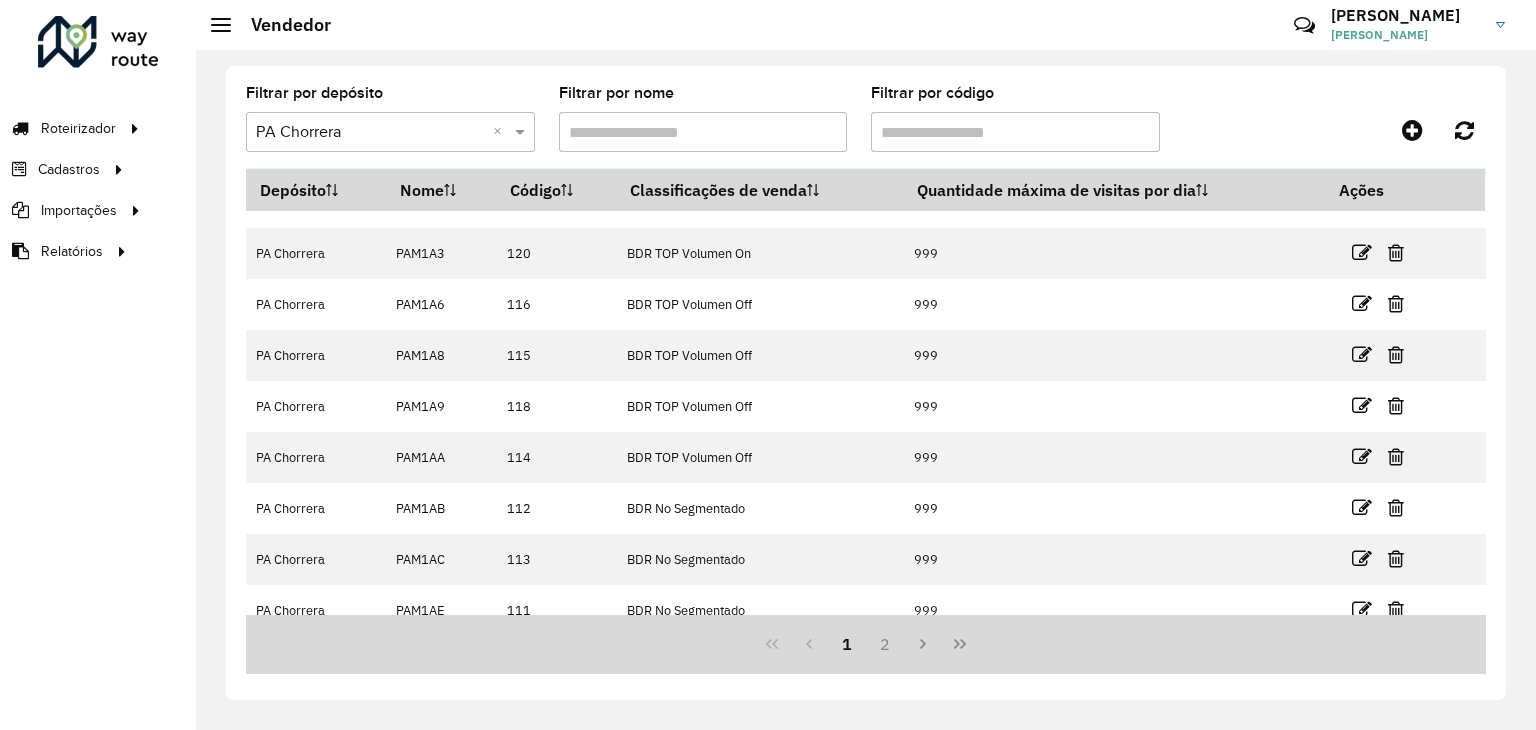 scroll, scrollTop: 206, scrollLeft: 0, axis: vertical 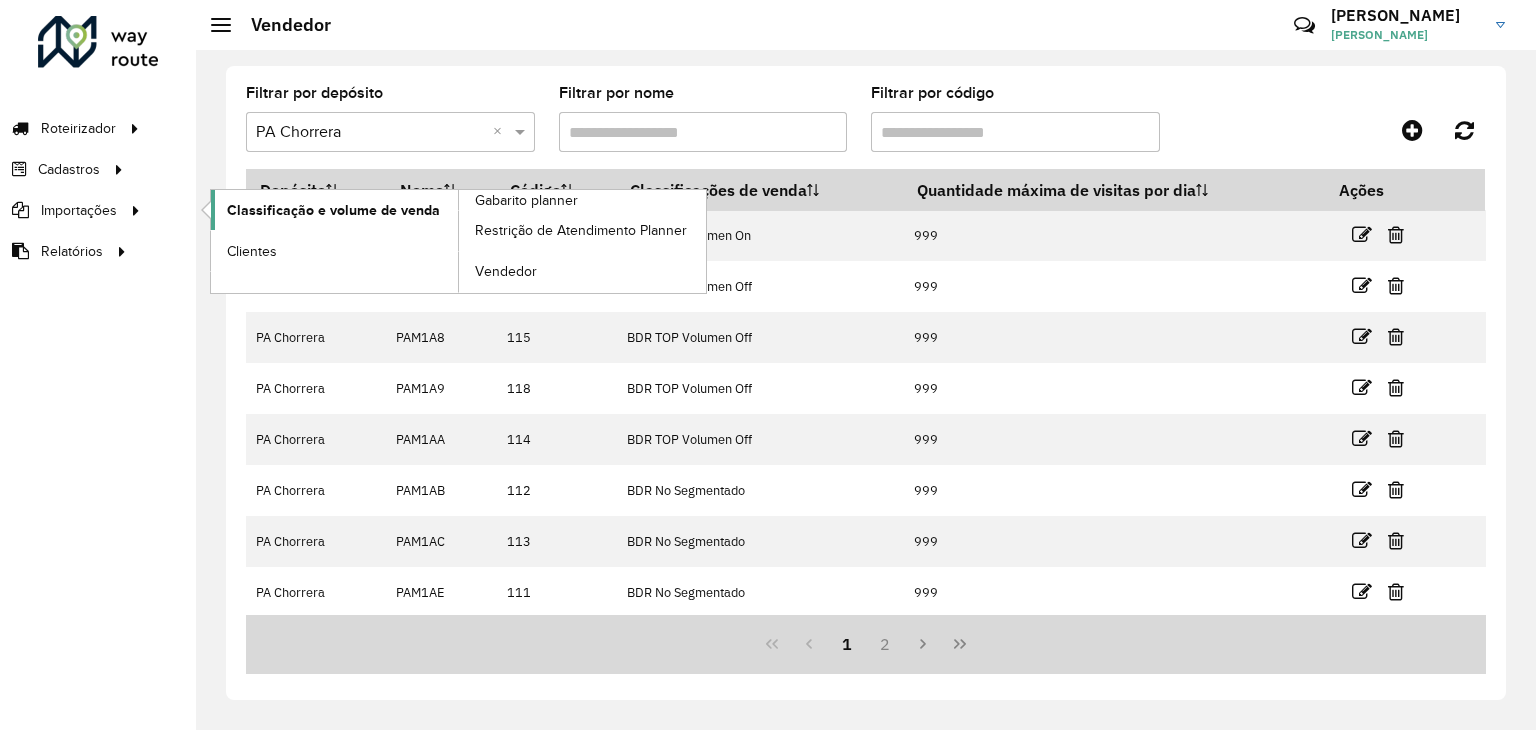 click on "Classificação e volume de venda" 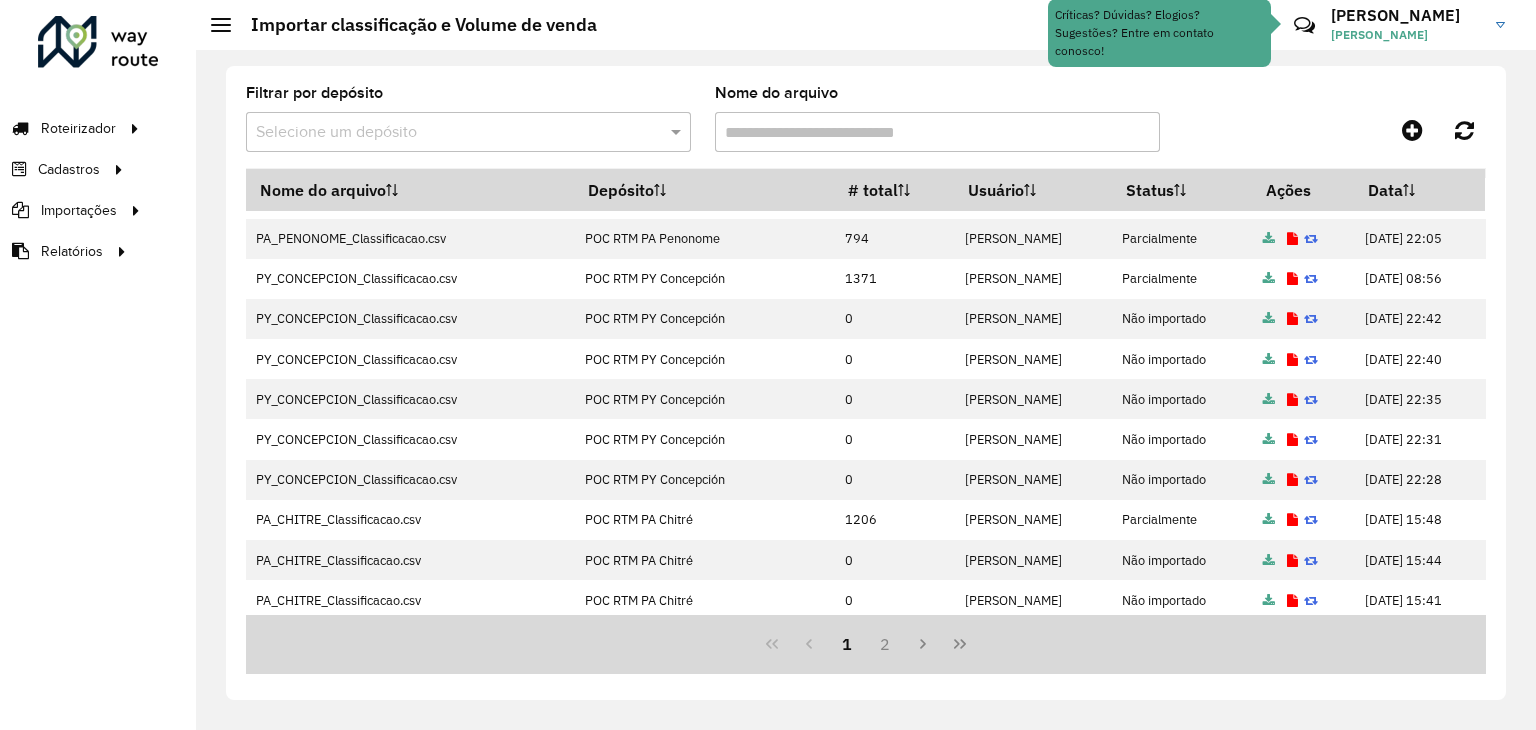scroll, scrollTop: 0, scrollLeft: 0, axis: both 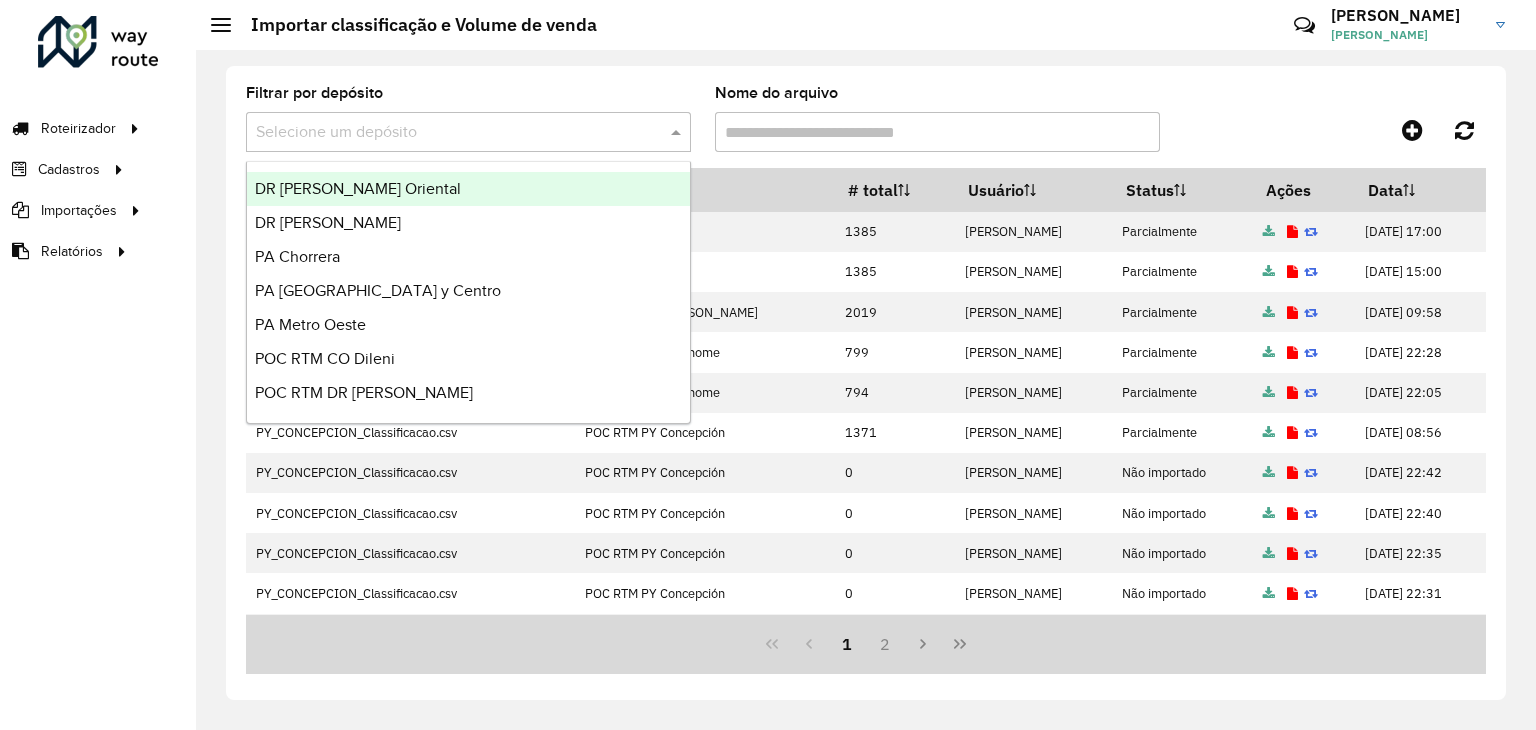 click at bounding box center (448, 133) 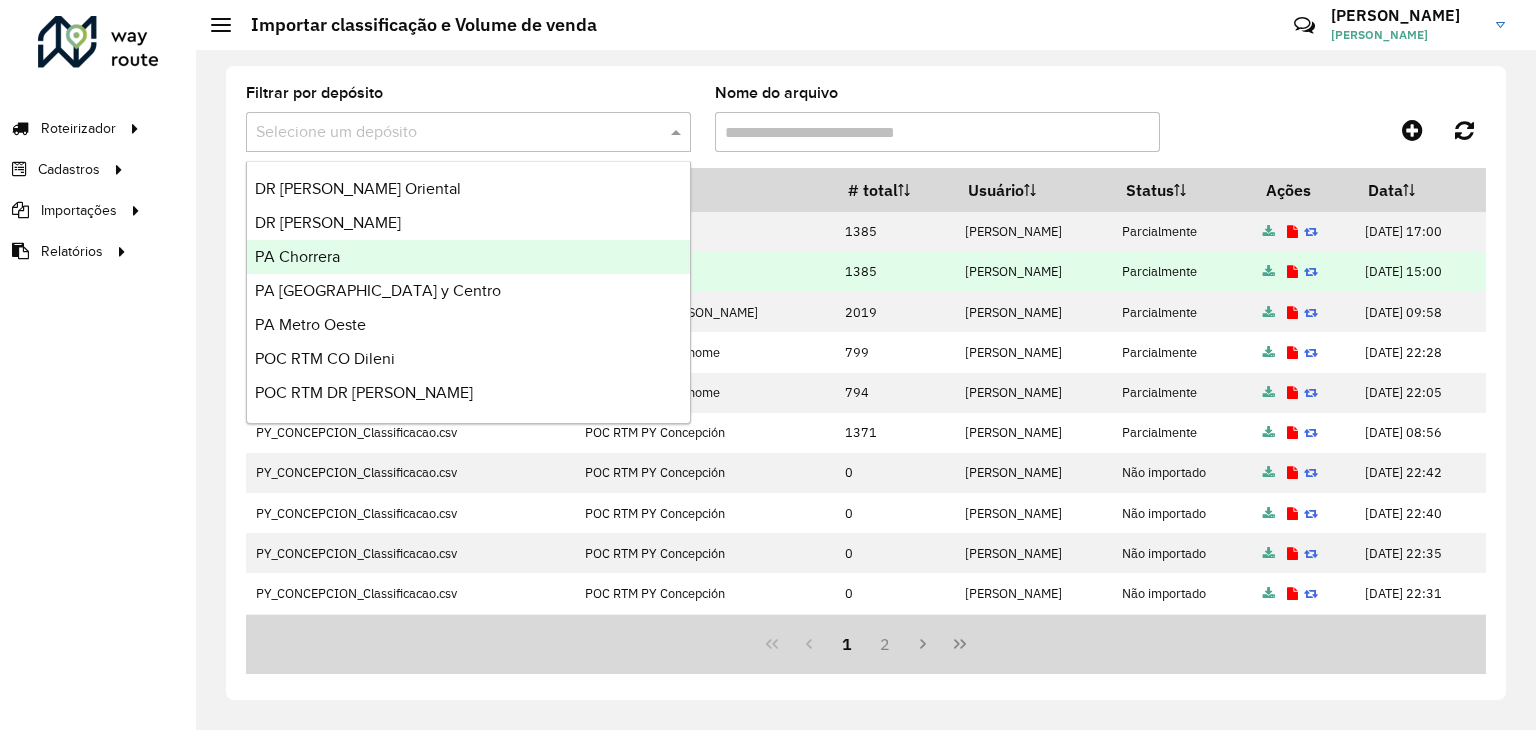 click on "PA Chorrera" at bounding box center [468, 257] 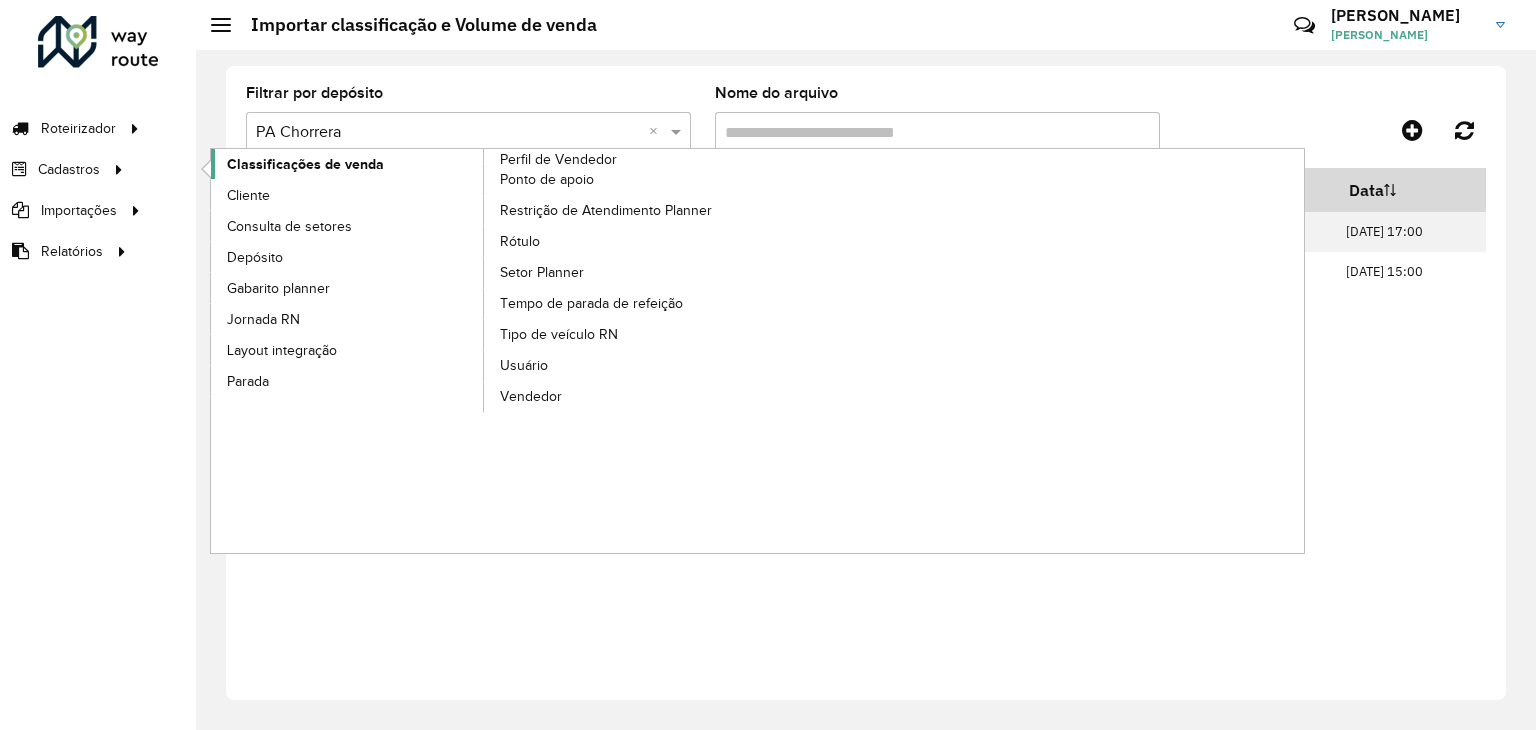 click on "Classificações de venda" 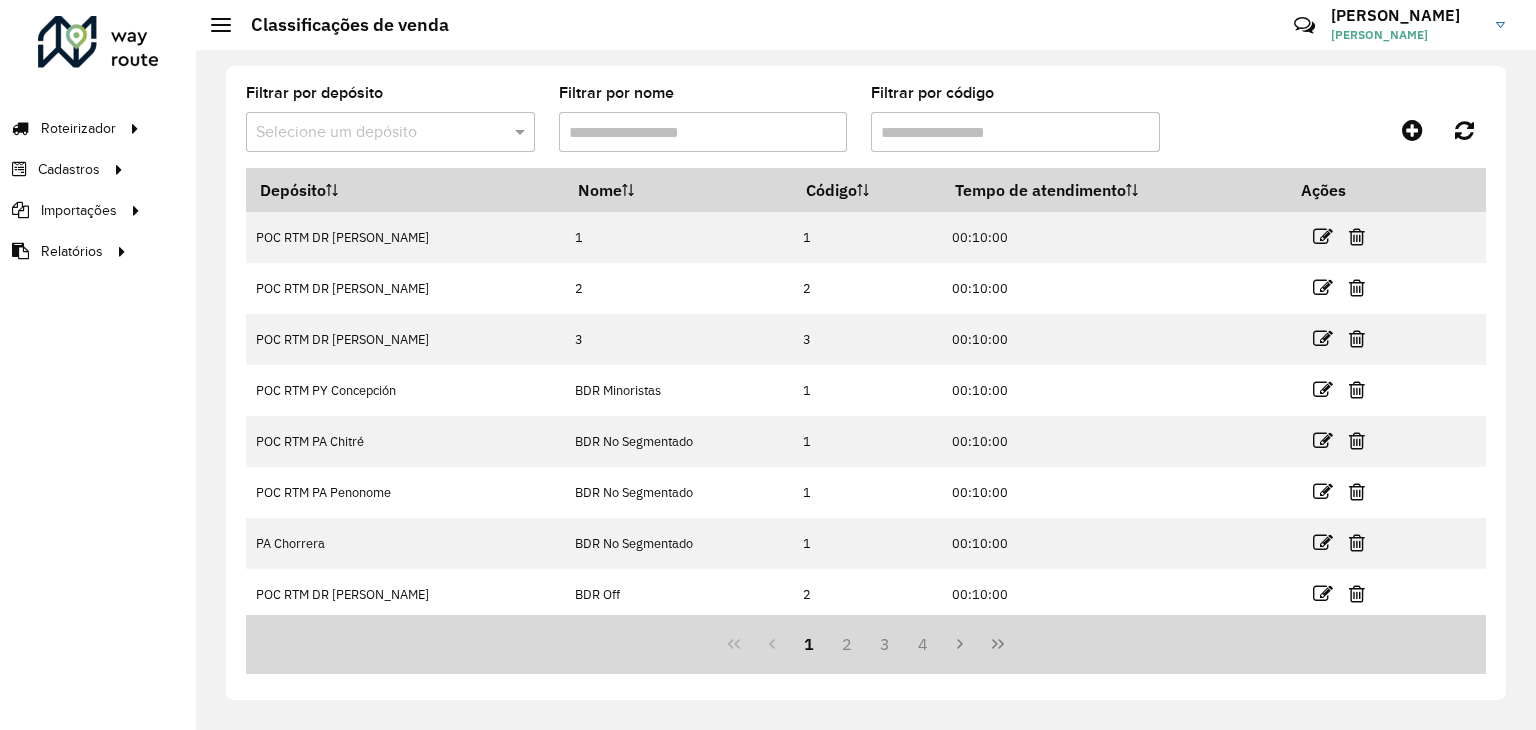 click at bounding box center (370, 133) 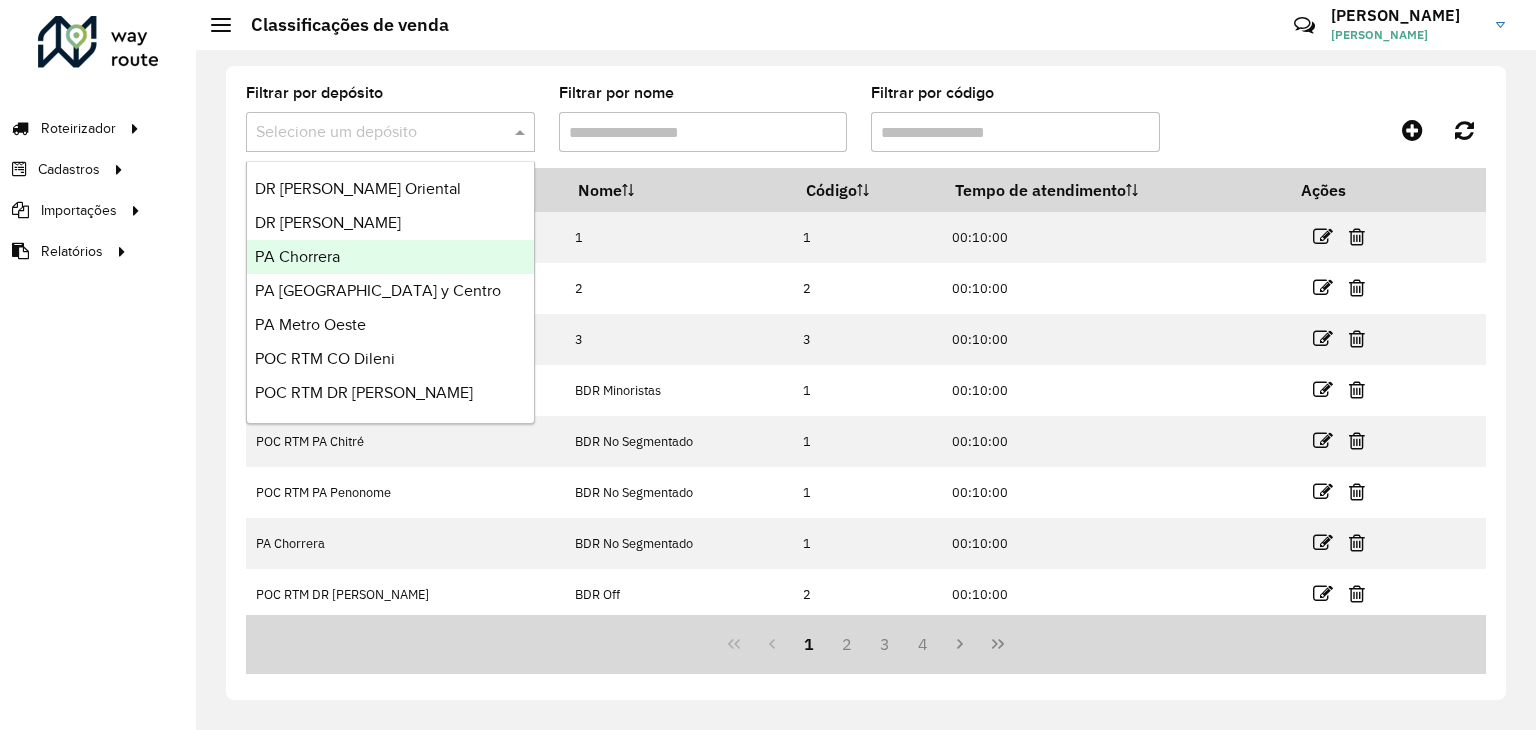 click on "PA Chorrera" at bounding box center (390, 257) 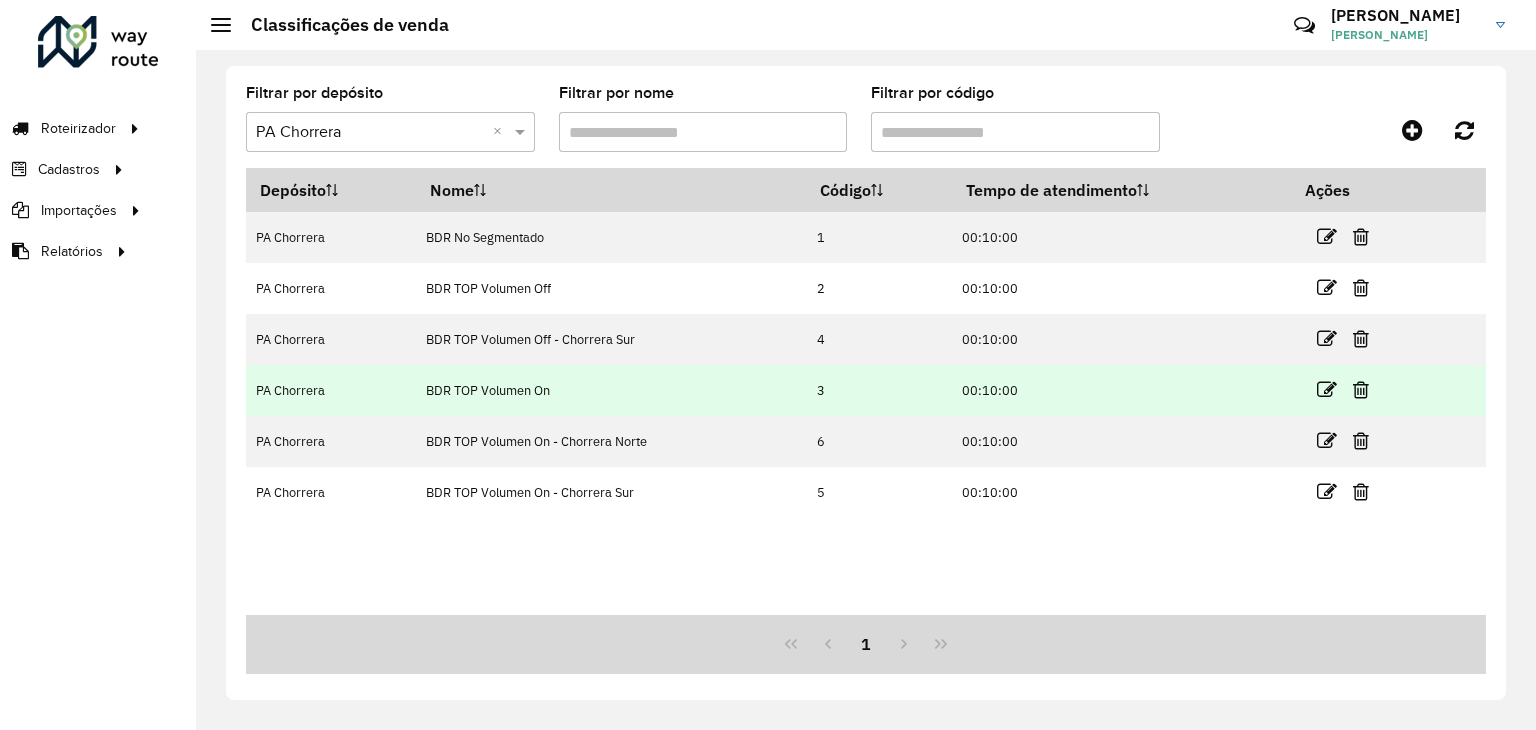 drag, startPoint x: 789, startPoint y: 397, endPoint x: 846, endPoint y: 389, distance: 57.558666 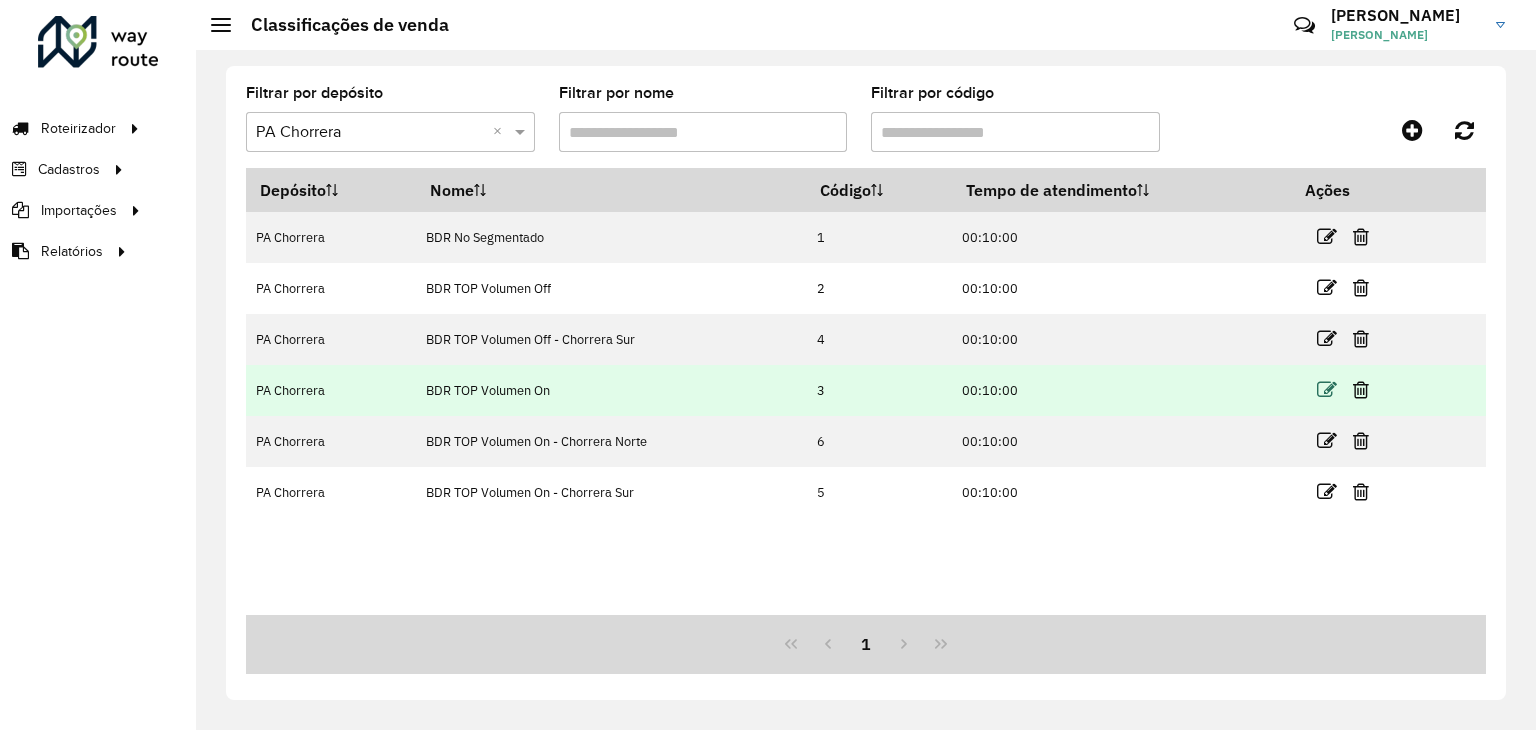 click at bounding box center [1327, 390] 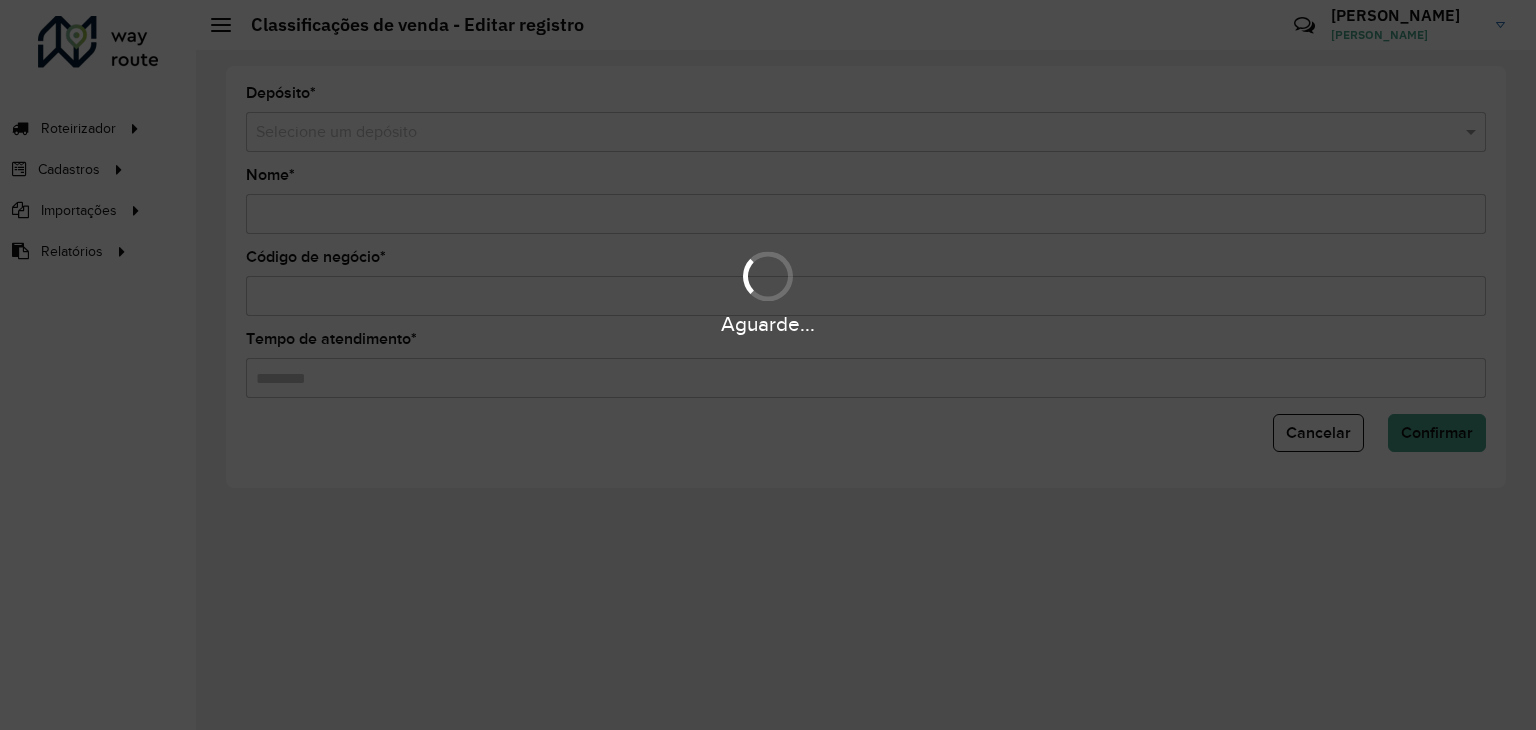 type on "**********" 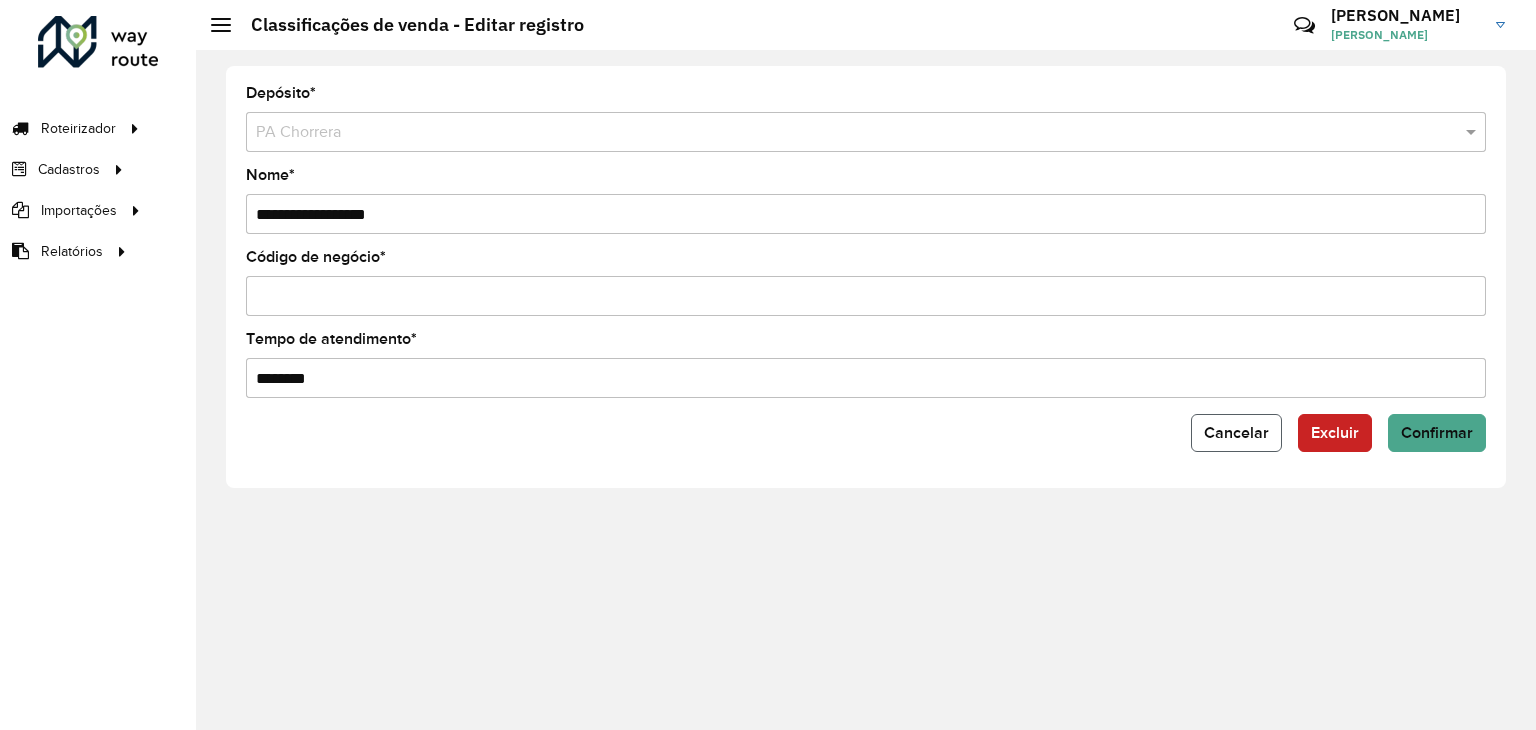 click on "Cancelar" 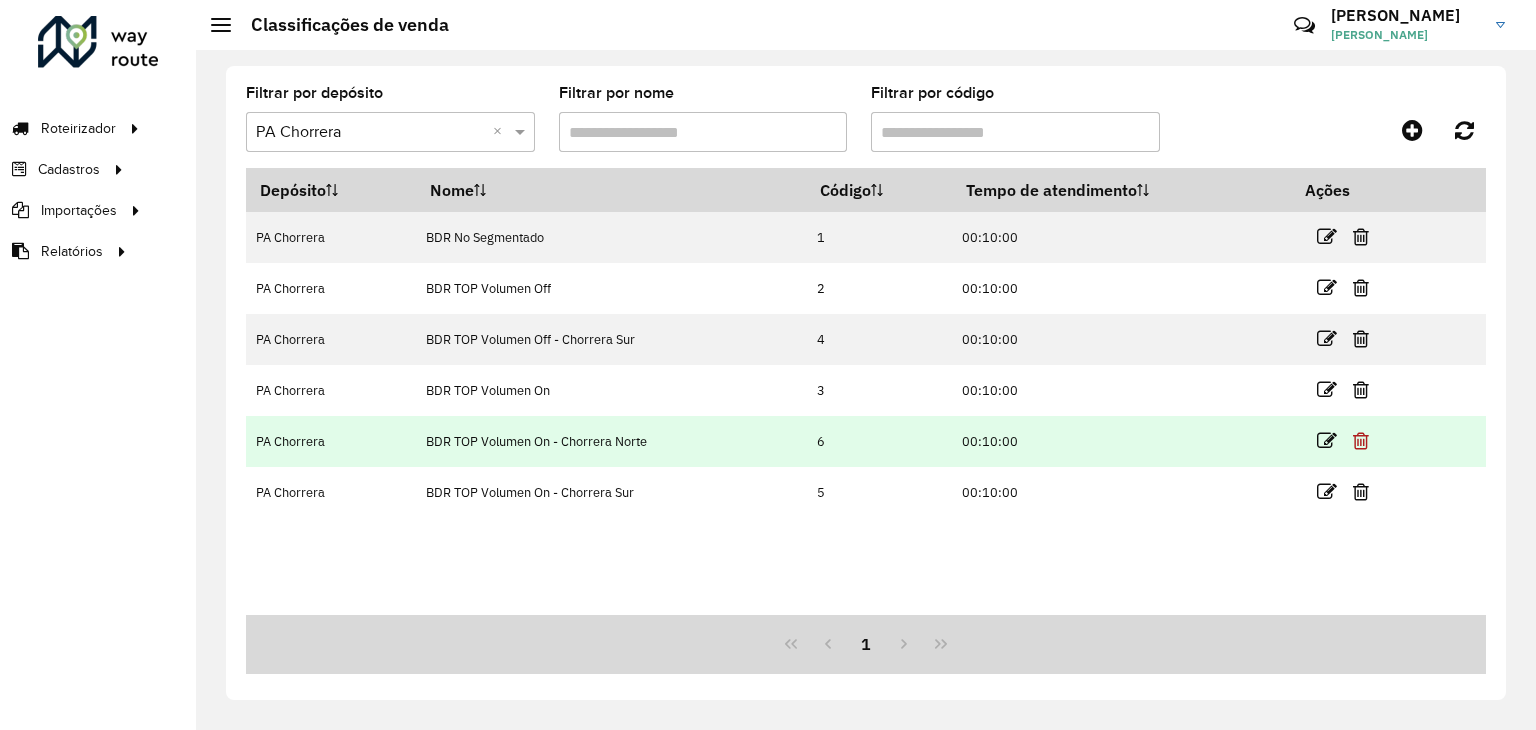click at bounding box center [1361, 441] 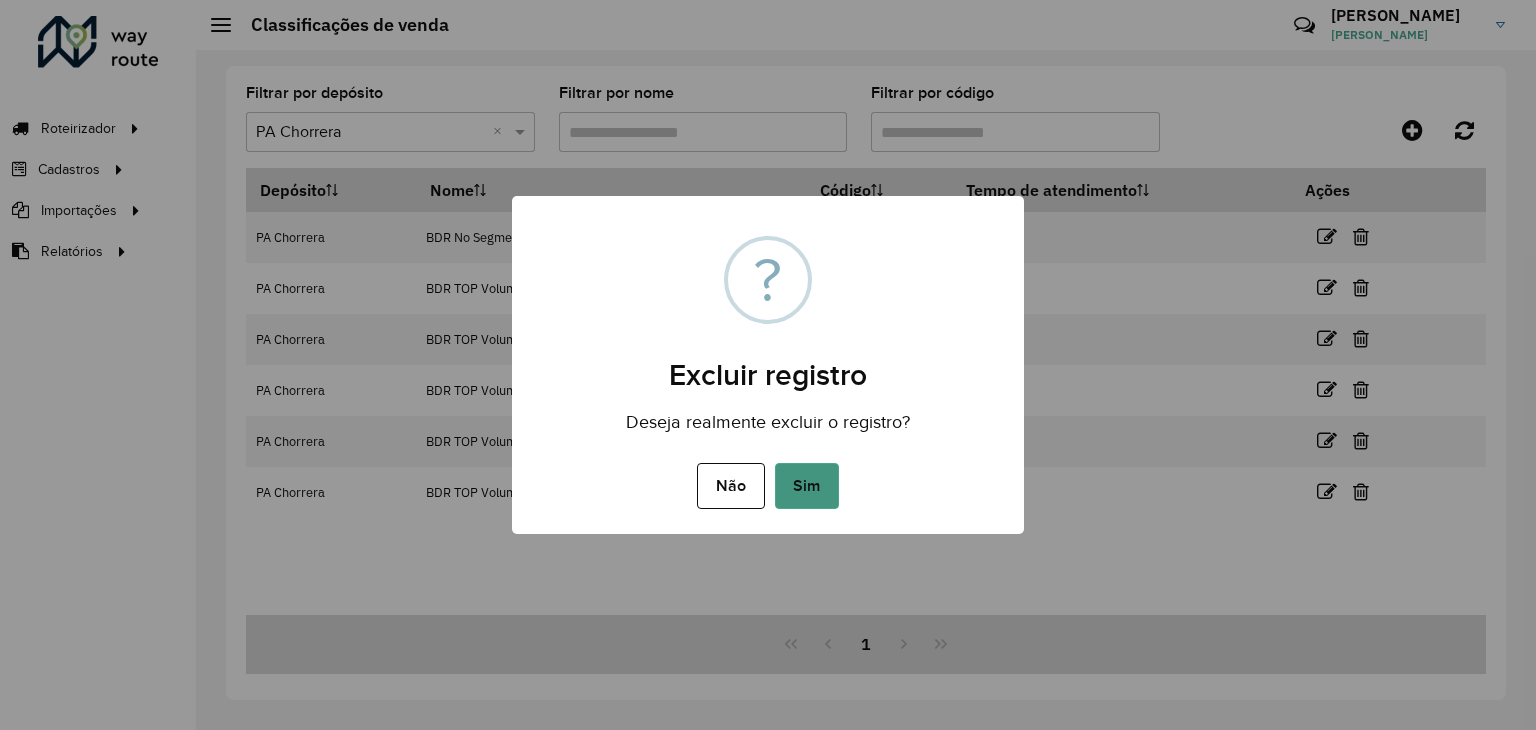 click on "Sim" at bounding box center [807, 486] 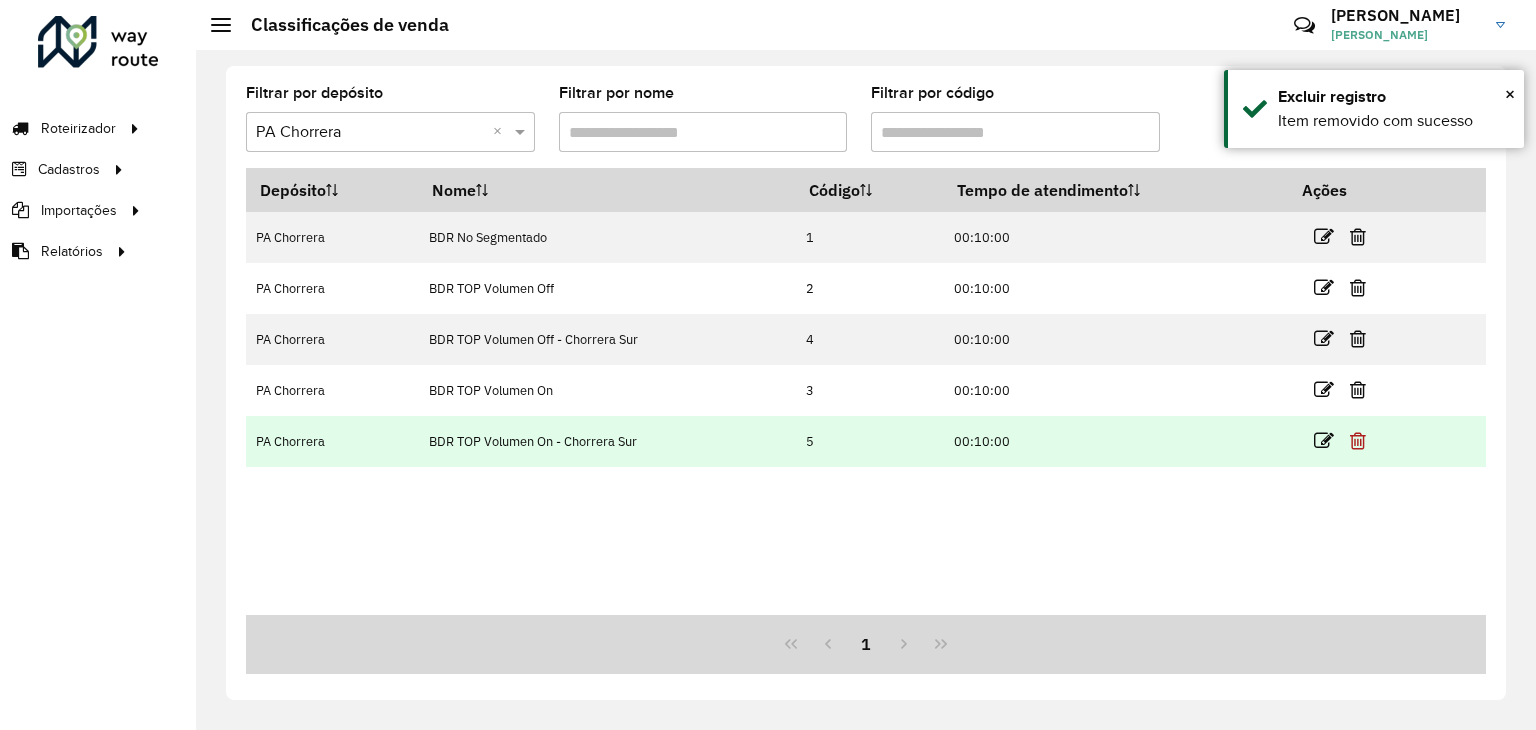click at bounding box center (1358, 441) 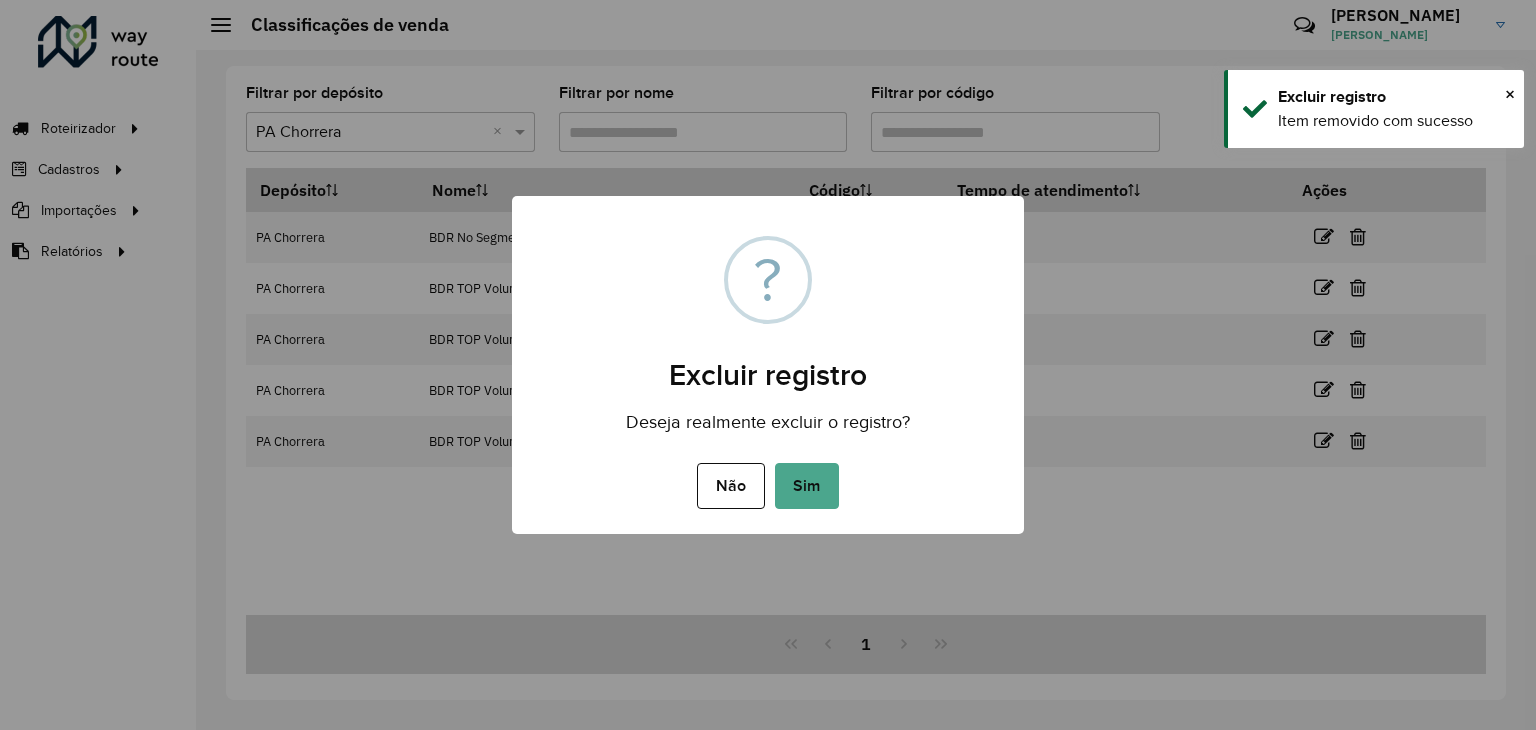 click on "Sim" at bounding box center (807, 486) 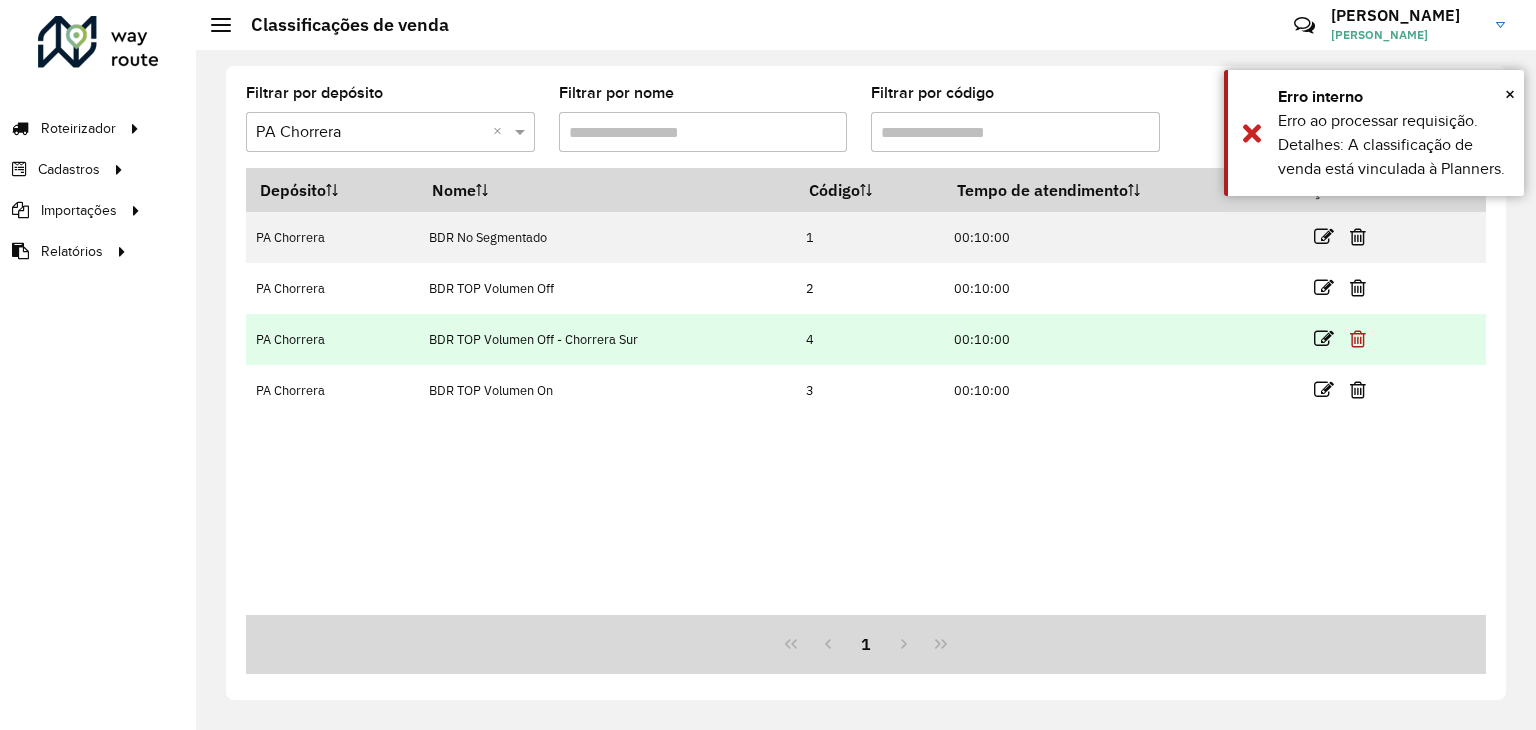 click at bounding box center (1358, 339) 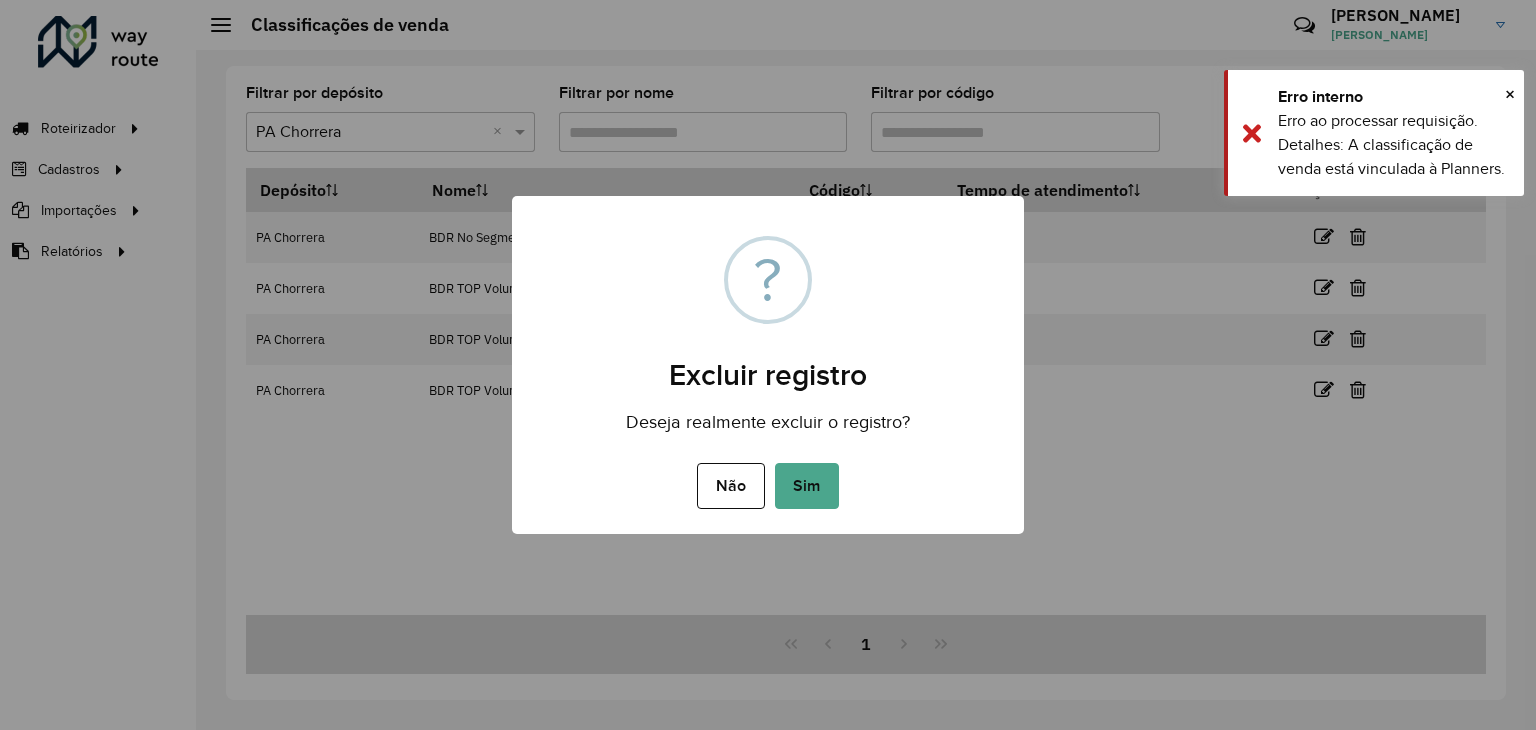 drag, startPoint x: 793, startPoint y: 497, endPoint x: 810, endPoint y: 496, distance: 17.029387 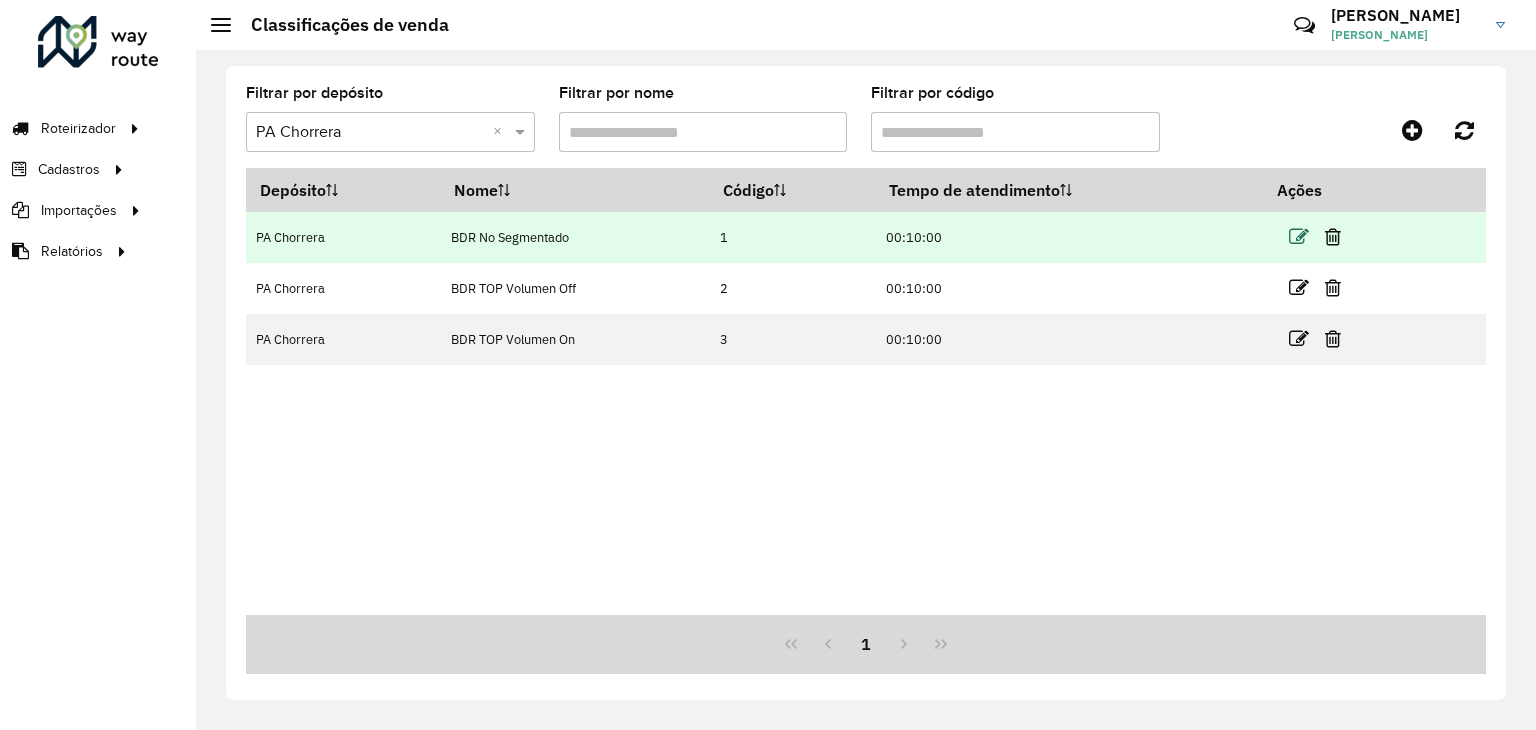 click at bounding box center [1299, 237] 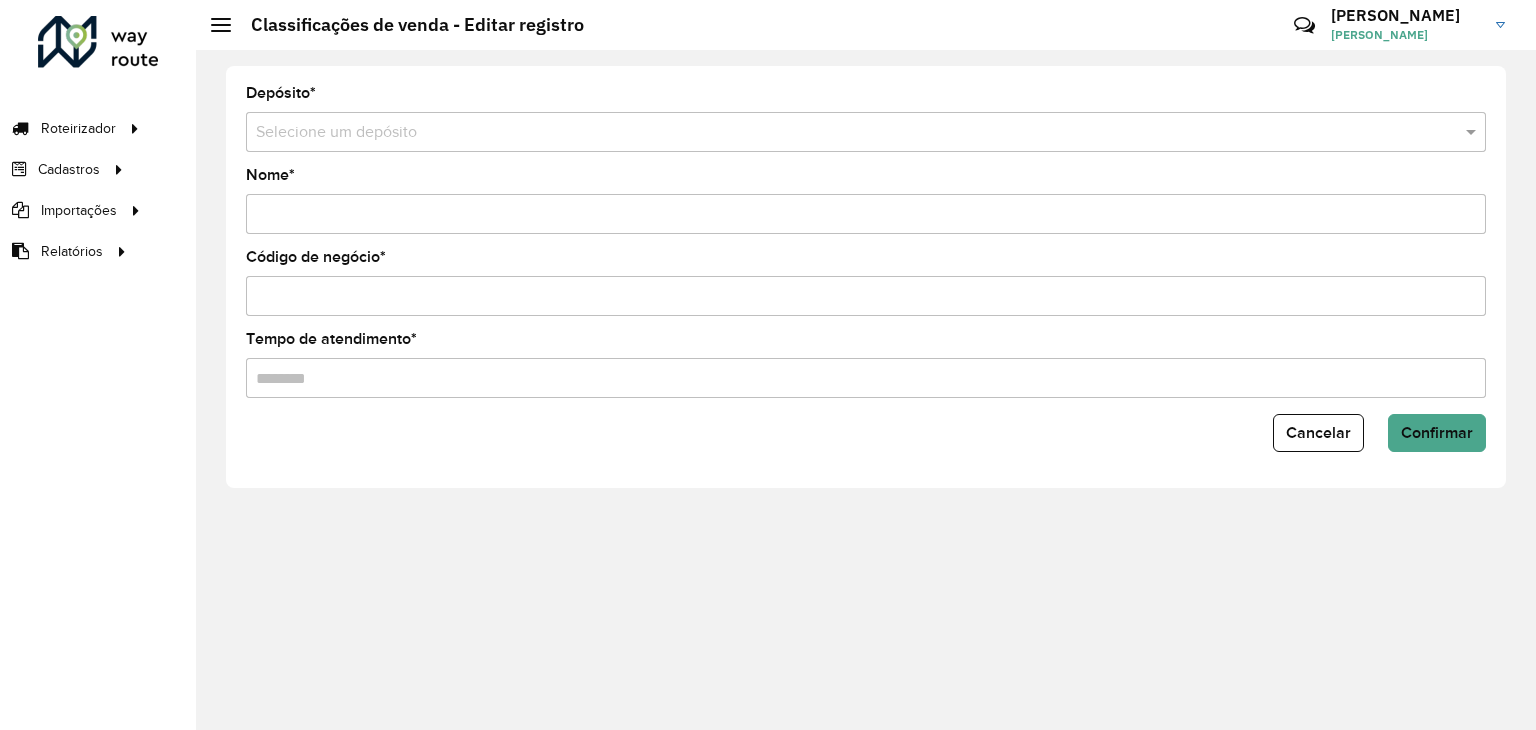 type on "**********" 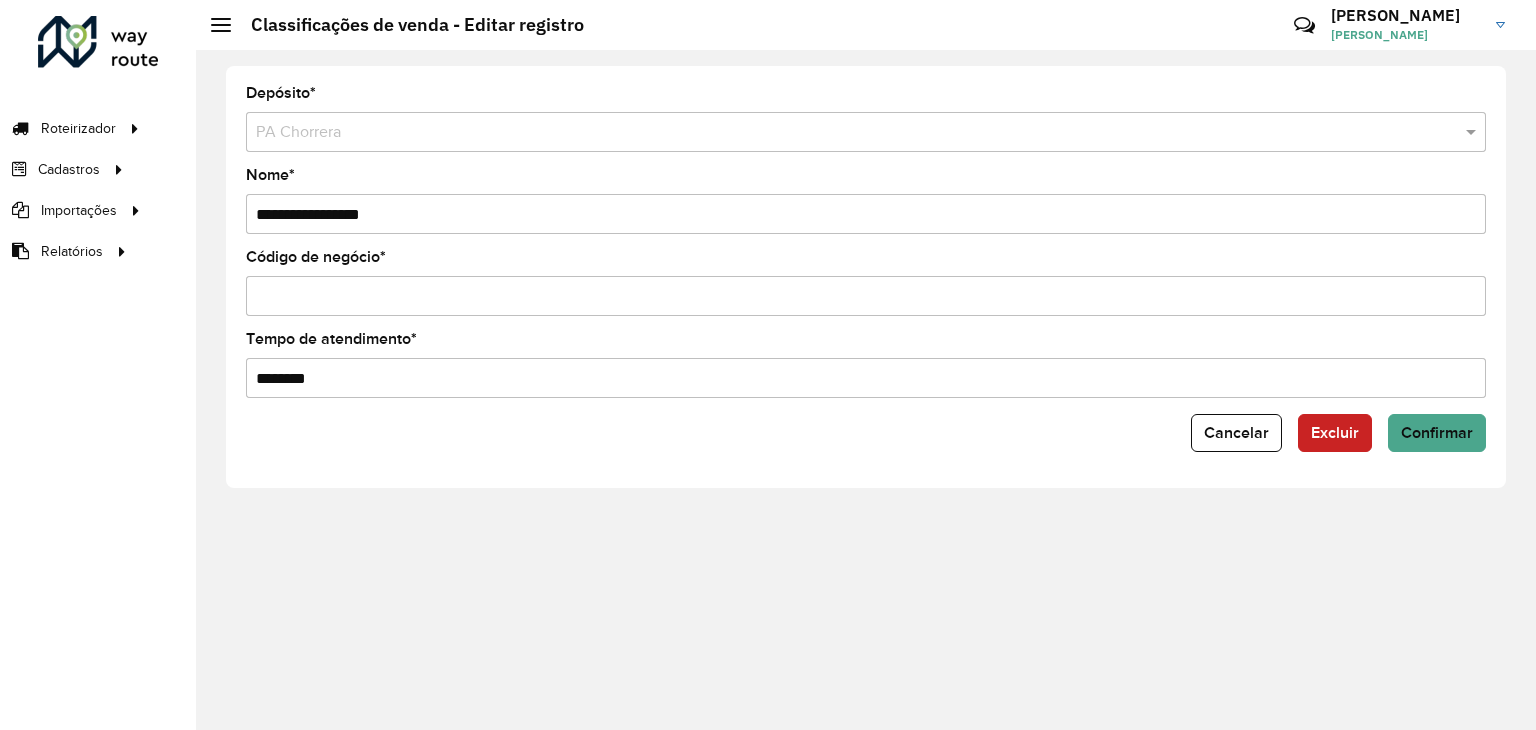 click on "*" at bounding box center (866, 296) 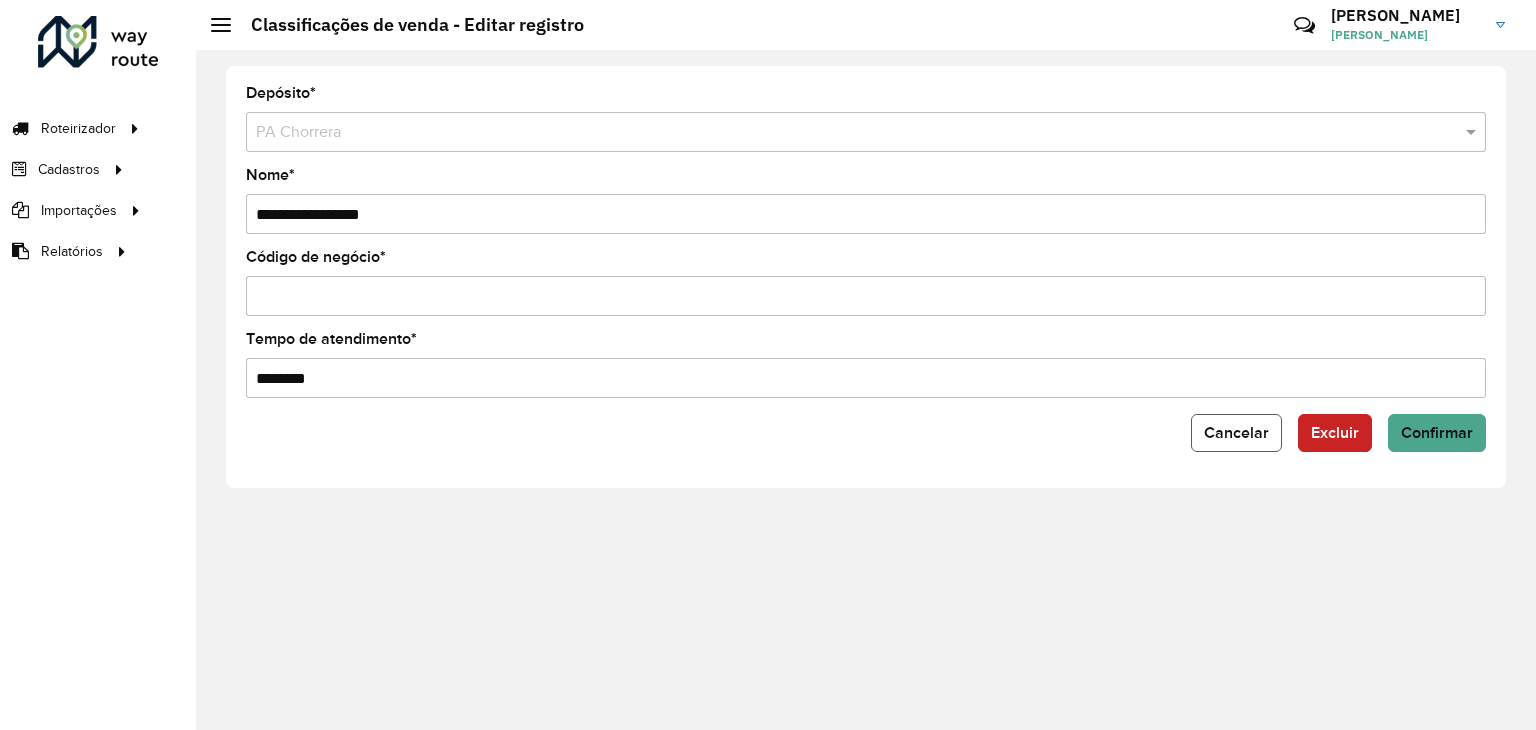 click on "Cancelar" 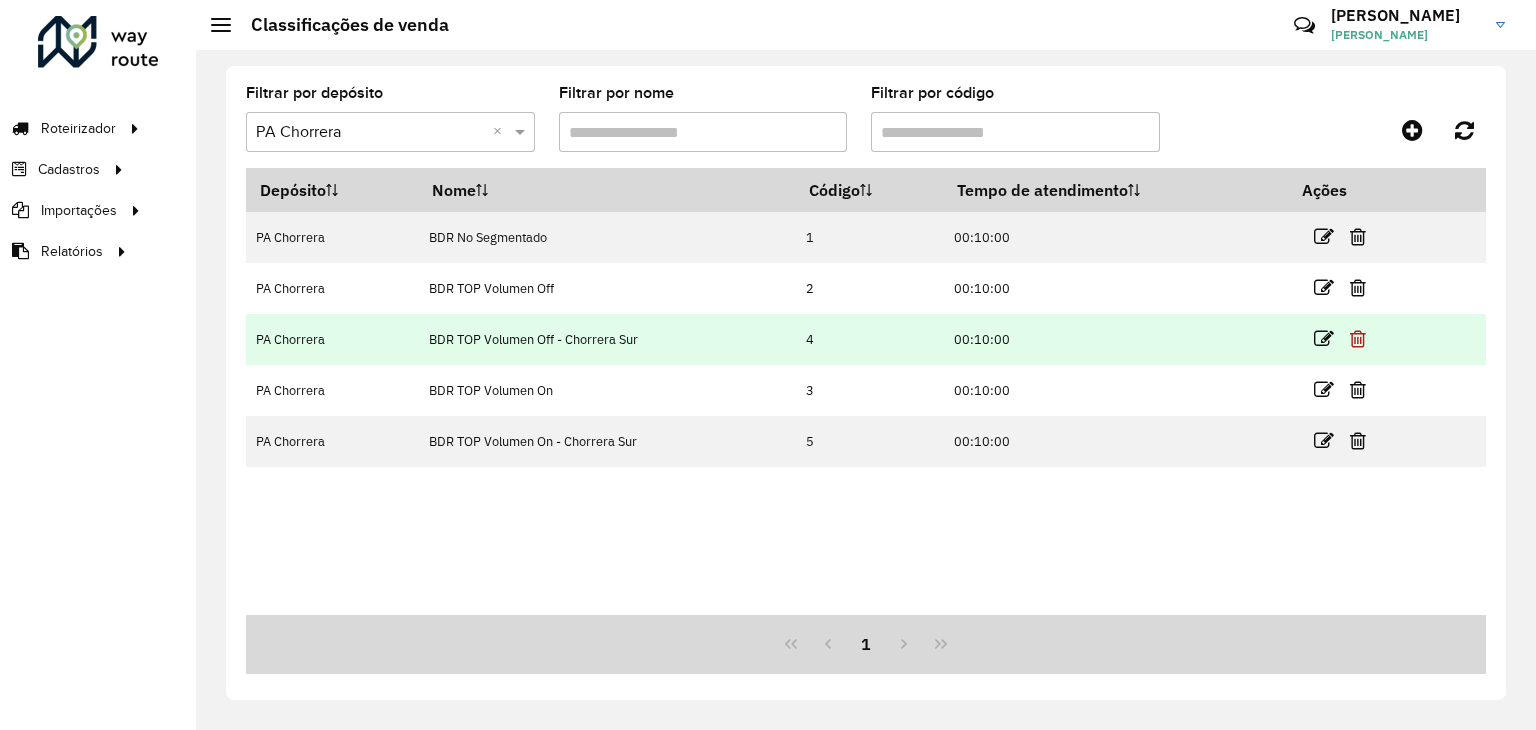 click at bounding box center (1358, 339) 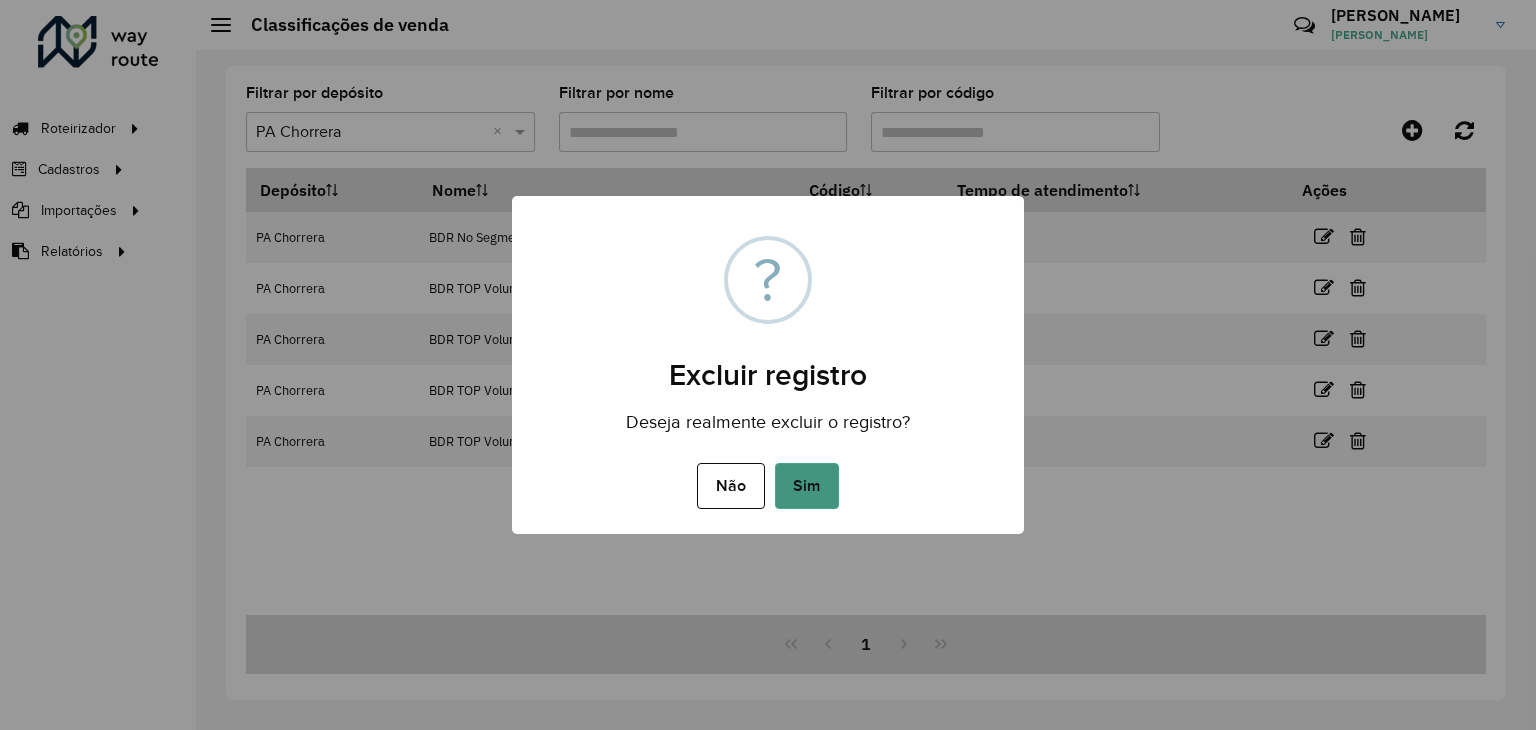 click on "Sim" at bounding box center [807, 486] 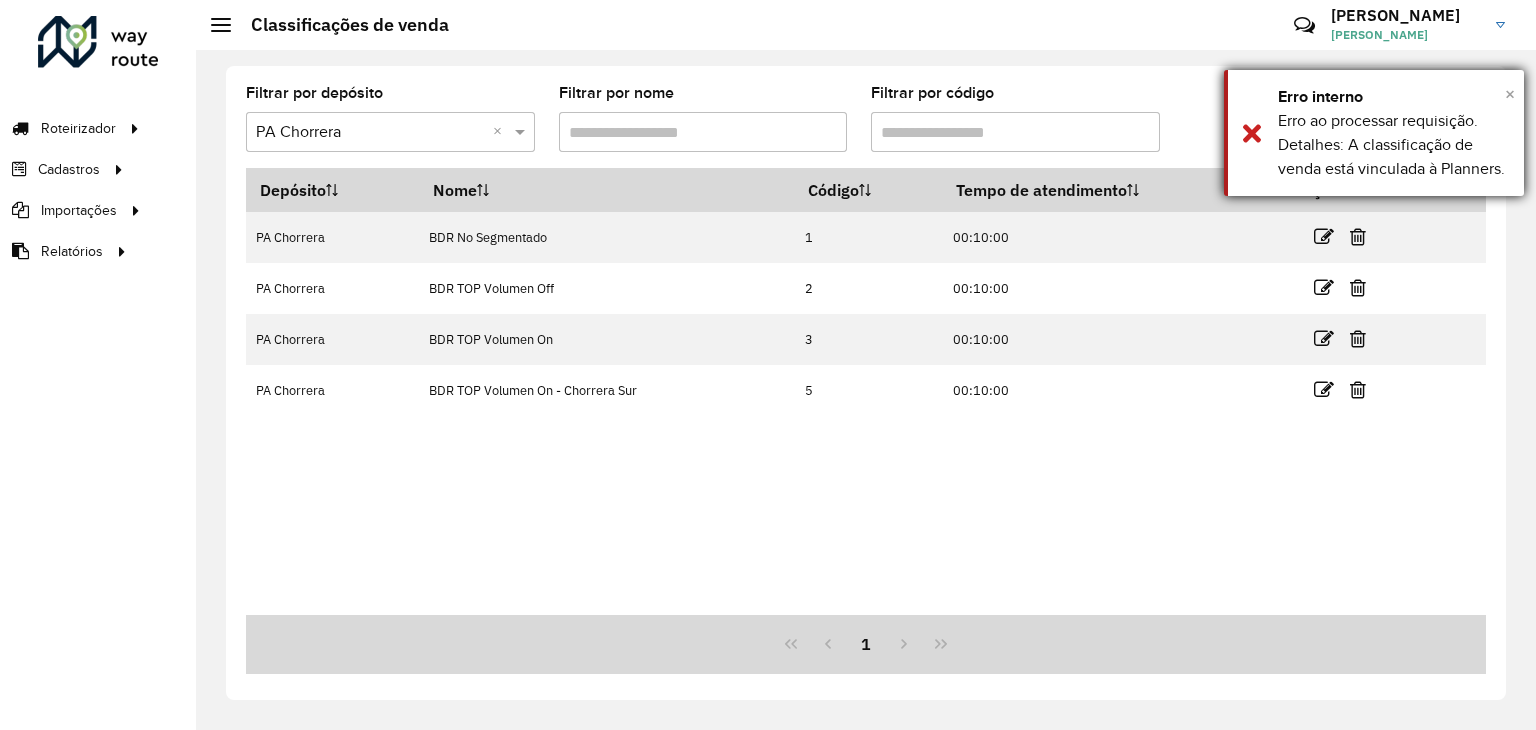click on "×" at bounding box center [1510, 94] 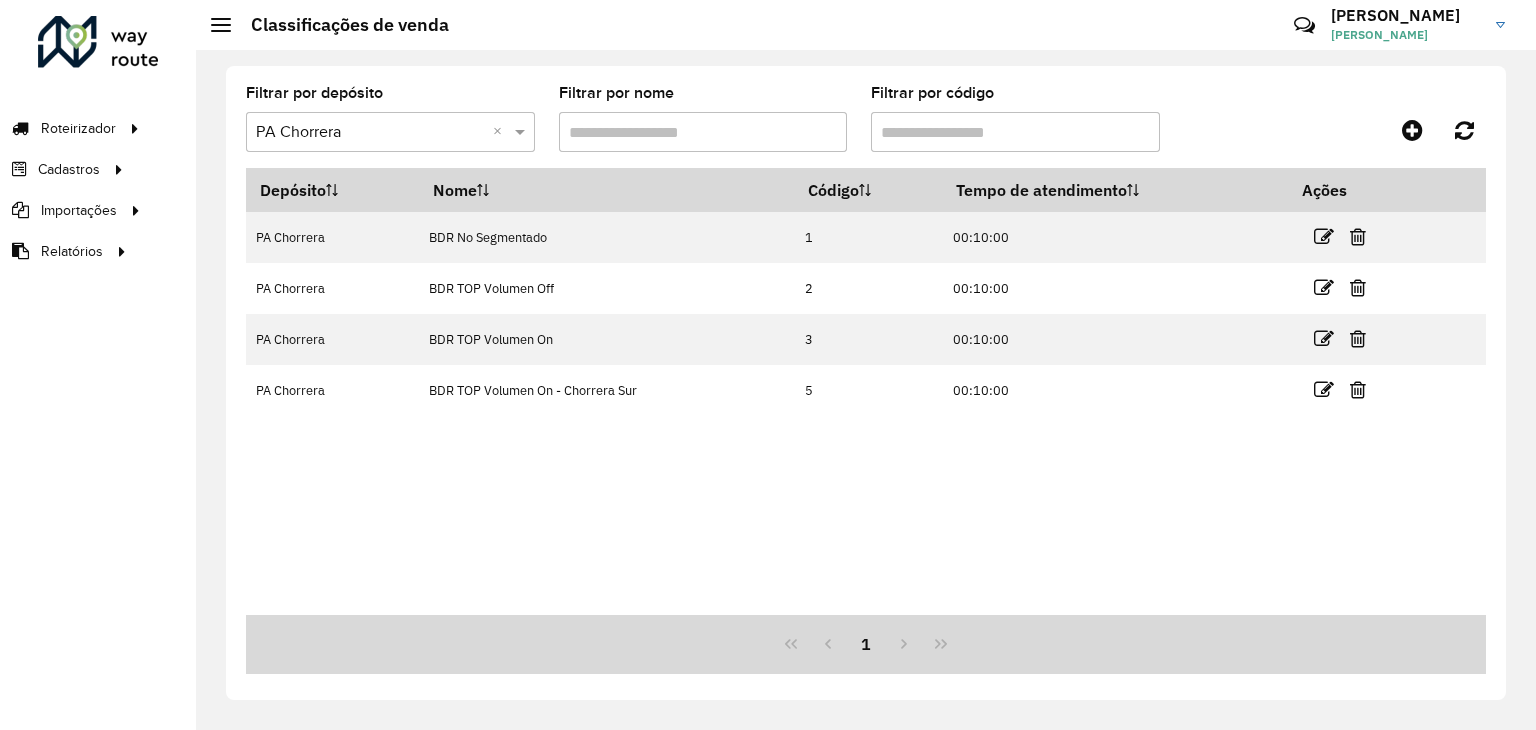 click on "Depósito   Nome   Código   Tempo de atendimento   Ações   PA Chorrera   BDR No Segmentado   1   00:10:00   PA Chorrera   BDR TOP Volumen Off   2   00:10:00   PA Chorrera   BDR TOP Volumen On   3   00:10:00   PA Chorrera   BDR TOP Volumen On - Chorrera Sur   5   00:10:00" at bounding box center (866, 391) 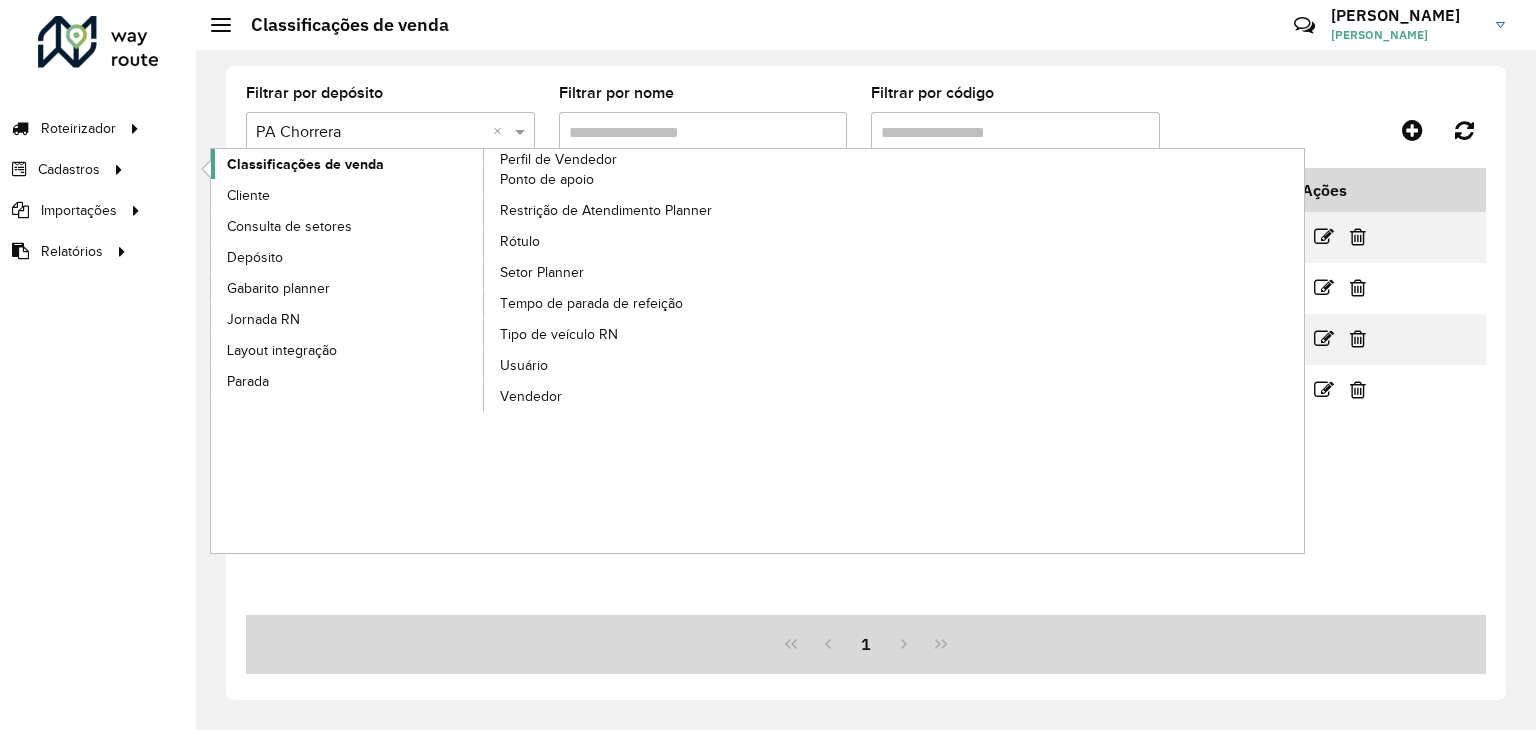 click on "Classificações de venda" 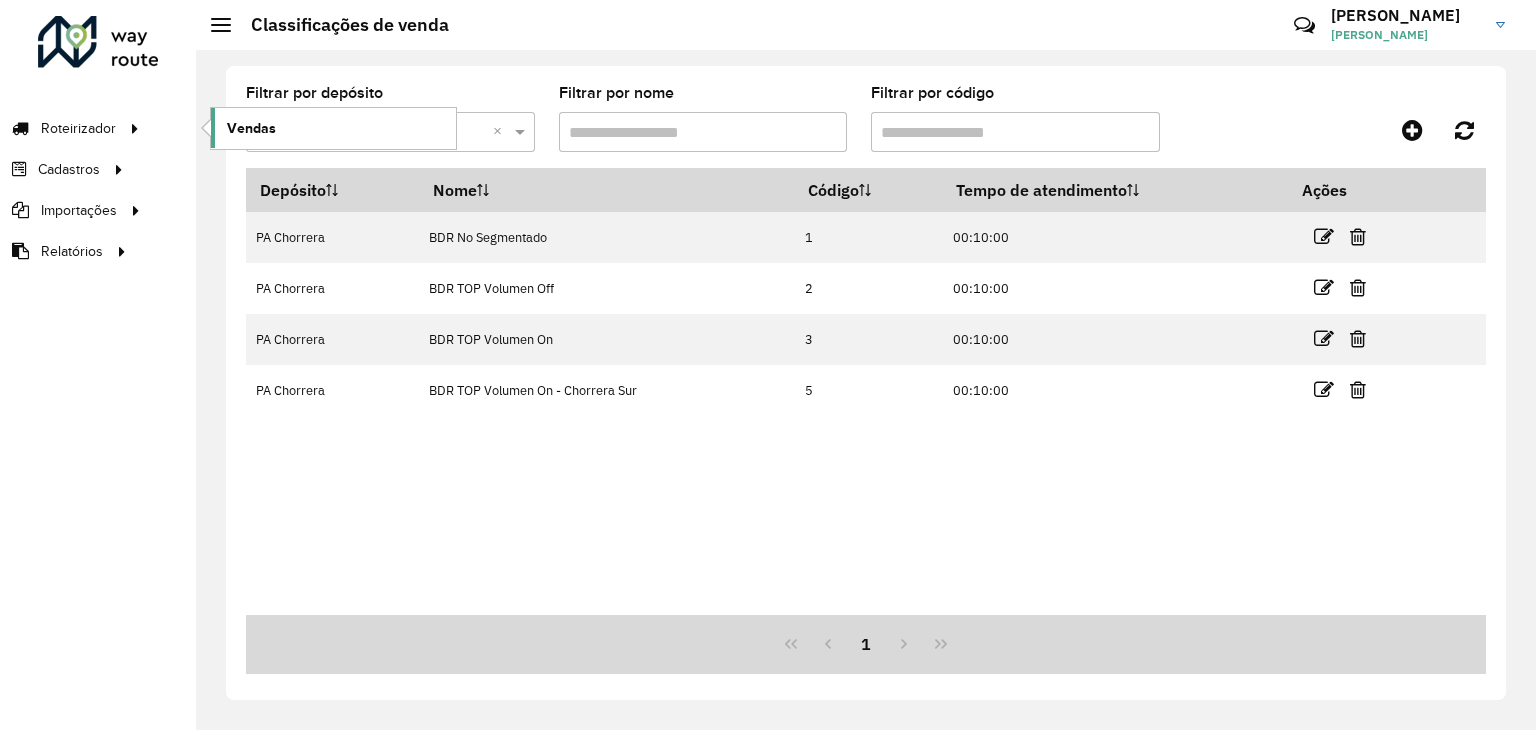 click on "Vendas" 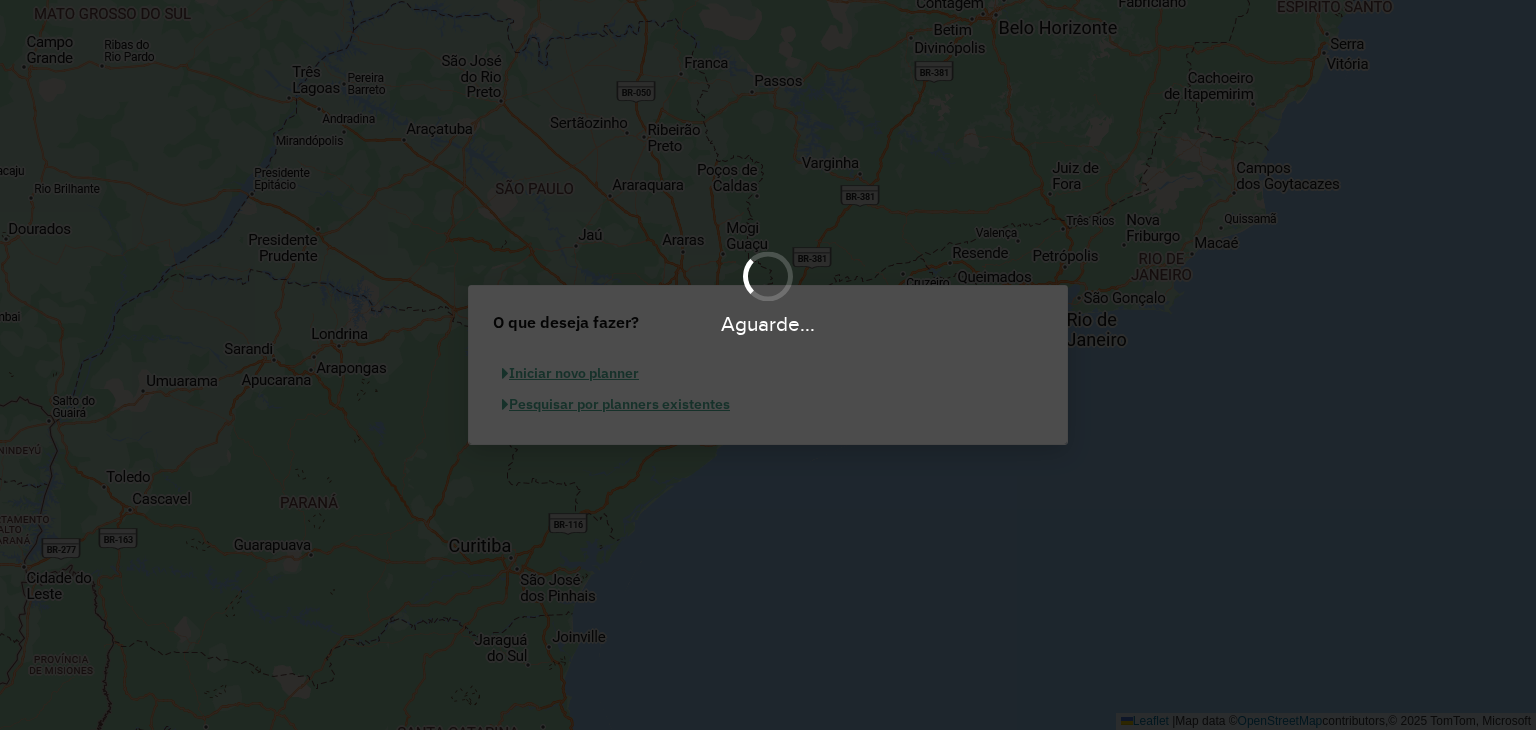 scroll, scrollTop: 0, scrollLeft: 0, axis: both 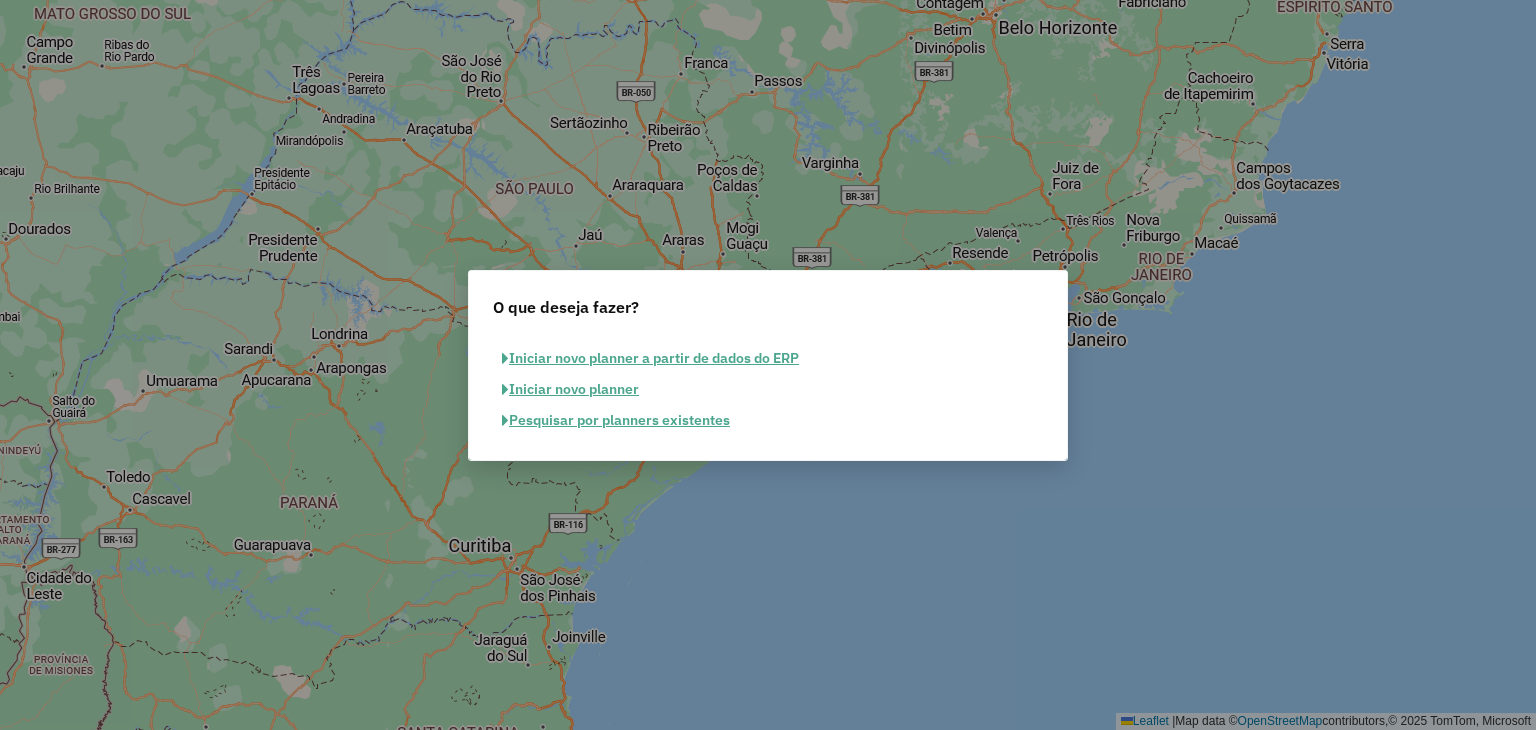 click on "Pesquisar por planners existentes" 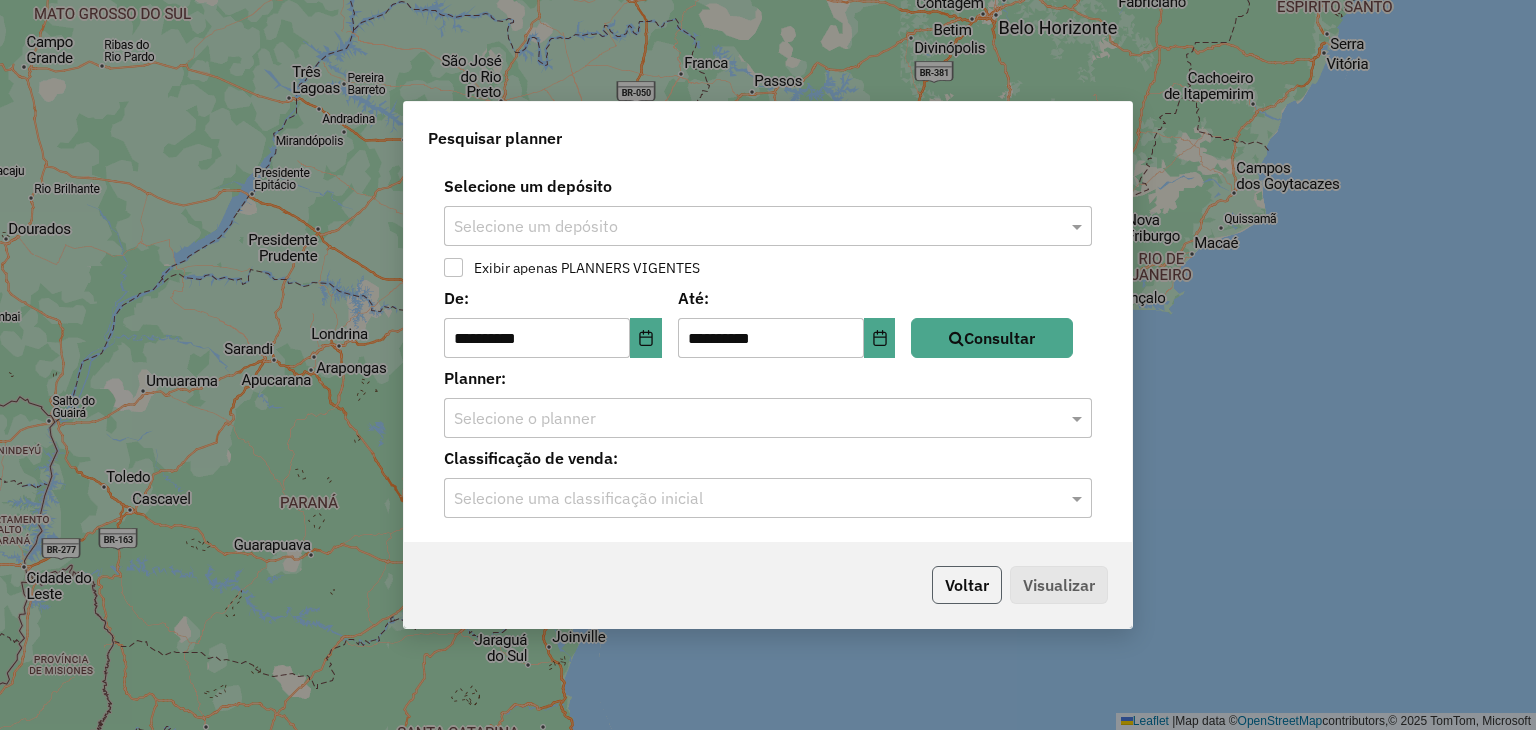 click on "Voltar" 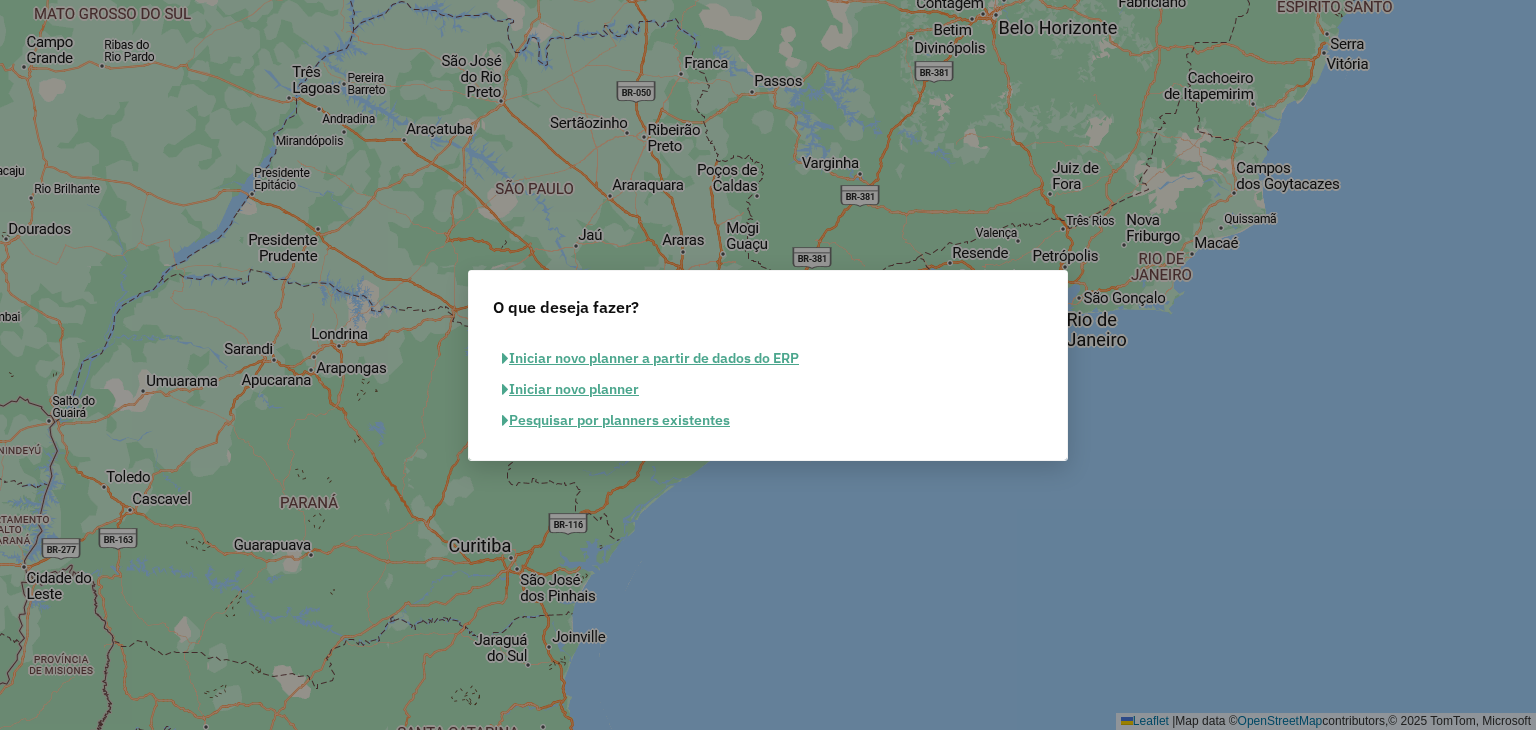 click on "O que deseja fazer?  Iniciar novo planner a partir de dados do ERP   Iniciar novo planner   Pesquisar por planners existentes" 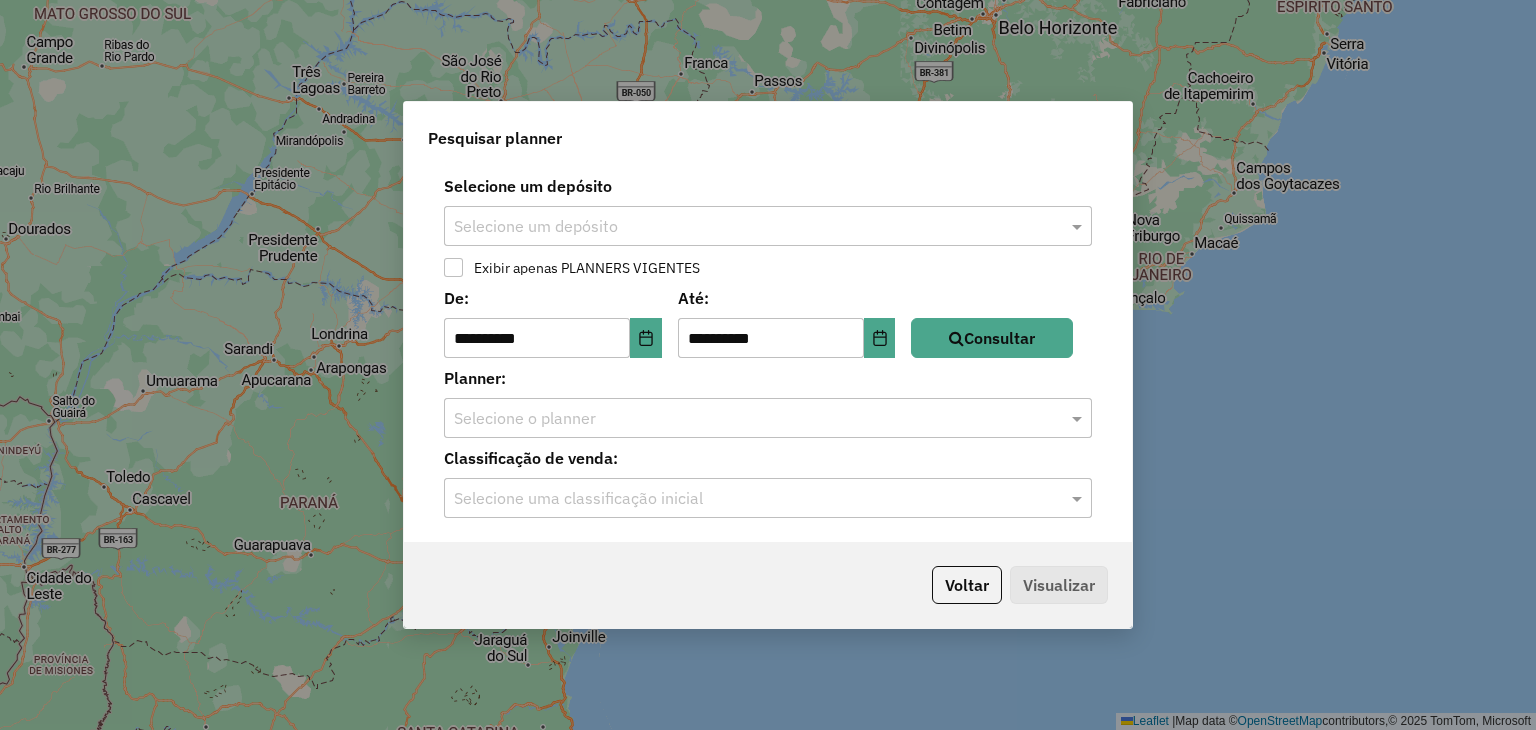 drag, startPoint x: 663, startPoint y: 255, endPoint x: 666, endPoint y: 239, distance: 16.27882 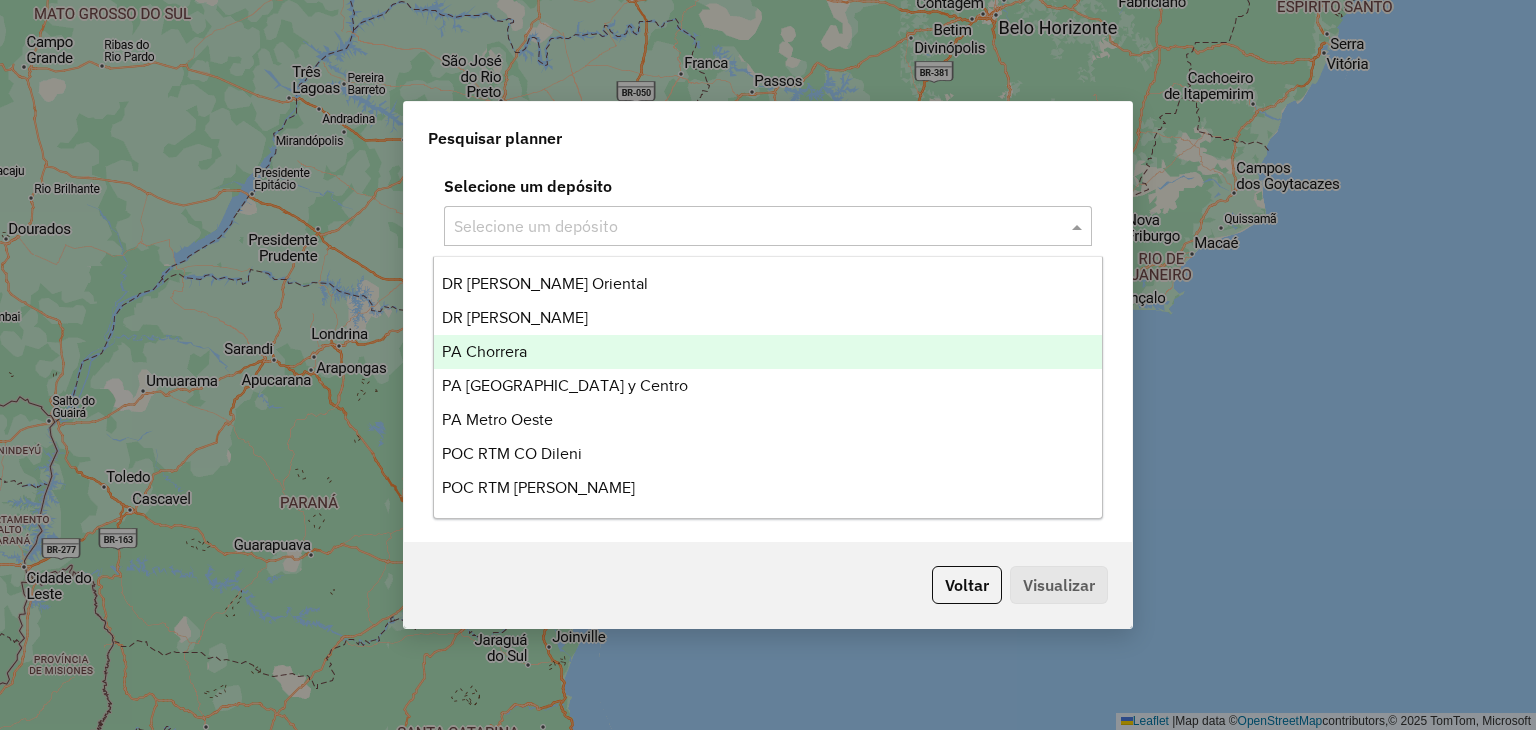 click on "PA Chorrera" at bounding box center [768, 352] 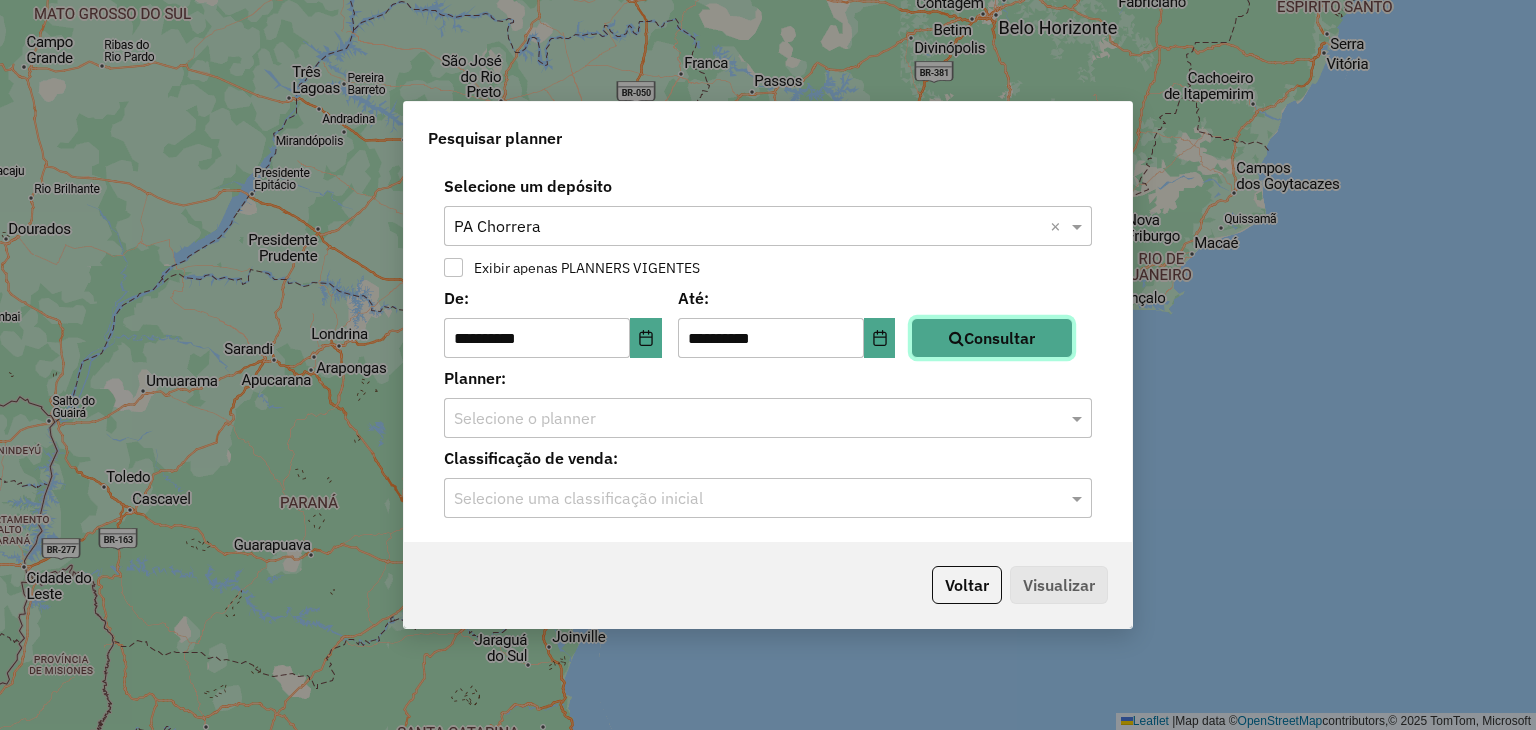 click on "Consultar" 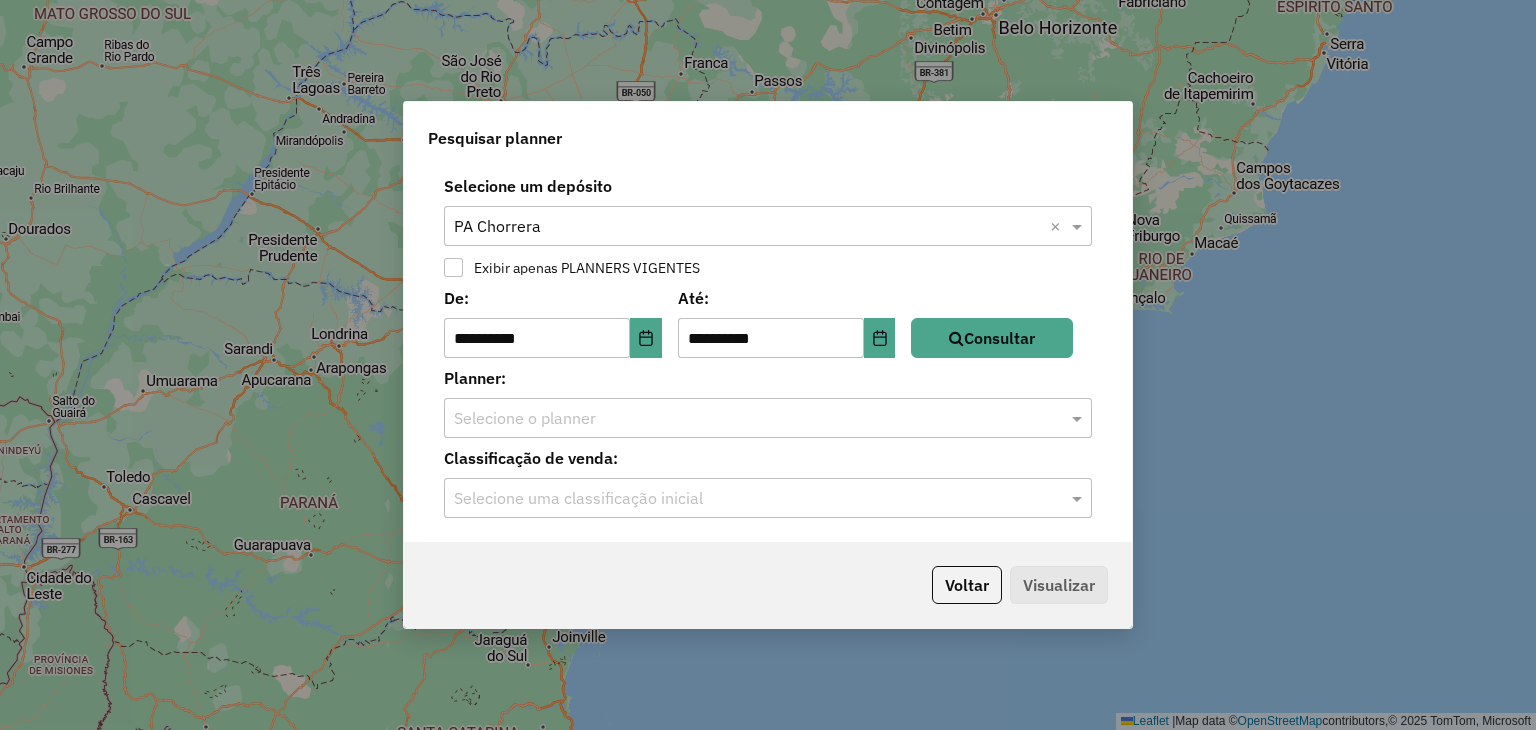 click 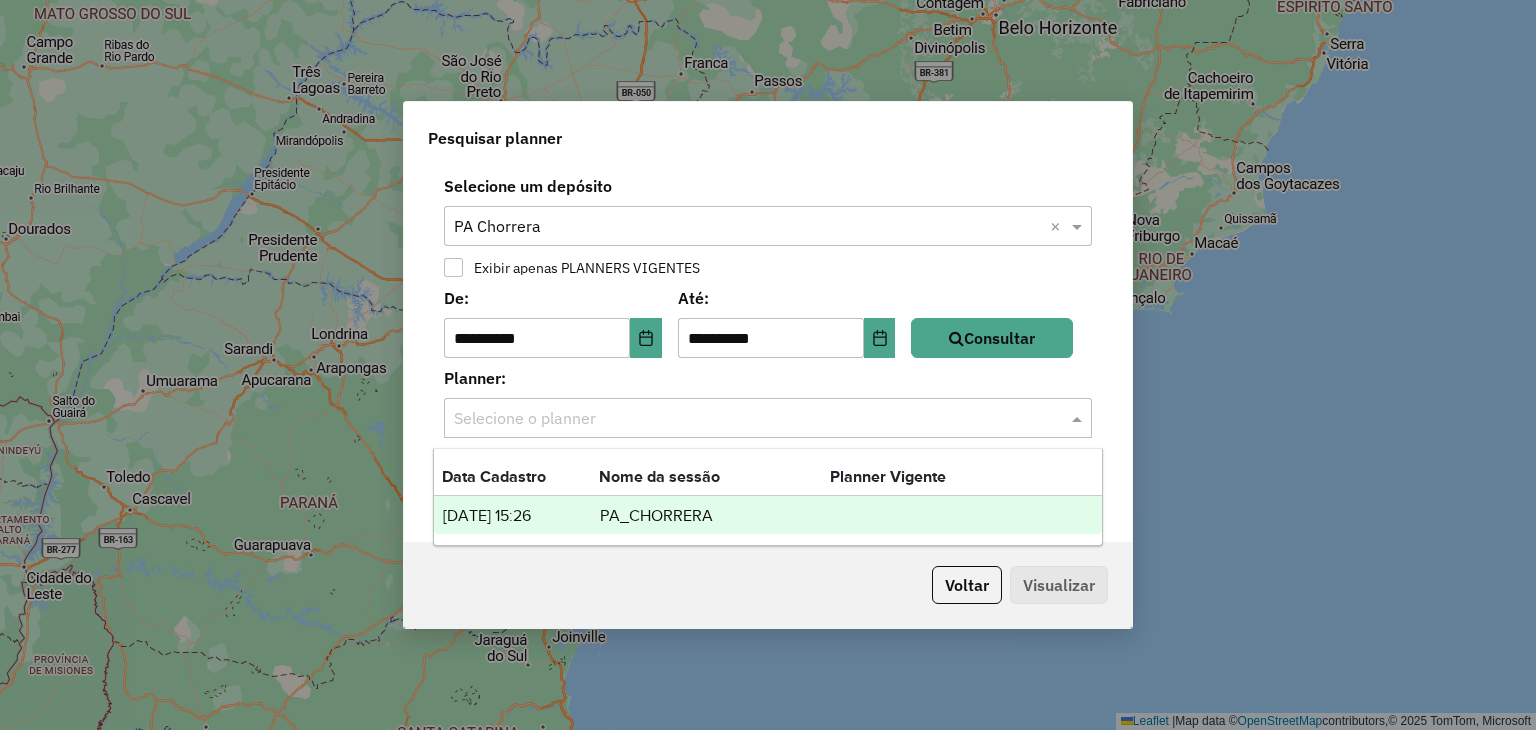 click on "PA_CHORRERA" at bounding box center [714, 516] 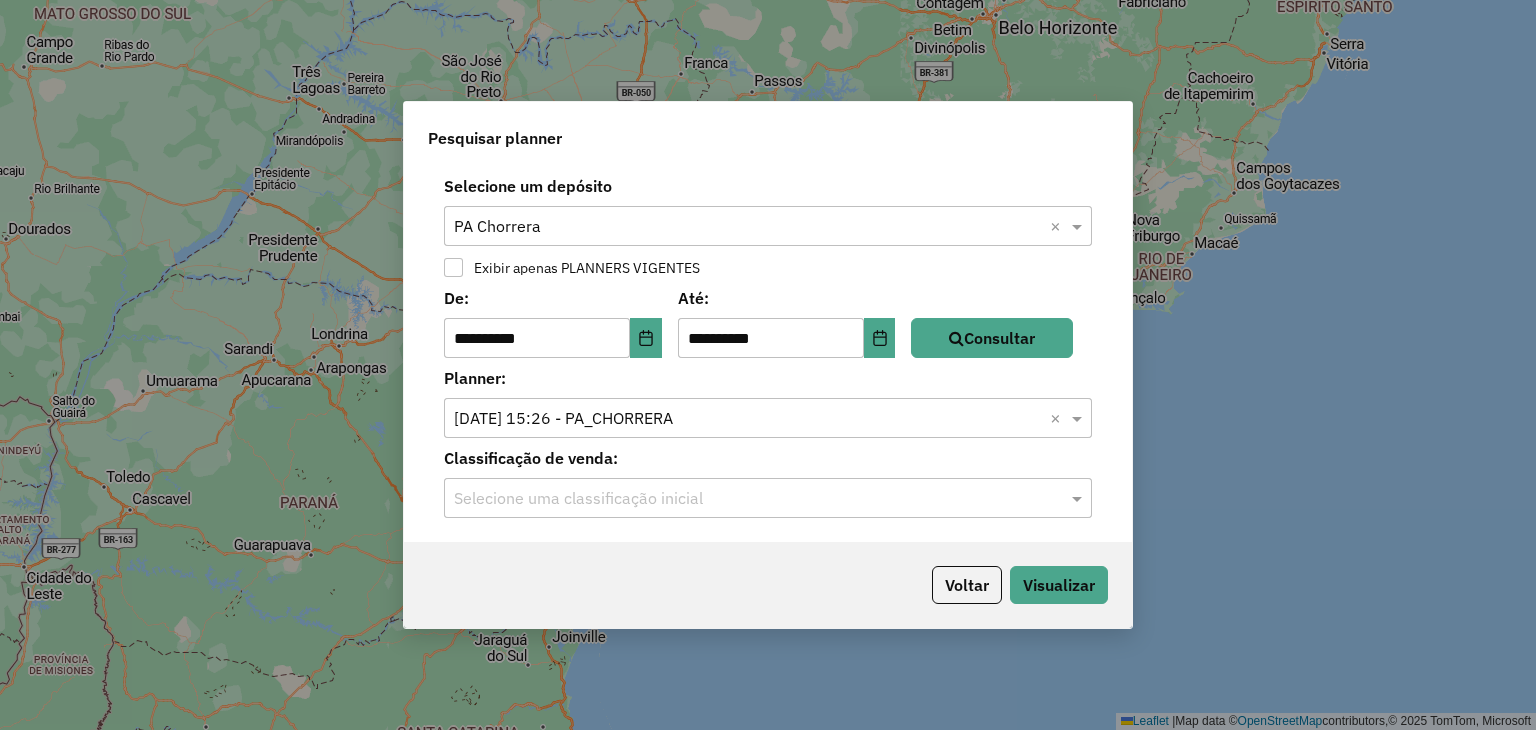 click 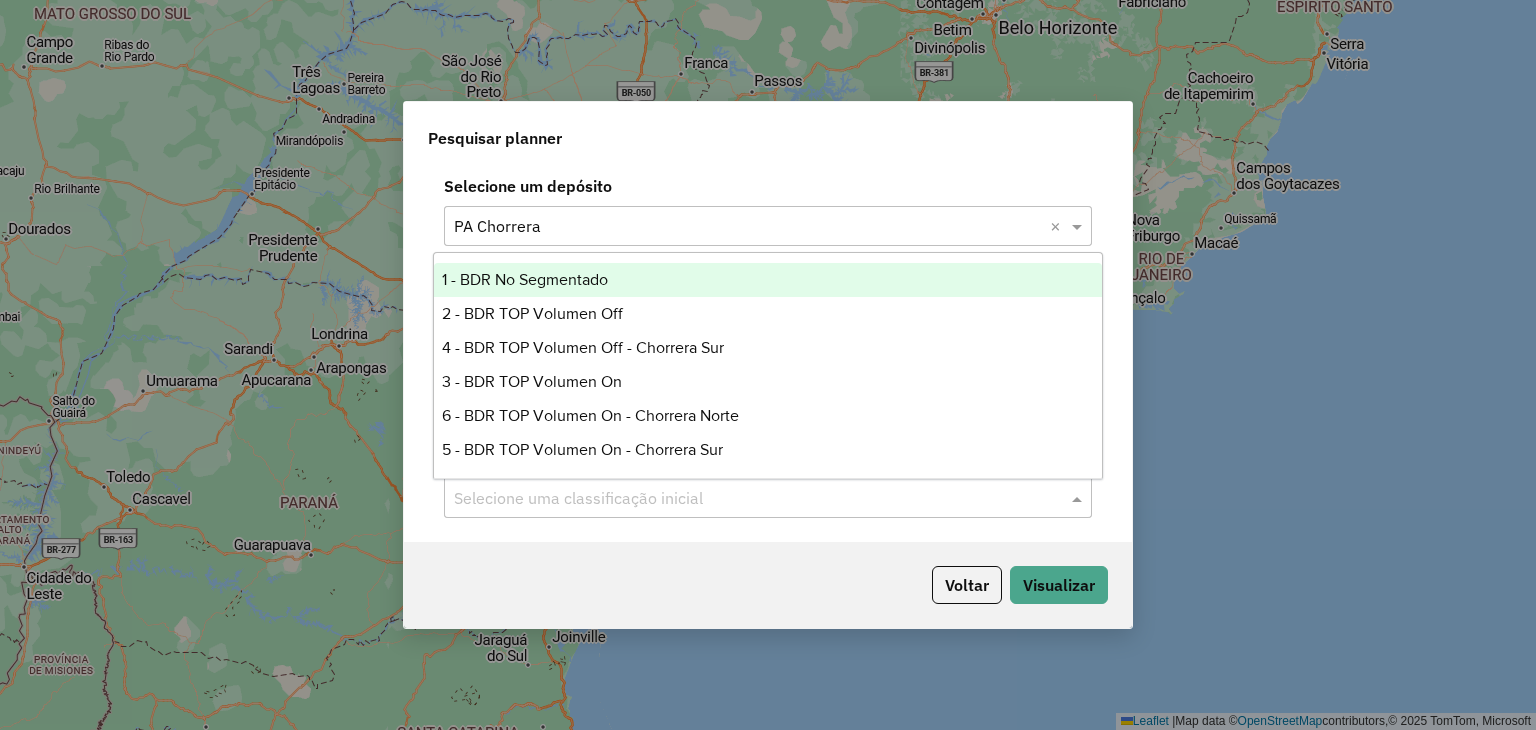 click on "1 - BDR No Segmentado" at bounding box center [768, 280] 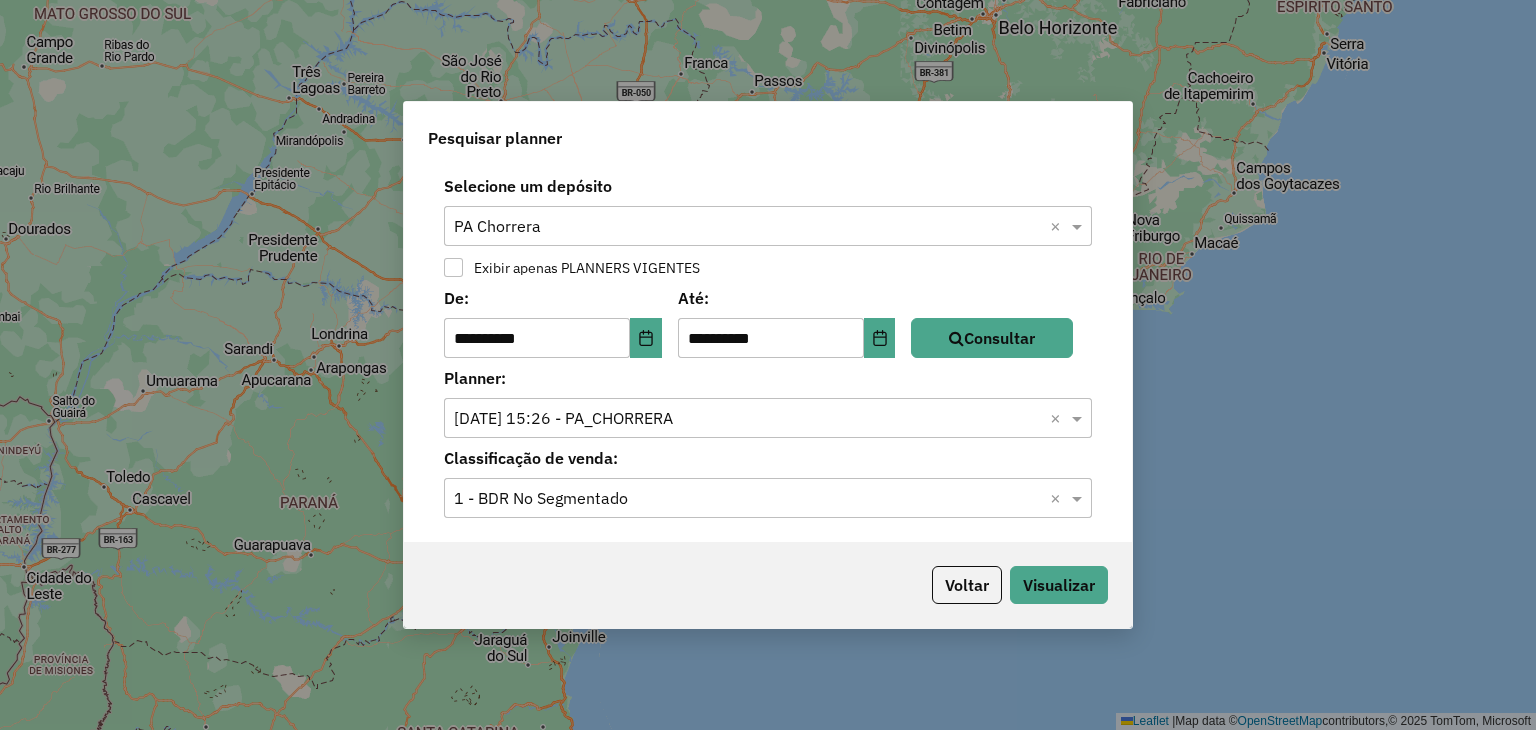 click on "Voltar   Visualizar" 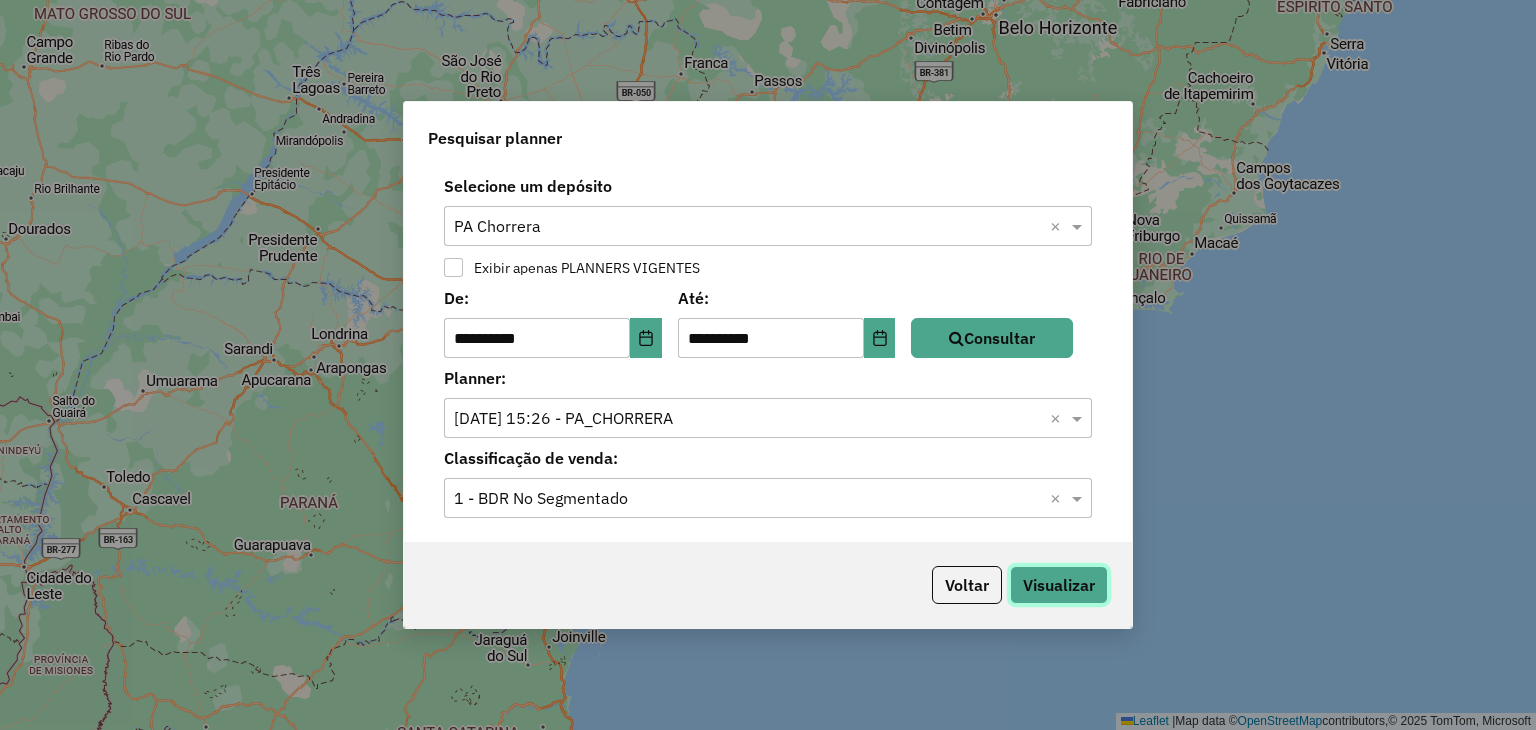 click on "Visualizar" 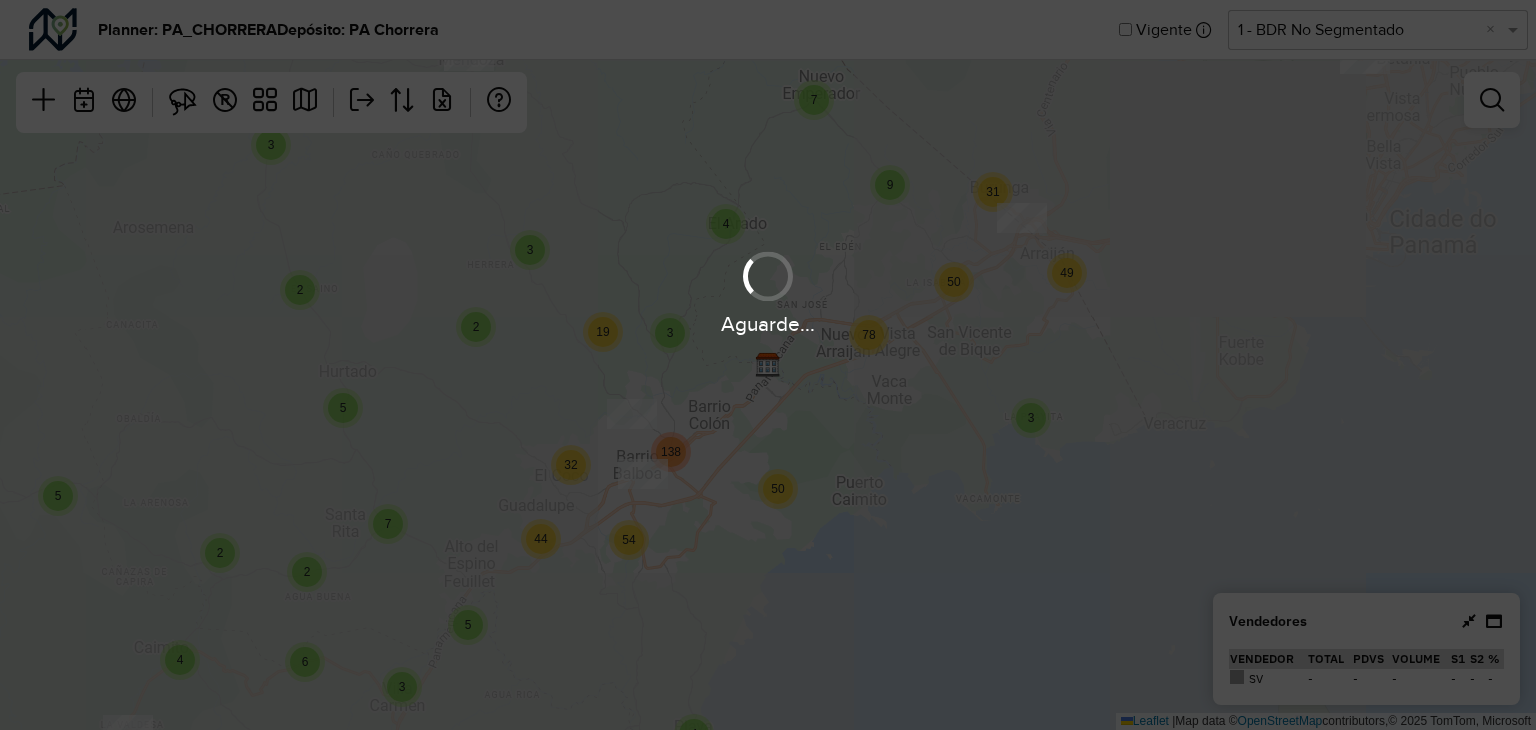 click on "Aguarde..." at bounding box center [768, 365] 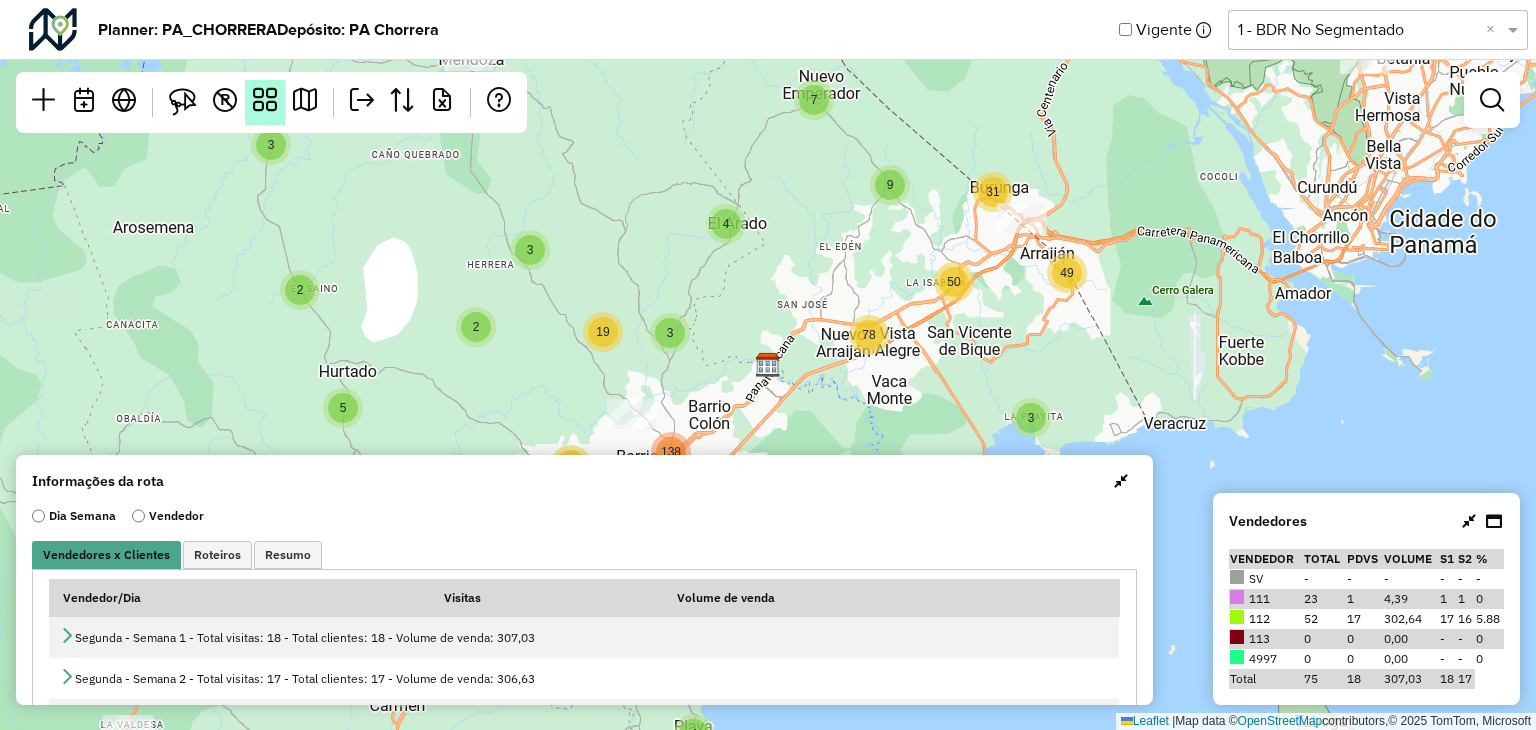 click at bounding box center [265, 100] 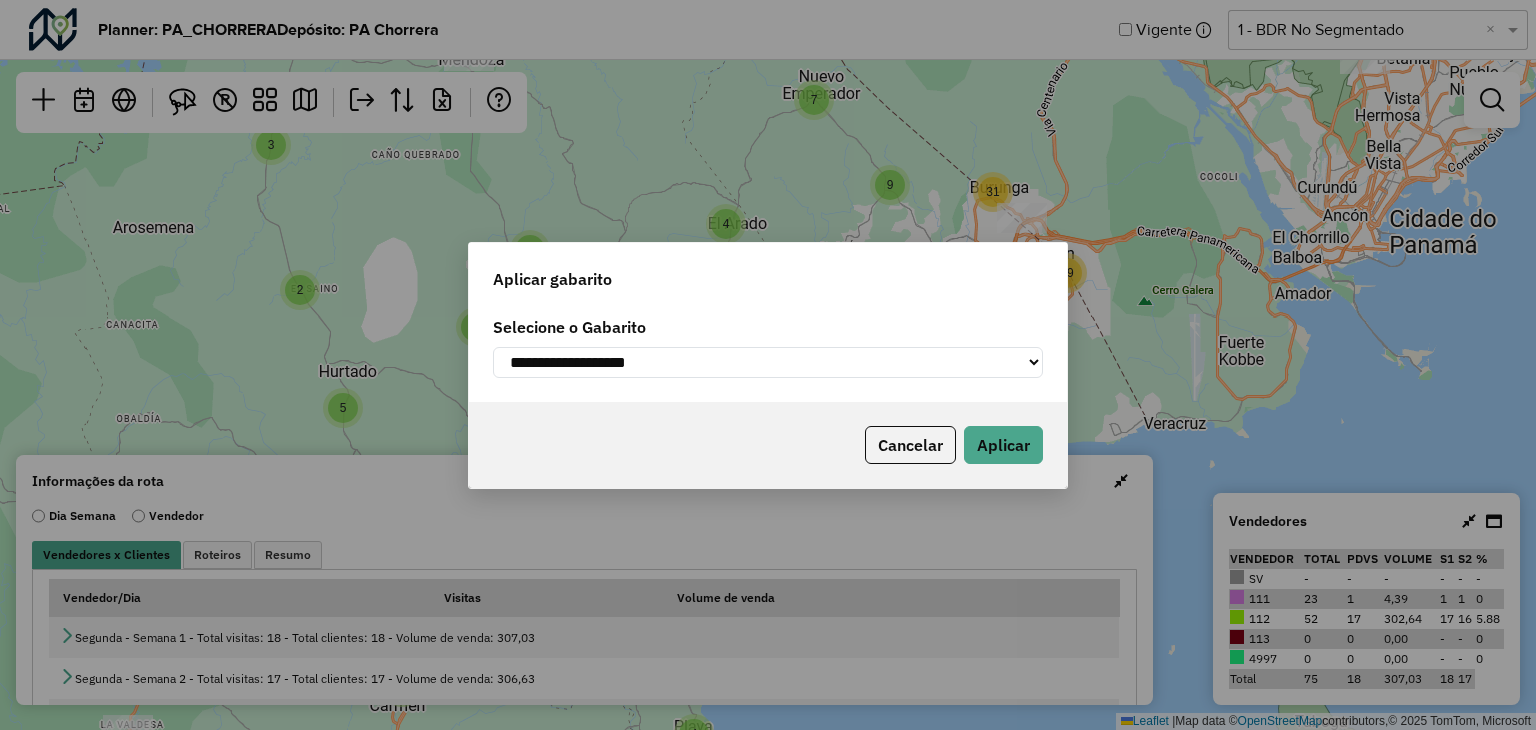 drag, startPoint x: 623, startPoint y: 361, endPoint x: 629, endPoint y: 378, distance: 18.027756 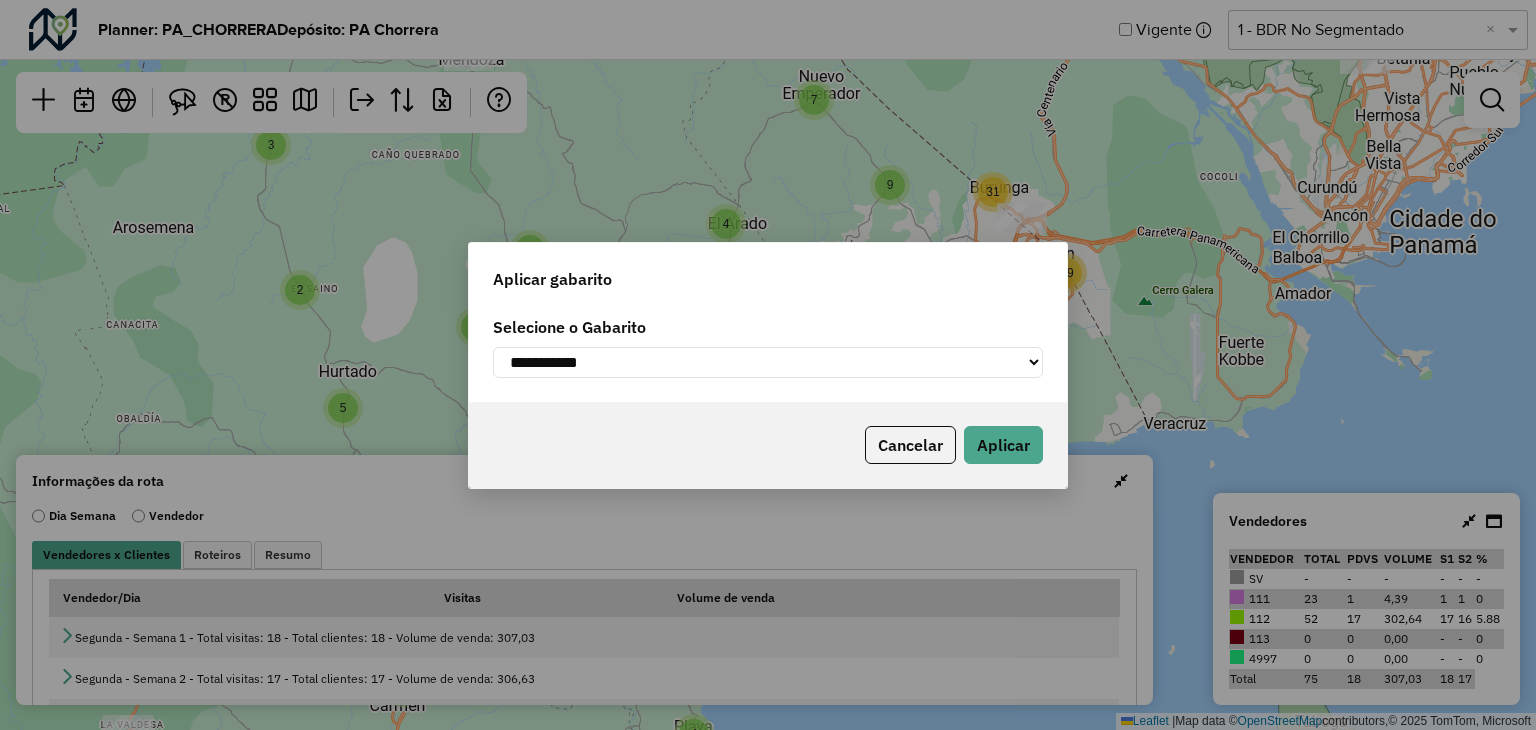 click on "**********" 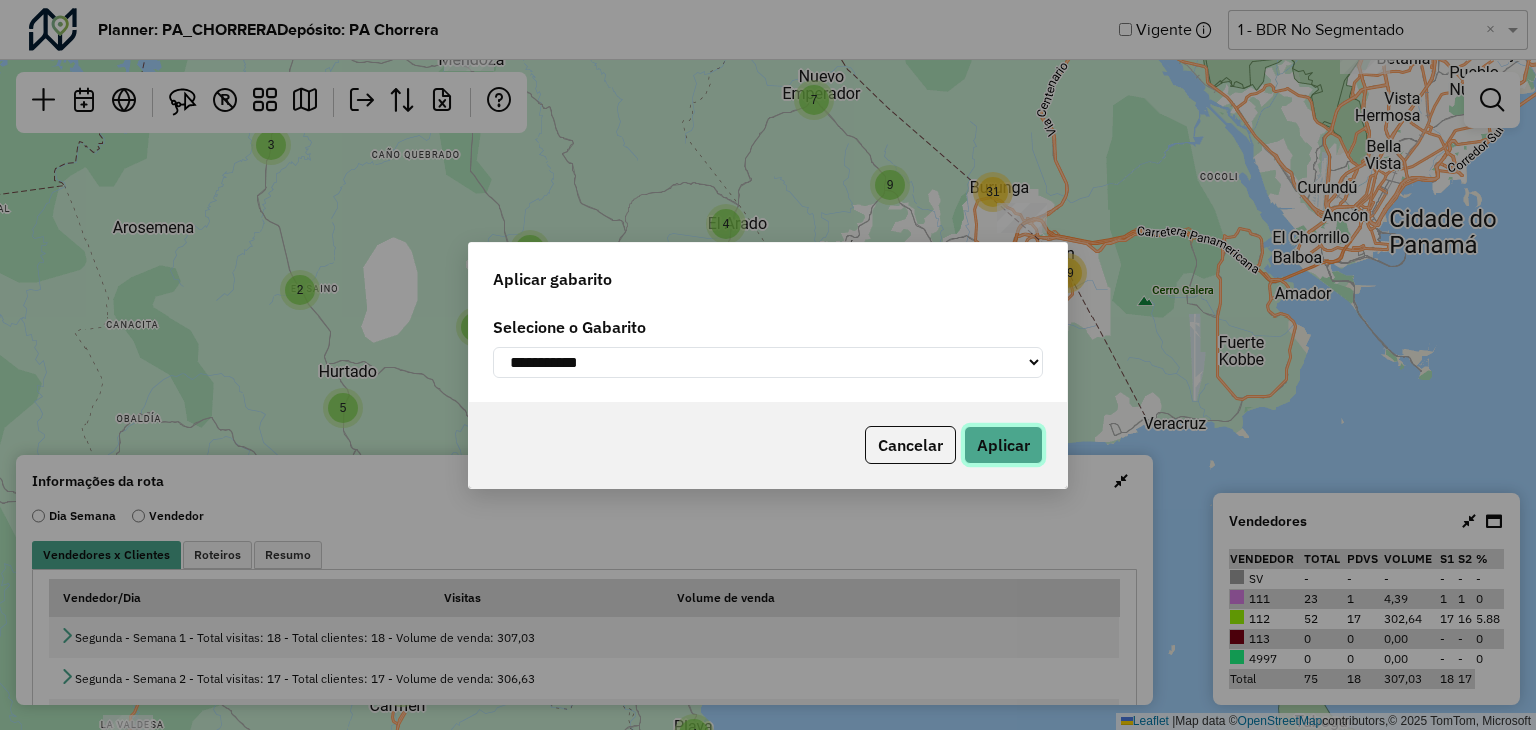 click on "Aplicar" 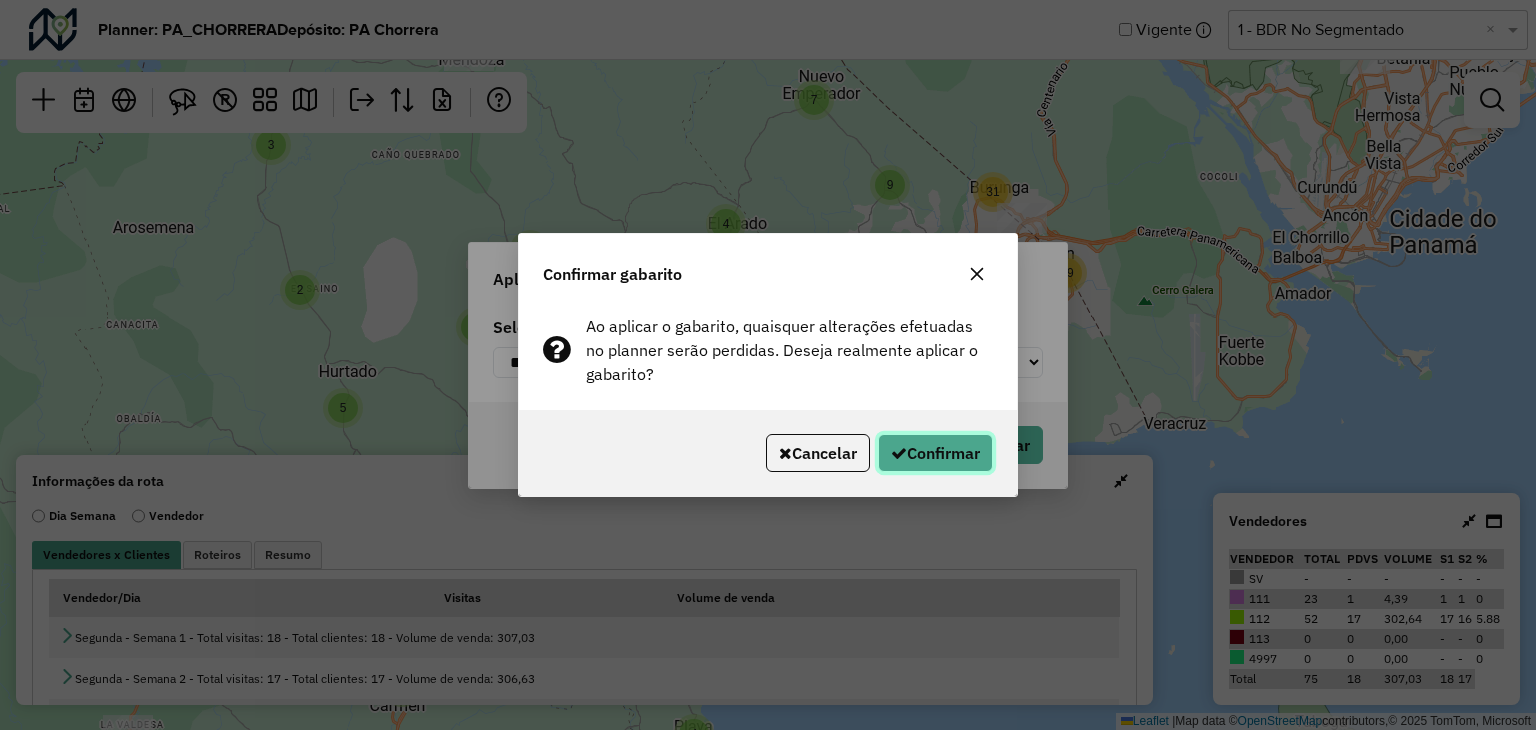 click on "Confirmar" 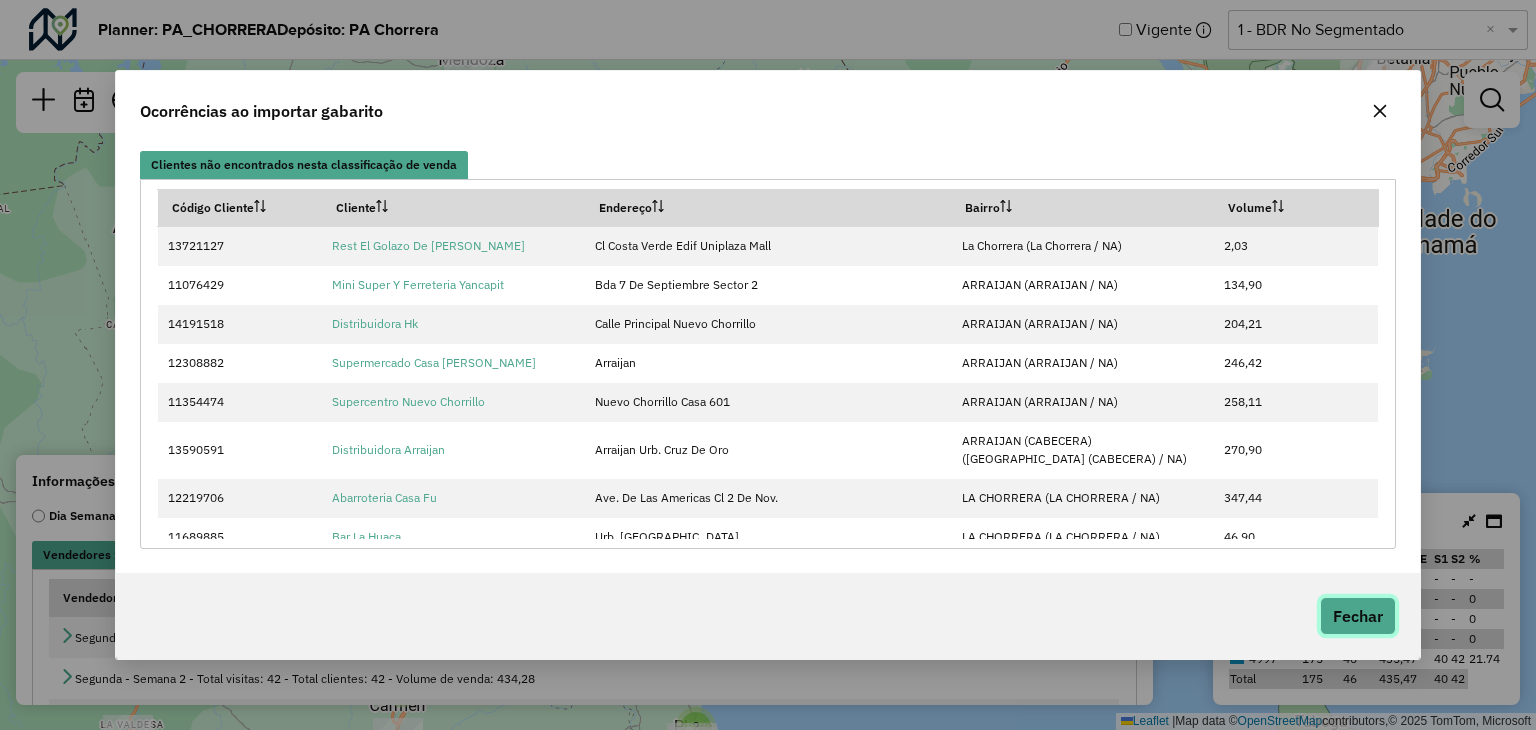 click on "Fechar" 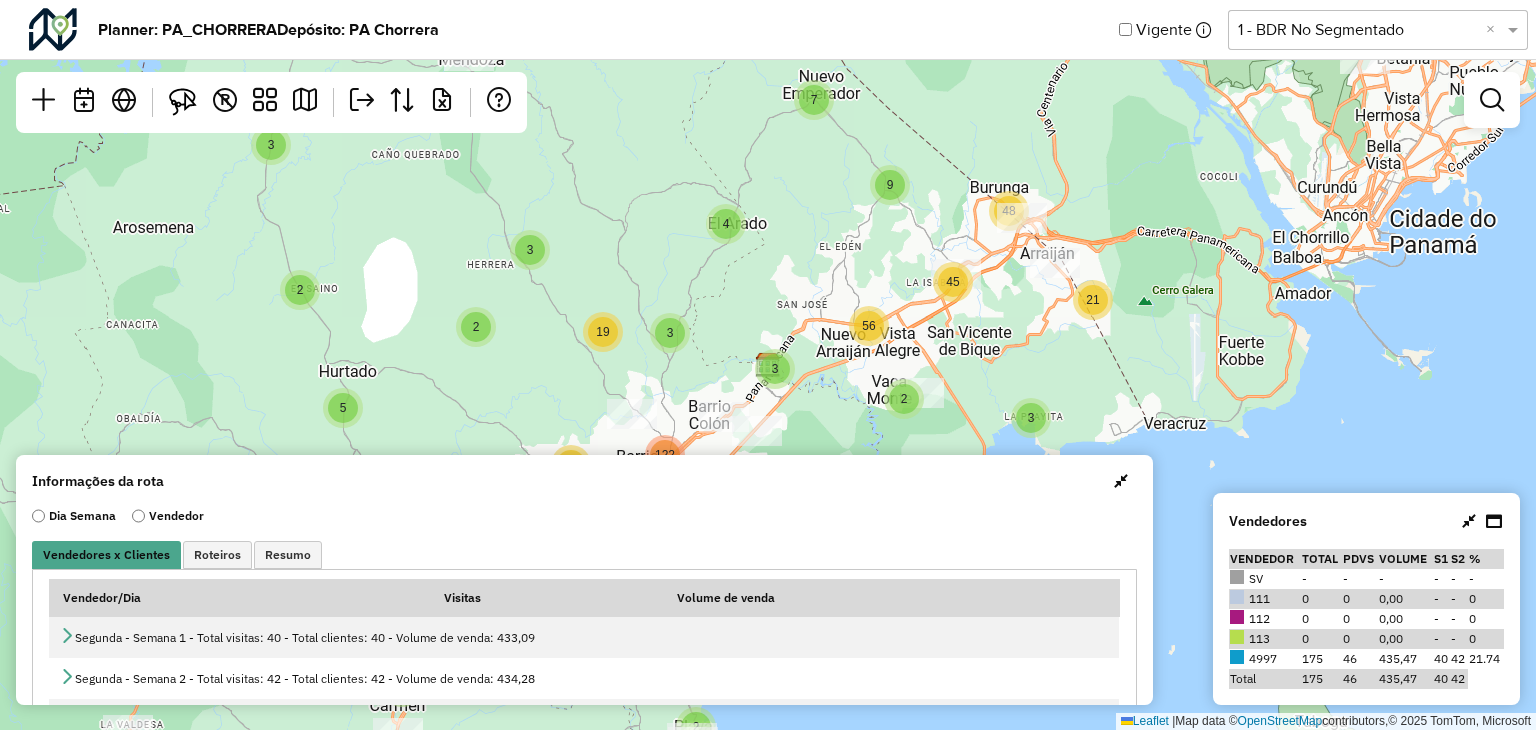 click at bounding box center [1121, 481] 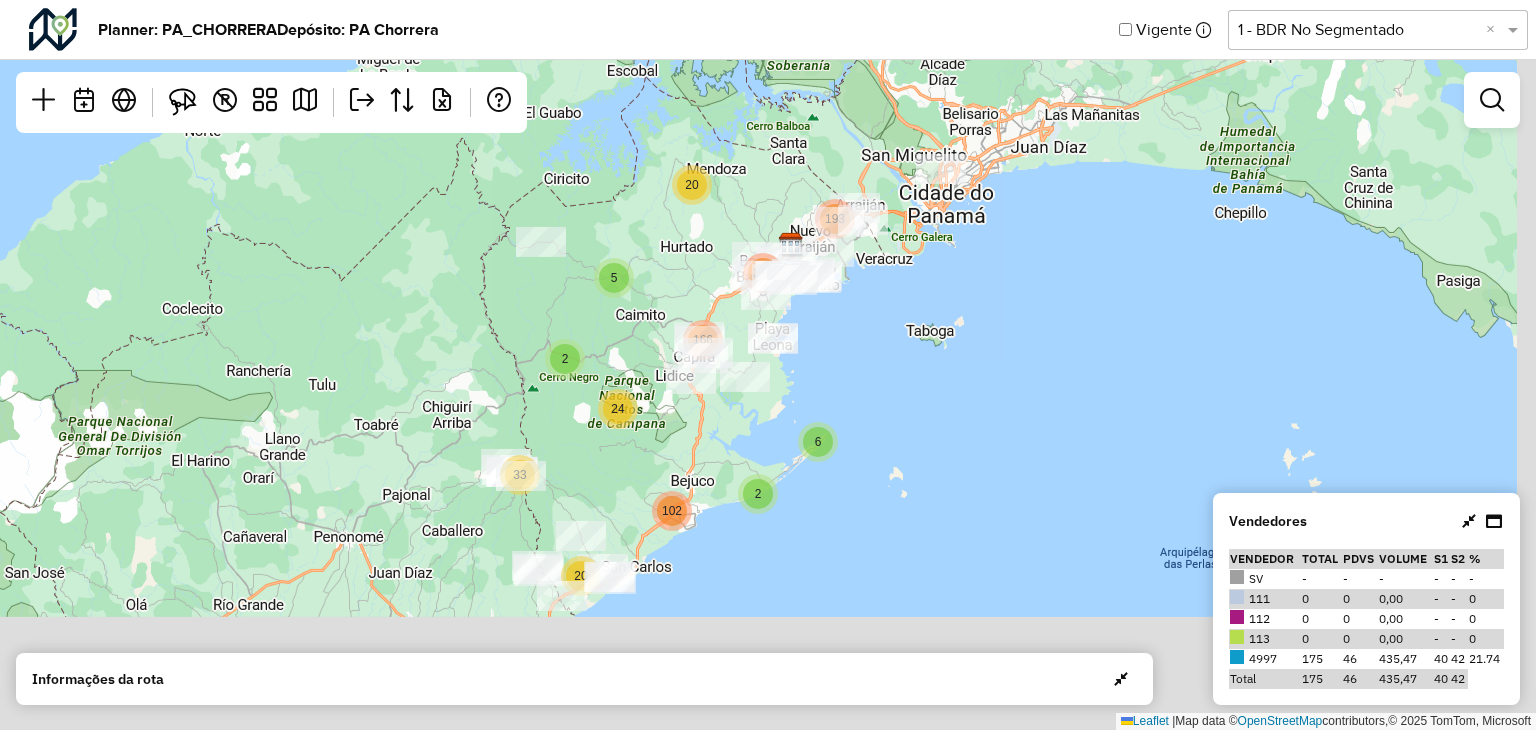 drag, startPoint x: 895, startPoint y: 294, endPoint x: 885, endPoint y: 265, distance: 30.675724 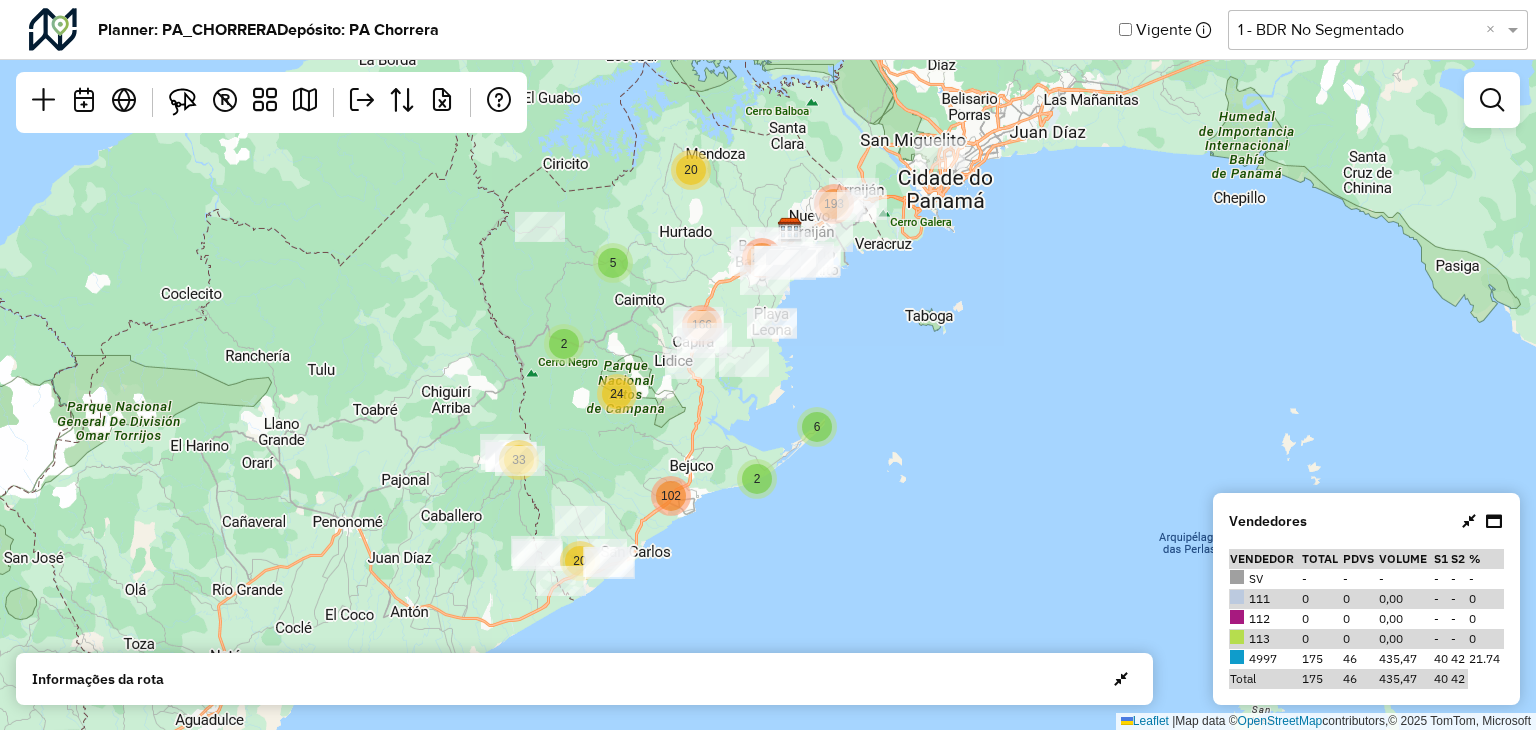 click on "5 20 193 284 2 33 2 24 6 20 166 102  Leaflet   |  Map data ©  OpenStreetMap  contributors,© 2025 TomTom, Microsoft" 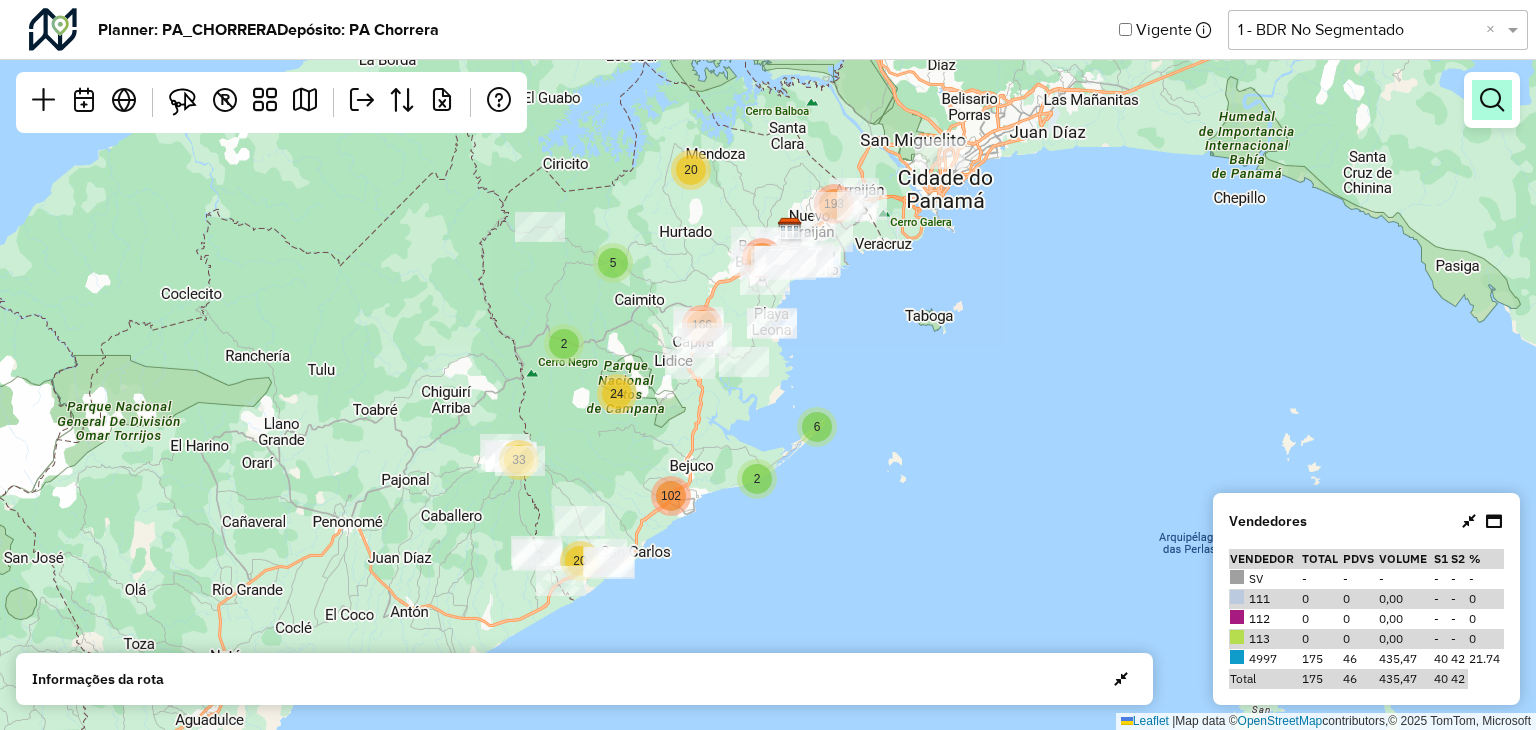 click at bounding box center [1492, 100] 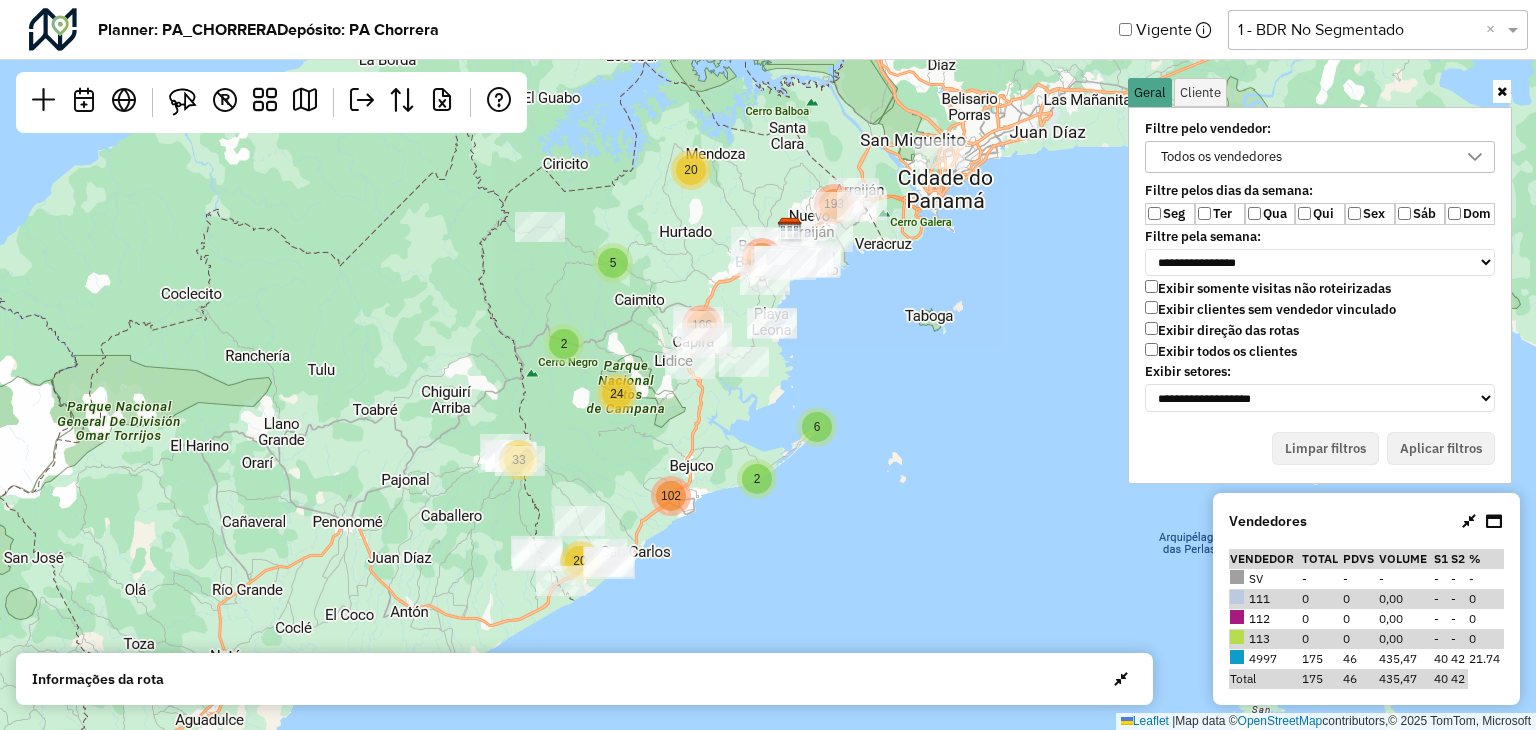 click on "Exibir todos os clientes" at bounding box center (1221, 351) 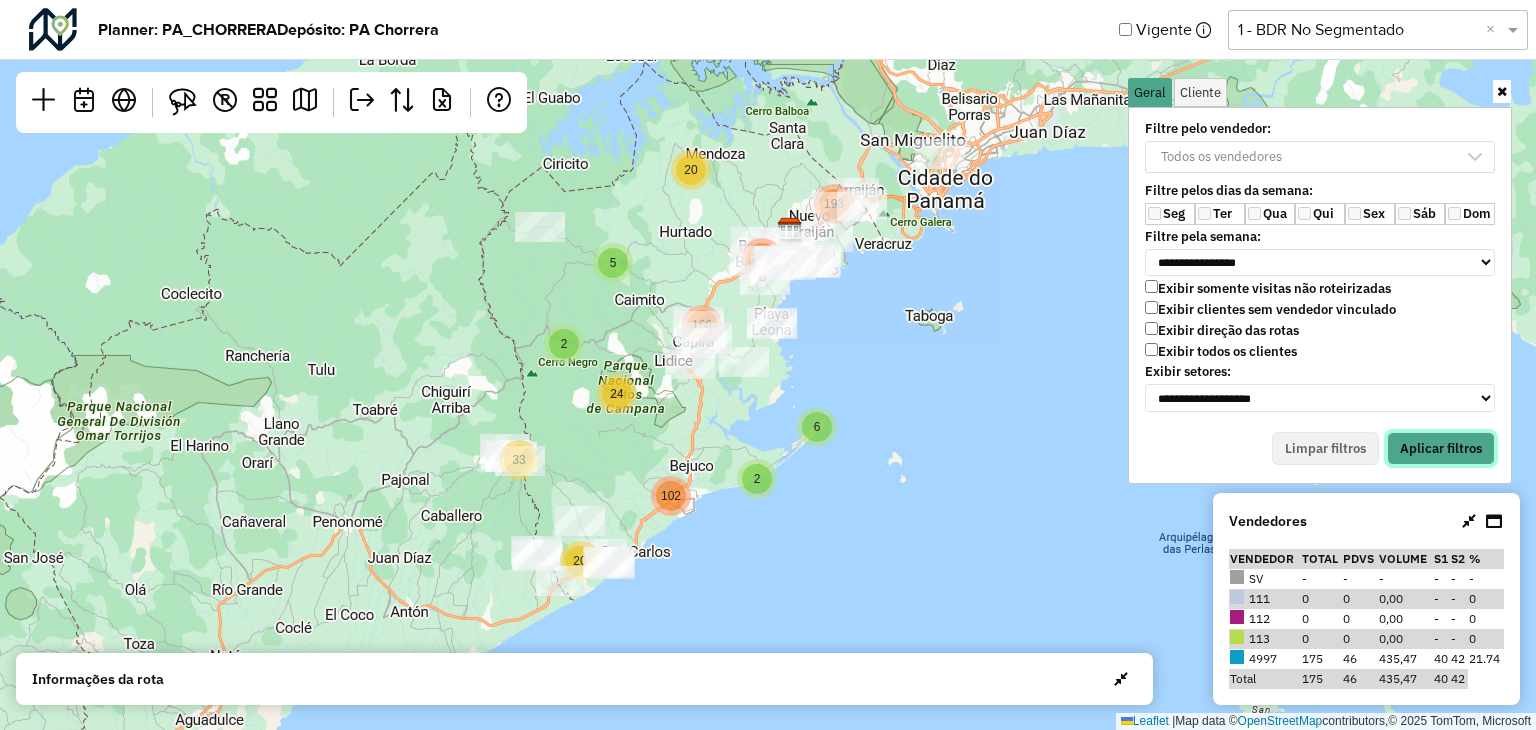 drag, startPoint x: 1450, startPoint y: 451, endPoint x: 948, endPoint y: 407, distance: 503.9246 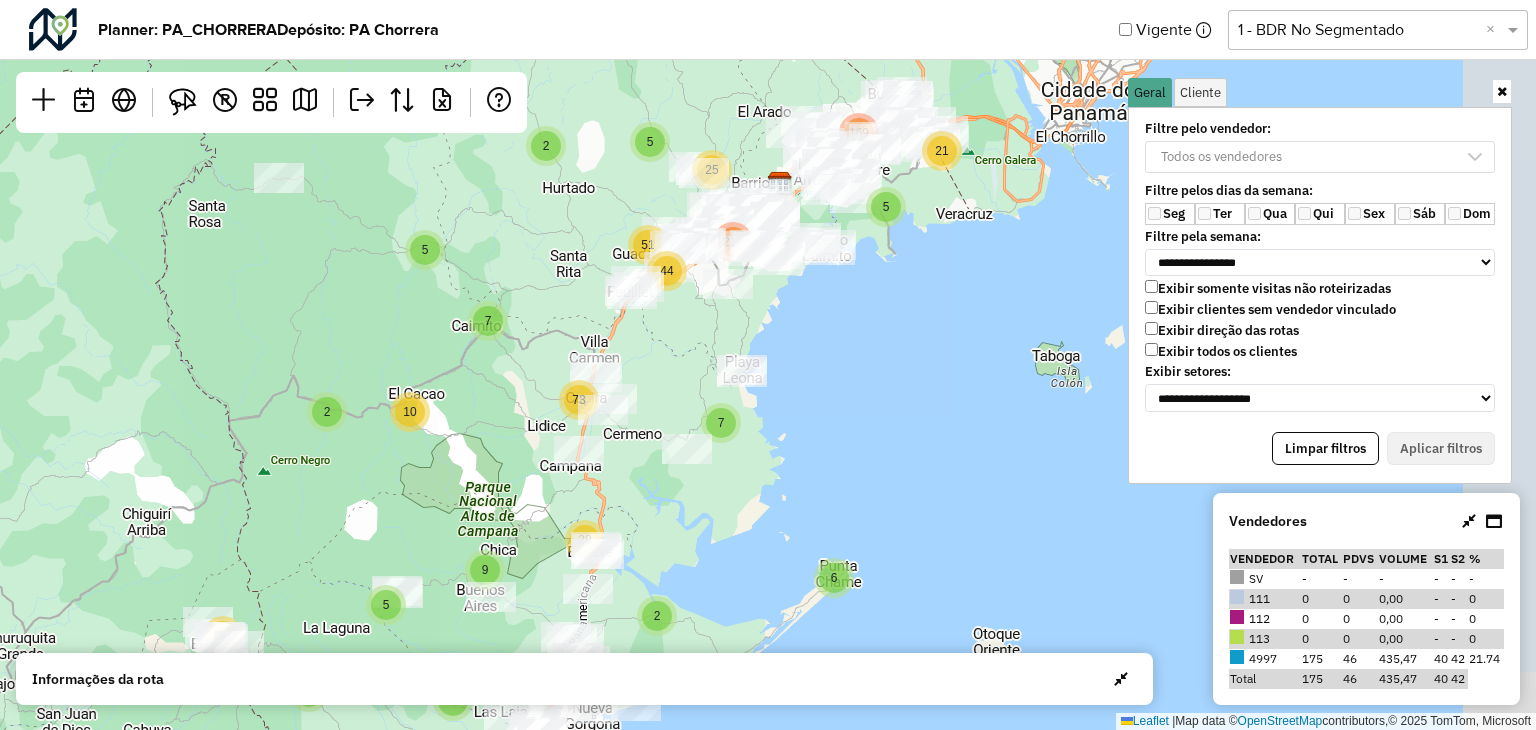 drag, startPoint x: 940, startPoint y: 331, endPoint x: 952, endPoint y: 312, distance: 22.472204 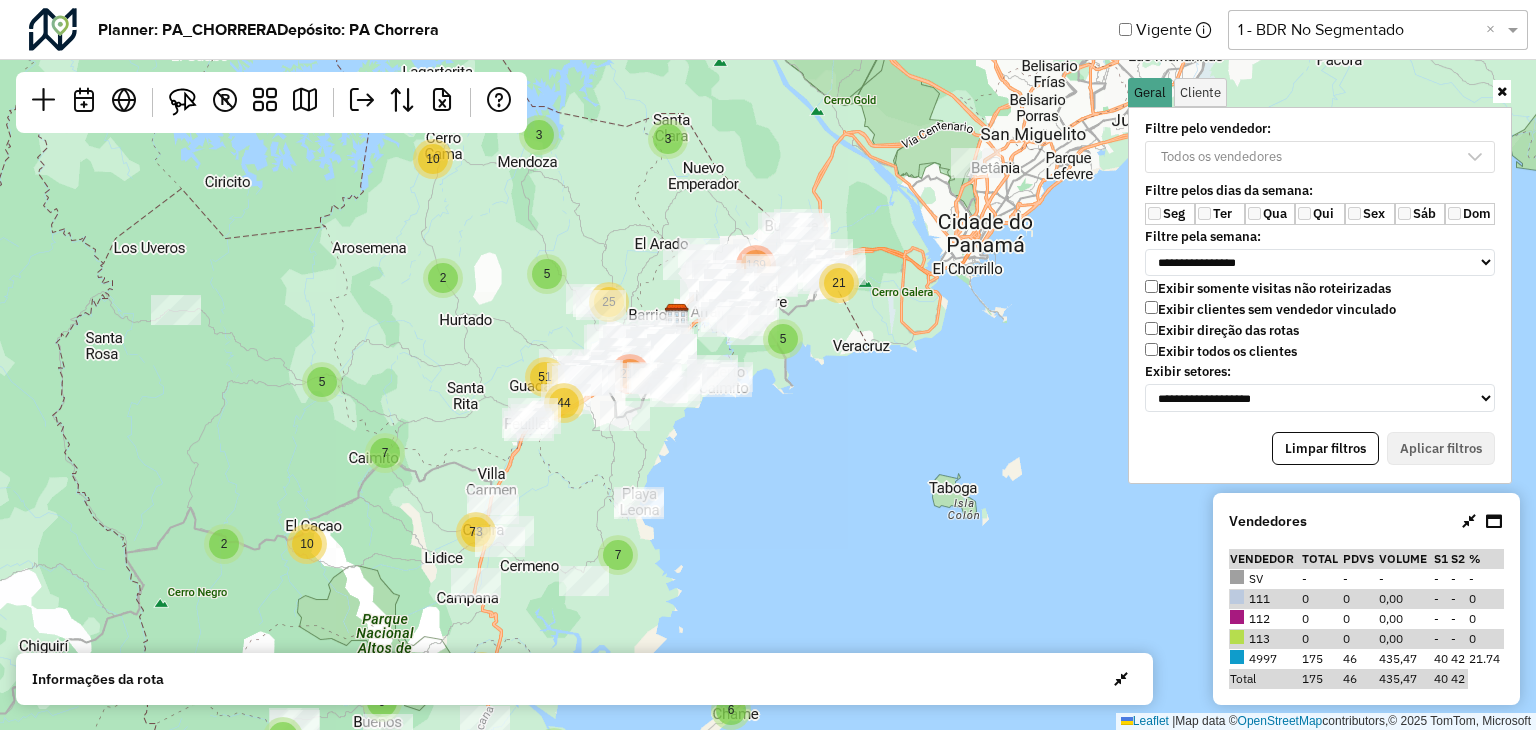 drag, startPoint x: 959, startPoint y: 304, endPoint x: 857, endPoint y: 436, distance: 166.81726 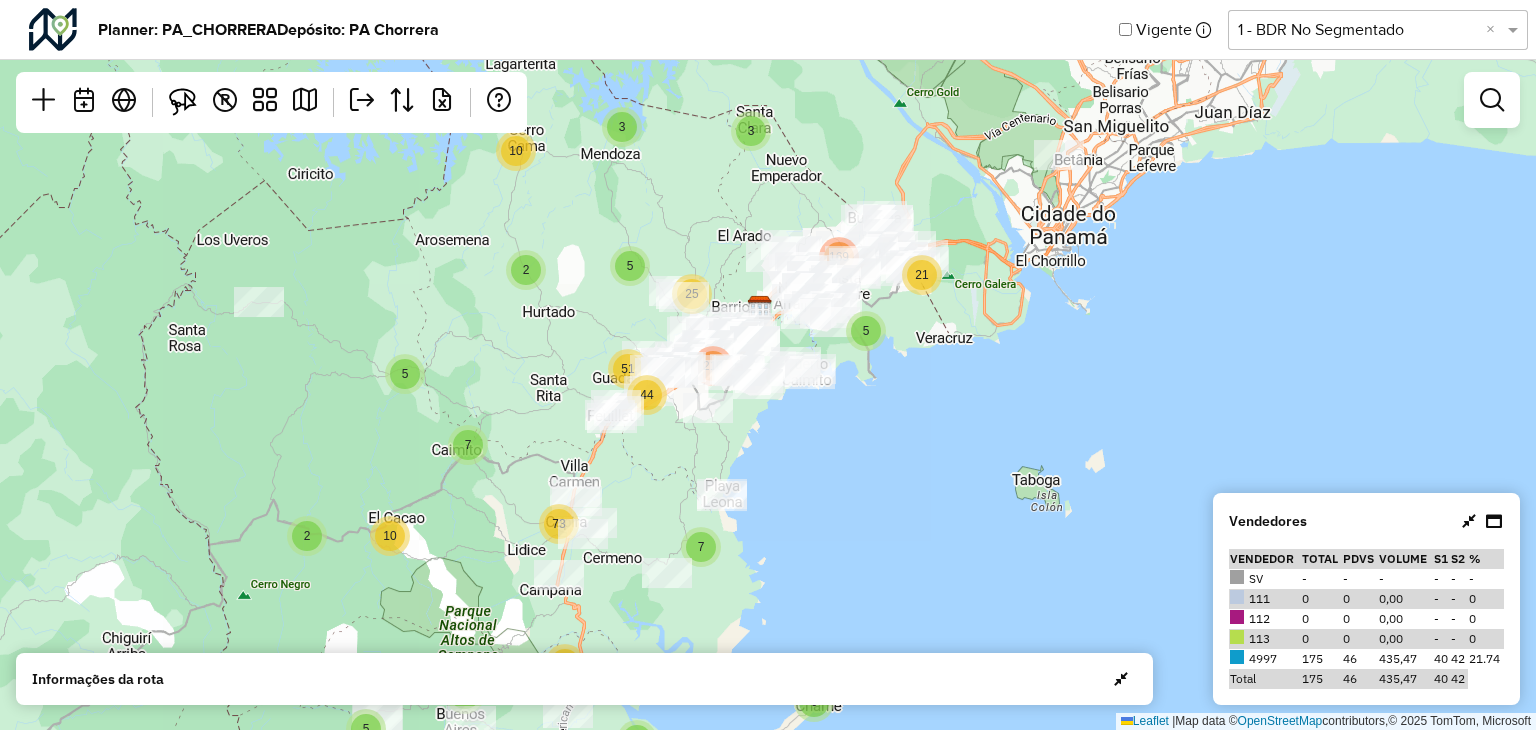 drag, startPoint x: 994, startPoint y: 265, endPoint x: 1016, endPoint y: 263, distance: 22.090721 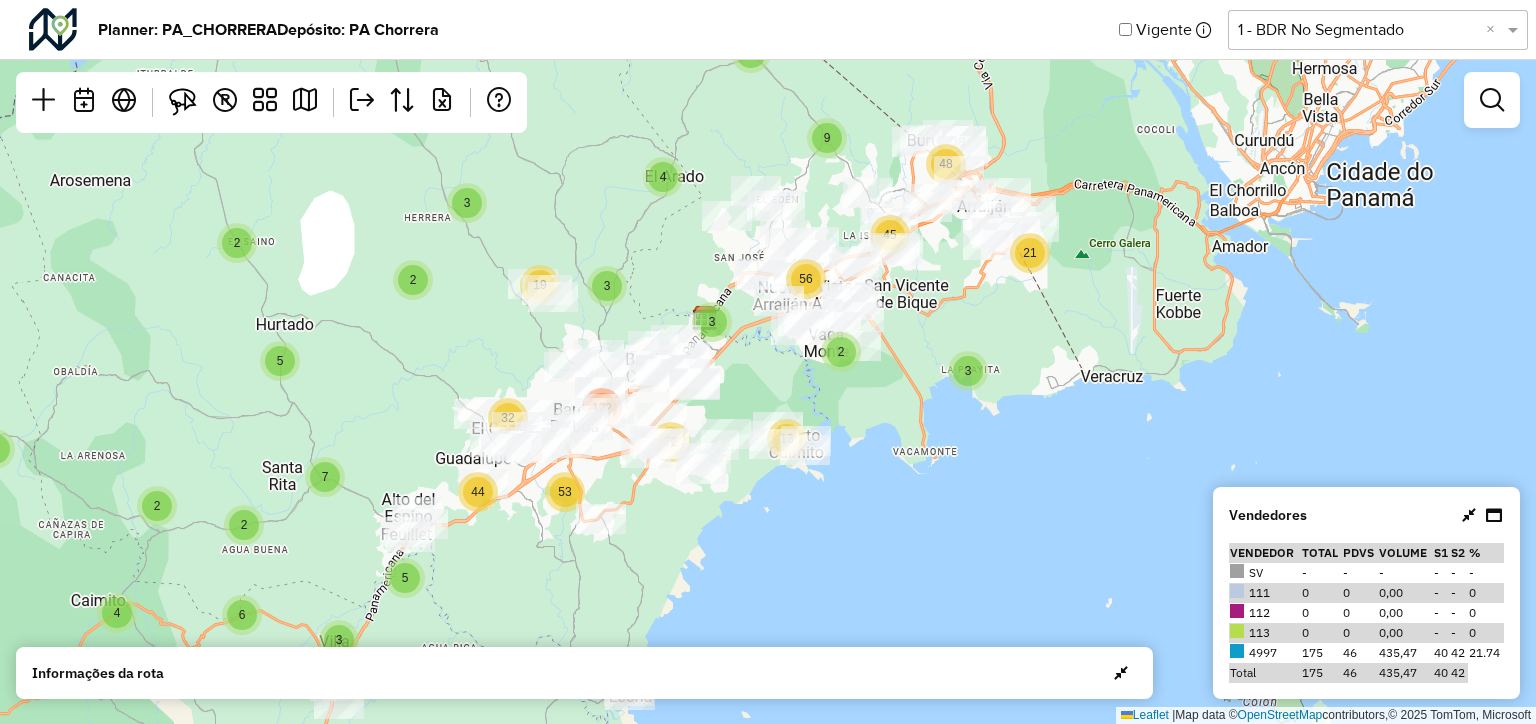 click on "Selecione uma opção  1 - BDR No Segmentado  ×" 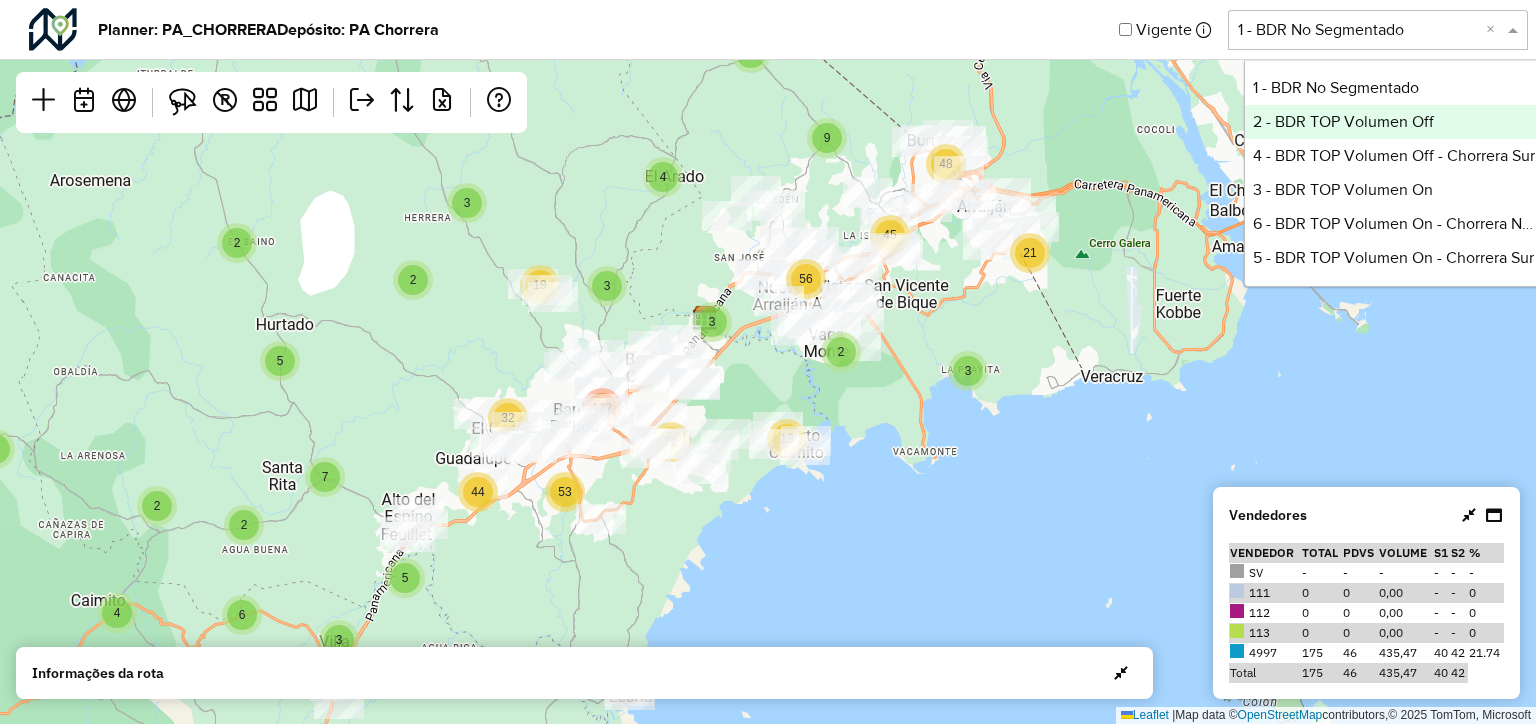 click on "2 - BDR TOP Volumen Off" at bounding box center [1394, 122] 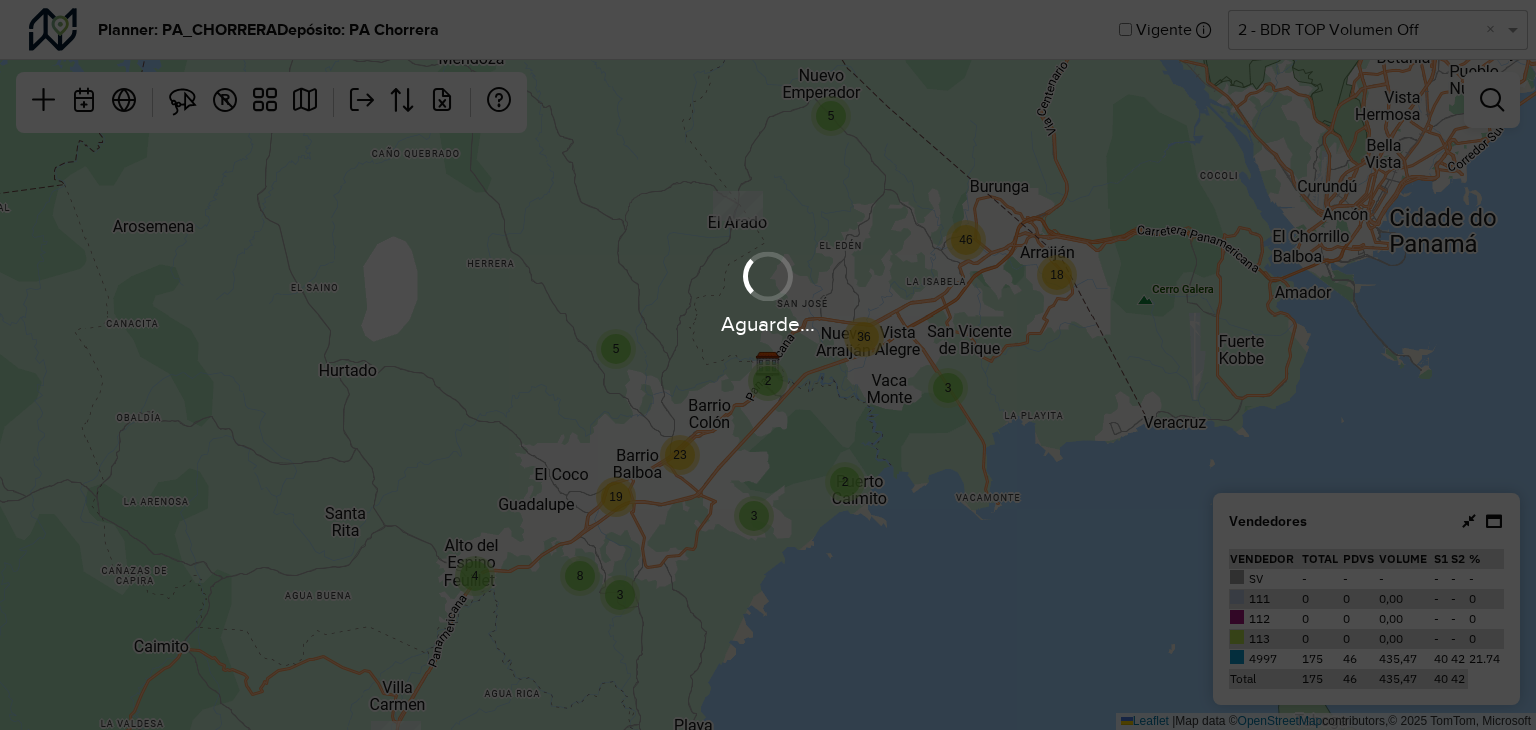click on "Aguarde..." at bounding box center (768, 365) 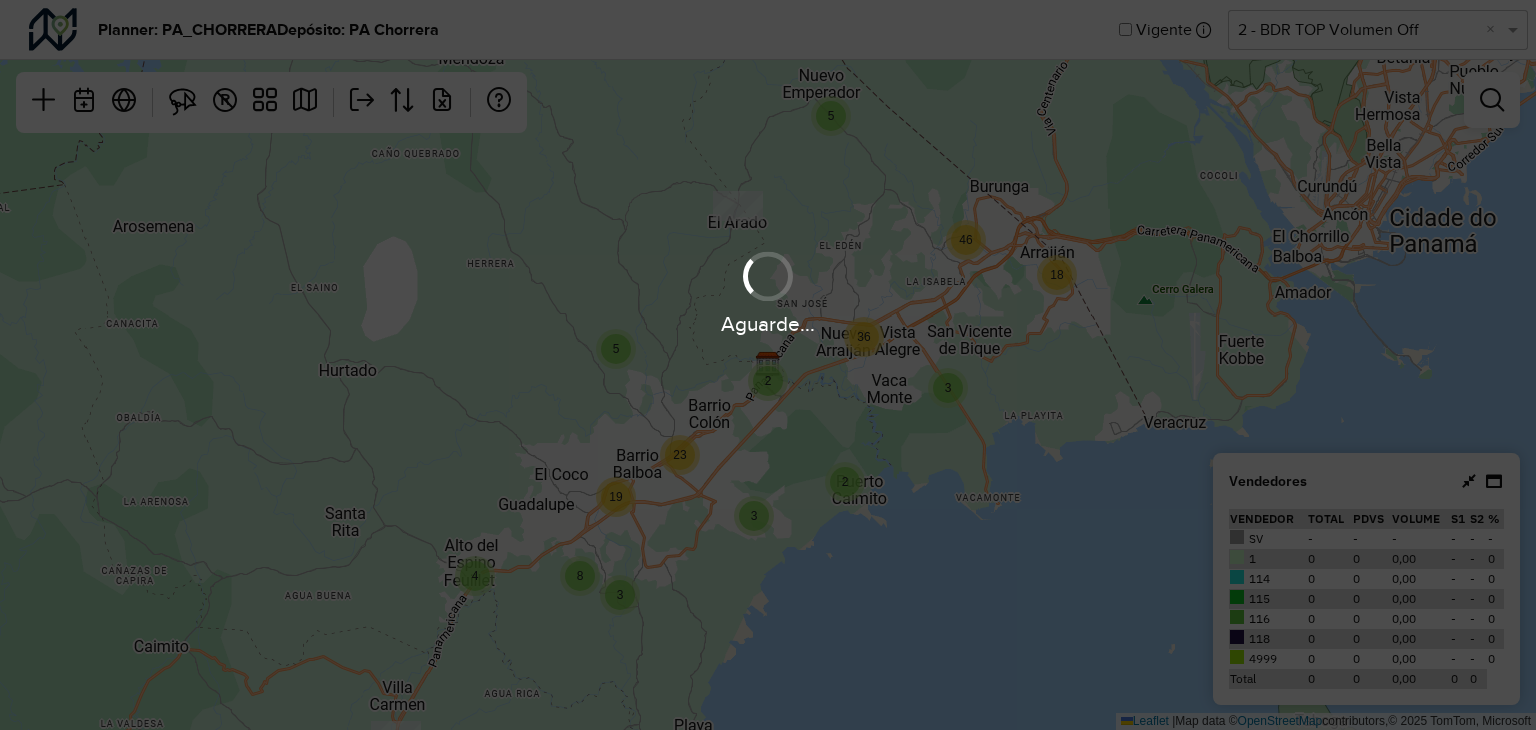 click on "Aguarde..." at bounding box center (768, 365) 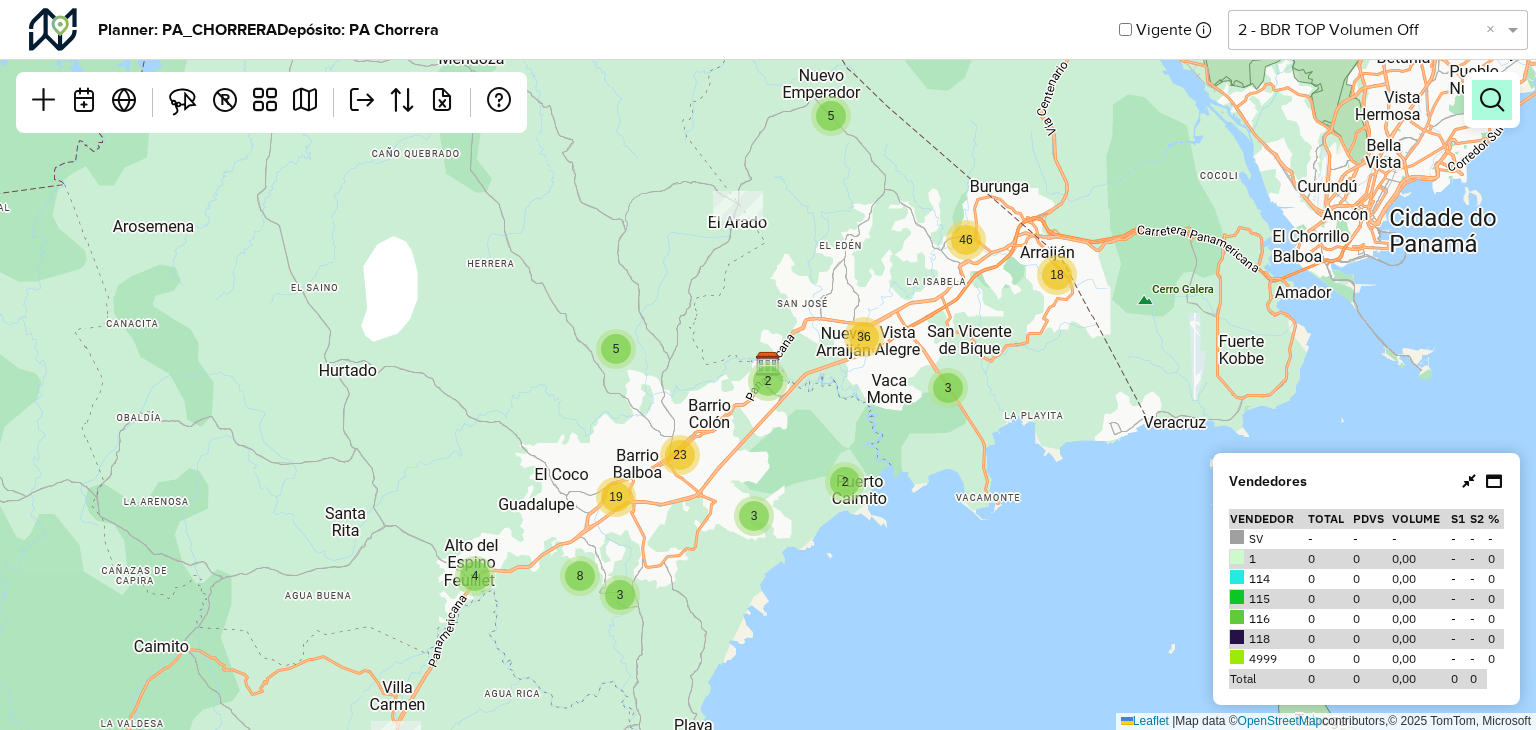 click at bounding box center [1492, 100] 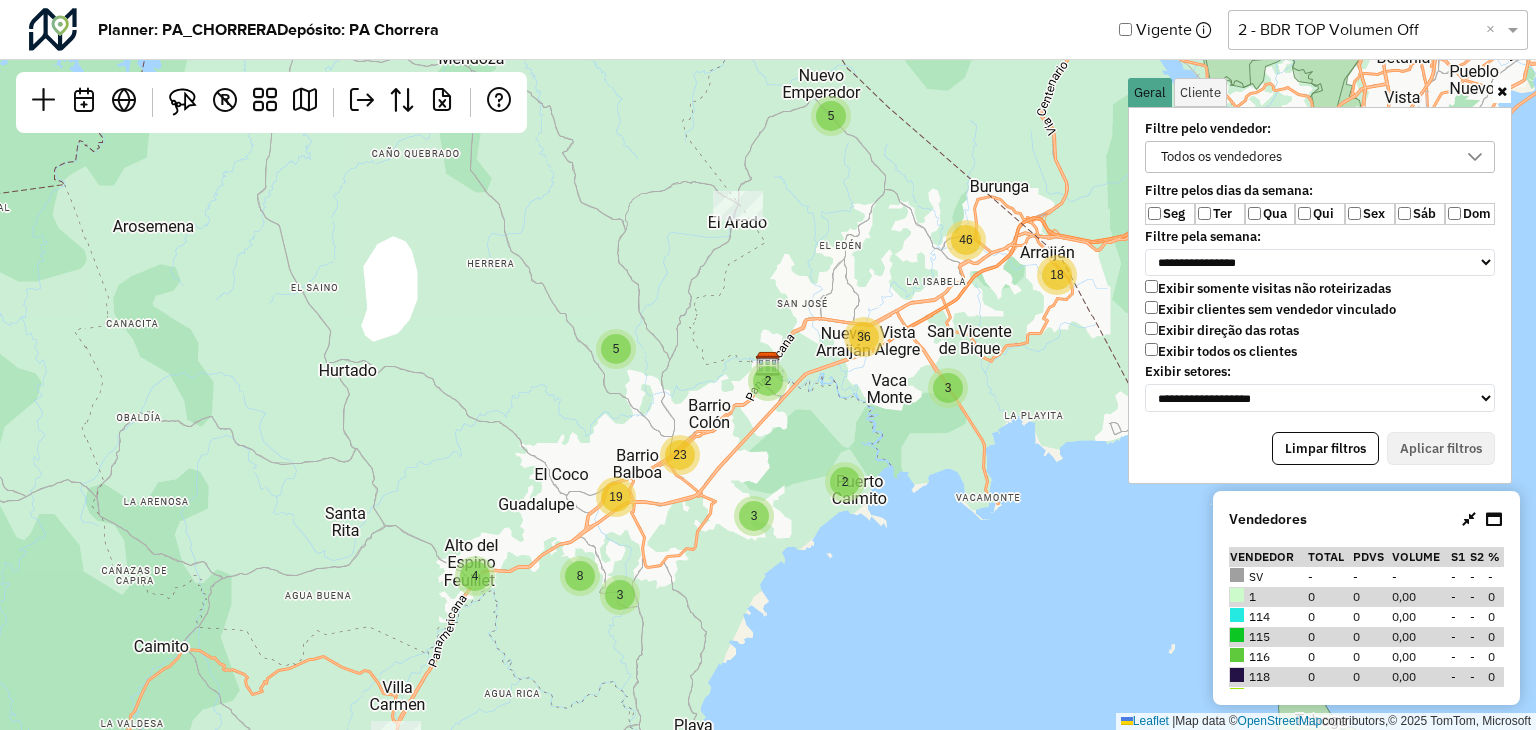 click on "Exibir todos os clientes" at bounding box center (1221, 351) 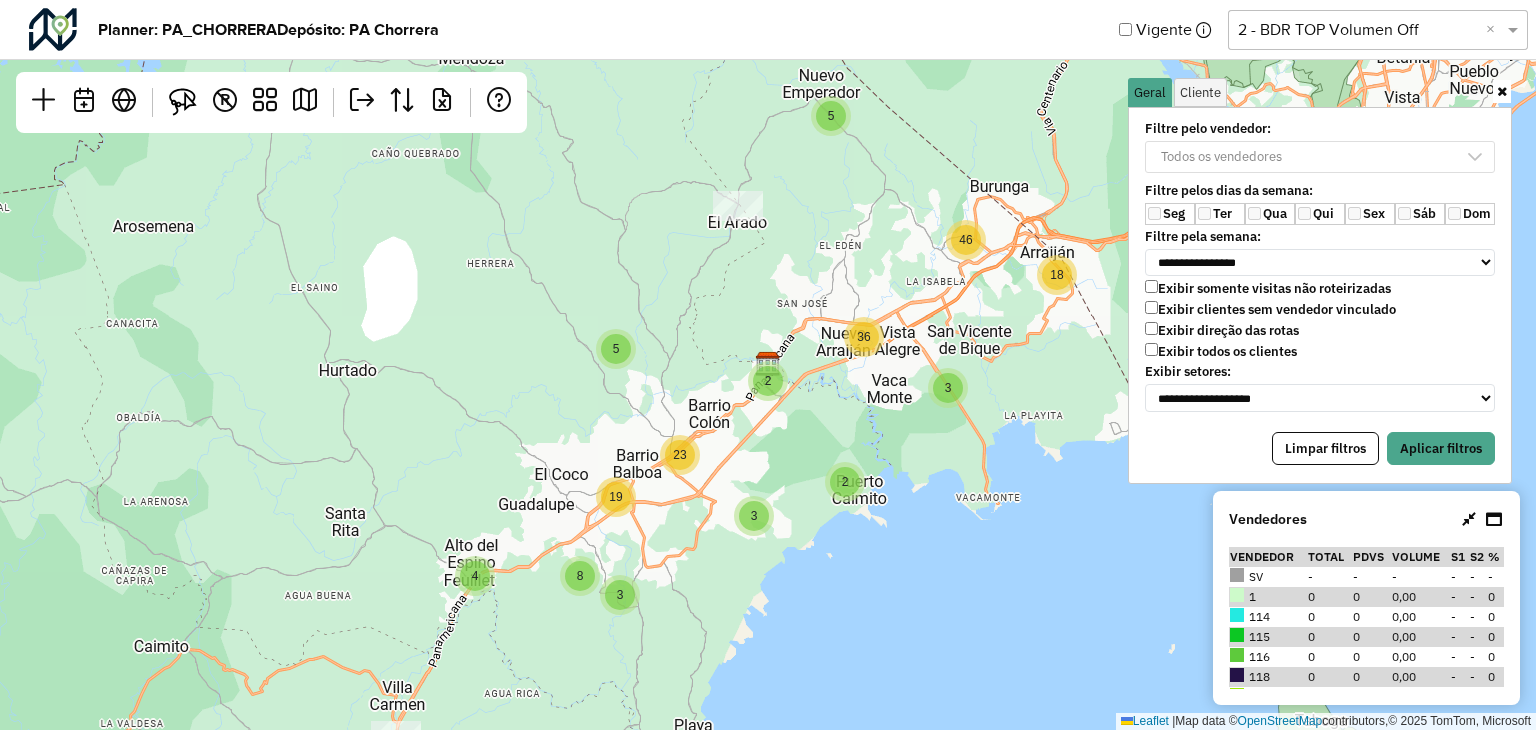 click on "2 2 5 2 4 3 5 2 3 3 8 18 23 36 19 46  Leaflet   |  Map data ©  OpenStreetMap  contributors,© 2025 TomTom, Microsoft" 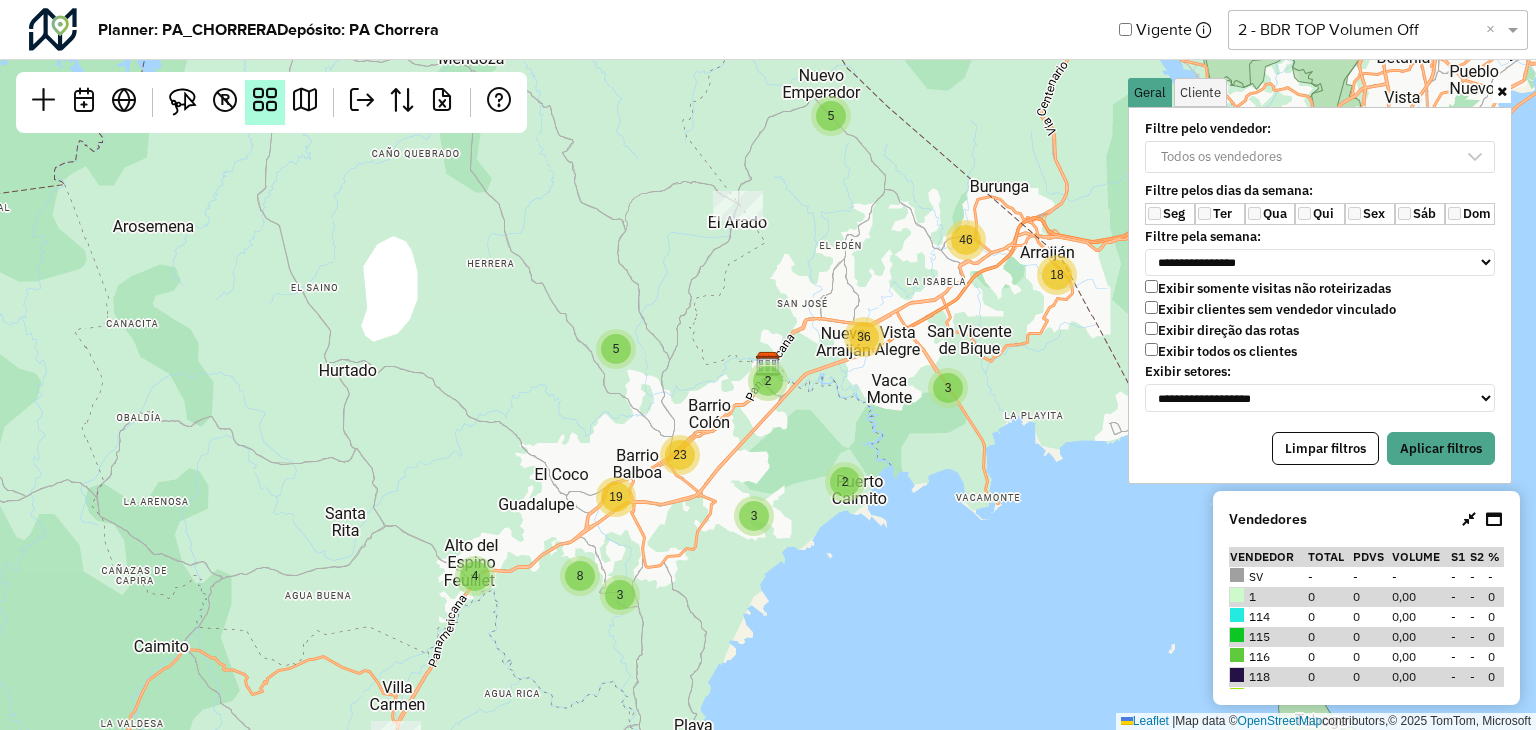 click on "R" at bounding box center (225, 102) 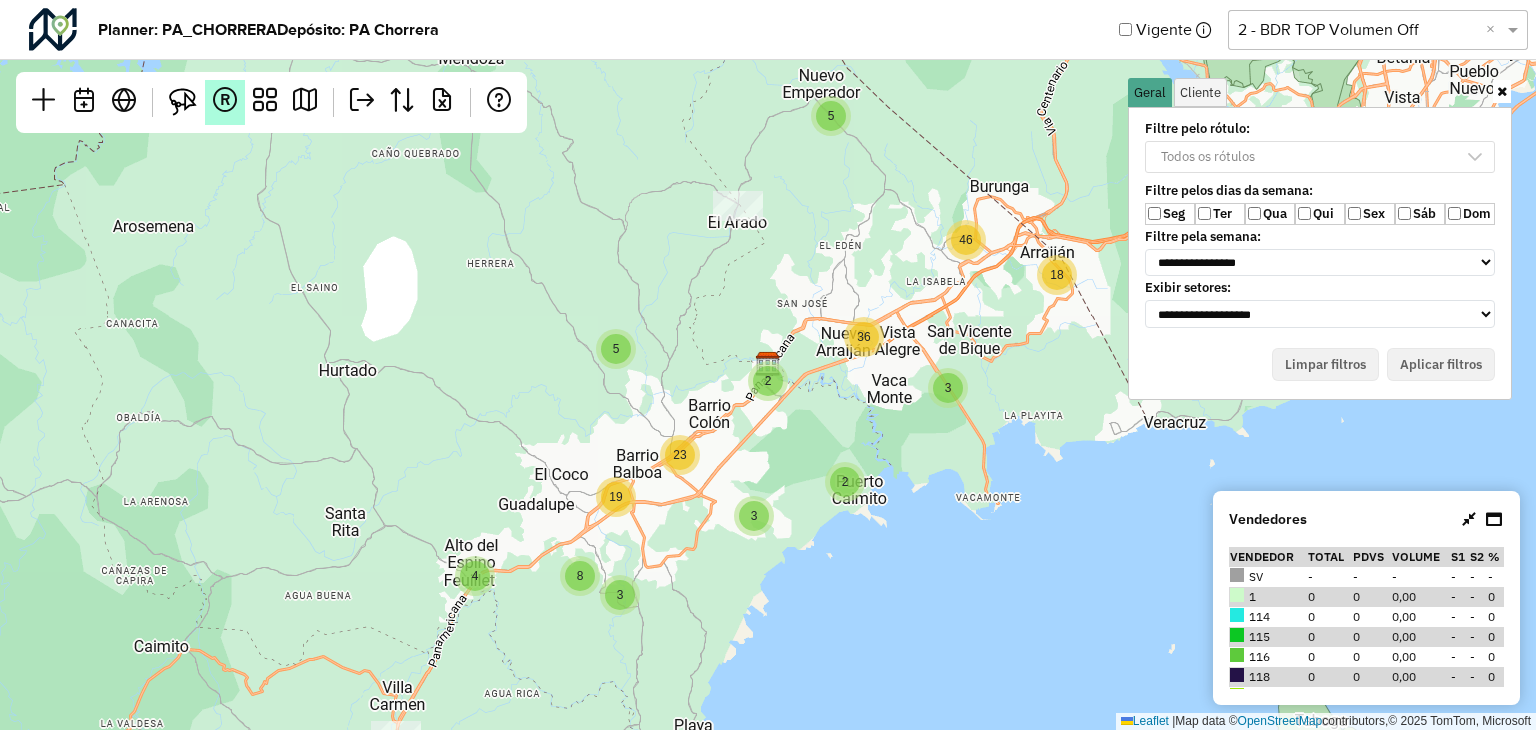 click on "R" at bounding box center [225, 99] 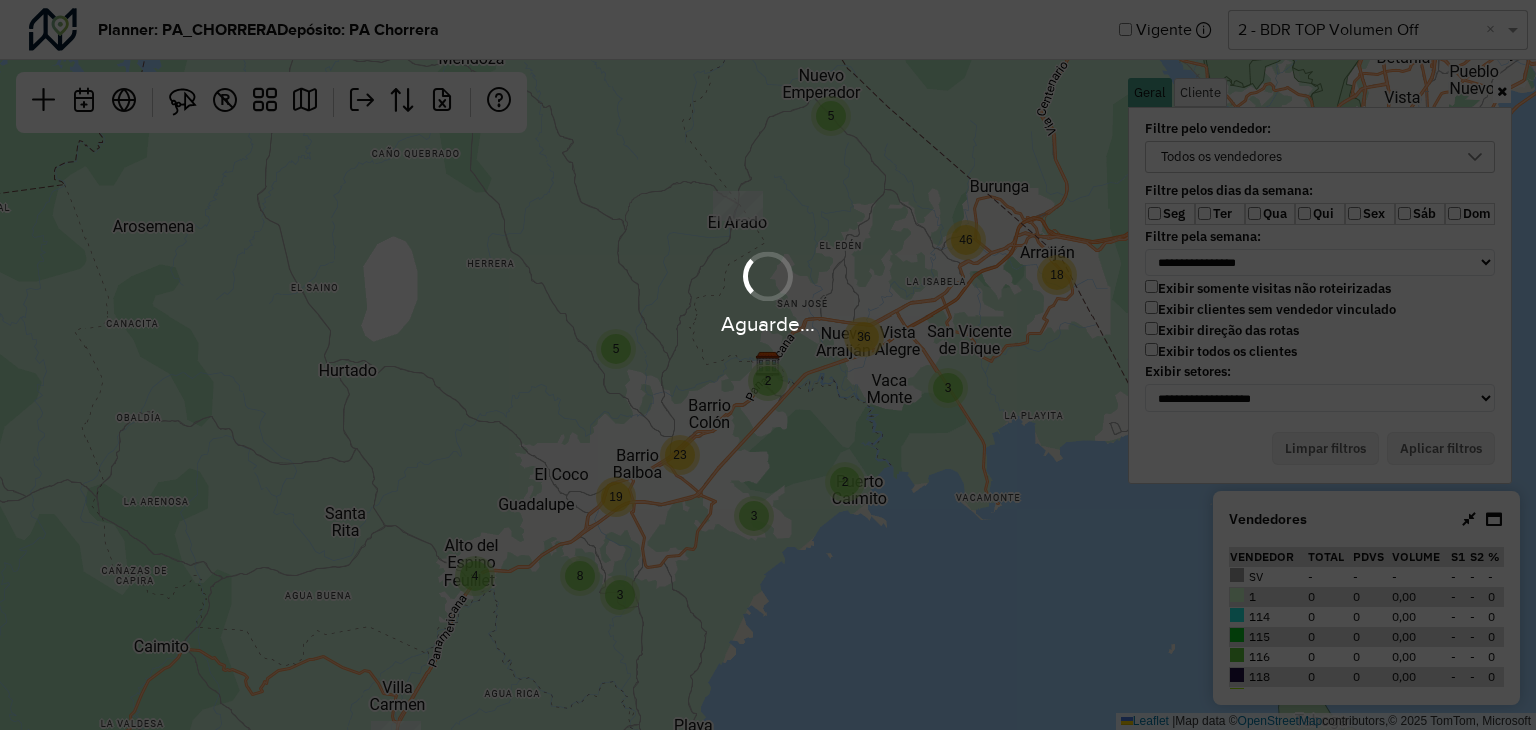 click on "Aguarde..." at bounding box center (768, 365) 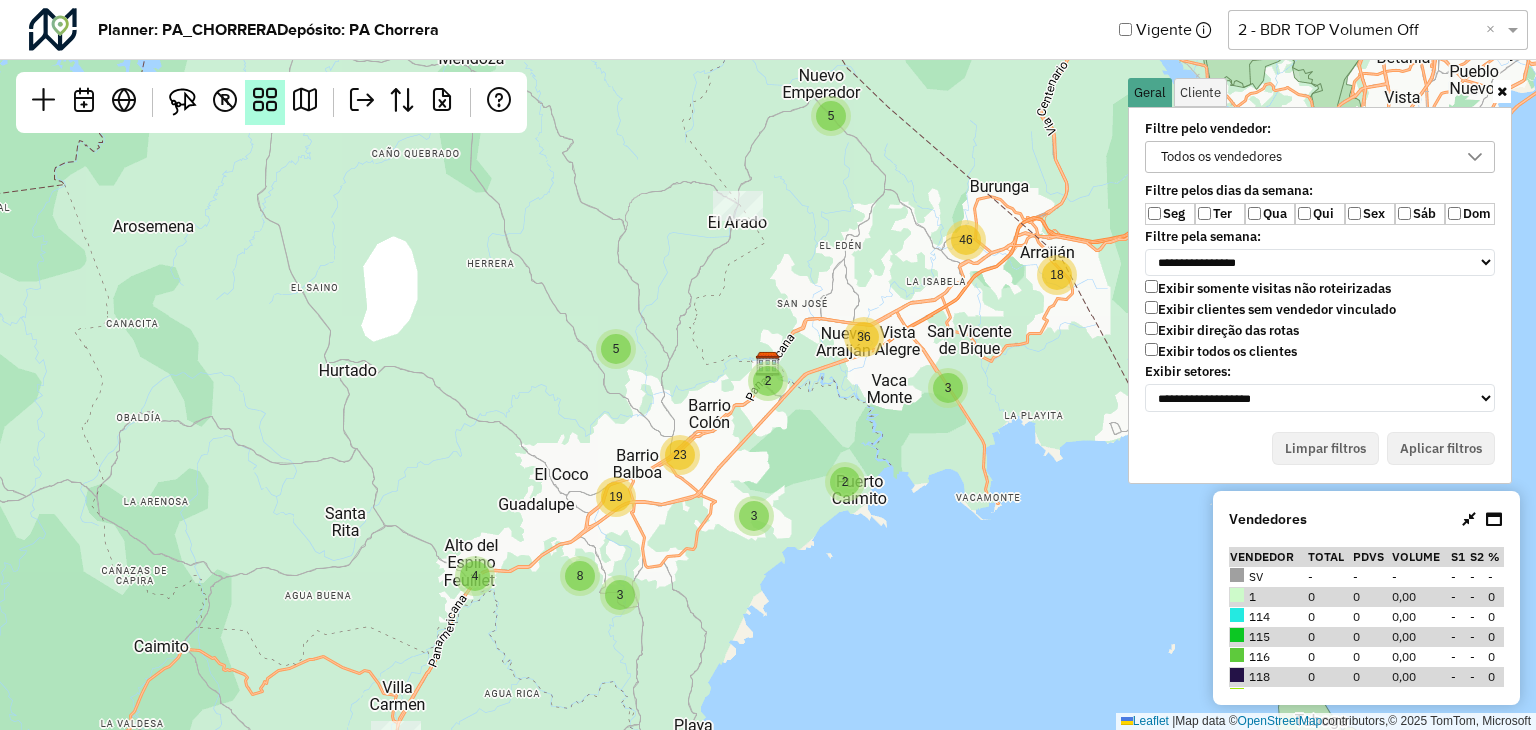 click at bounding box center (265, 100) 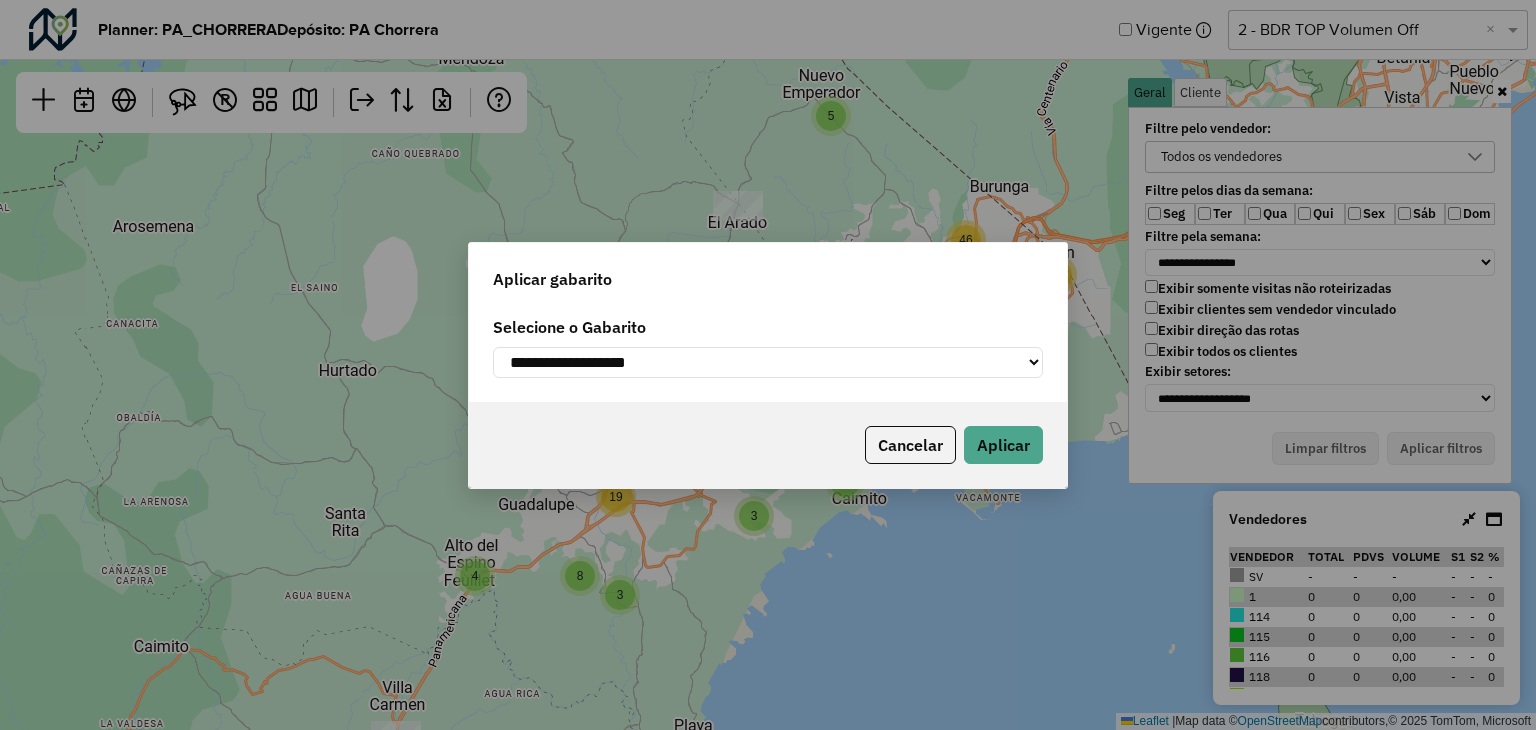click on "**********" 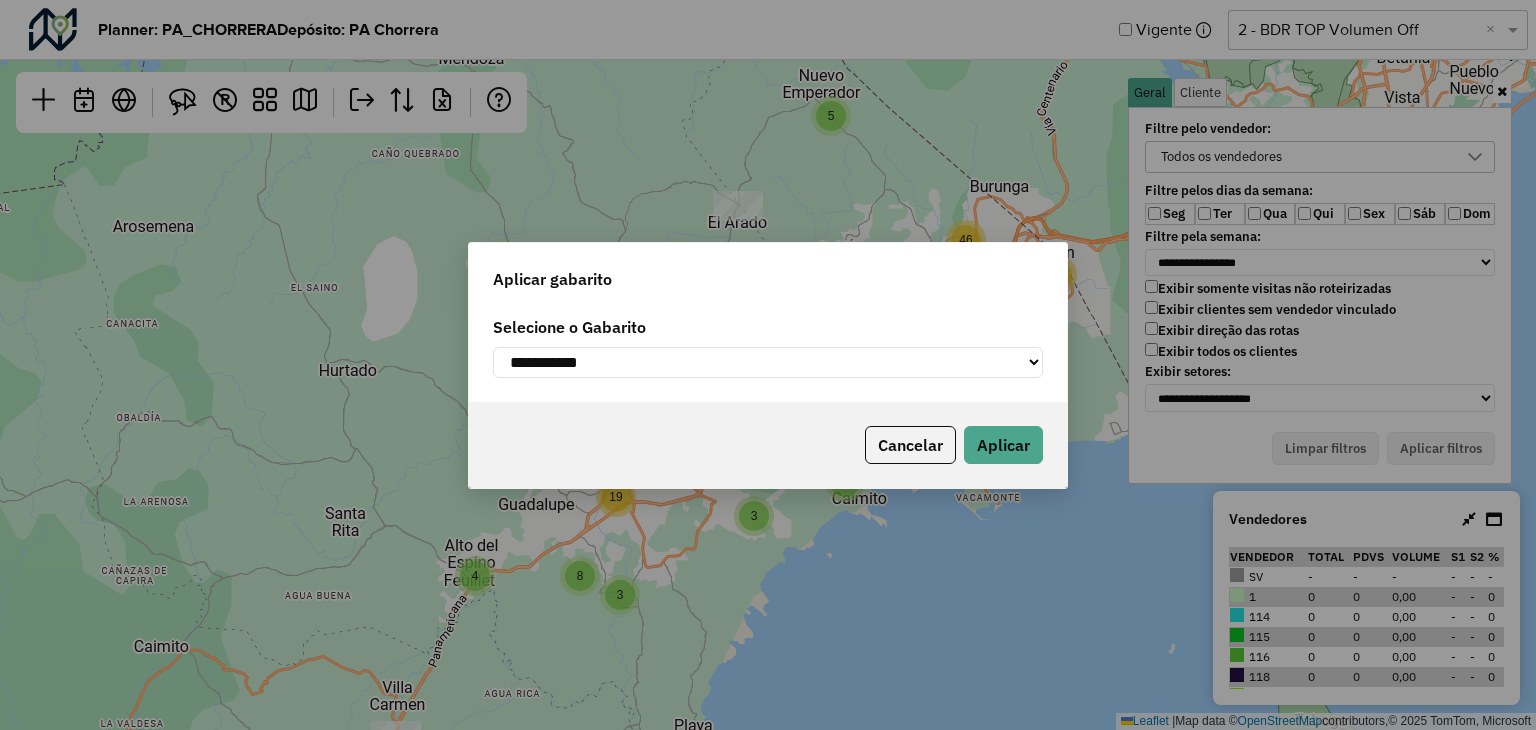 click on "**********" 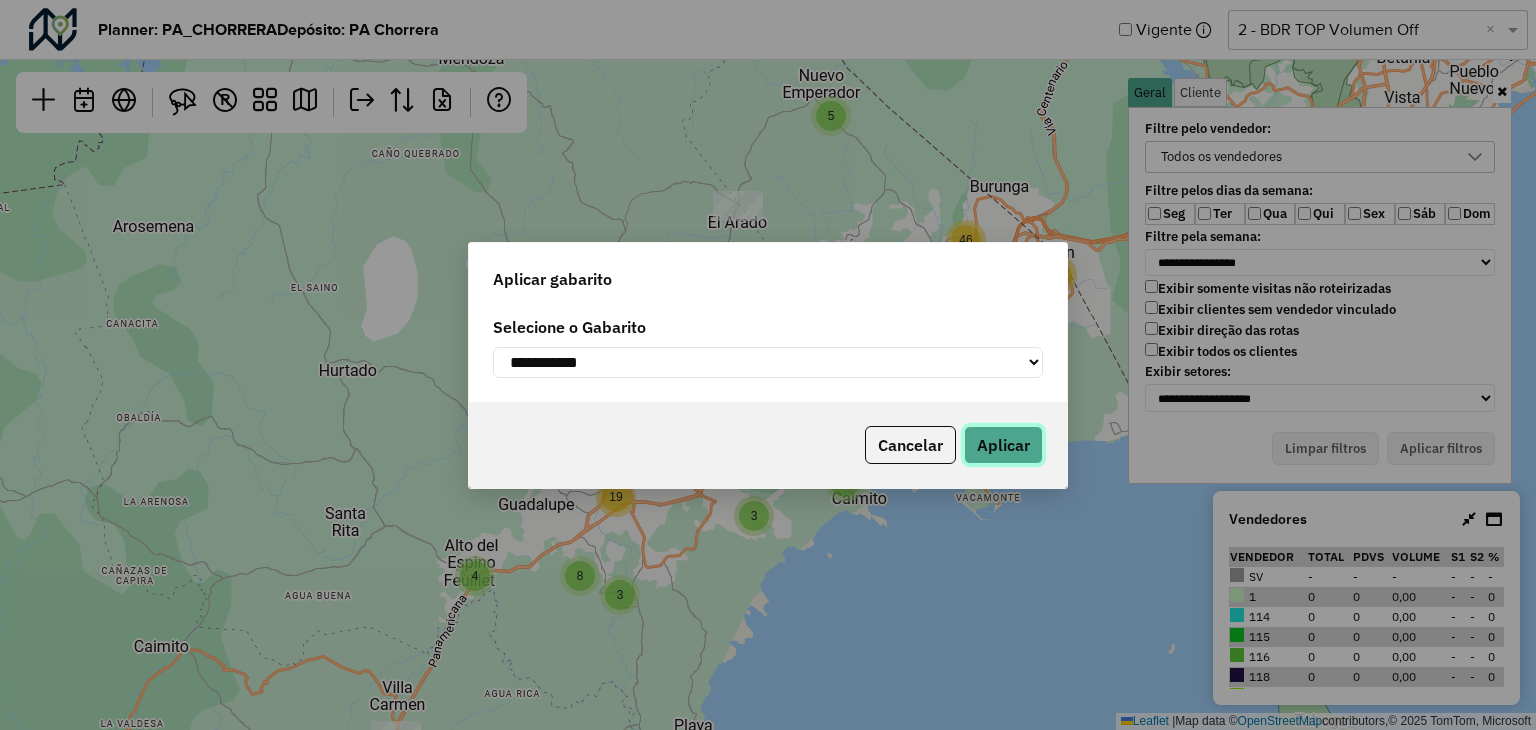 click on "Aplicar" 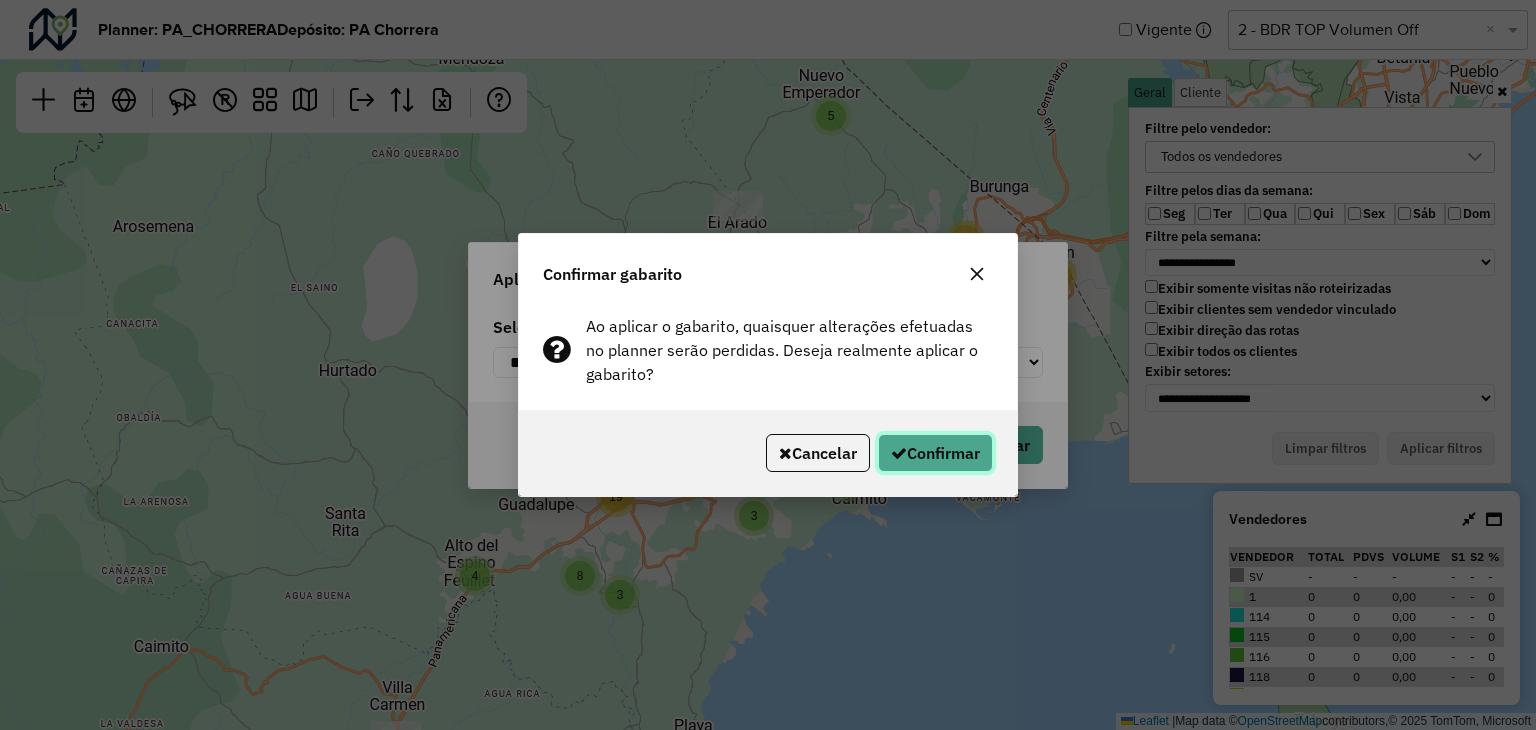 click on "Confirmar" 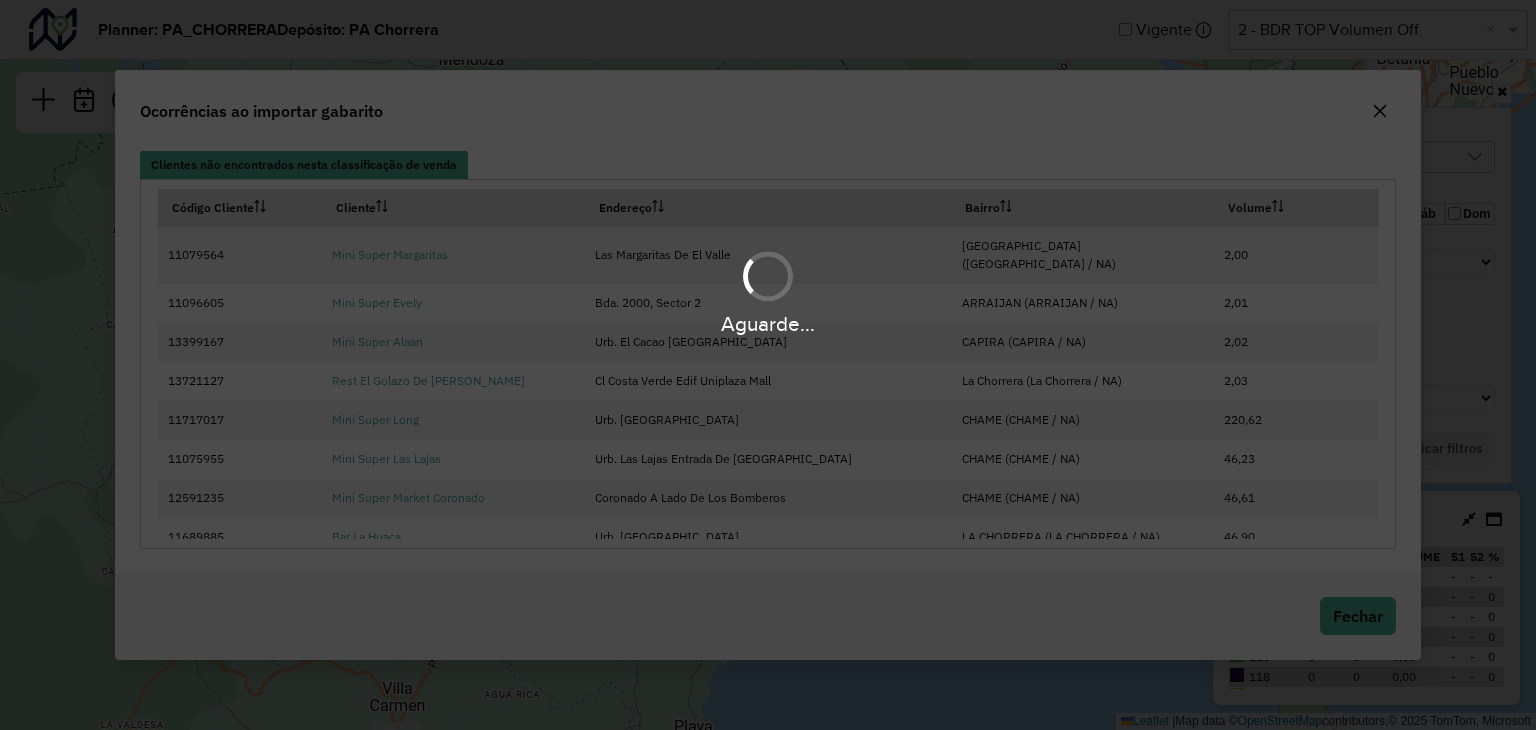 click on "Aguarde..." at bounding box center [768, 365] 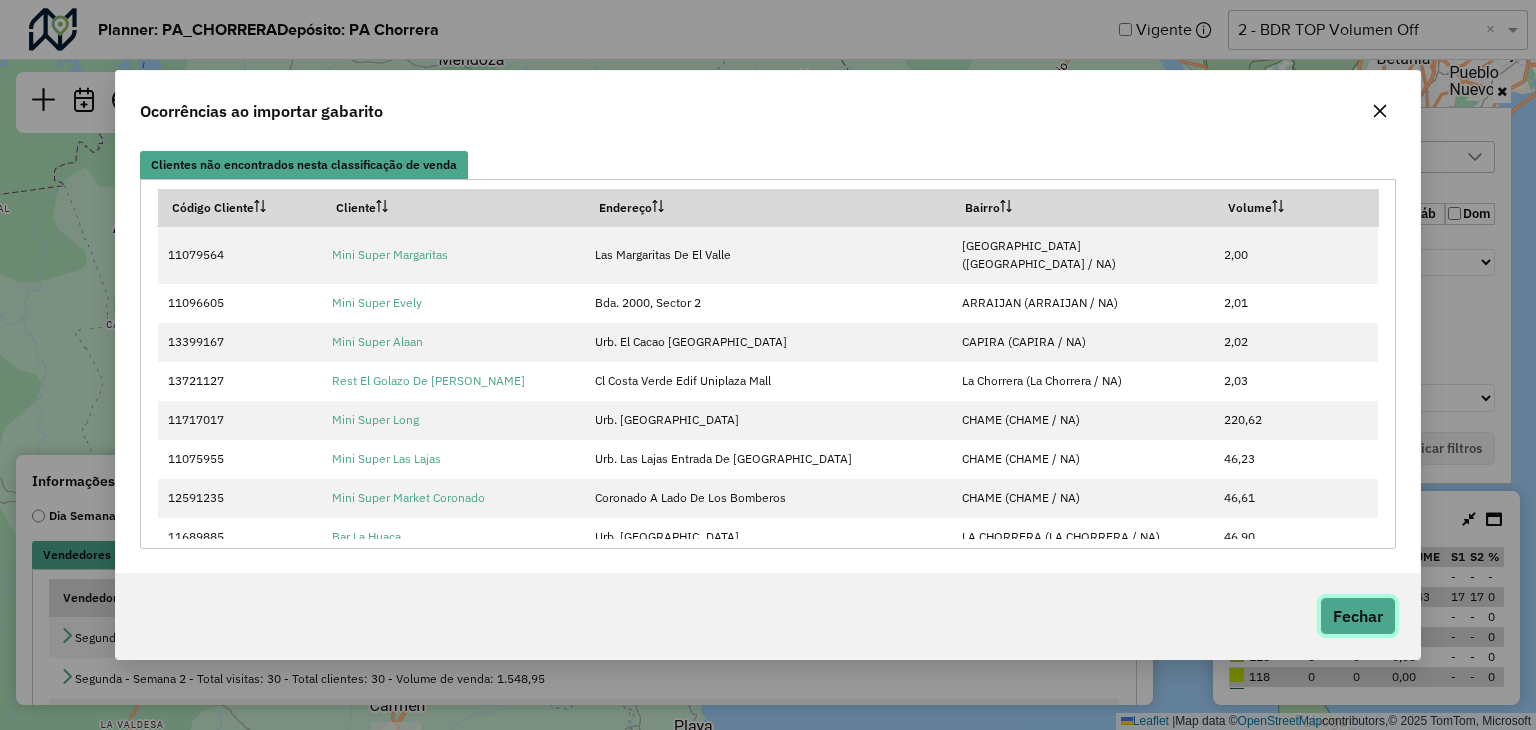click on "Fechar" 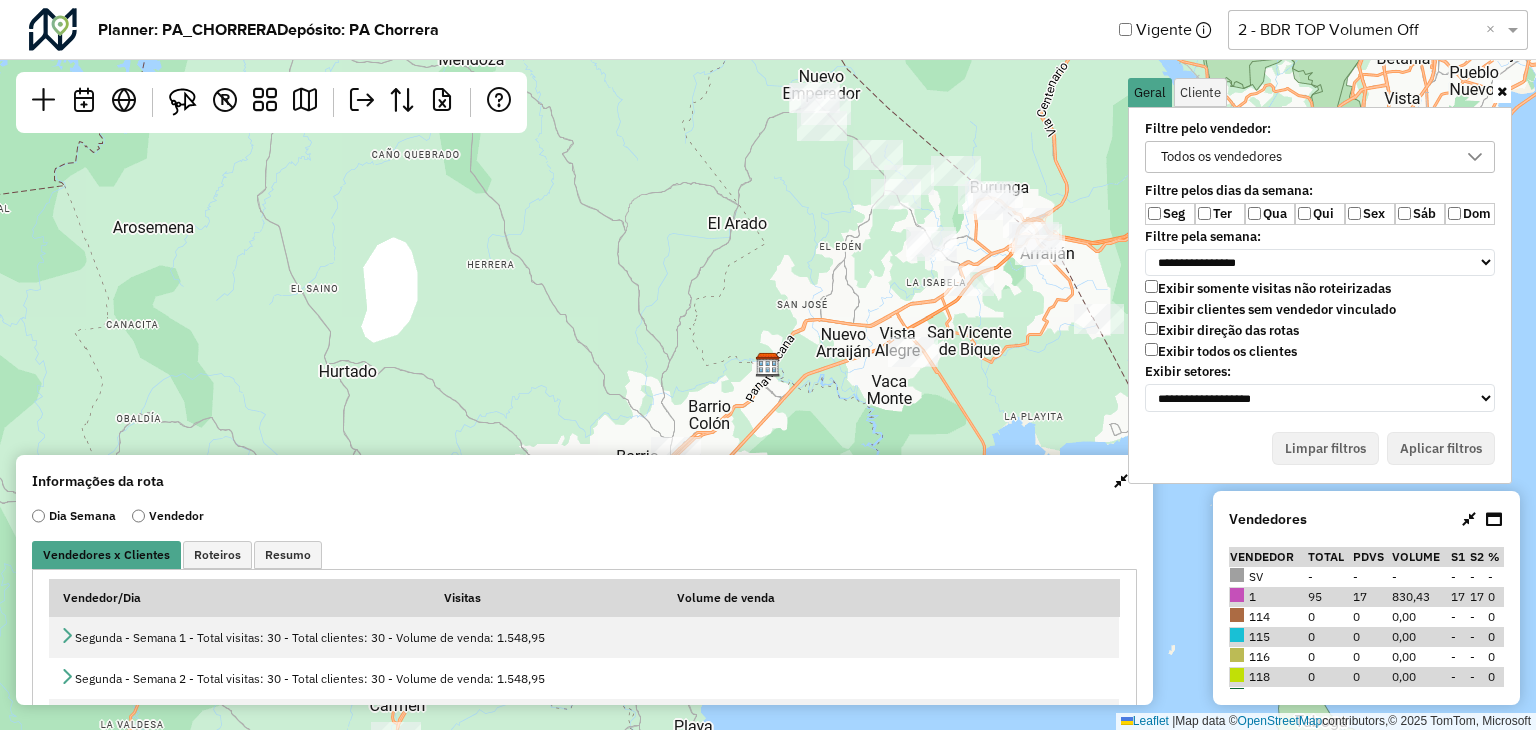 click at bounding box center [1121, 481] 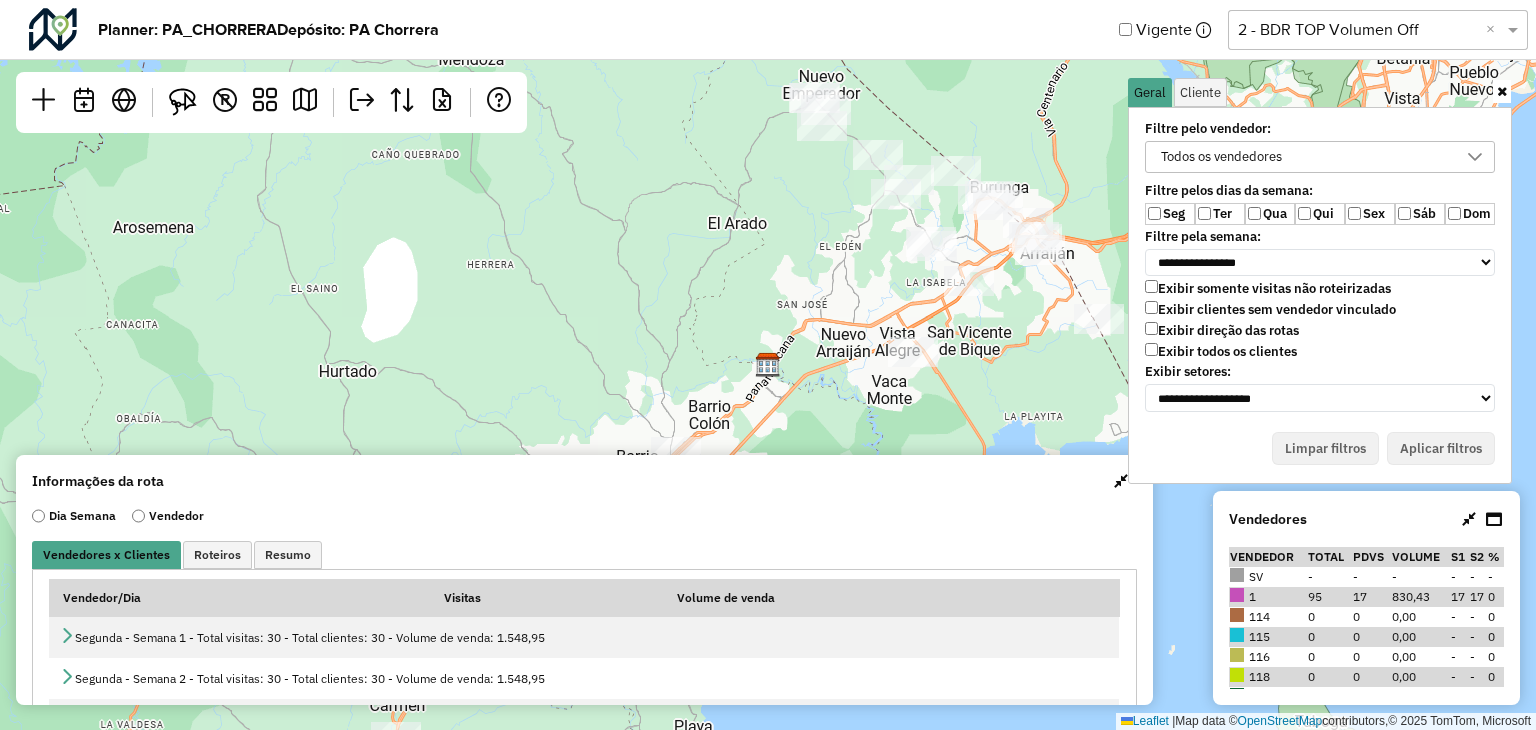 click on "Exibir todos os clientes" at bounding box center [1221, 351] 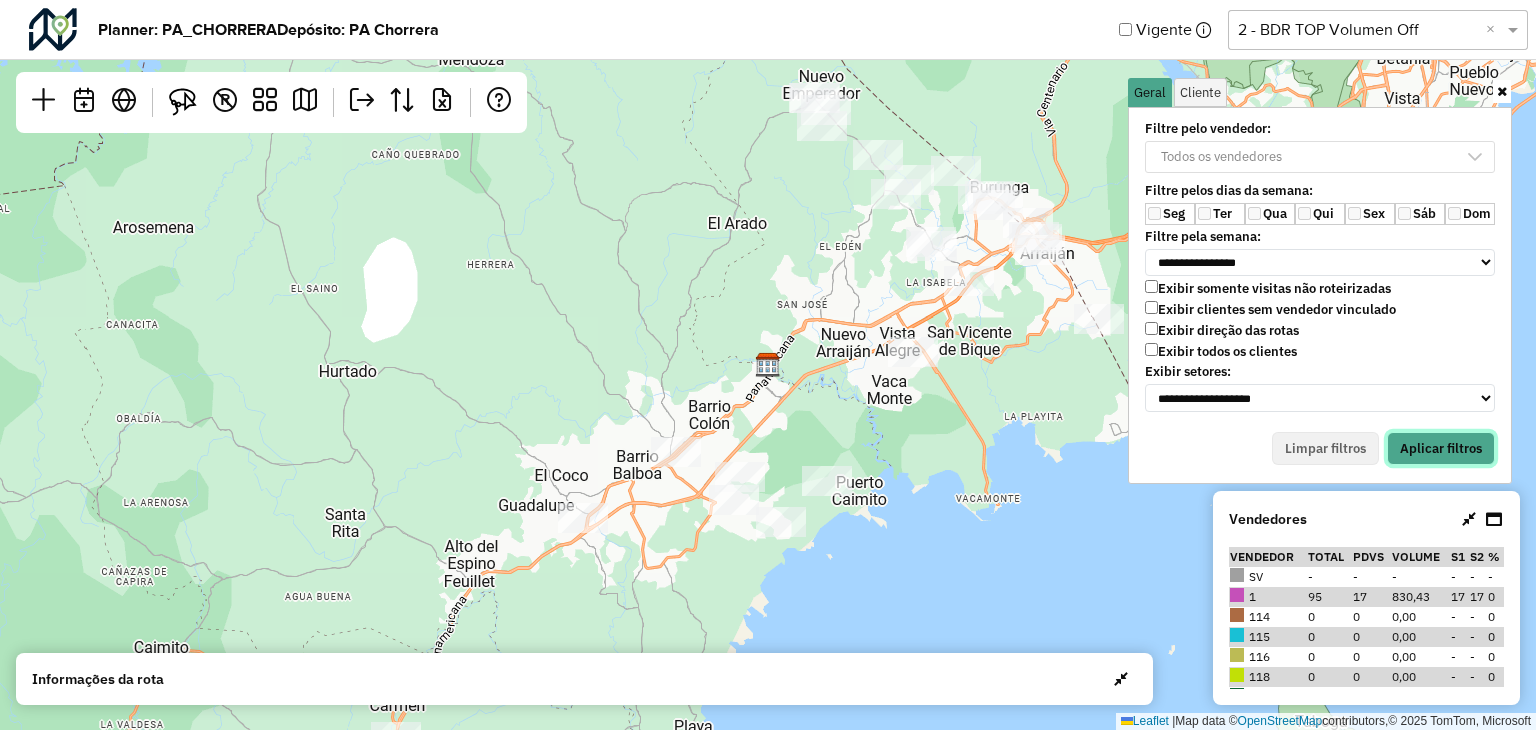 click on "Aplicar filtros" at bounding box center [1441, 449] 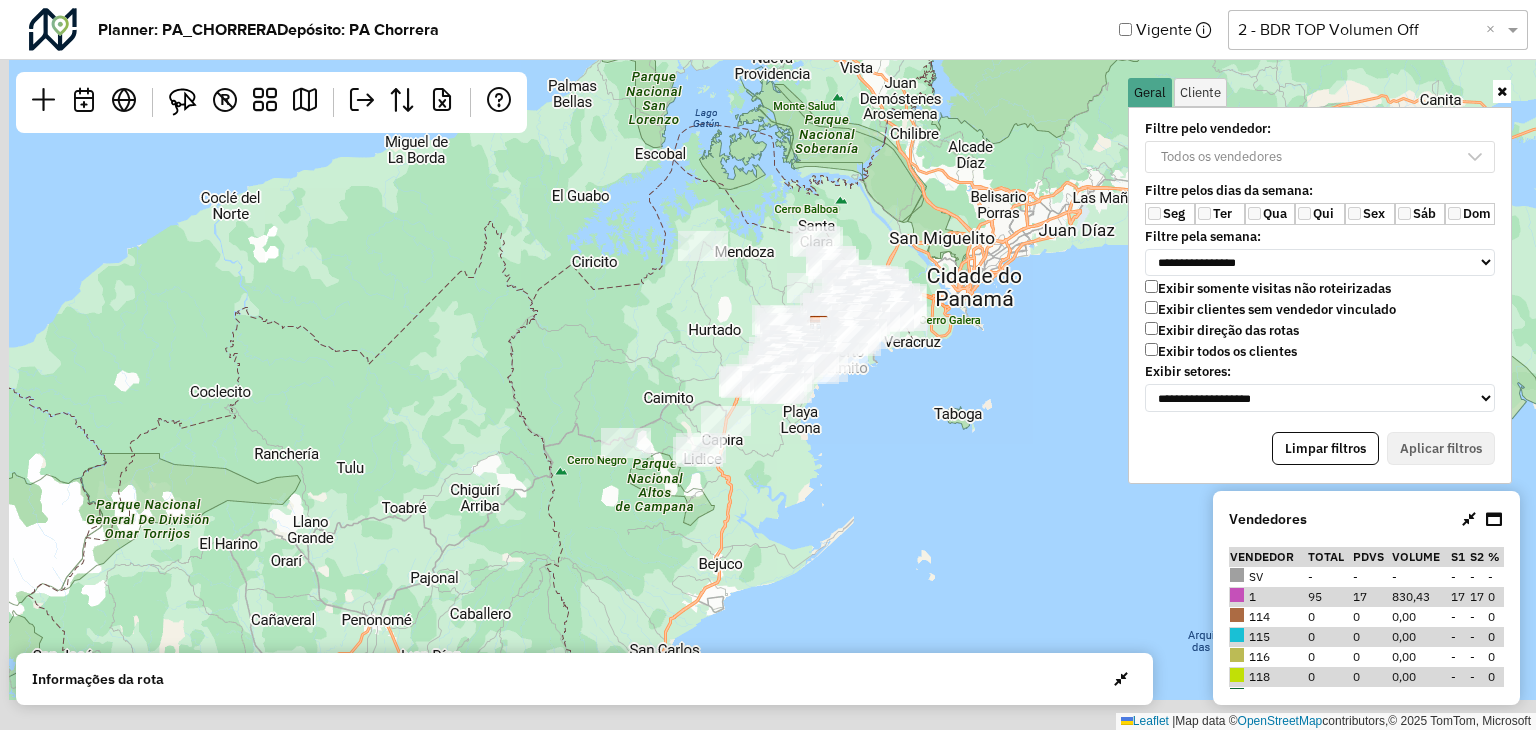 drag, startPoint x: 947, startPoint y: 398, endPoint x: 969, endPoint y: 350, distance: 52.801514 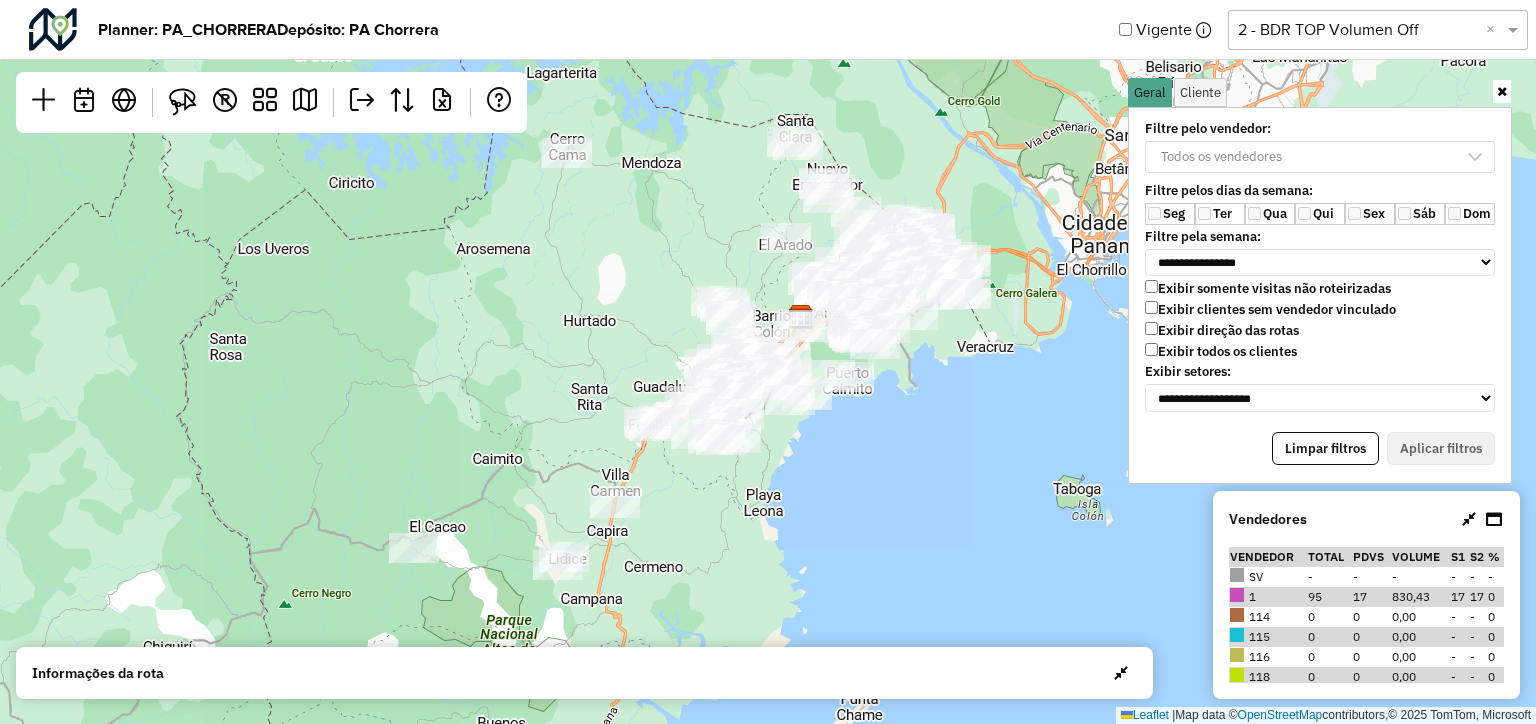 click on "Selecione uma opção  2 - BDR TOP Volumen Off  ×" 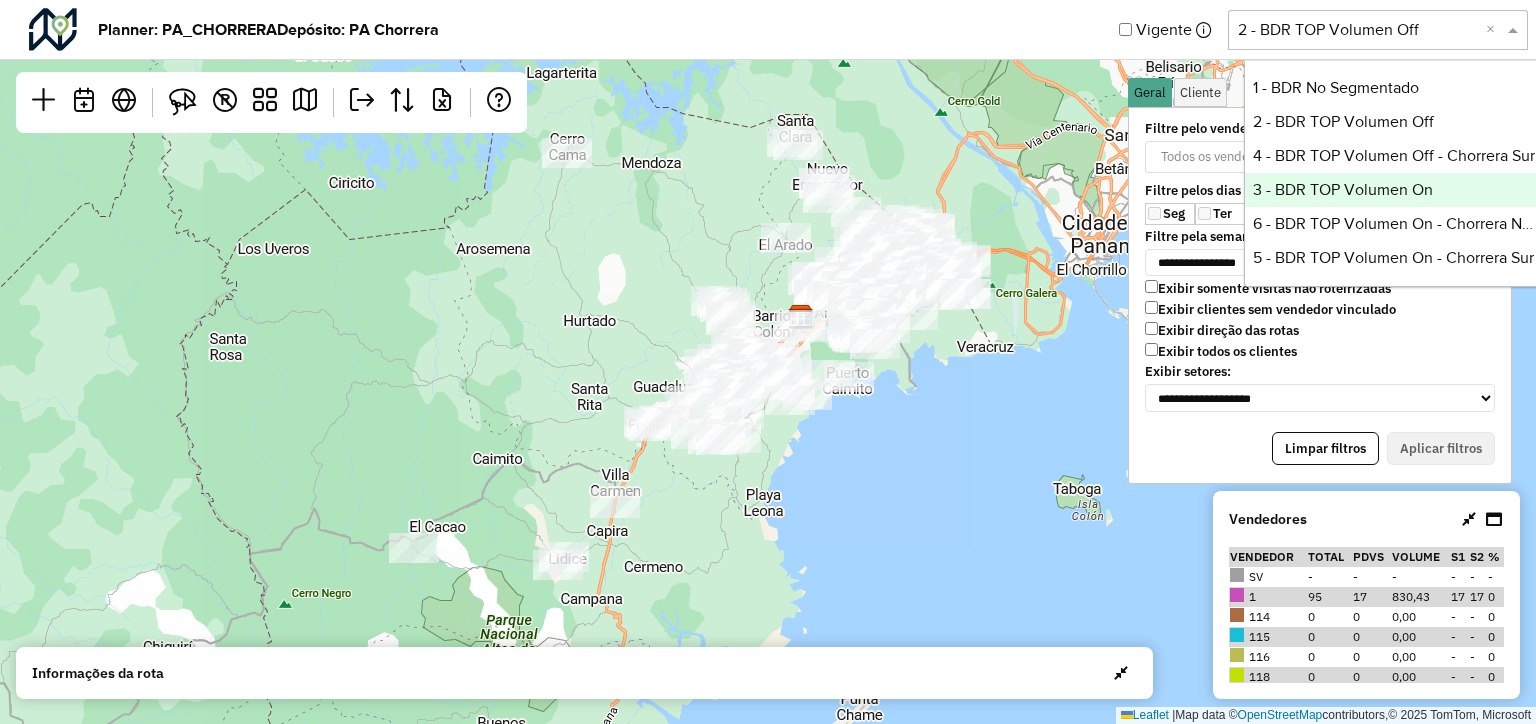 click on "3 - BDR TOP Volumen On" at bounding box center (1394, 190) 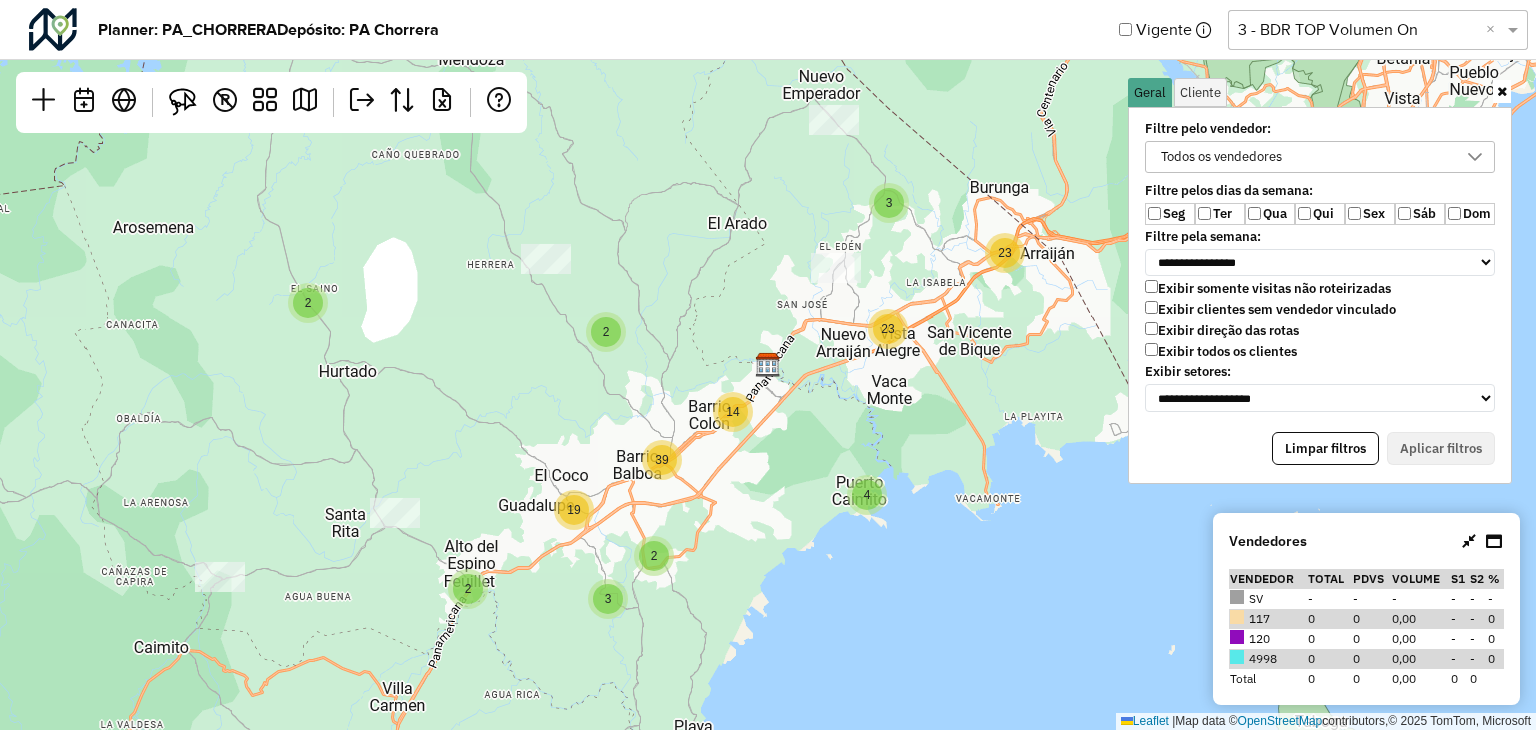 click on "**********" at bounding box center (768, 365) 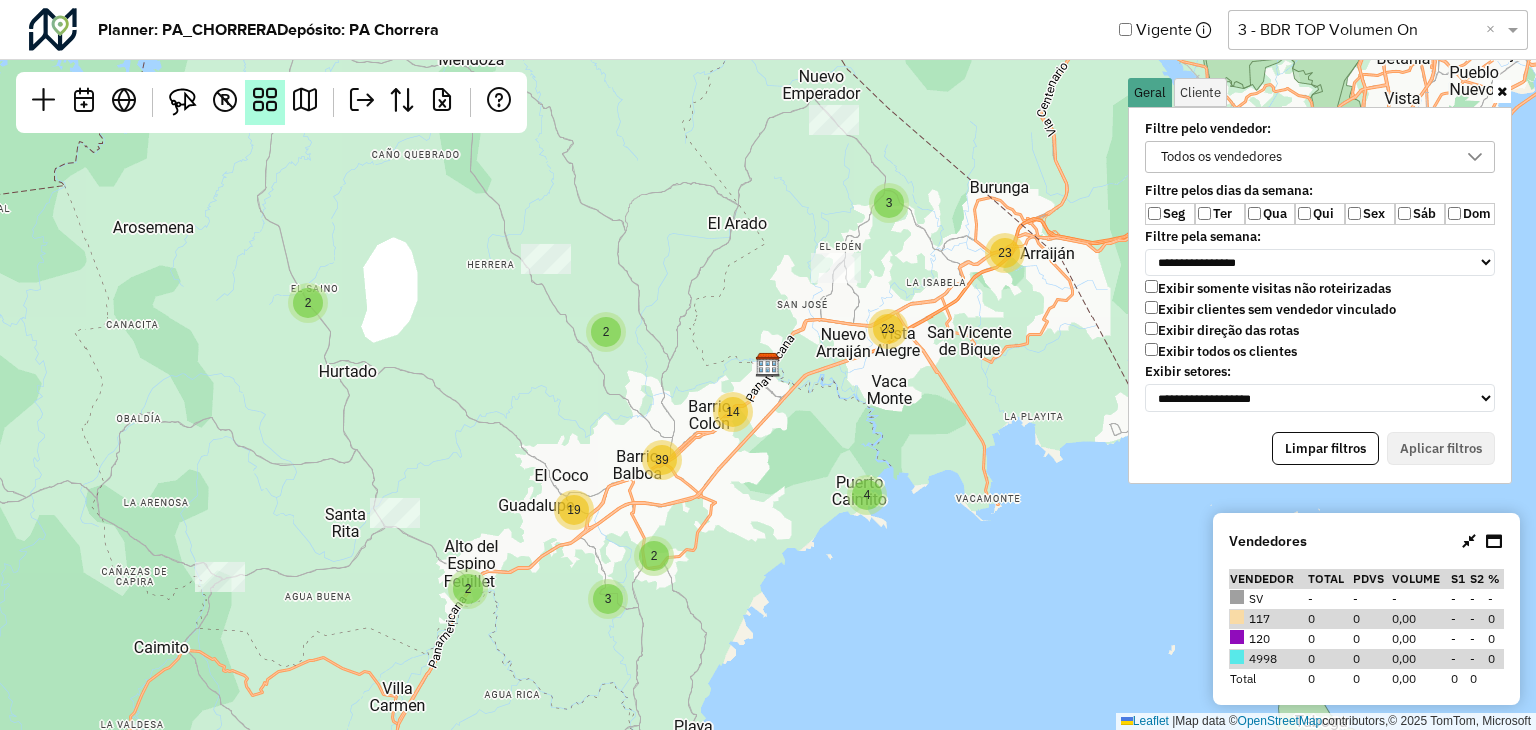 click at bounding box center [265, 100] 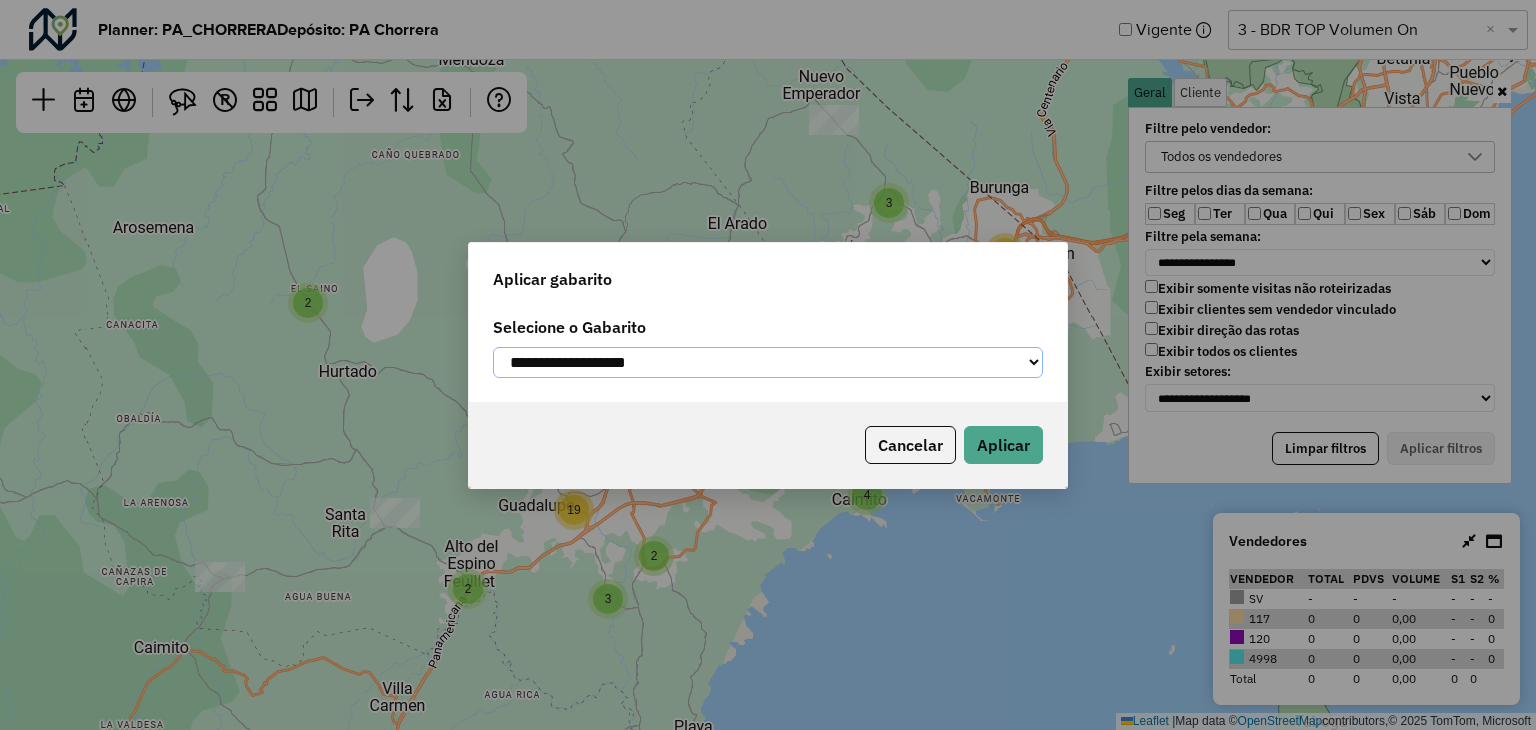 click on "**********" 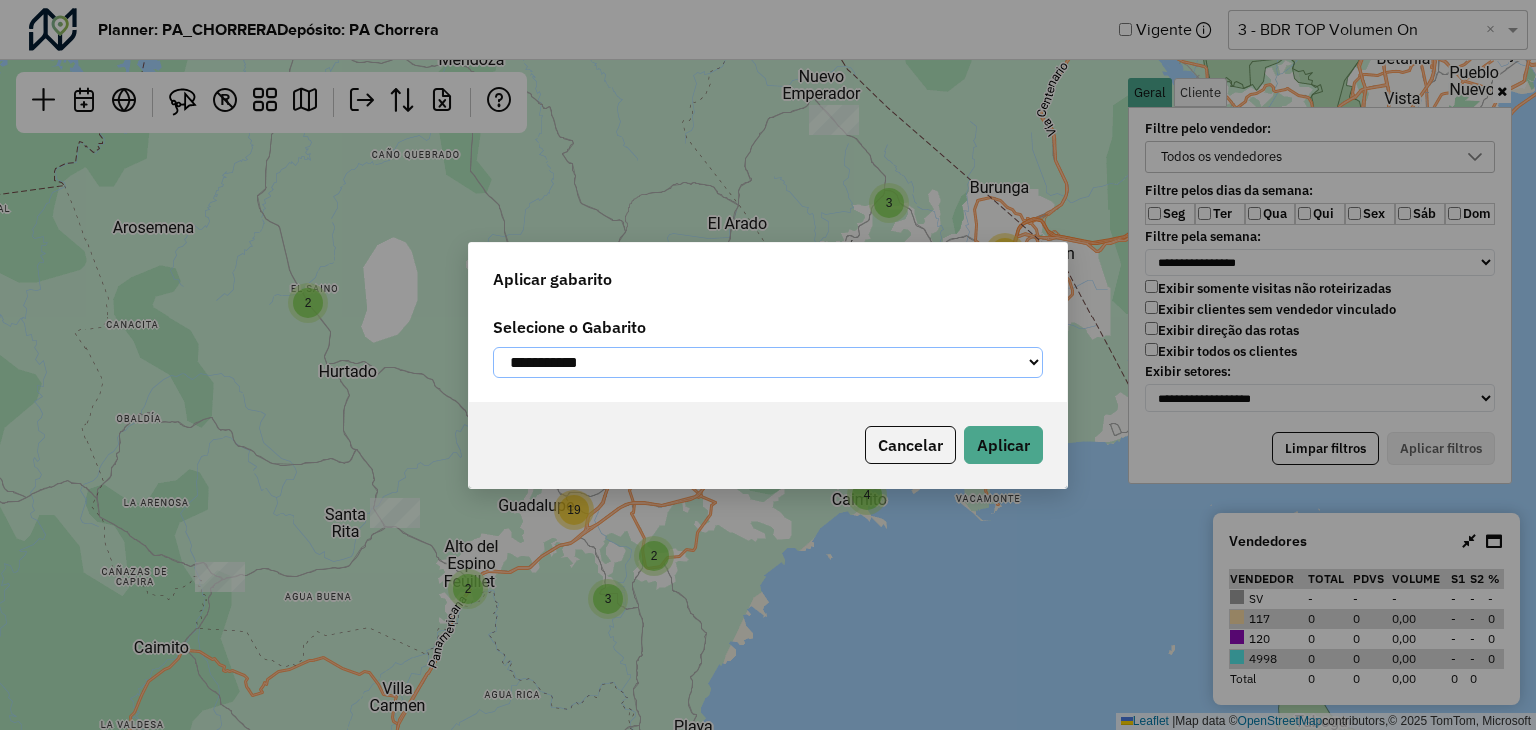 click on "**********" 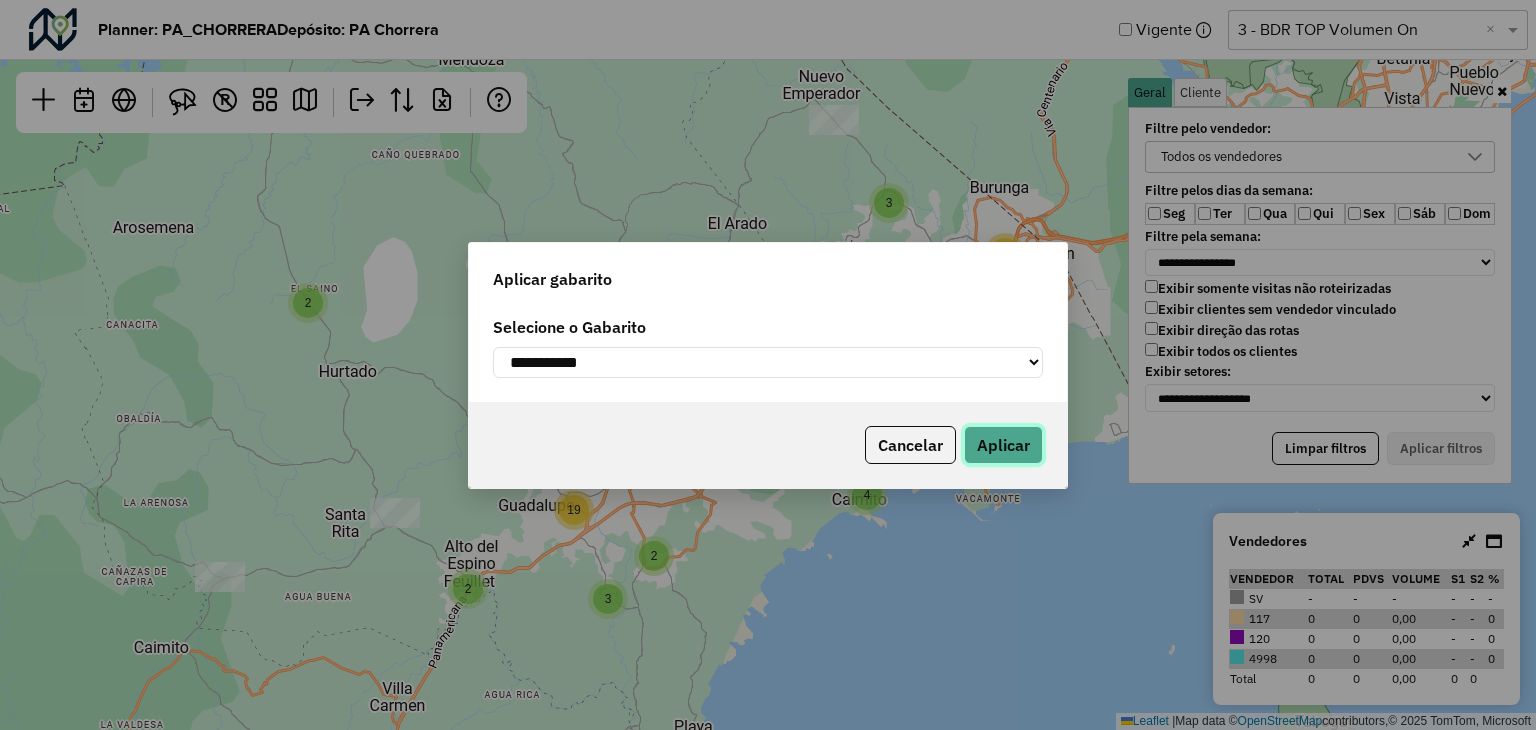 click on "Aplicar" 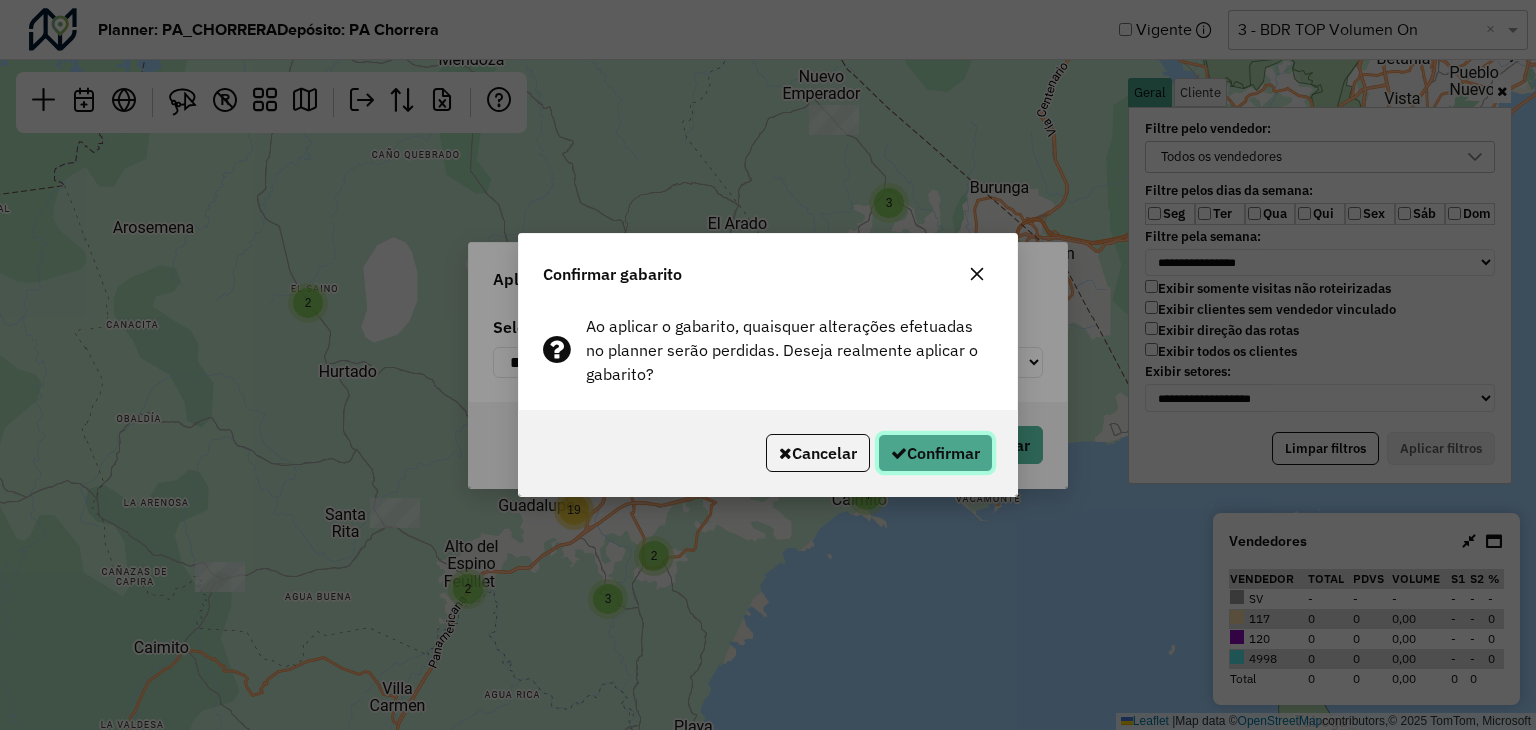 click on "Confirmar" 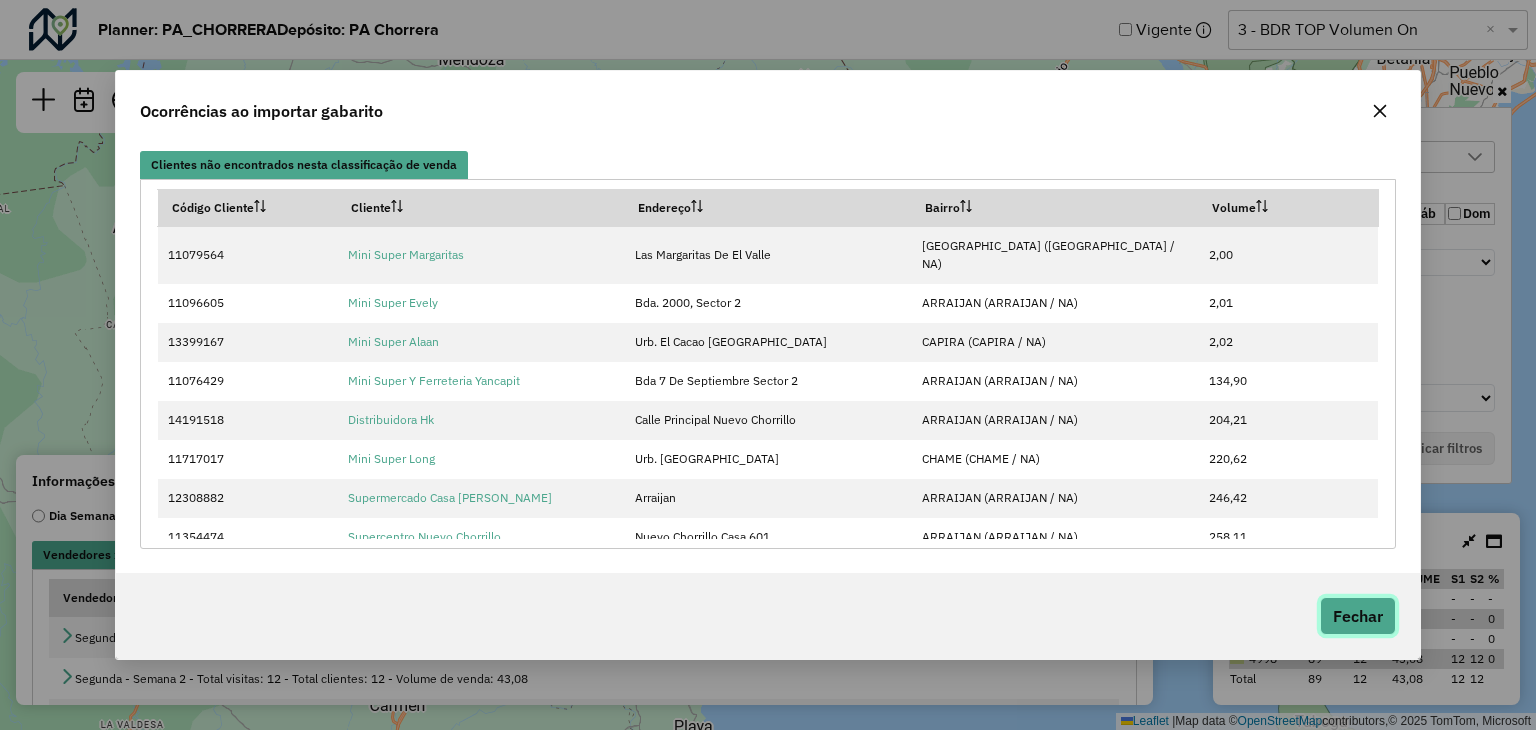 click on "Fechar" 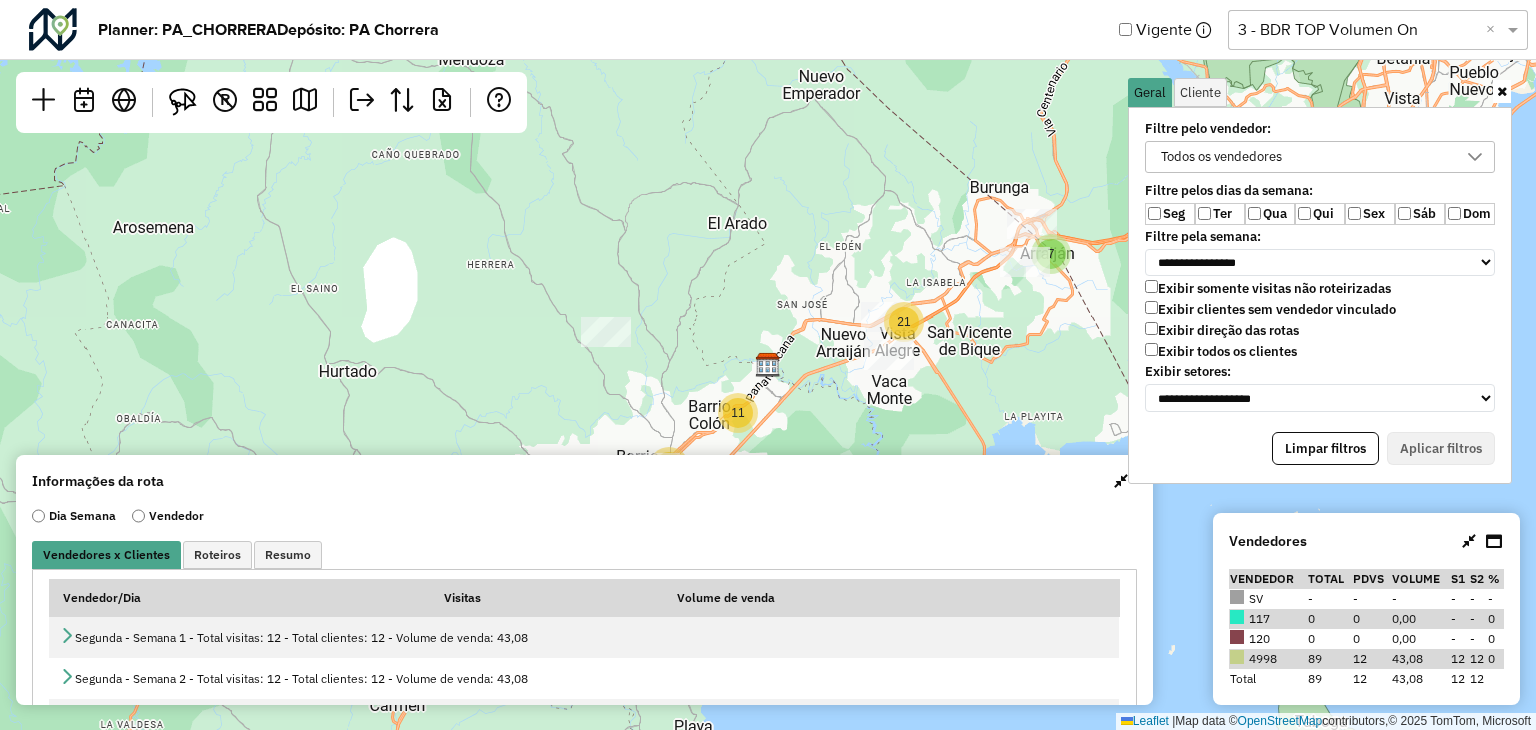 click on "Exibir todos os clientes" at bounding box center [1221, 351] 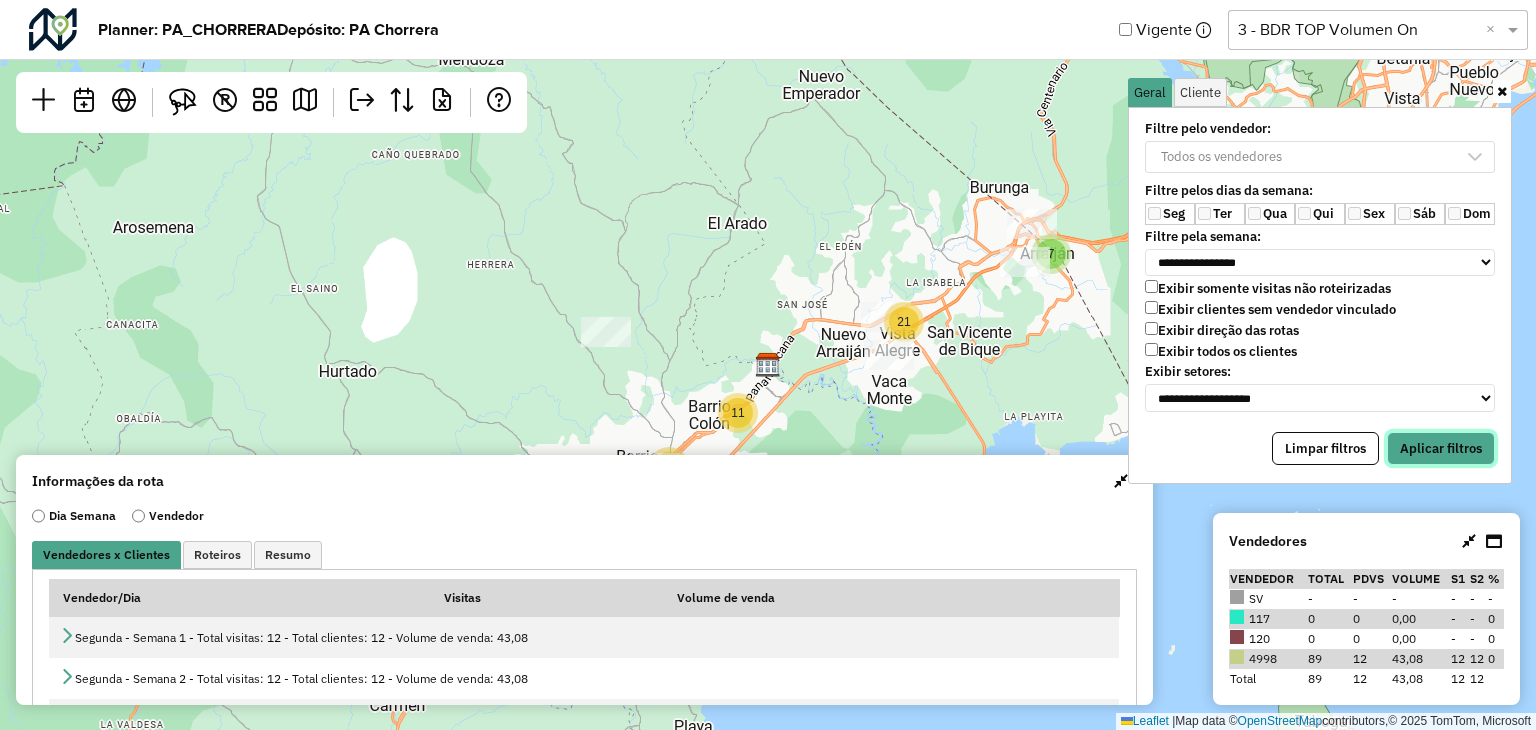 click on "Aplicar filtros" at bounding box center [1441, 449] 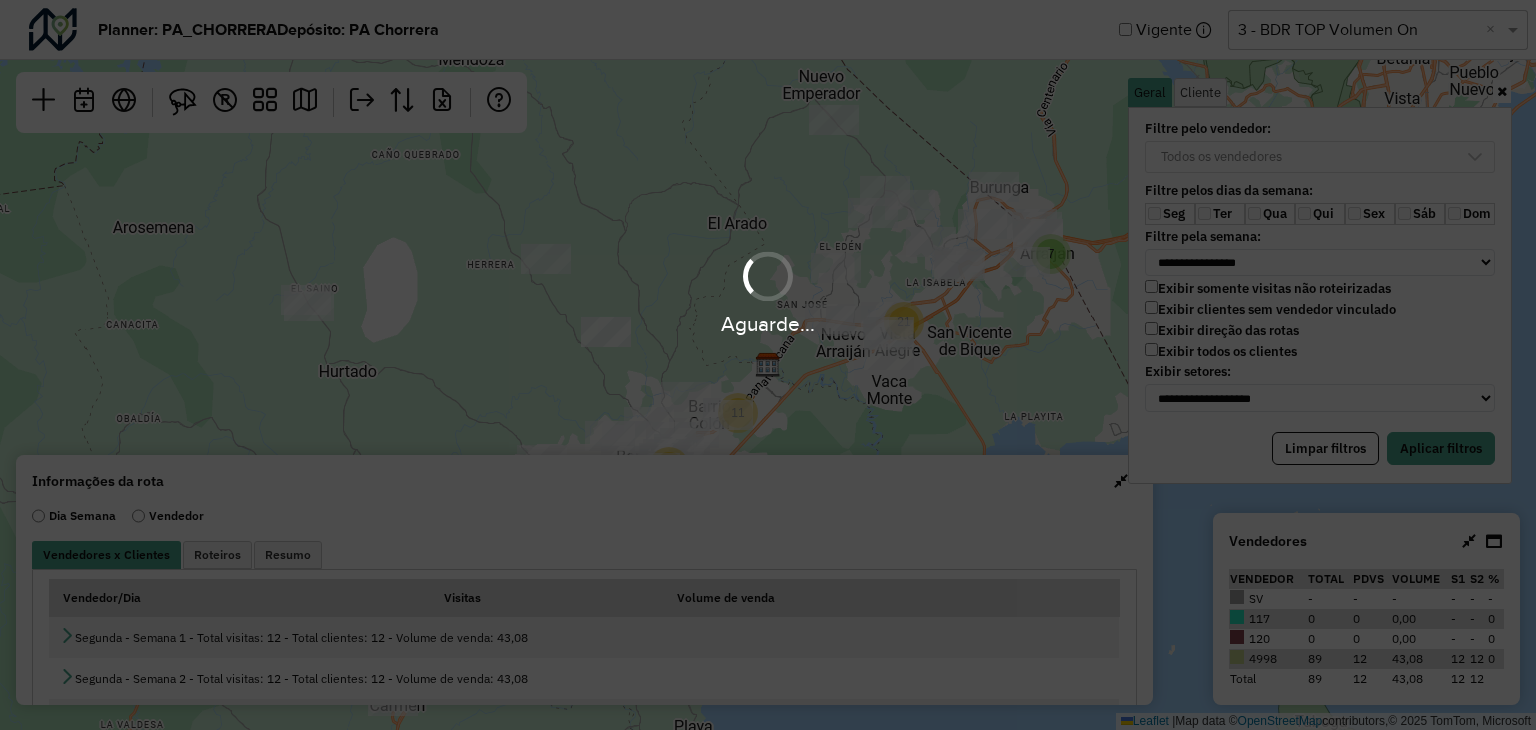 click on "Aguarde..." at bounding box center (768, 365) 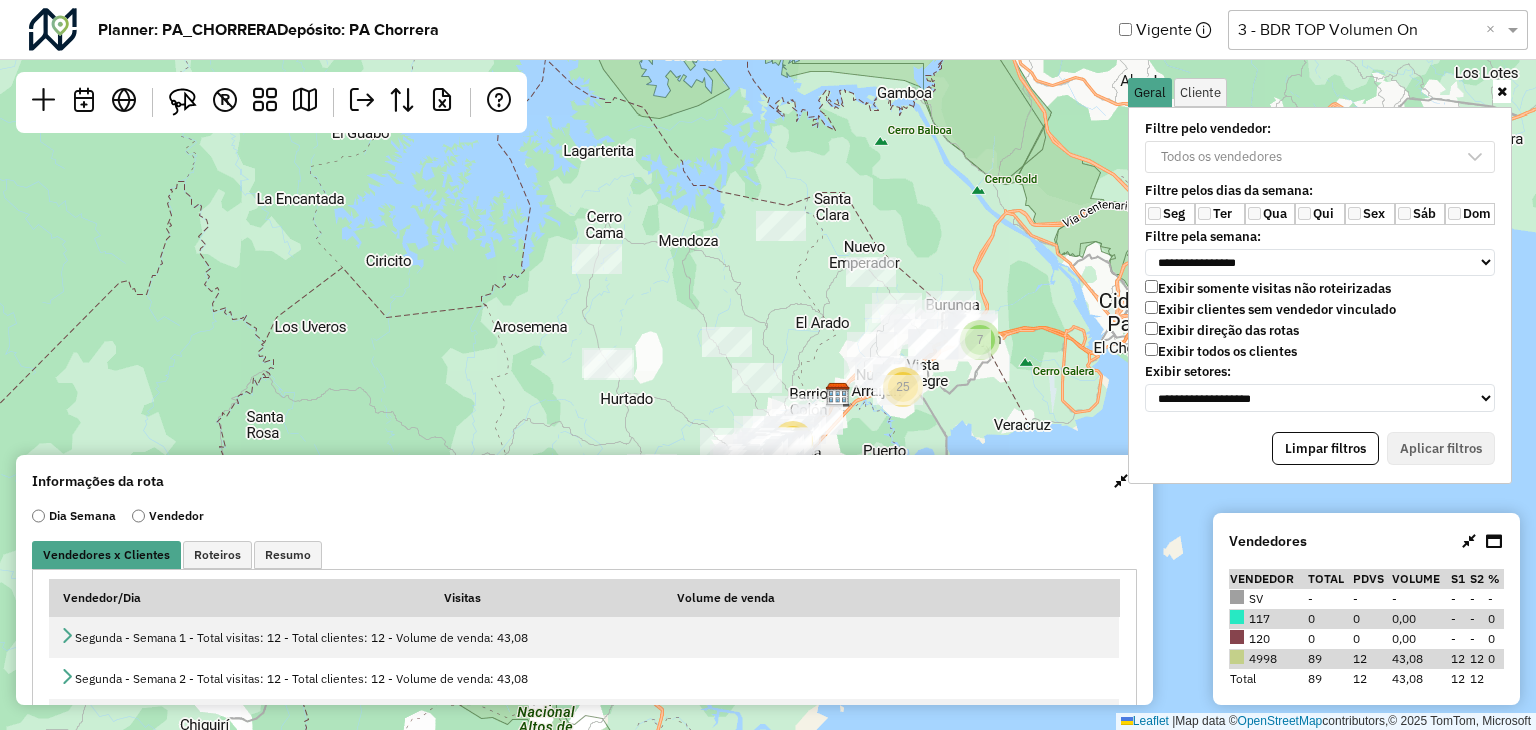 click at bounding box center (1121, 481) 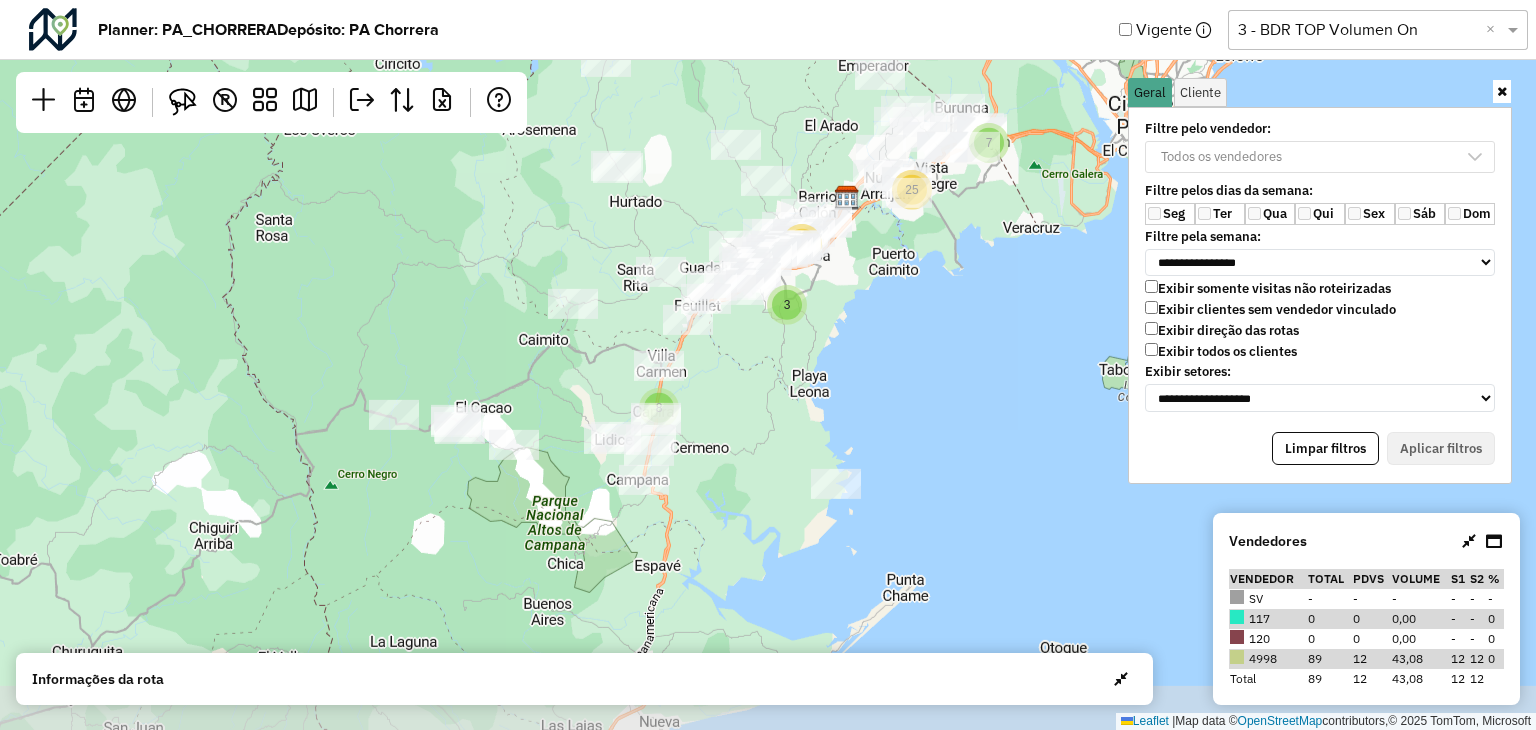 drag, startPoint x: 1017, startPoint y: 421, endPoint x: 1040, endPoint y: 222, distance: 200.32474 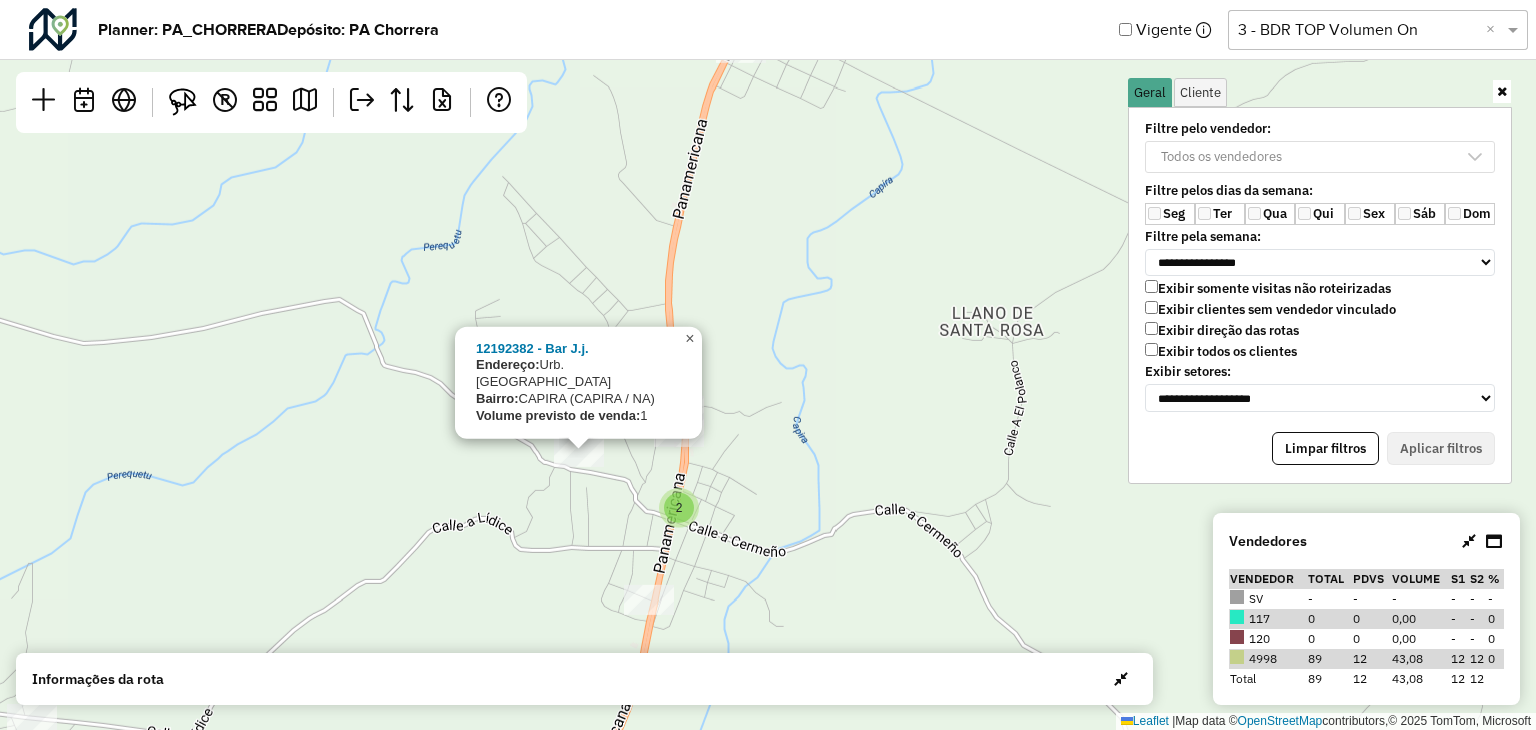 click on "×" 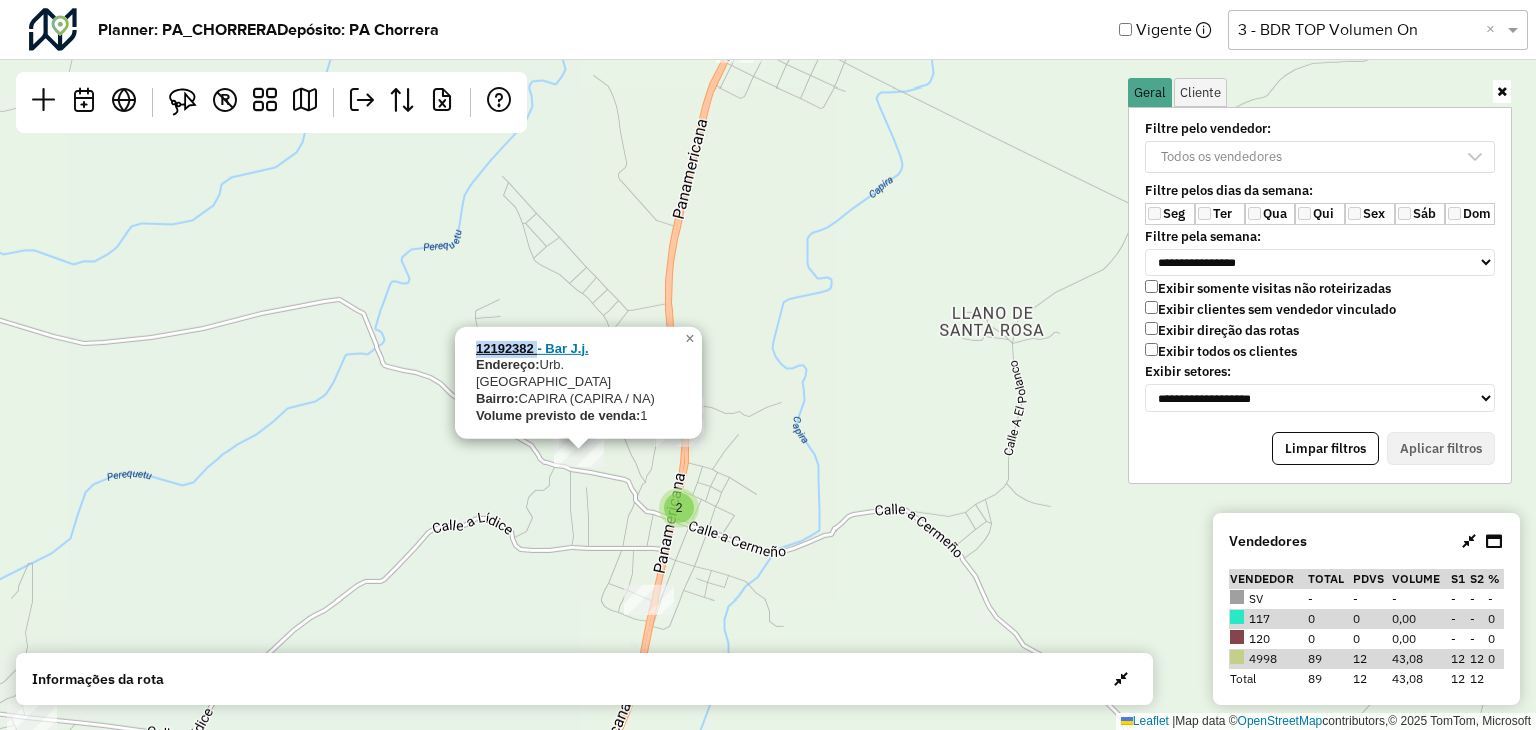 drag, startPoint x: 460, startPoint y: 363, endPoint x: 539, endPoint y: 369, distance: 79.22752 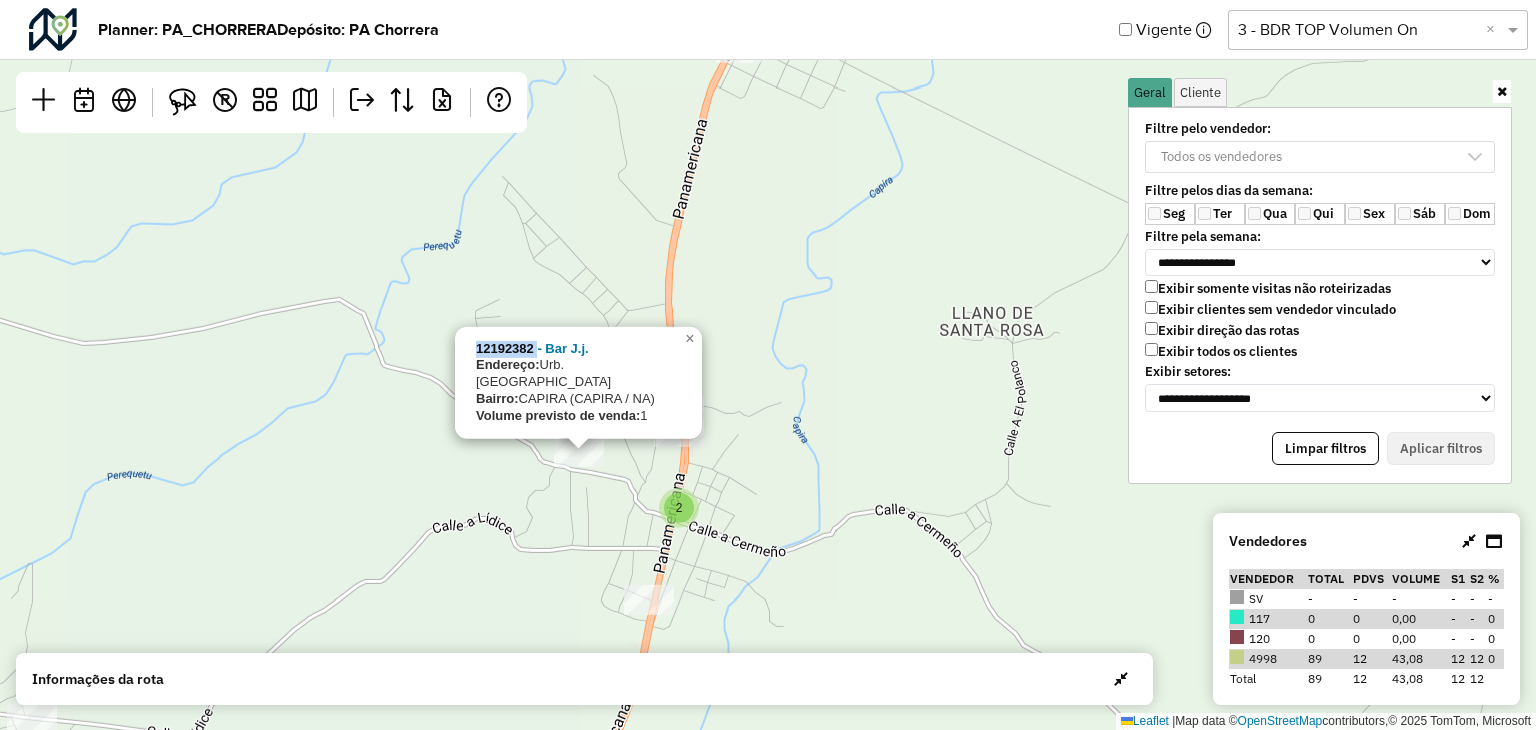 copy on "12192382" 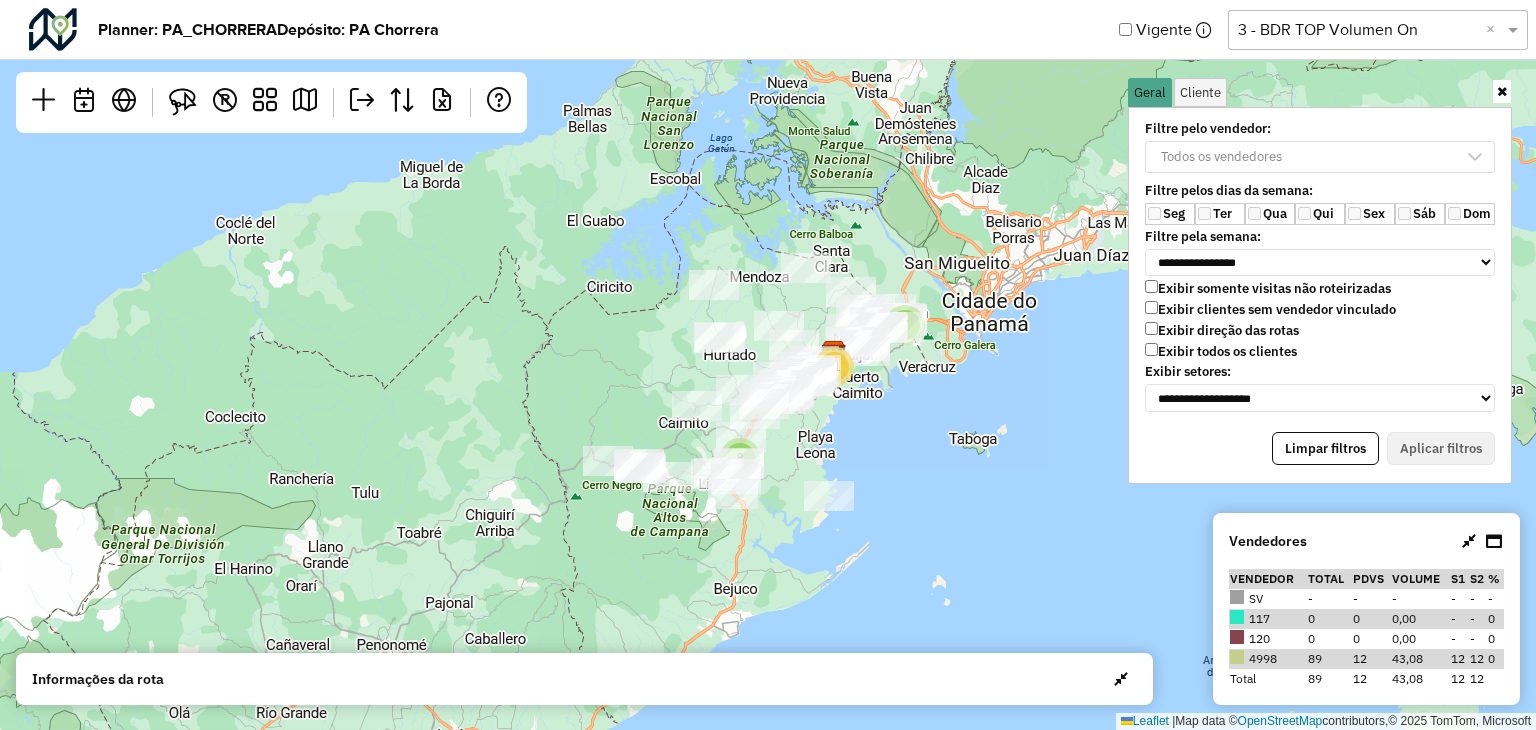 drag, startPoint x: 1028, startPoint y: 285, endPoint x: 882, endPoint y: 473, distance: 238.03362 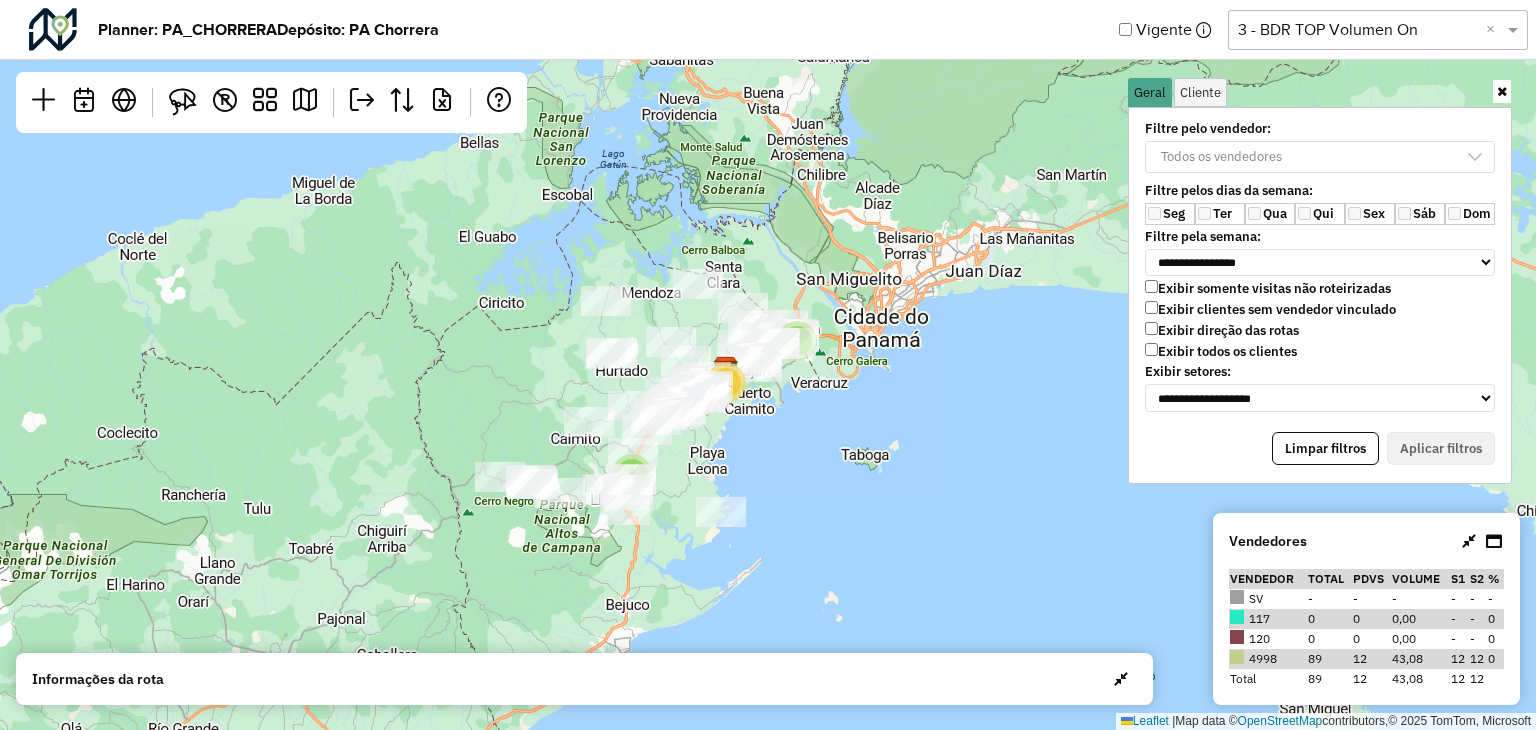 drag, startPoint x: 895, startPoint y: 431, endPoint x: 898, endPoint y: 386, distance: 45.099888 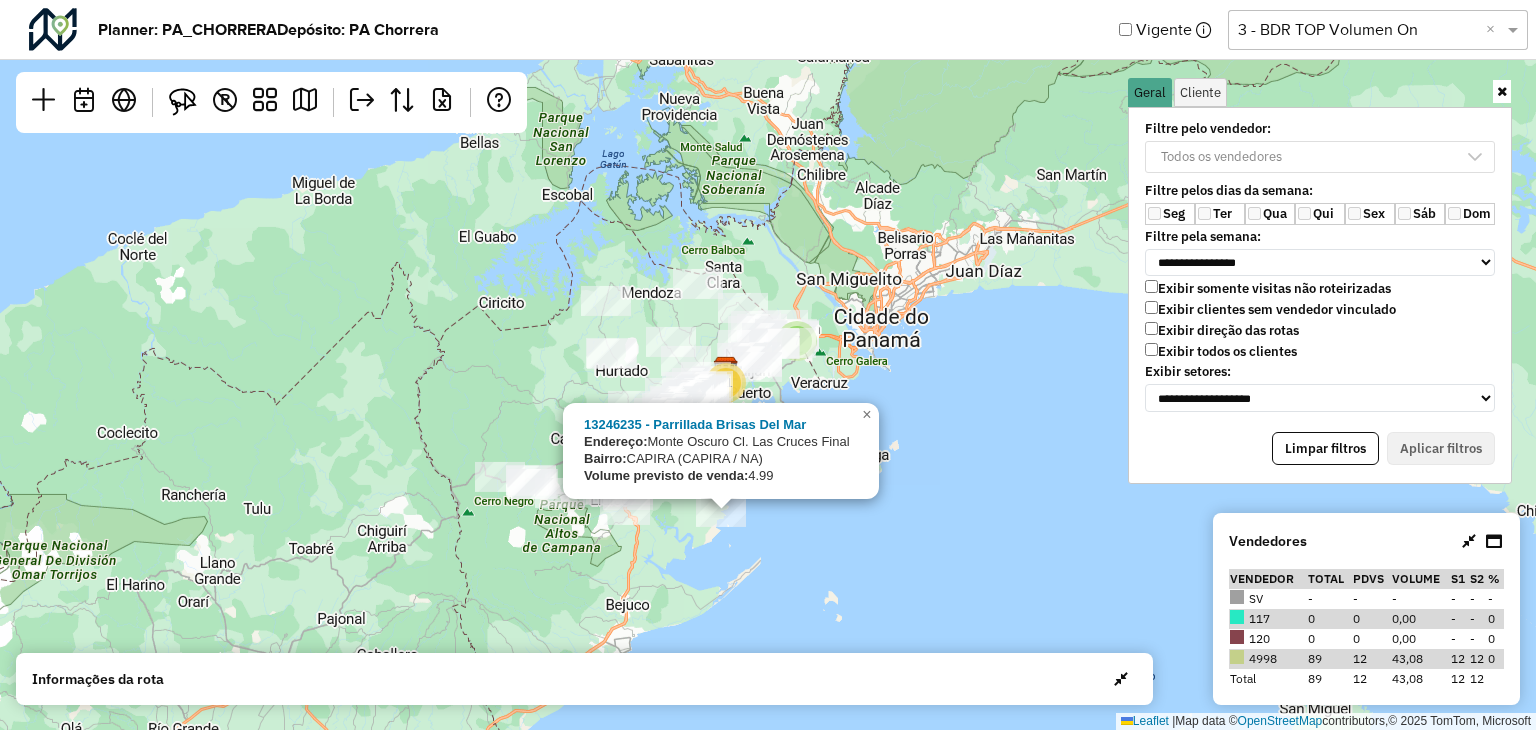 click on "8 7 61
13246235 - Parrillada Brisas Del Mar
Endereço:  Monte Oscuro Cl. Las Cruces Final
Bairro:  CAPIRA (CAPIRA / NA)
Volume previsto de venda:  4.99
×  Leaflet   |  Map data ©  OpenStreetMap  contributors,© 2025 TomTom, Microsoft" 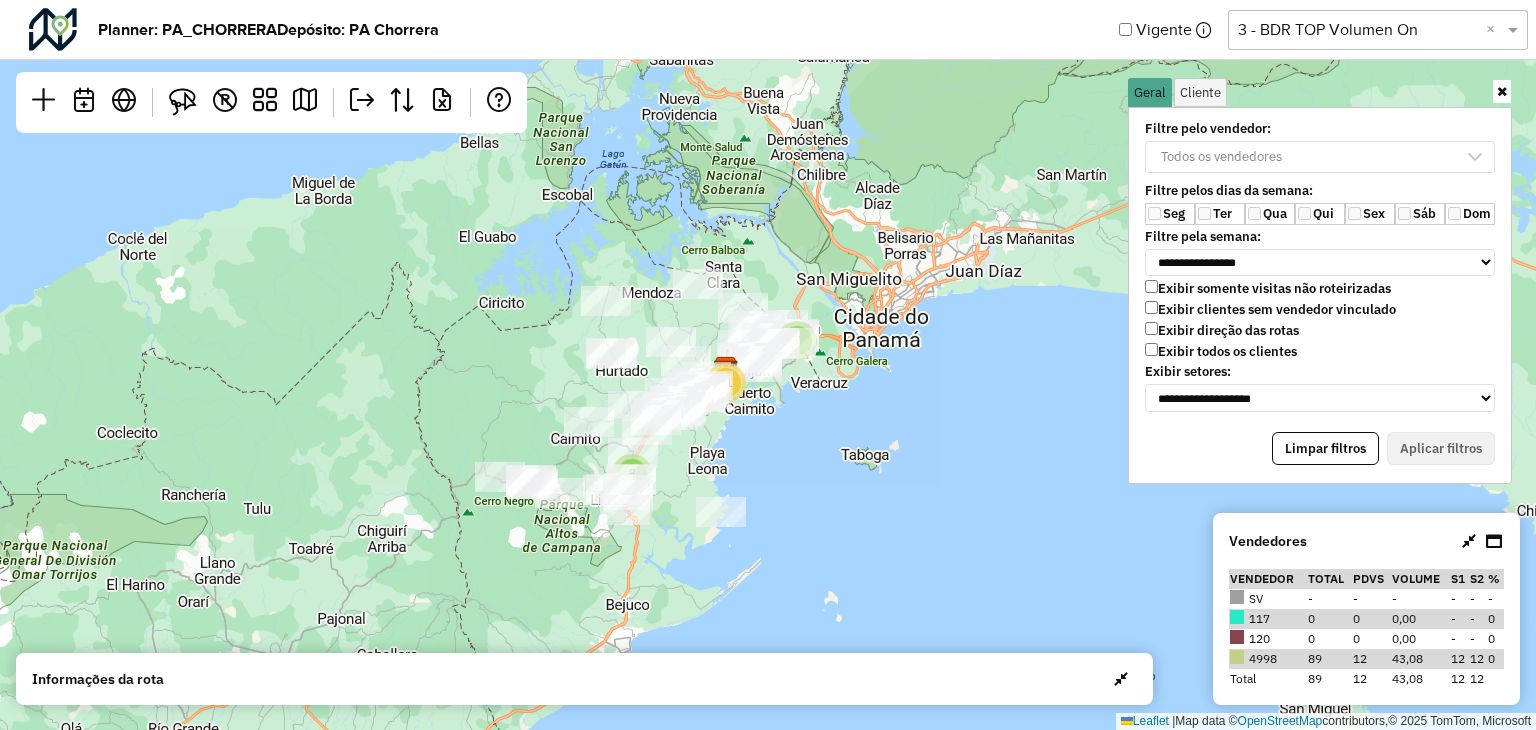 click on "Planner: PA_CHORRERA   Depósito: PA Chorrera   Vigente  Selecione uma opção  3 - BDR TOP Volumen On  ×" 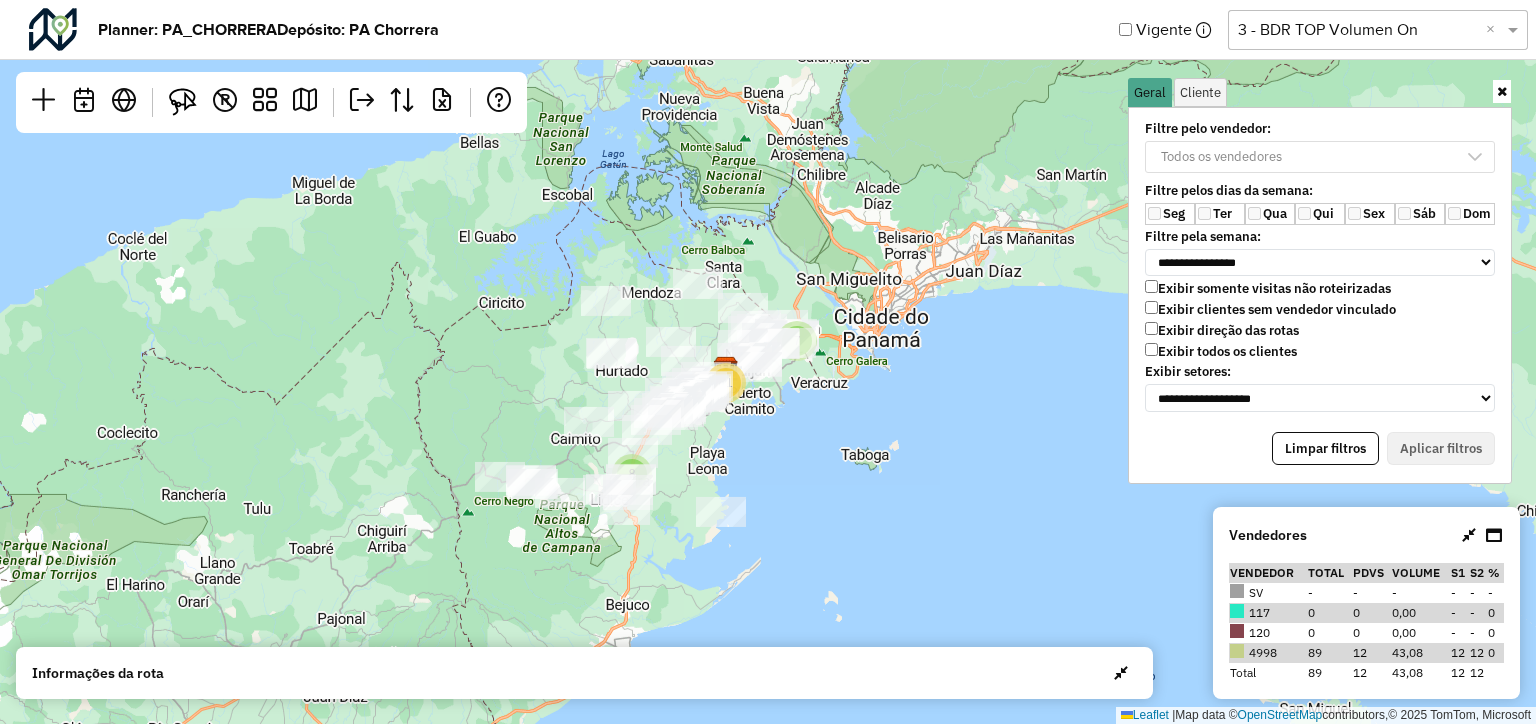 click 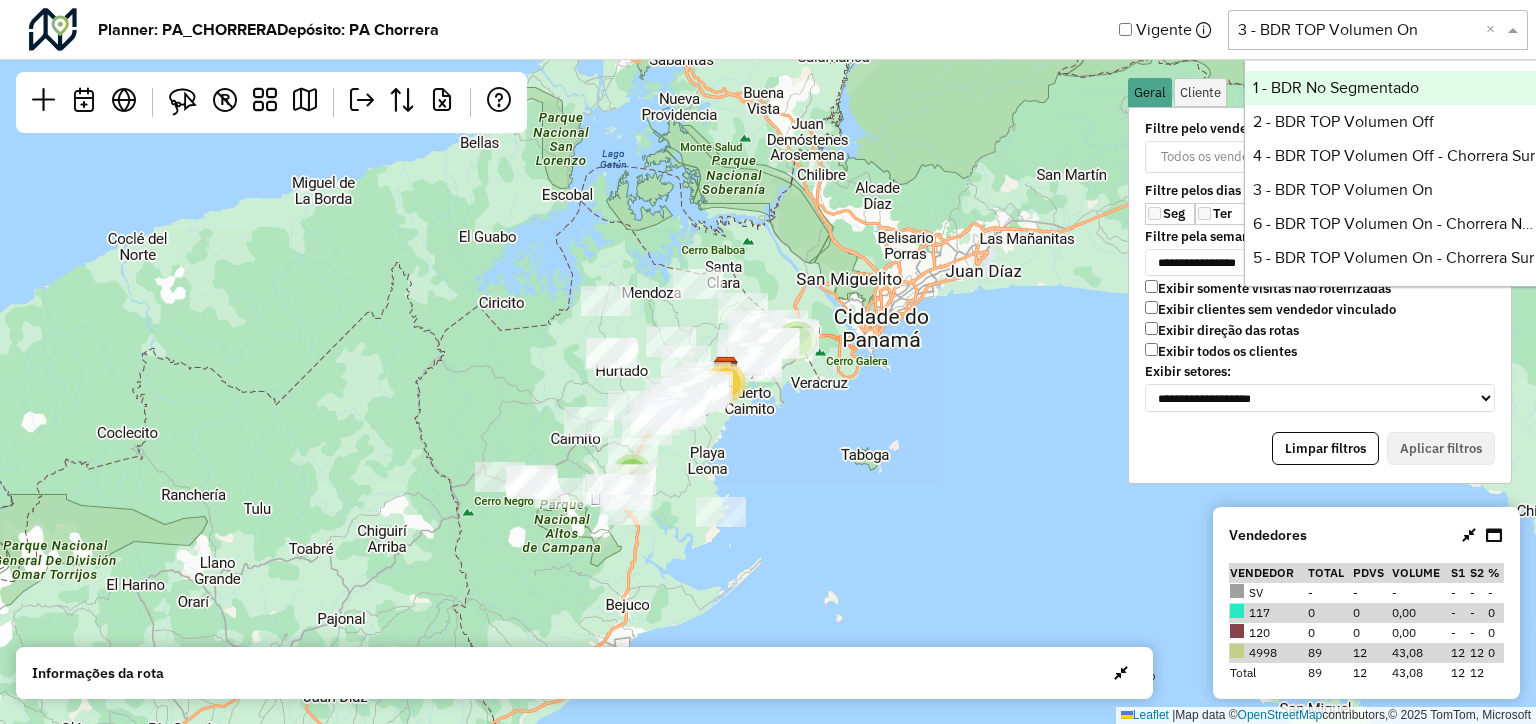 click on "1 - BDR No Segmentado" at bounding box center [1394, 88] 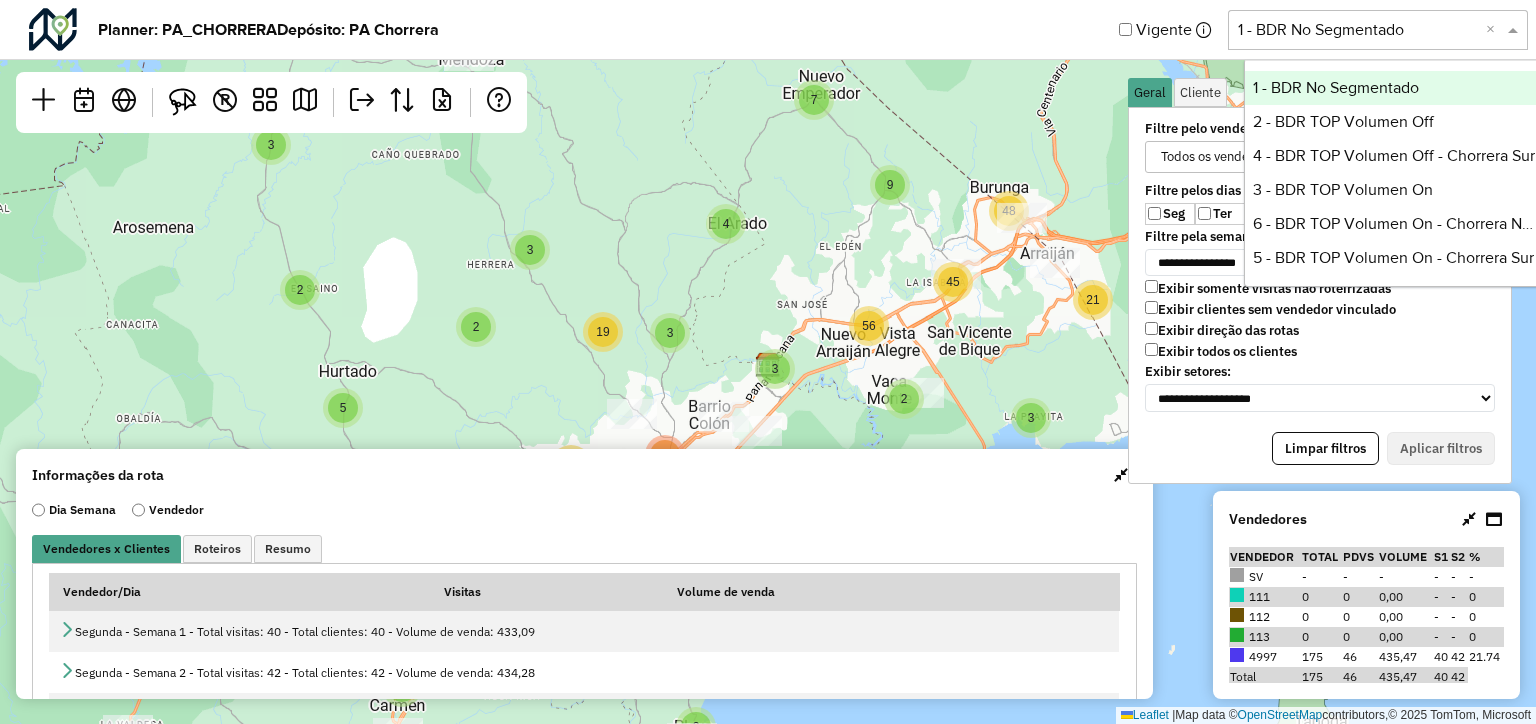 click 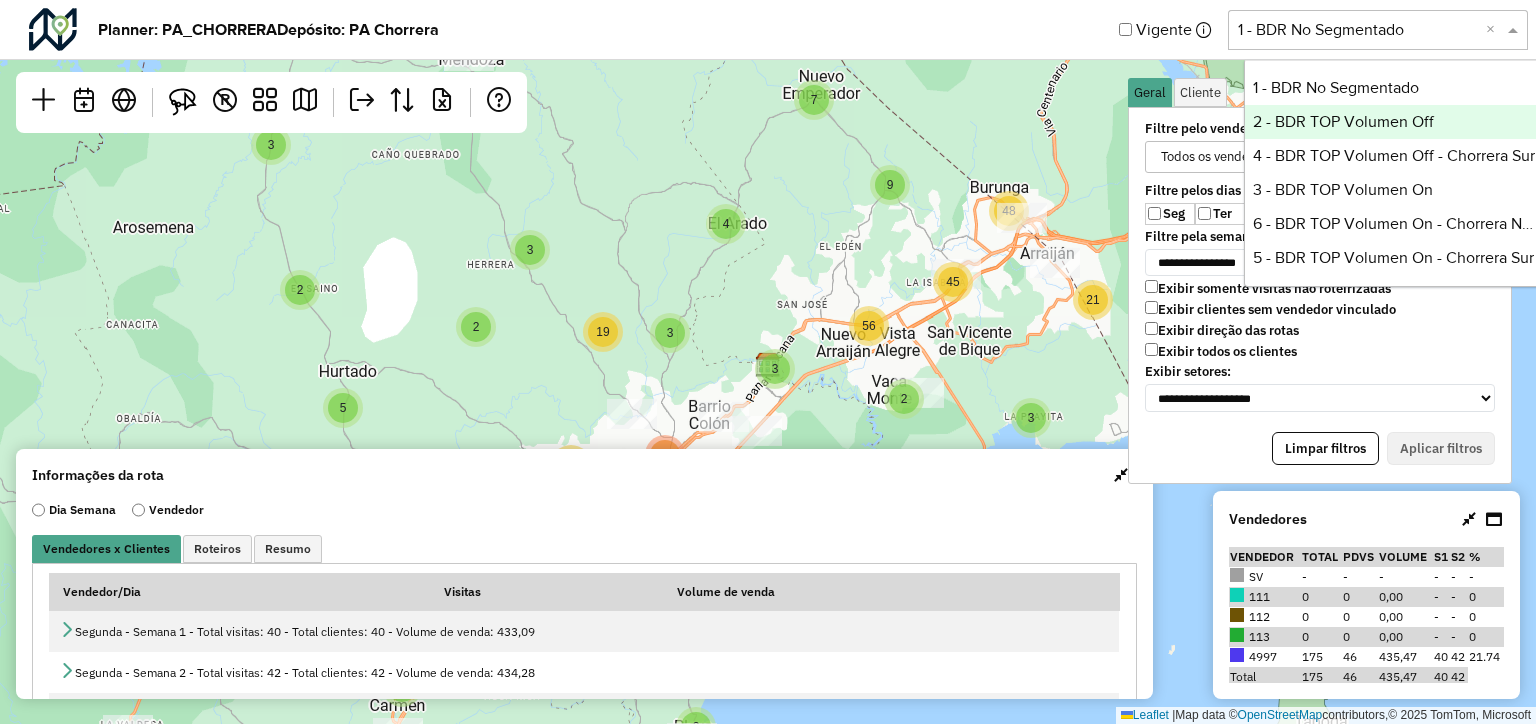 click on "2 - BDR TOP Volumen Off" at bounding box center (1394, 122) 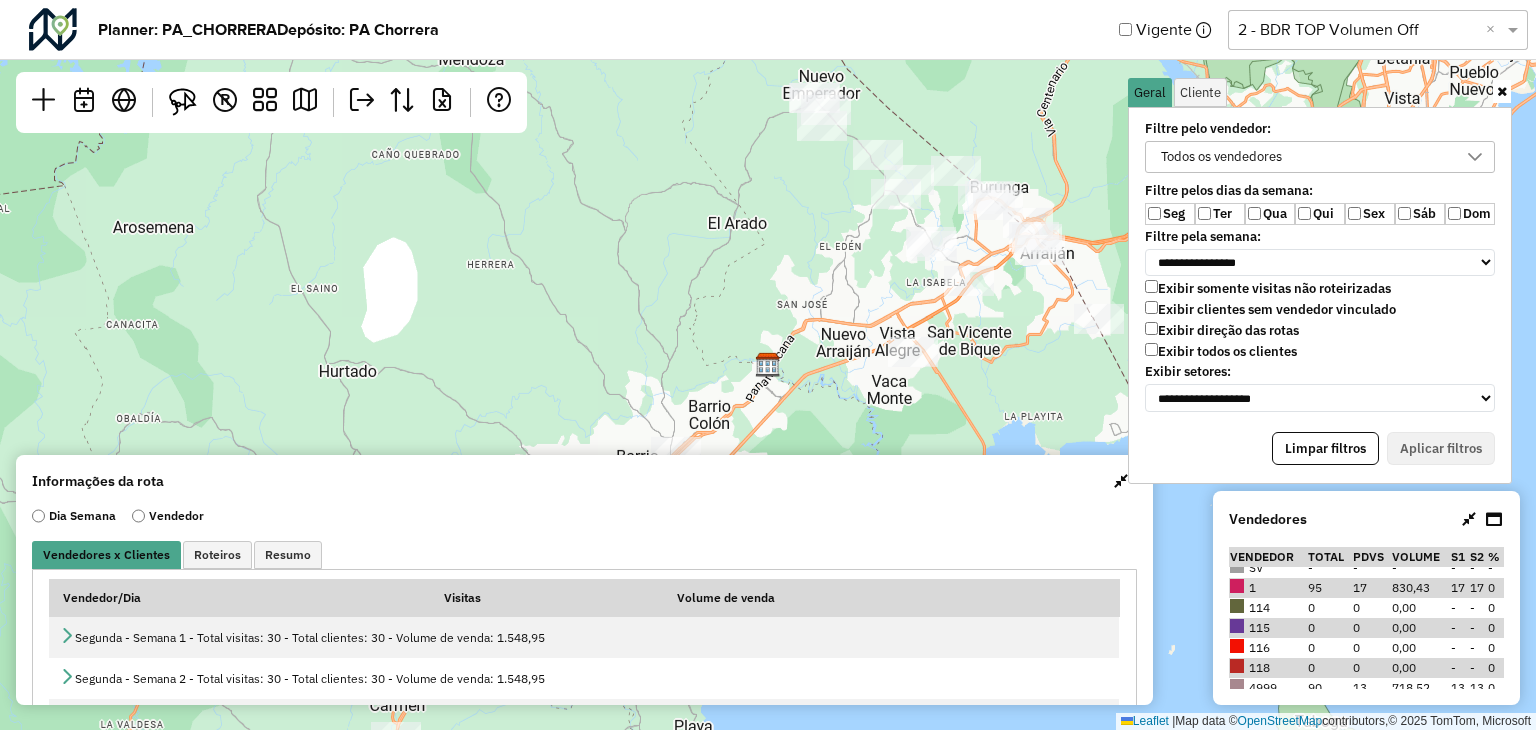 scroll, scrollTop: 0, scrollLeft: 0, axis: both 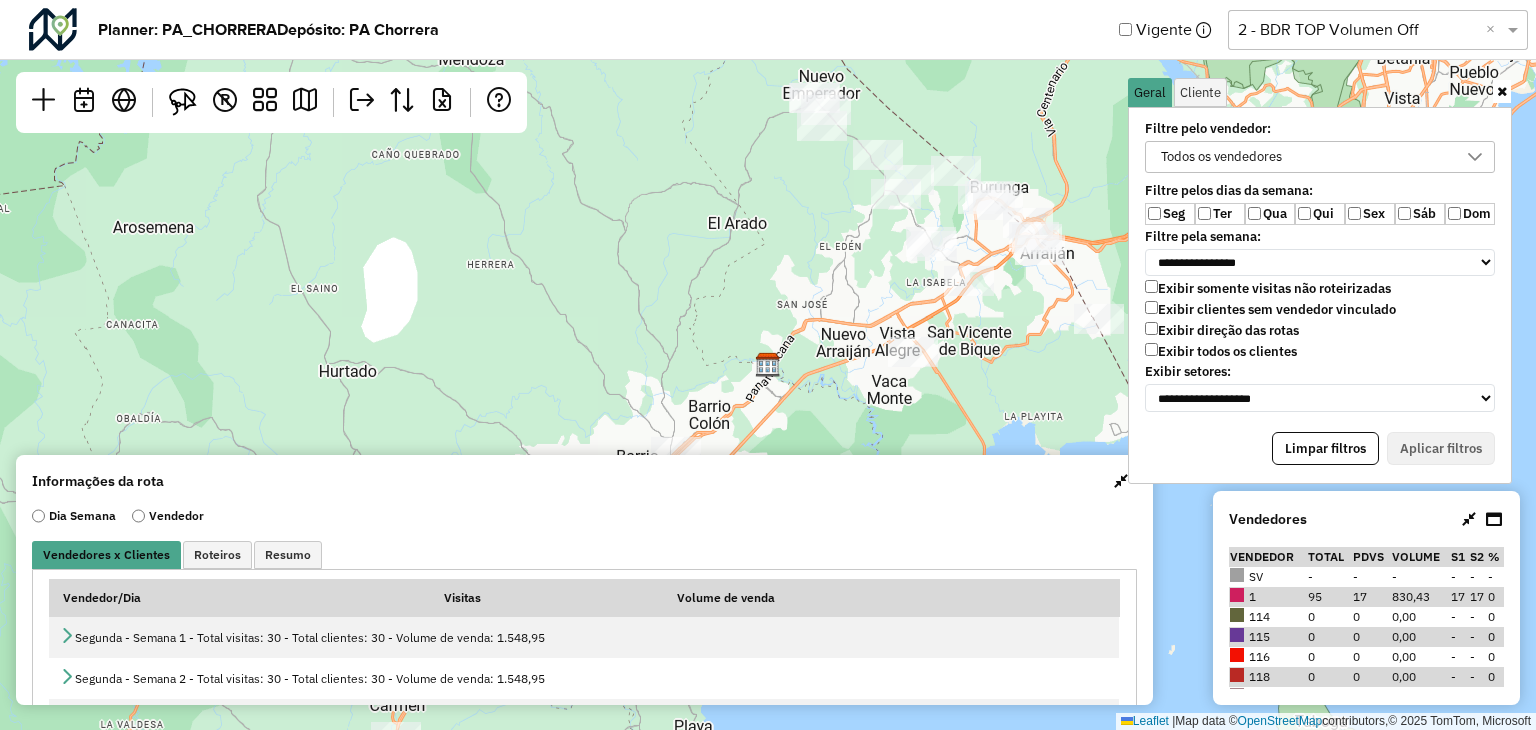 click at bounding box center (1121, 481) 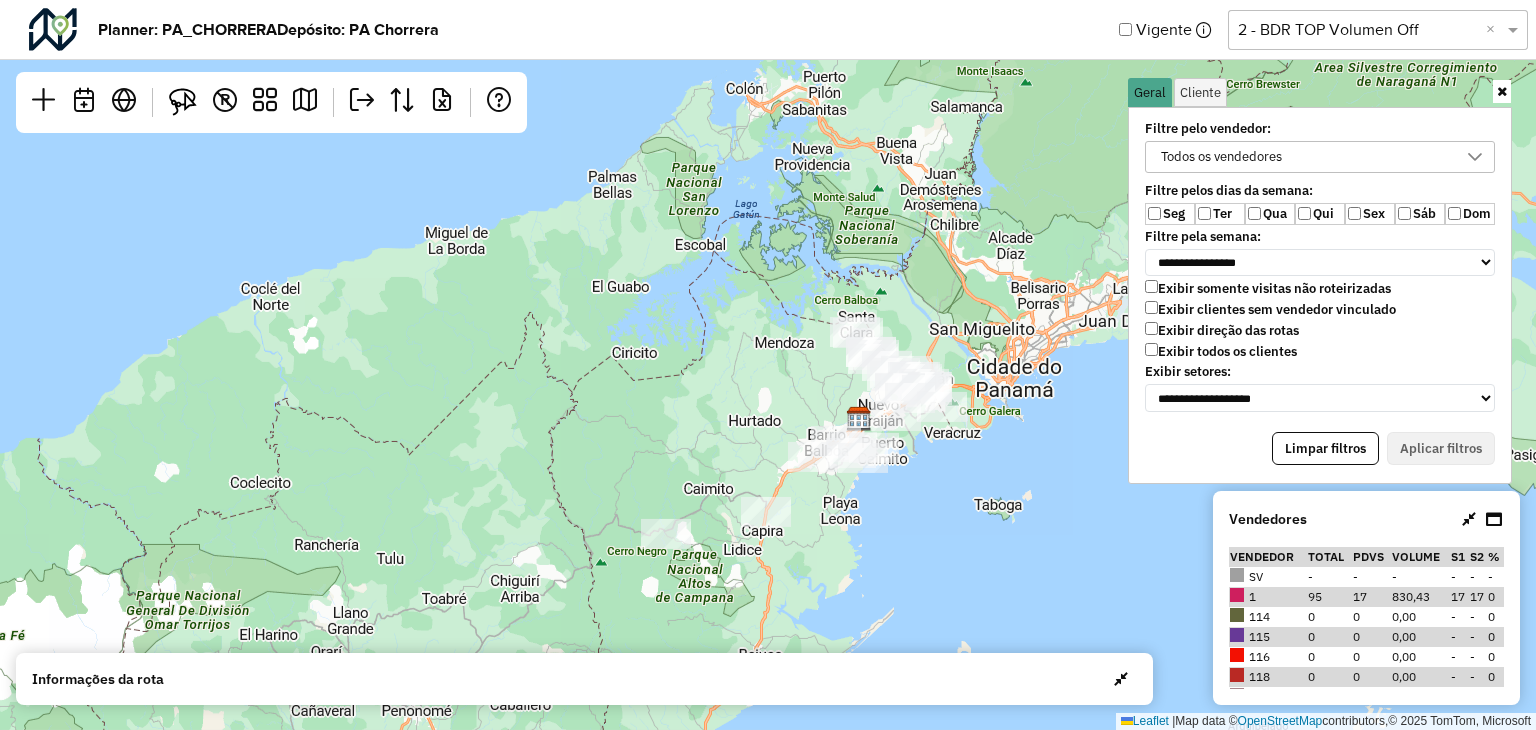 drag, startPoint x: 956, startPoint y: 434, endPoint x: 1013, endPoint y: 269, distance: 174.56804 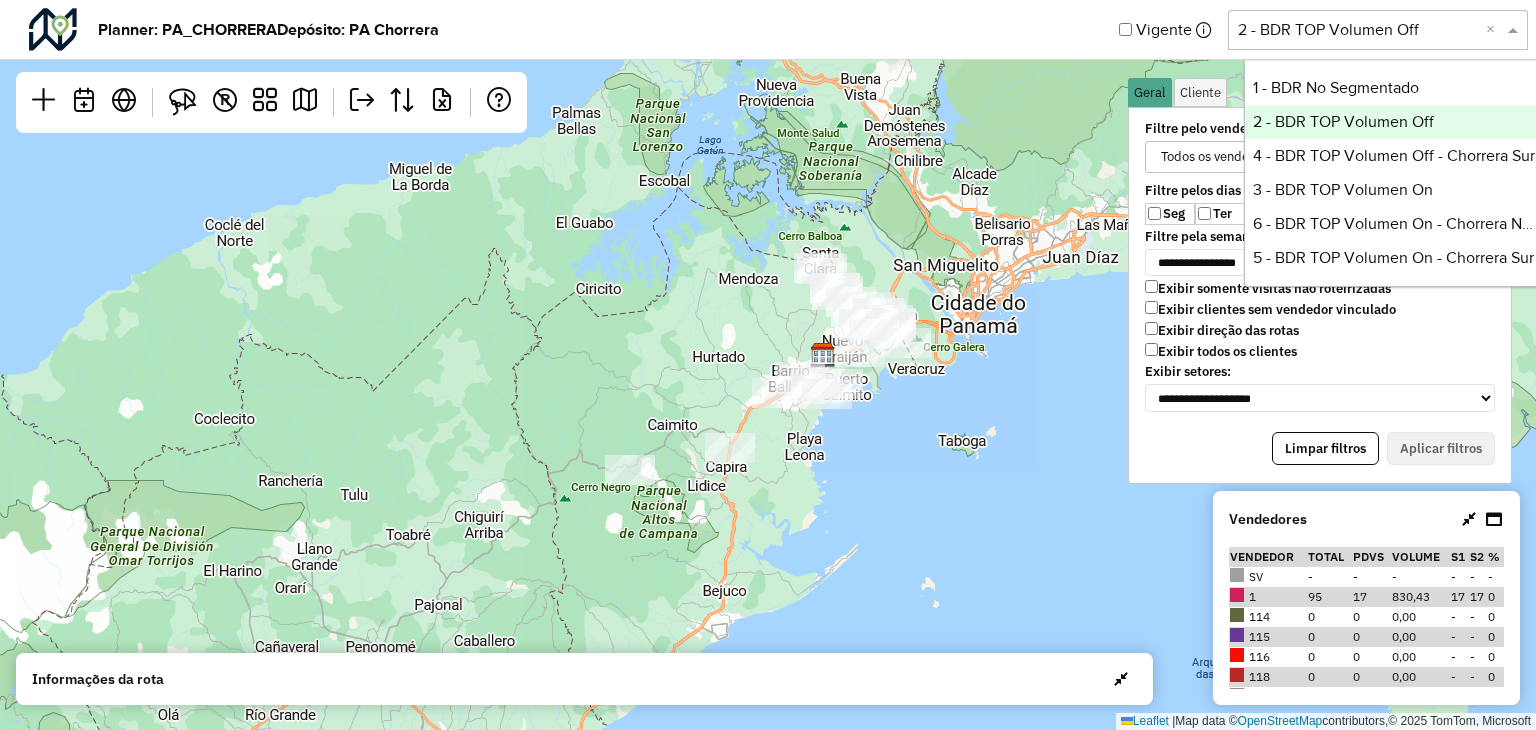 click 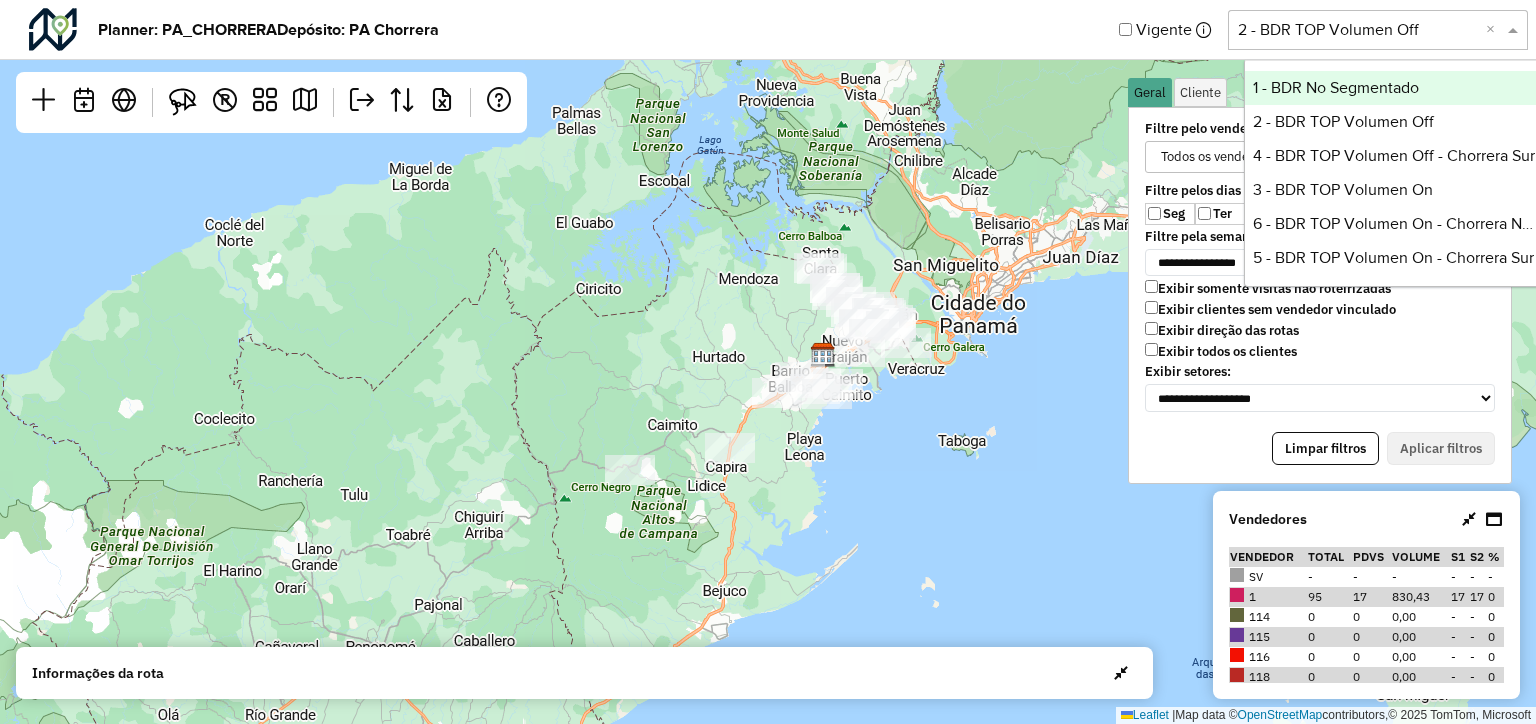 click on "1 - BDR No Segmentado" at bounding box center (1394, 88) 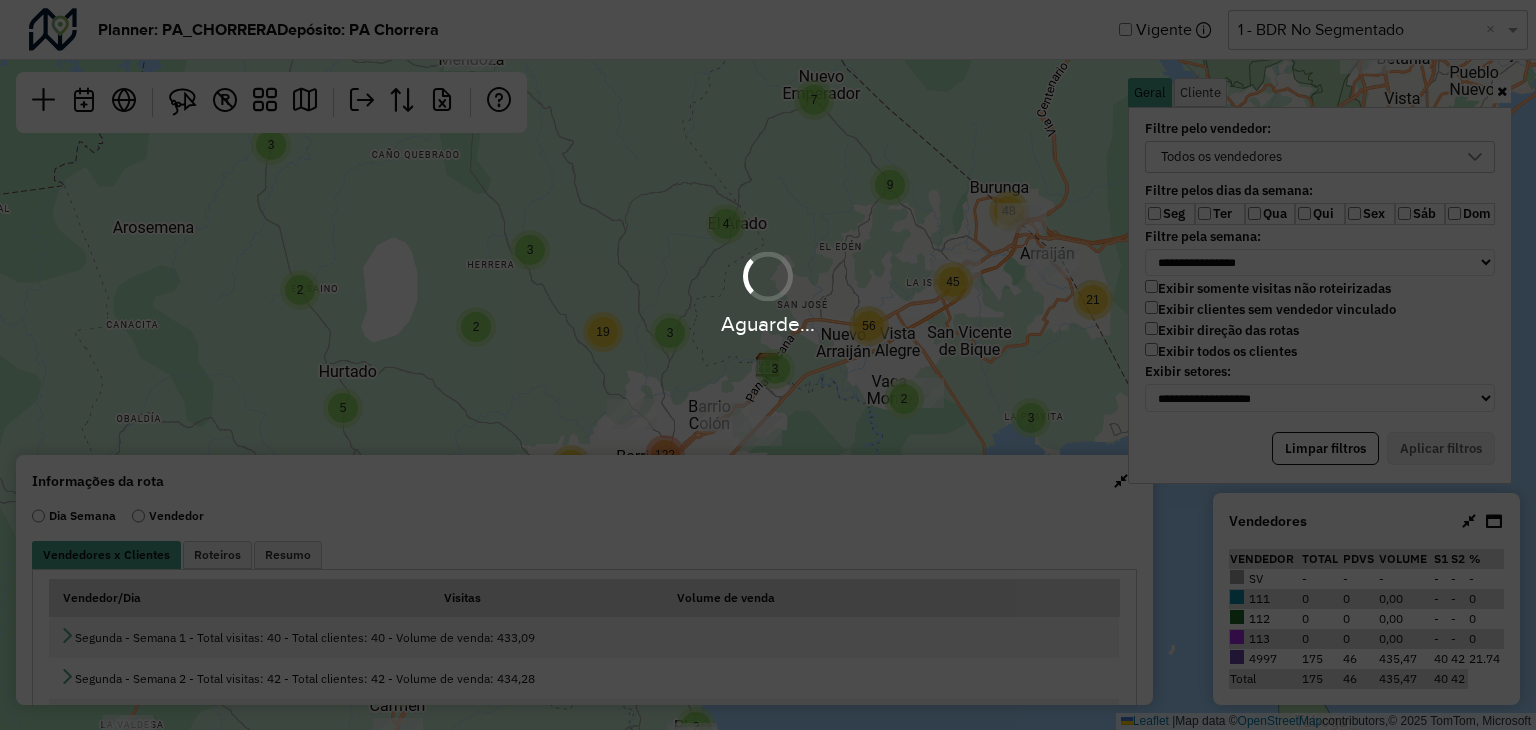 click on "Aguarde..." at bounding box center [768, 365] 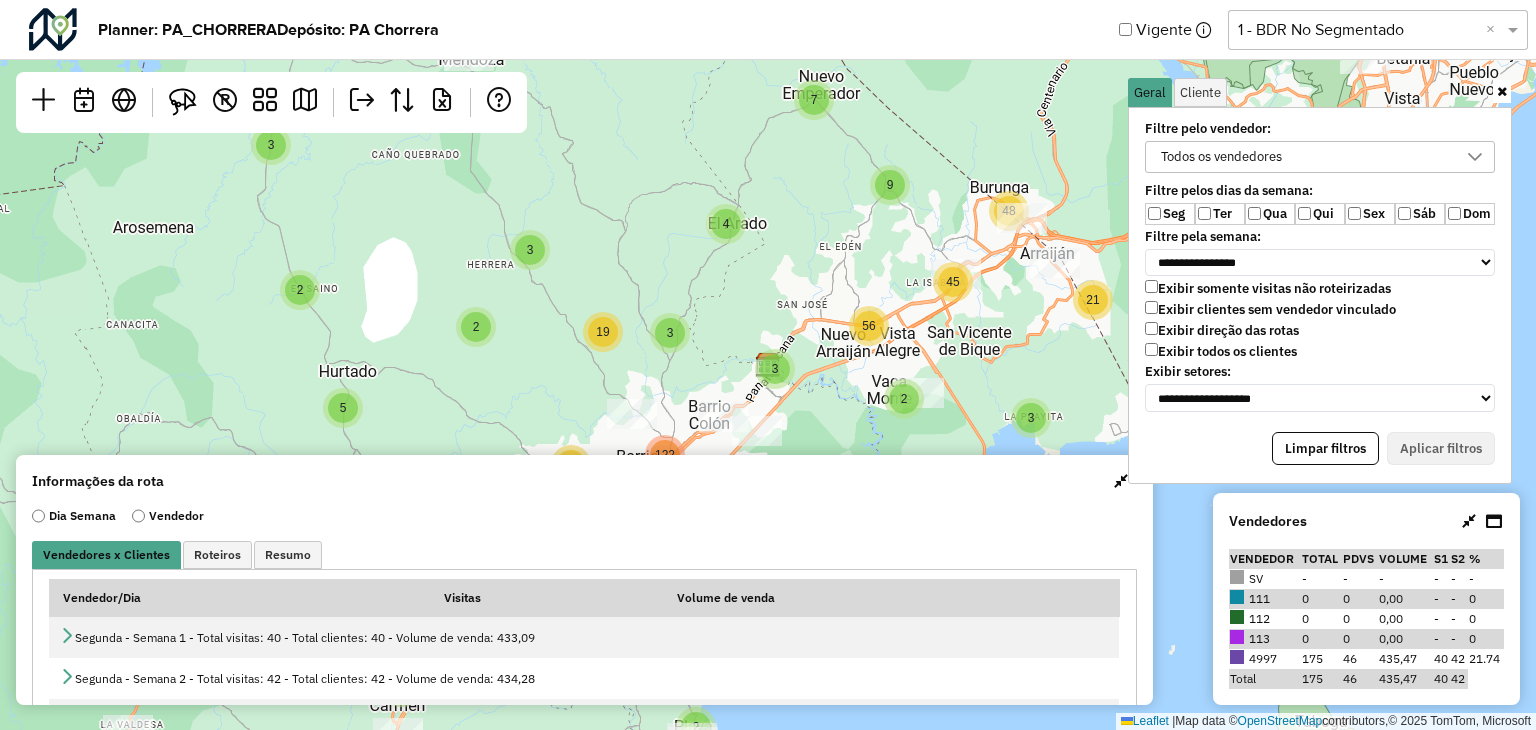 click on "Exibir todos os clientes" at bounding box center (1221, 351) 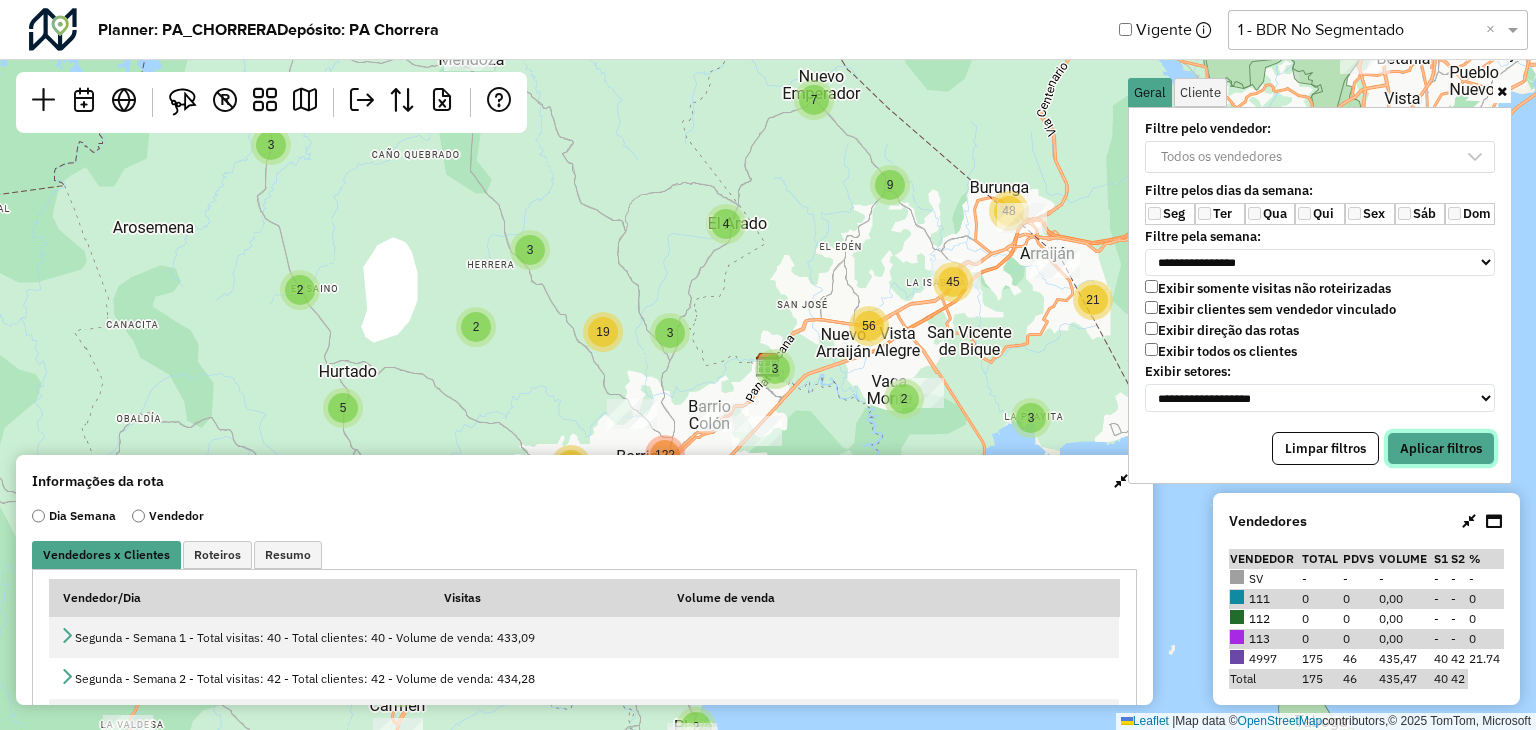 click on "Aplicar filtros" at bounding box center [1441, 449] 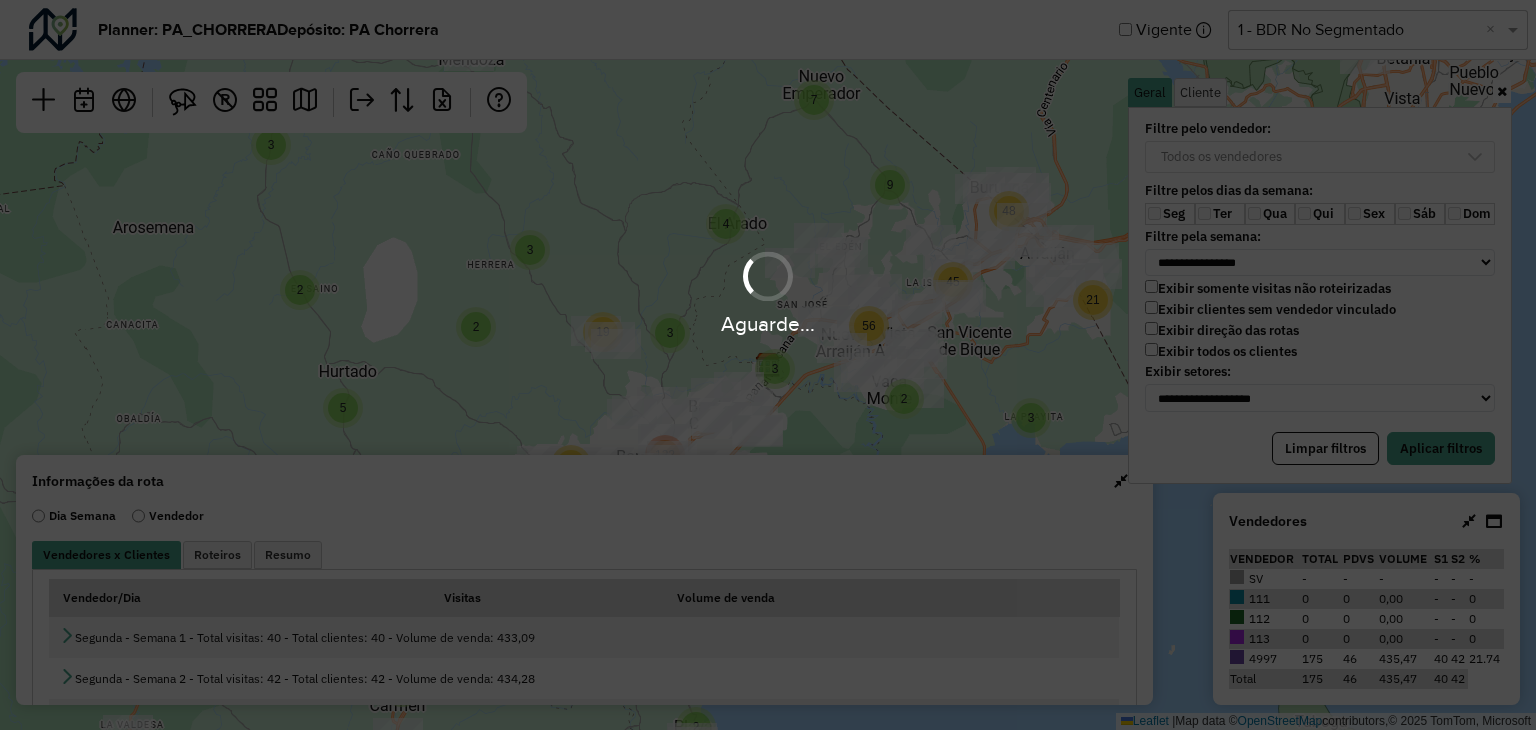 click on "Aguarde..." at bounding box center (768, 365) 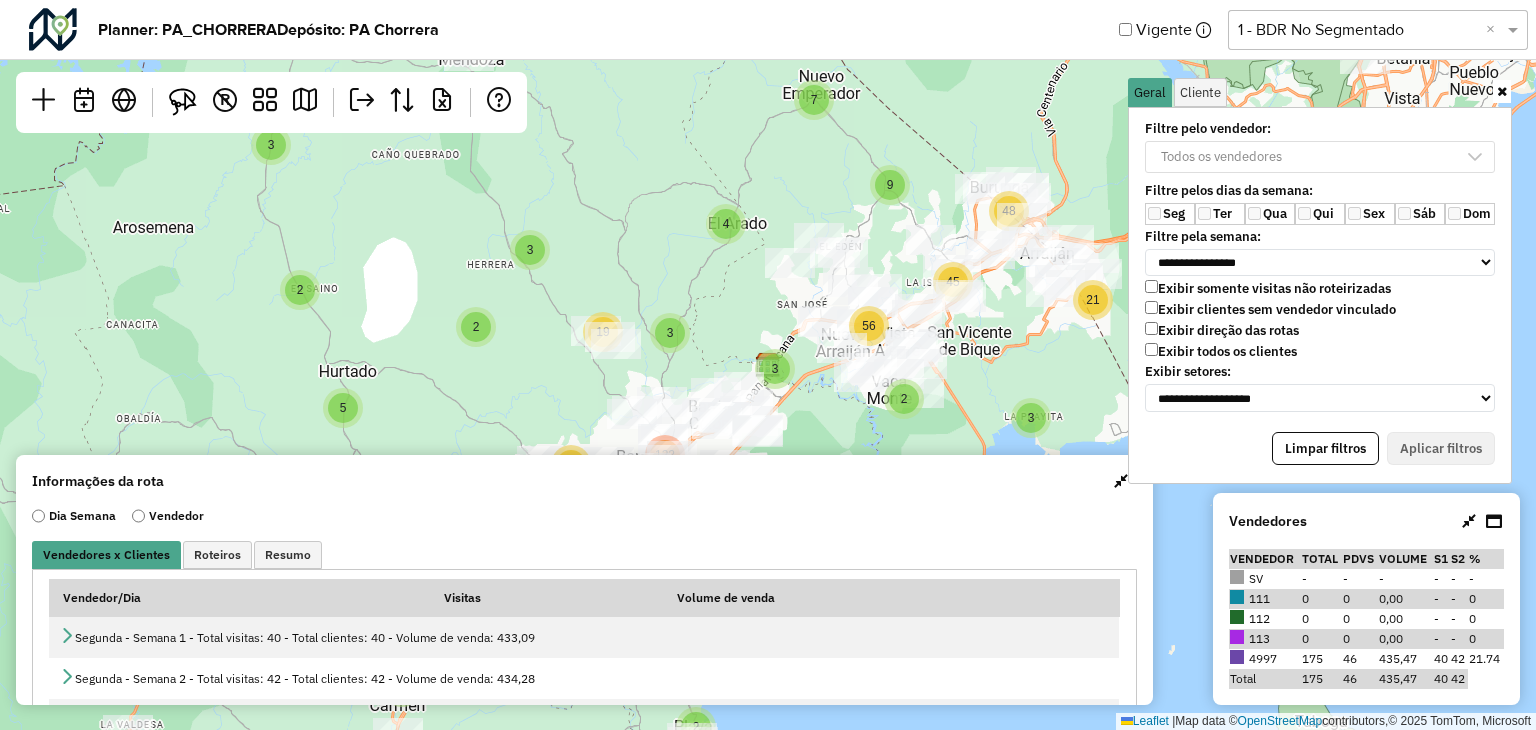 click at bounding box center (1121, 481) 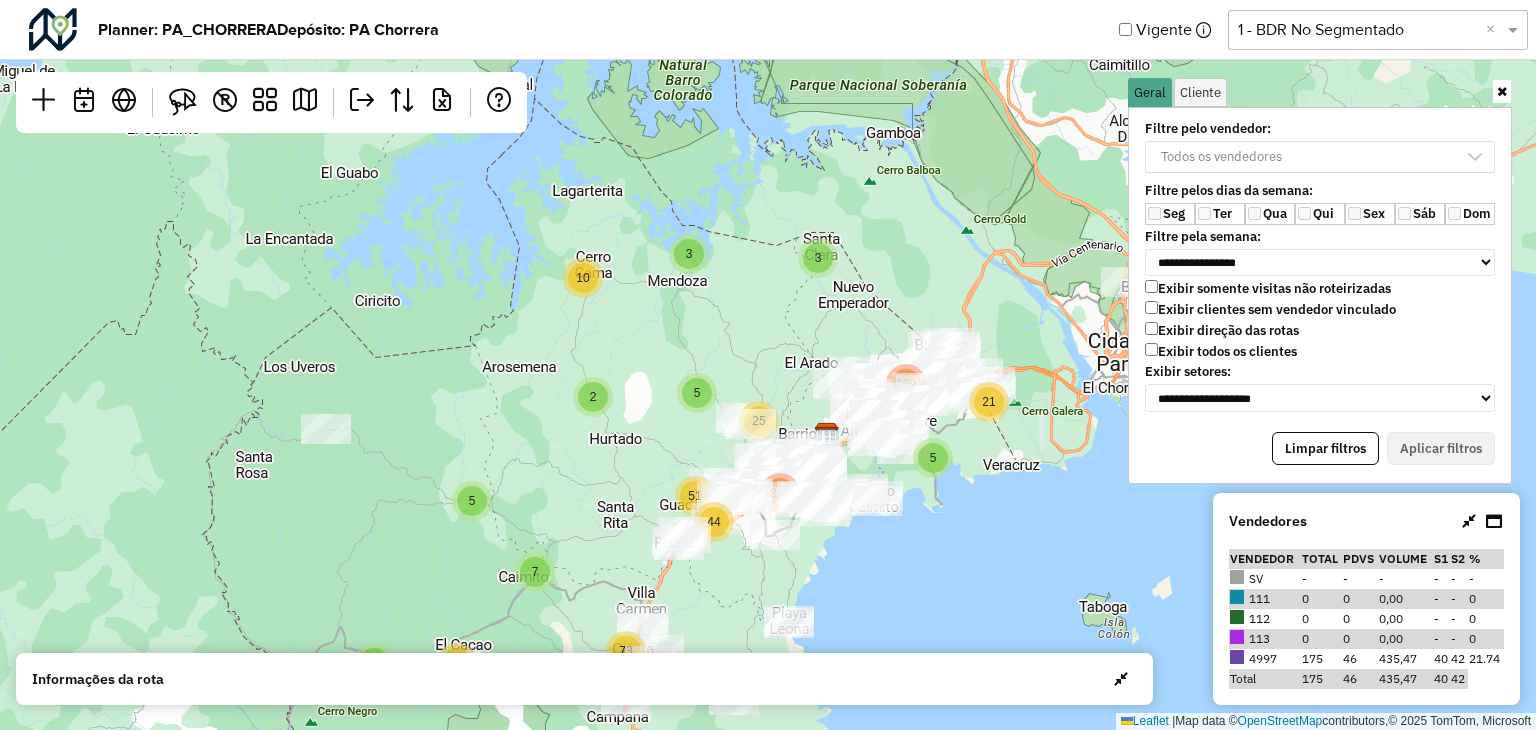 type 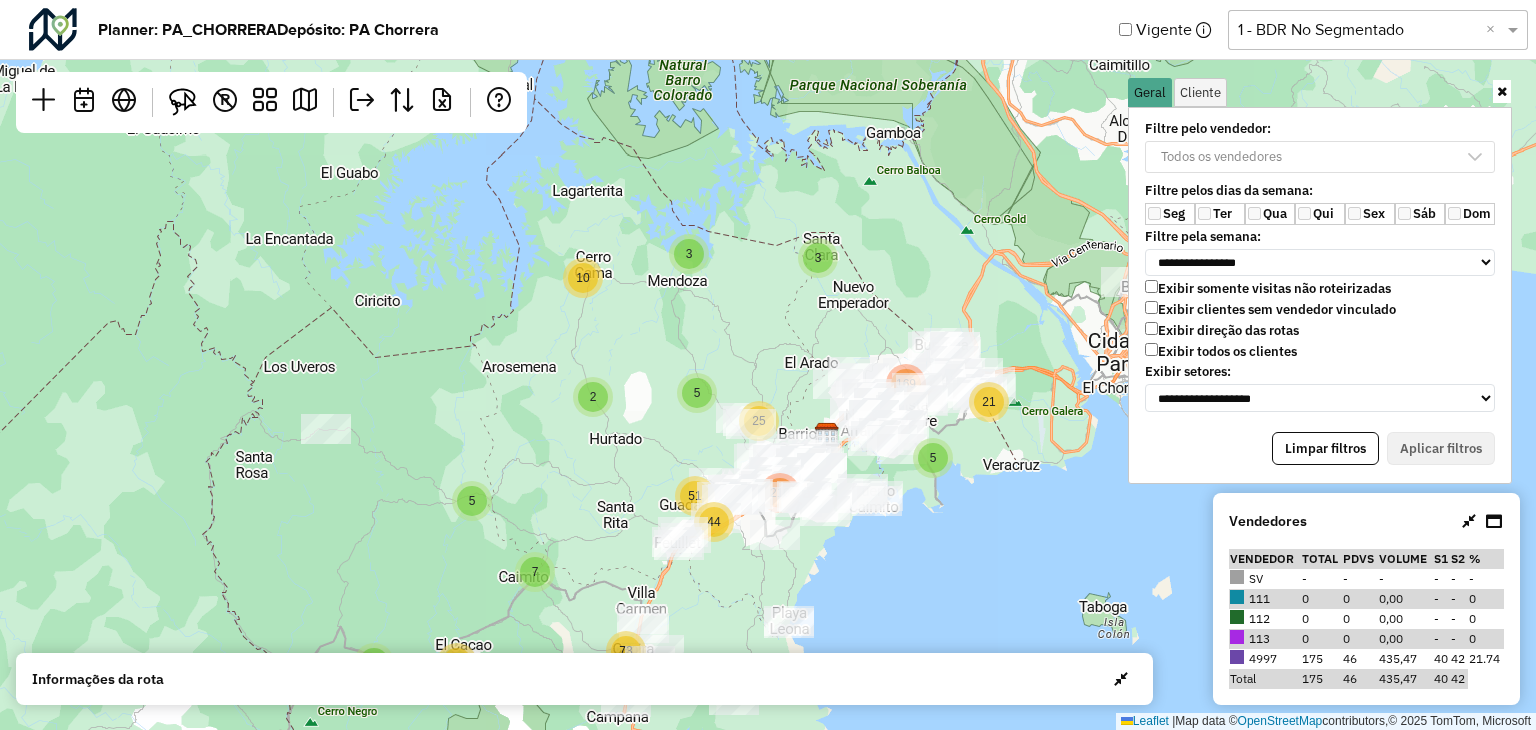 click on "Geral Cliente" at bounding box center [1320, 92] 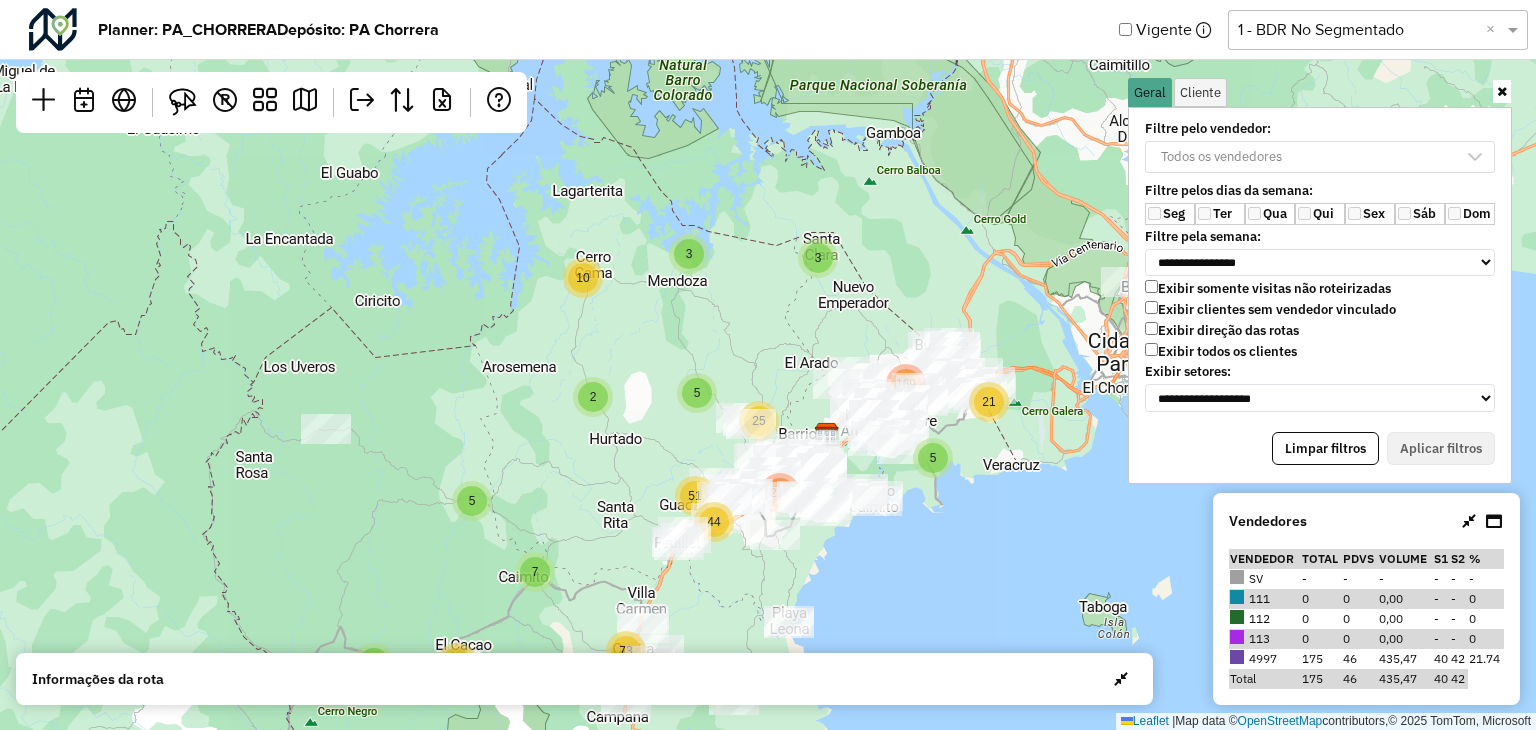 click at bounding box center [1502, 91] 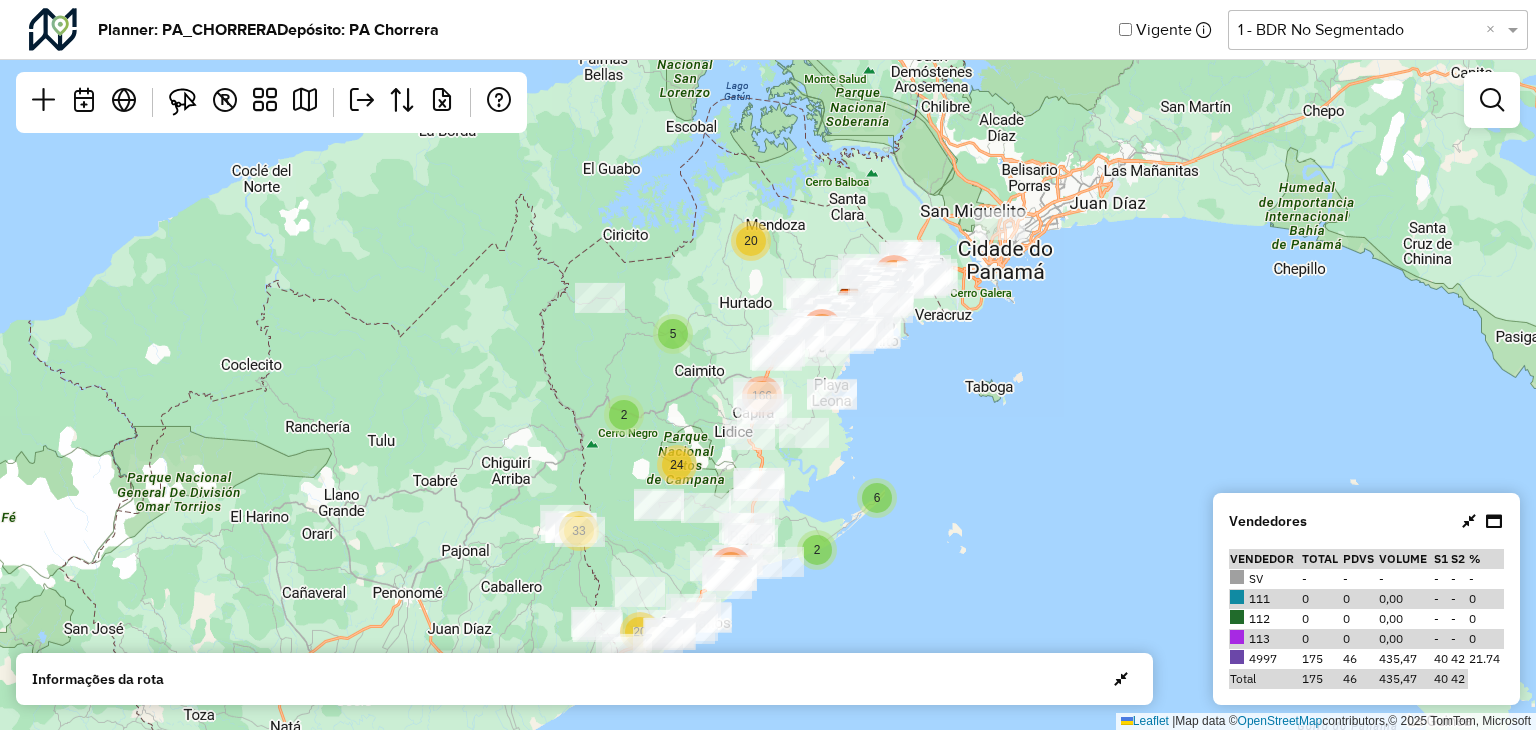 click on "5 20 193 284 2 33 2 24 6 20 166 102  Leaflet   |  Map data ©  OpenStreetMap  contributors,© 2025 TomTom, Microsoft" 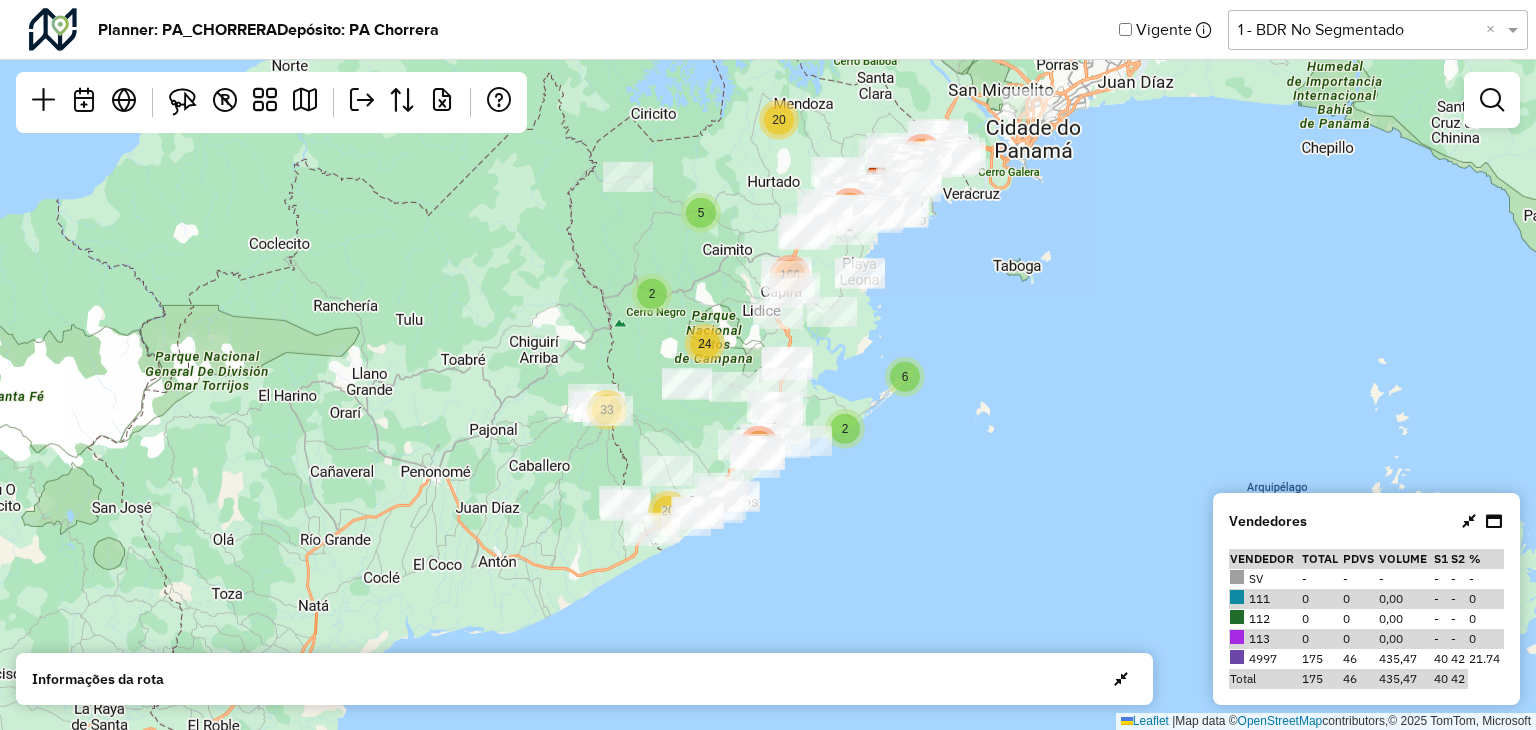 drag, startPoint x: 1112, startPoint y: 433, endPoint x: 880, endPoint y: 387, distance: 236.51639 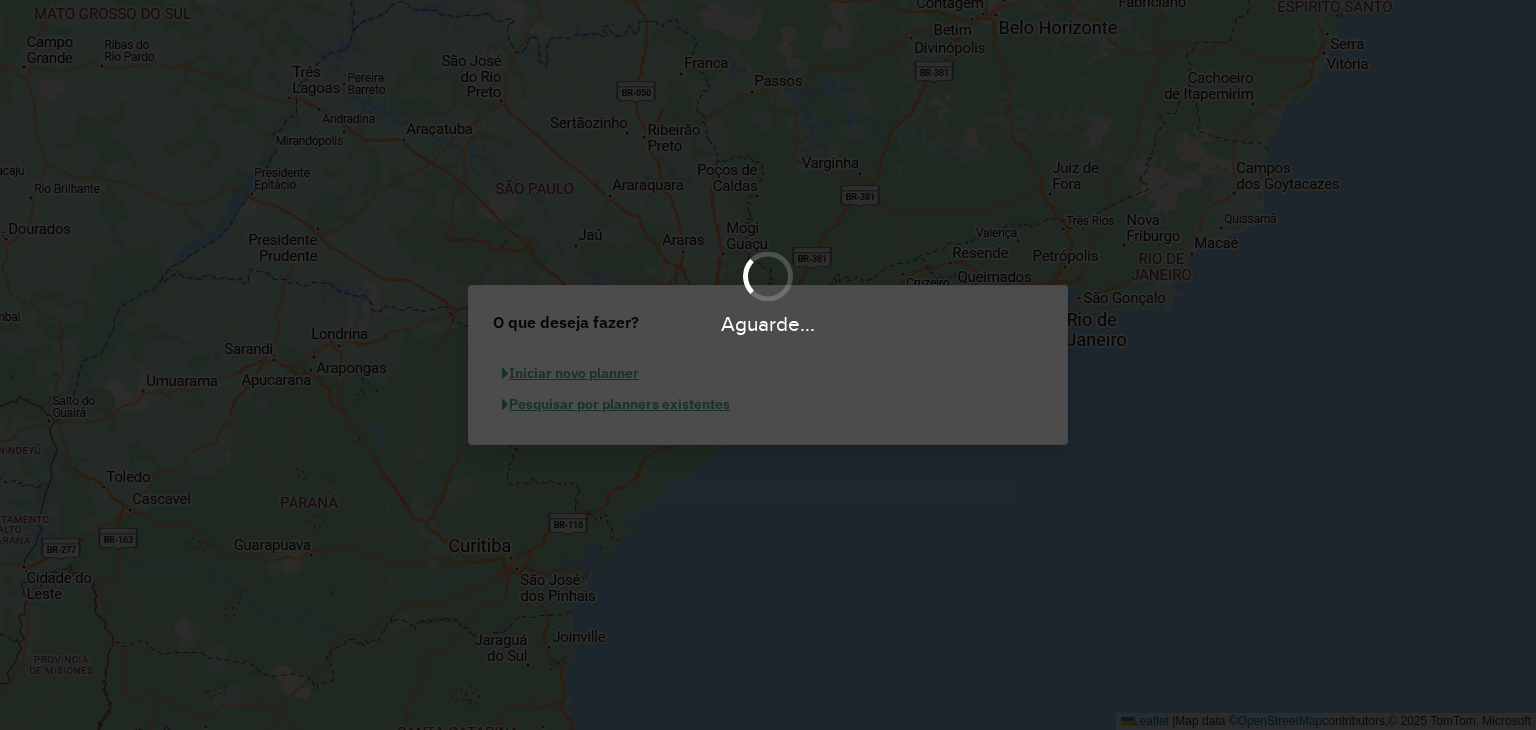 scroll, scrollTop: 0, scrollLeft: 0, axis: both 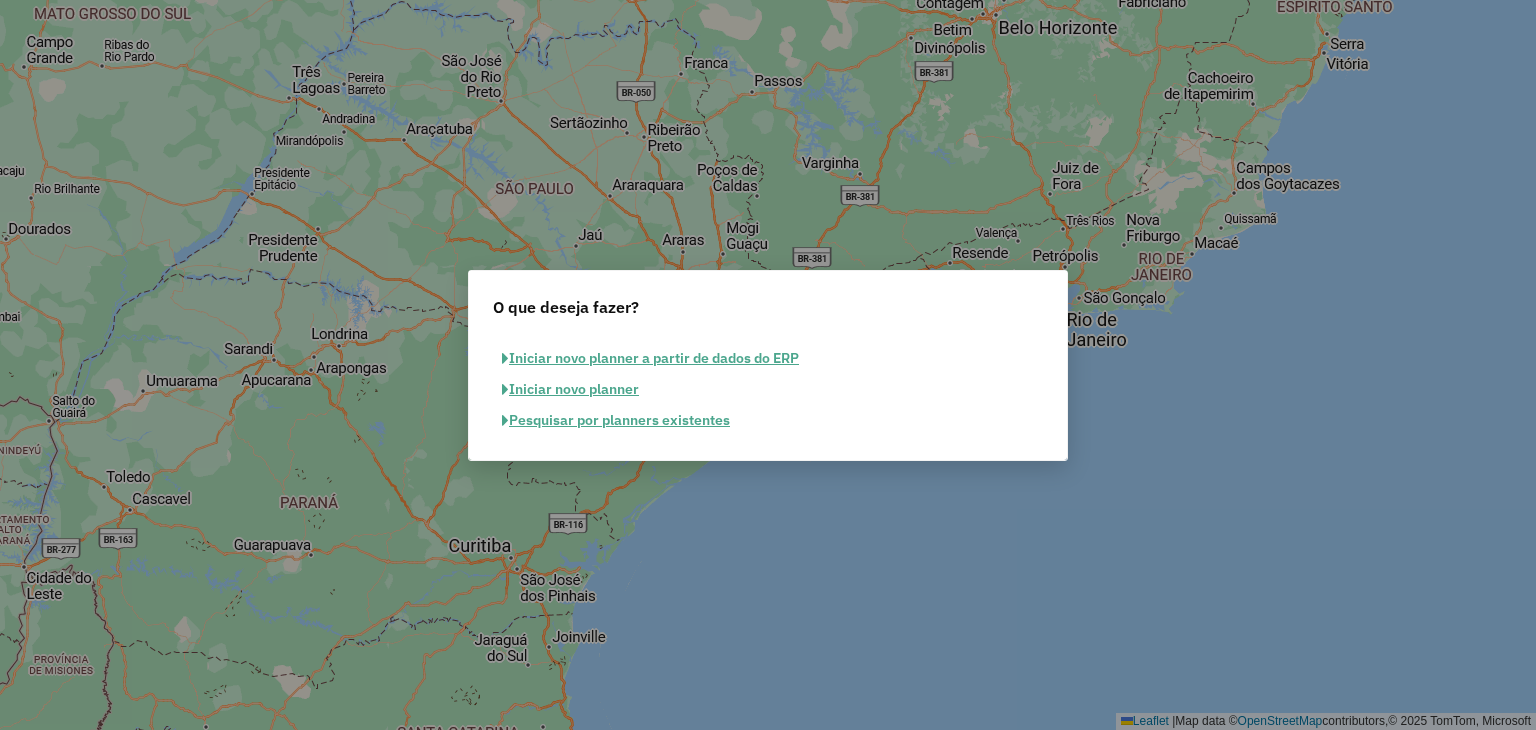 click on "Pesquisar por planners existentes" 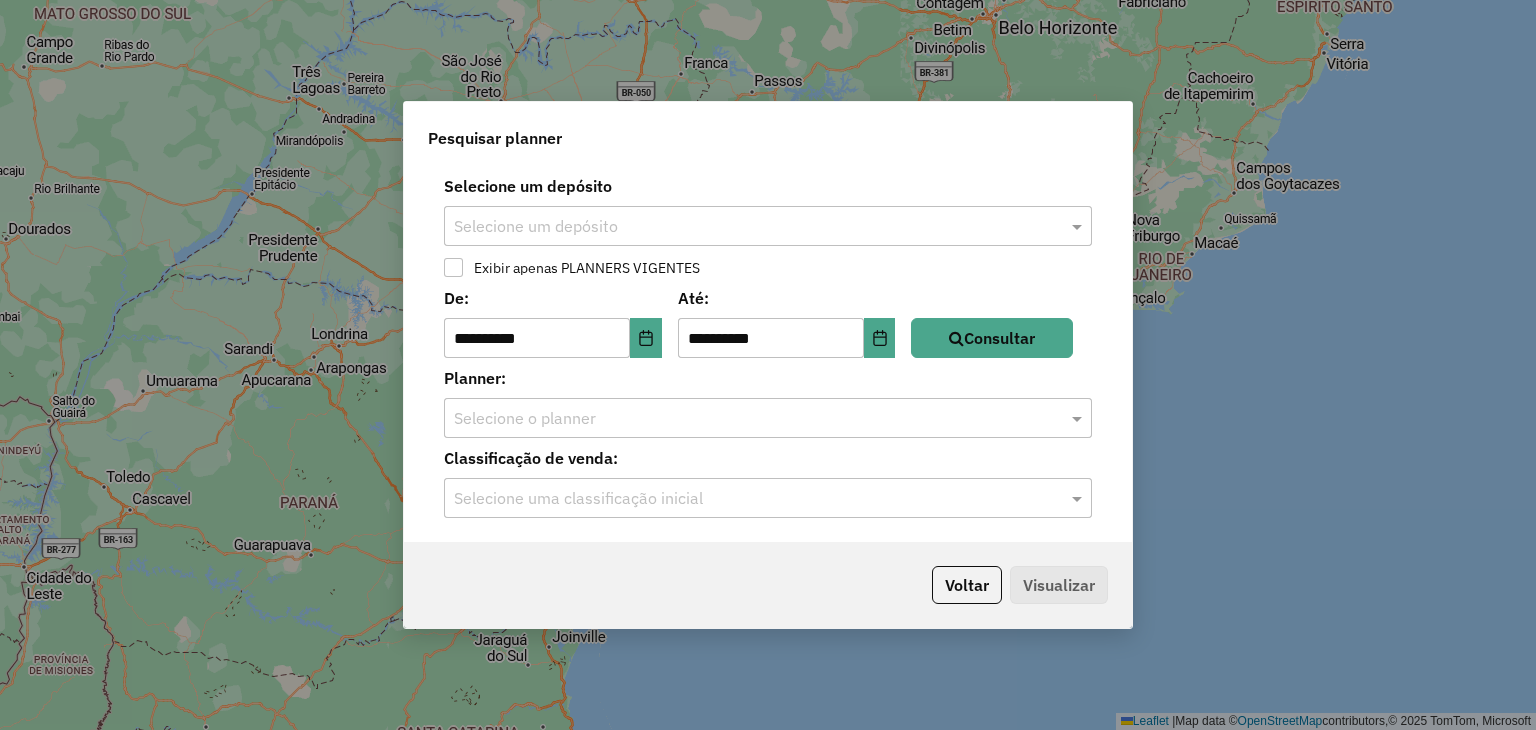 click 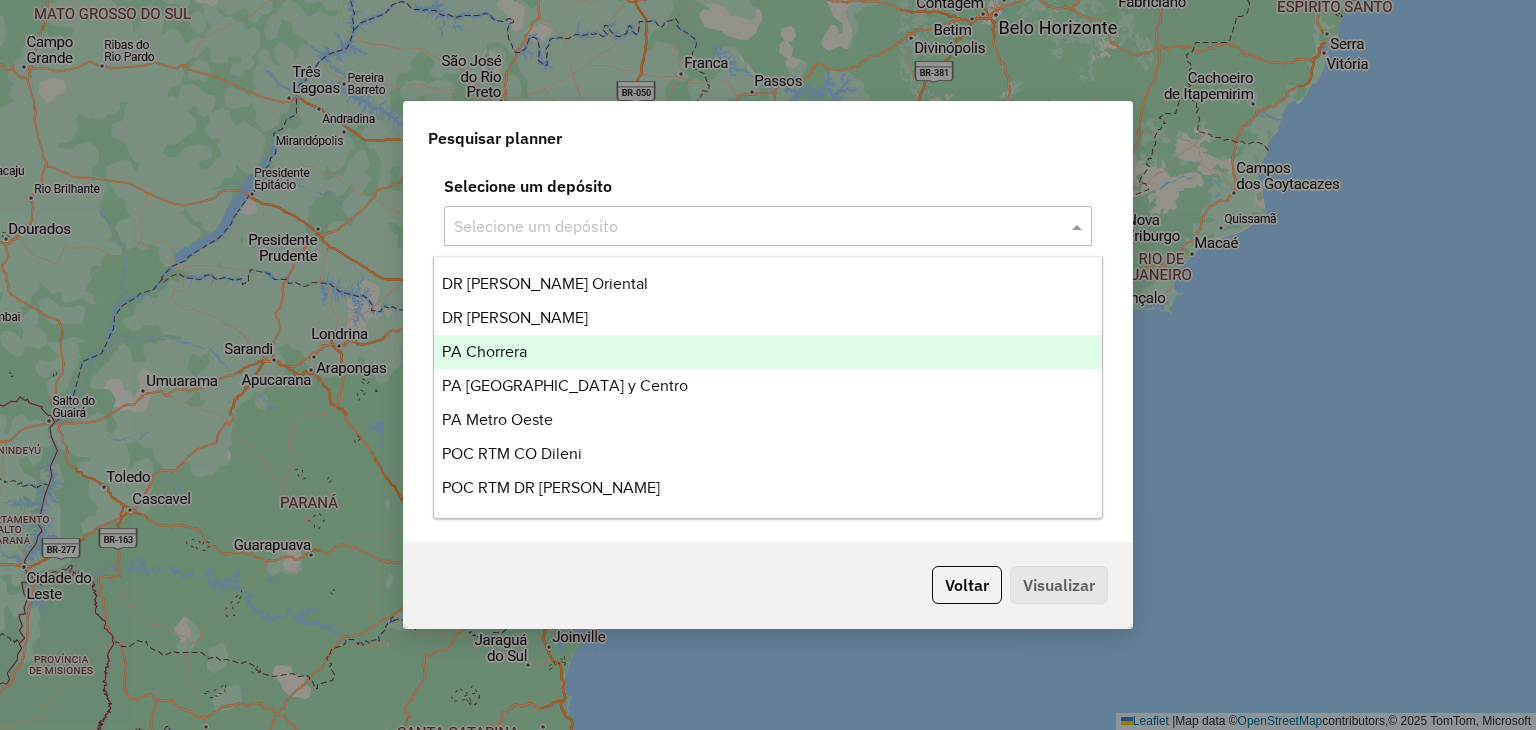 click on "PA Chorrera" at bounding box center [768, 352] 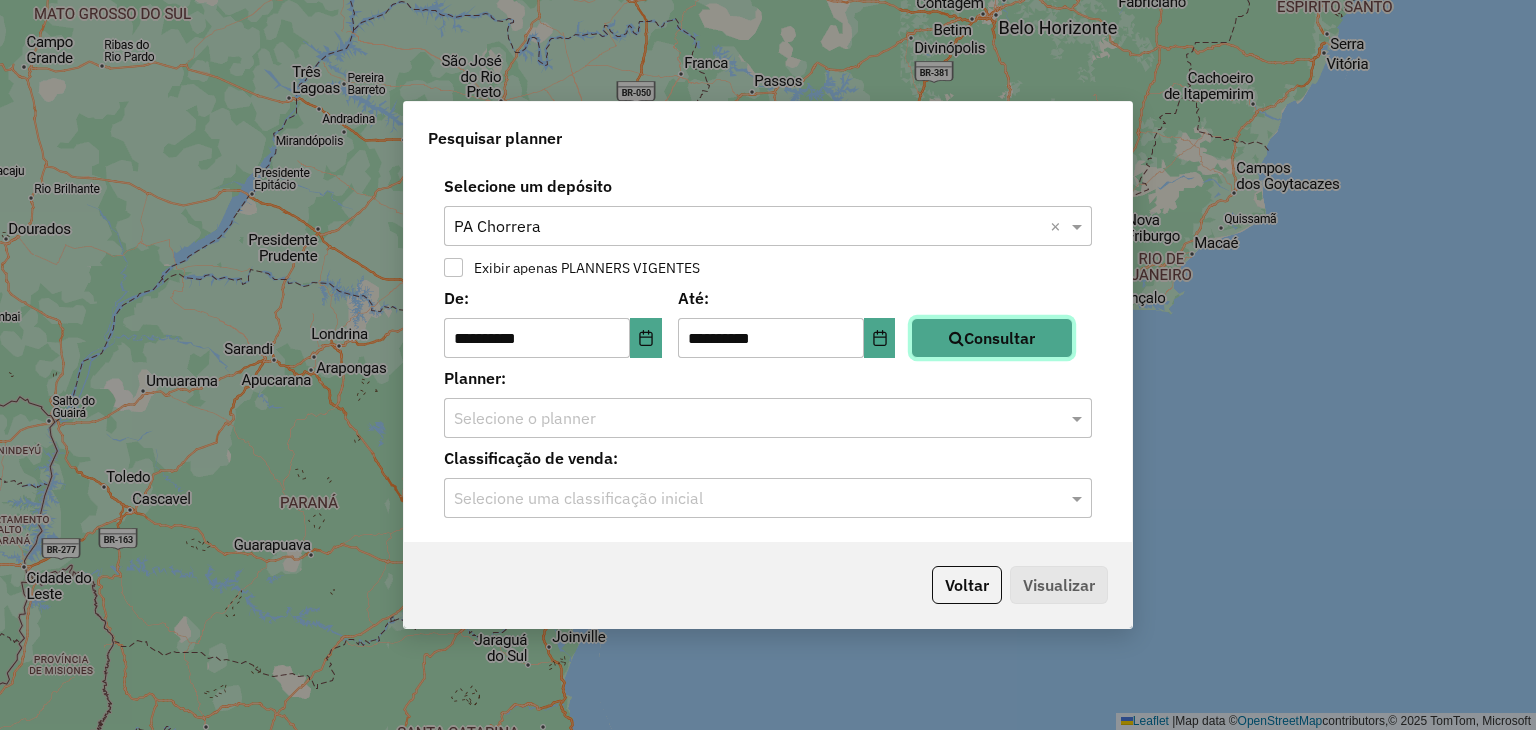click on "Consultar" 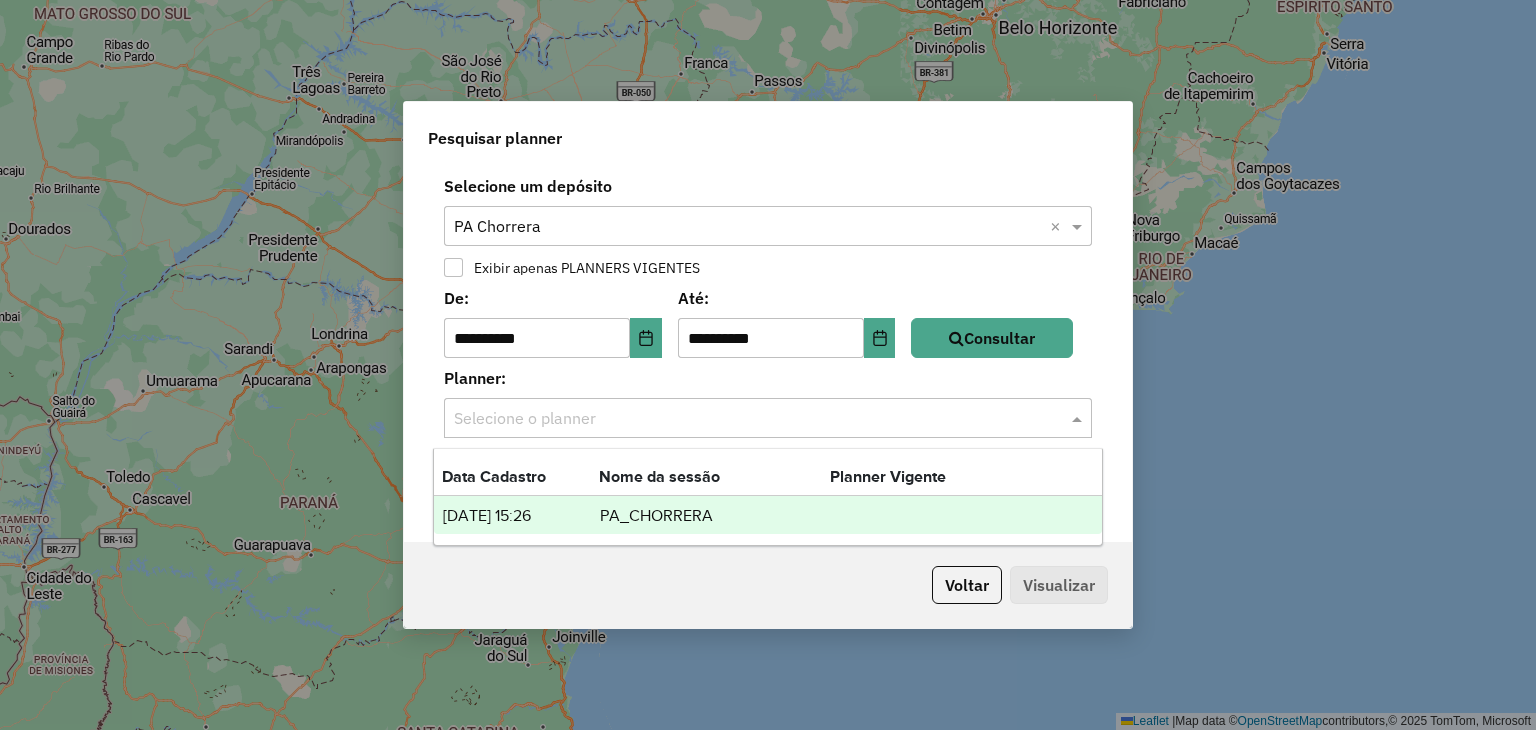 click 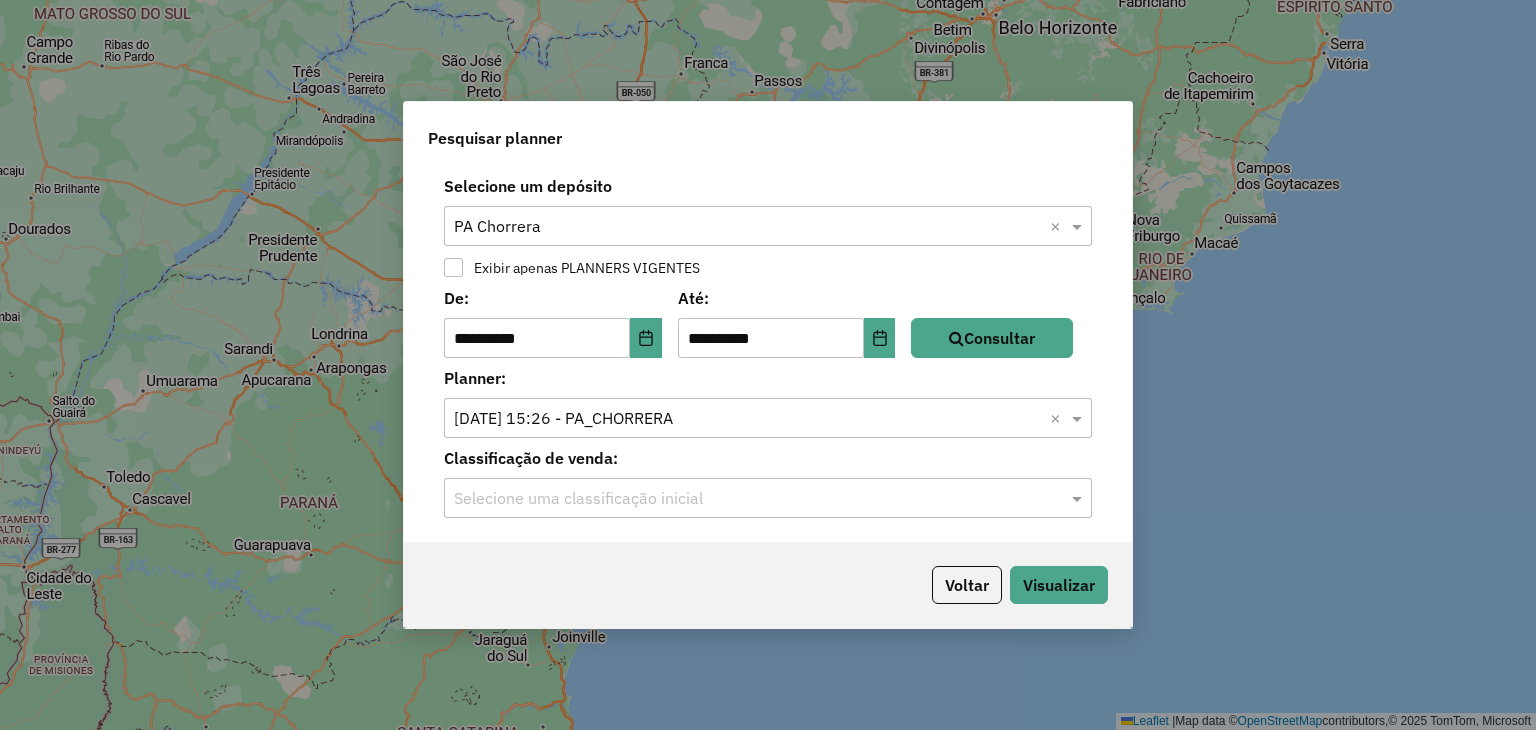 click 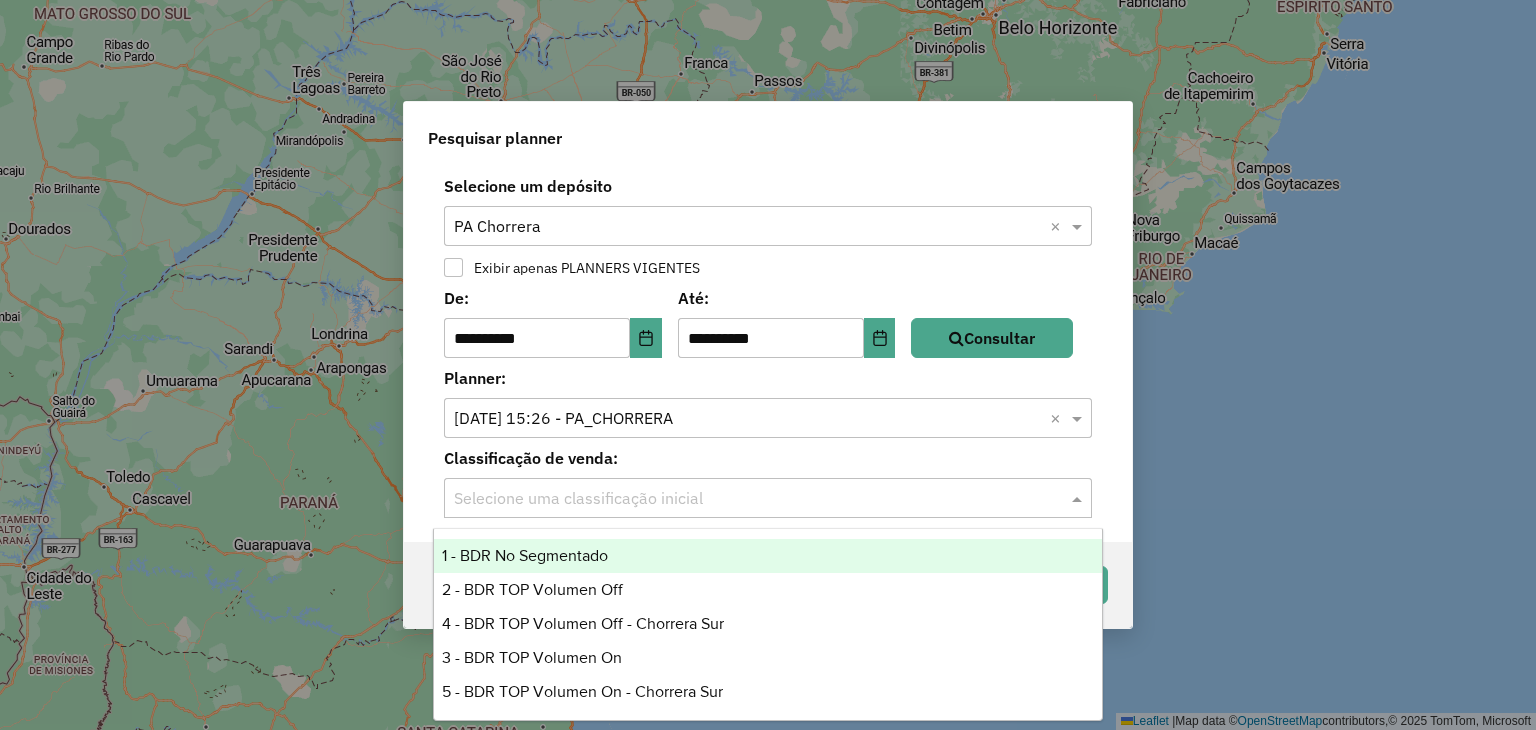 click on "1 - BDR No Segmentado" at bounding box center [768, 556] 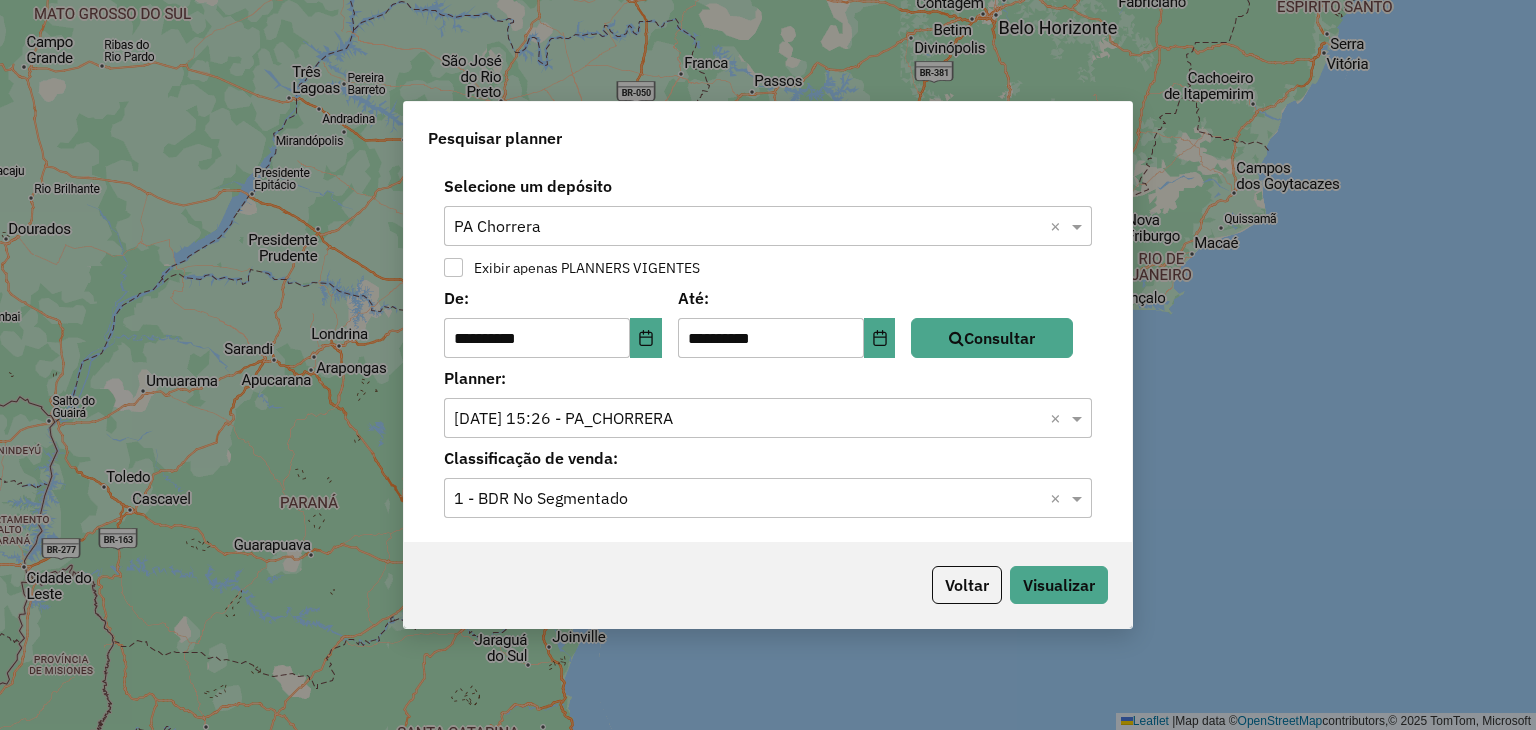 click on "Voltar   Visualizar" 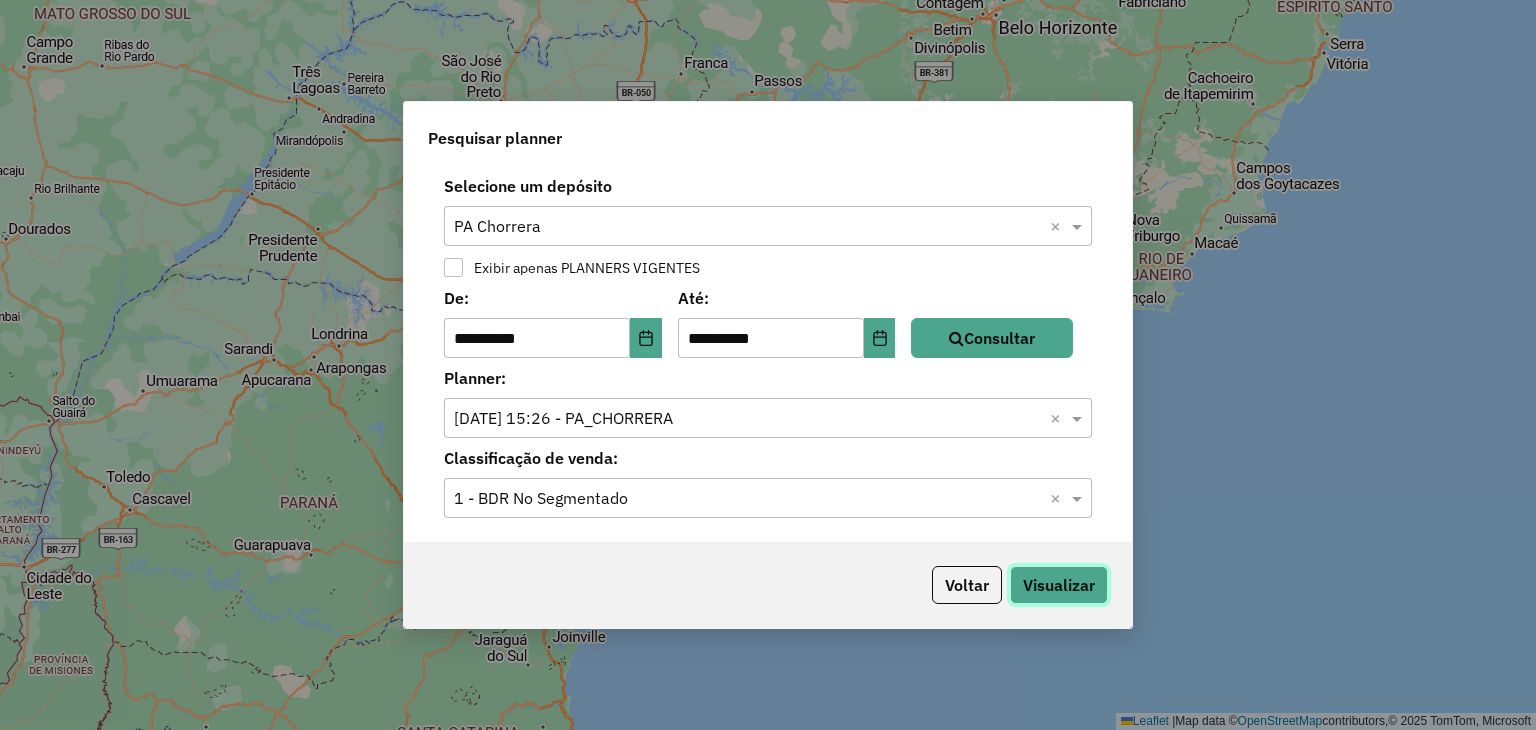 click on "Visualizar" 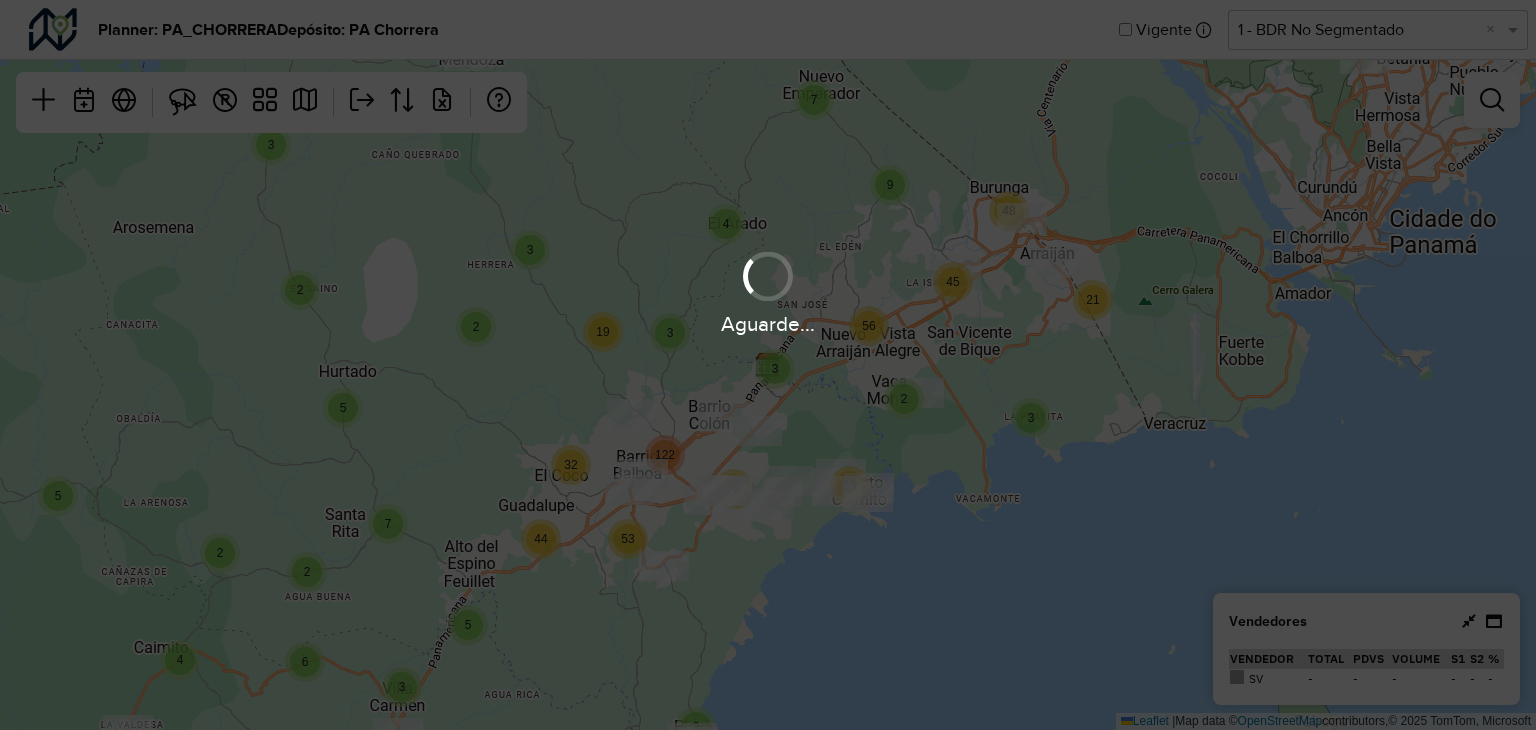 click on "Aguarde..." at bounding box center (768, 365) 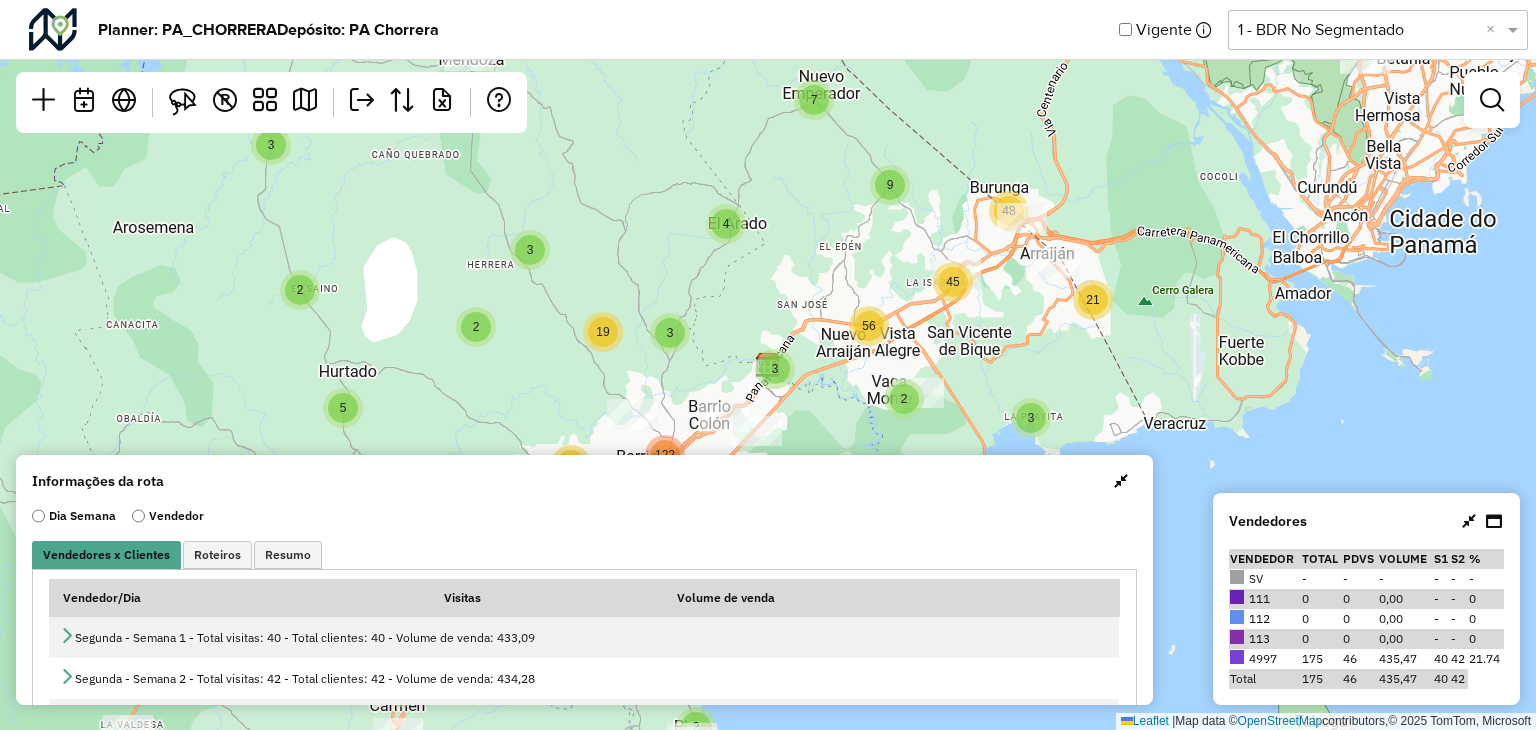 click at bounding box center [1121, 481] 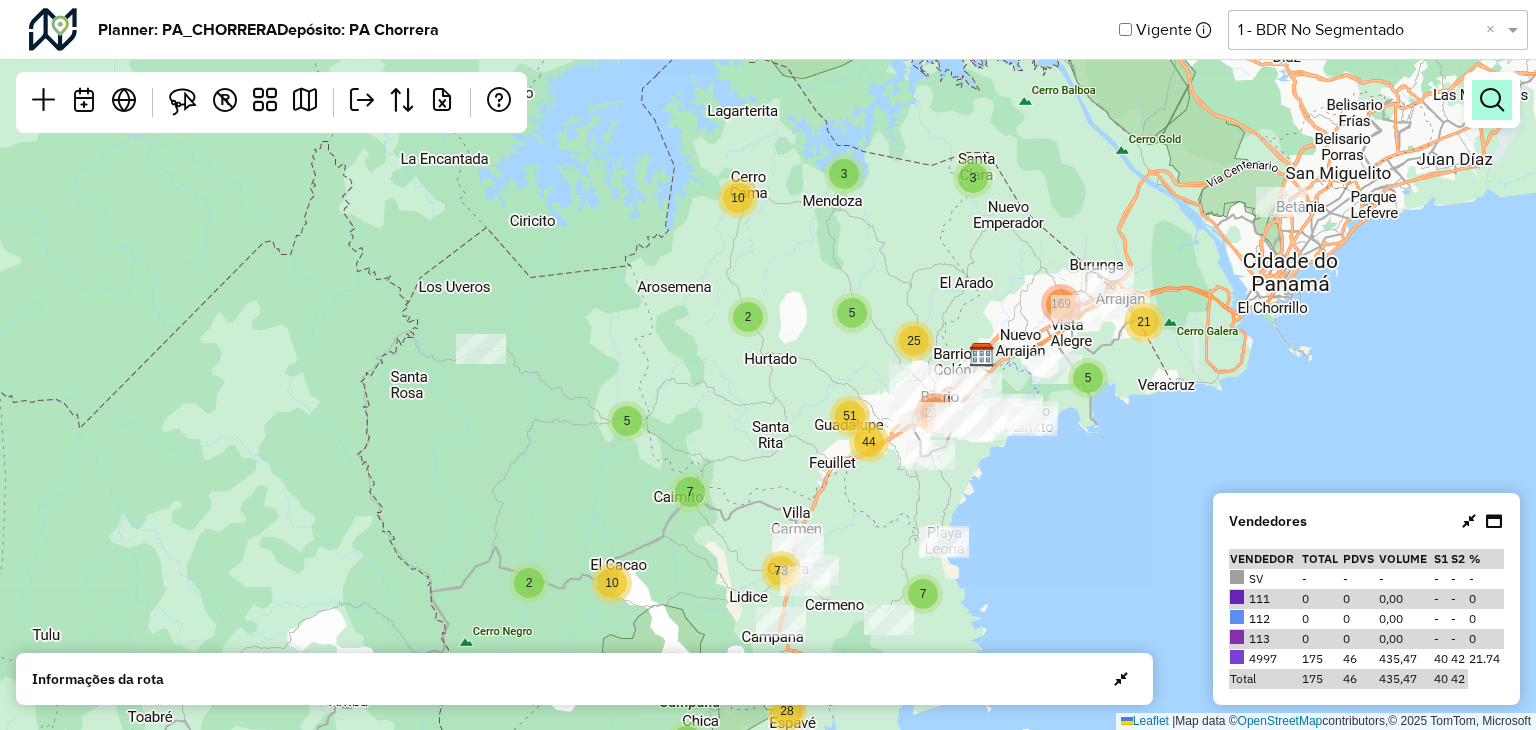 click at bounding box center (1492, 100) 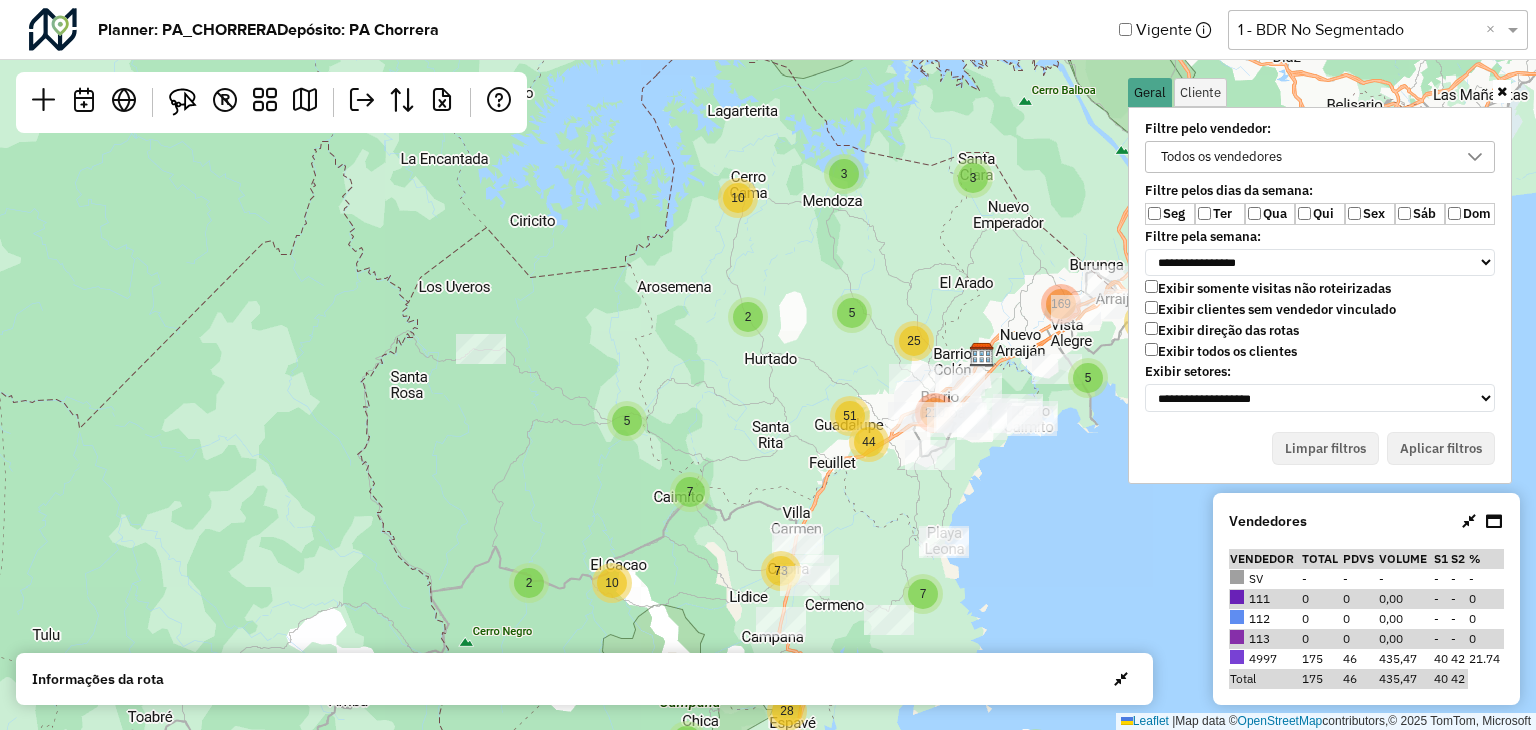 click on "Exibir todos os clientes" at bounding box center (1221, 351) 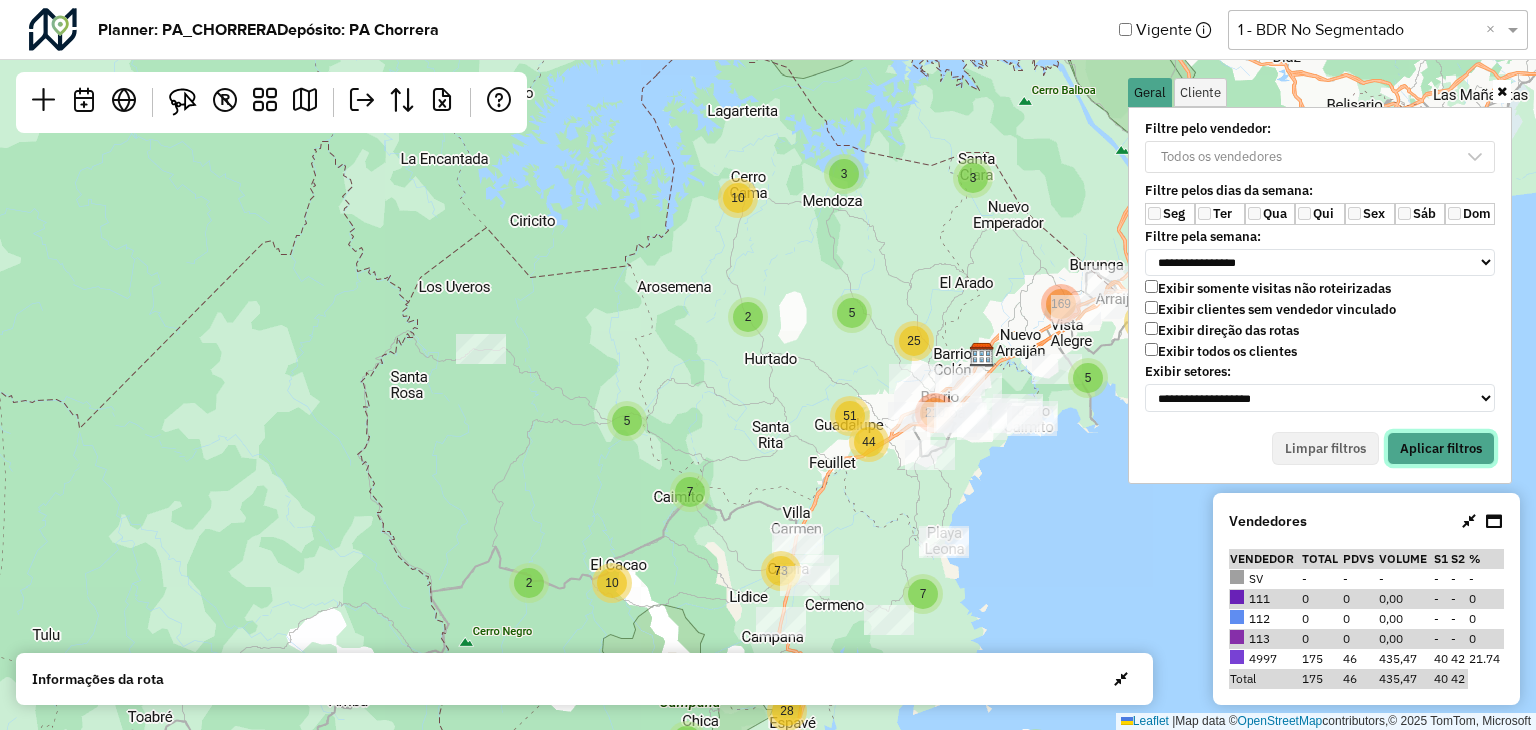 click on "Aplicar filtros" at bounding box center (1441, 449) 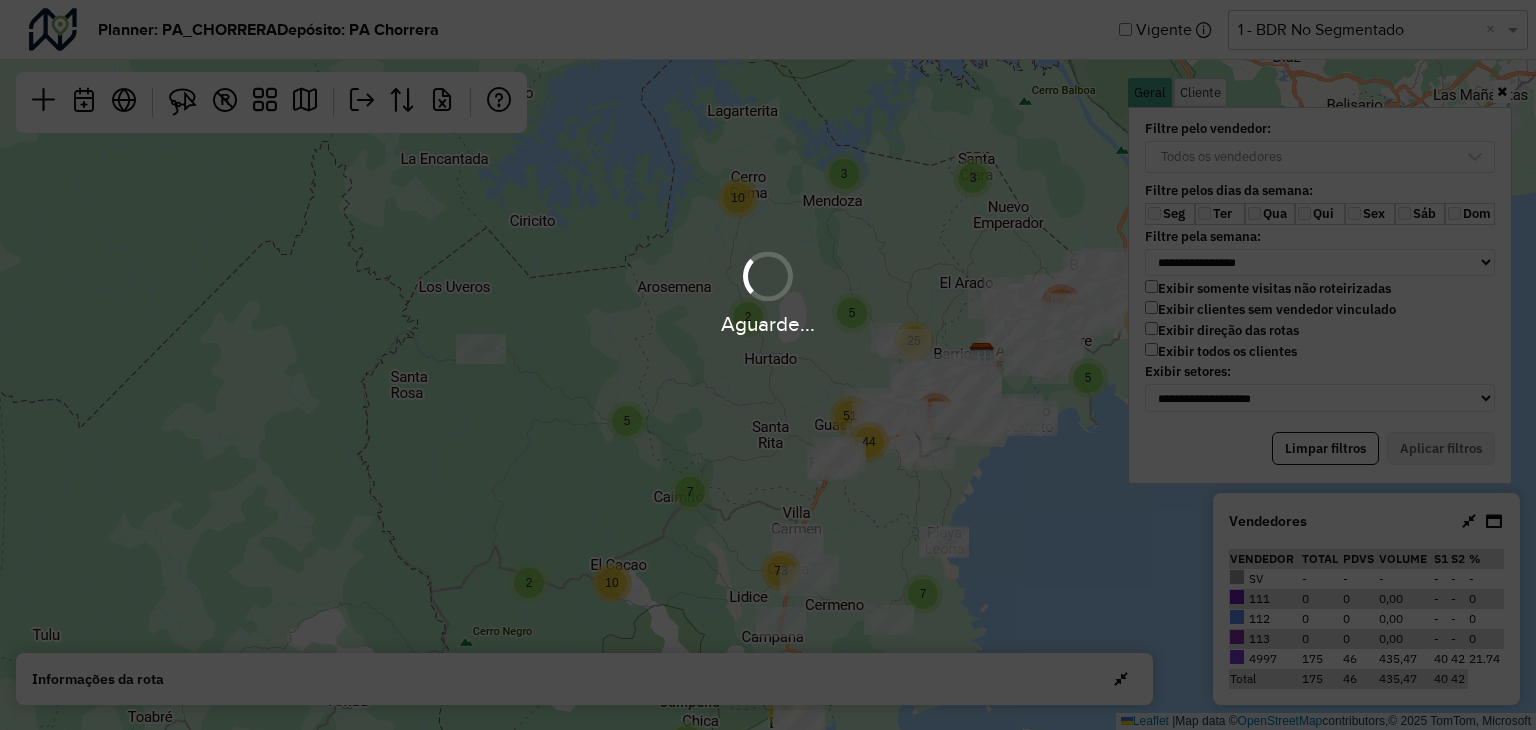 click on "**********" at bounding box center [768, 365] 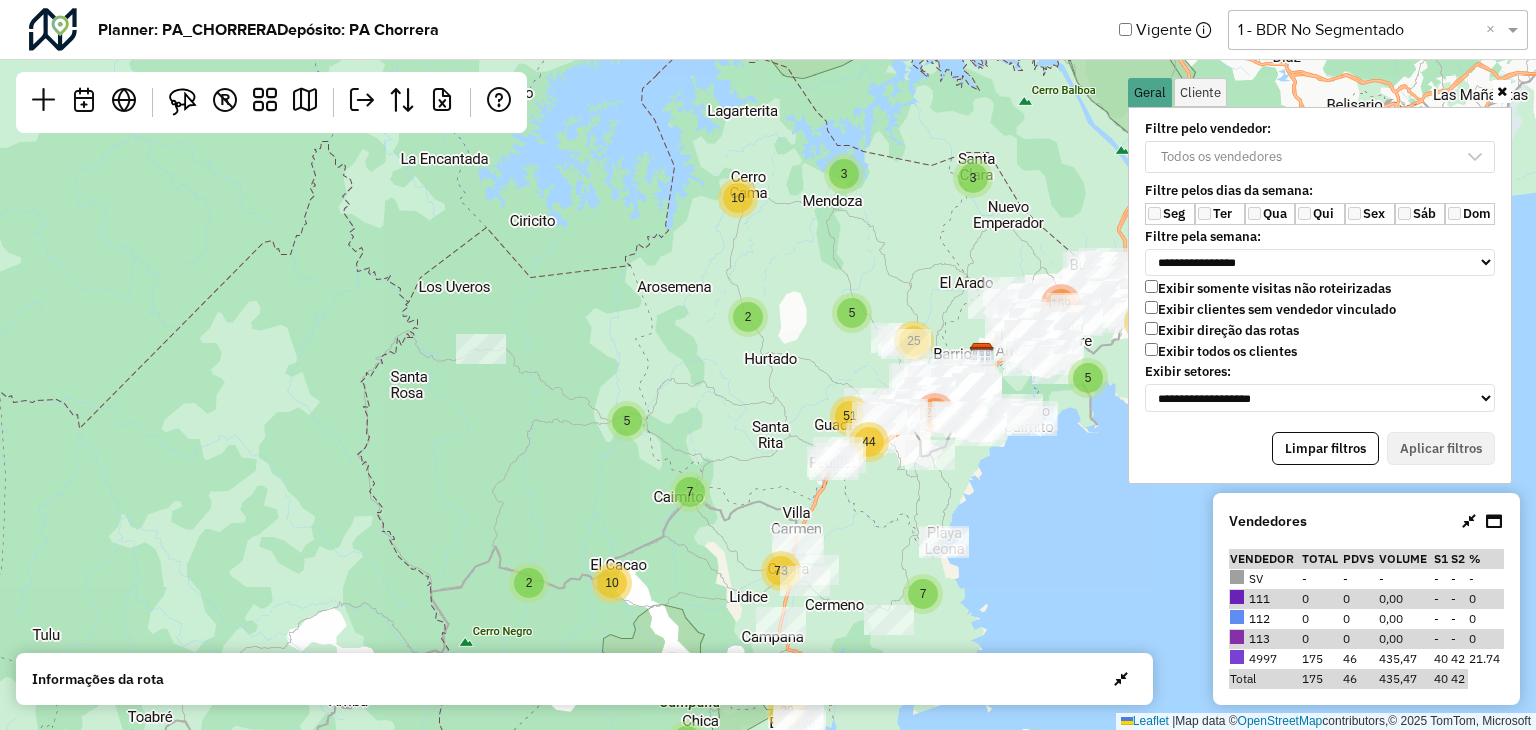 click at bounding box center [1502, 91] 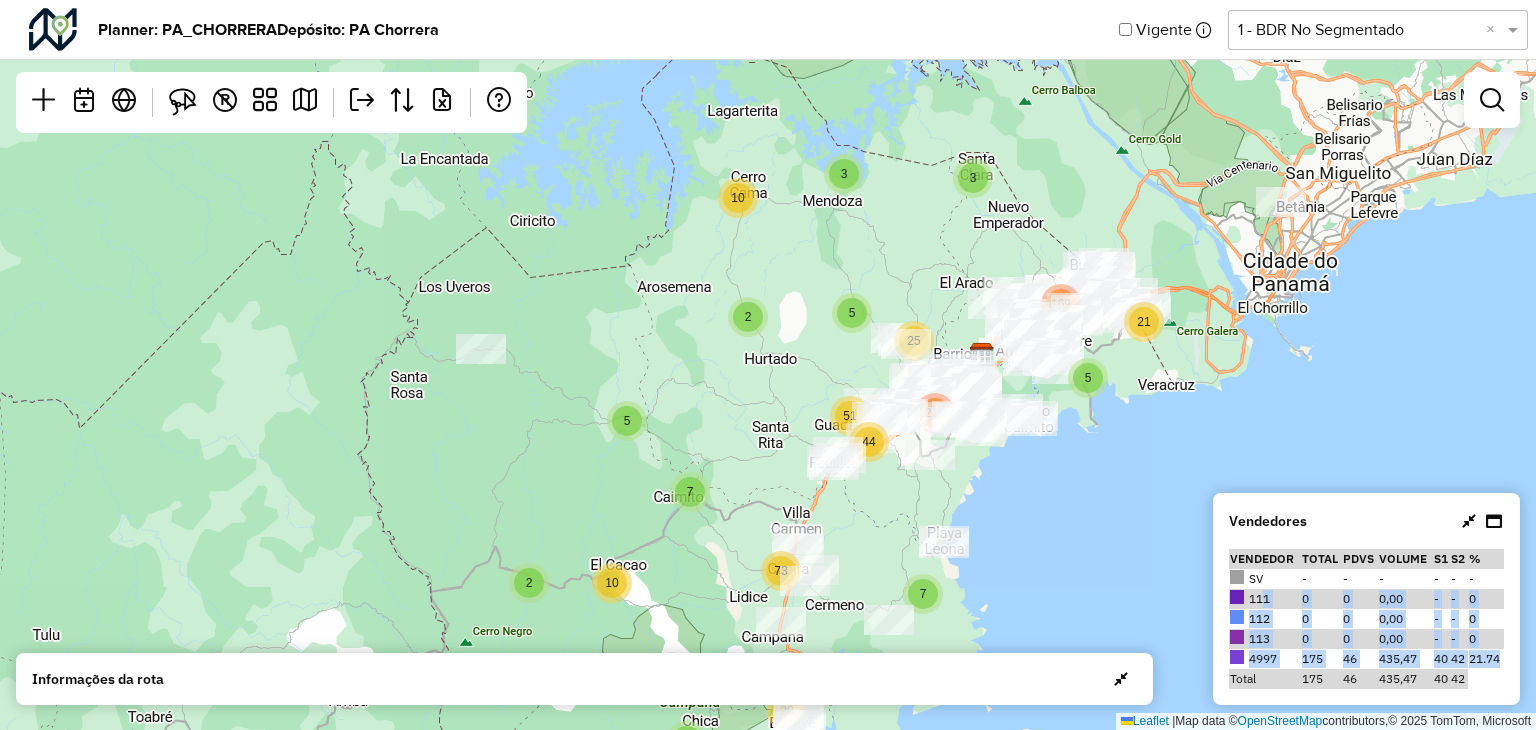 drag, startPoint x: 1252, startPoint y: 595, endPoint x: 1504, endPoint y: 657, distance: 259.51492 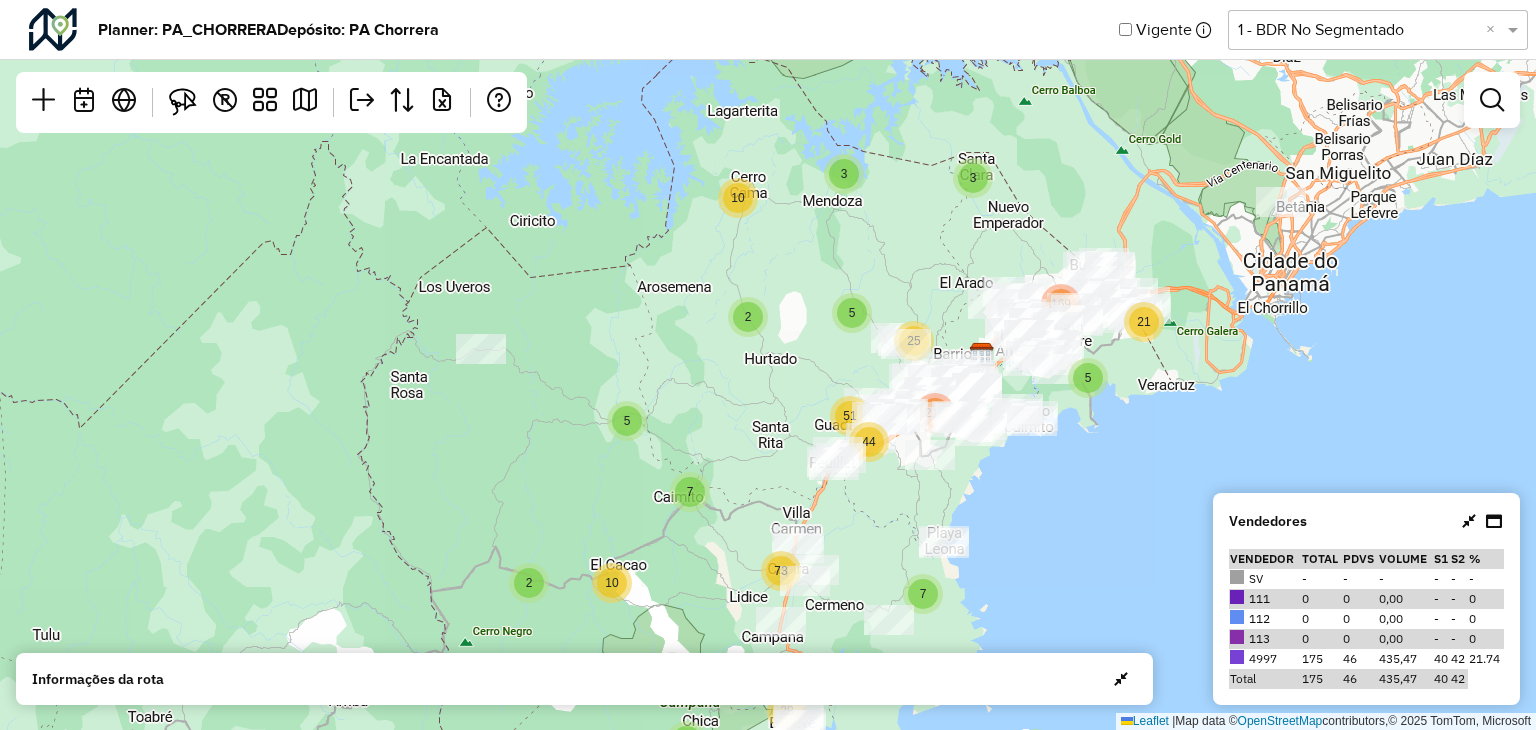drag, startPoint x: 954, startPoint y: 484, endPoint x: 934, endPoint y: 337, distance: 148.35431 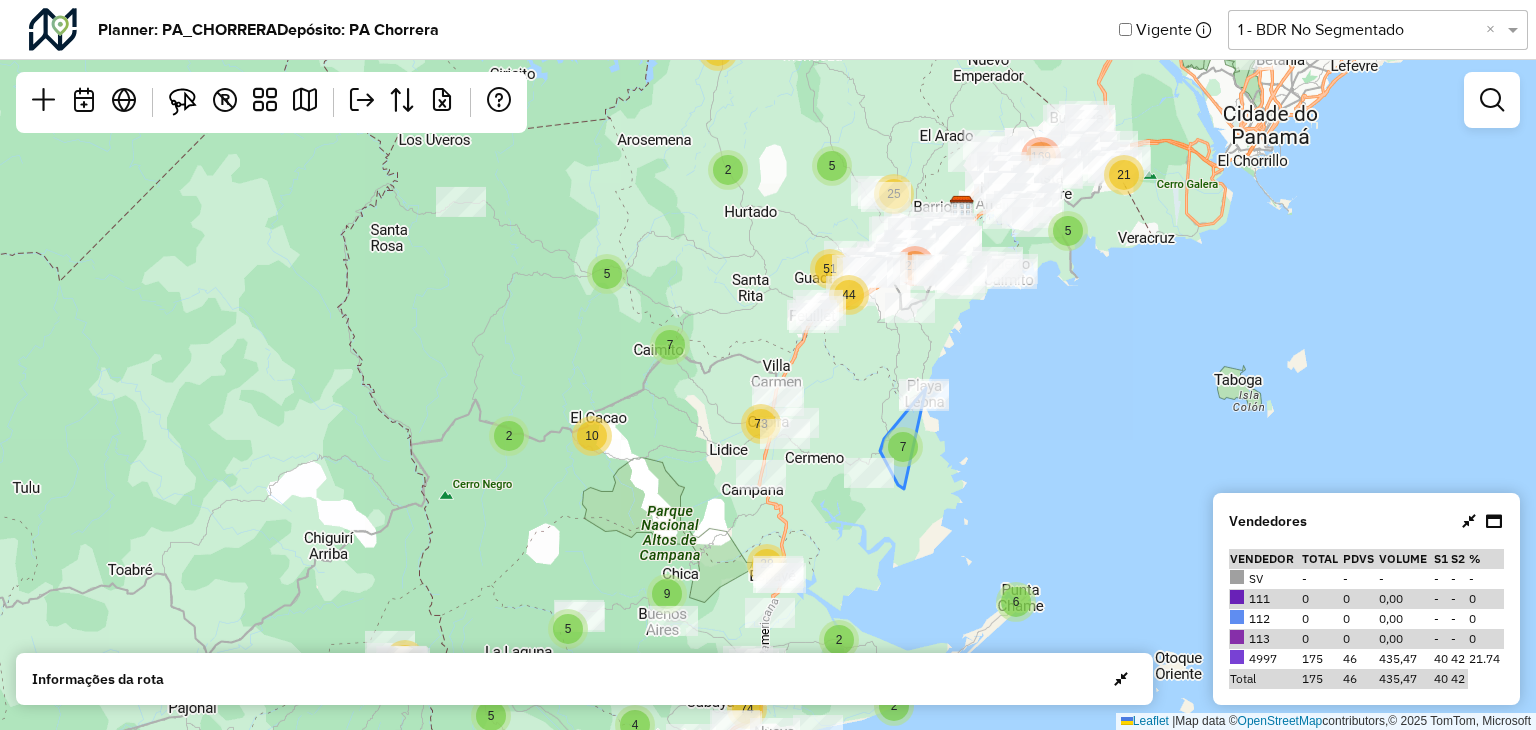 click on "7" 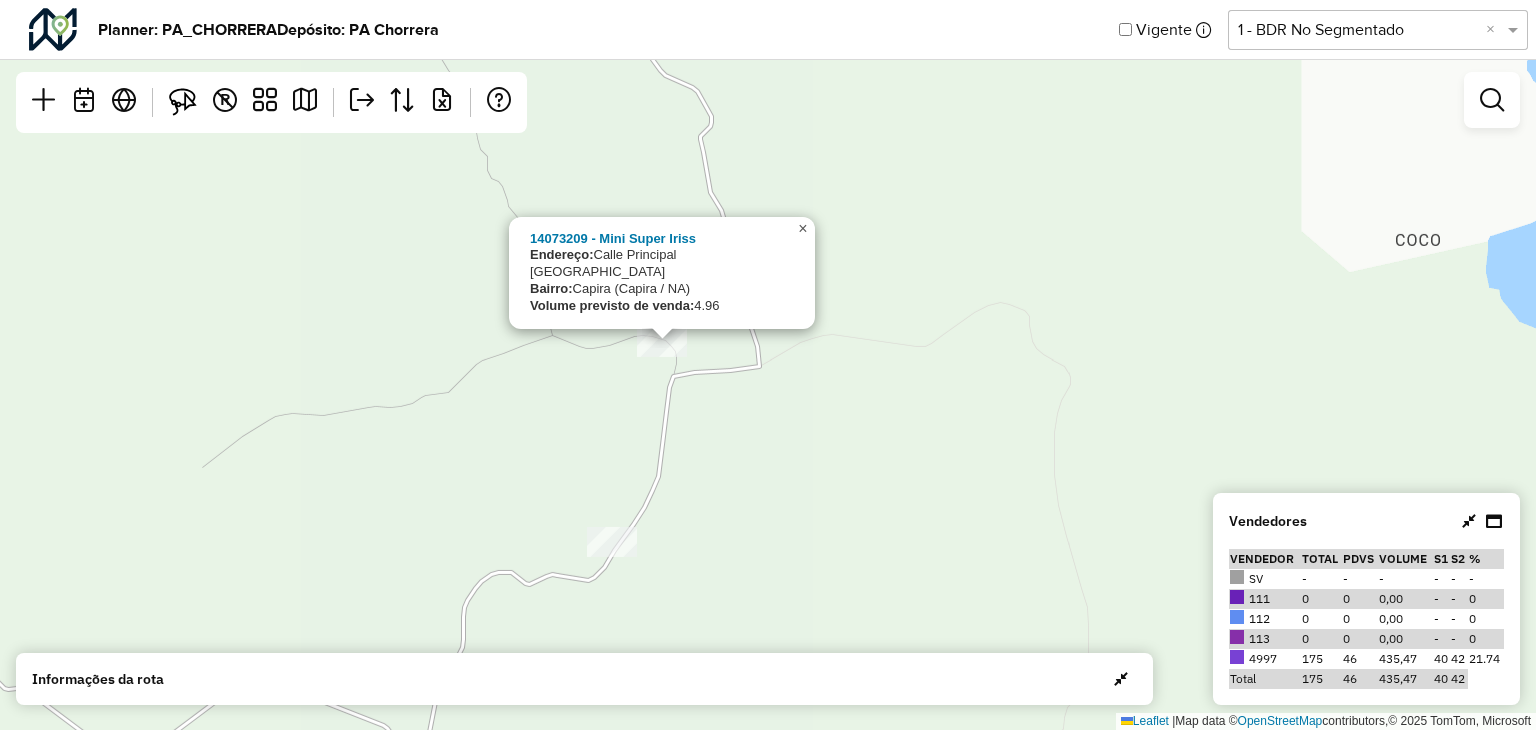 click on "×" 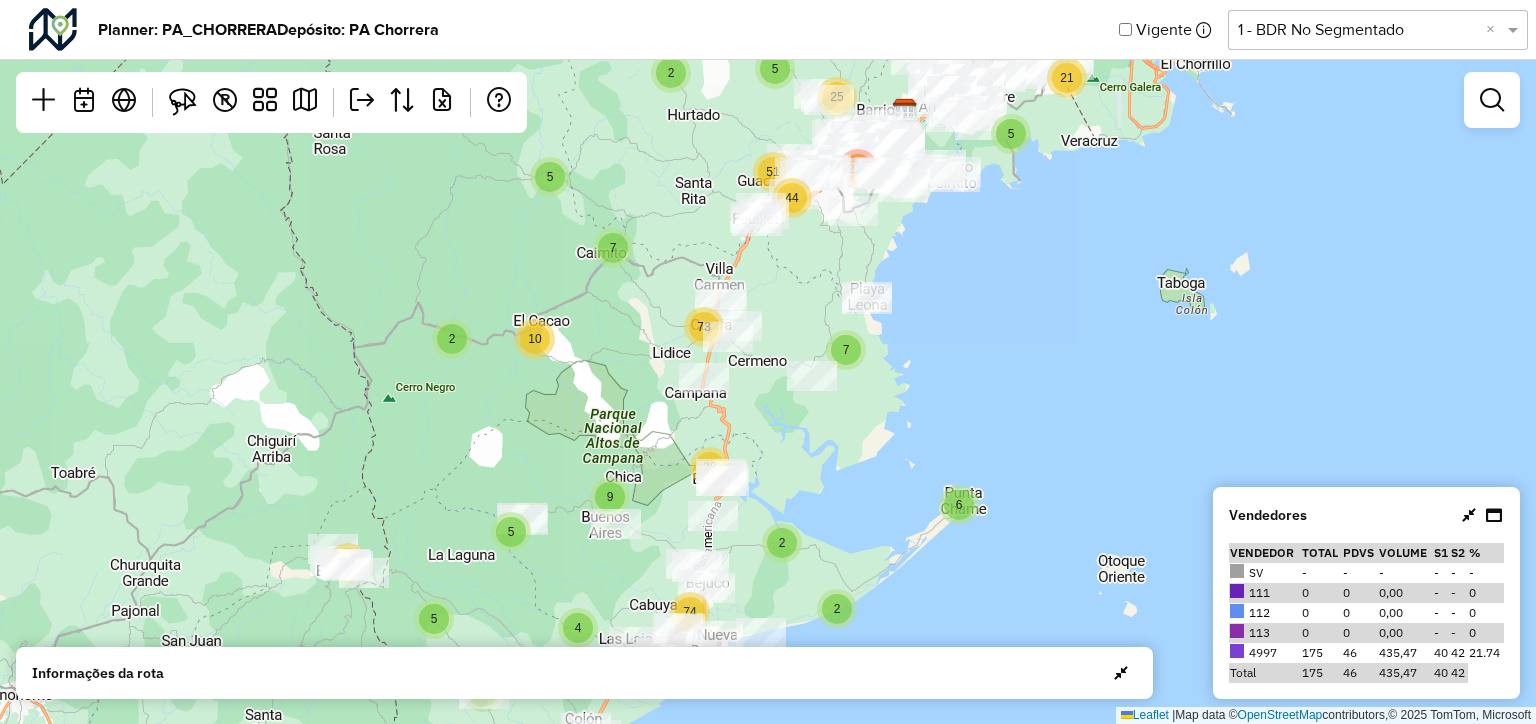 click 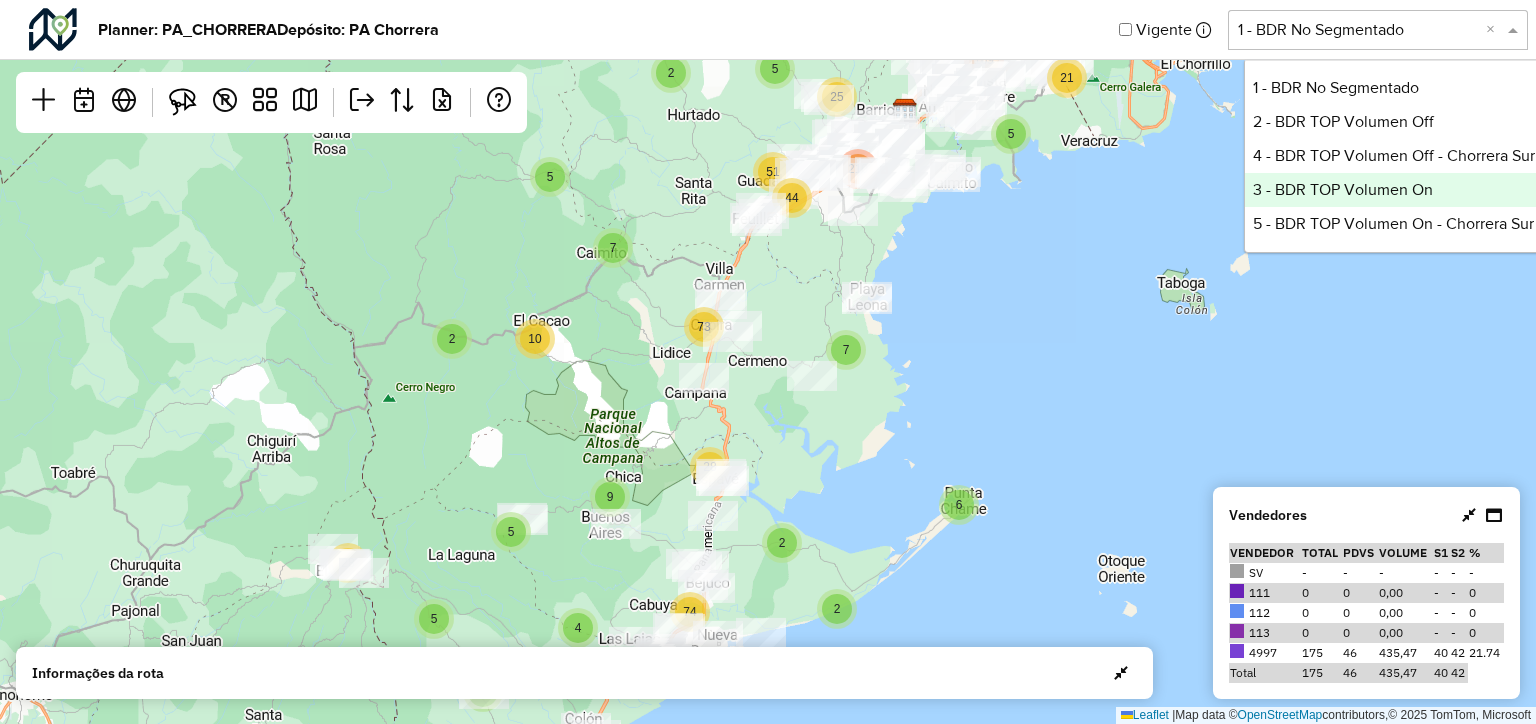 click on "3 - BDR TOP Volumen On" at bounding box center (1394, 190) 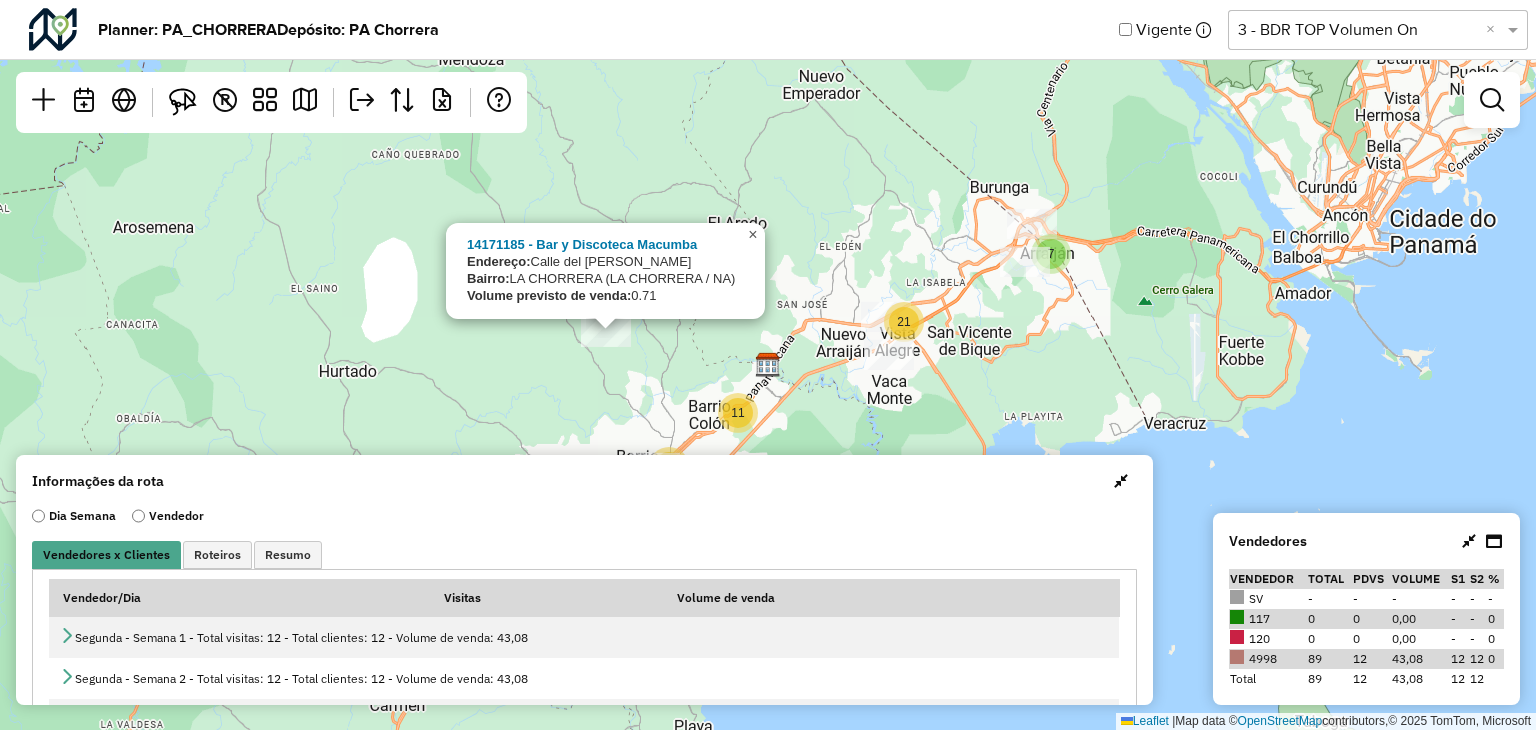 drag, startPoint x: 752, startPoint y: 238, endPoint x: 871, endPoint y: 260, distance: 121.016525 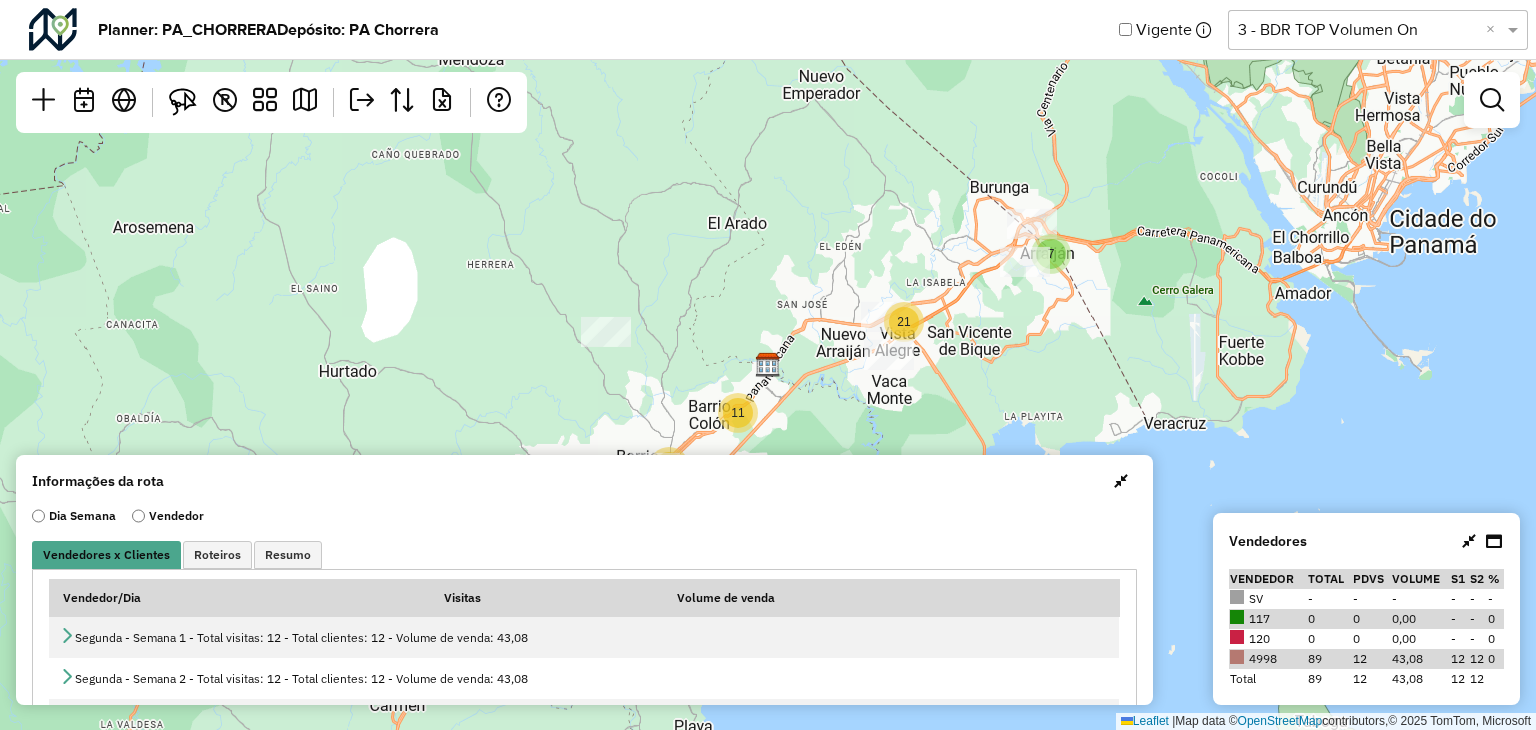 click at bounding box center [1121, 481] 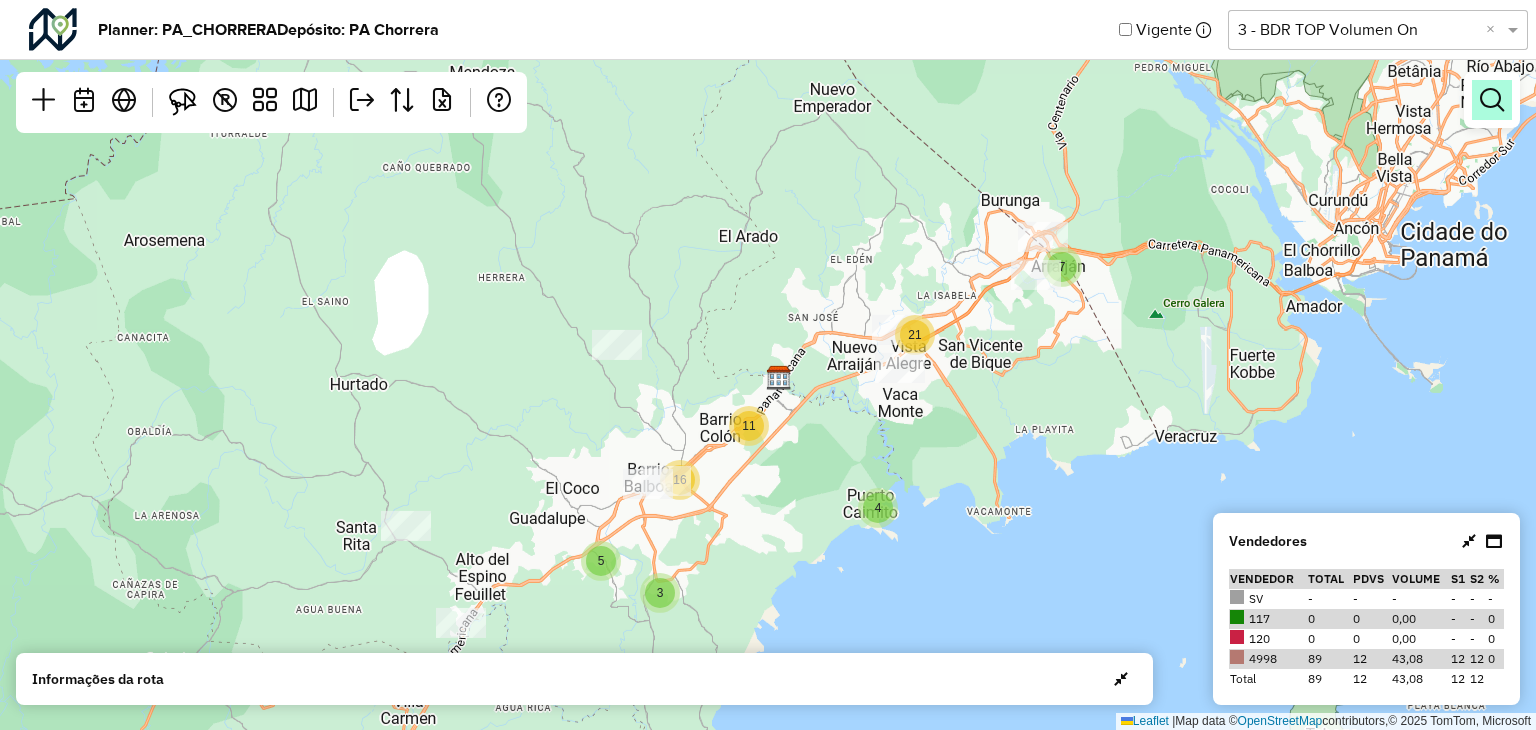 click at bounding box center [1492, 100] 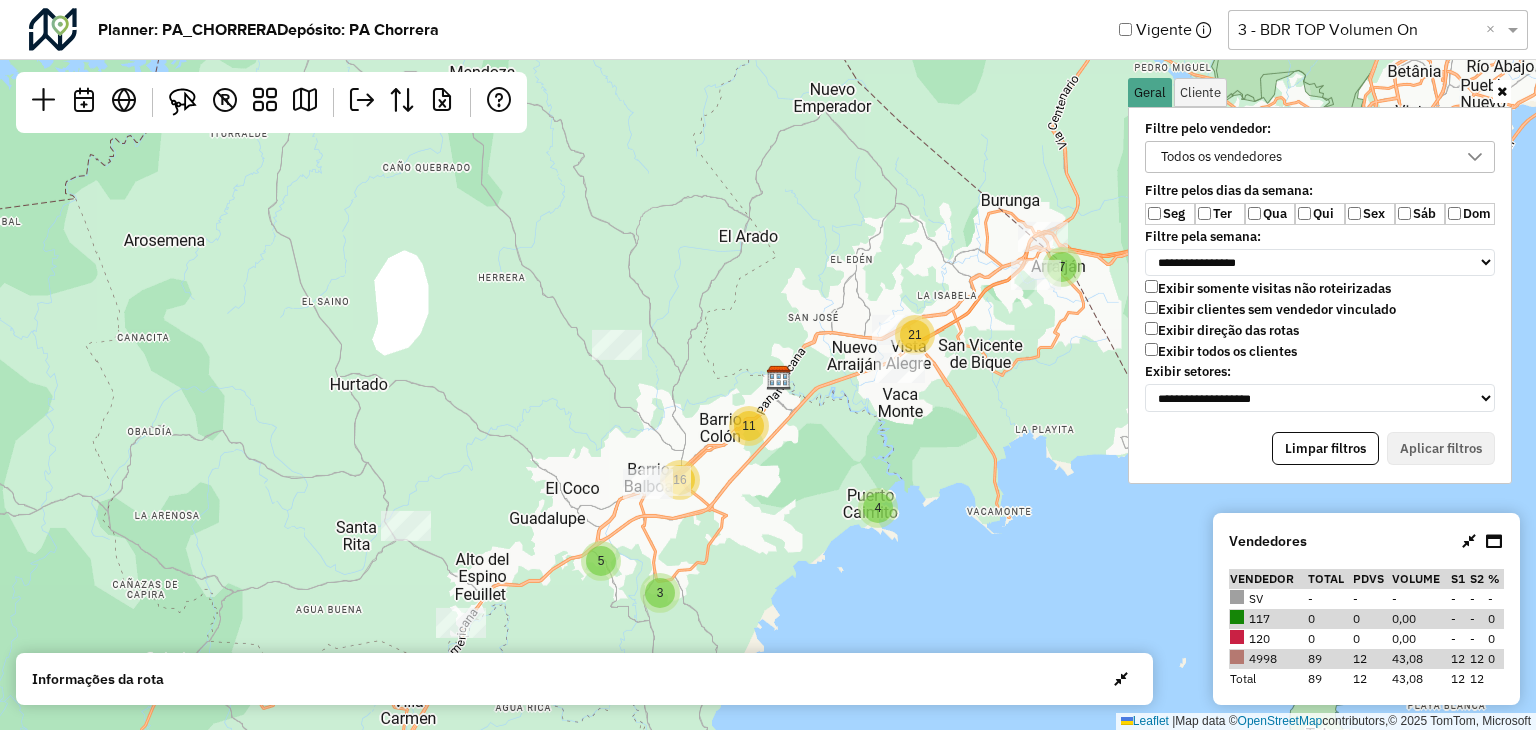 click on "Exibir todos os clientes" at bounding box center (1221, 351) 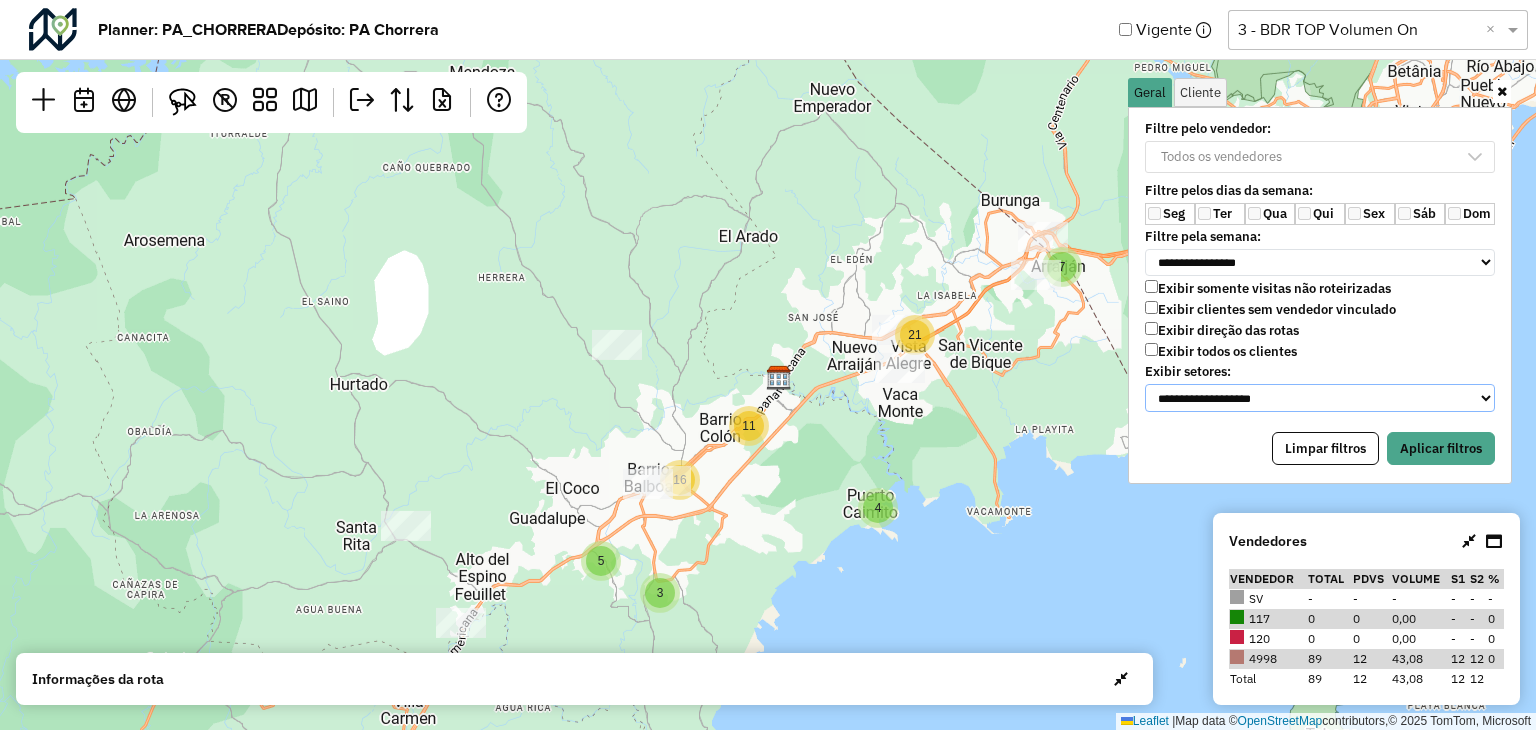 click on "**********" at bounding box center (1320, 398) 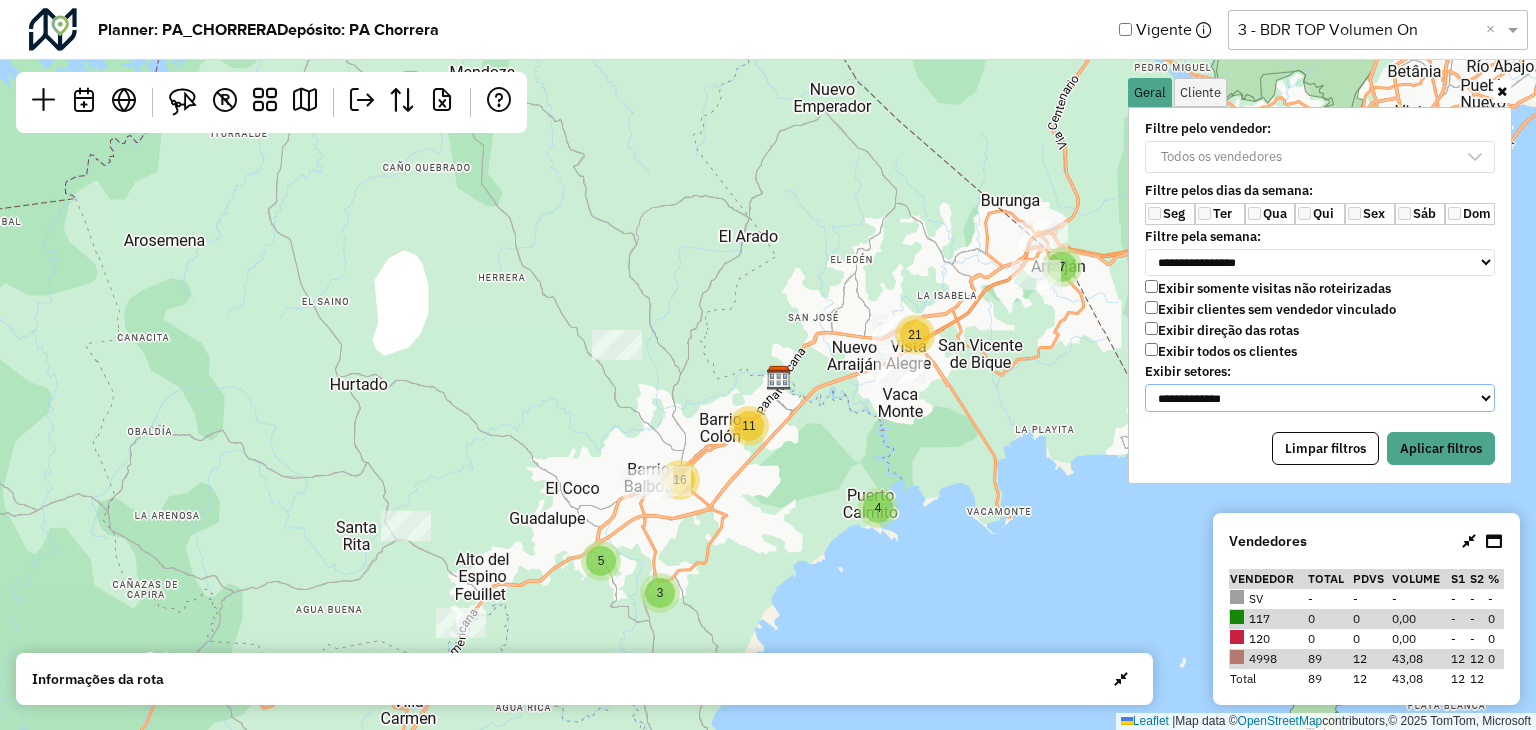 click on "**********" at bounding box center (1320, 398) 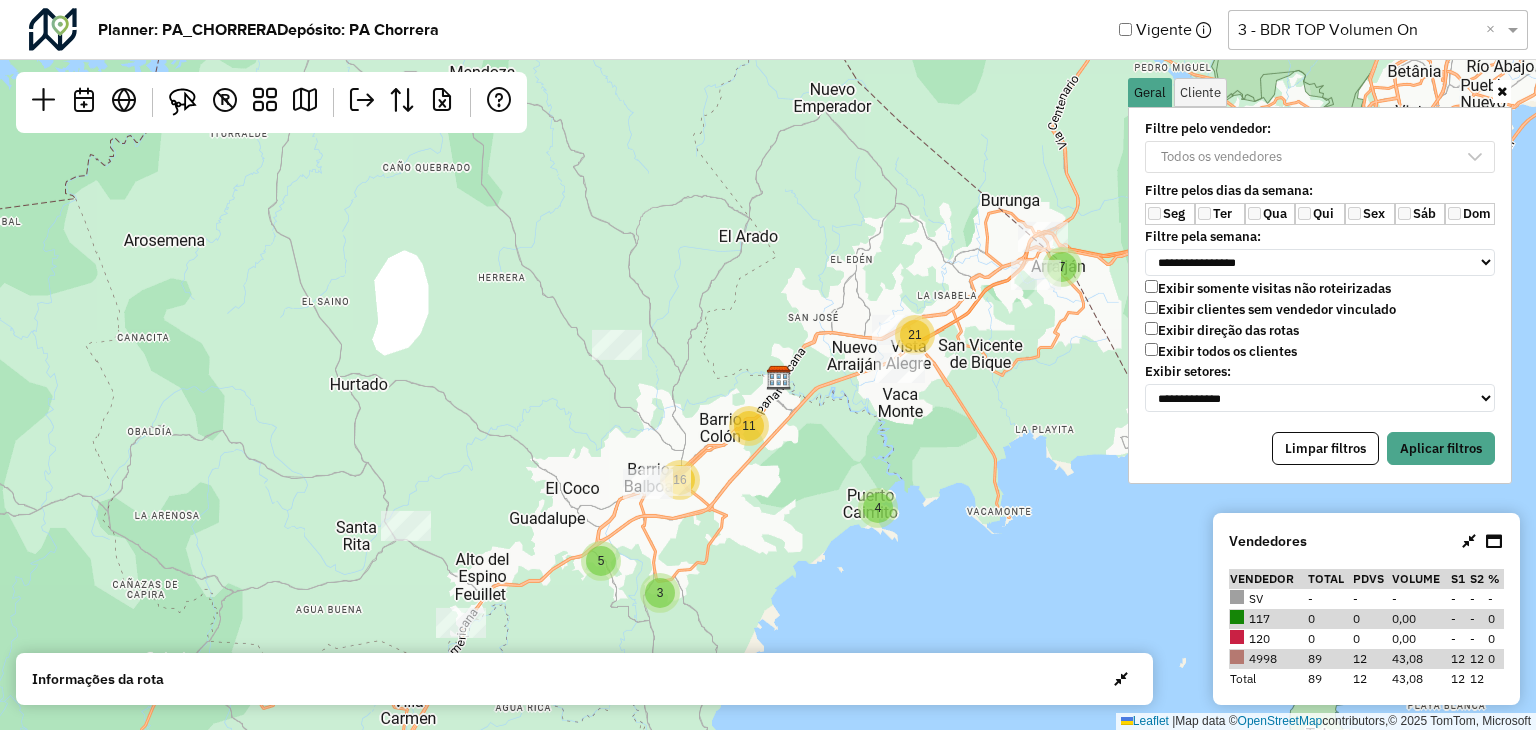 click on "Limpar filtros" at bounding box center (1325, 449) 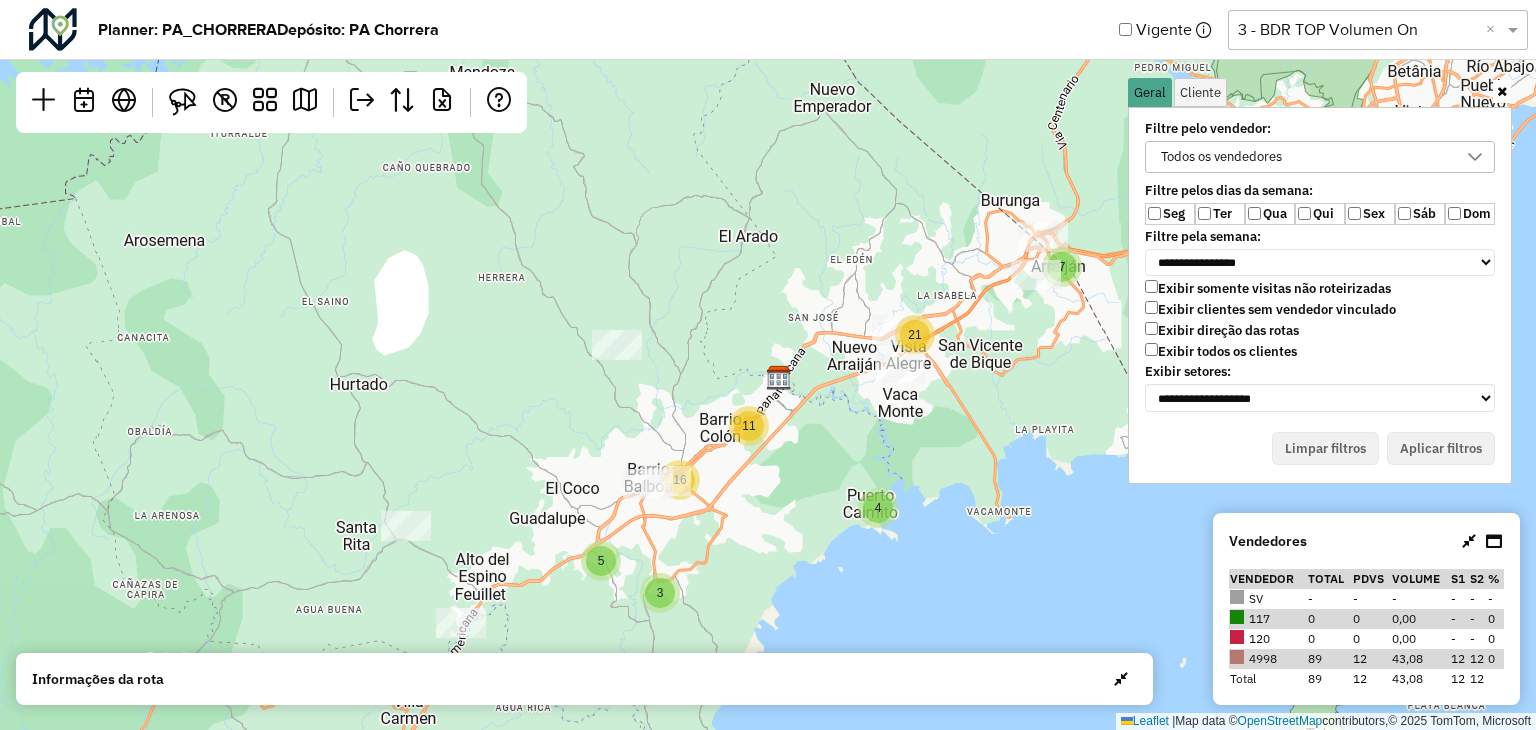 click on "**********" at bounding box center (768, 365) 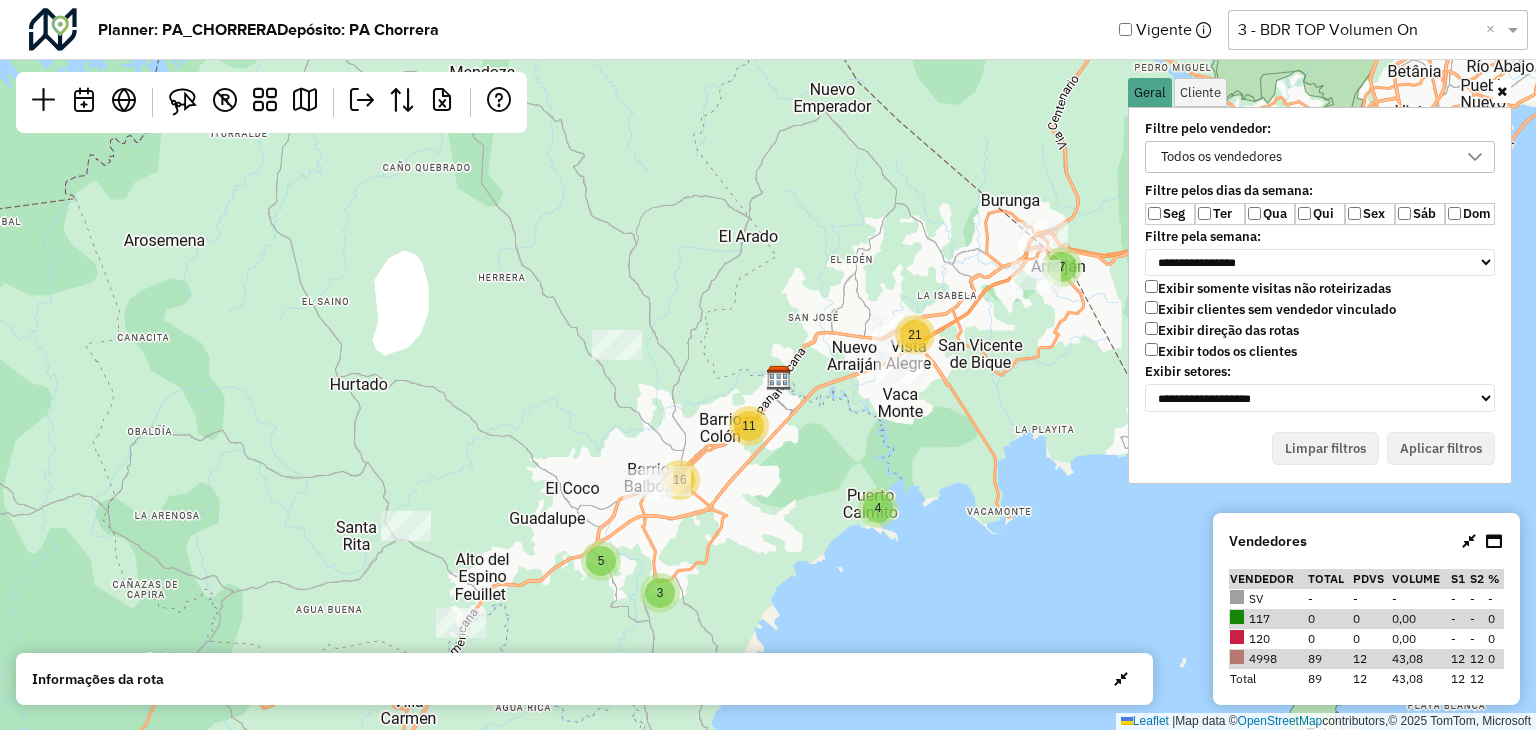click on "Exibir todos os clientes" at bounding box center [1221, 351] 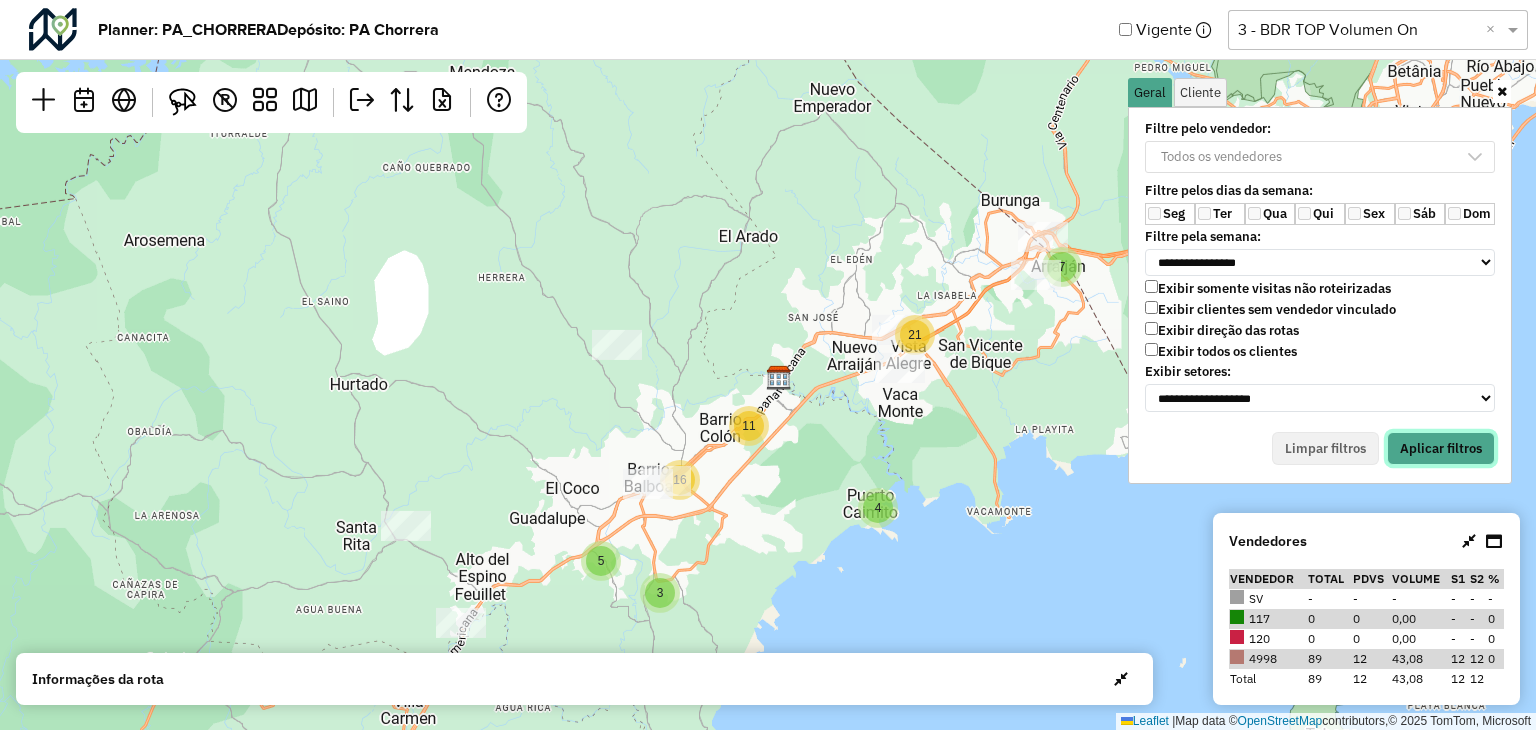 click on "Aplicar filtros" at bounding box center (1441, 449) 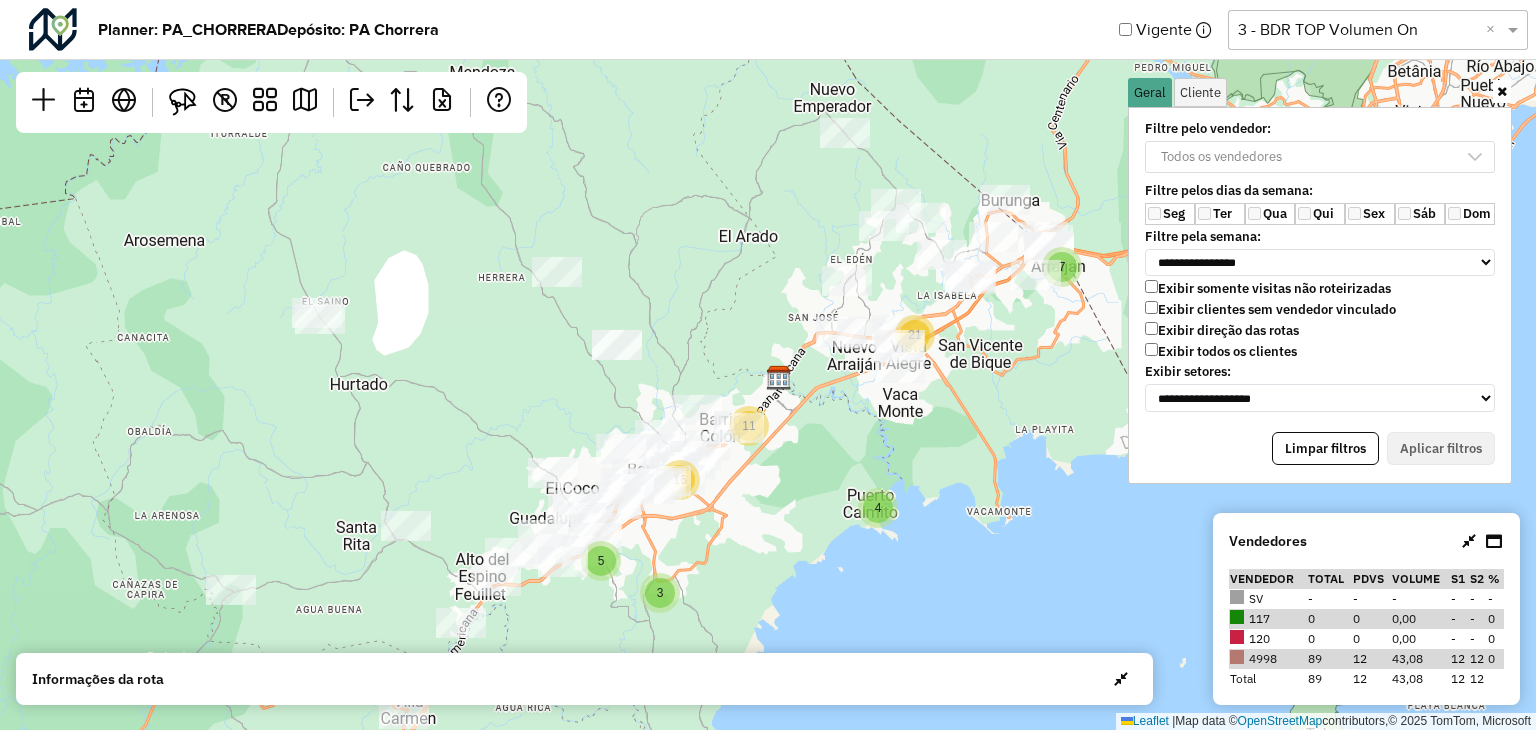 click at bounding box center (1502, 91) 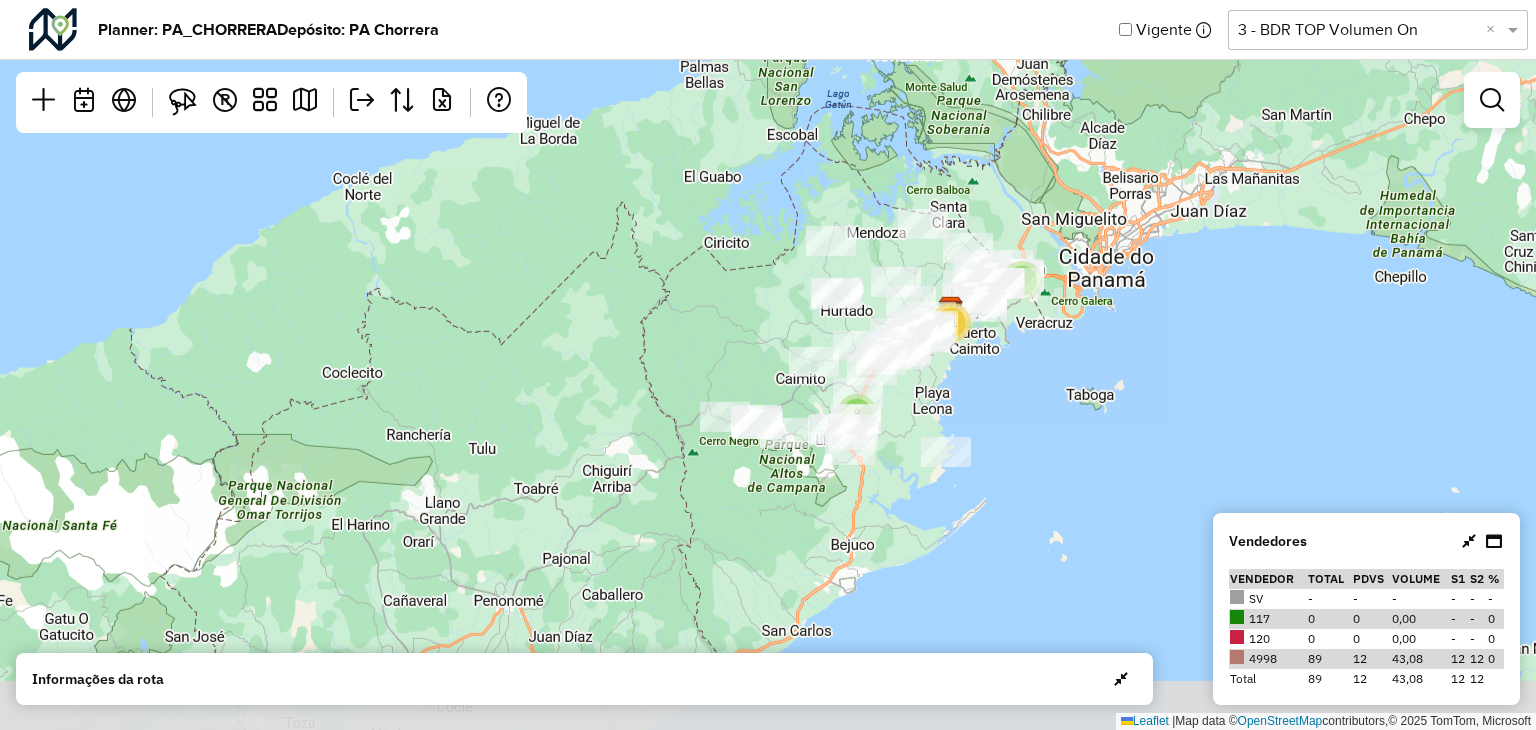 drag, startPoint x: 984, startPoint y: 461, endPoint x: 1018, endPoint y: 357, distance: 109.41663 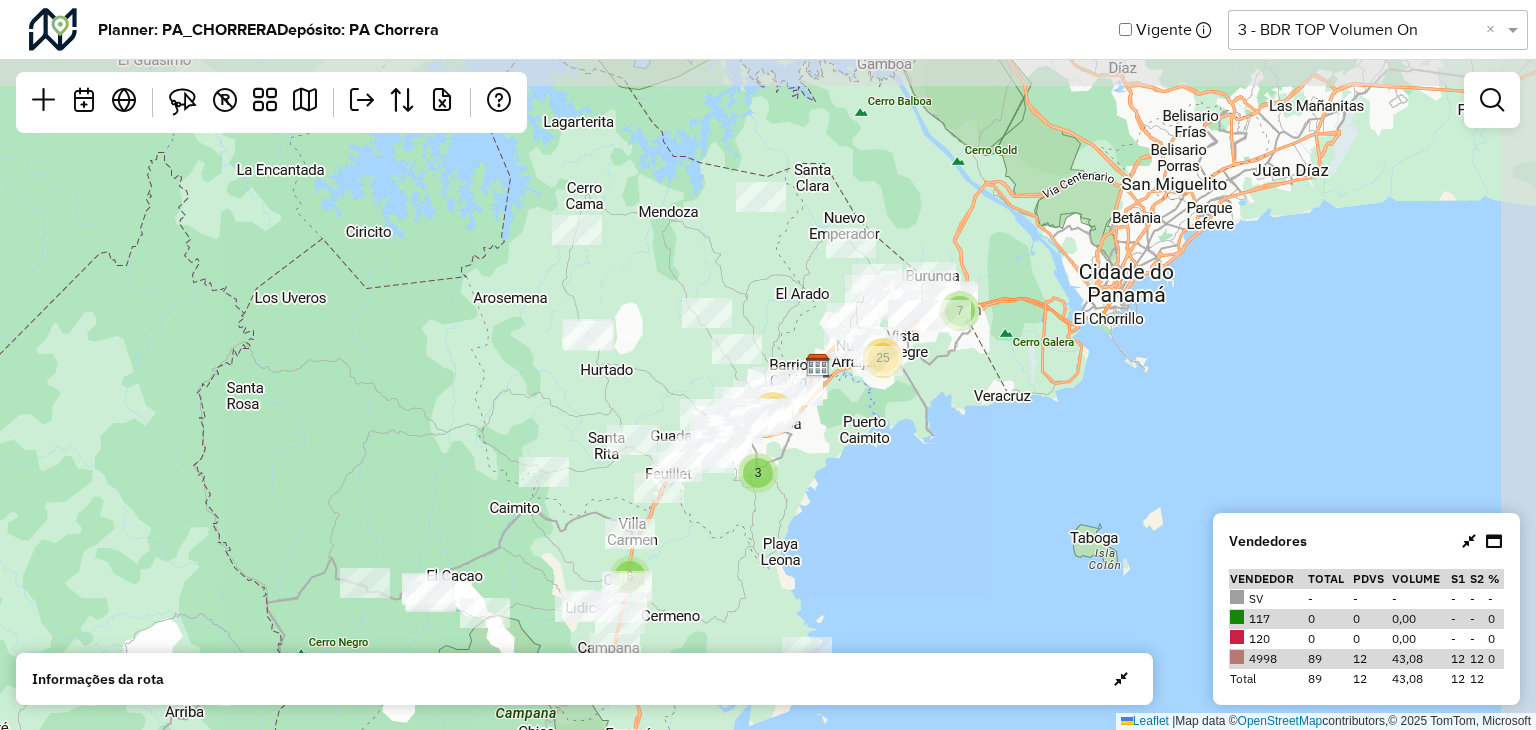 drag, startPoint x: 1092, startPoint y: 308, endPoint x: 905, endPoint y: 470, distance: 247.41261 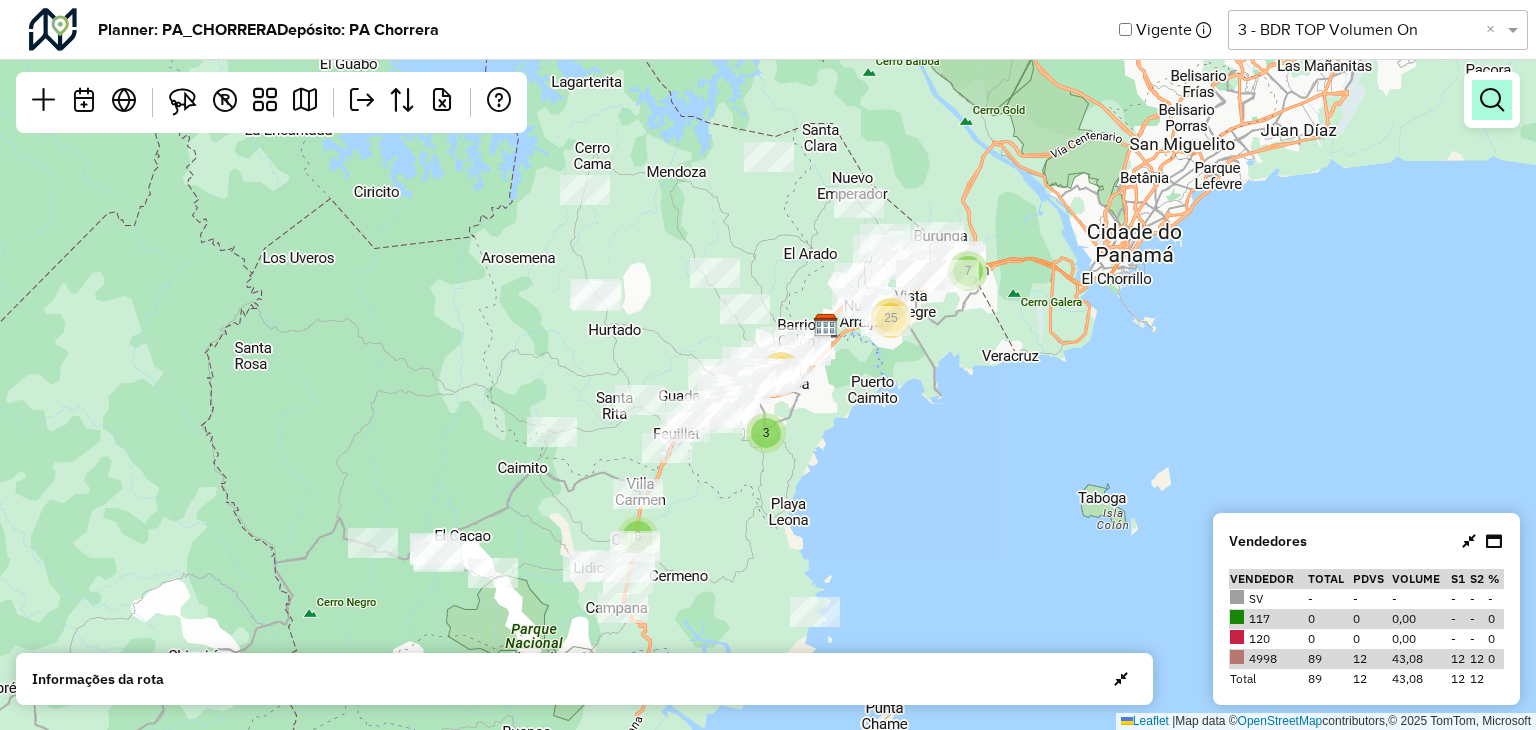 click at bounding box center (1492, 100) 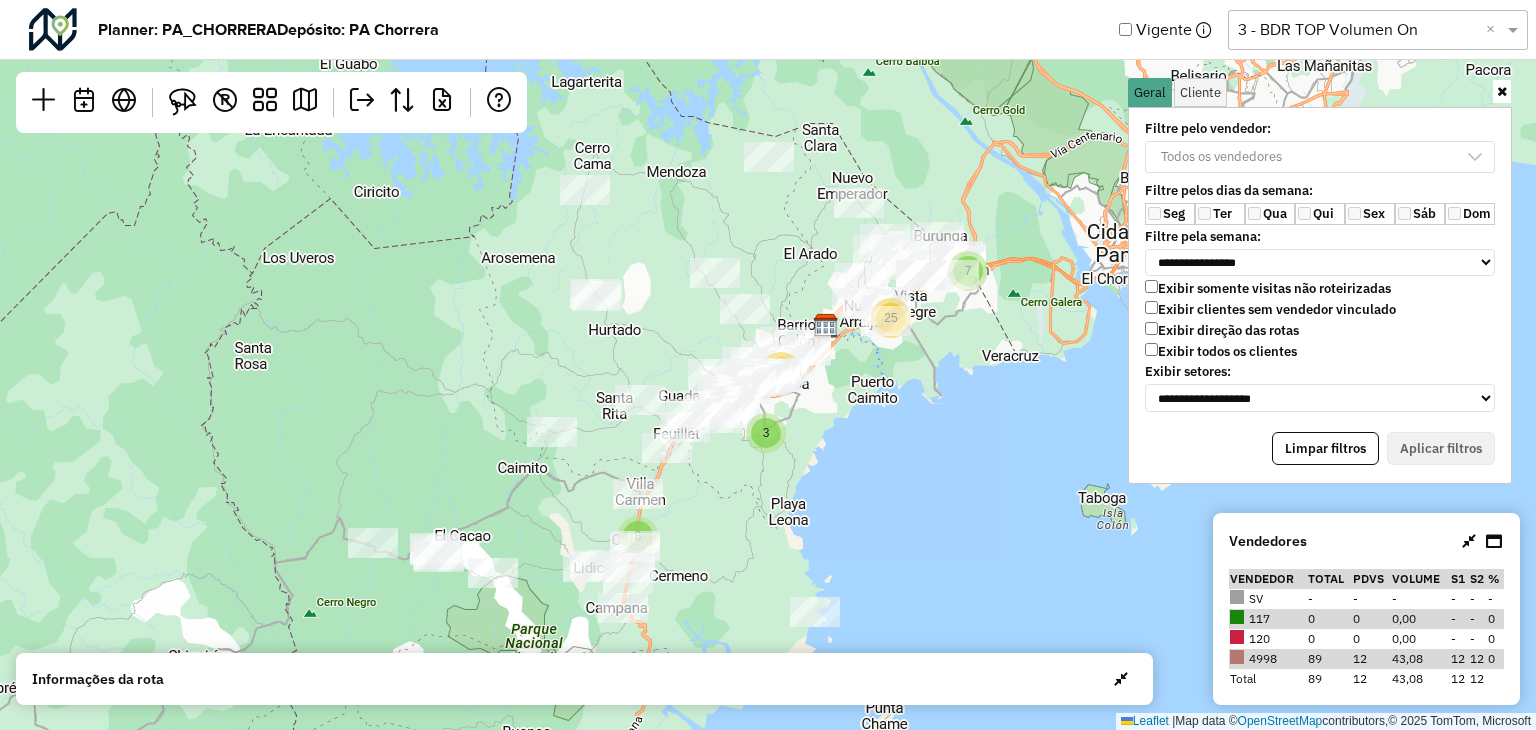 click on "8 7 3 25 33  Leaflet   |  Map data ©  OpenStreetMap  contributors,© 2025 TomTom, Microsoft" 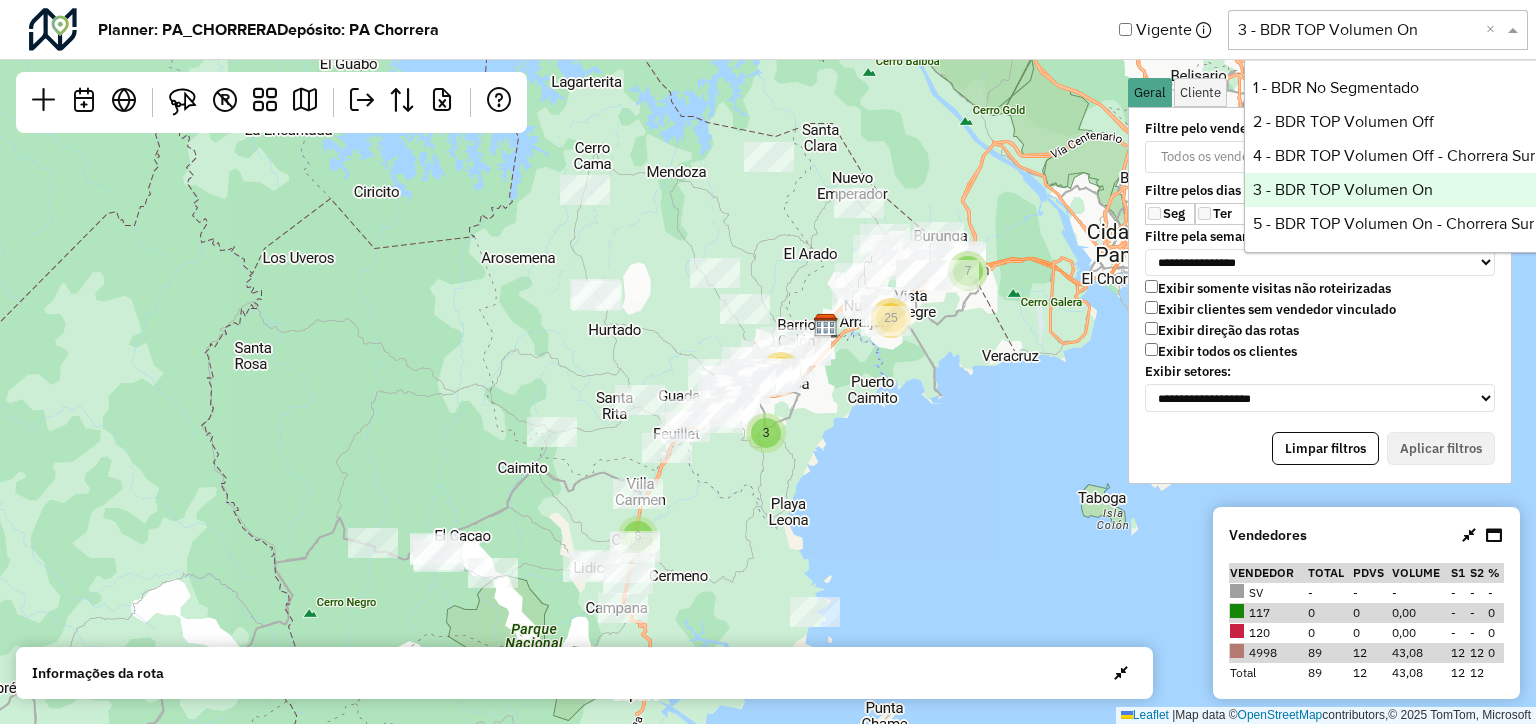 click 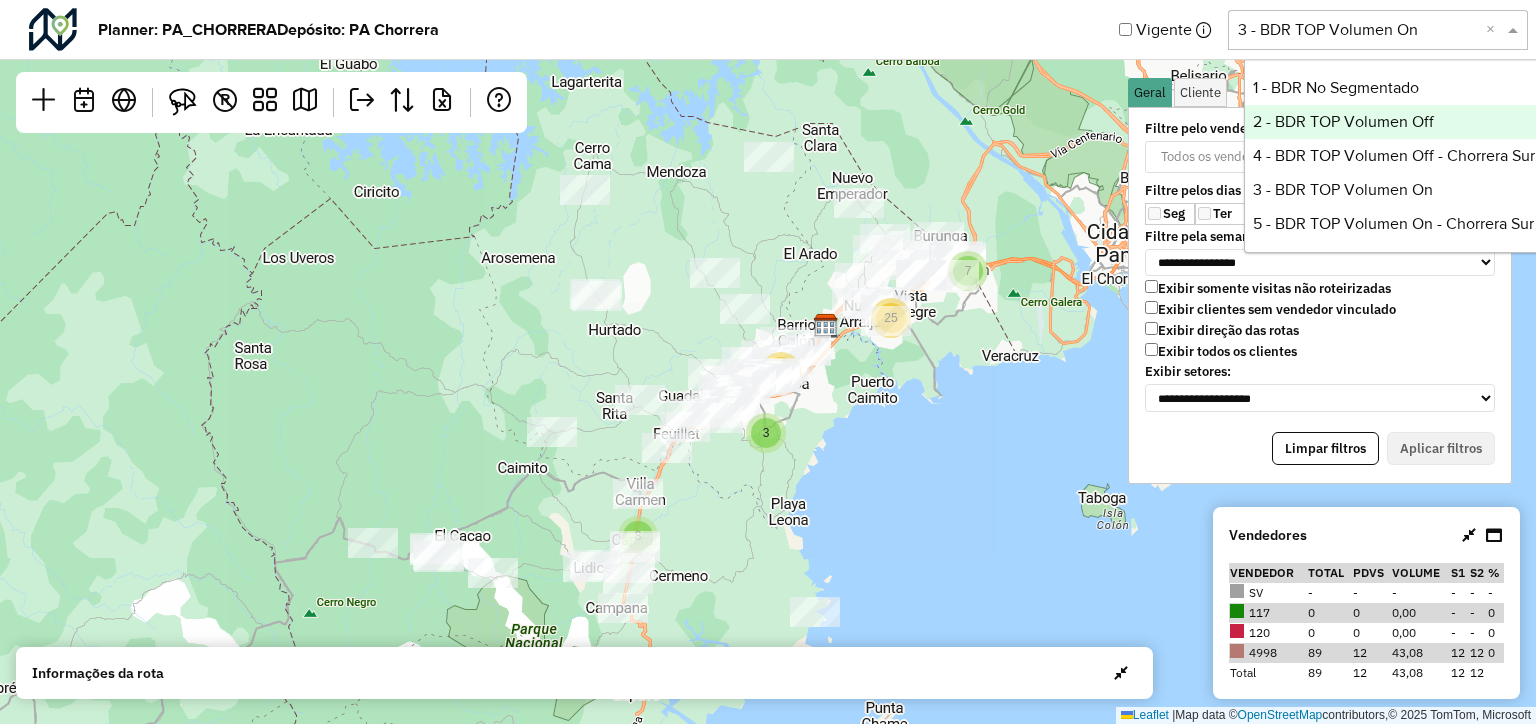 drag, startPoint x: 1376, startPoint y: 118, endPoint x: 1398, endPoint y: 137, distance: 29.068884 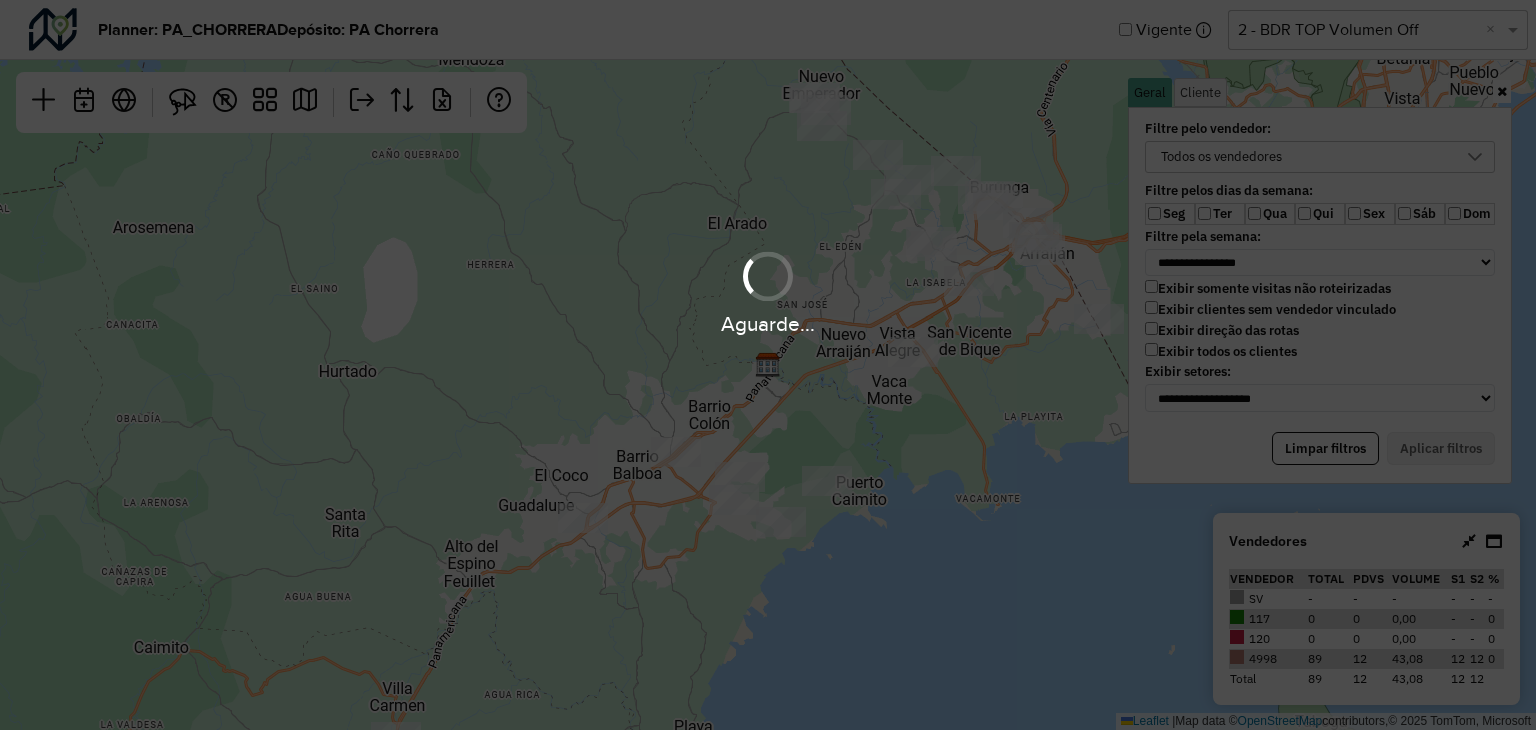 click on "Aguarde..." at bounding box center [768, 323] 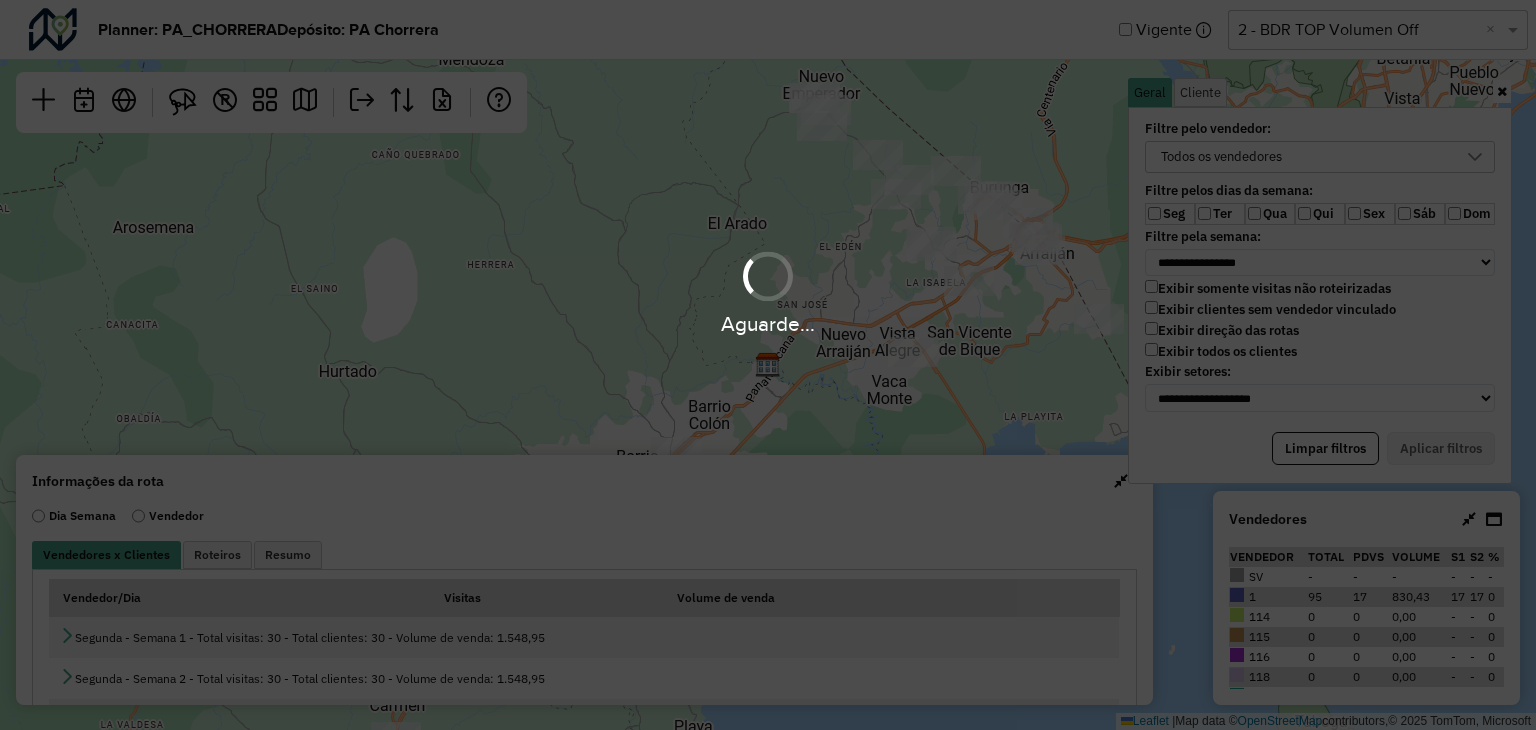 click on "Aguarde..." at bounding box center [768, 365] 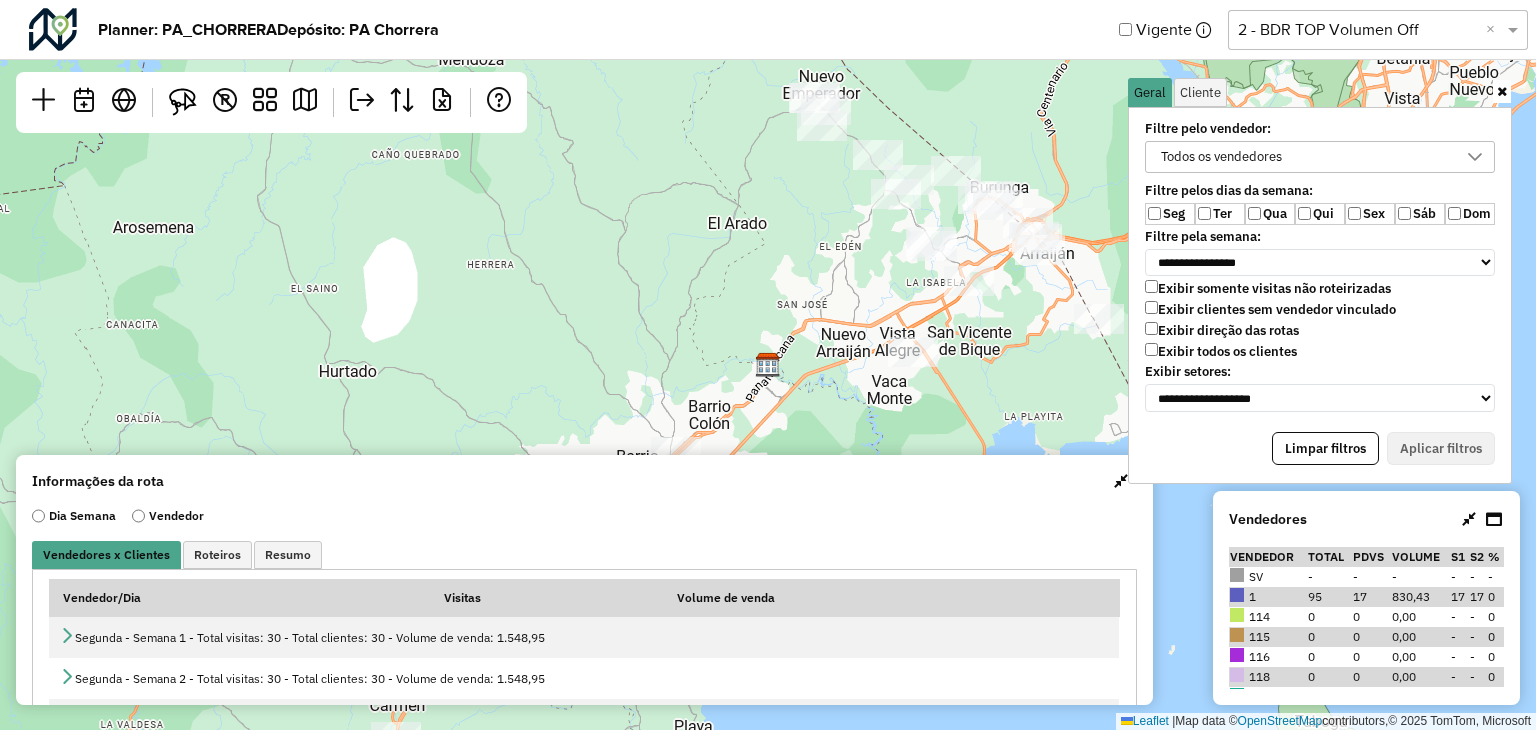 click on "Exibir todos os clientes" at bounding box center (1221, 351) 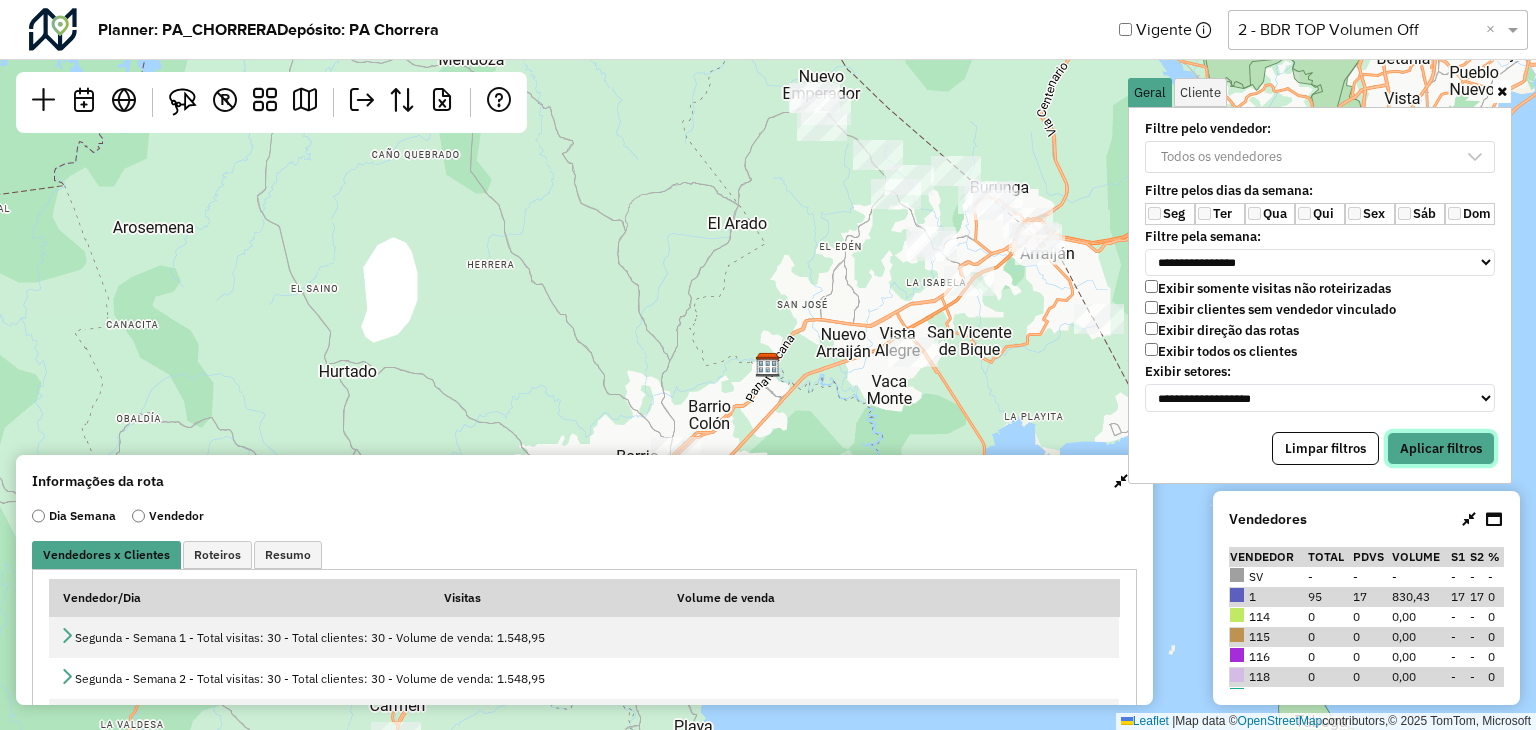 drag, startPoint x: 1422, startPoint y: 432, endPoint x: 1254, endPoint y: 462, distance: 170.65755 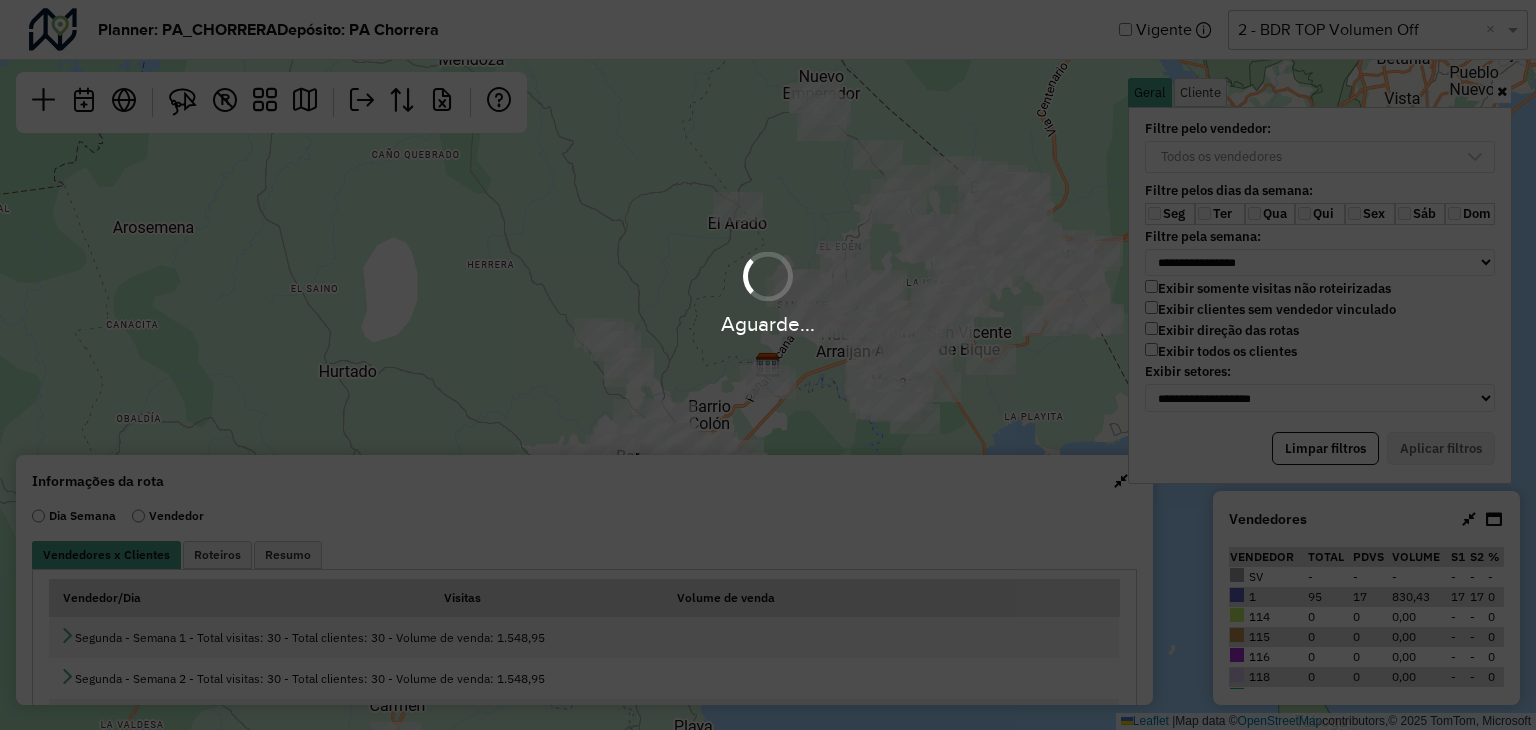 click on "Aguarde..." at bounding box center (768, 365) 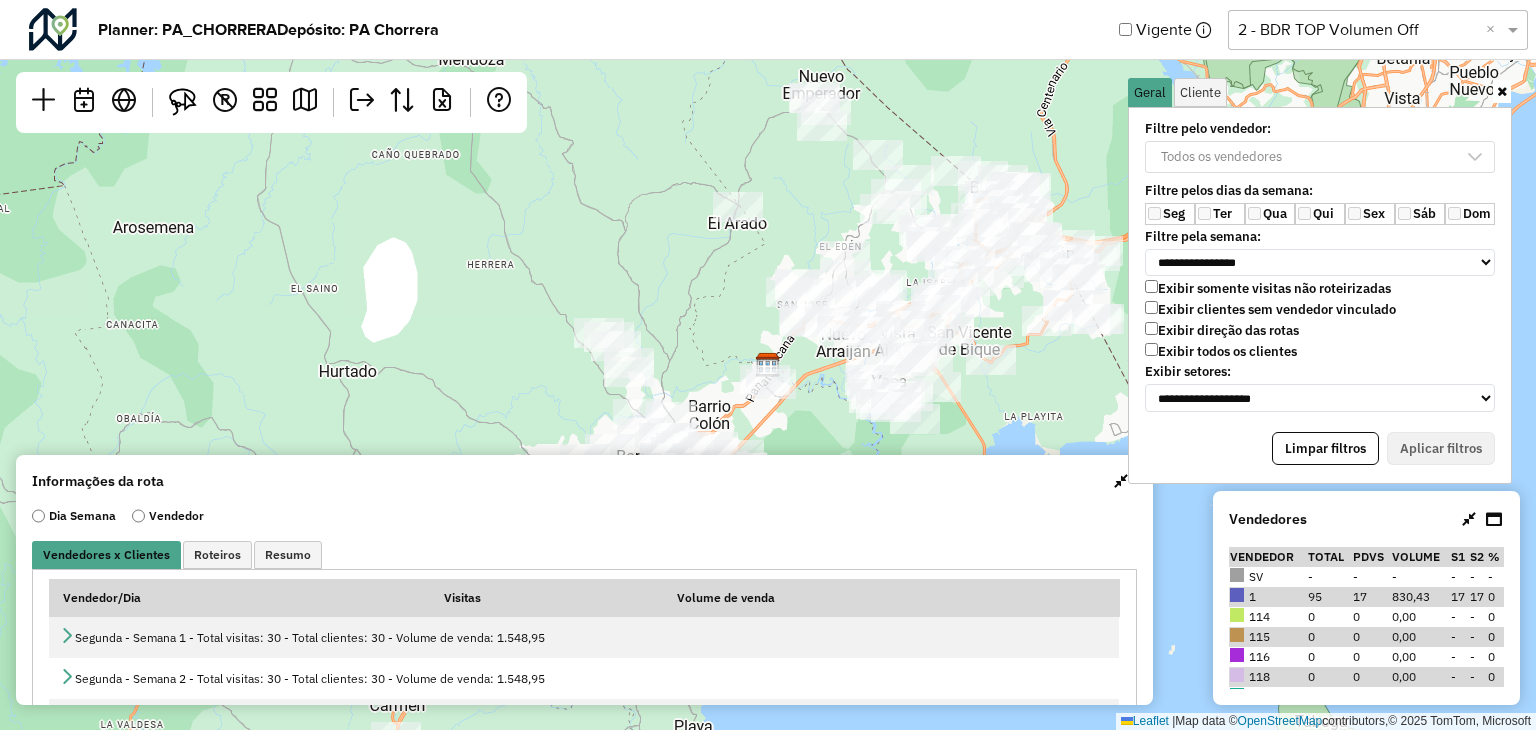 click at bounding box center [1121, 481] 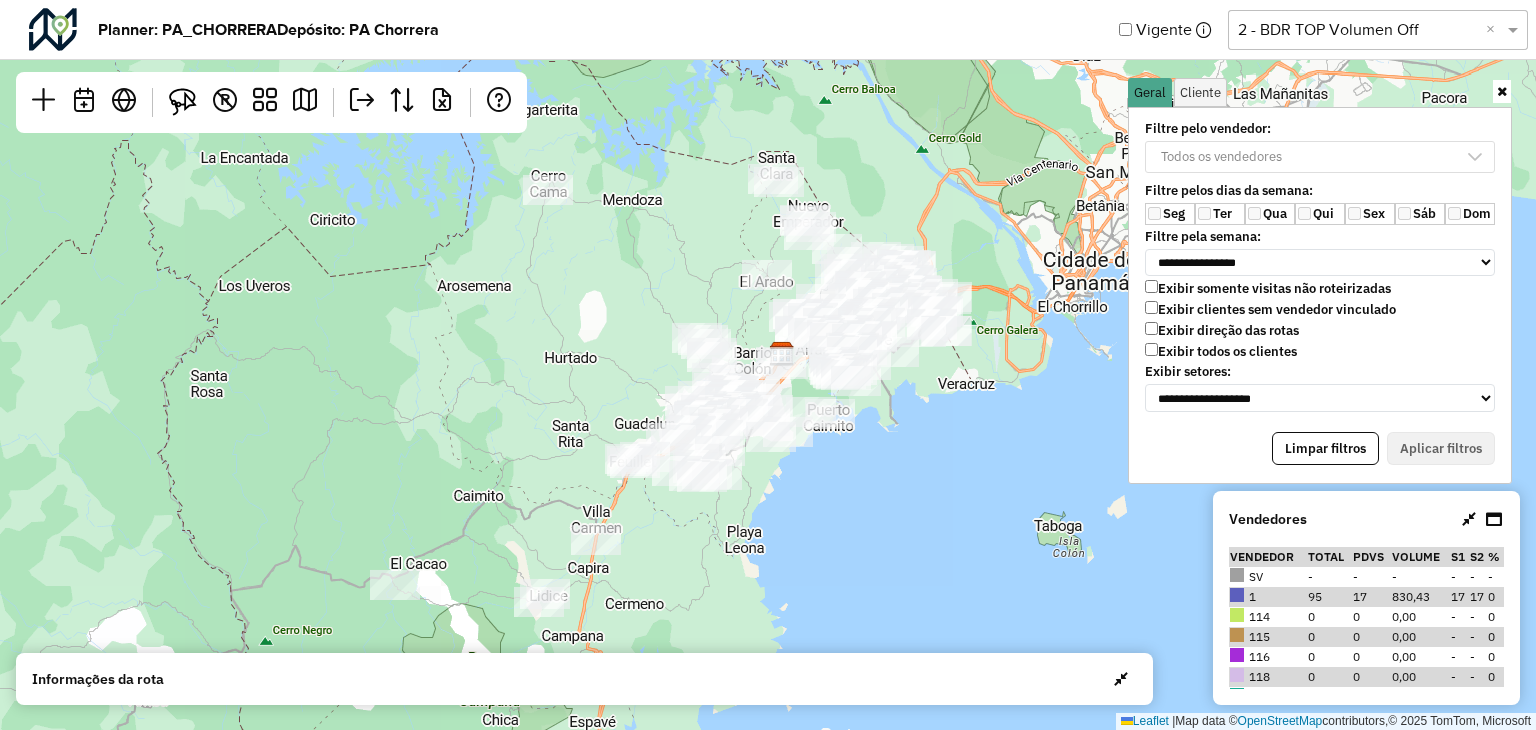 drag, startPoint x: 946, startPoint y: 499, endPoint x: 936, endPoint y: 401, distance: 98.50888 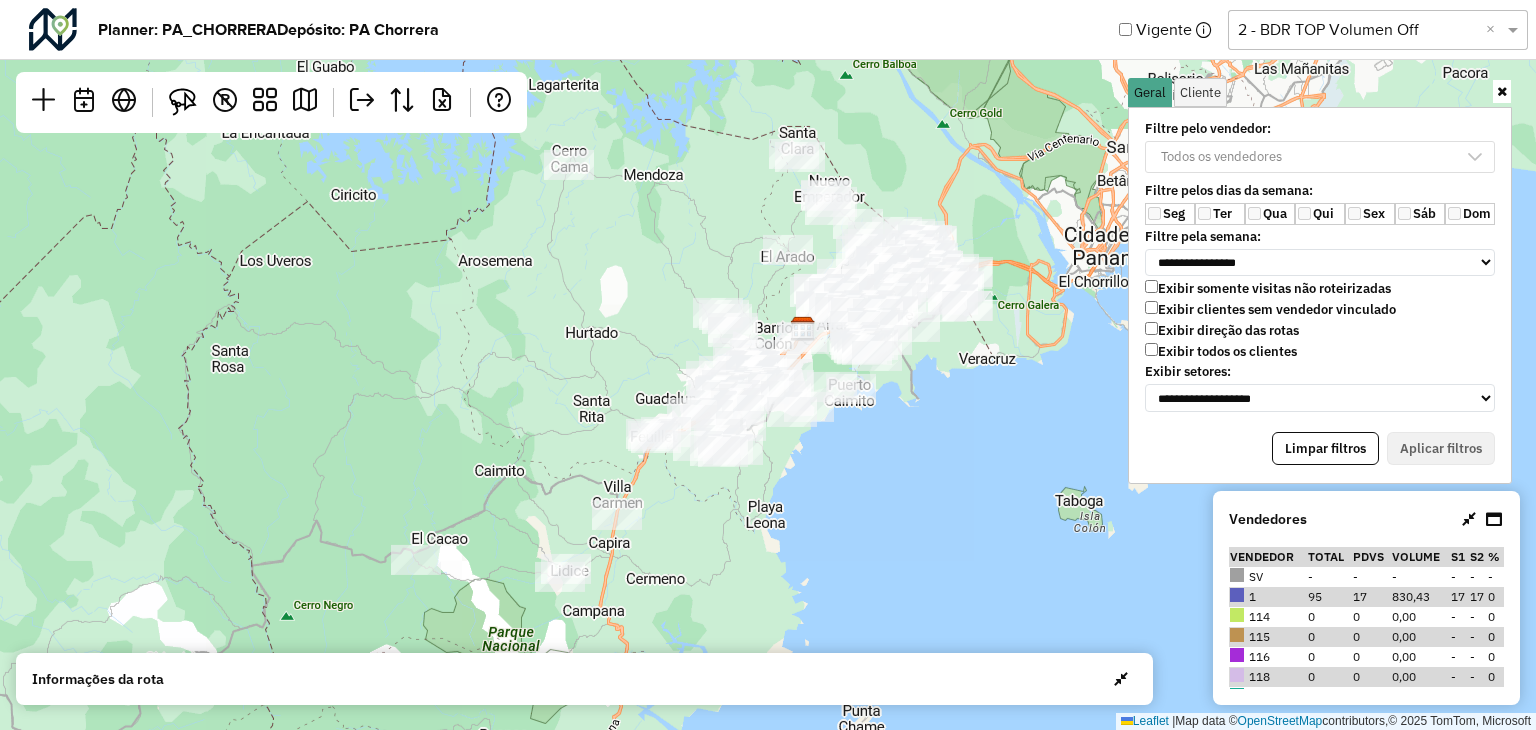 drag, startPoint x: 906, startPoint y: 416, endPoint x: 923, endPoint y: 389, distance: 31.906113 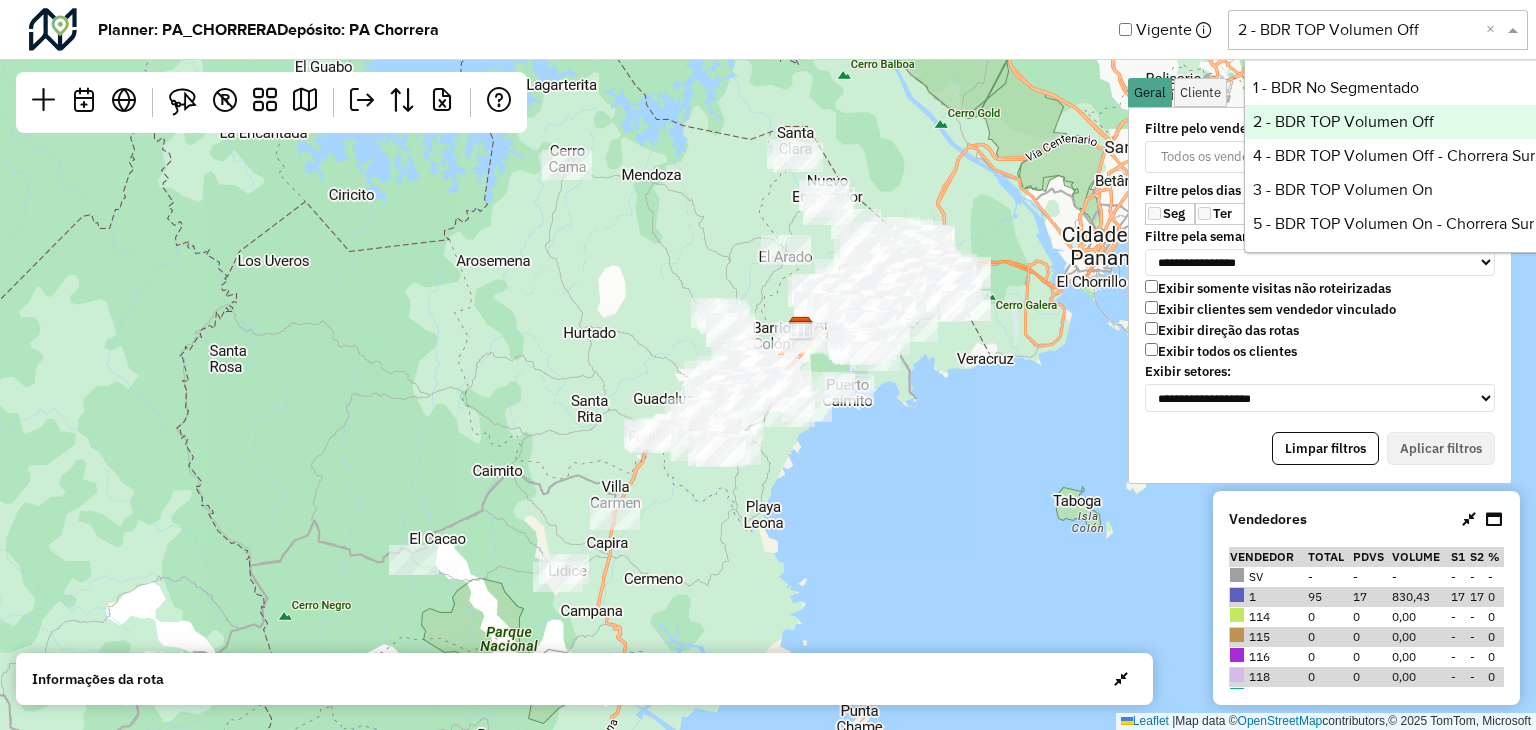 click 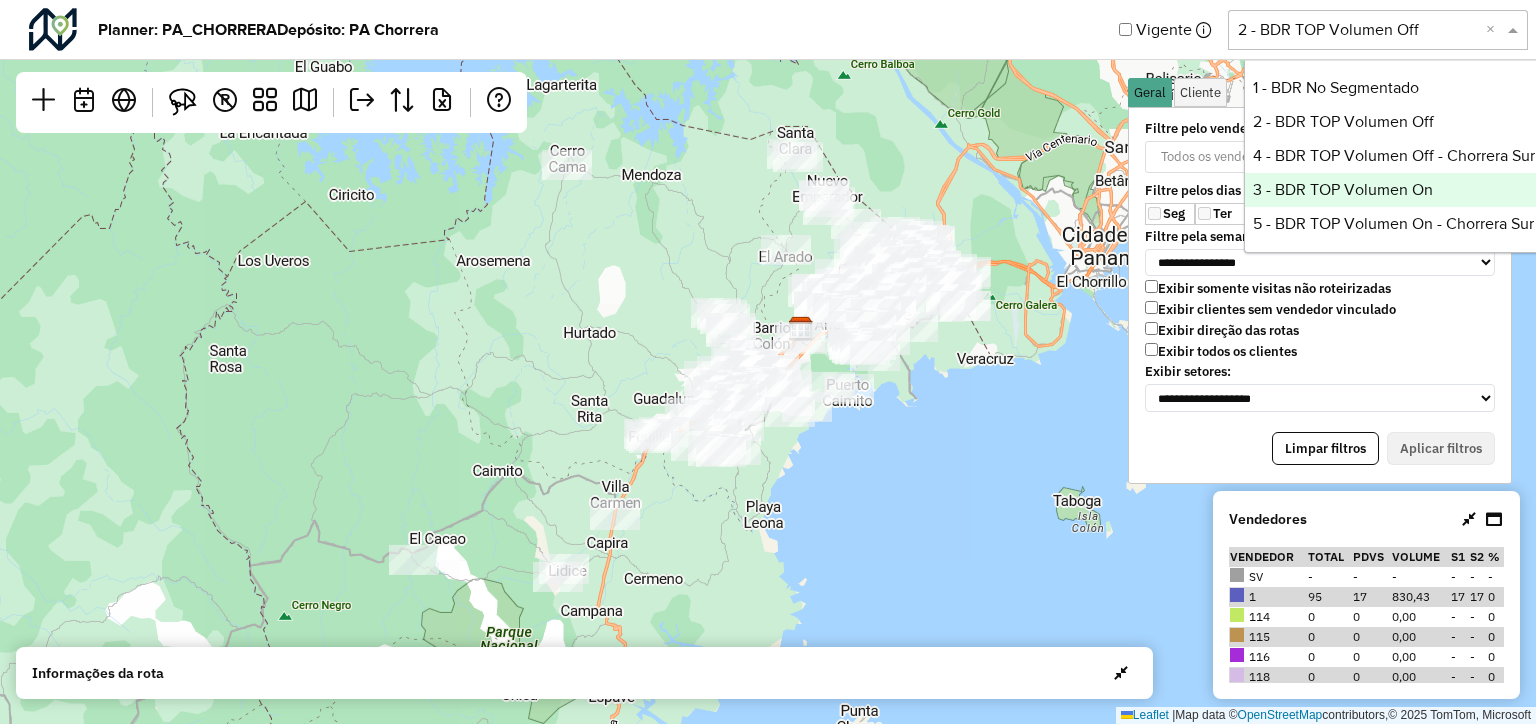click on "3 - BDR TOP Volumen On" at bounding box center (1394, 190) 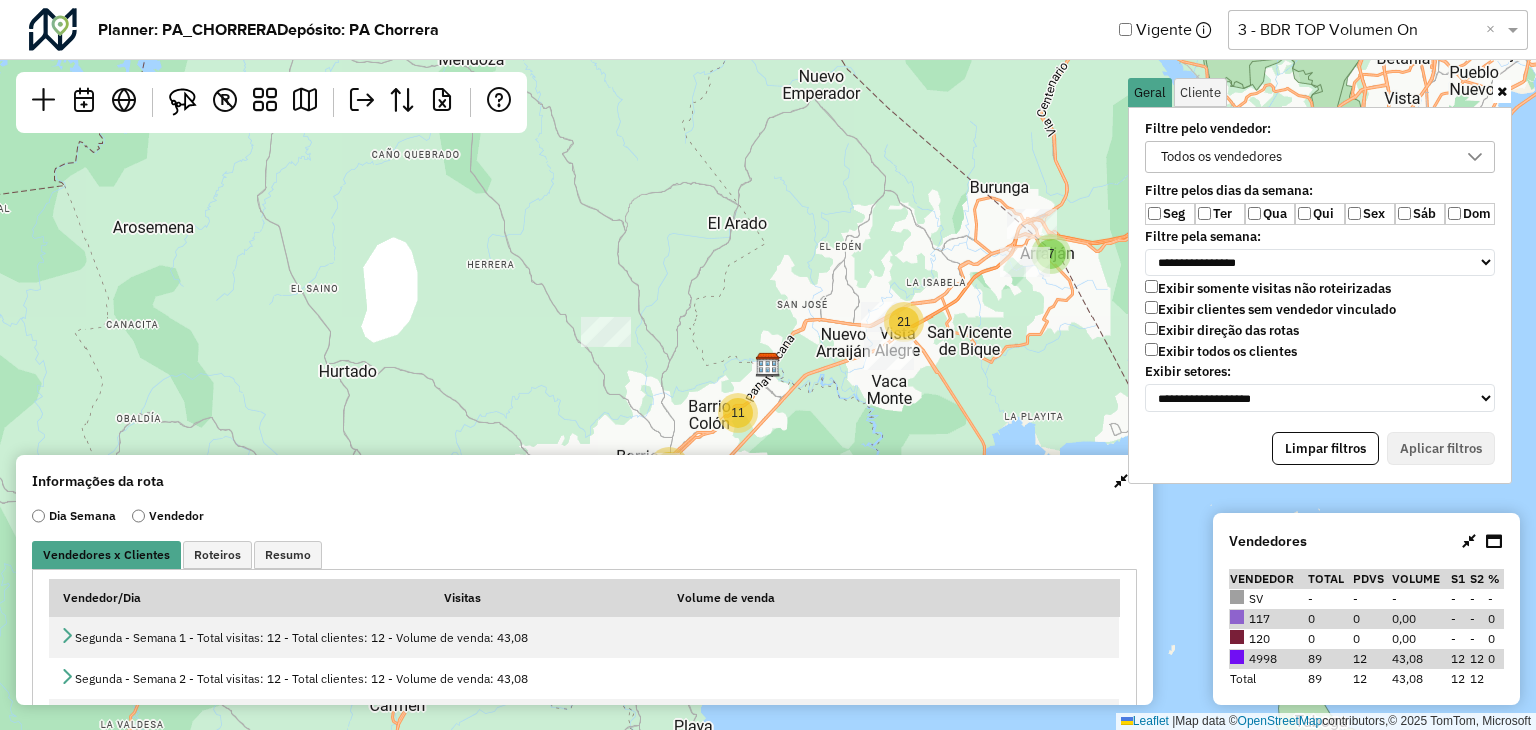 click at bounding box center (1121, 481) 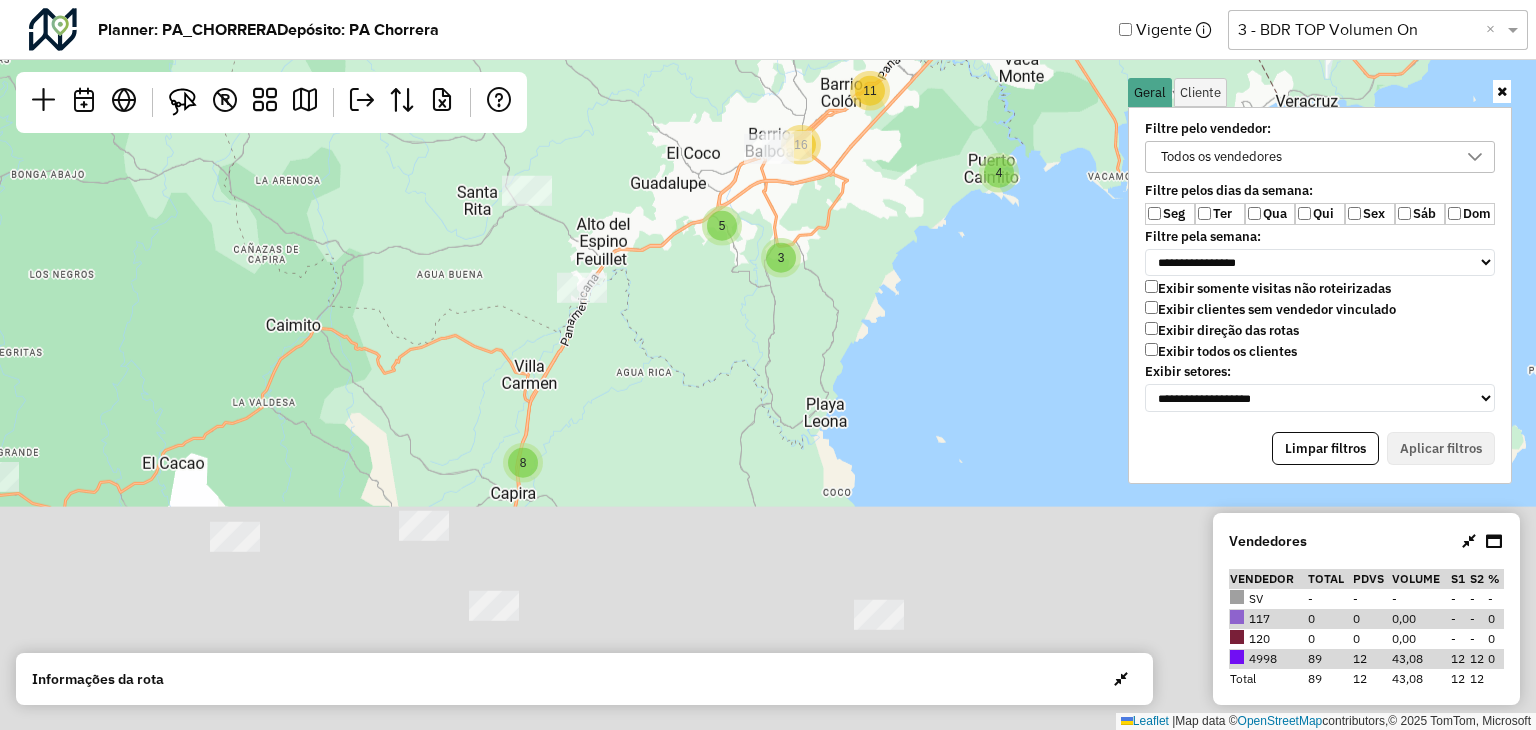 drag, startPoint x: 972, startPoint y: 170, endPoint x: 980, endPoint y: 139, distance: 32.01562 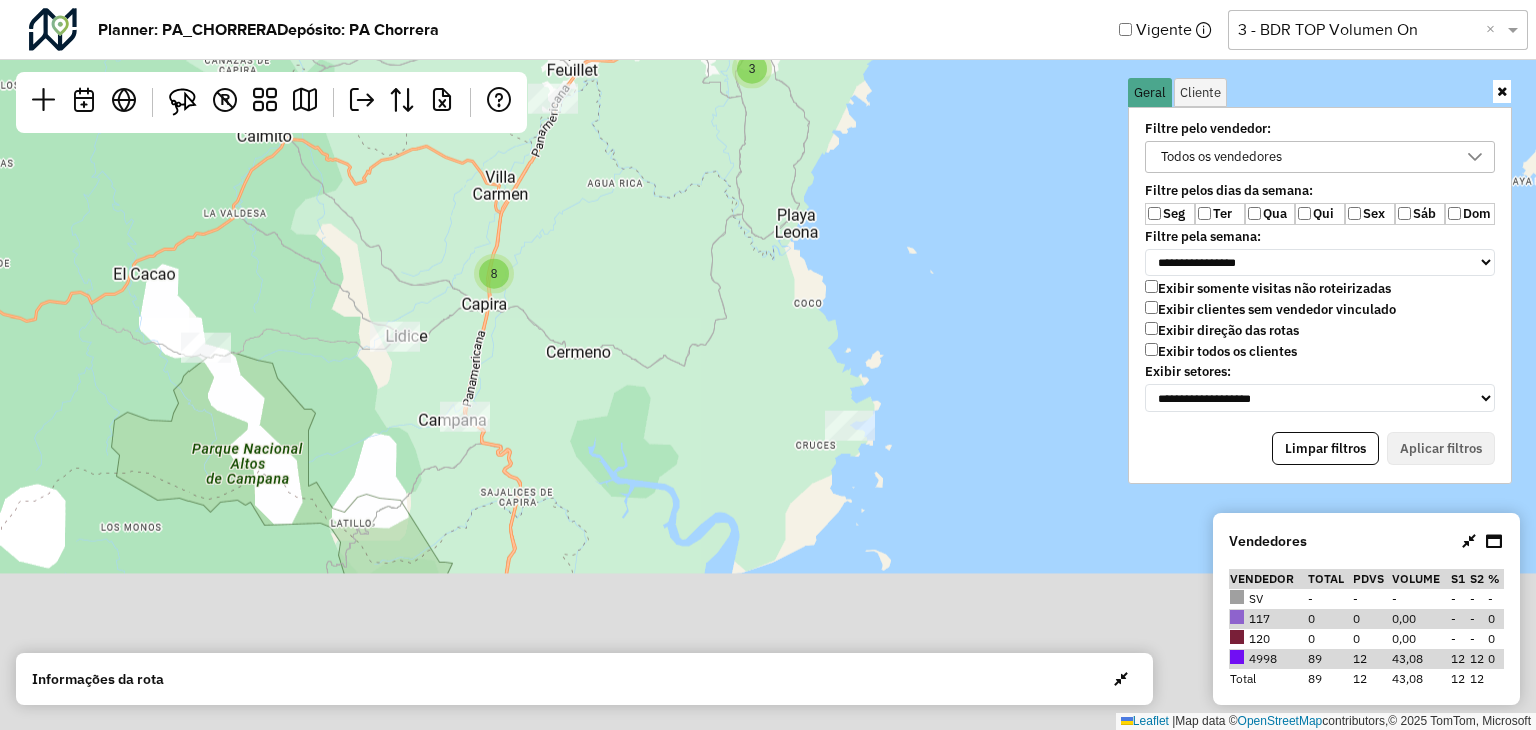 drag, startPoint x: 908, startPoint y: 473, endPoint x: 868, endPoint y: 321, distance: 157.17506 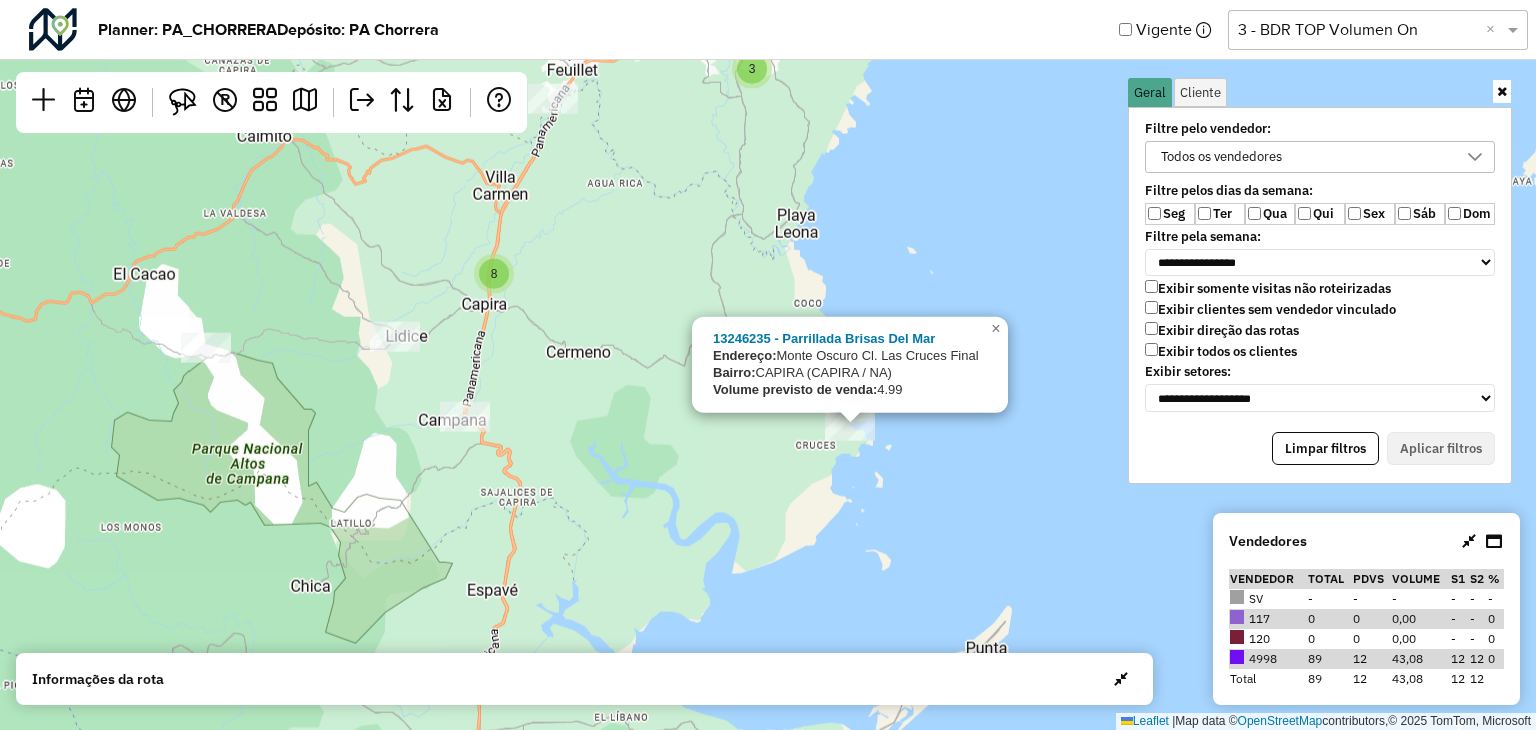 click on "13246235 - Parrillada Brisas Del Mar
Endereço:  Monte Oscuro Cl. Las Cruces Final
Bairro:  CAPIRA (CAPIRA / NA)
Volume previsto de venda:  4.99" 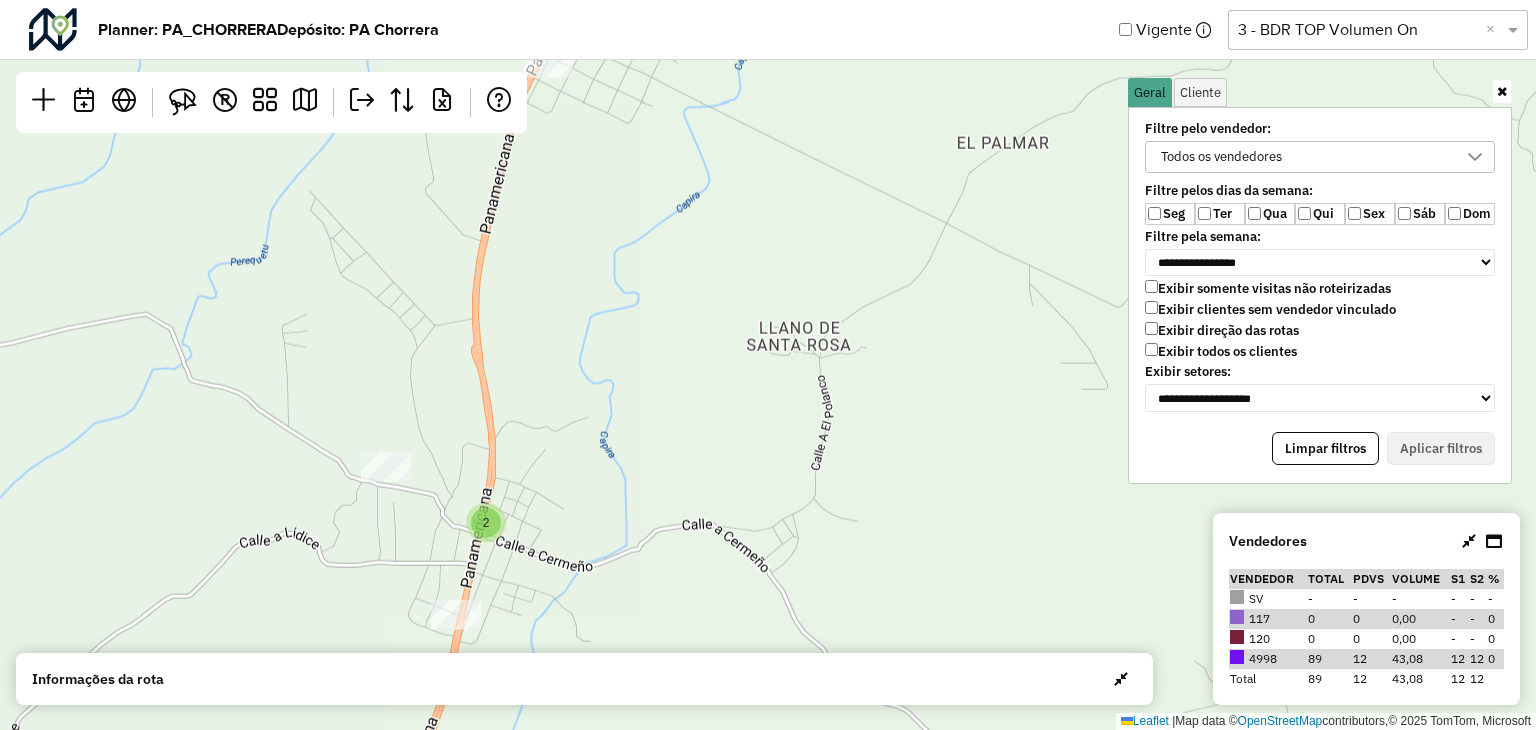 click on "2 2  Leaflet   |  Map data ©  OpenStreetMap  contributors,© 2025 TomTom, Microsoft" 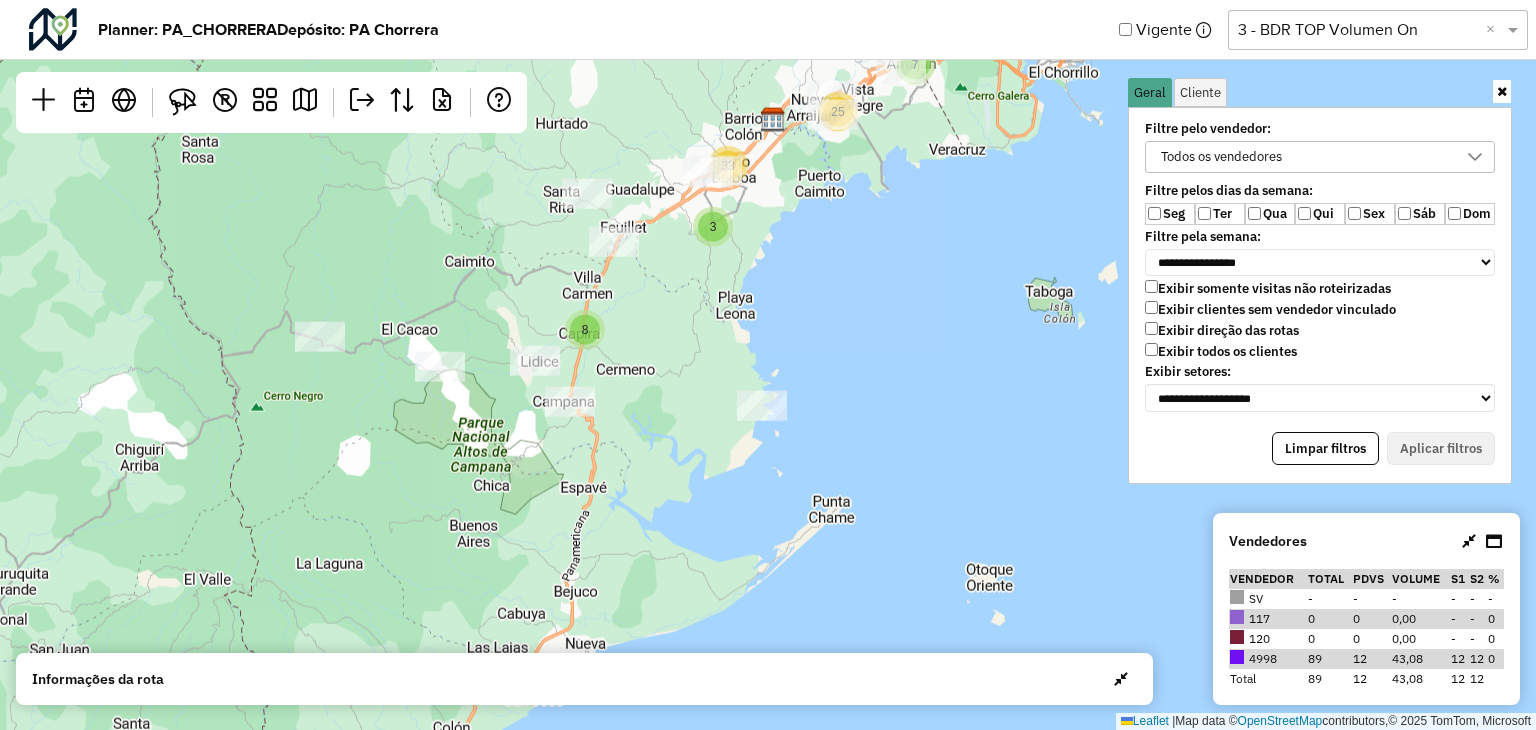 drag, startPoint x: 699, startPoint y: 237, endPoint x: 624, endPoint y: 357, distance: 141.50972 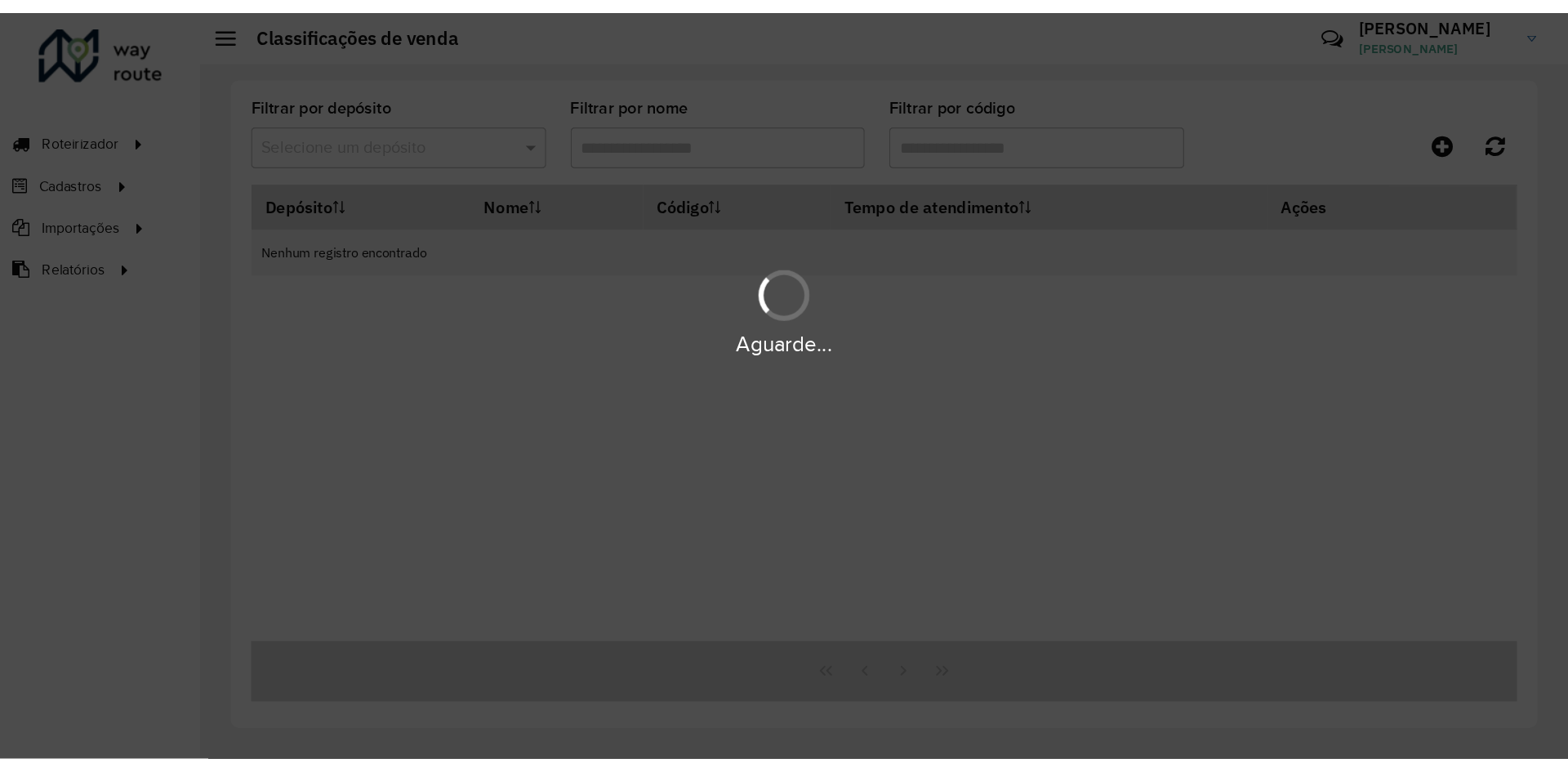 scroll, scrollTop: 0, scrollLeft: 0, axis: both 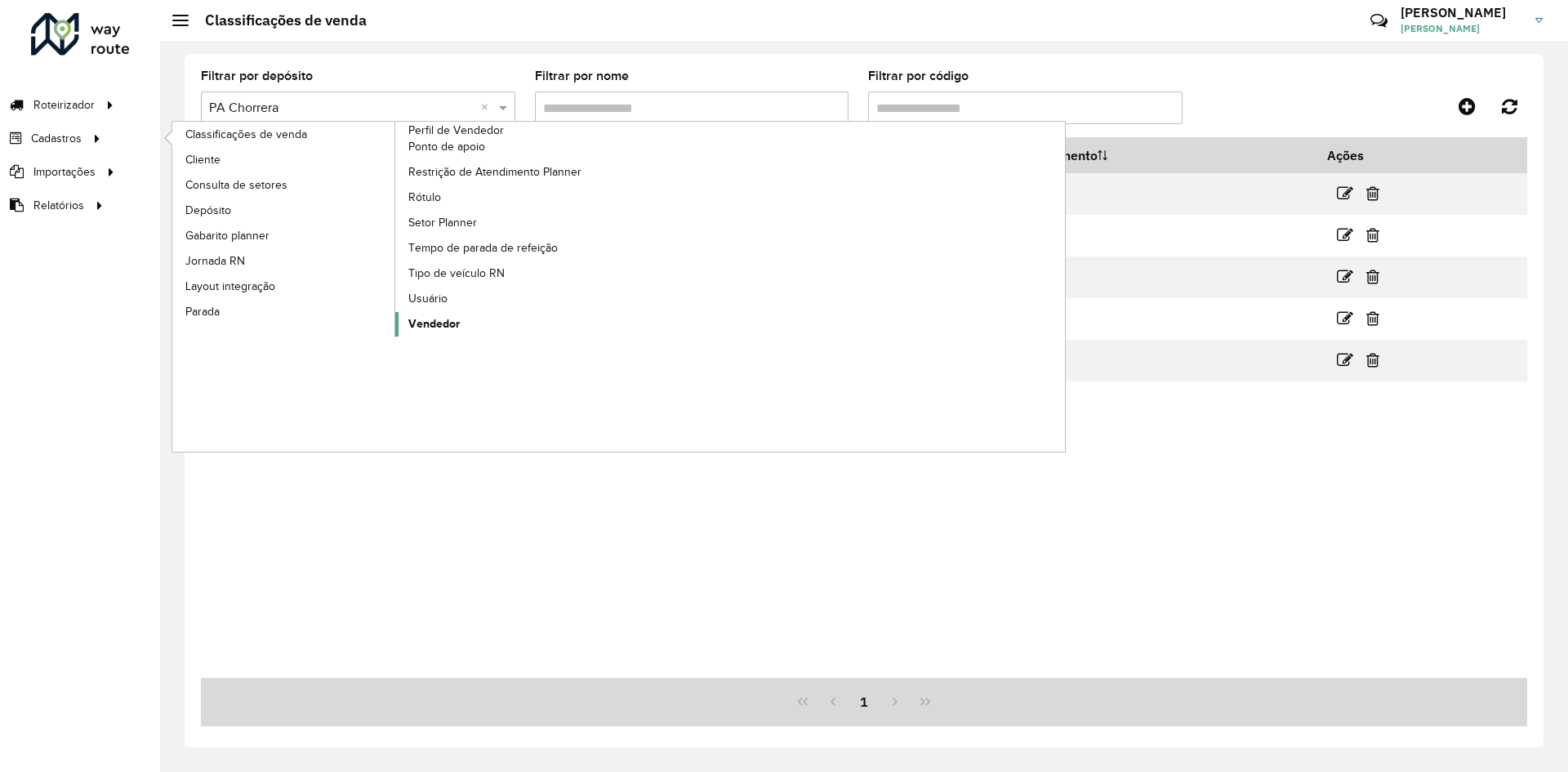 click on "Vendedor" 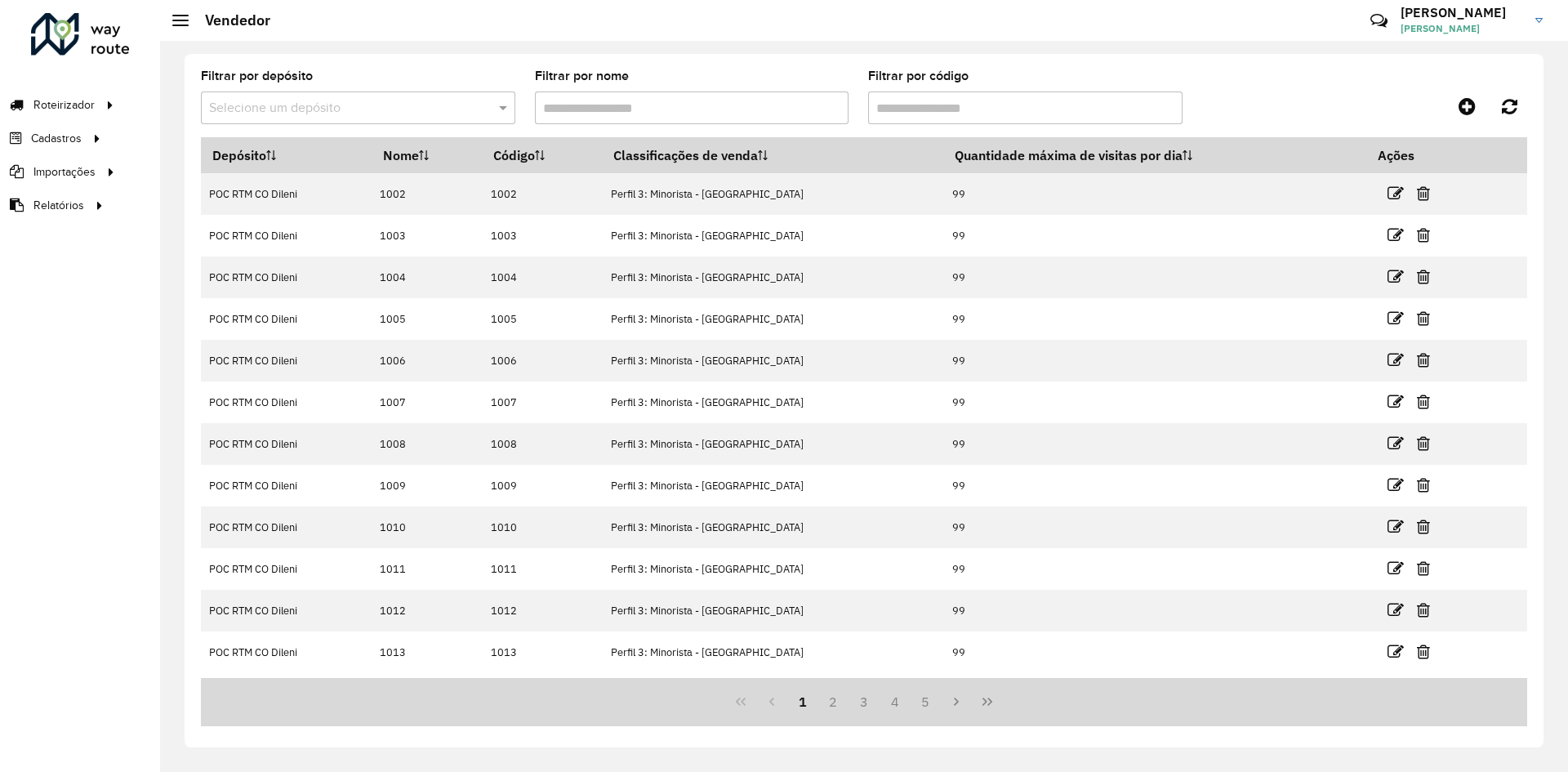click on "Filtrar por depósito  Selecione um depósito" 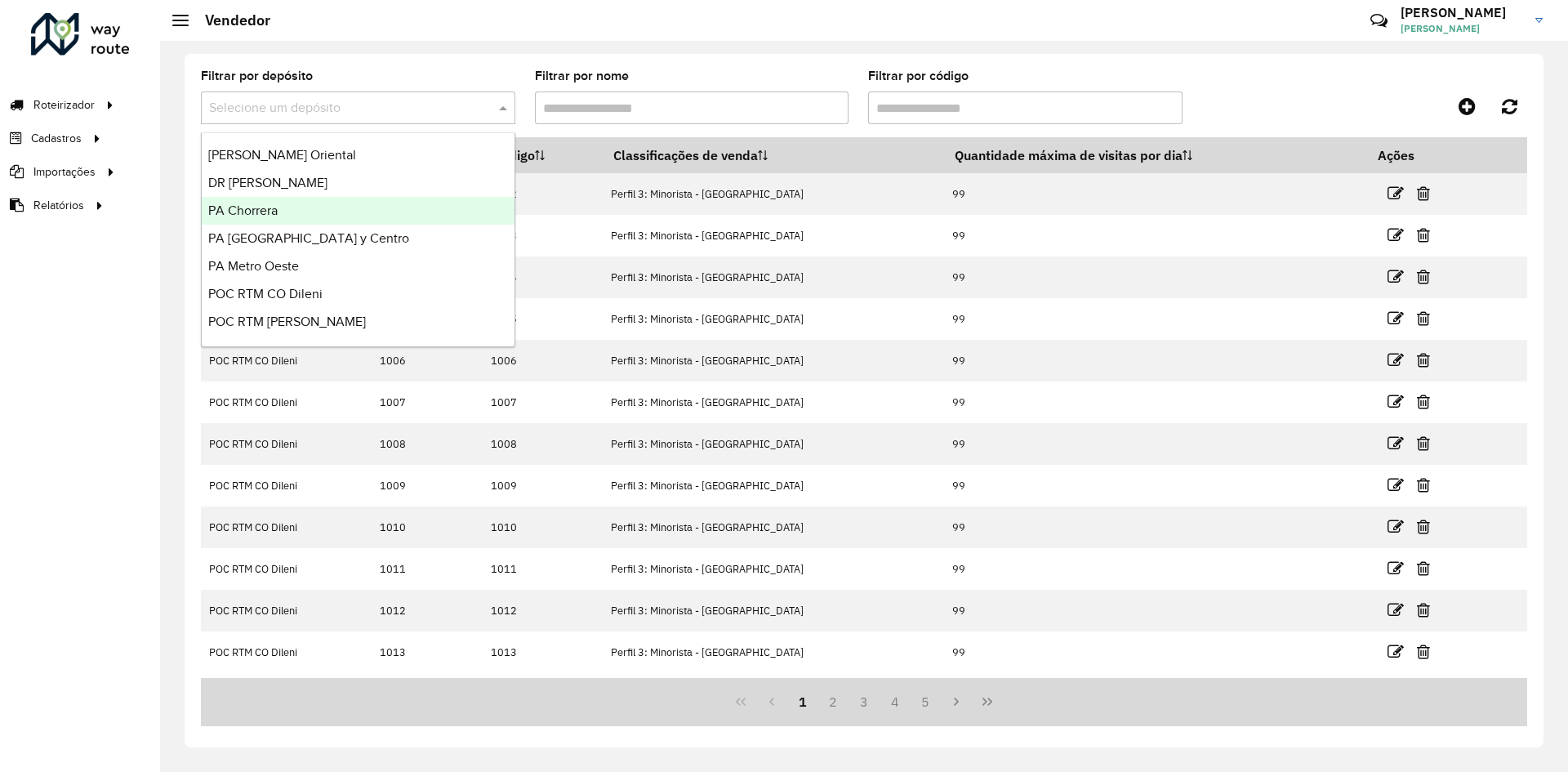 click on "PA Chorrera" at bounding box center [358, 211] 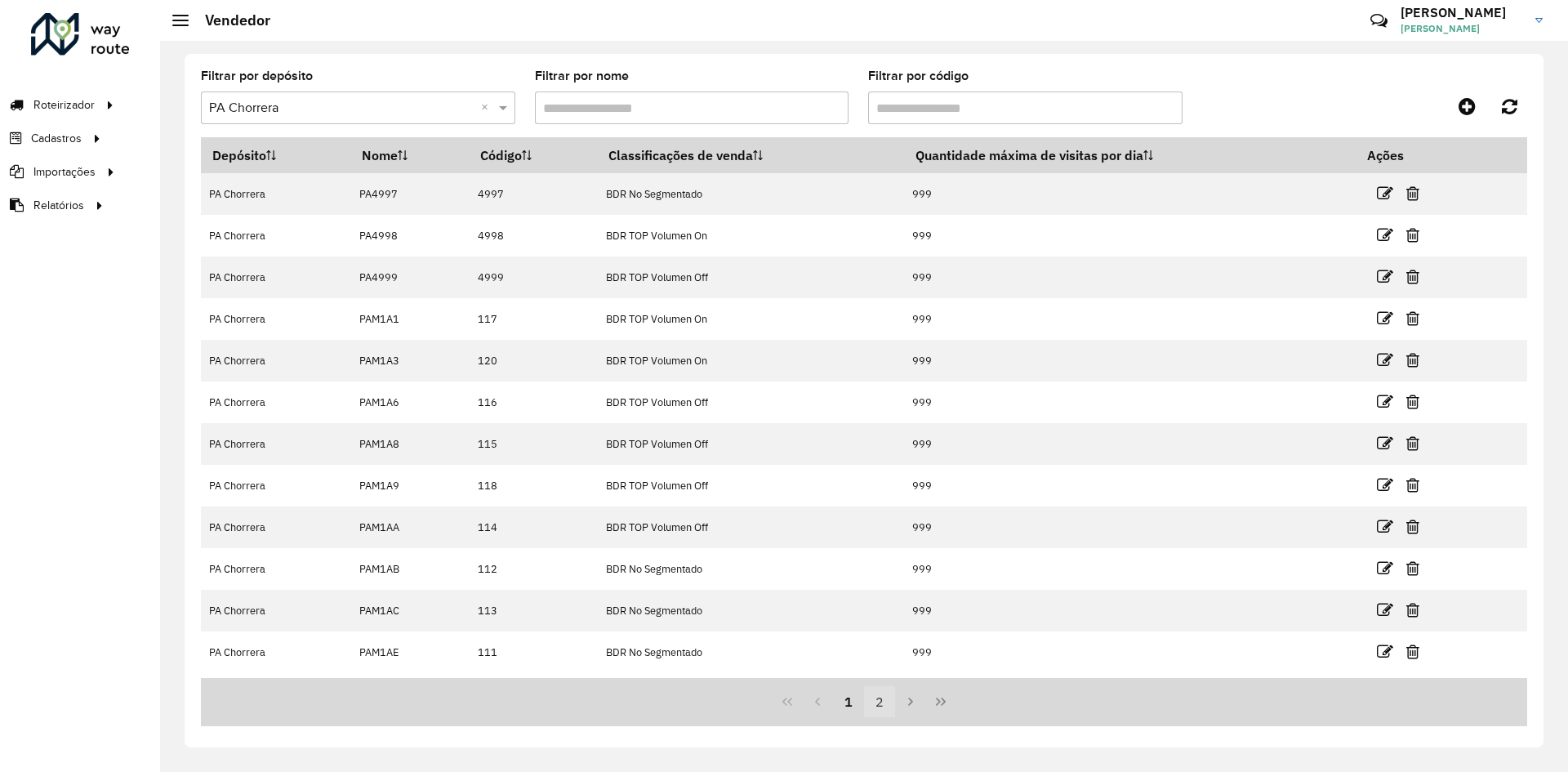 click on "2" at bounding box center [880, 702] 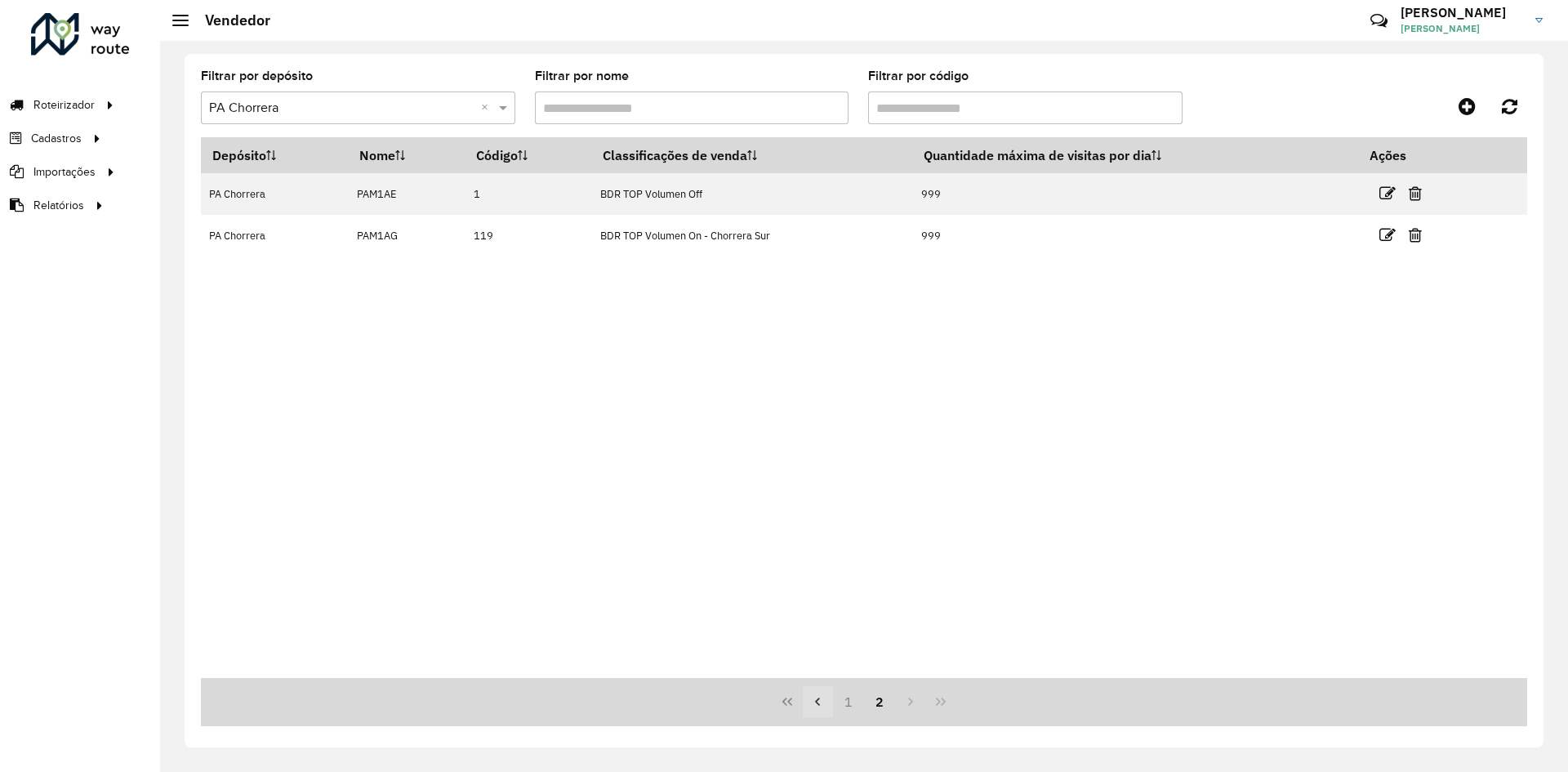 click 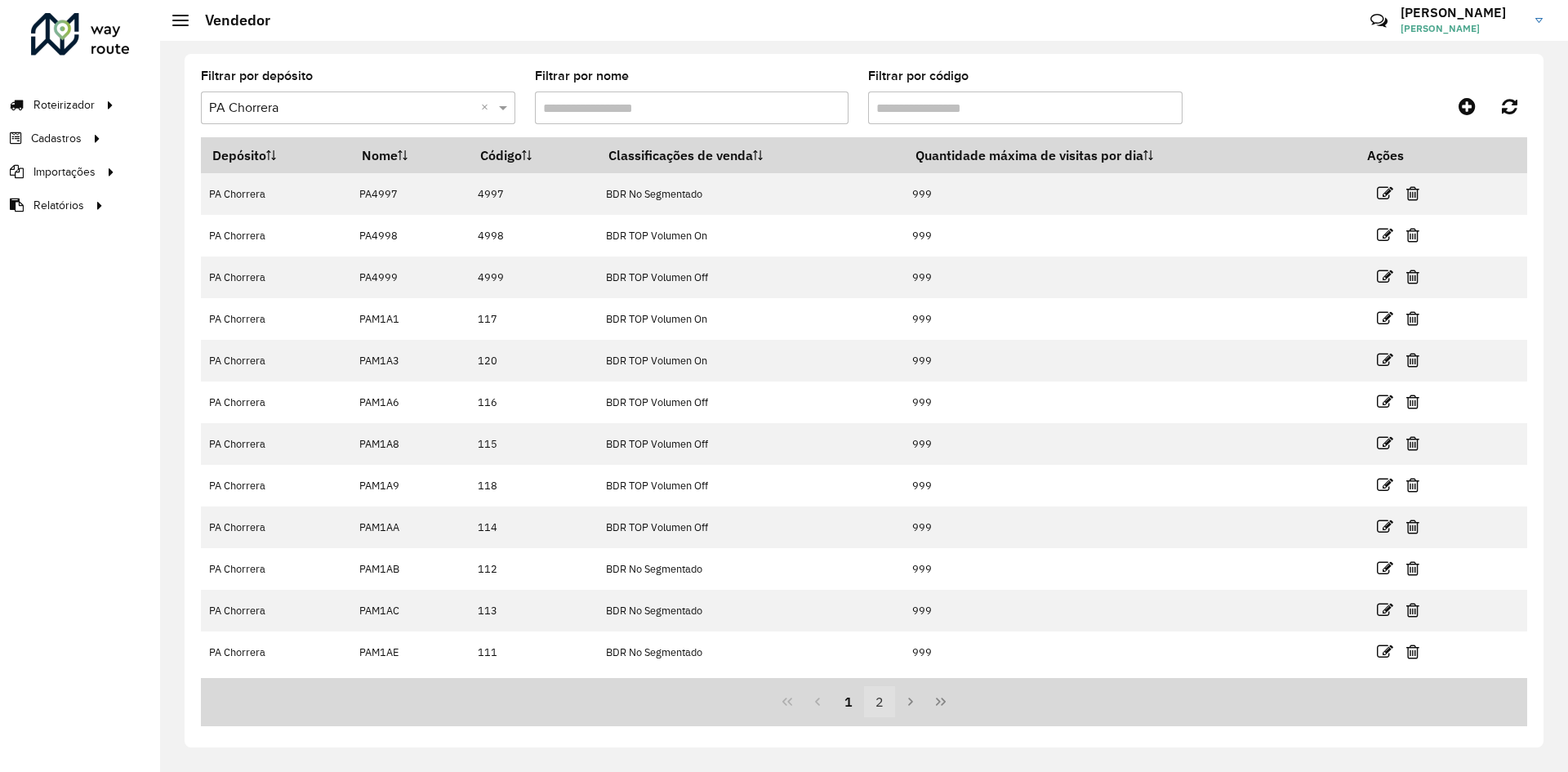 click on "2" at bounding box center [880, 702] 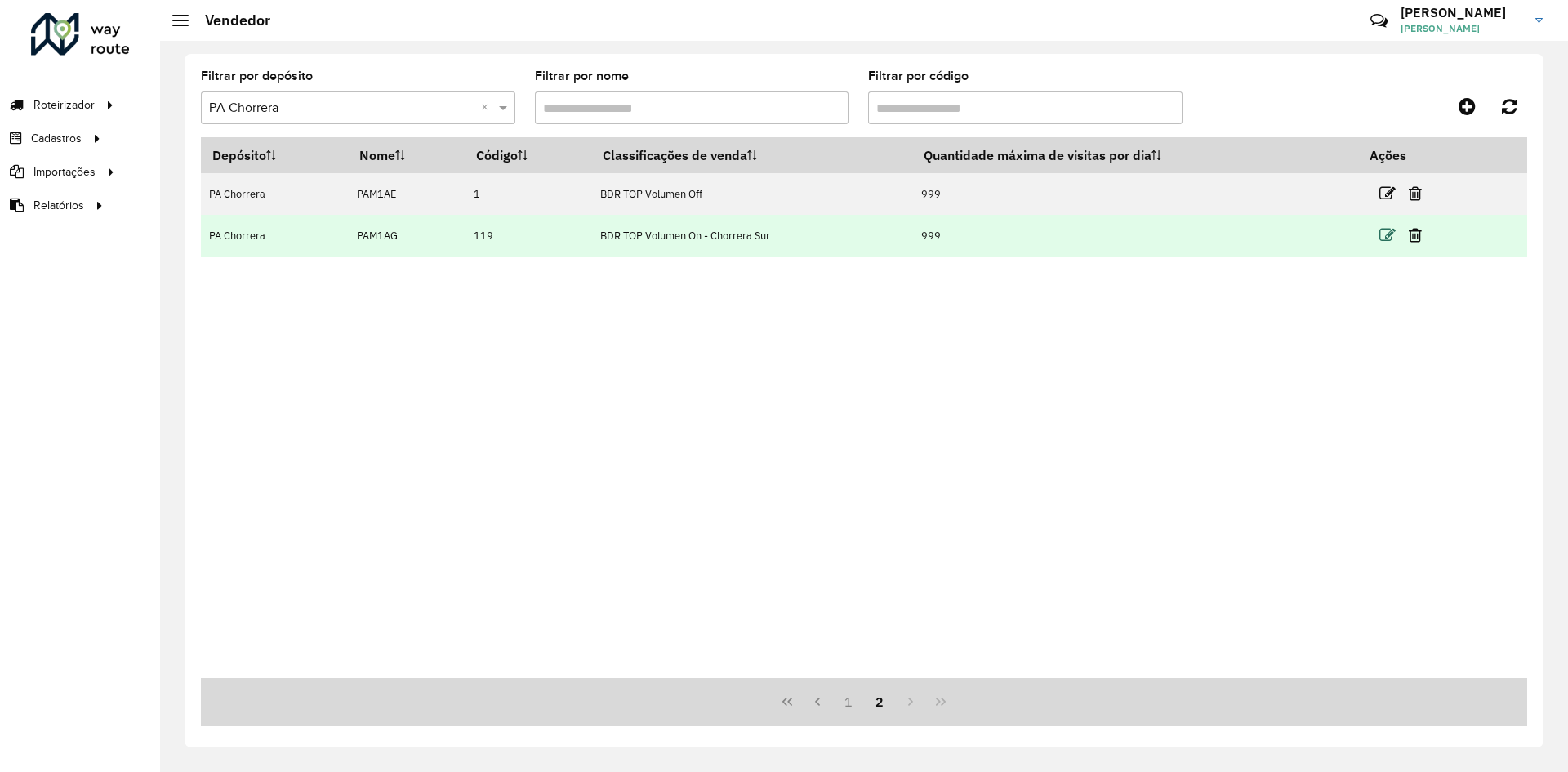 click at bounding box center [1388, 235] 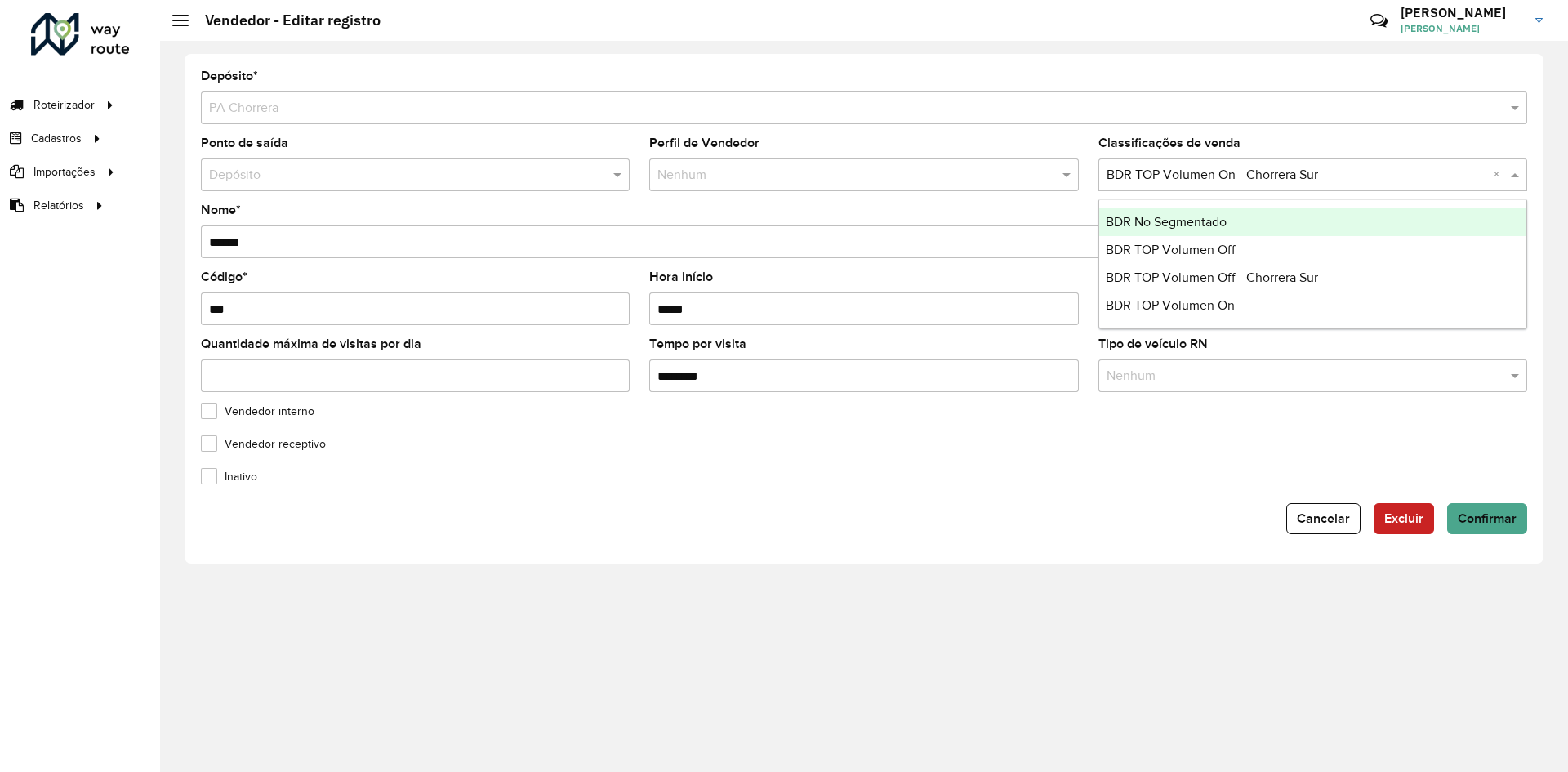 click at bounding box center (1296, 176) 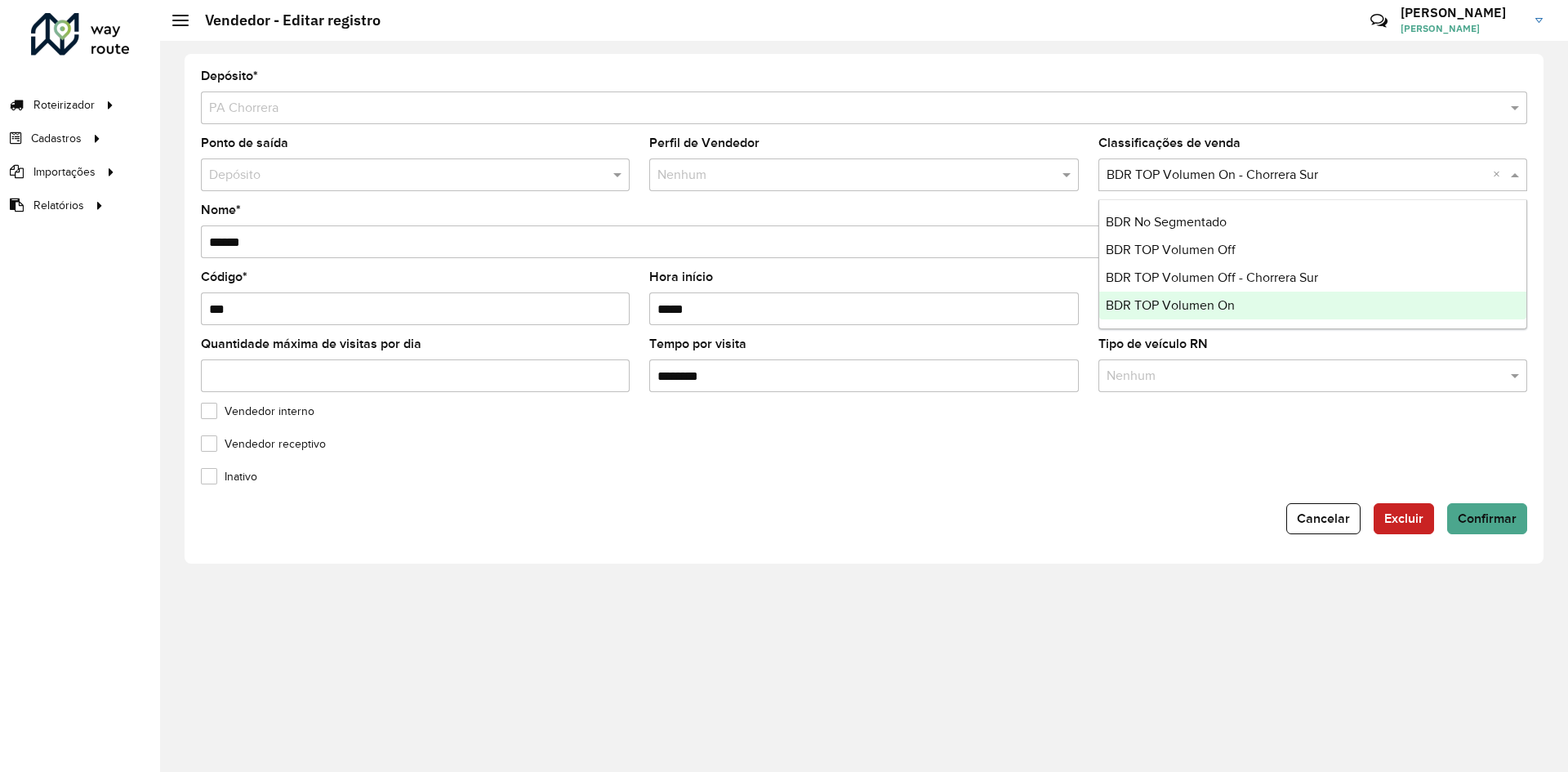 drag, startPoint x: 1276, startPoint y: 297, endPoint x: 1307, endPoint y: 318, distance: 37.44329 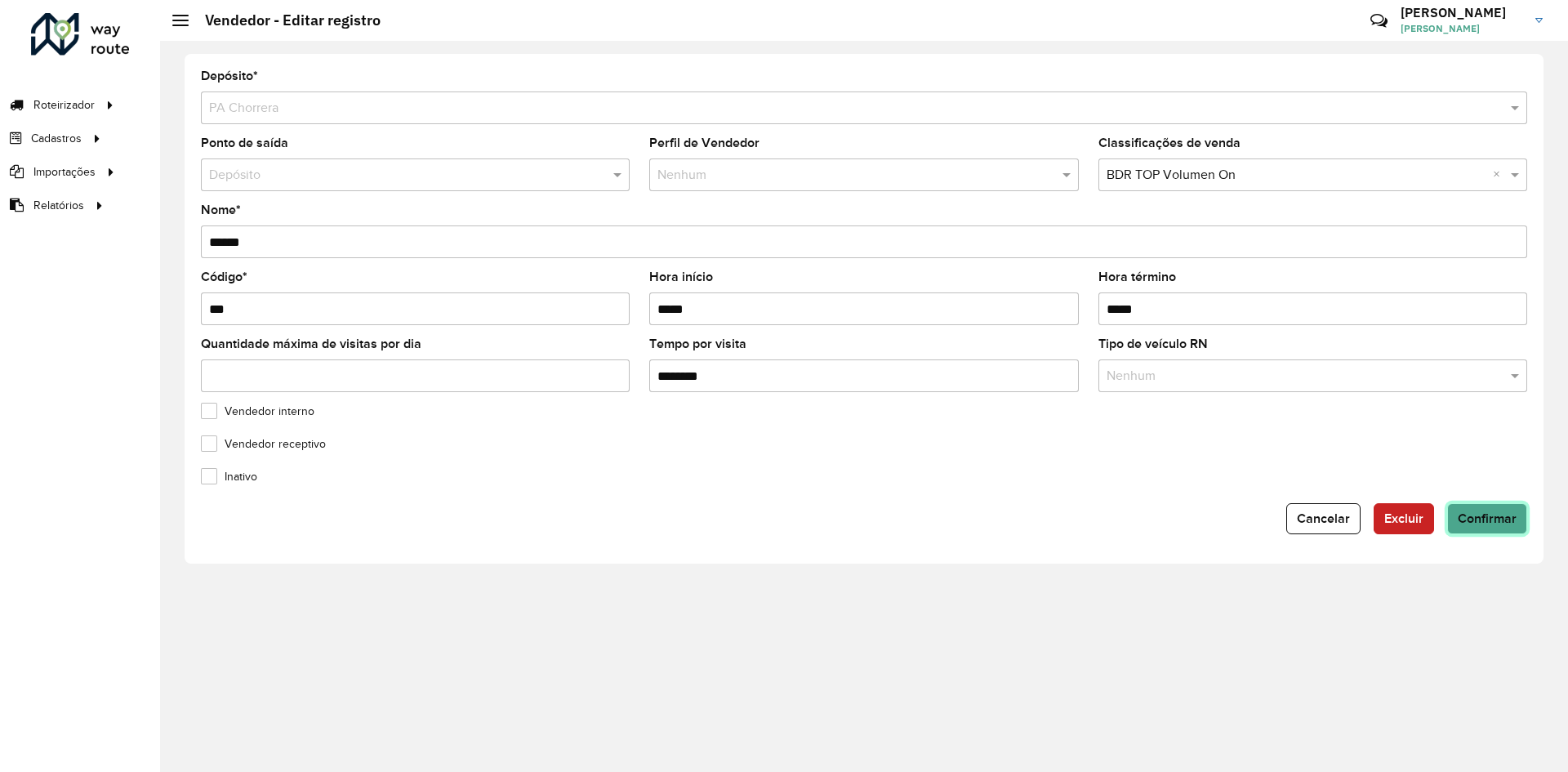 drag, startPoint x: 1467, startPoint y: 506, endPoint x: 1433, endPoint y: 506, distance: 34 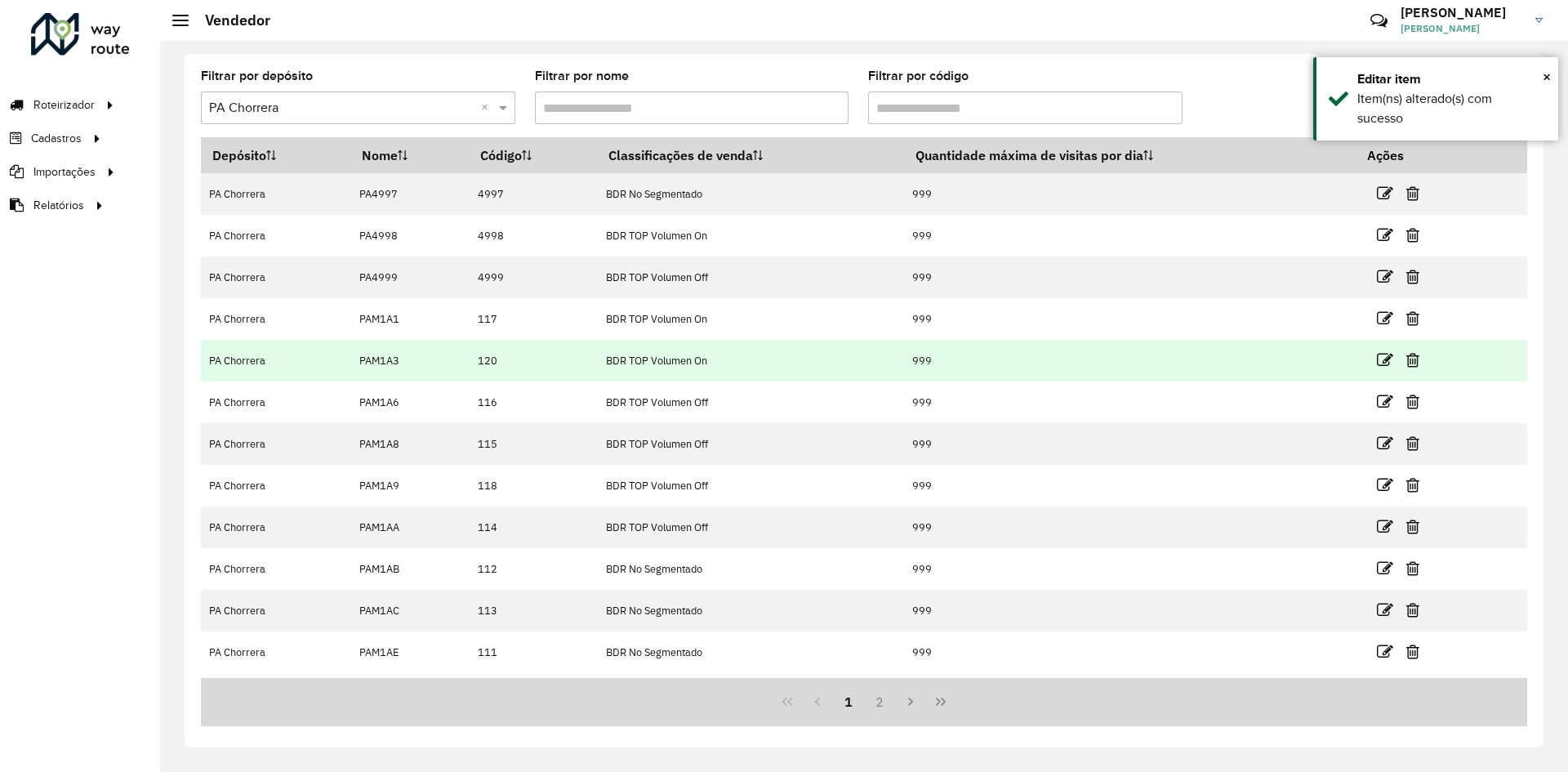drag, startPoint x: 606, startPoint y: 357, endPoint x: 736, endPoint y: 351, distance: 130.138 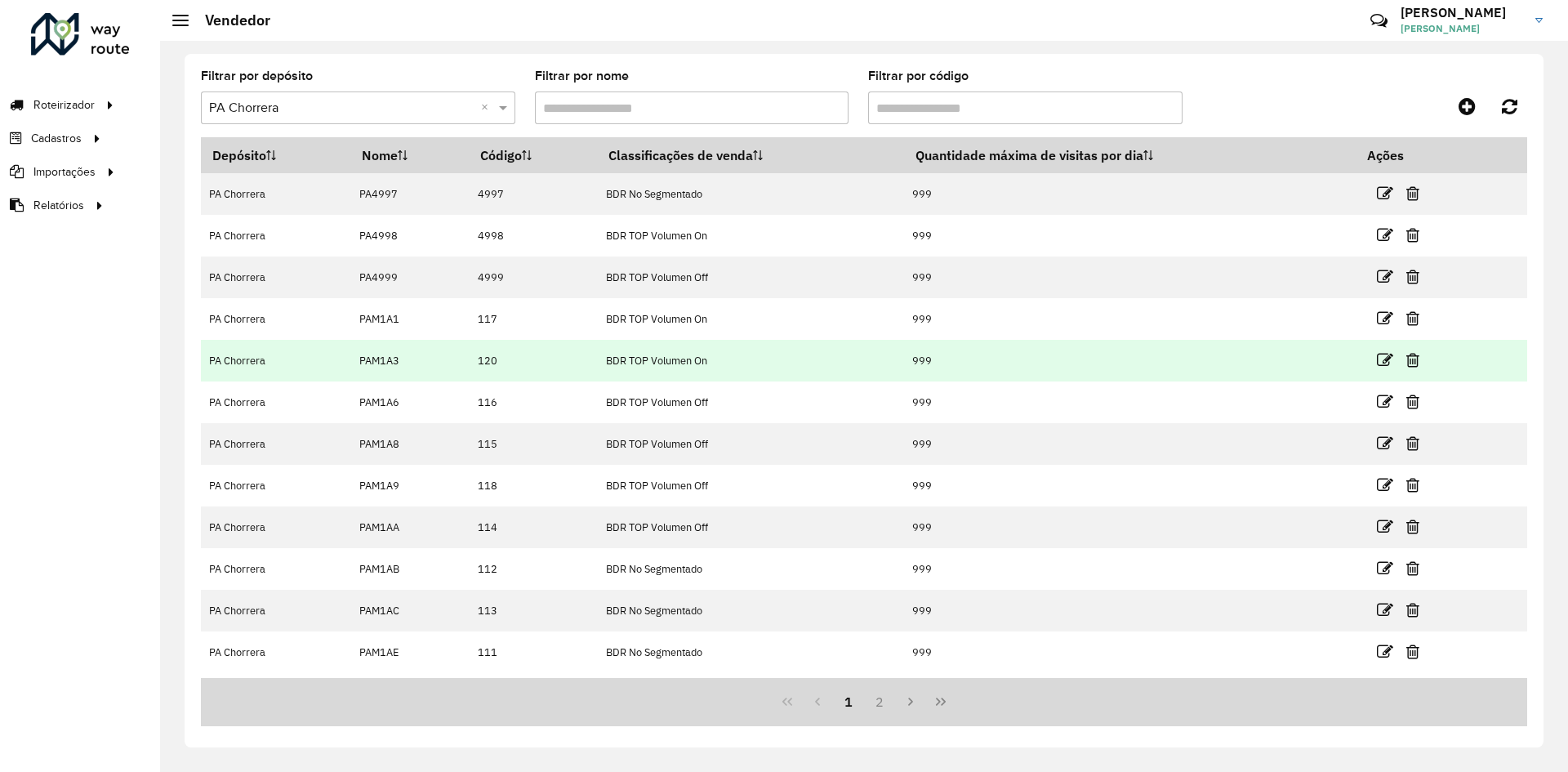 click on "BDR TOP Volumen On" at bounding box center [751, 360] 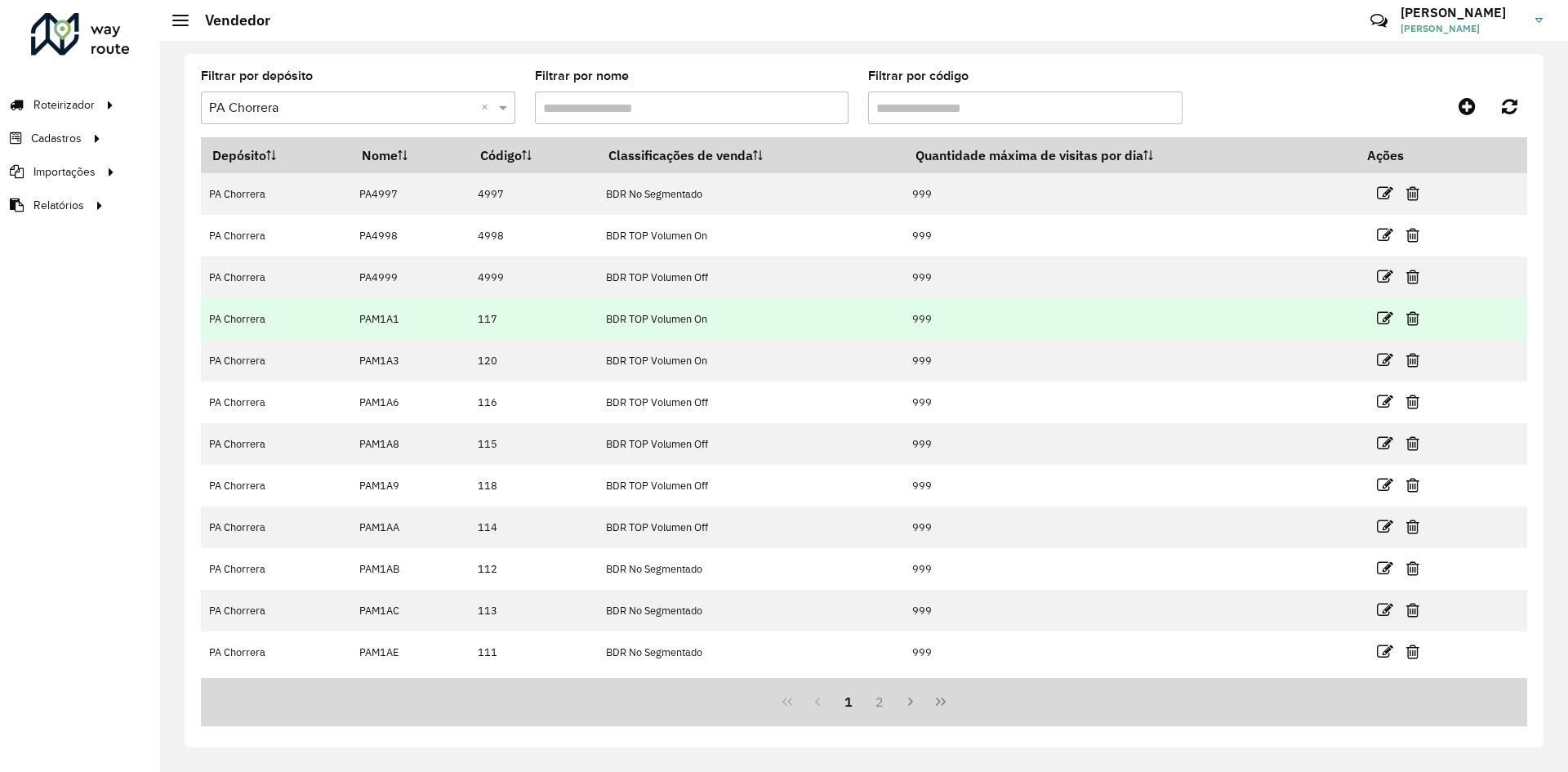 click at bounding box center (1413, 318) 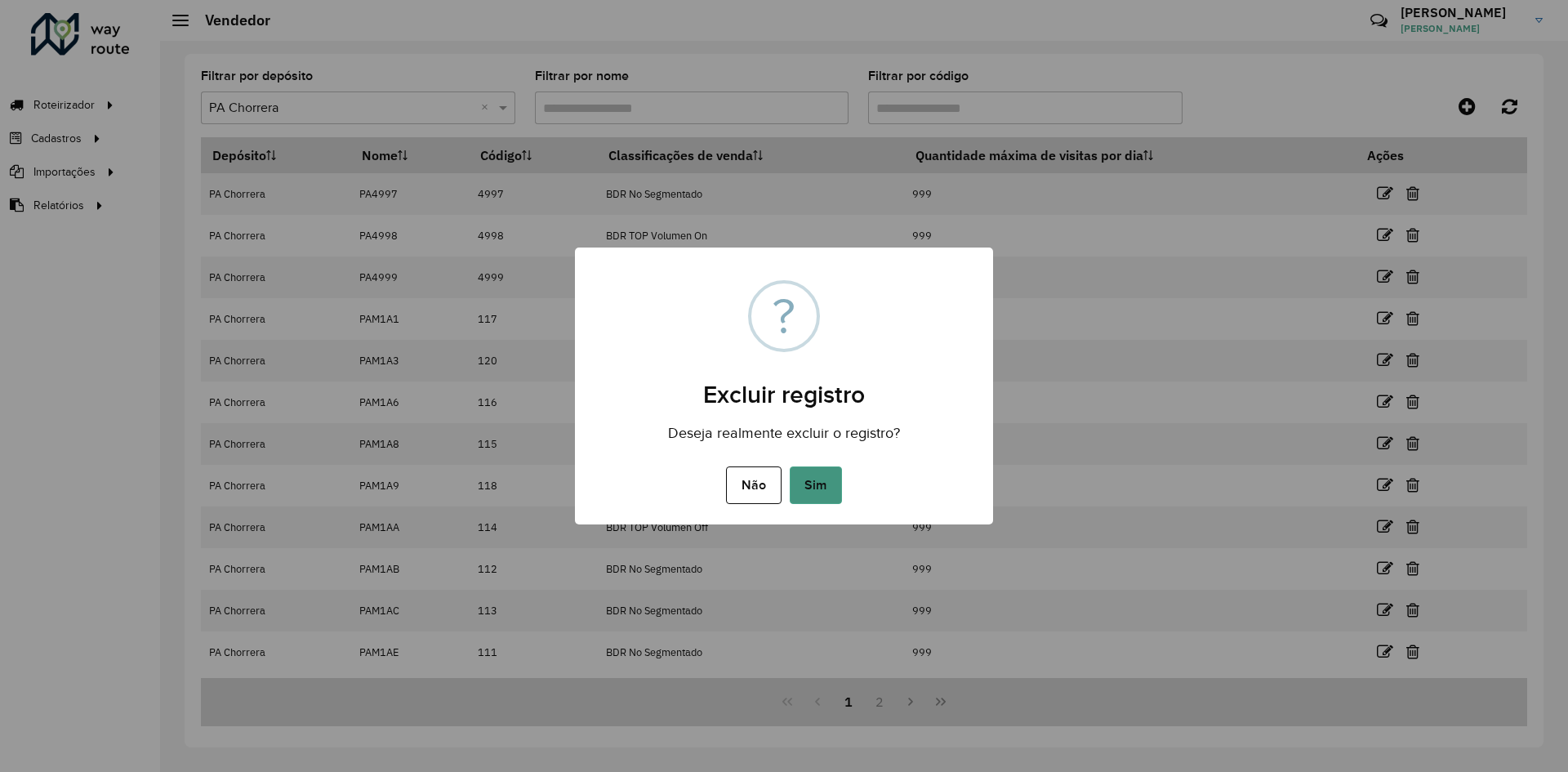 drag, startPoint x: 824, startPoint y: 471, endPoint x: 831, endPoint y: 467, distance: 8.06226 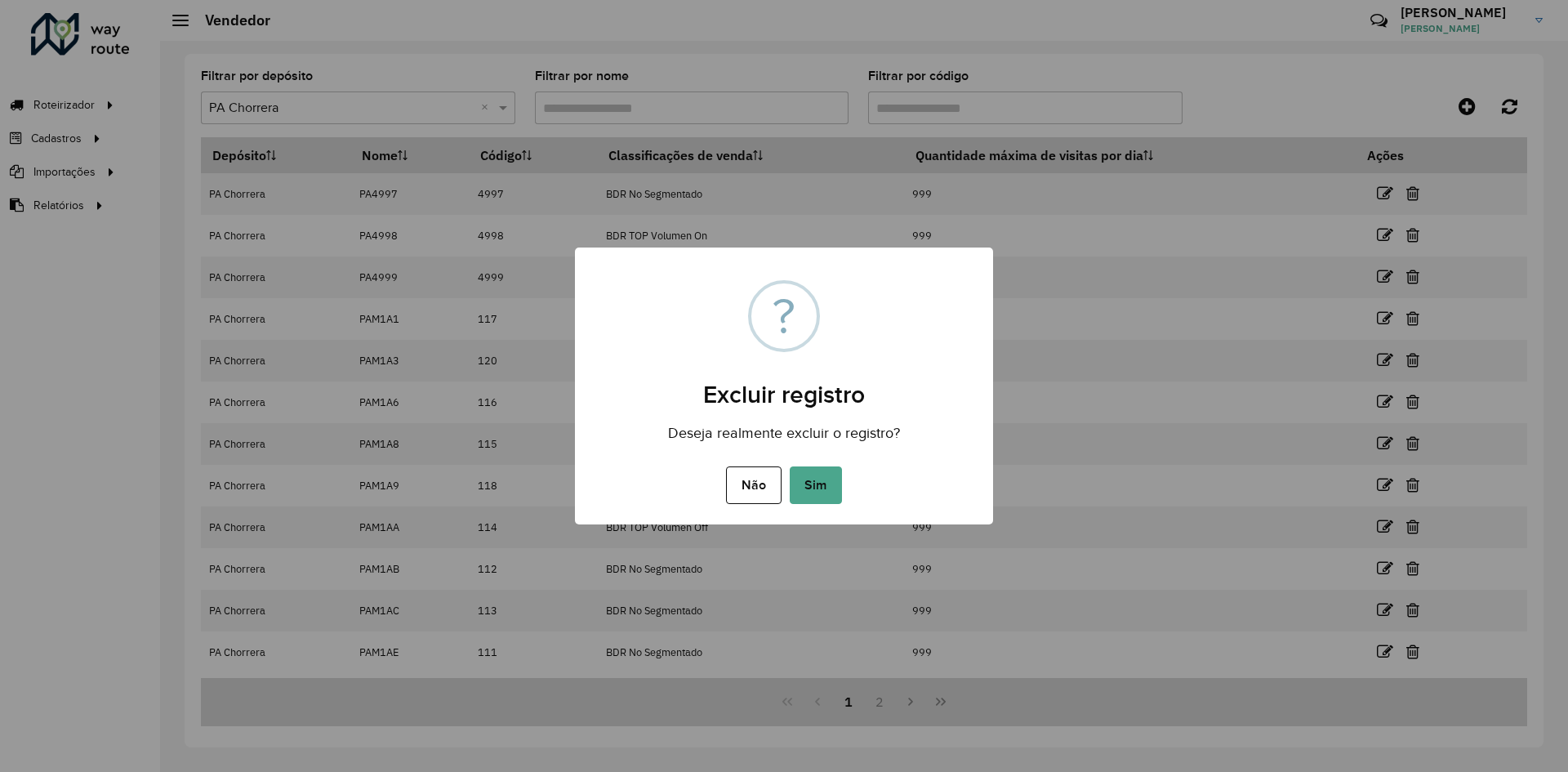 click on "Sim" at bounding box center [816, 485] 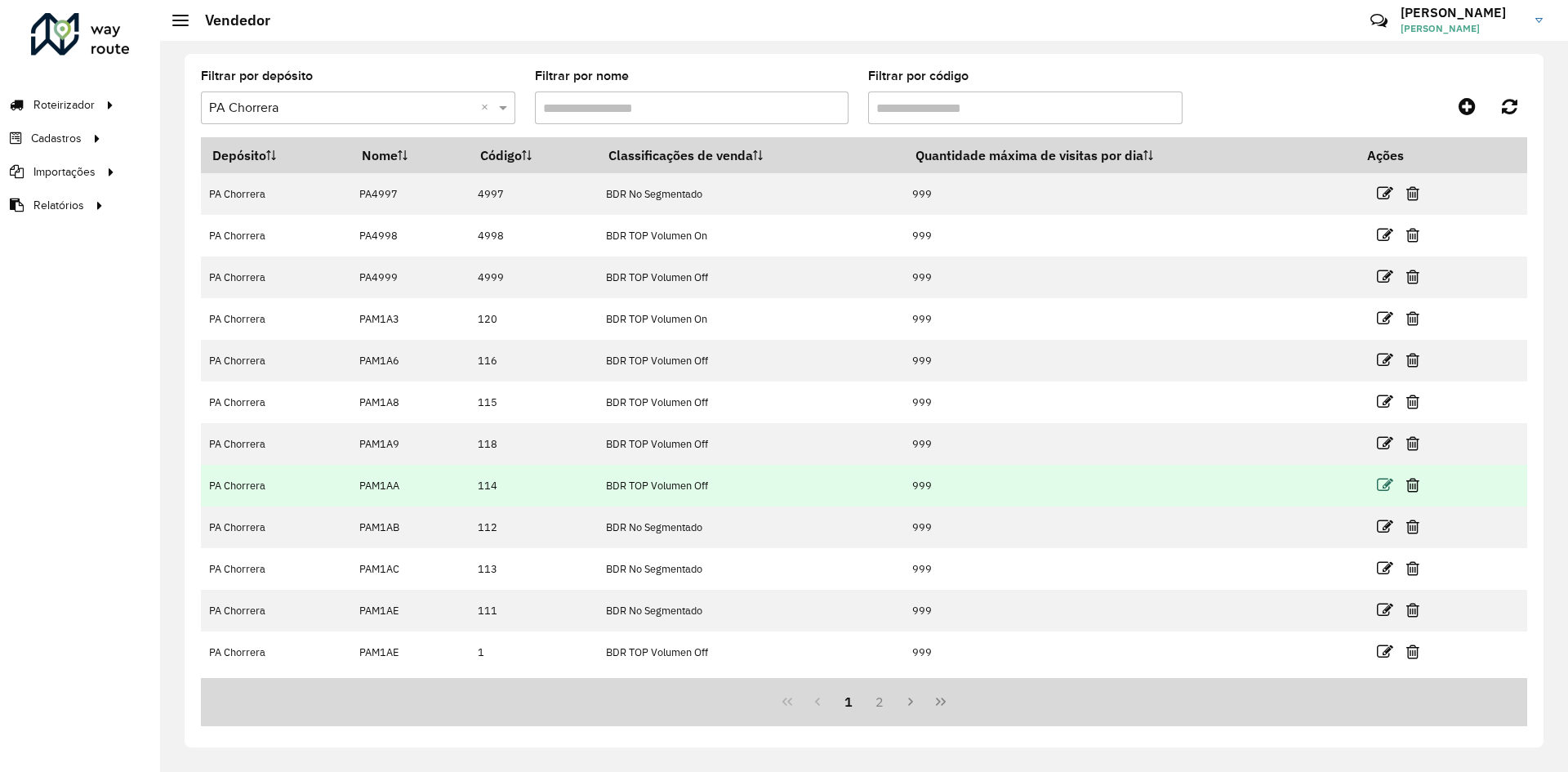 click at bounding box center (1385, 485) 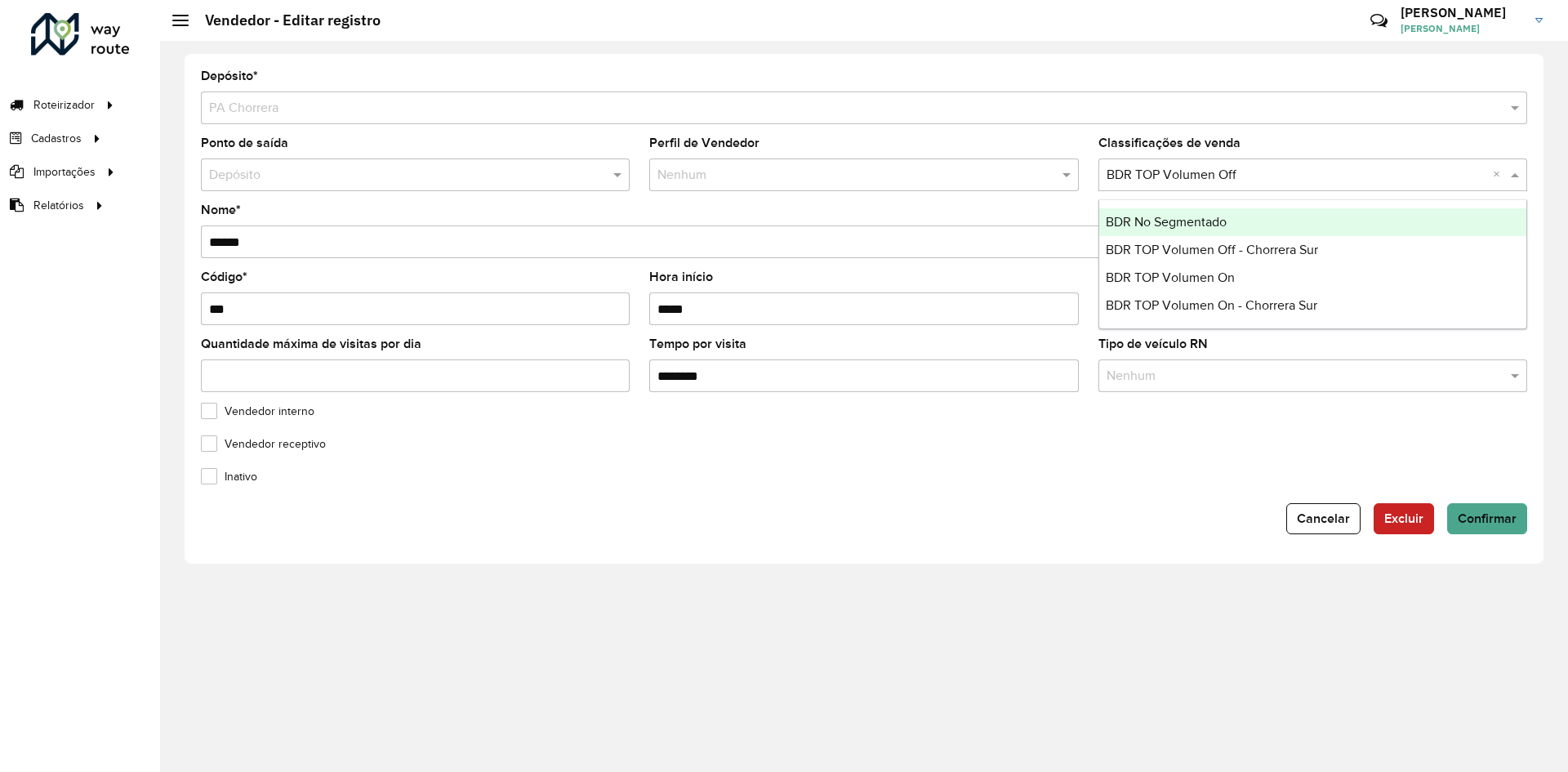 click at bounding box center (1296, 176) 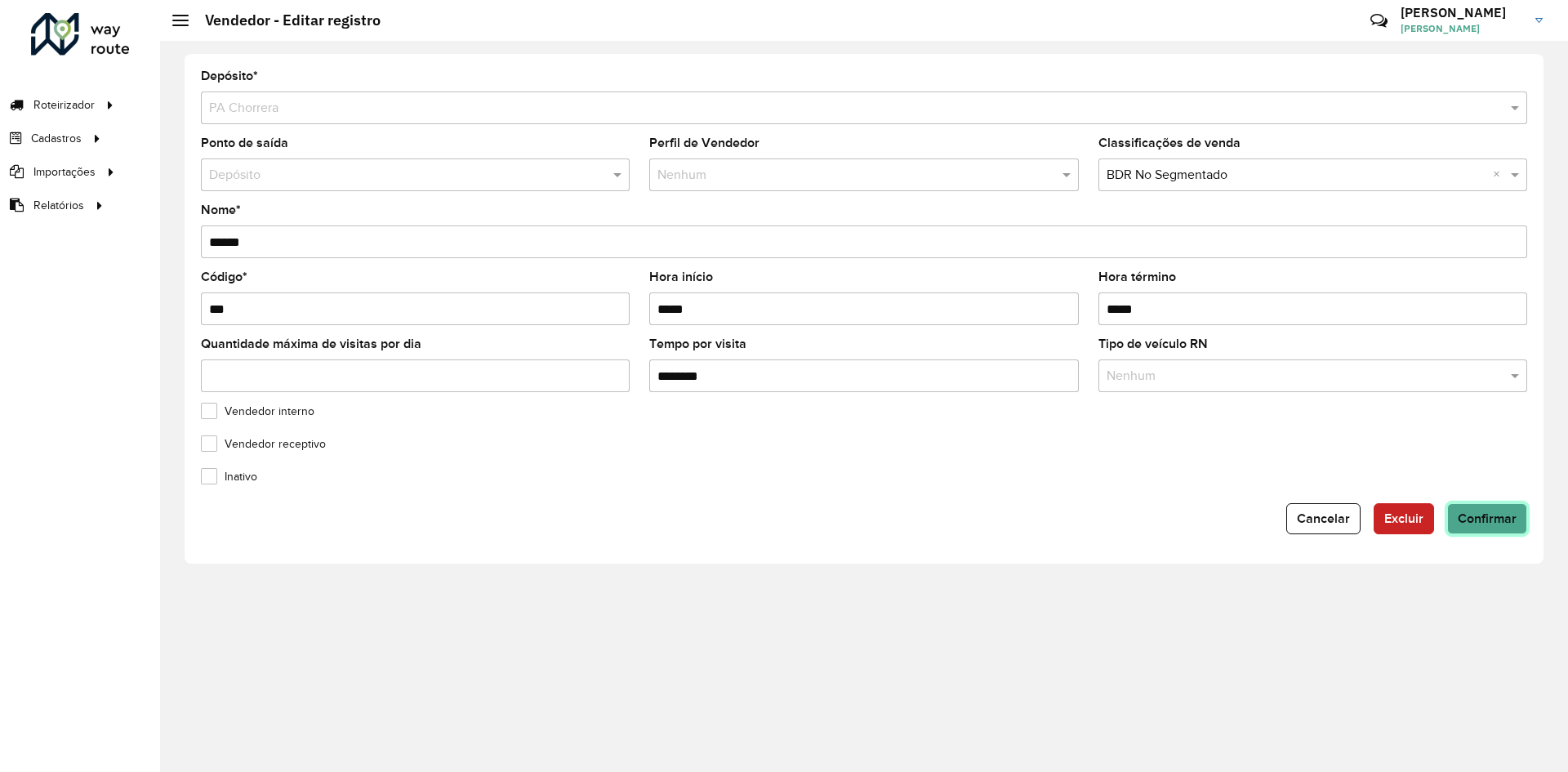 click on "Confirmar" 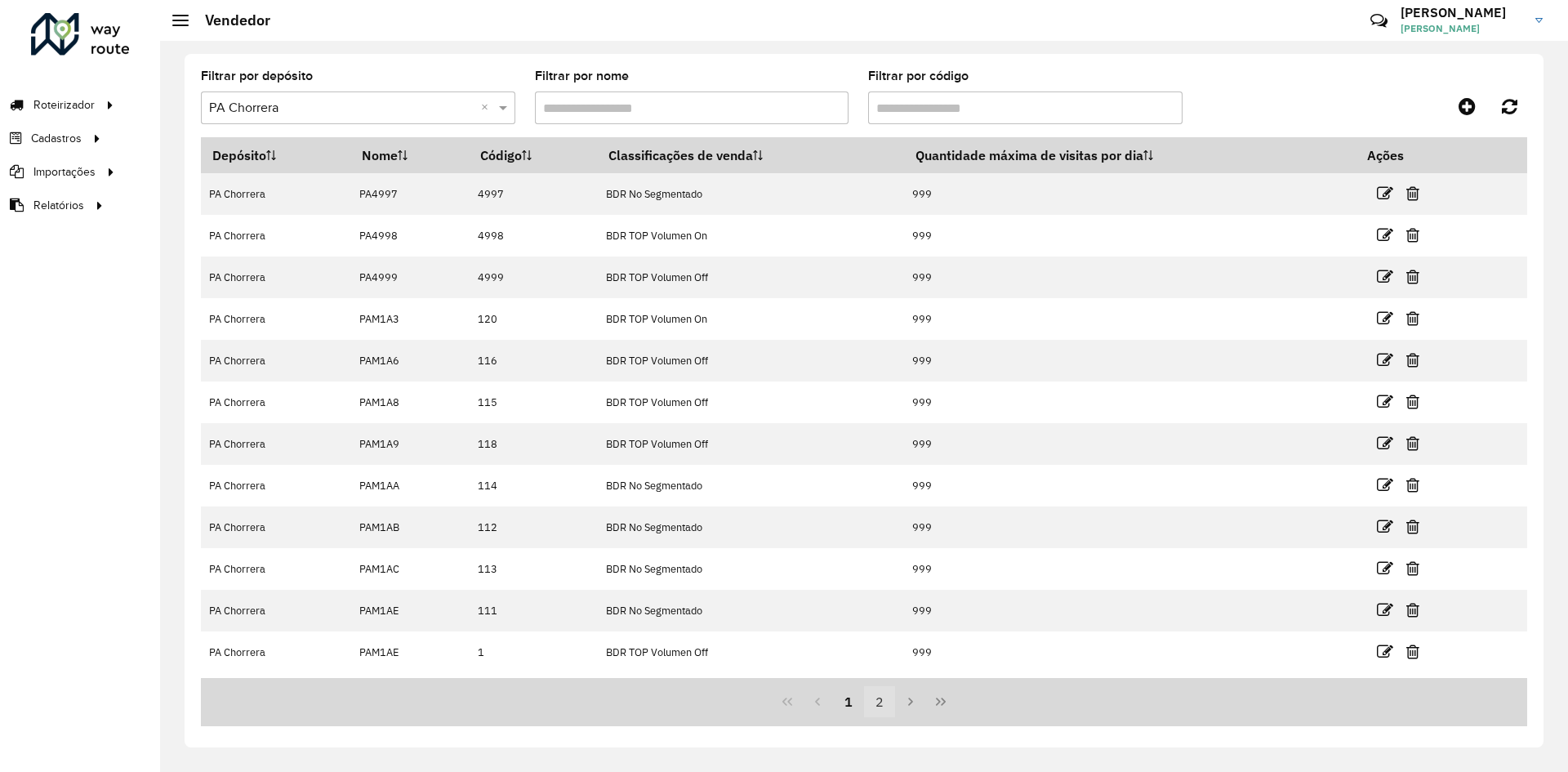click at bounding box center (911, 702) 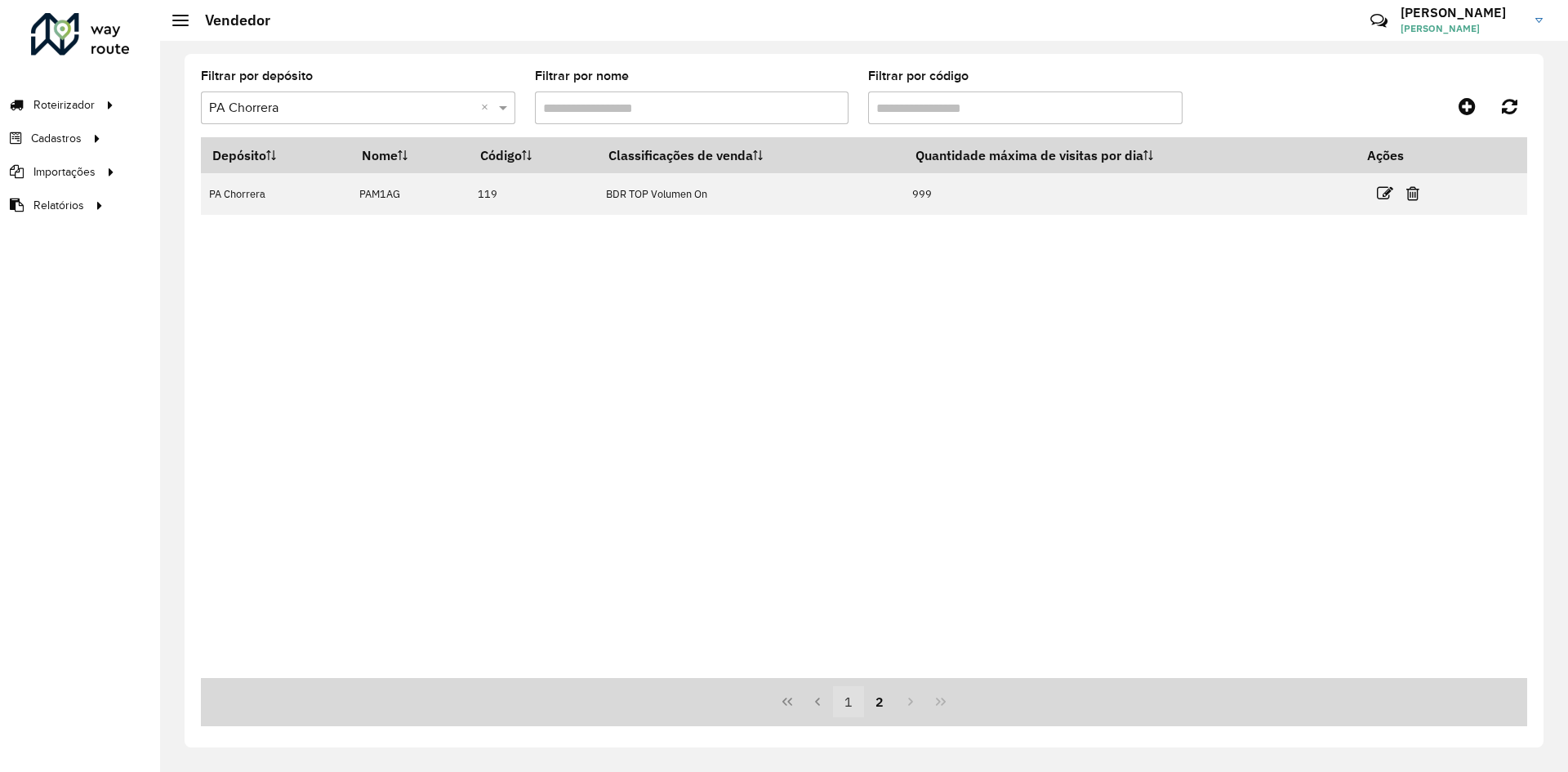 click on "1" at bounding box center (849, 702) 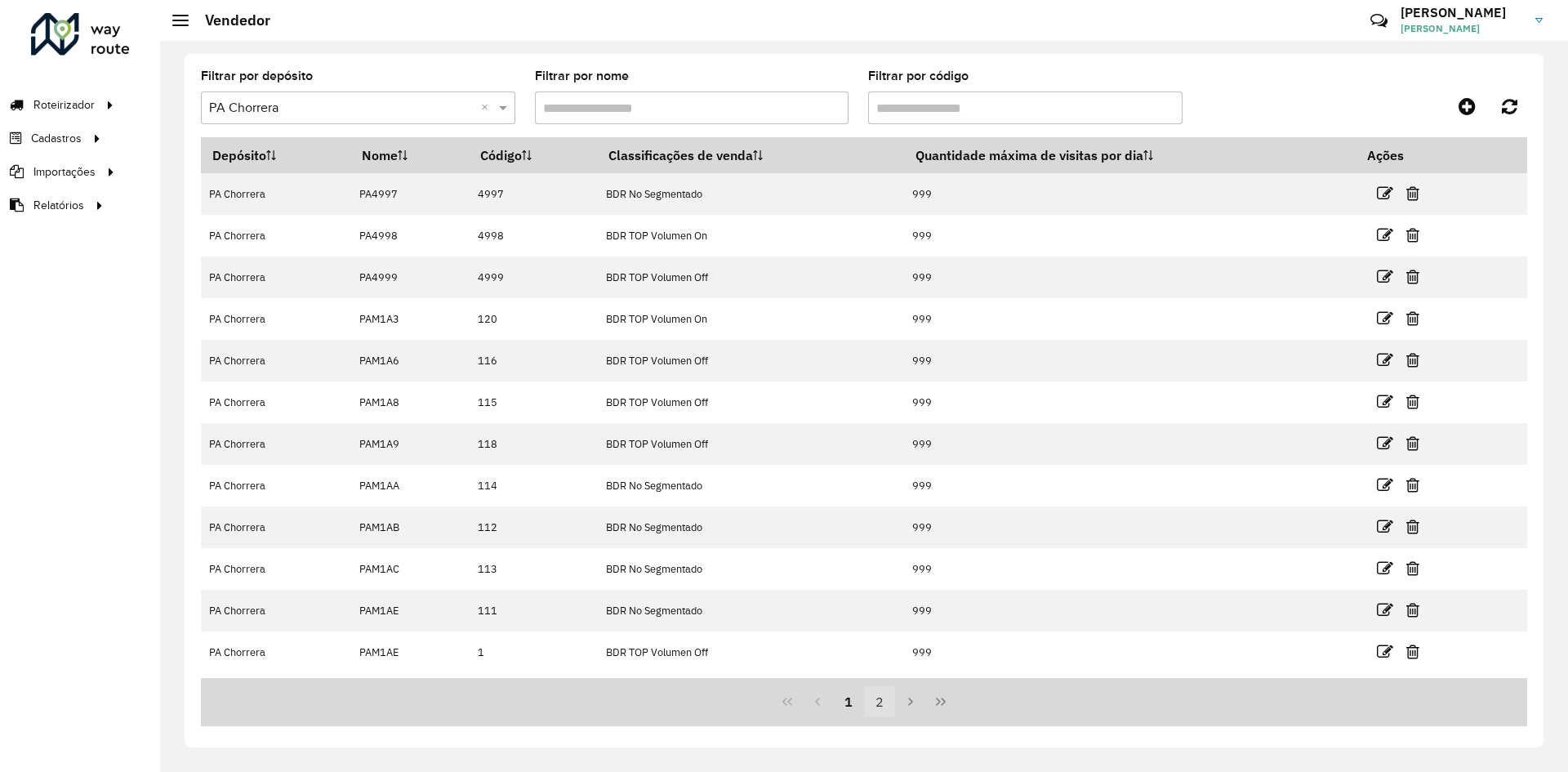 click on "2" at bounding box center [880, 702] 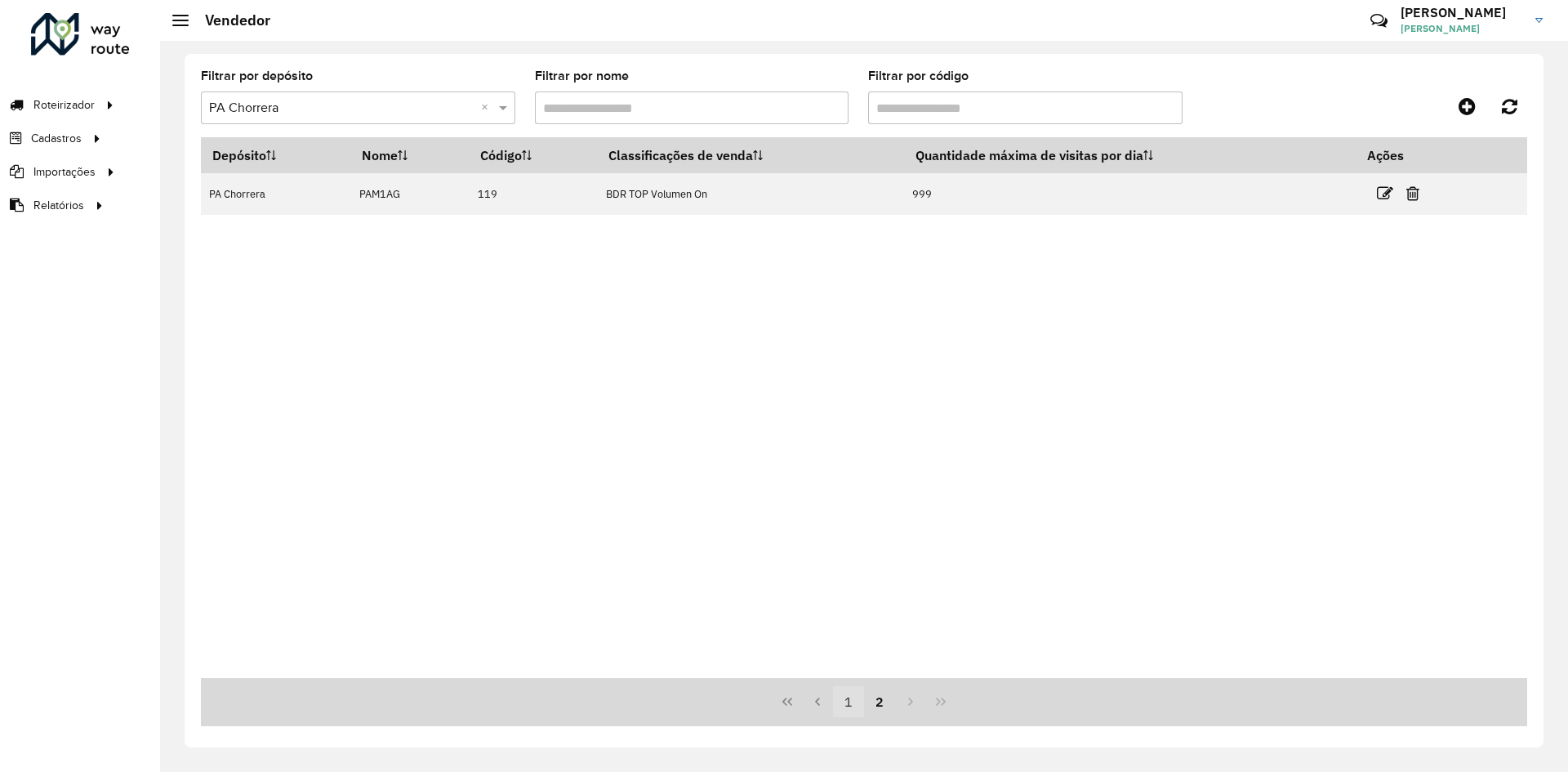 click on "1" at bounding box center [849, 702] 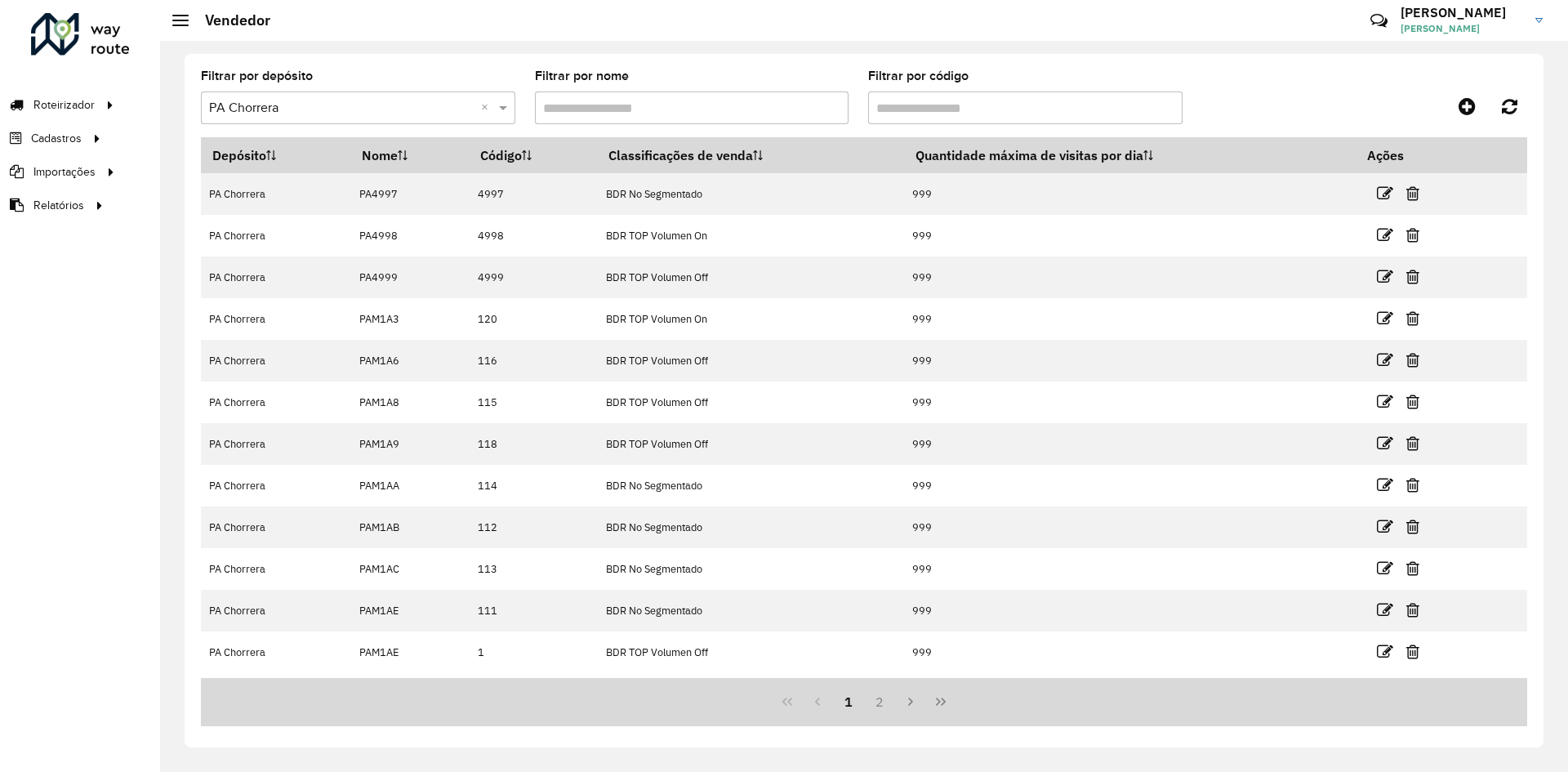 drag, startPoint x: 1393, startPoint y: 649, endPoint x: 1332, endPoint y: 640, distance: 61.66036 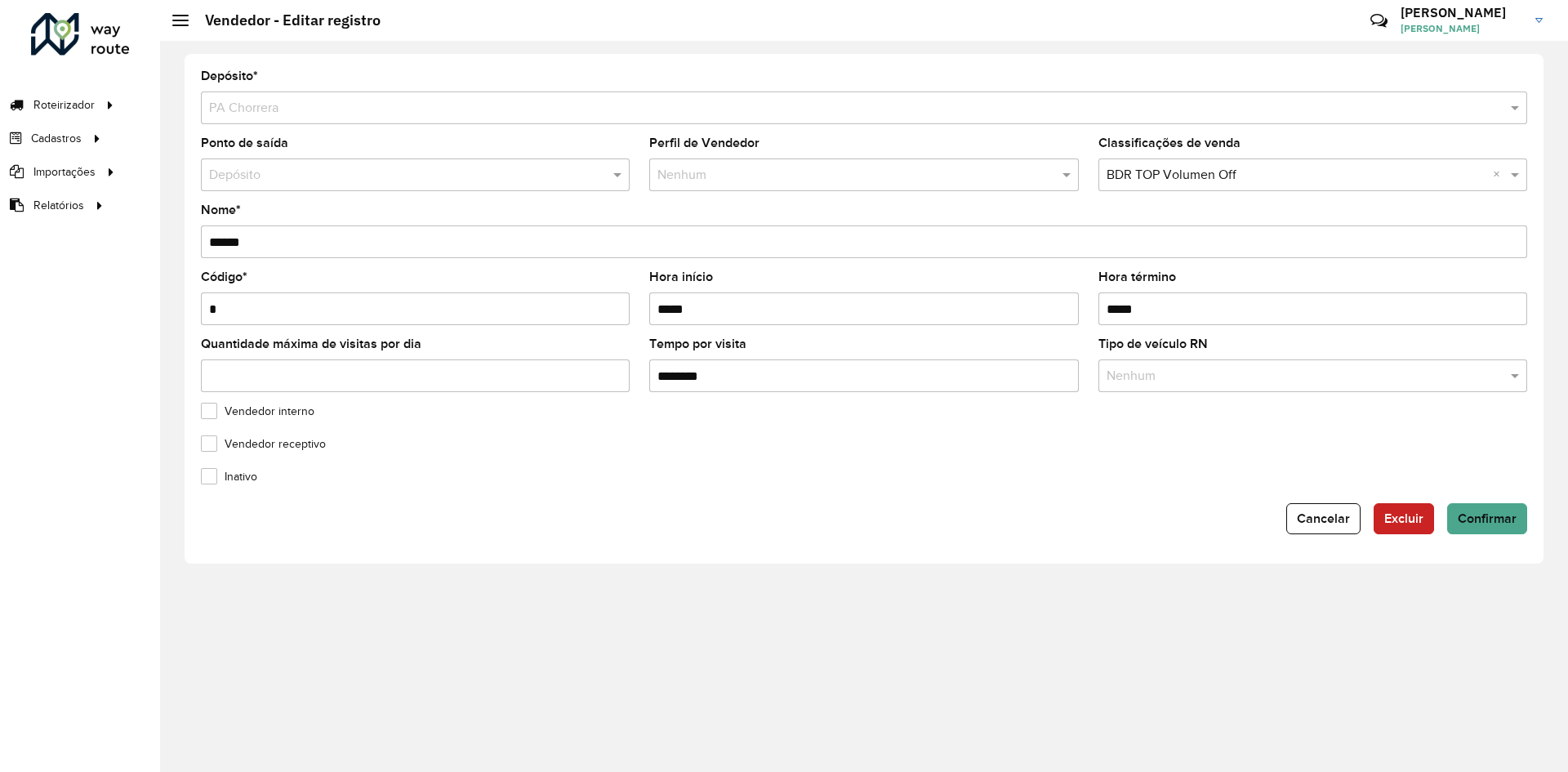 click on "*" at bounding box center (415, 309) 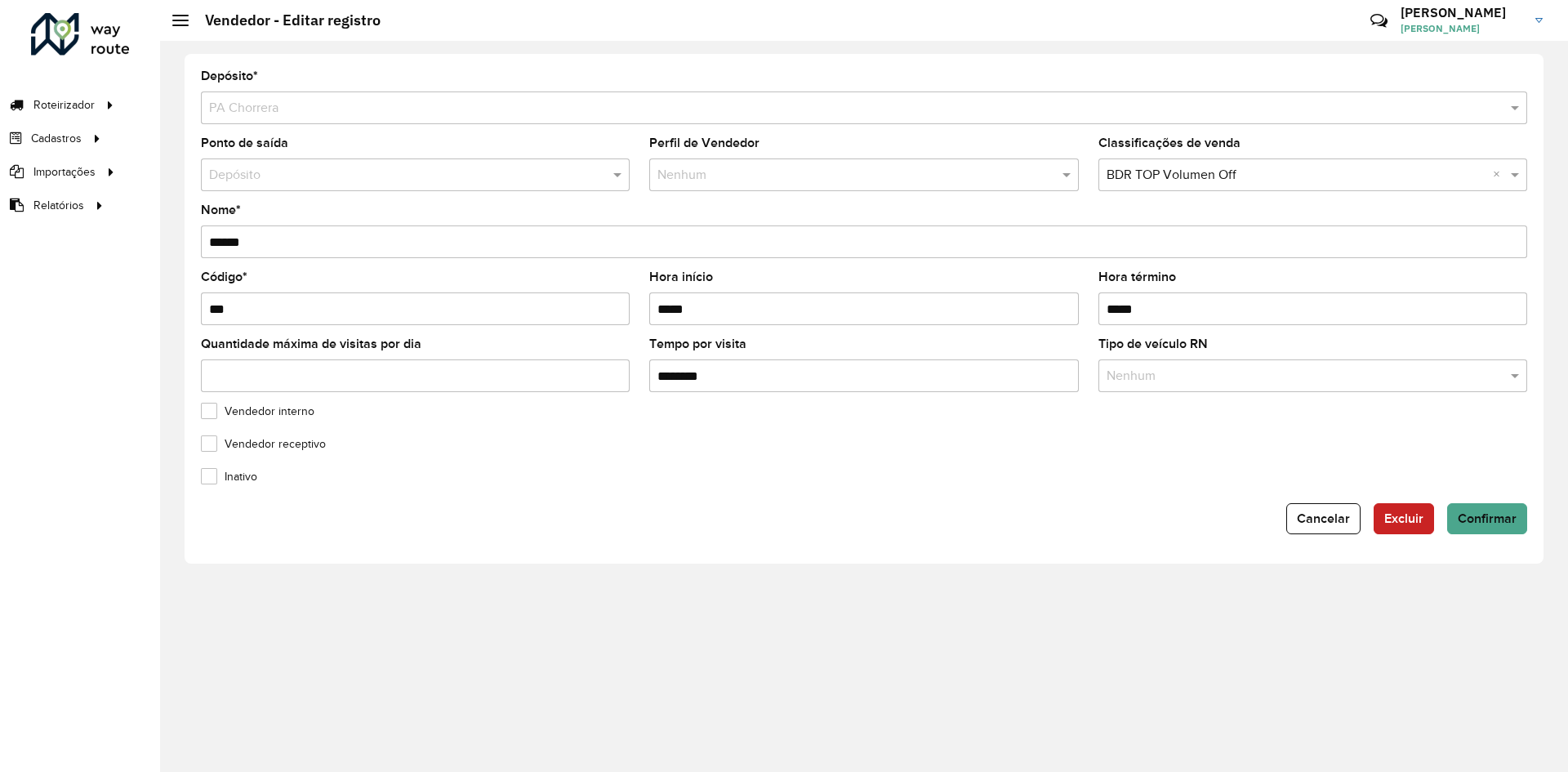 type on "***" 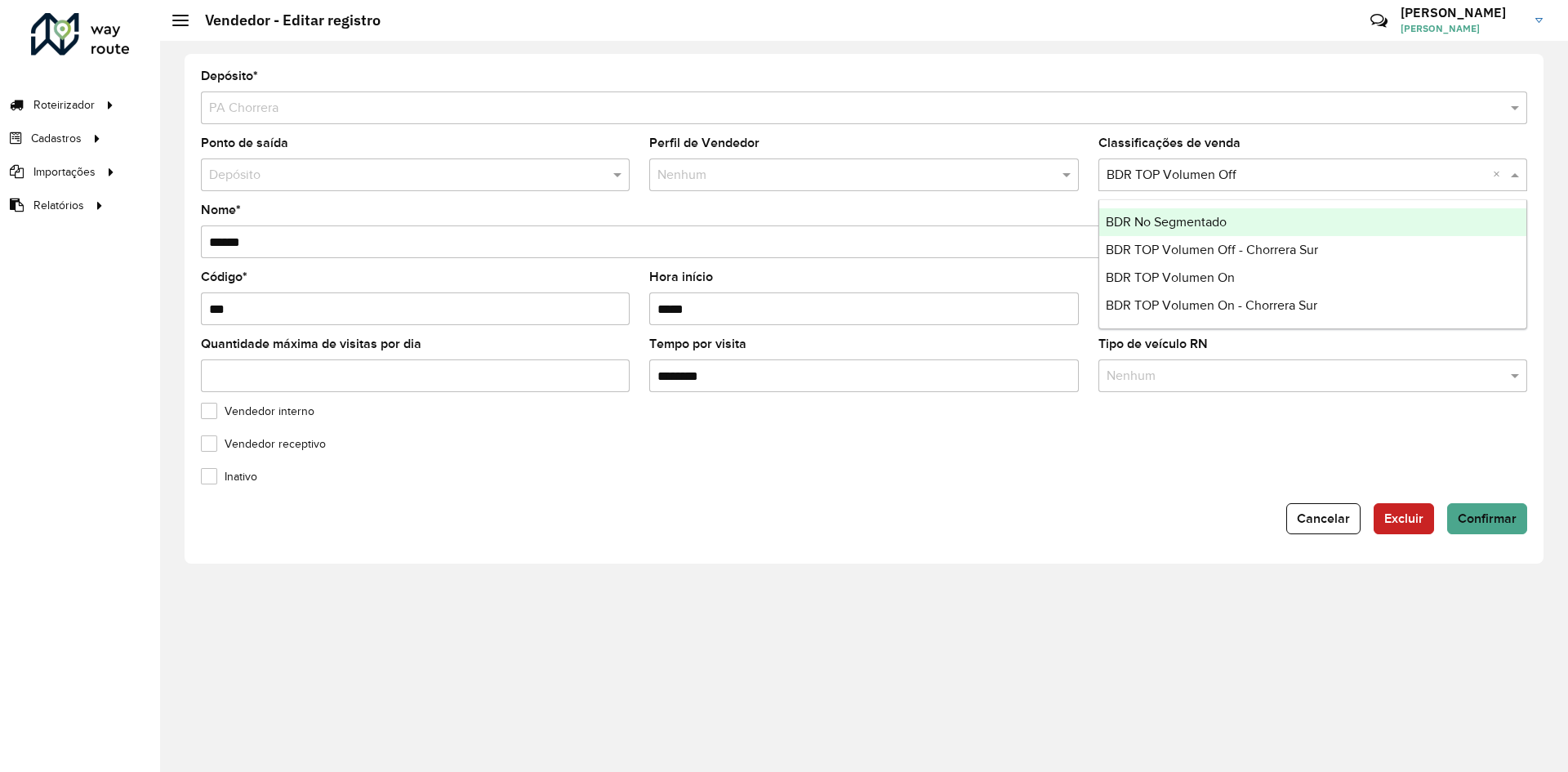 drag, startPoint x: 1358, startPoint y: 167, endPoint x: 1328, endPoint y: 205, distance: 48.41487 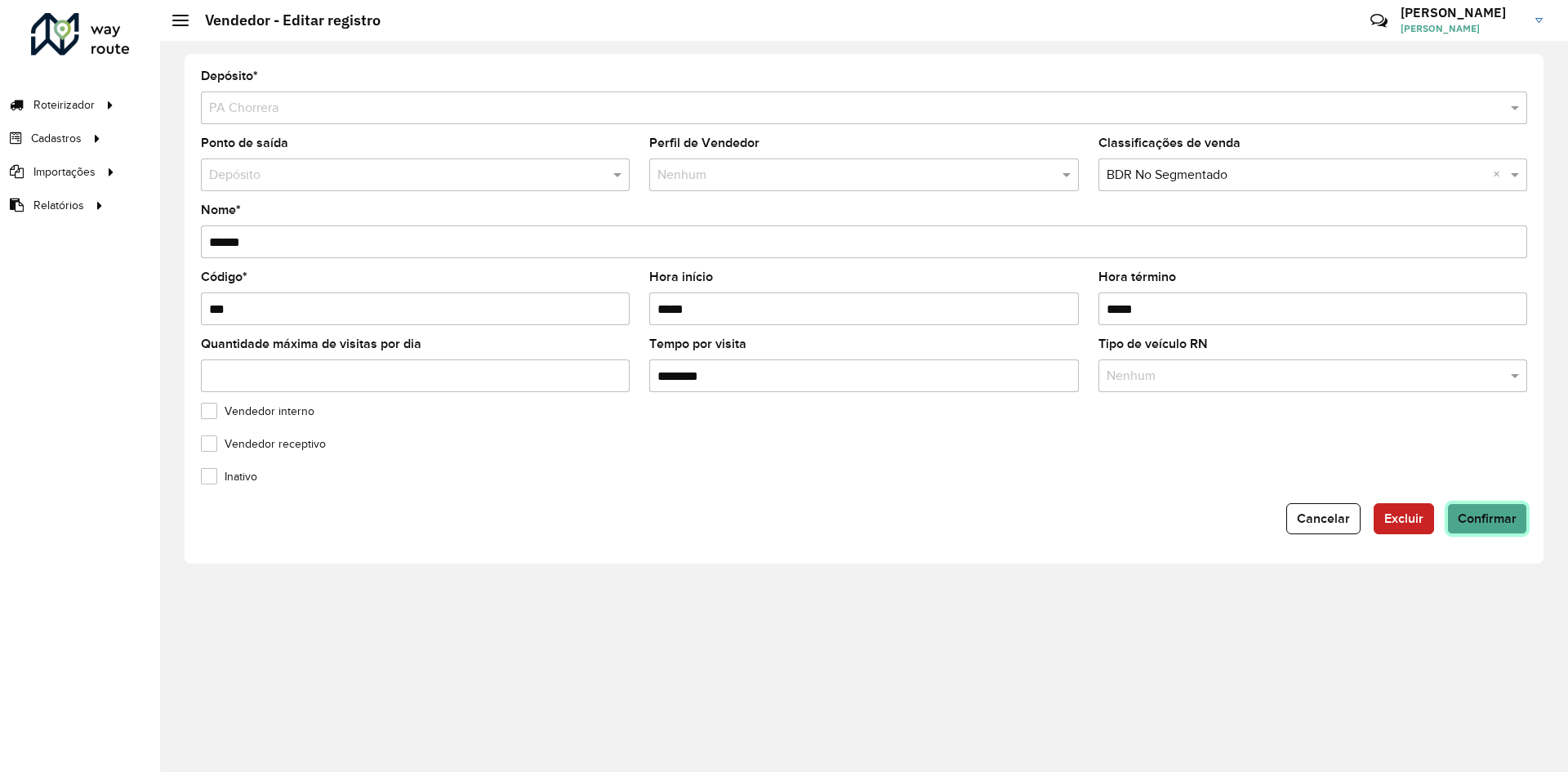 click on "Confirmar" 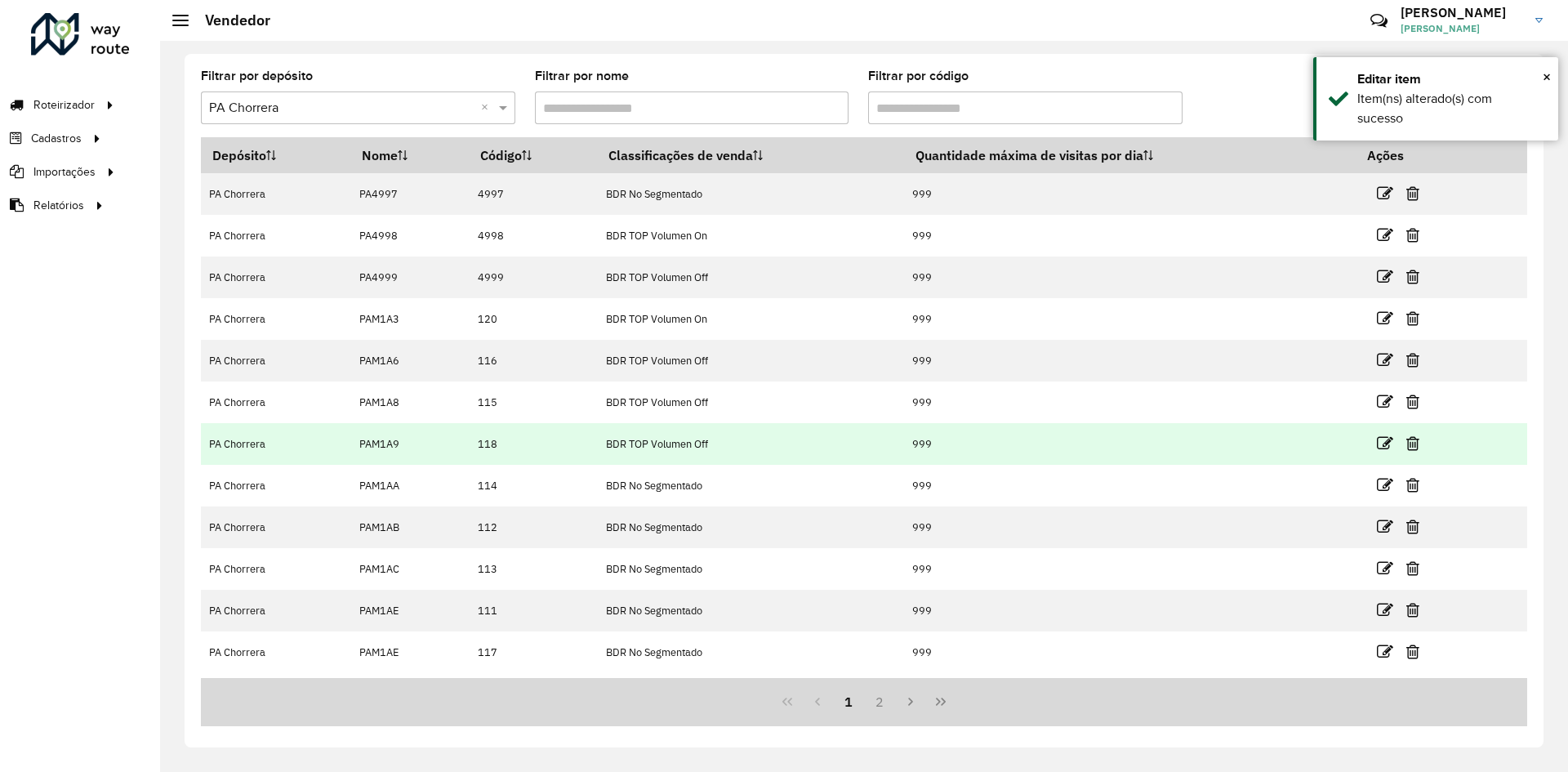drag, startPoint x: 567, startPoint y: 400, endPoint x: 733, endPoint y: 443, distance: 171.47886 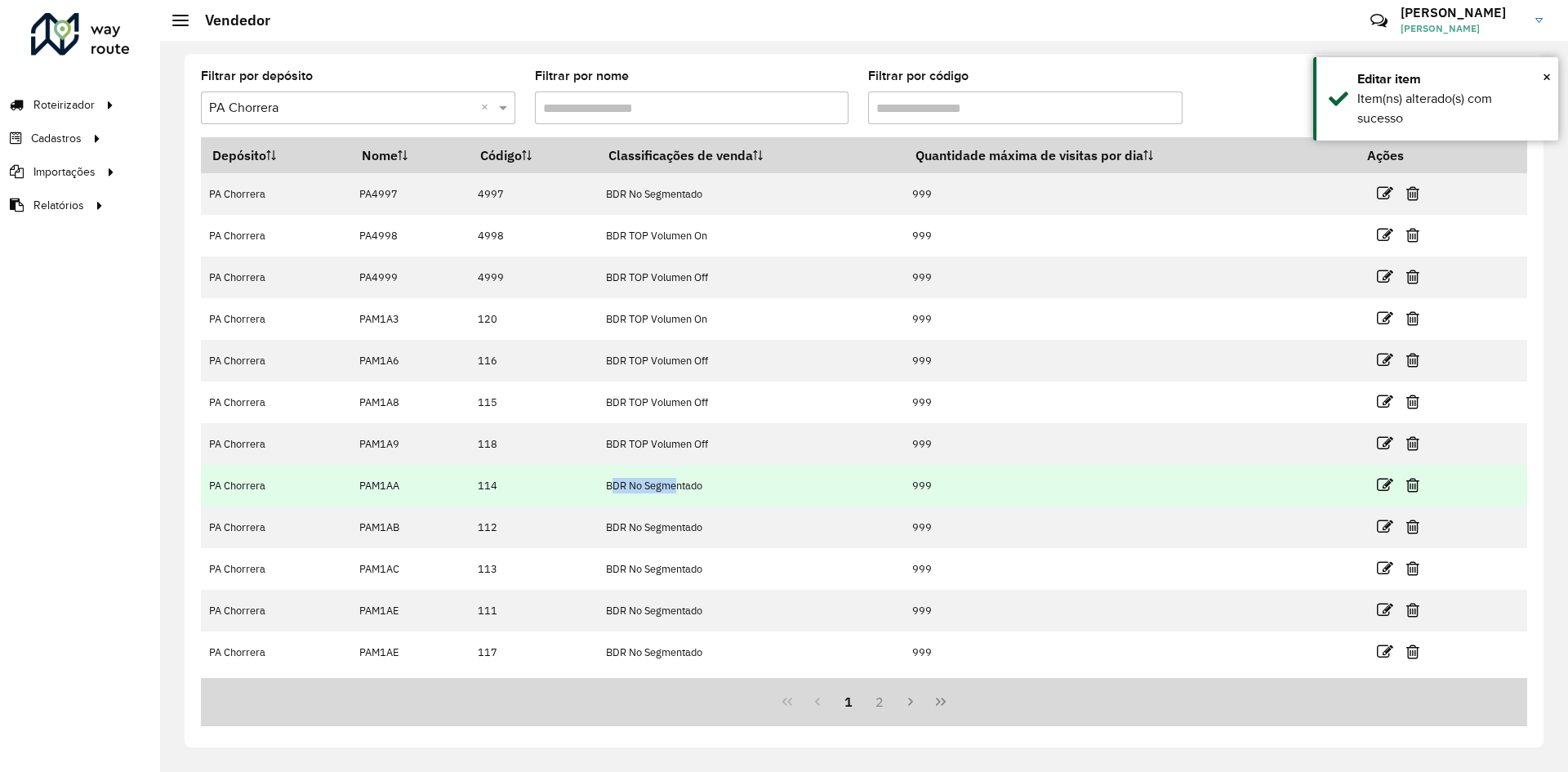 drag, startPoint x: 610, startPoint y: 484, endPoint x: 670, endPoint y: 501, distance: 62.361847 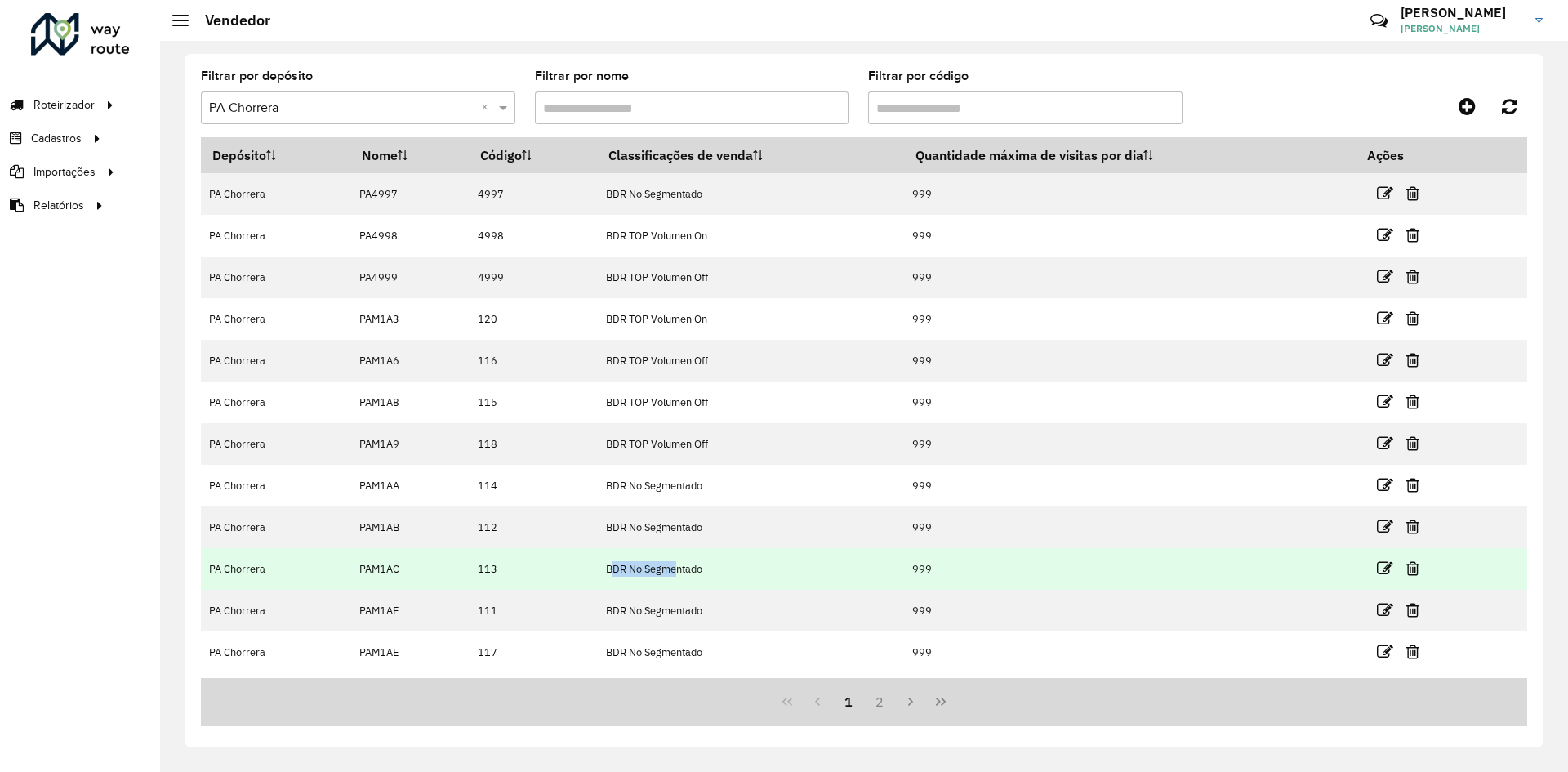 drag, startPoint x: 618, startPoint y: 549, endPoint x: 630, endPoint y: 581, distance: 34.176 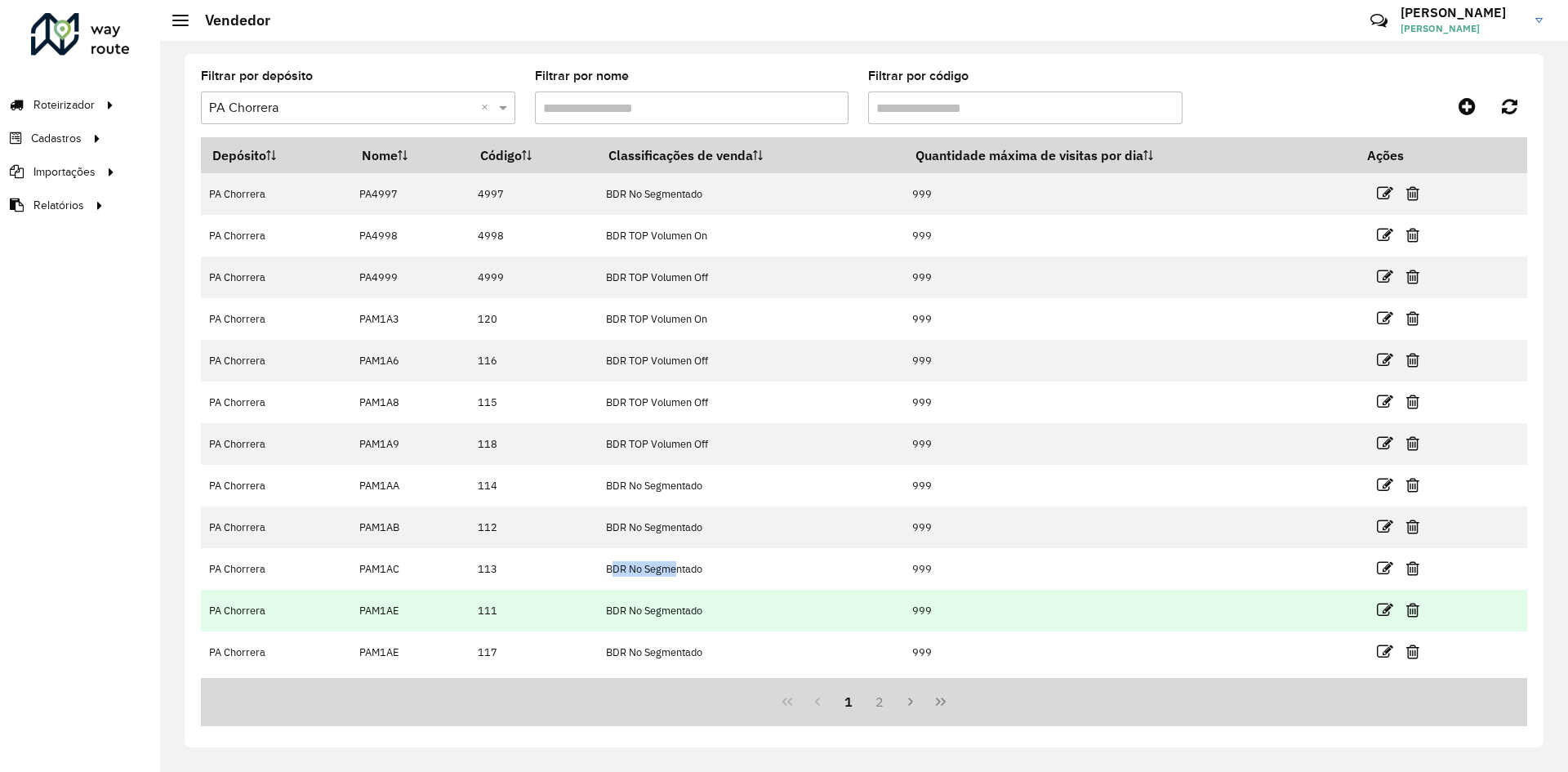 drag, startPoint x: 580, startPoint y: 632, endPoint x: 670, endPoint y: 627, distance: 90.13878 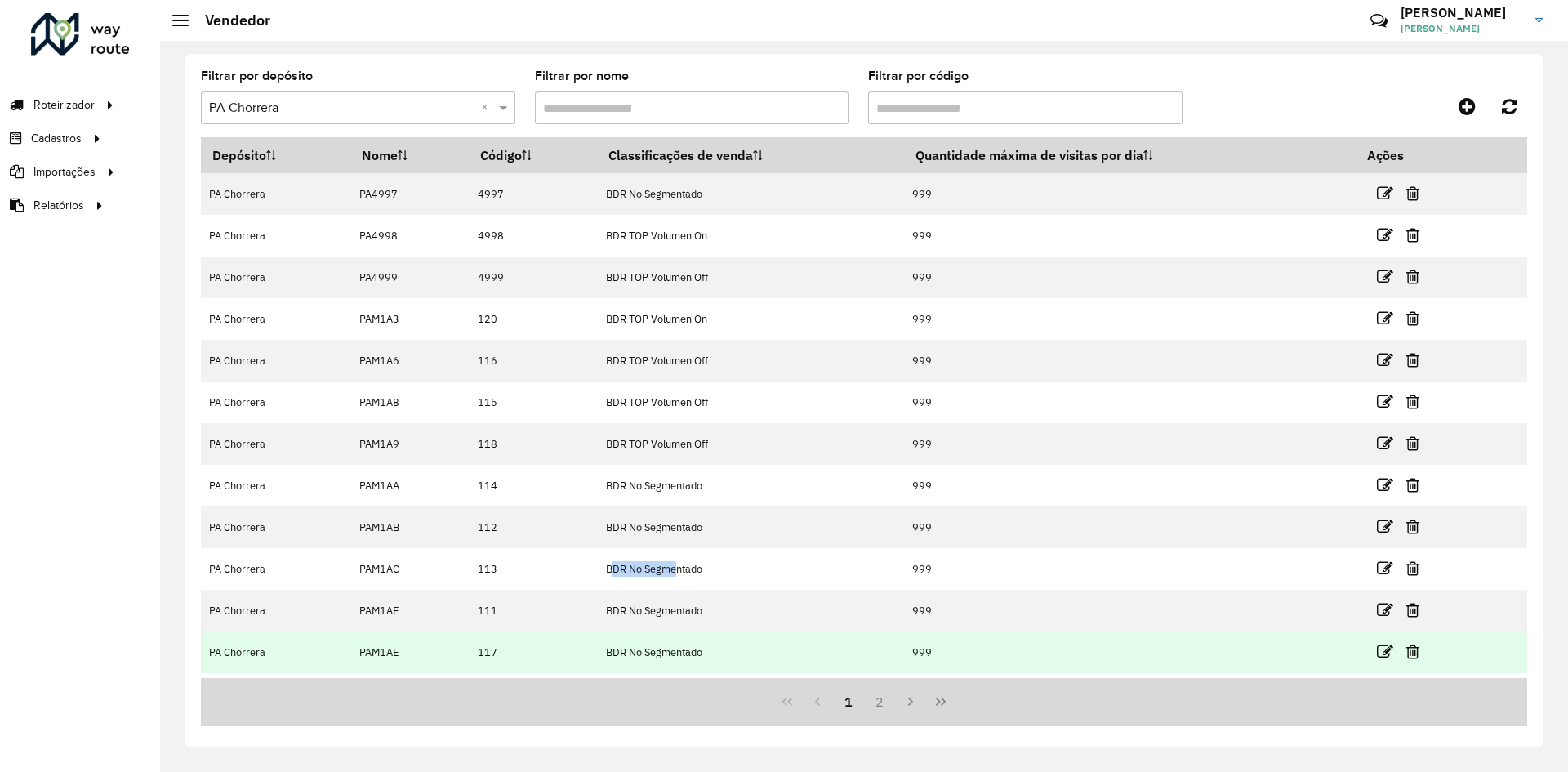 click on "BDR No Segmentado" at bounding box center [751, 652] 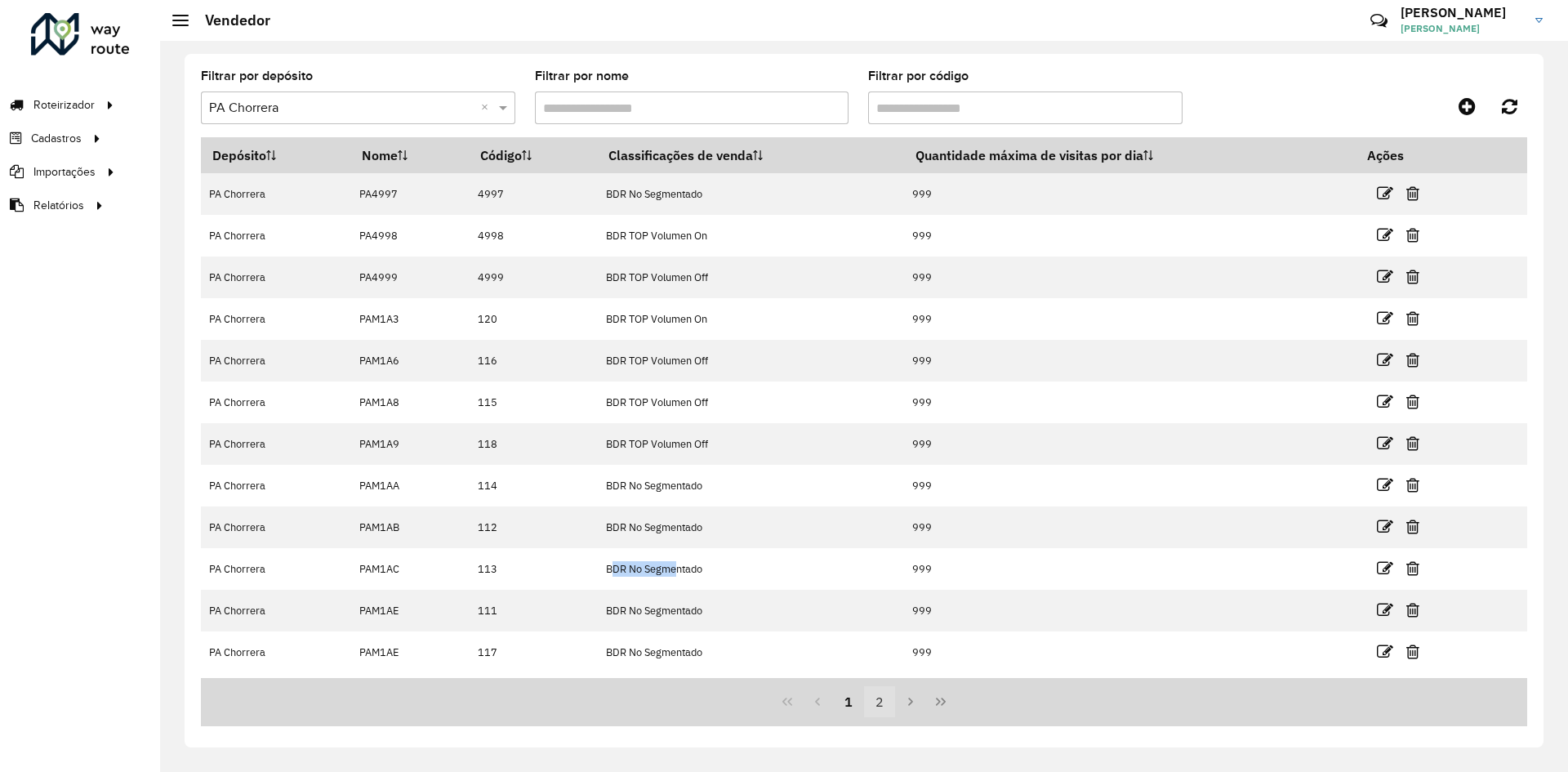 click on "2" at bounding box center (880, 702) 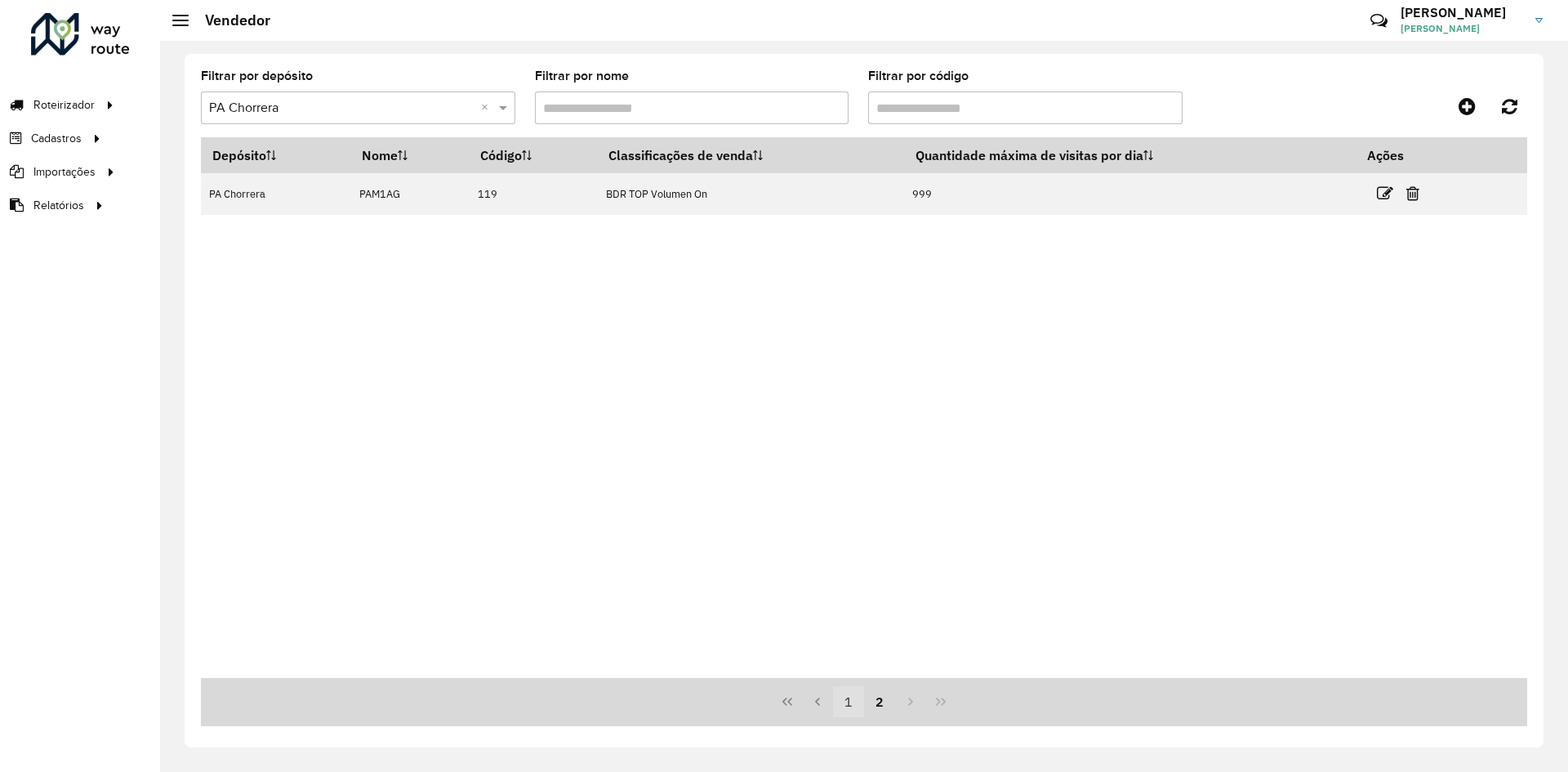 click on "1" at bounding box center (849, 702) 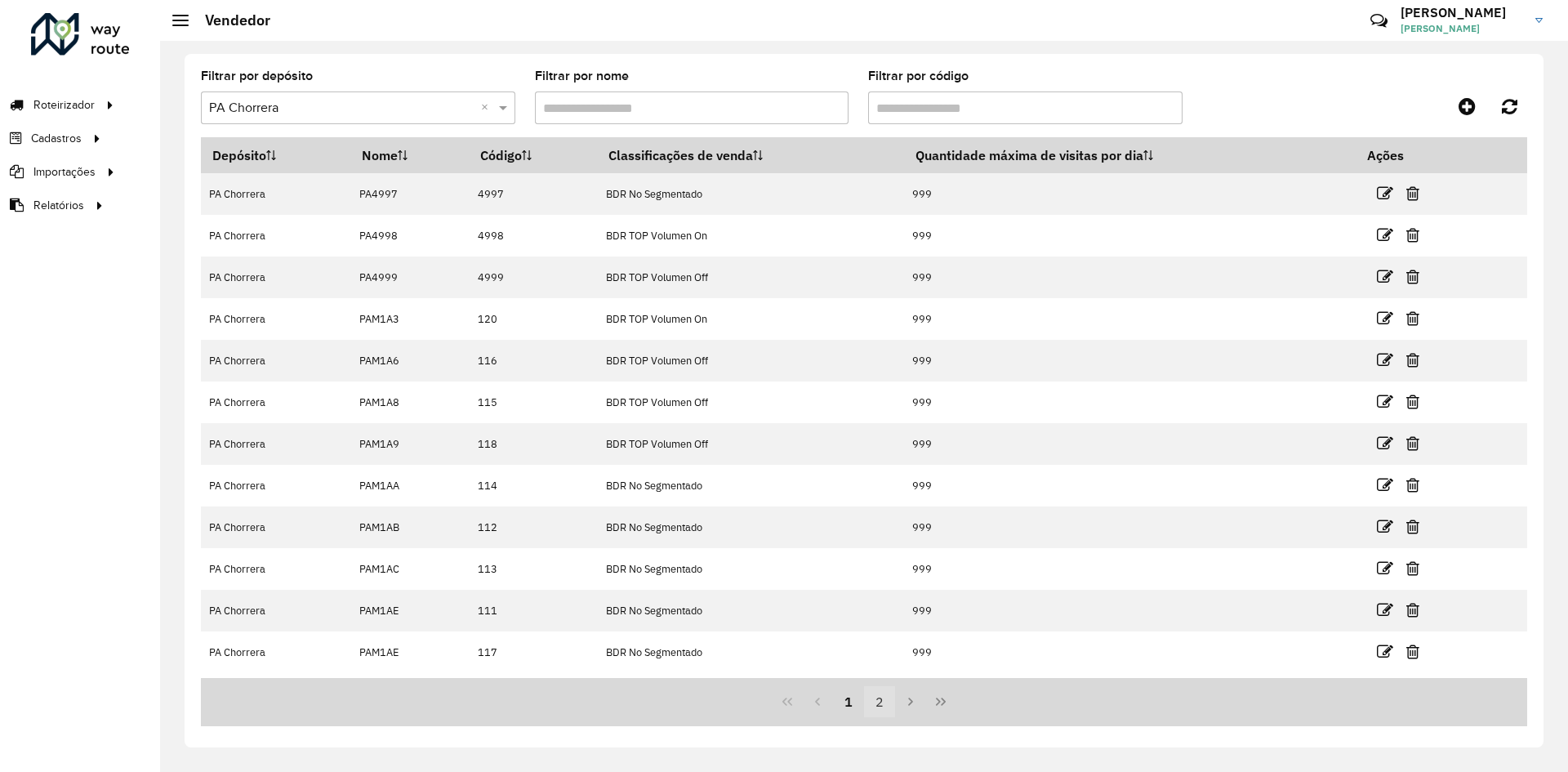 click on "2" at bounding box center [880, 702] 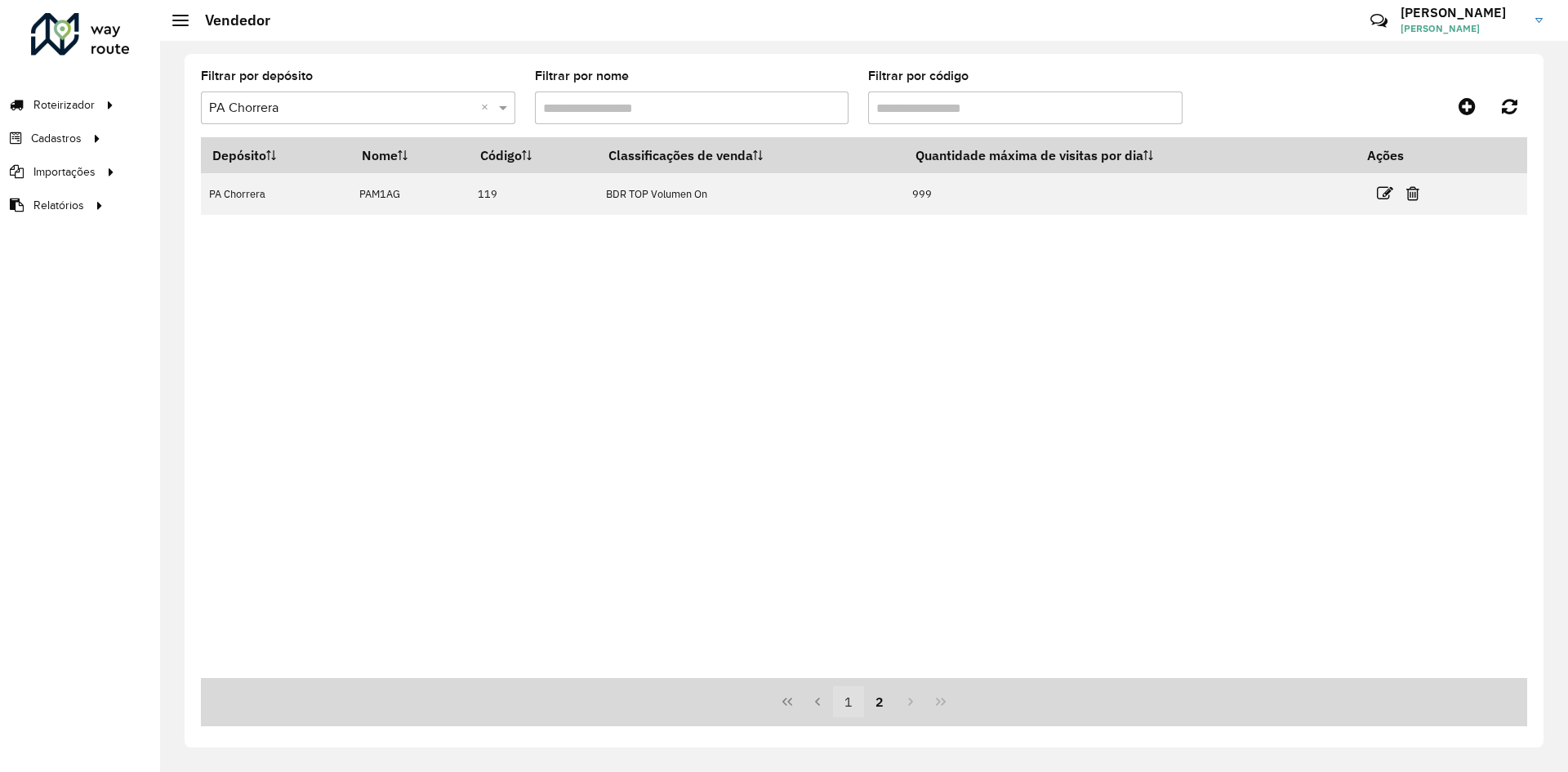 click on "1" at bounding box center [849, 702] 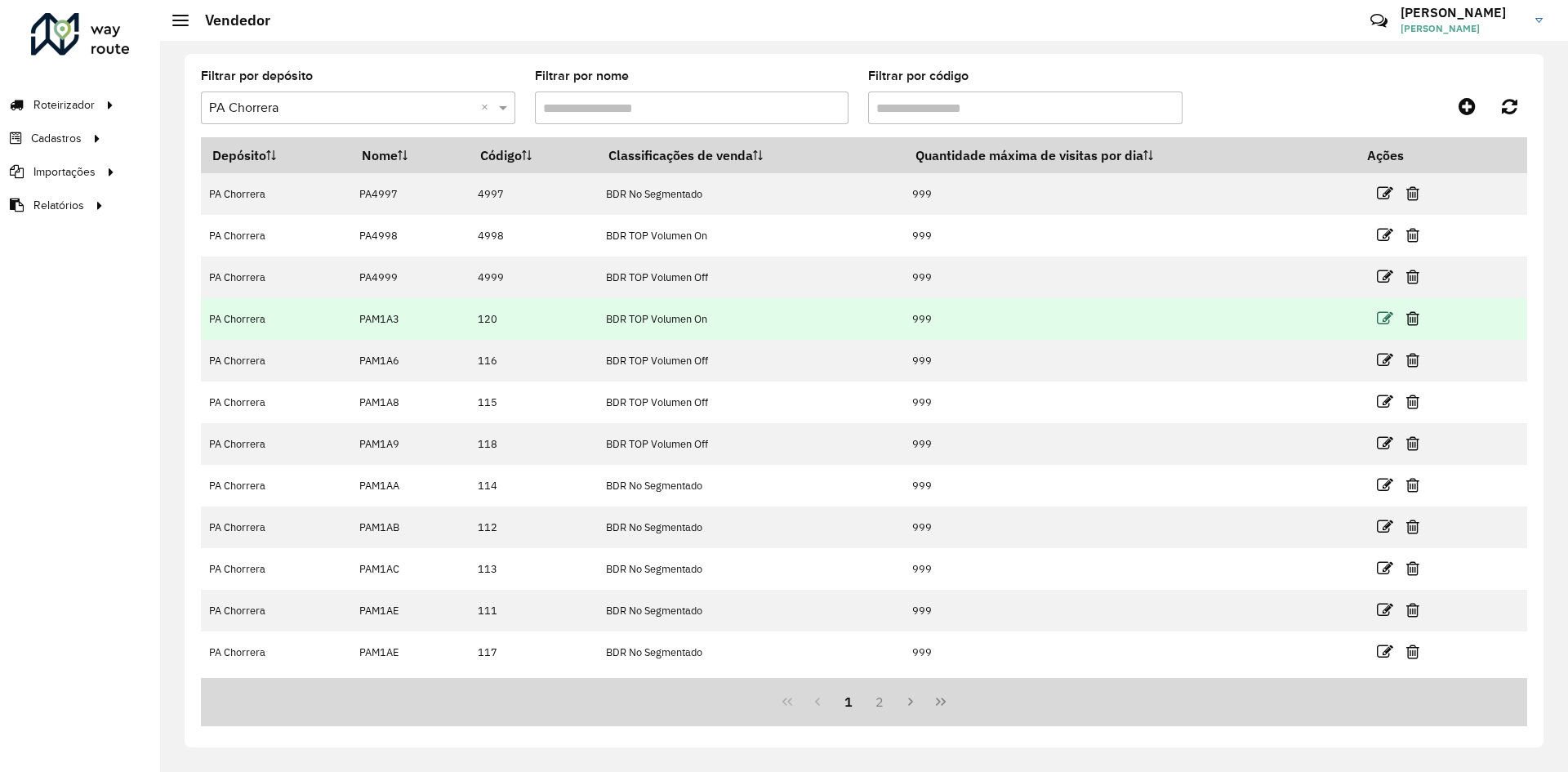 click at bounding box center [1385, 319] 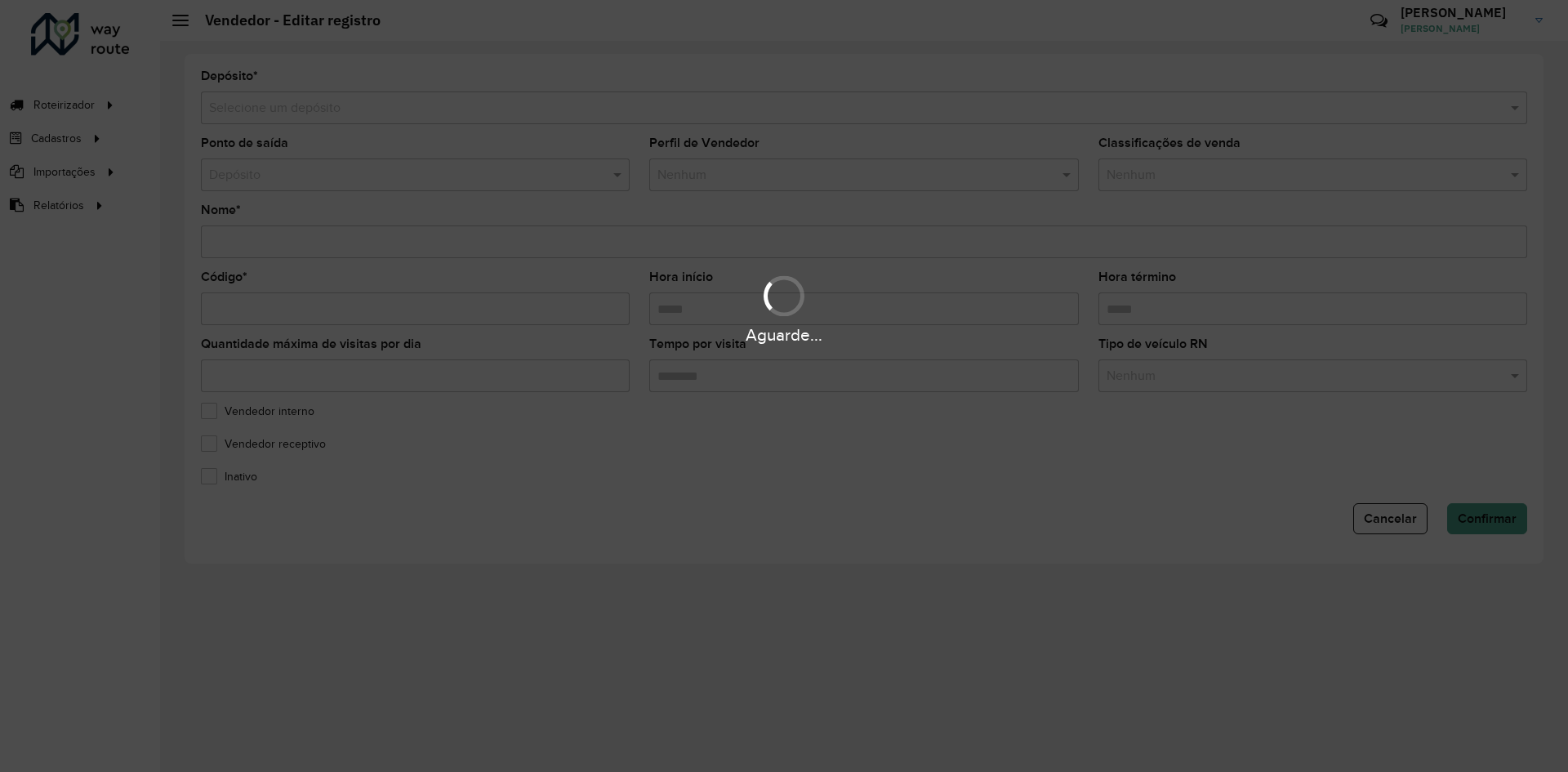 type on "******" 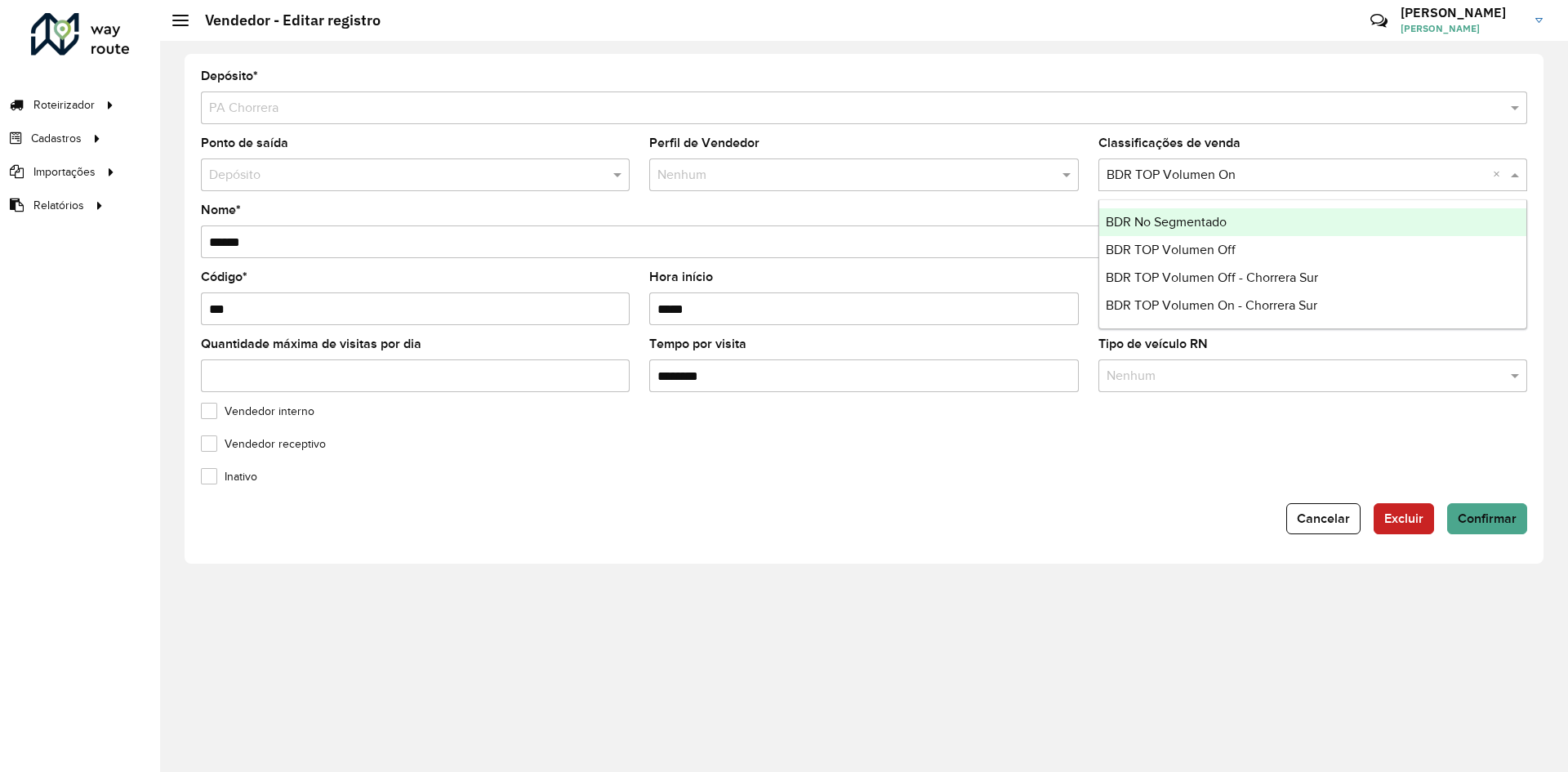 click at bounding box center [1296, 176] 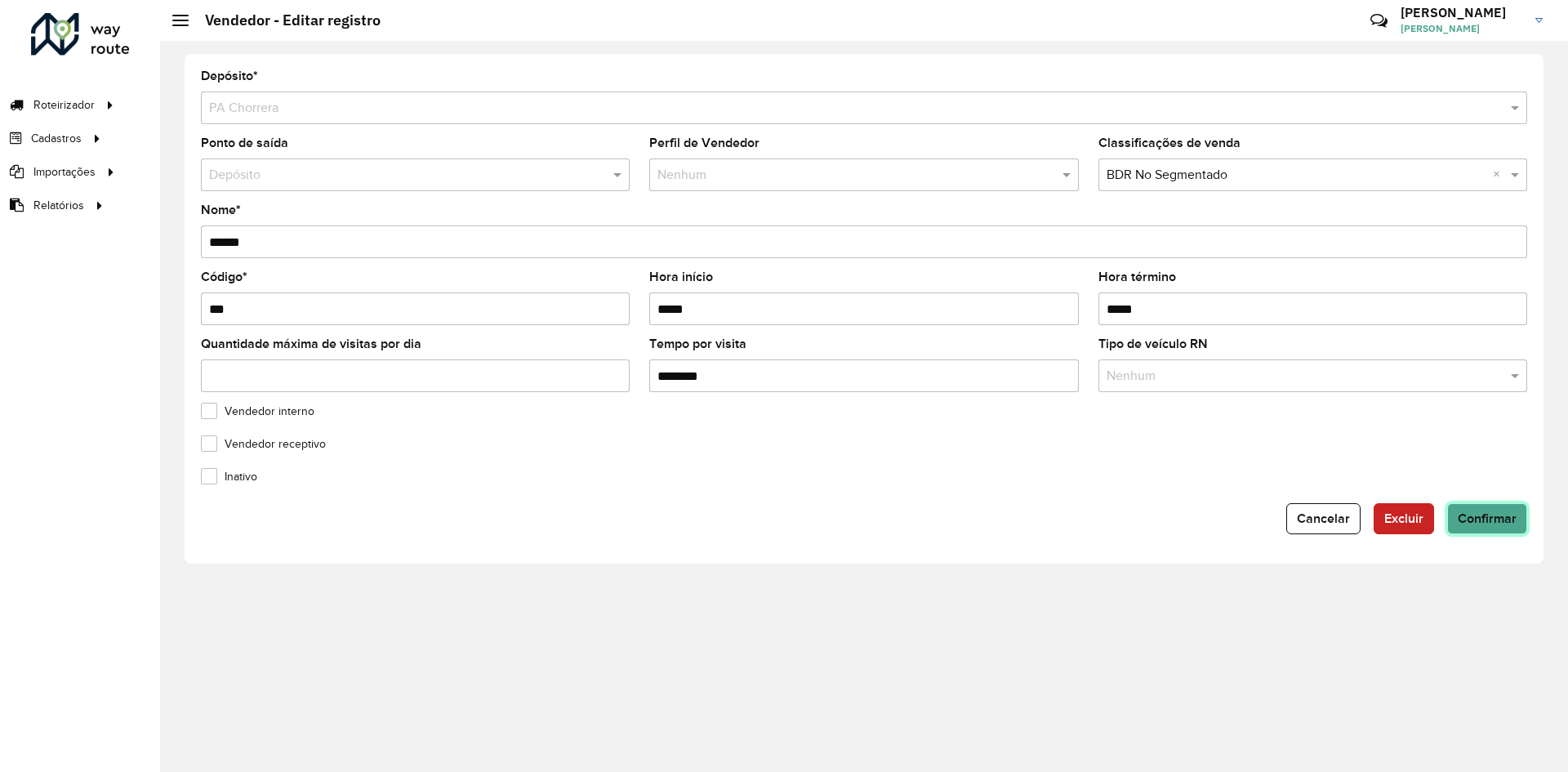 click on "Confirmar" 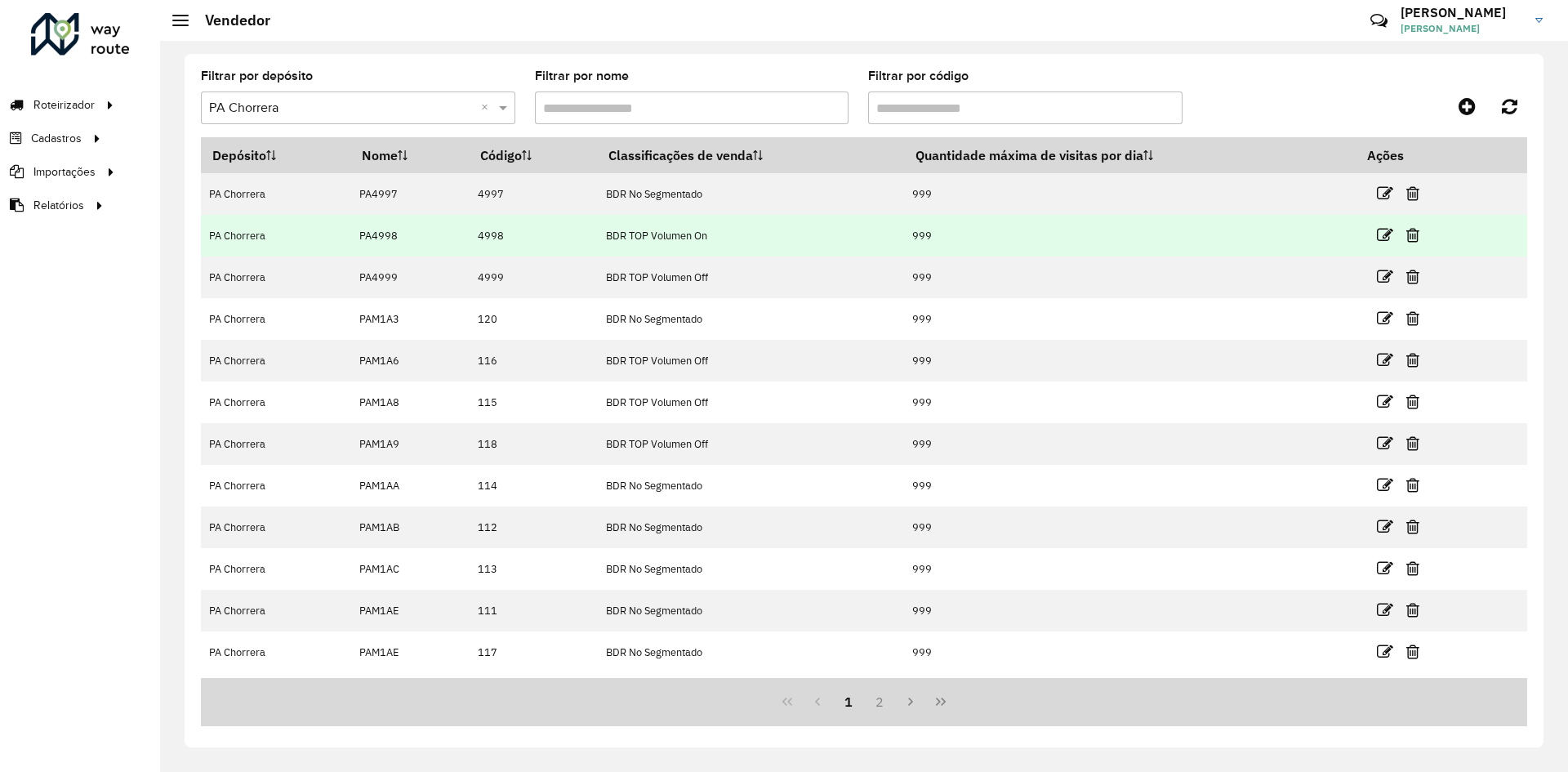 drag, startPoint x: 591, startPoint y: 193, endPoint x: 753, endPoint y: 239, distance: 168.40428 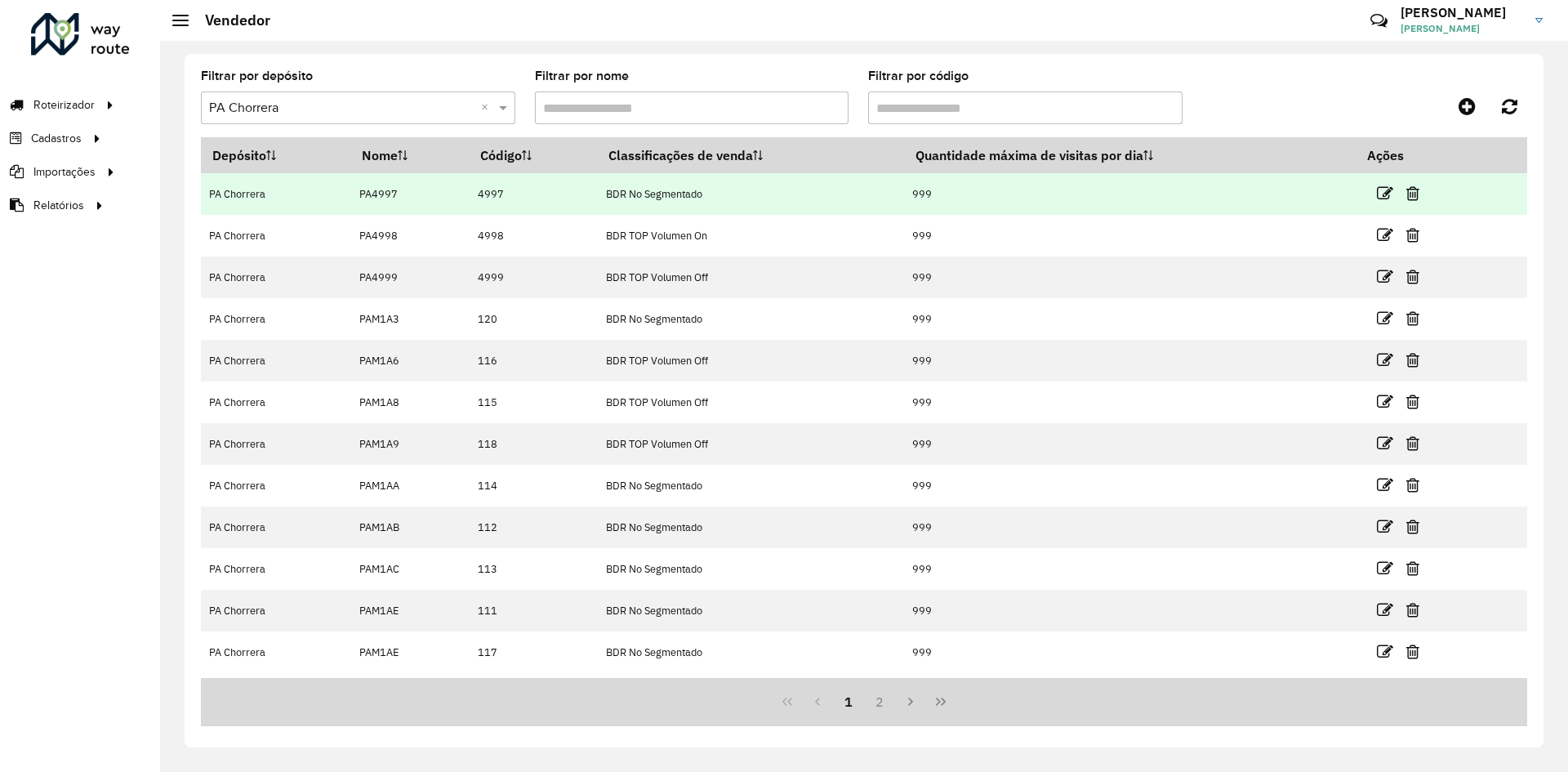 drag, startPoint x: 609, startPoint y: 192, endPoint x: 724, endPoint y: 188, distance: 115.06954 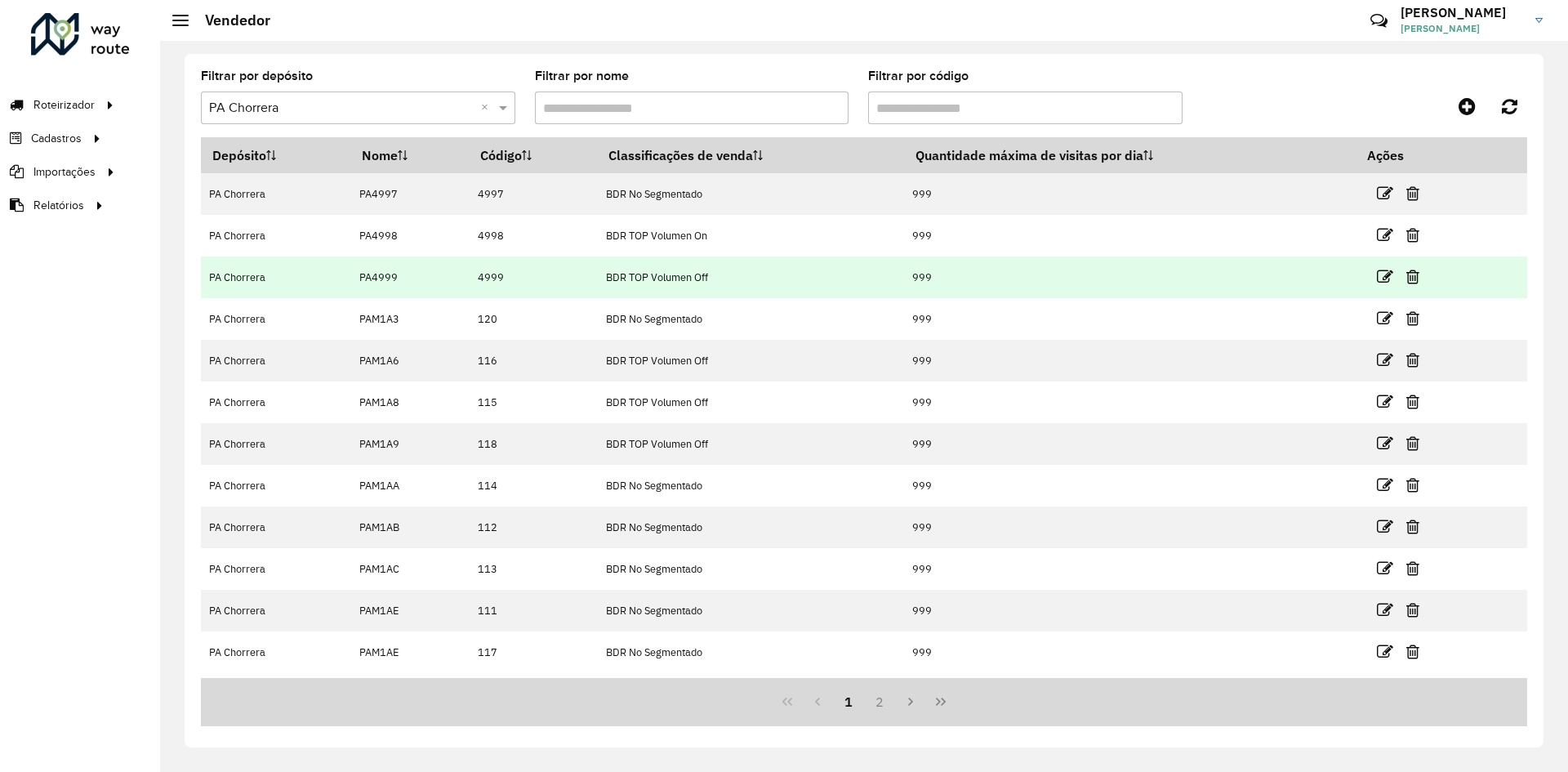 drag, startPoint x: 697, startPoint y: 279, endPoint x: 741, endPoint y: 278, distance: 44.011362 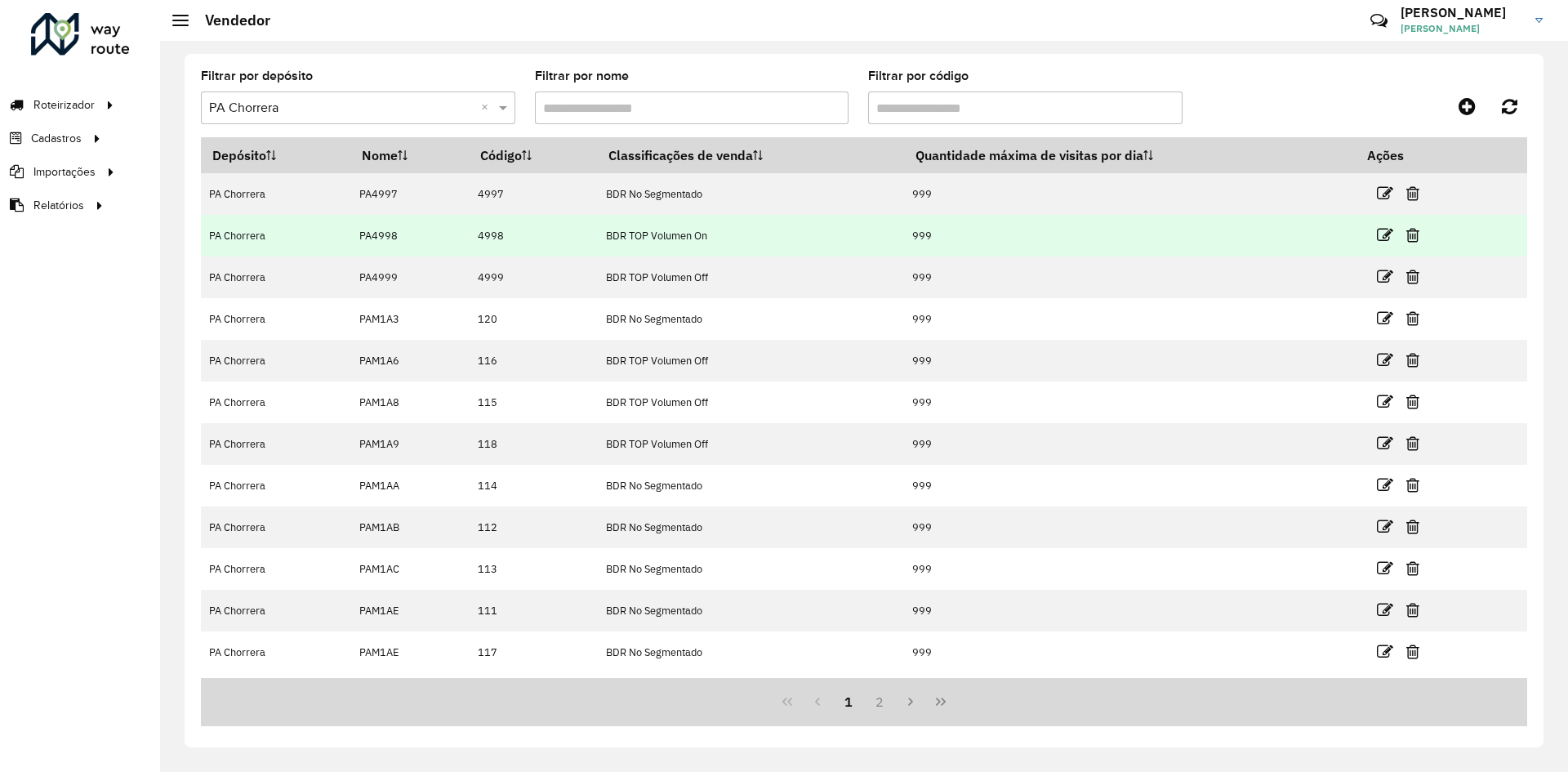 drag, startPoint x: 617, startPoint y: 236, endPoint x: 737, endPoint y: 231, distance: 120.10412 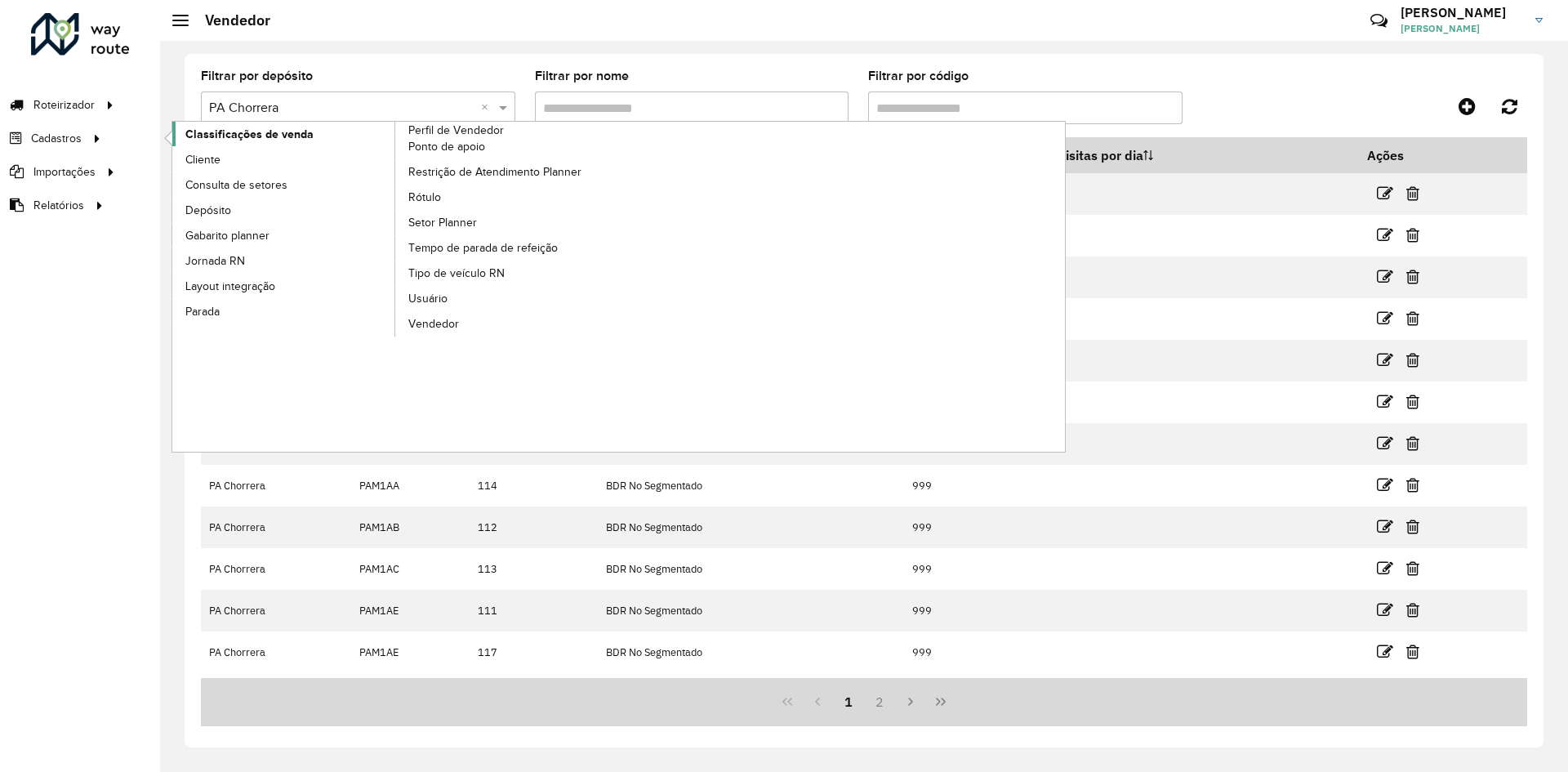 click on "Classificações de venda" 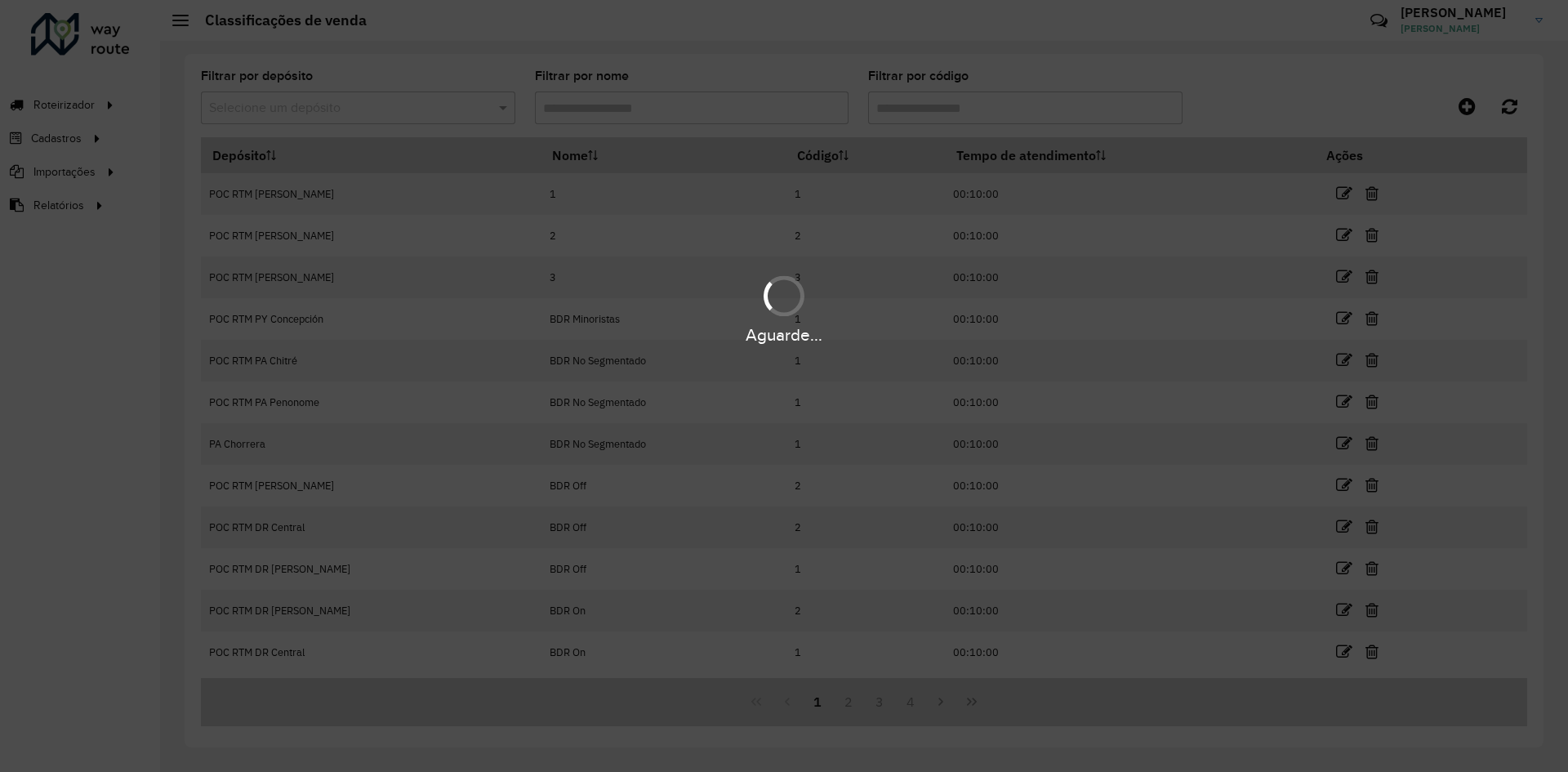click on "Aguarde..." at bounding box center [784, 386] 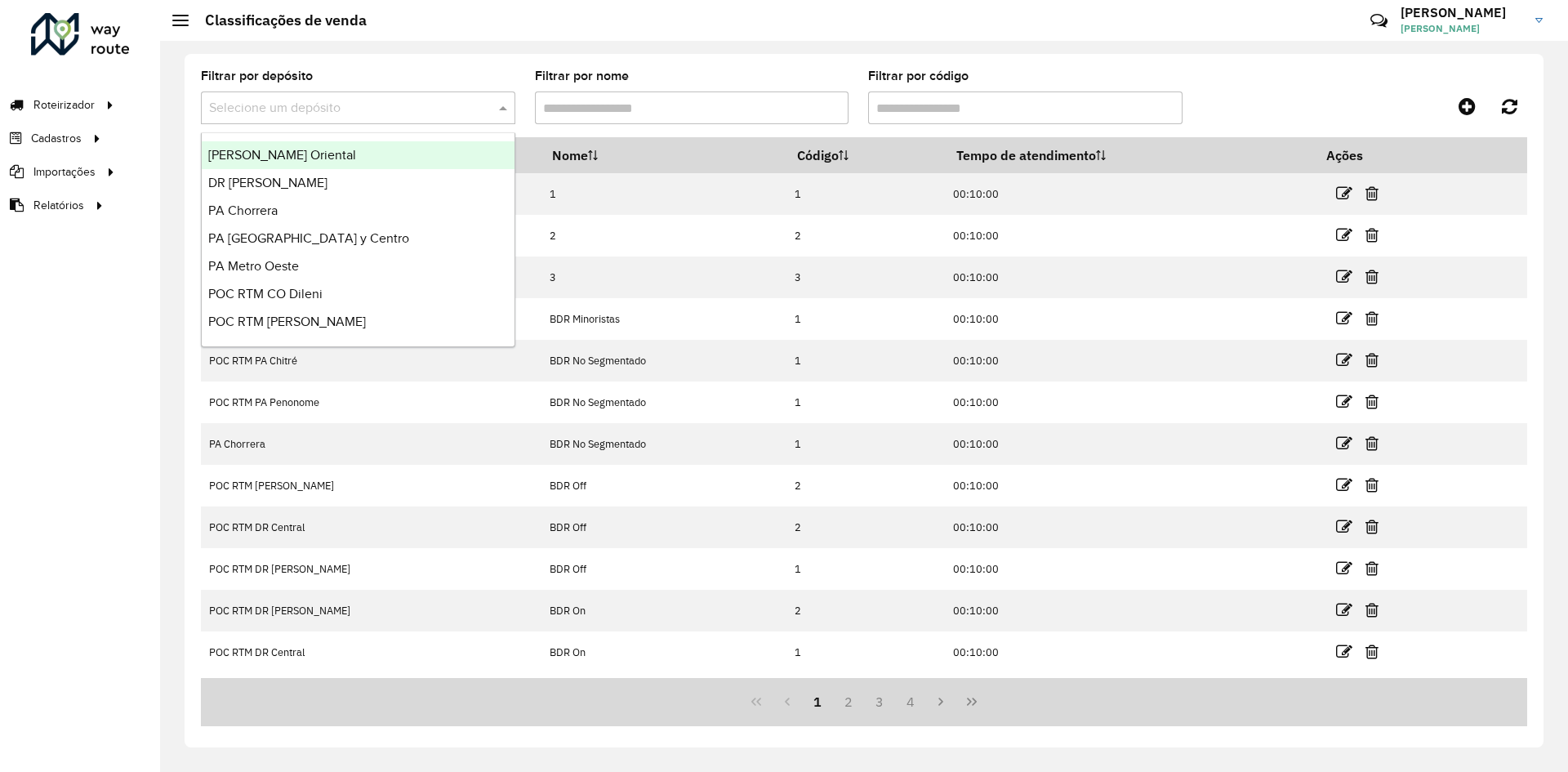 click at bounding box center (341, 109) 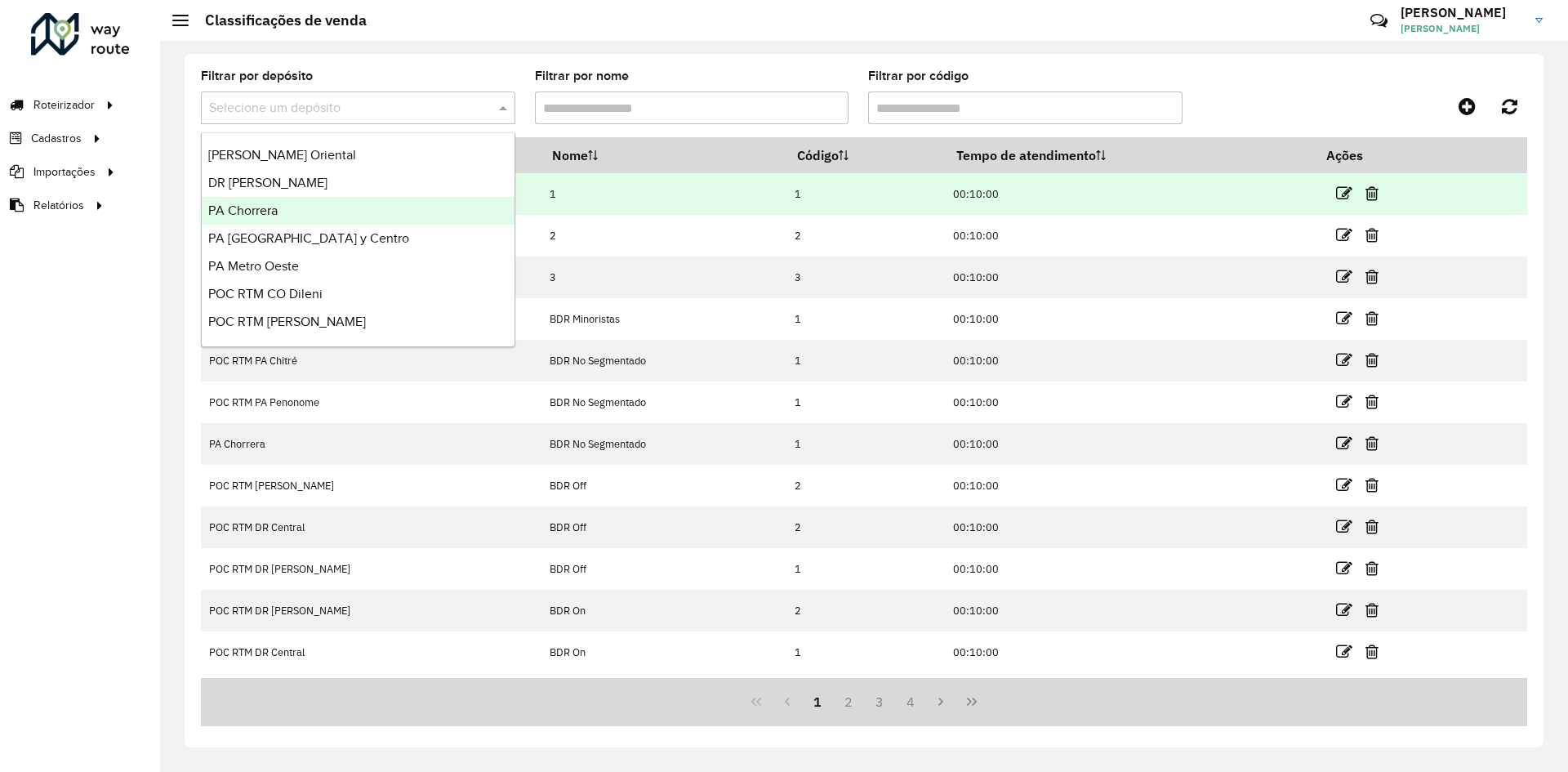 click on "PA Chorrera" at bounding box center (358, 211) 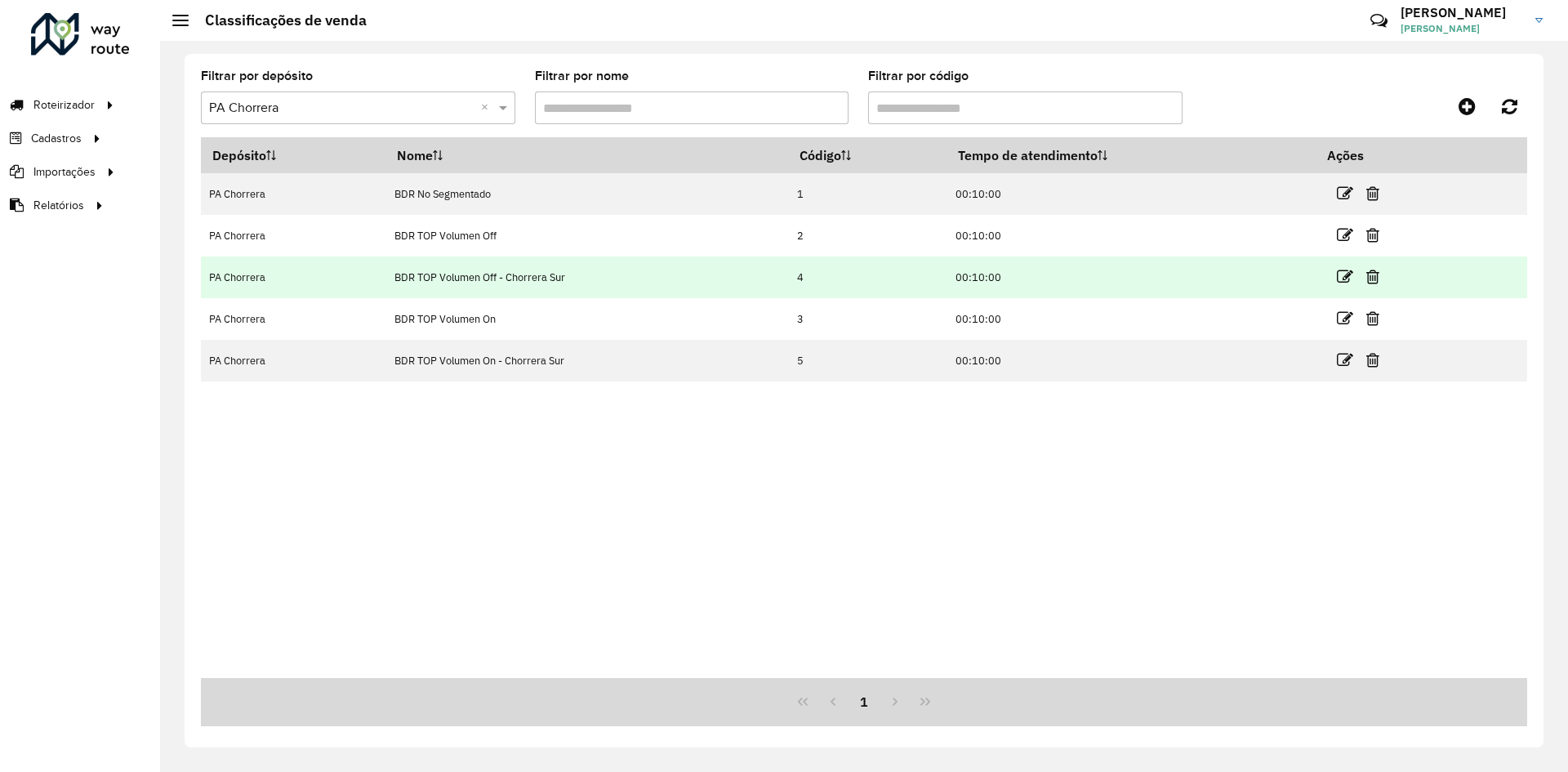 drag, startPoint x: 522, startPoint y: 279, endPoint x: 584, endPoint y: 266, distance: 63.34824 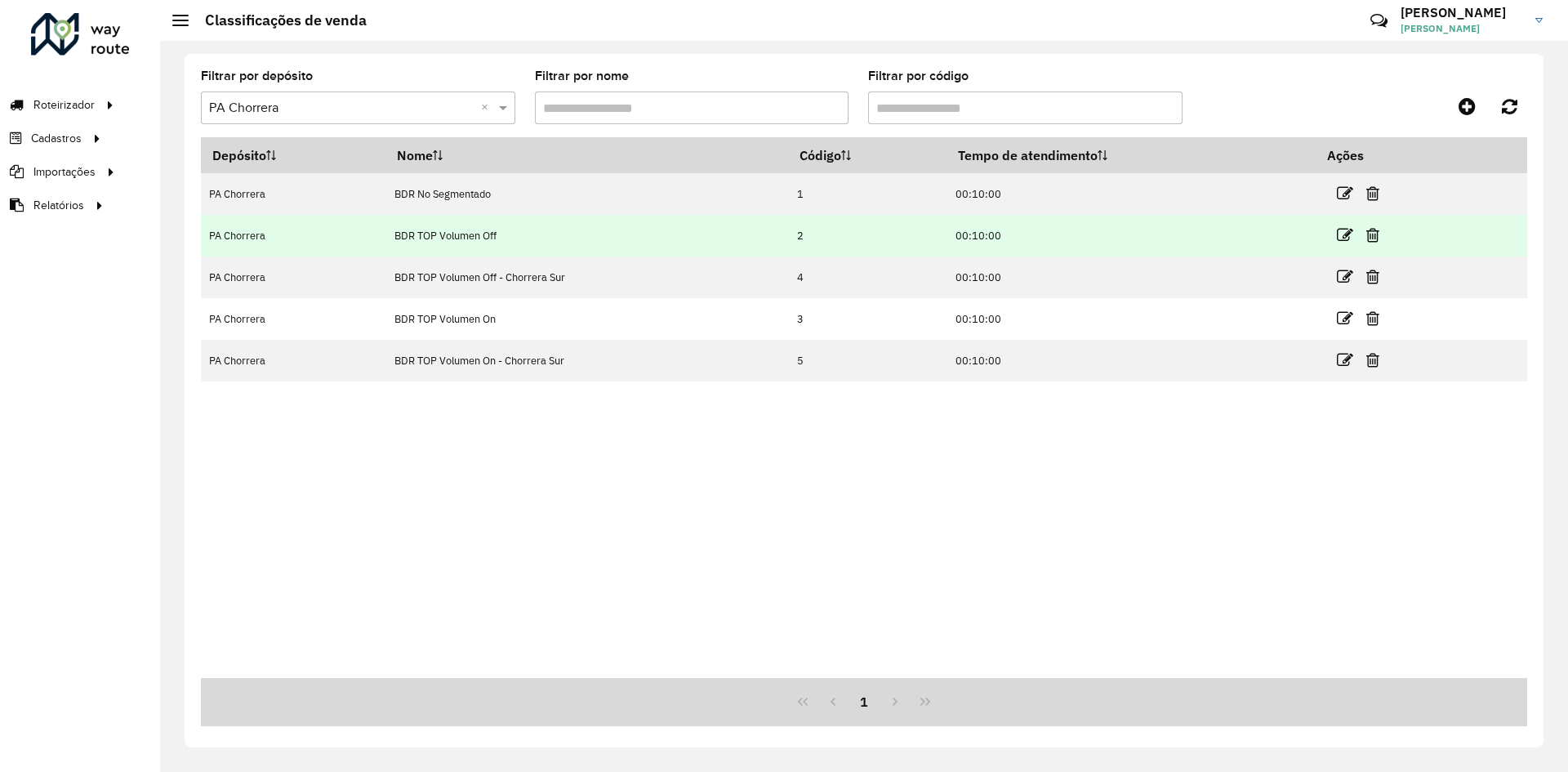 drag, startPoint x: 548, startPoint y: 249, endPoint x: 538, endPoint y: 246, distance: 10.440307 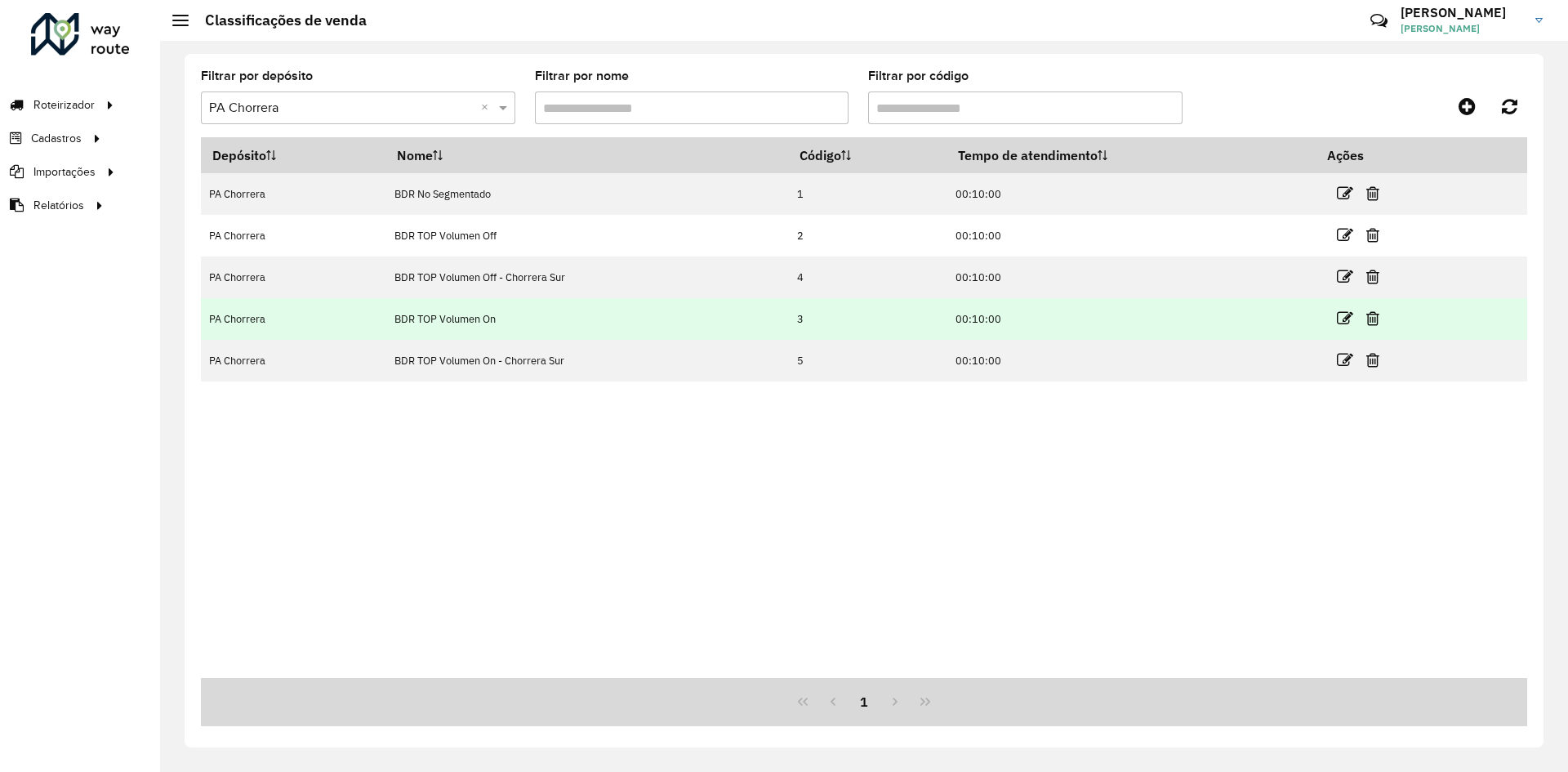 drag, startPoint x: 445, startPoint y: 332, endPoint x: 522, endPoint y: 321, distance: 77.781746 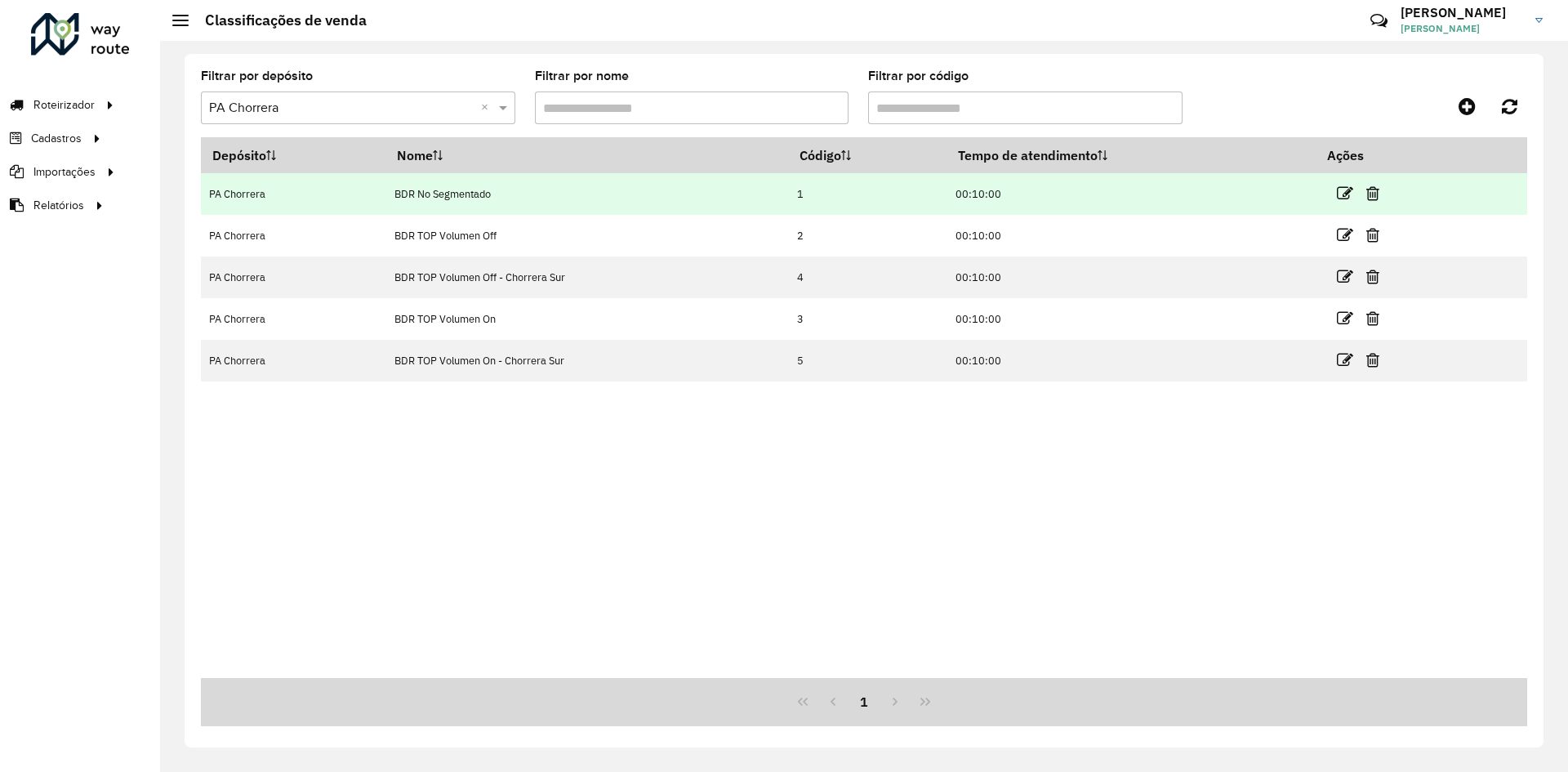 click on "PA Chorrera   BDR No Segmentado   1   00:10:00   PA Chorrera   BDR TOP Volumen Off   2   00:10:00   PA Chorrera   BDR TOP Volumen Off - Chorrera Sur   4   00:10:00   PA Chorrera   BDR TOP Volumen On   3   00:10:00   PA Chorrera   BDR TOP Volumen On - Chorrera Sur   5   00:10:00" at bounding box center (864, 277) 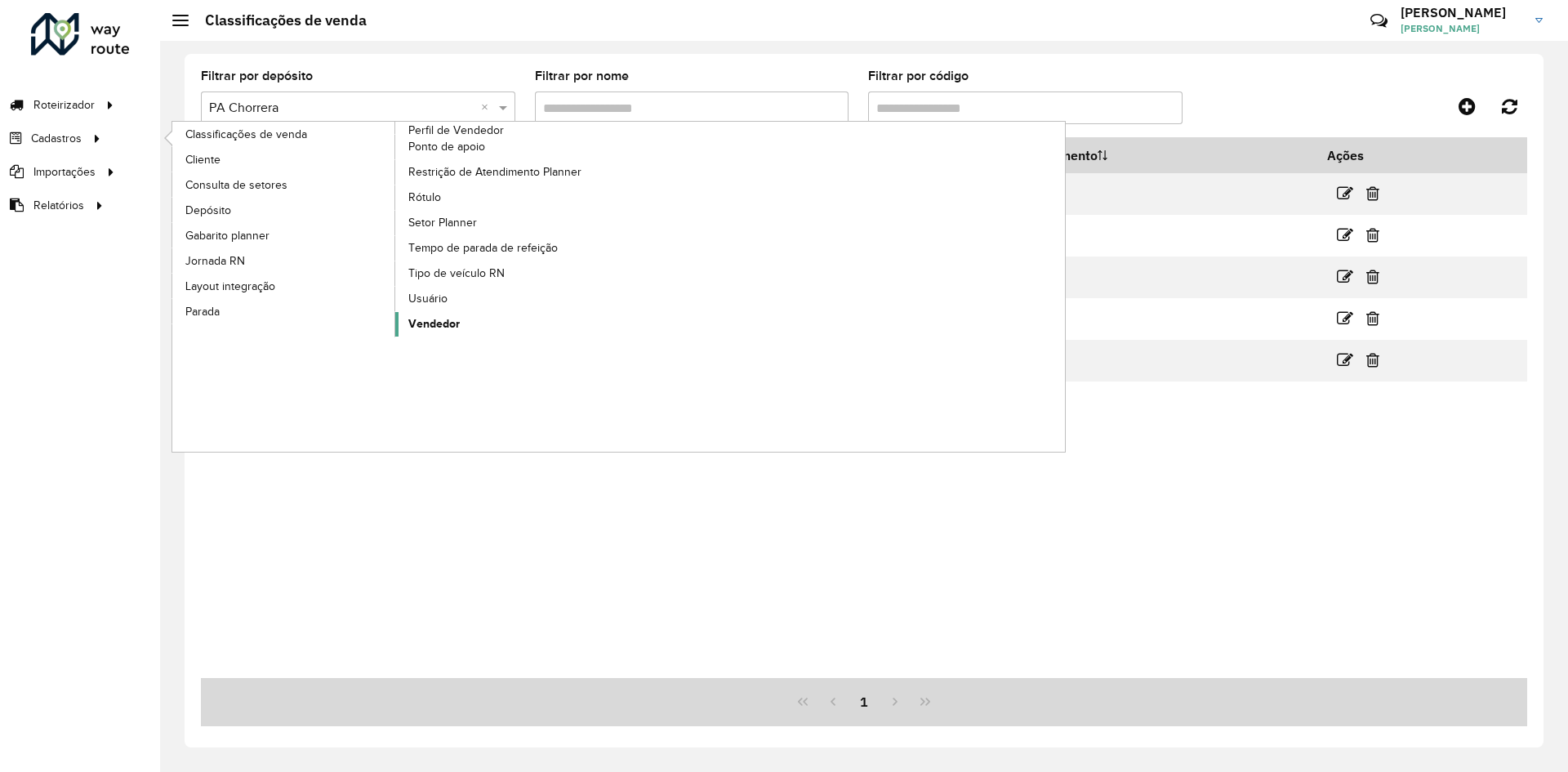 click on "Vendedor" 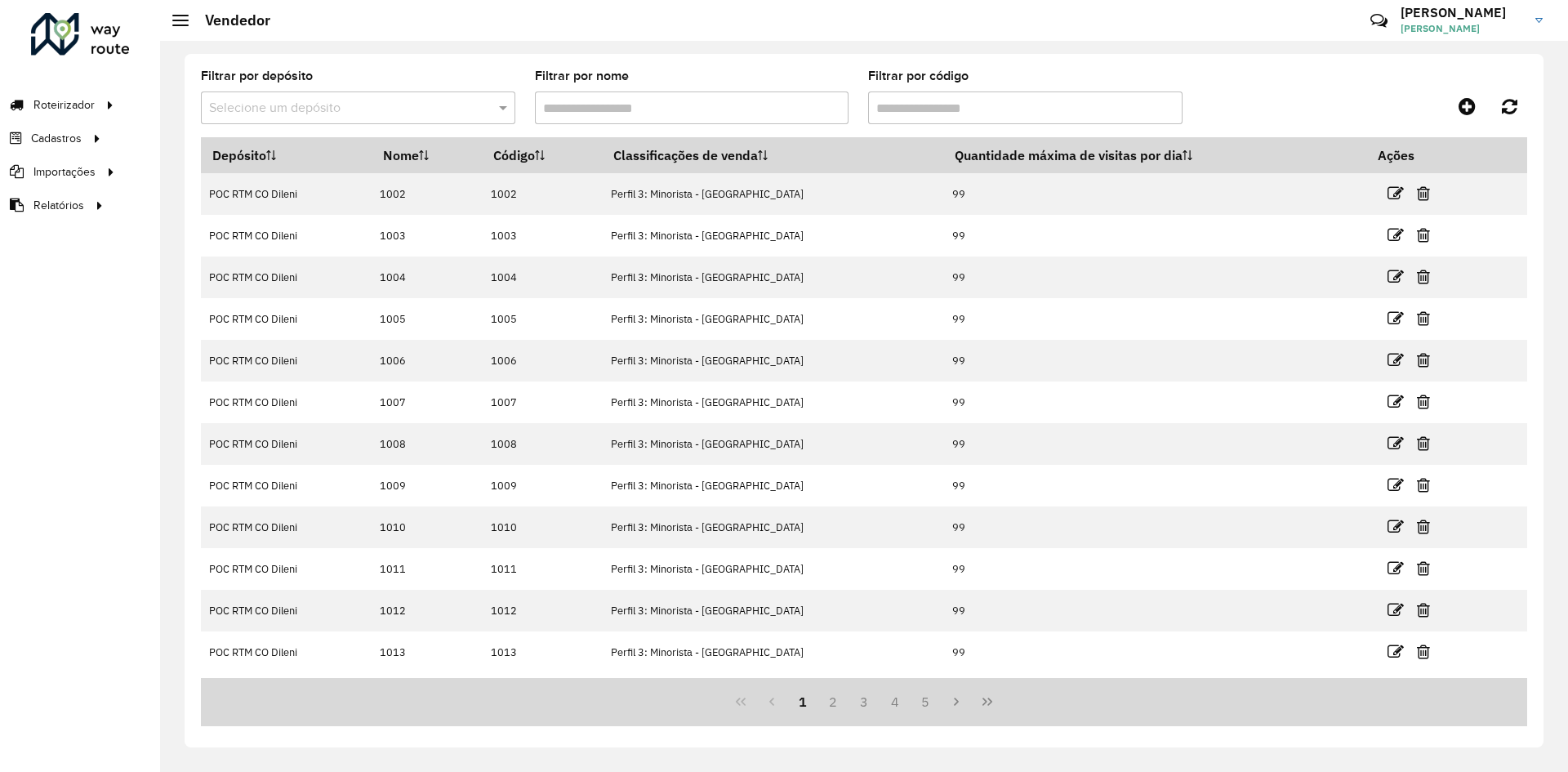 click on "Selecione um depósito" at bounding box center (358, 108) 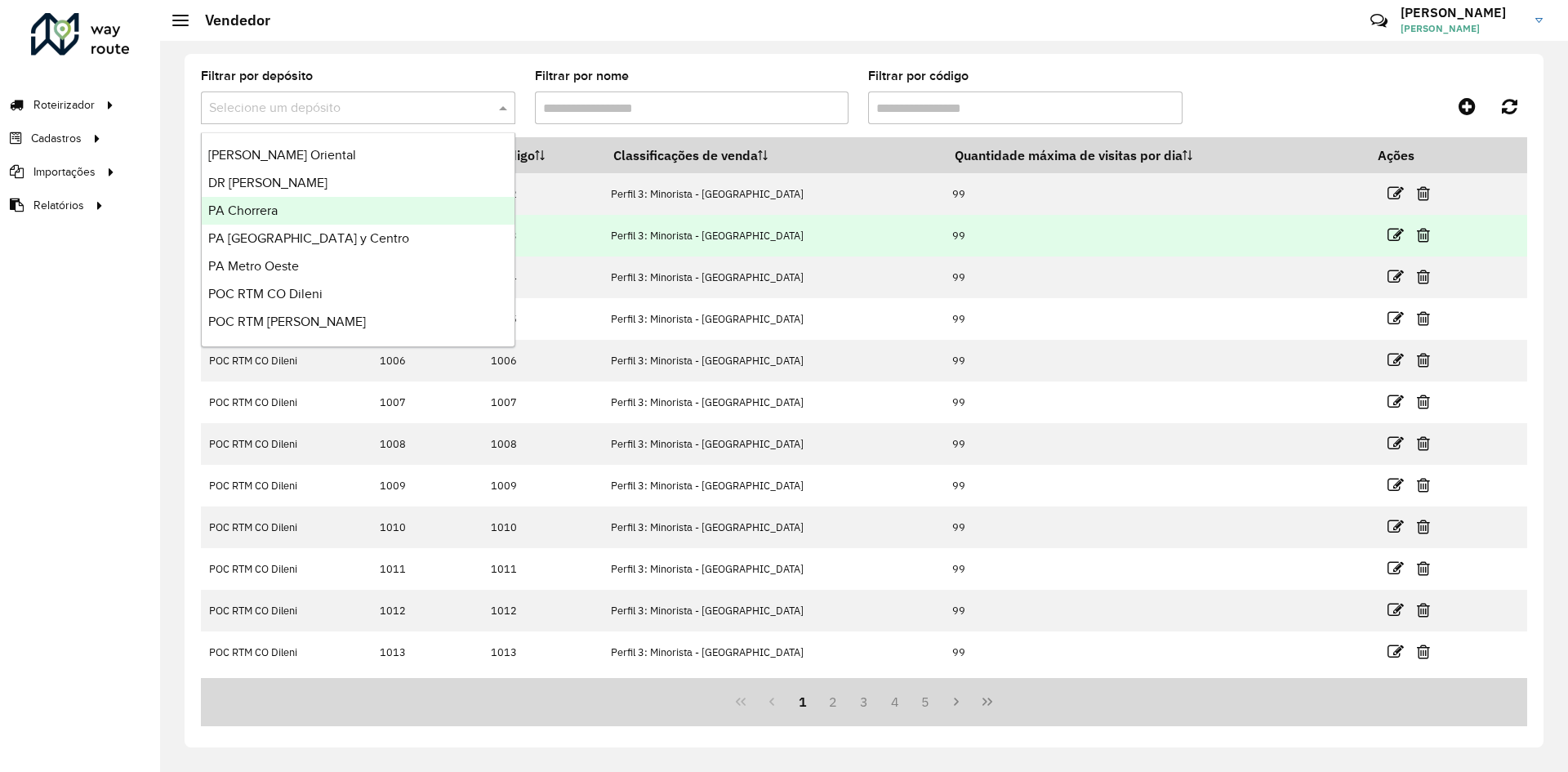 drag, startPoint x: 308, startPoint y: 208, endPoint x: 332, endPoint y: 217, distance: 25.63201 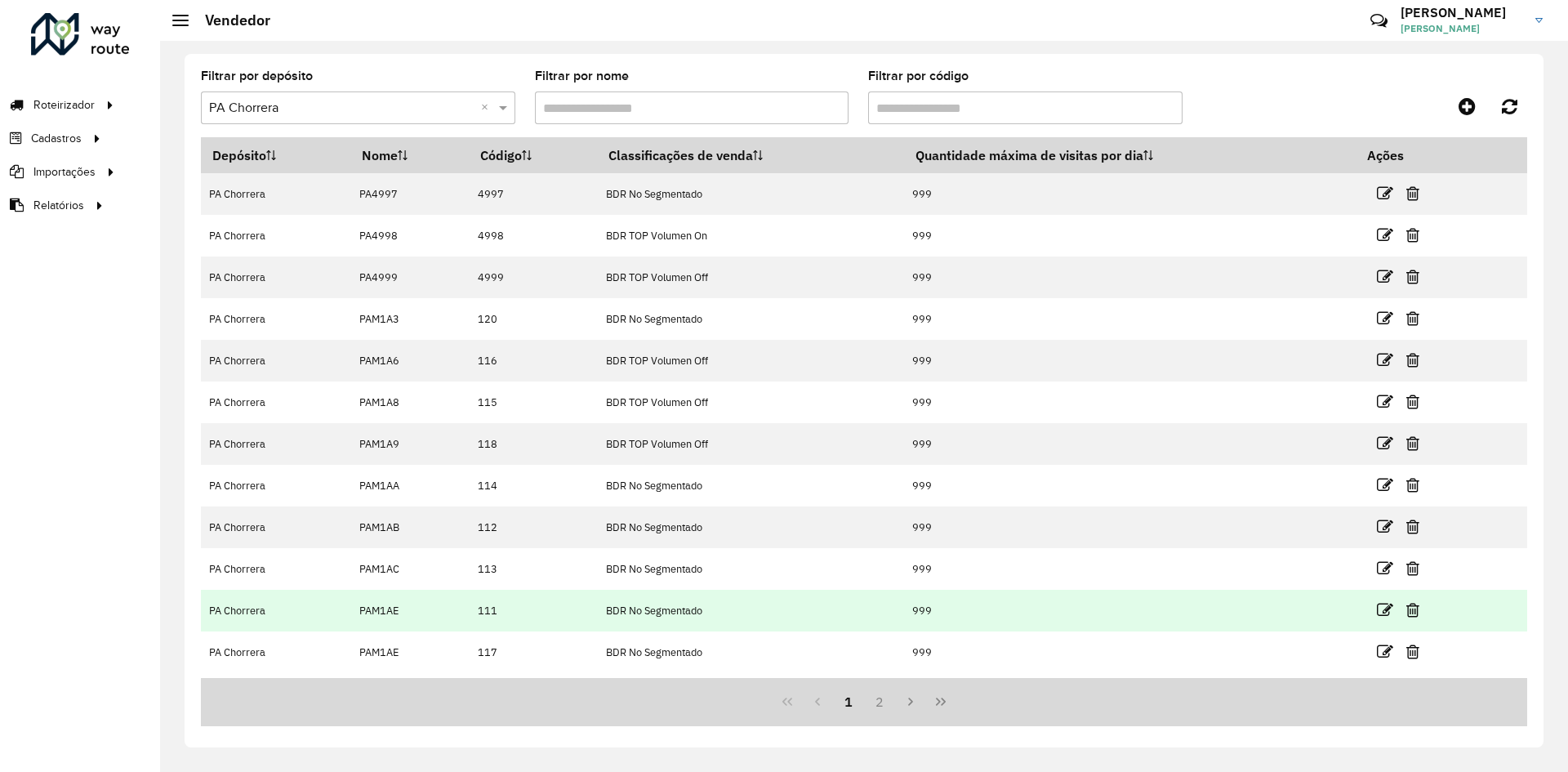 drag, startPoint x: 642, startPoint y: 609, endPoint x: 713, endPoint y: 612, distance: 71.06335 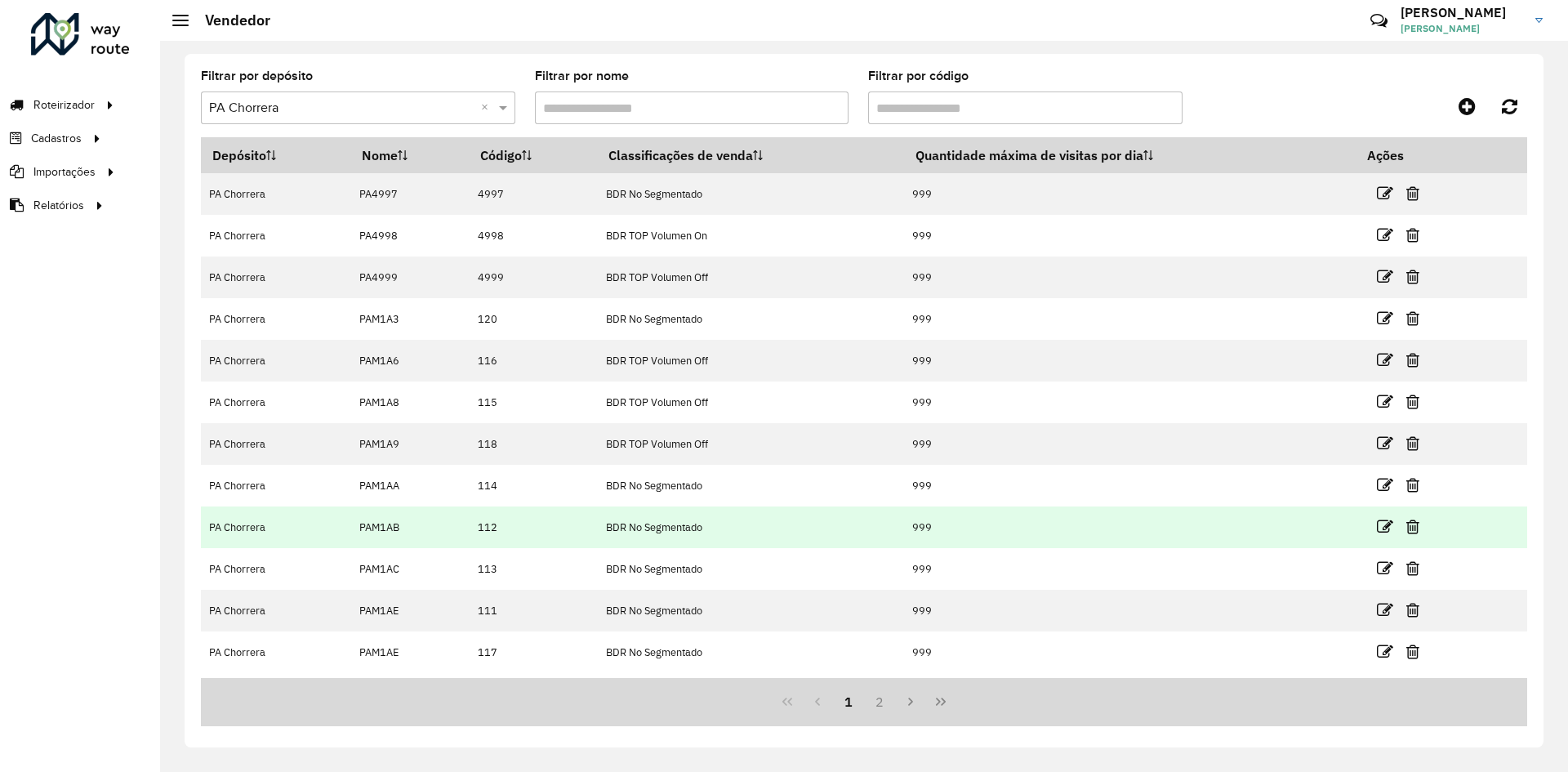 drag, startPoint x: 511, startPoint y: 520, endPoint x: 717, endPoint y: 526, distance: 206.08736 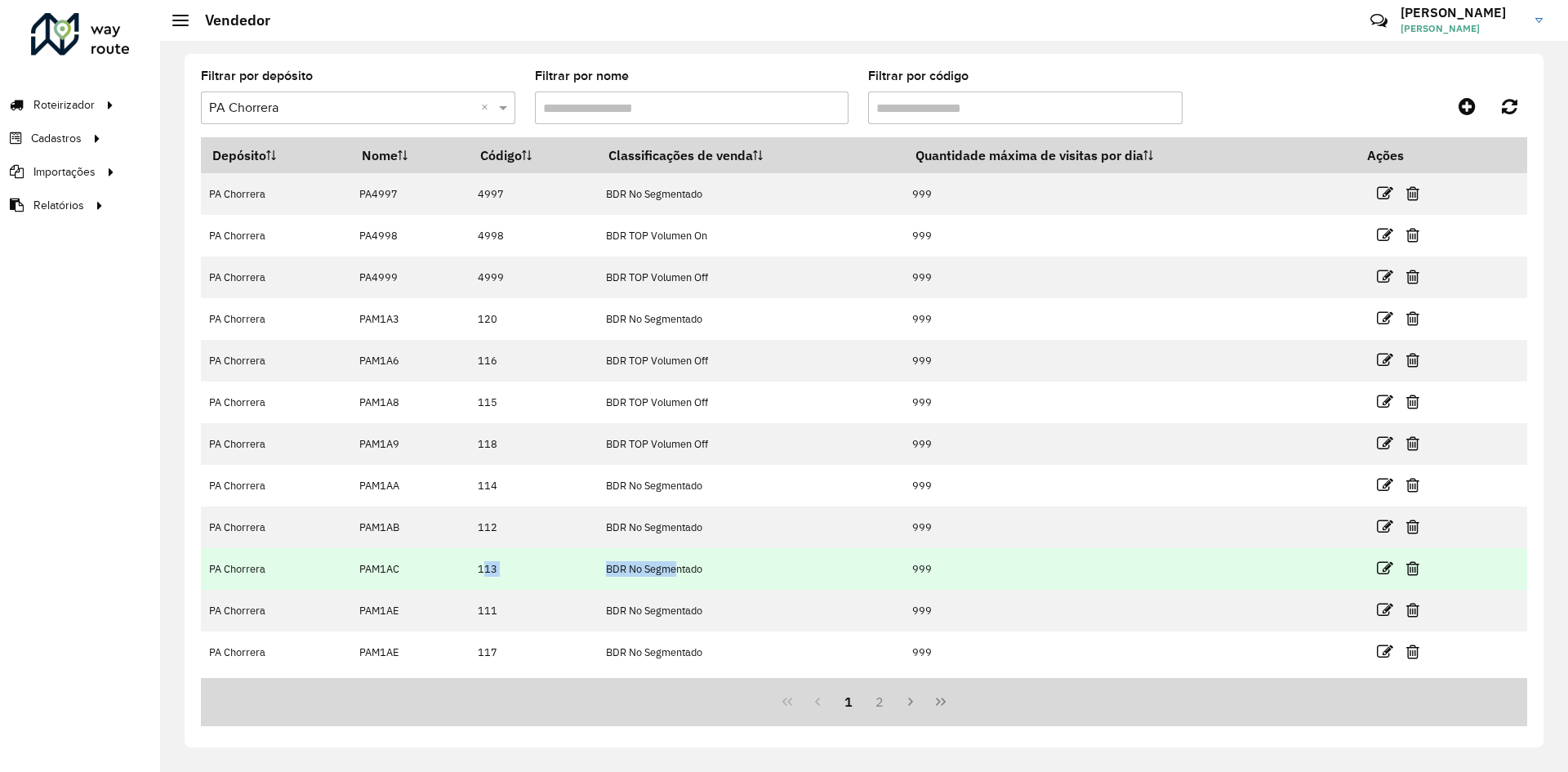 drag, startPoint x: 564, startPoint y: 572, endPoint x: 678, endPoint y: 569, distance: 114.03947 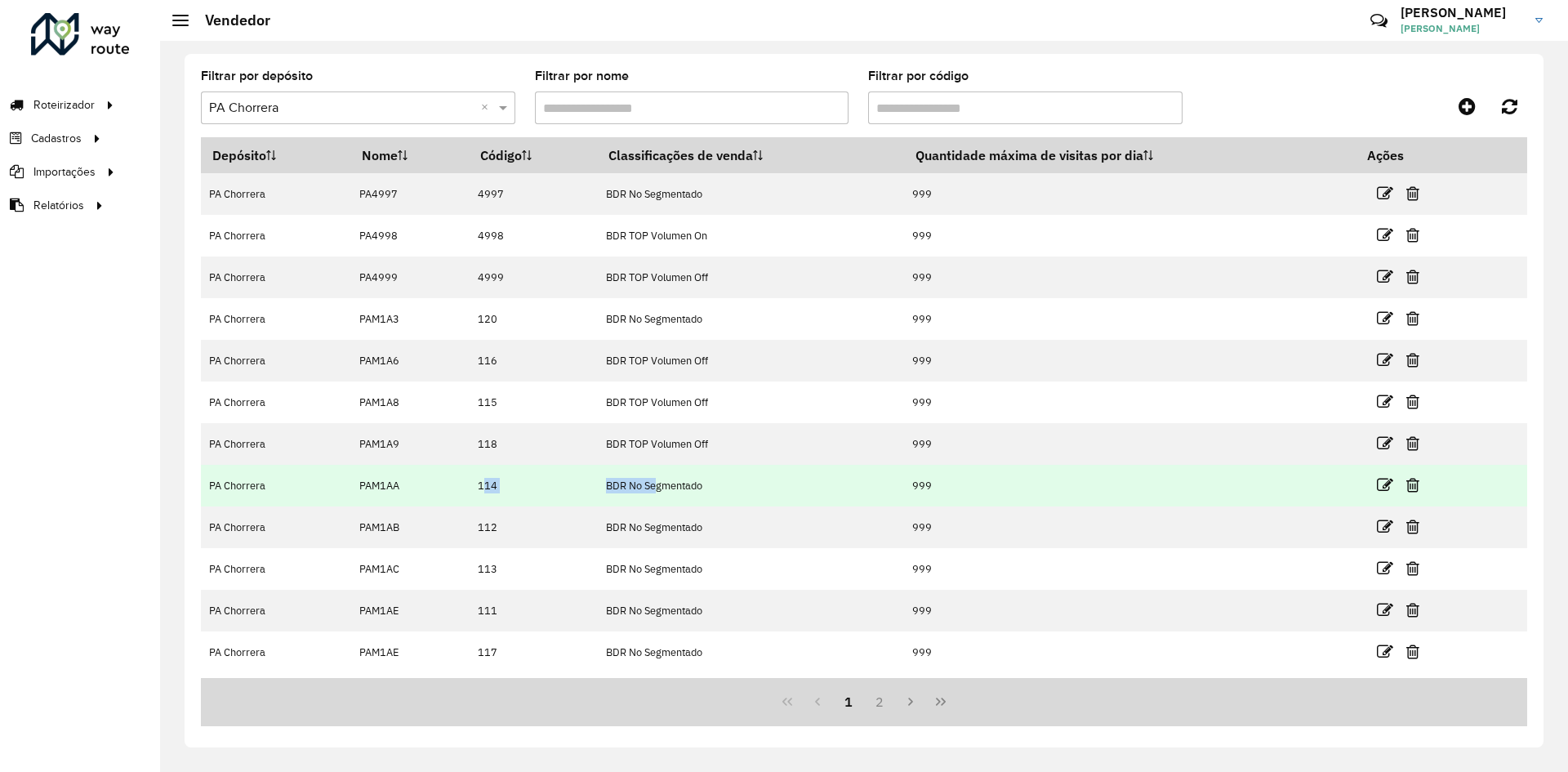 drag, startPoint x: 558, startPoint y: 479, endPoint x: 657, endPoint y: 481, distance: 99.0202 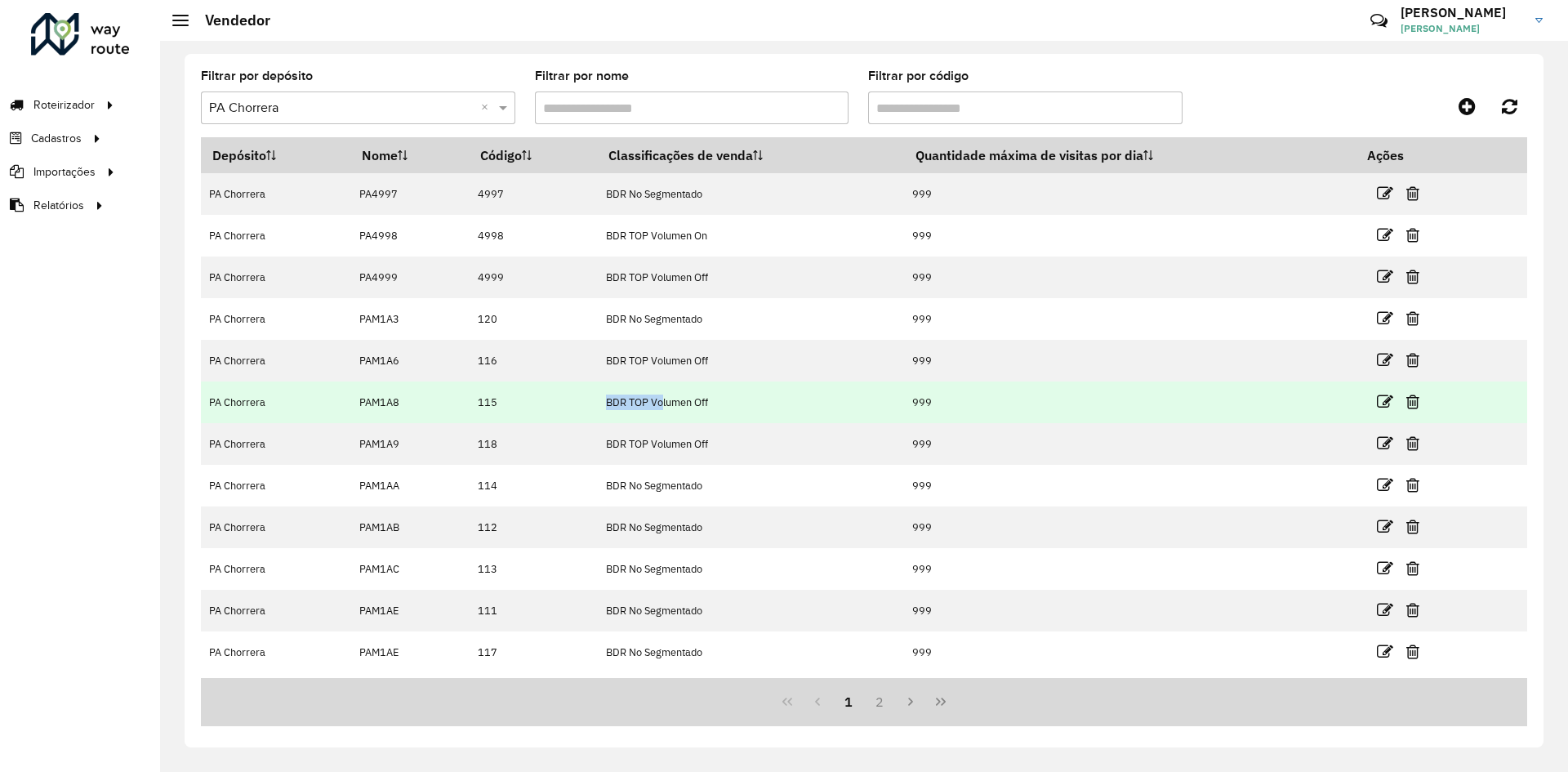 drag, startPoint x: 504, startPoint y: 407, endPoint x: 663, endPoint y: 386, distance: 160.3808 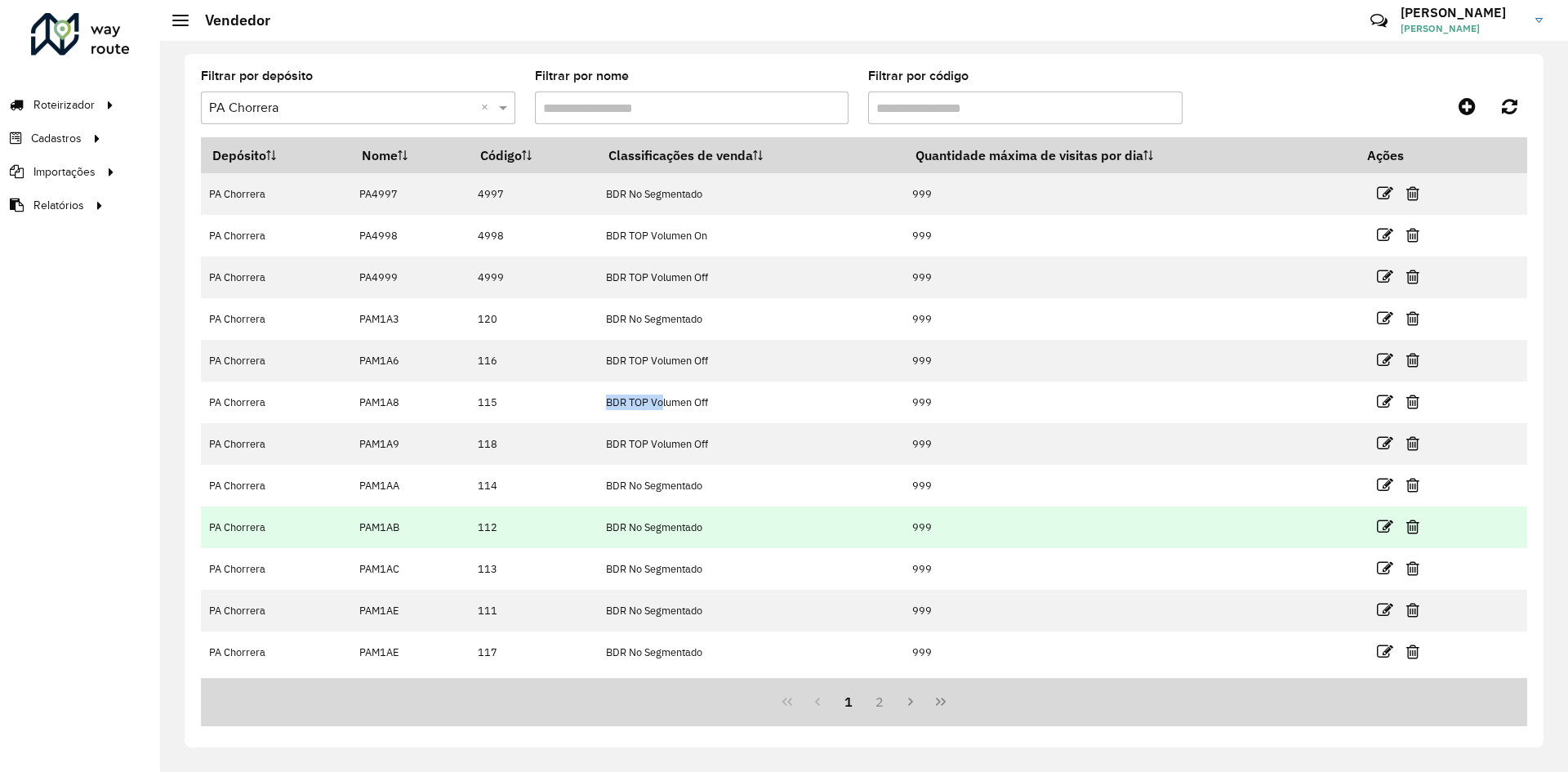 drag, startPoint x: 1076, startPoint y: 523, endPoint x: 1056, endPoint y: 497, distance: 33 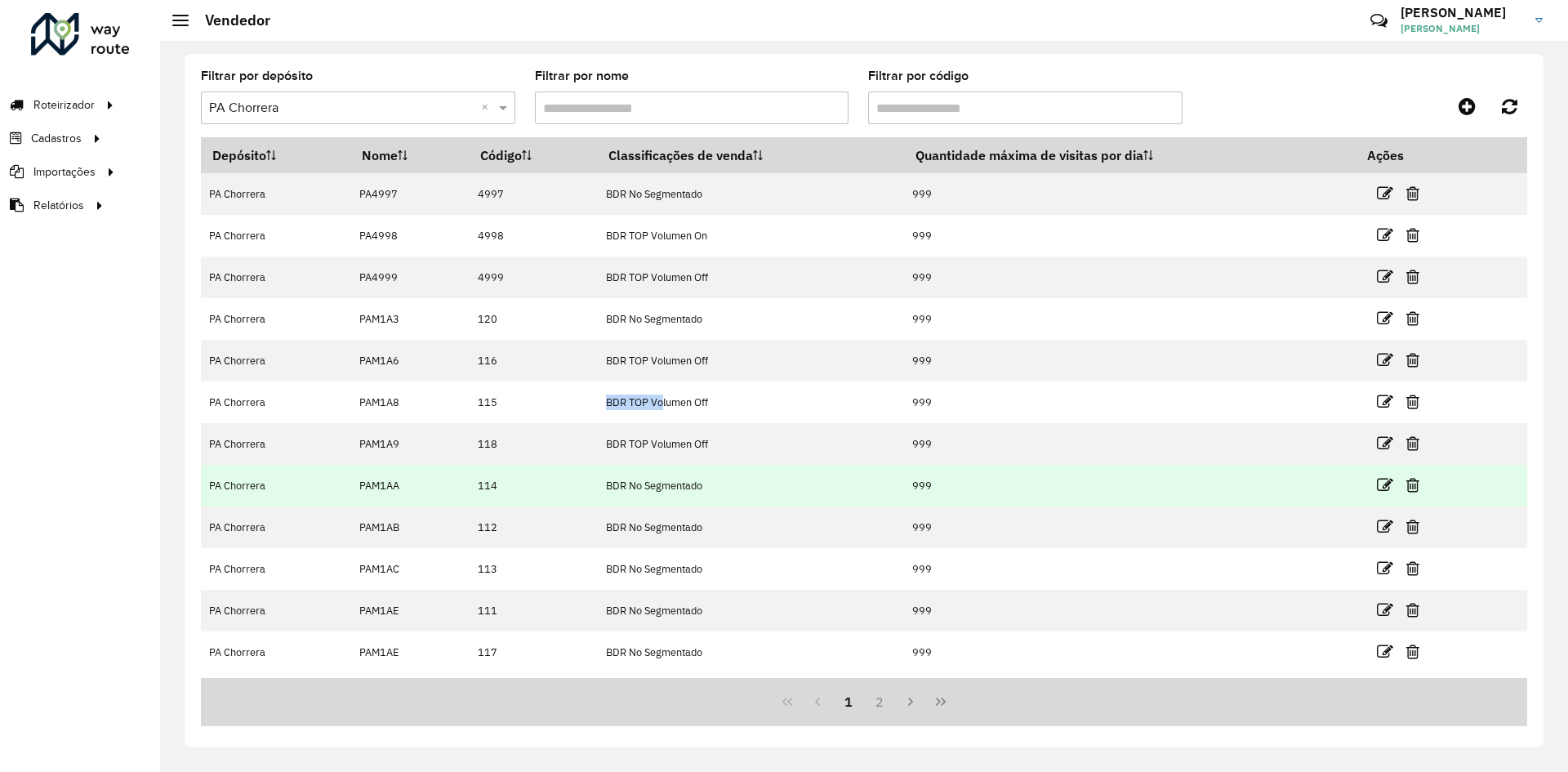 click on "999" at bounding box center [1129, 527] 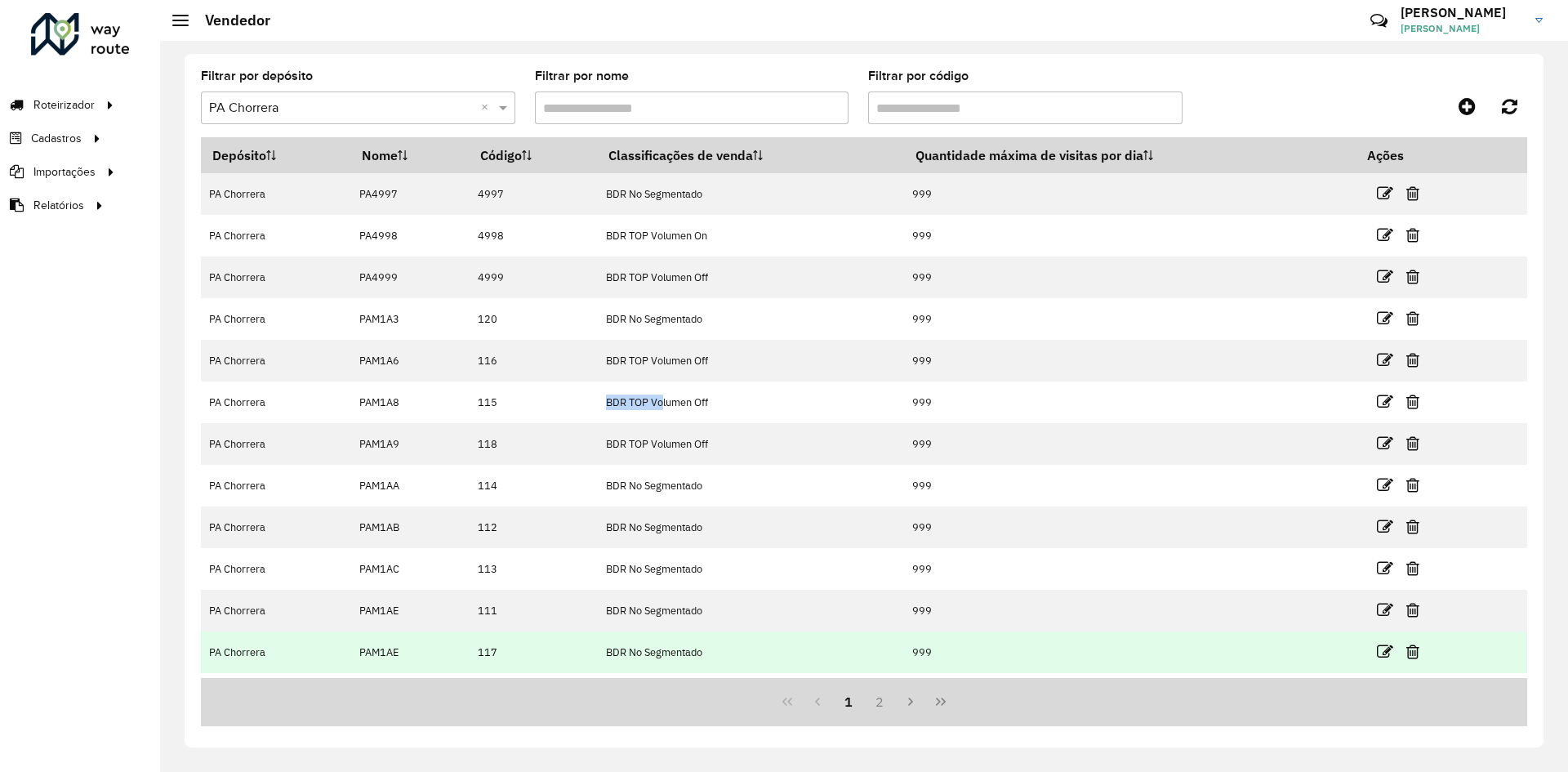 drag, startPoint x: 617, startPoint y: 648, endPoint x: 725, endPoint y: 650, distance: 108.01852 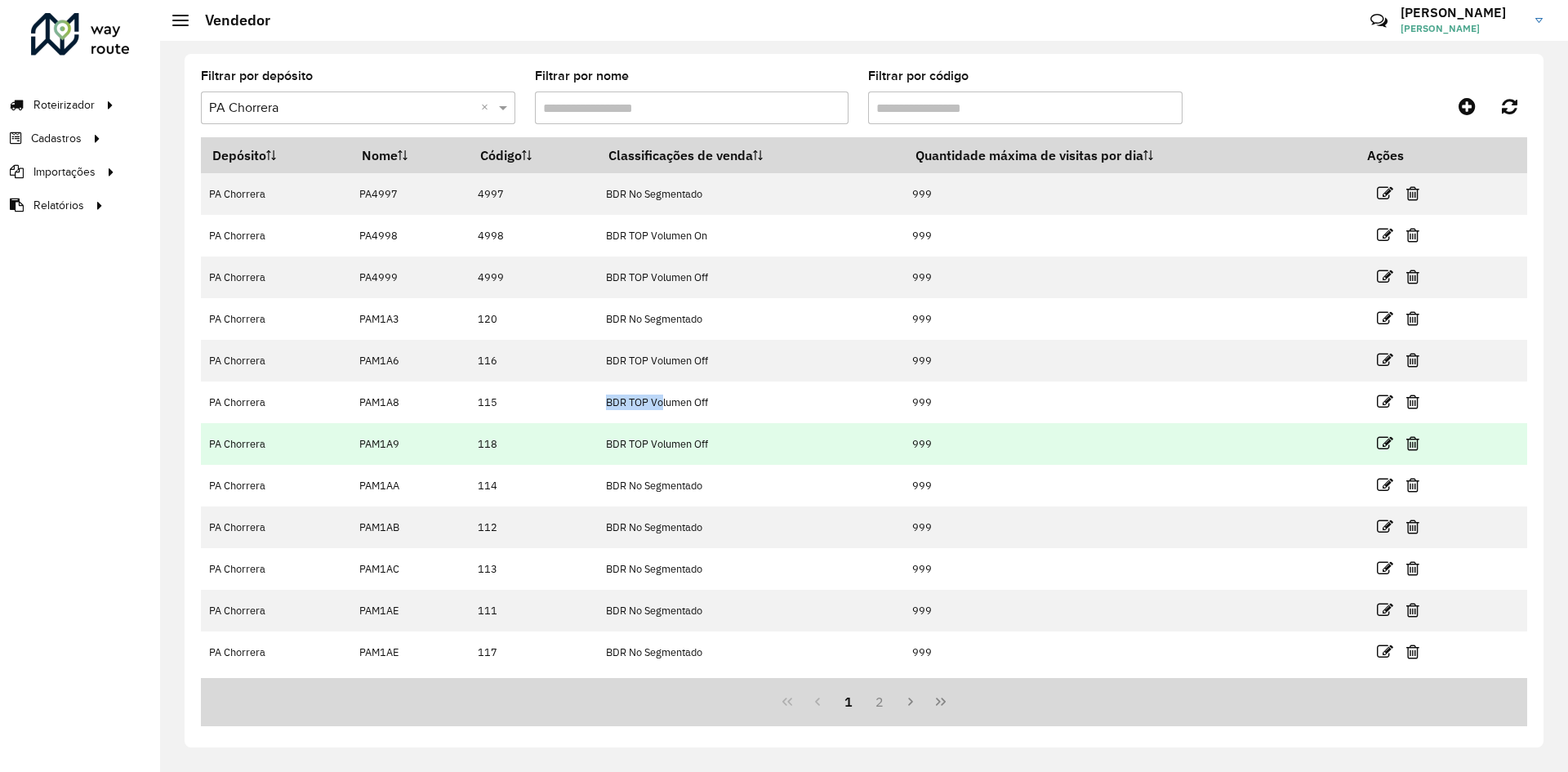 drag, startPoint x: 603, startPoint y: 443, endPoint x: 728, endPoint y: 453, distance: 125.39936 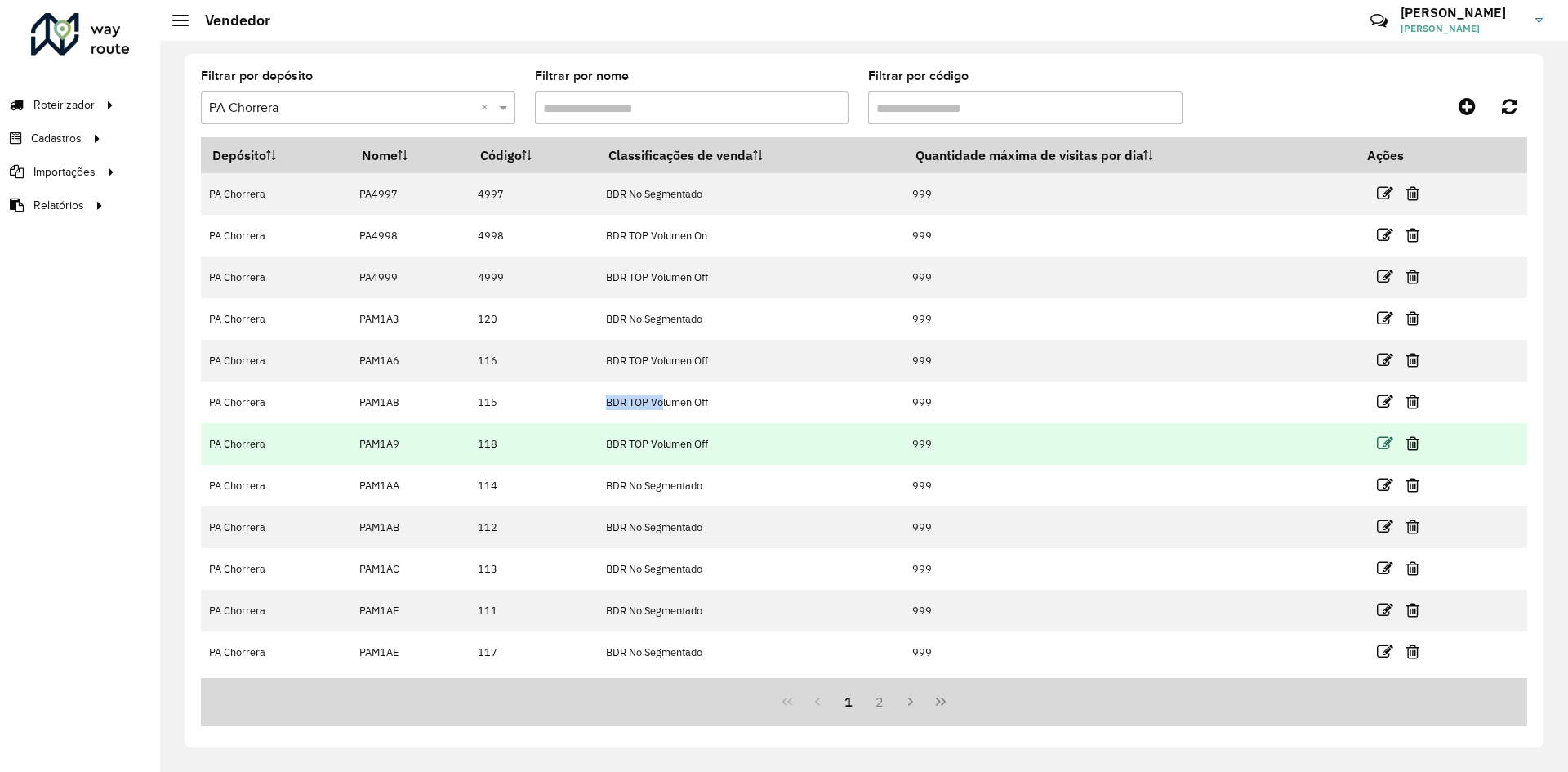 click at bounding box center (1385, 444) 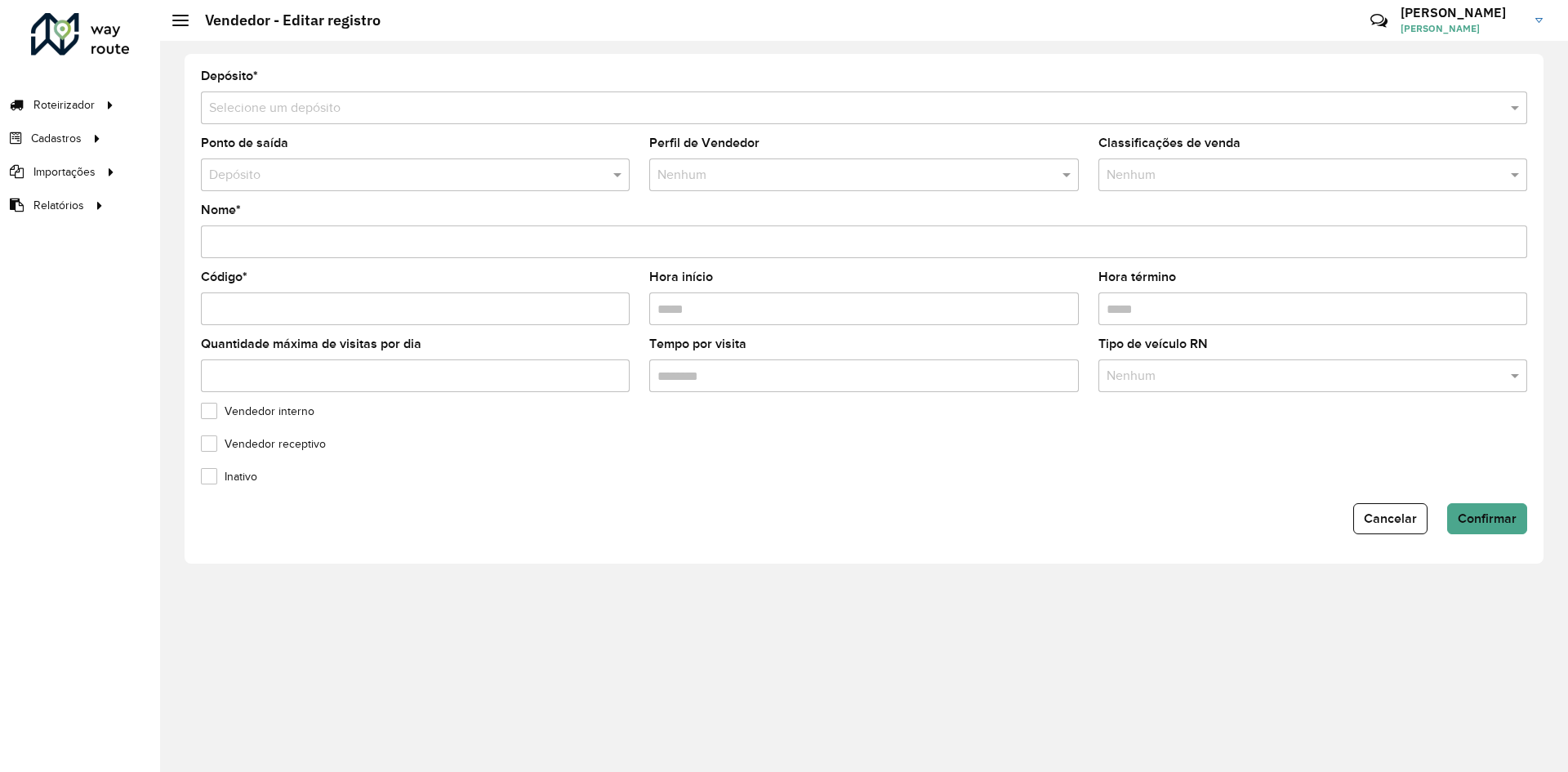 type on "******" 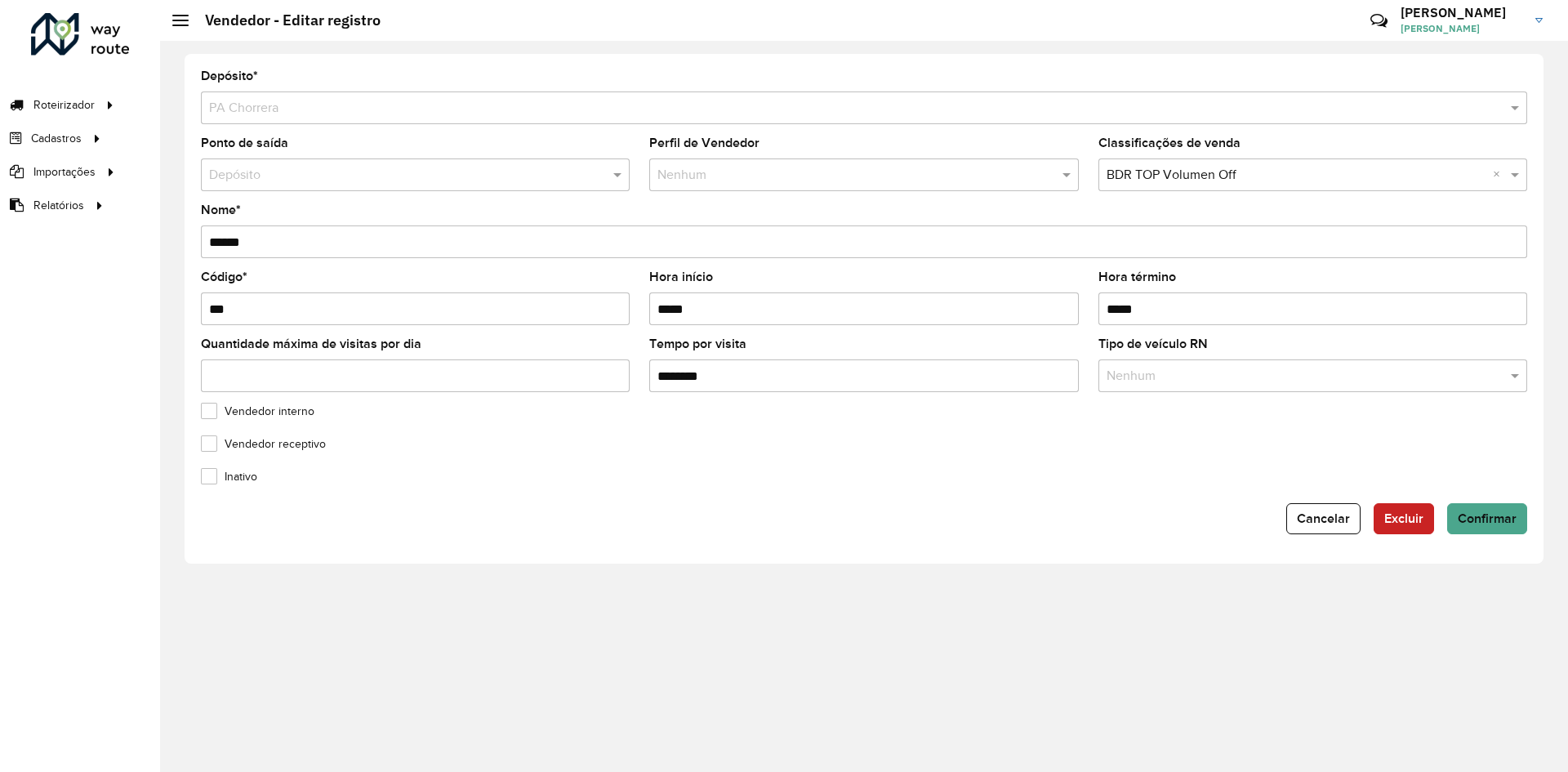 click at bounding box center [1296, 176] 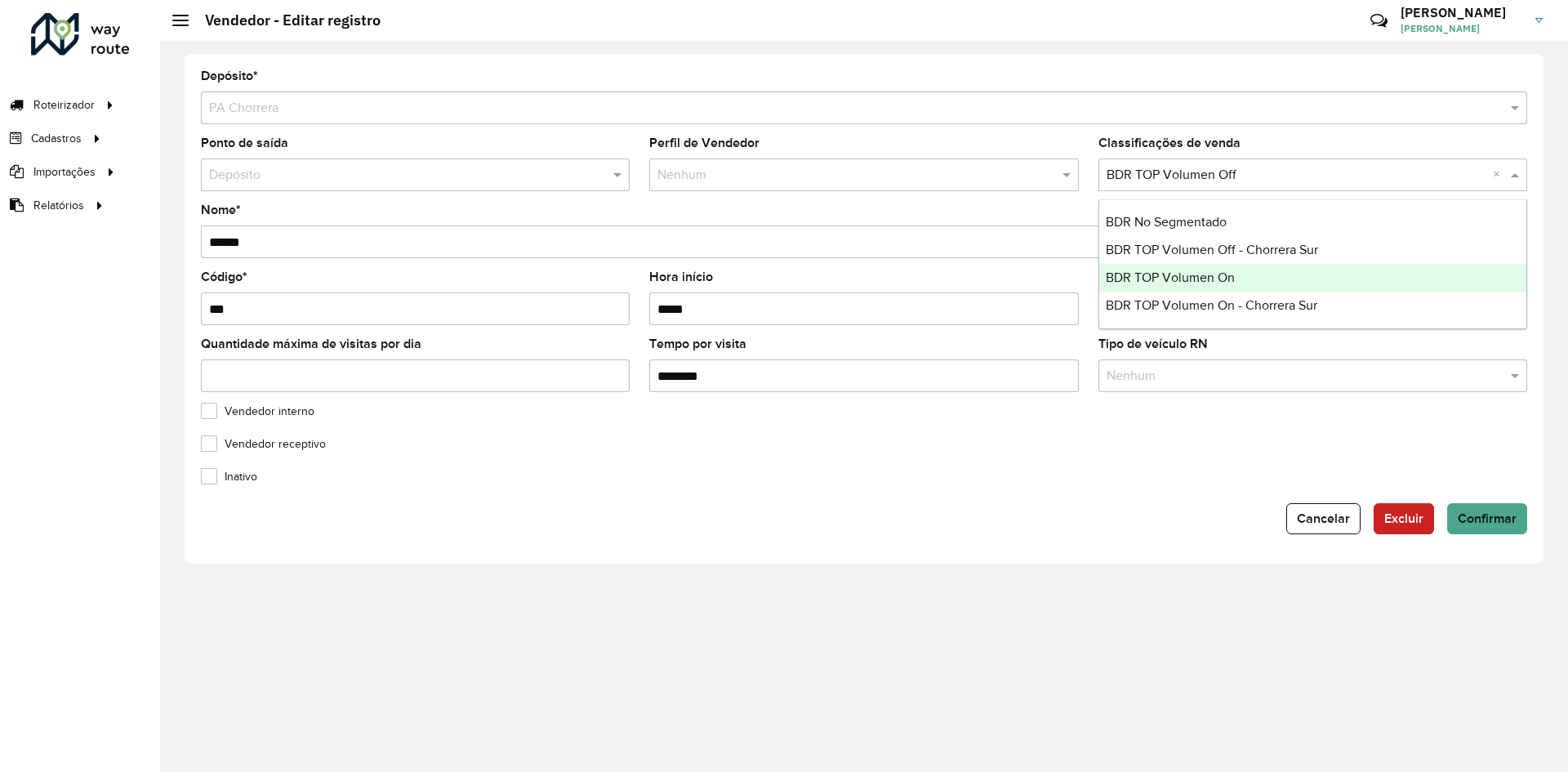 drag, startPoint x: 1244, startPoint y: 271, endPoint x: 1451, endPoint y: 413, distance: 251.0239 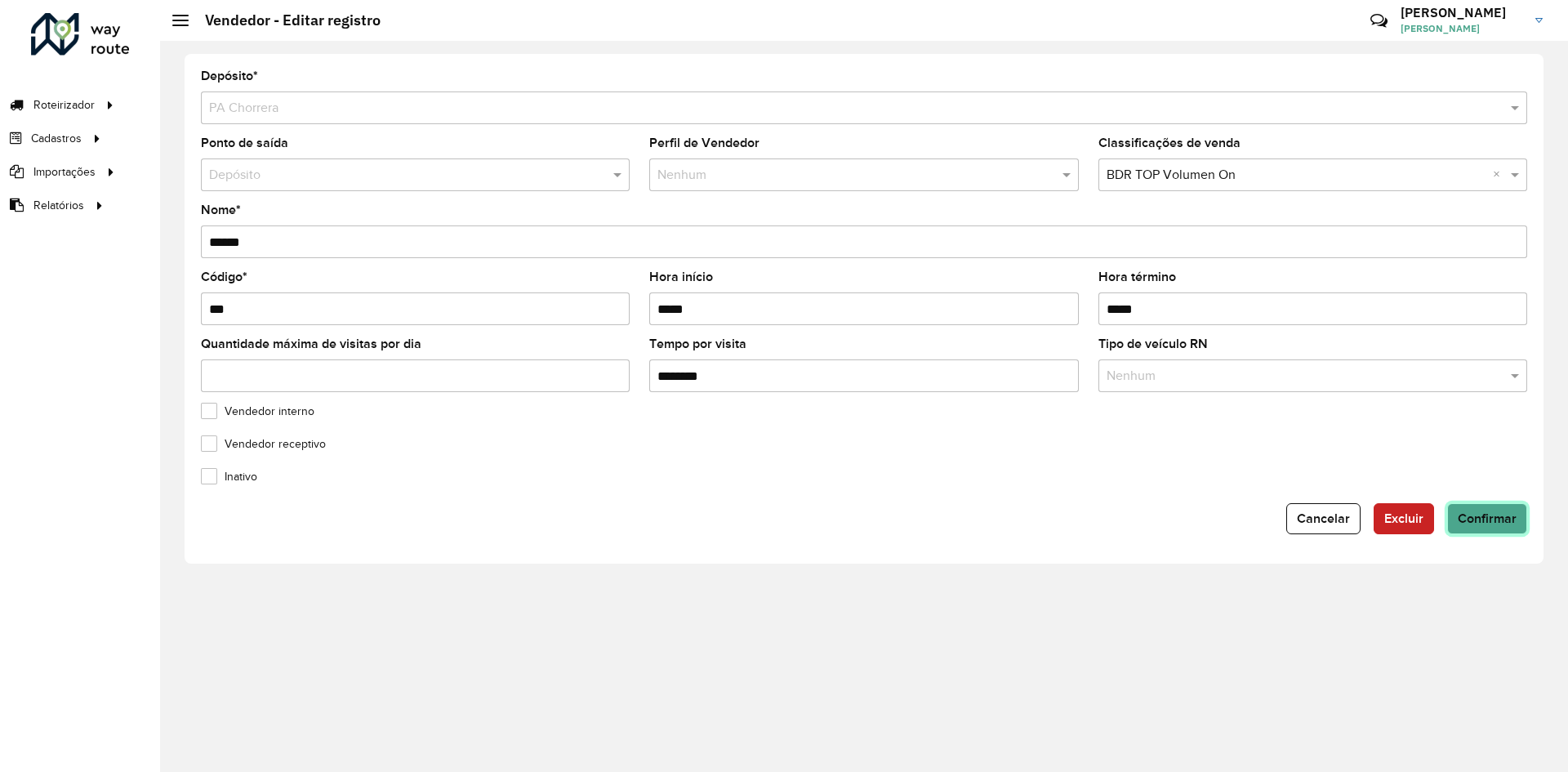 click on "Confirmar" 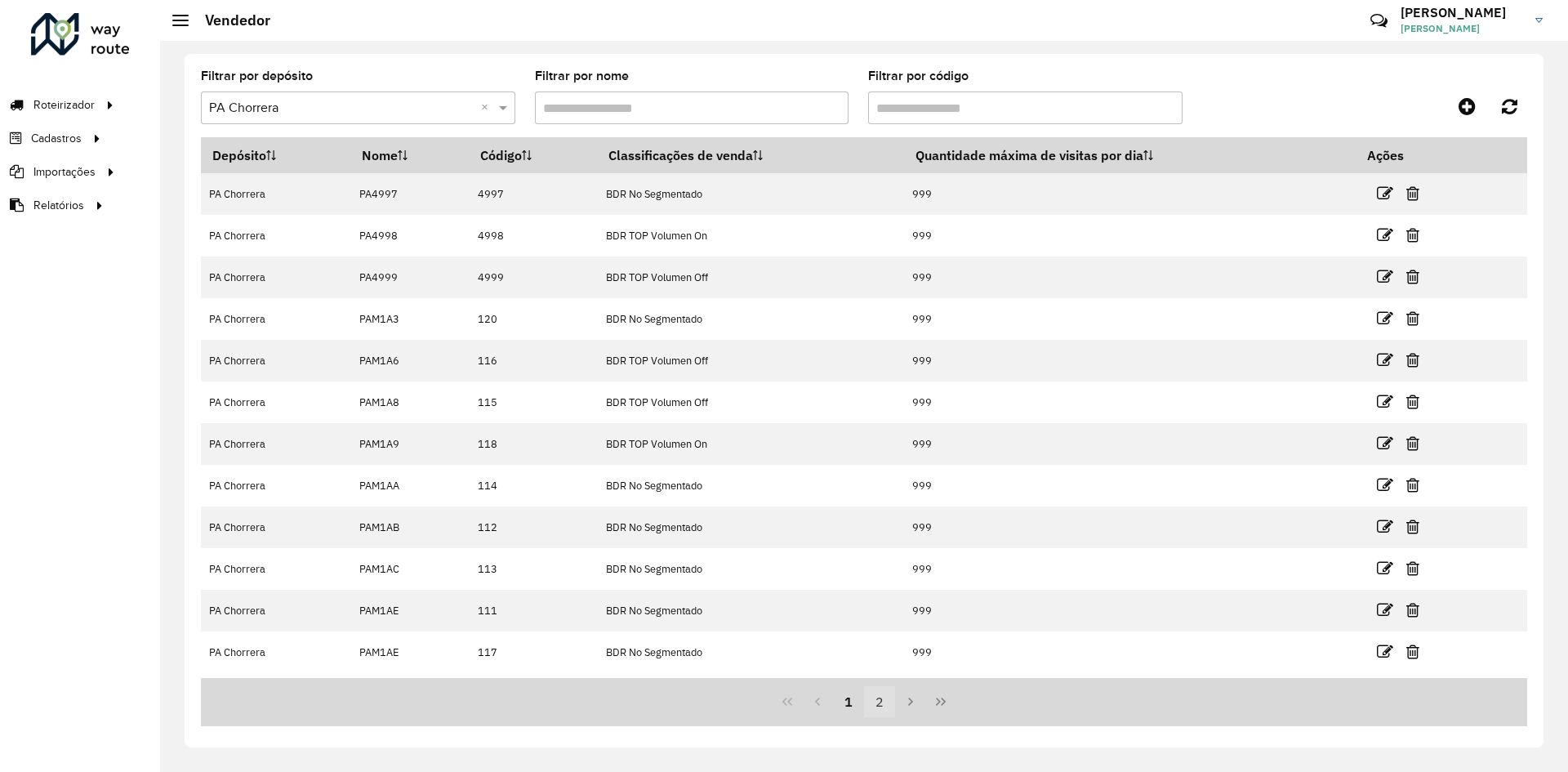 click on "2" at bounding box center (880, 702) 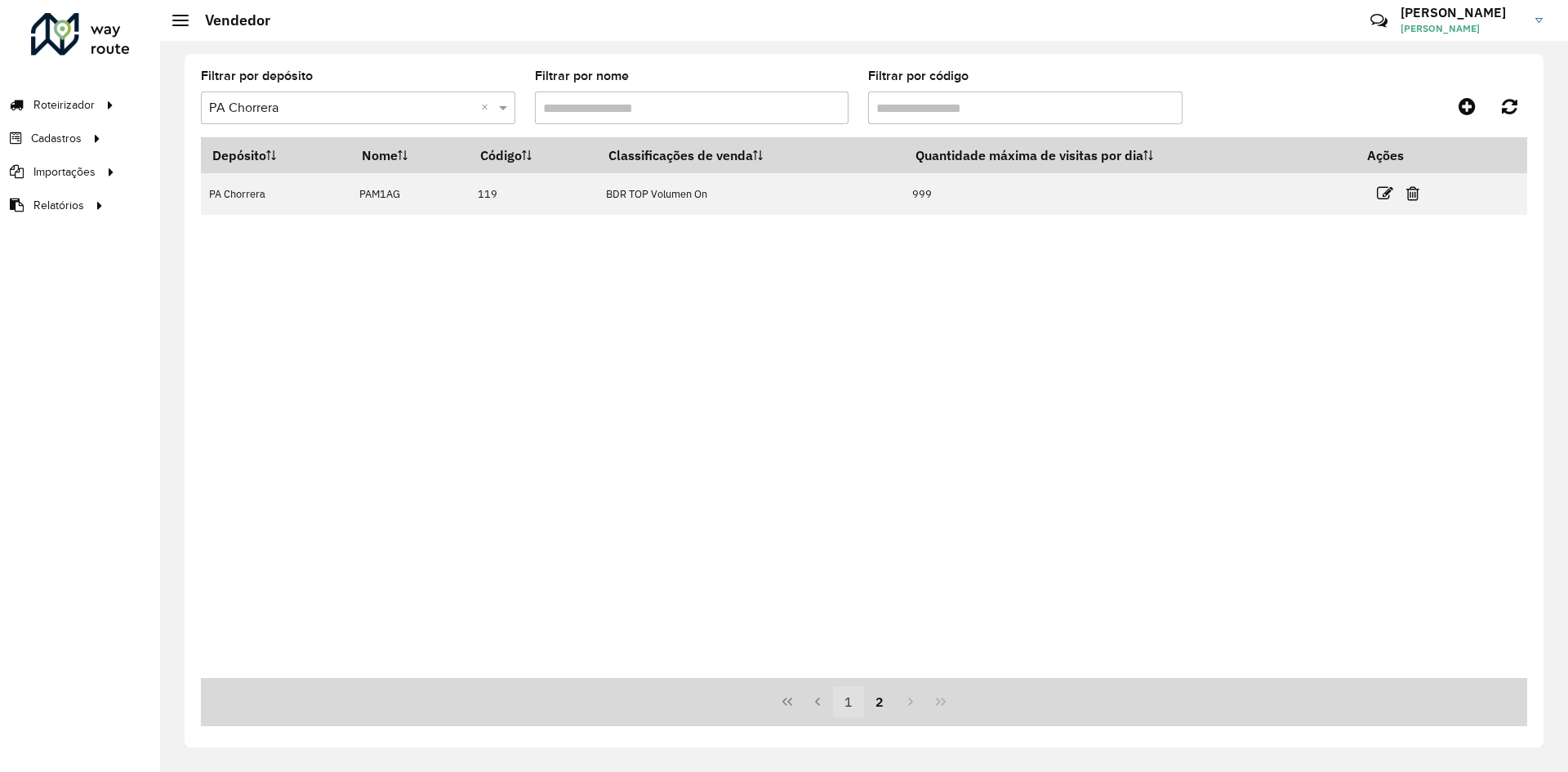 click on "1   2" at bounding box center (864, 702) 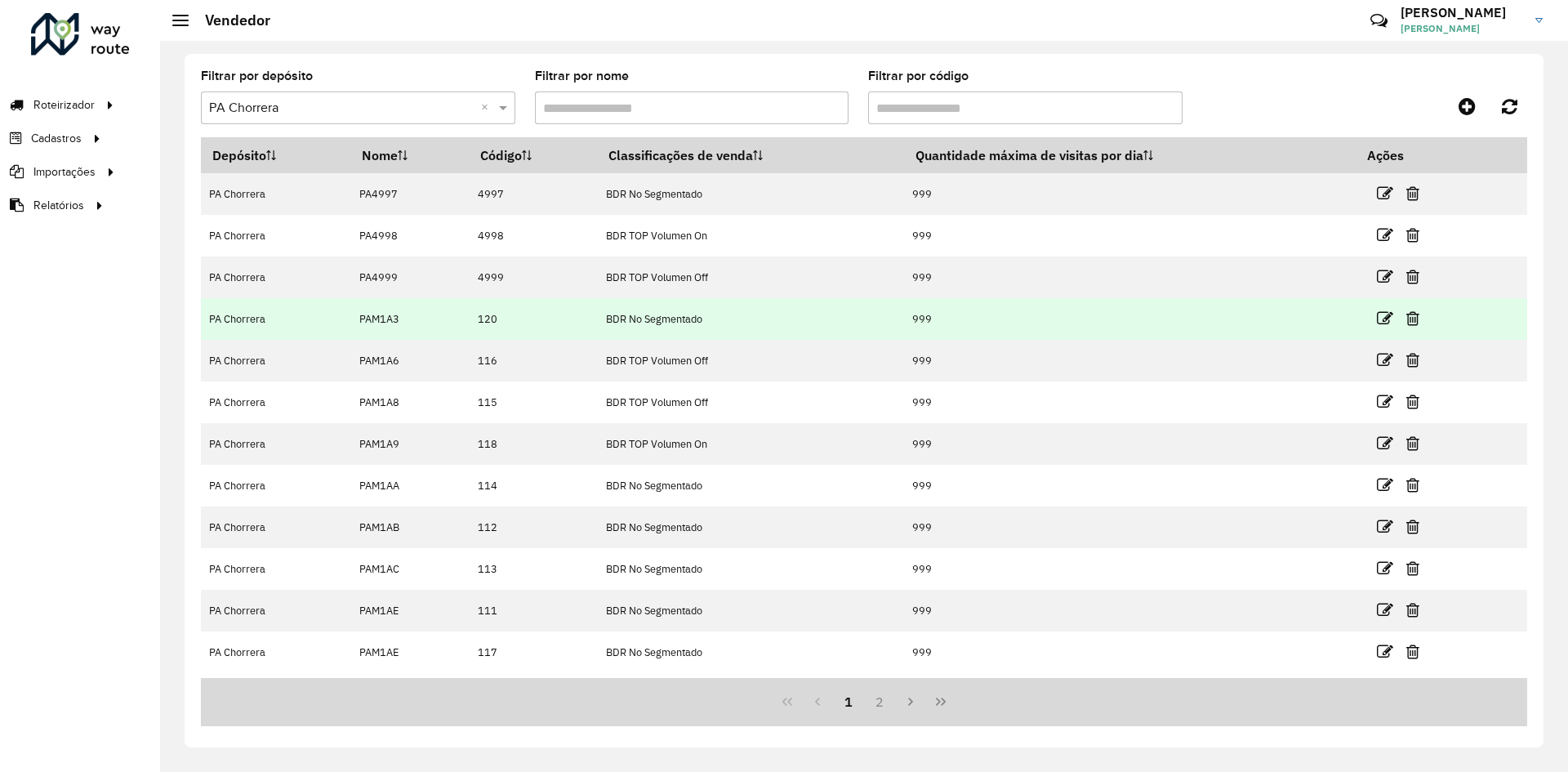 drag, startPoint x: 599, startPoint y: 319, endPoint x: 720, endPoint y: 314, distance: 121.10326 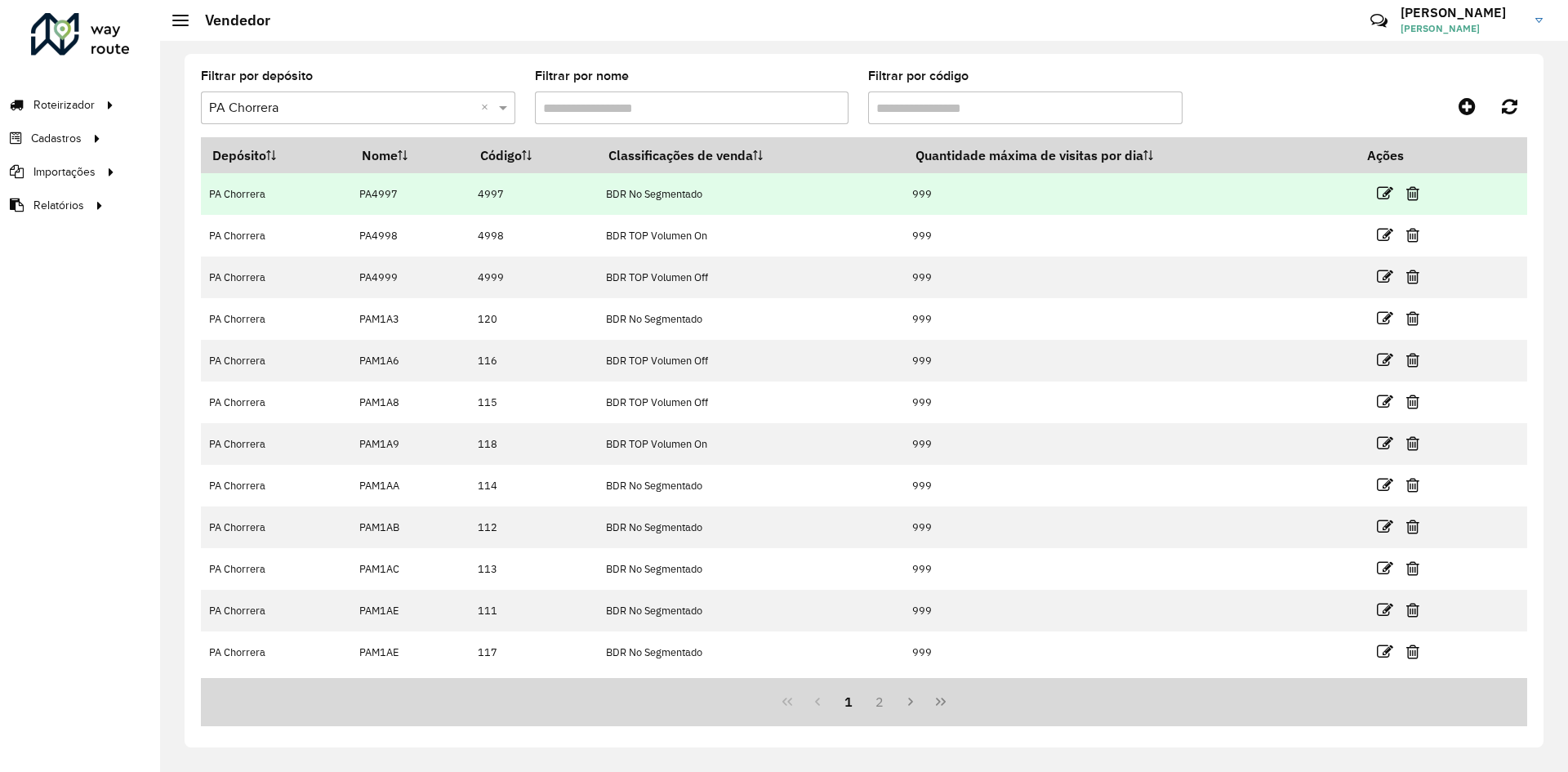 drag, startPoint x: 739, startPoint y: 279, endPoint x: 615, endPoint y: 200, distance: 147.02721 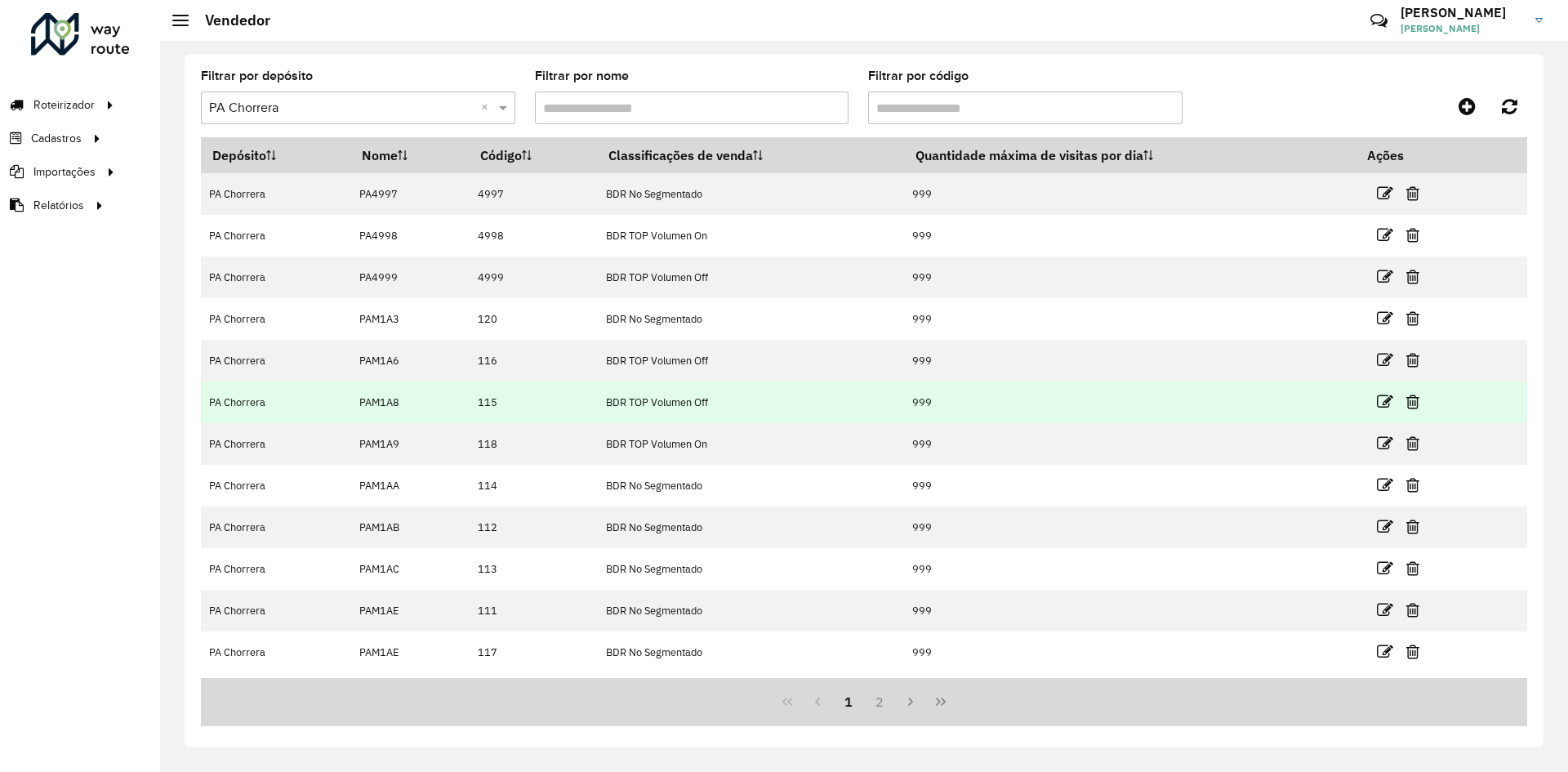 drag, startPoint x: 672, startPoint y: 376, endPoint x: 591, endPoint y: 395, distance: 83.198558 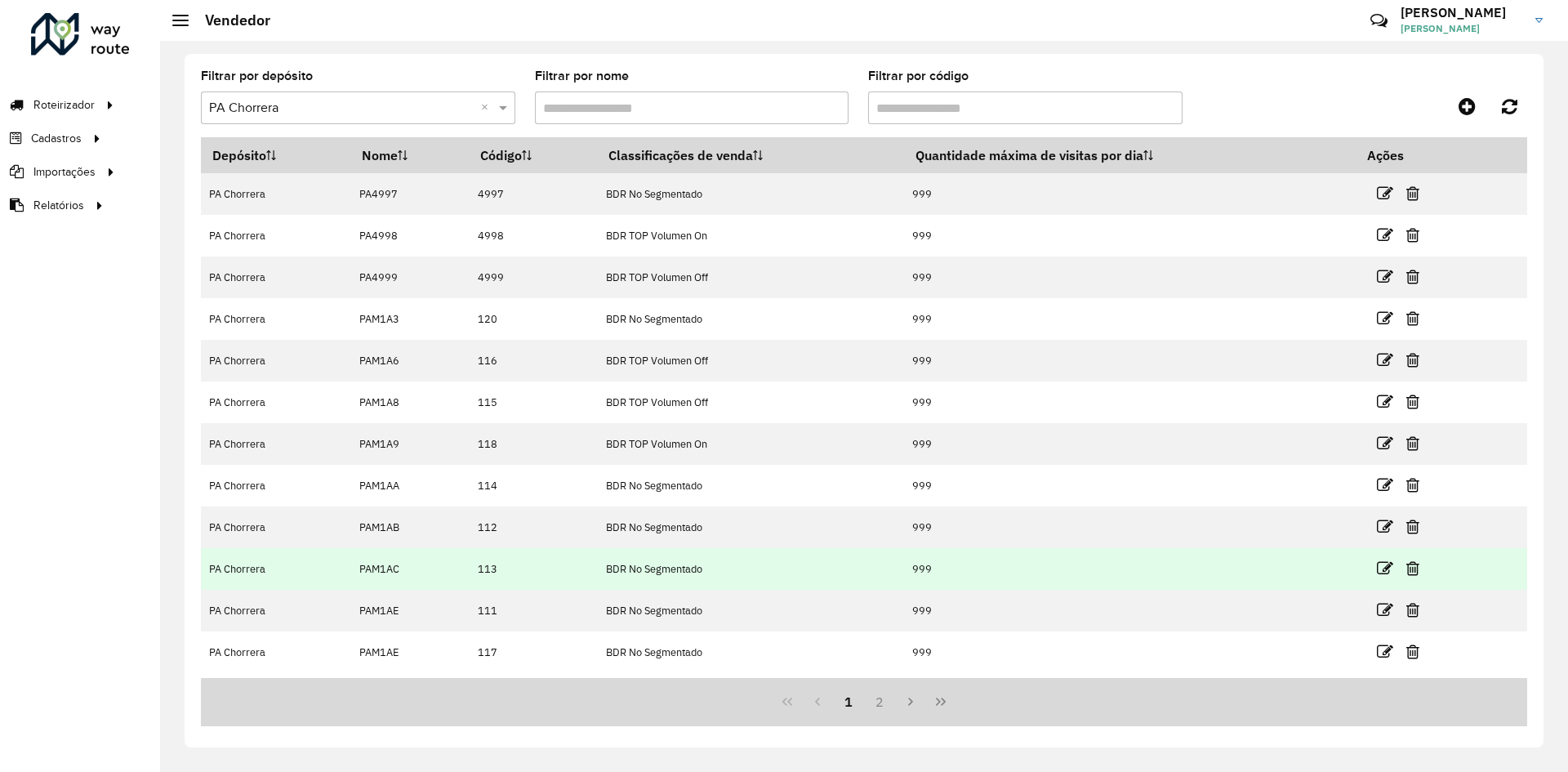 drag, startPoint x: 591, startPoint y: 459, endPoint x: 791, endPoint y: 573, distance: 230.2086 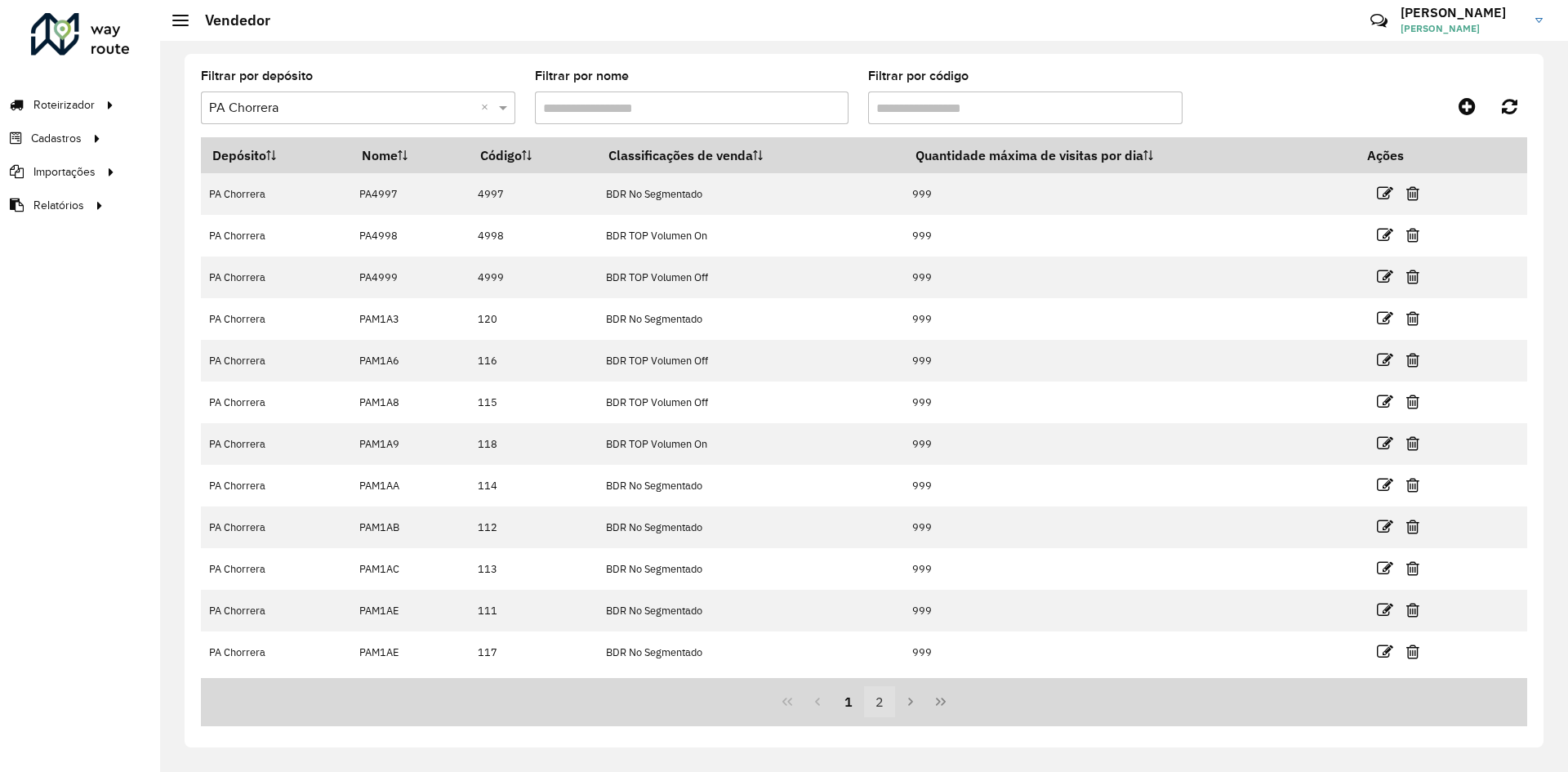 click on "2" at bounding box center (880, 702) 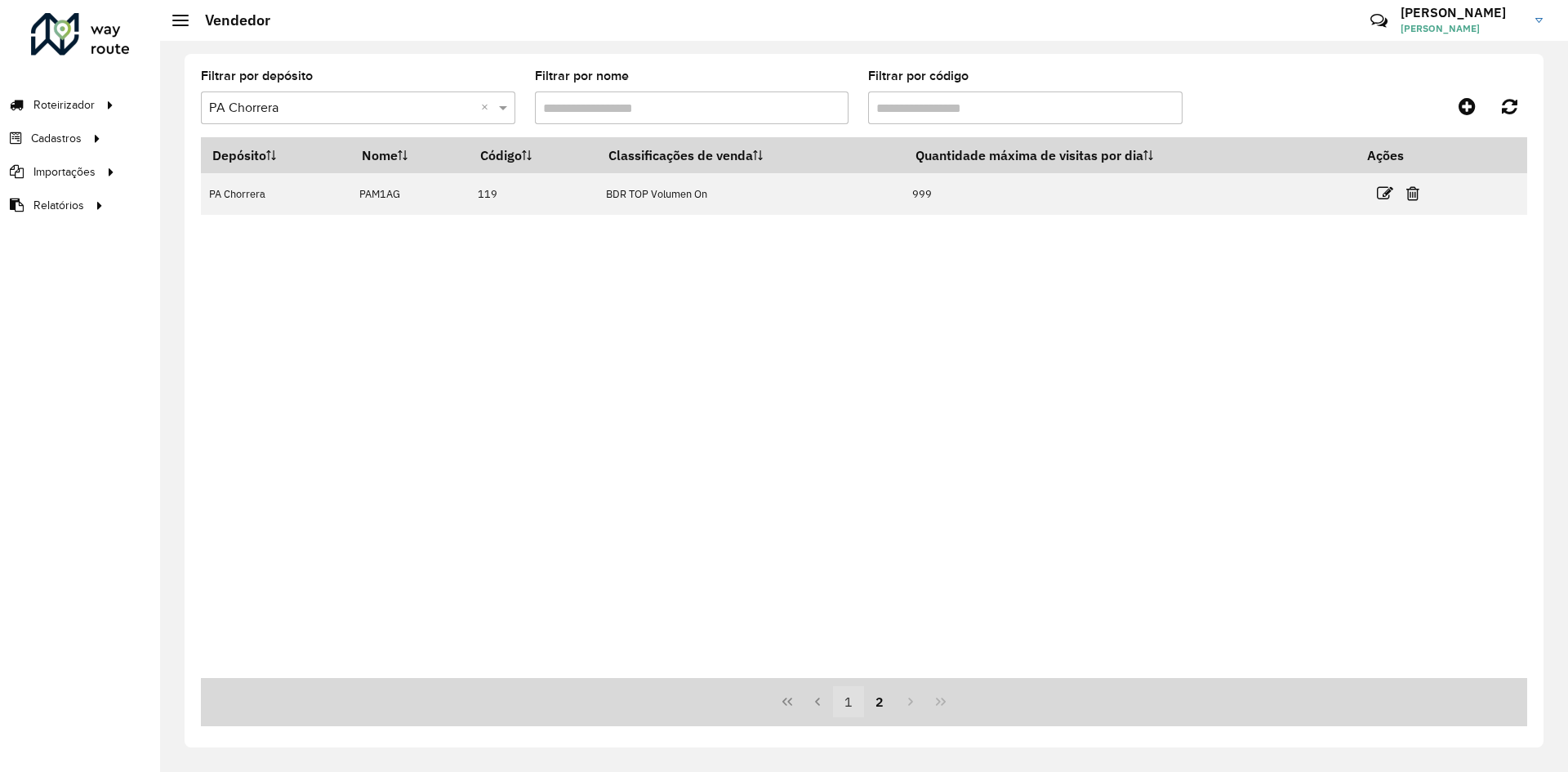 click on "1" at bounding box center [849, 702] 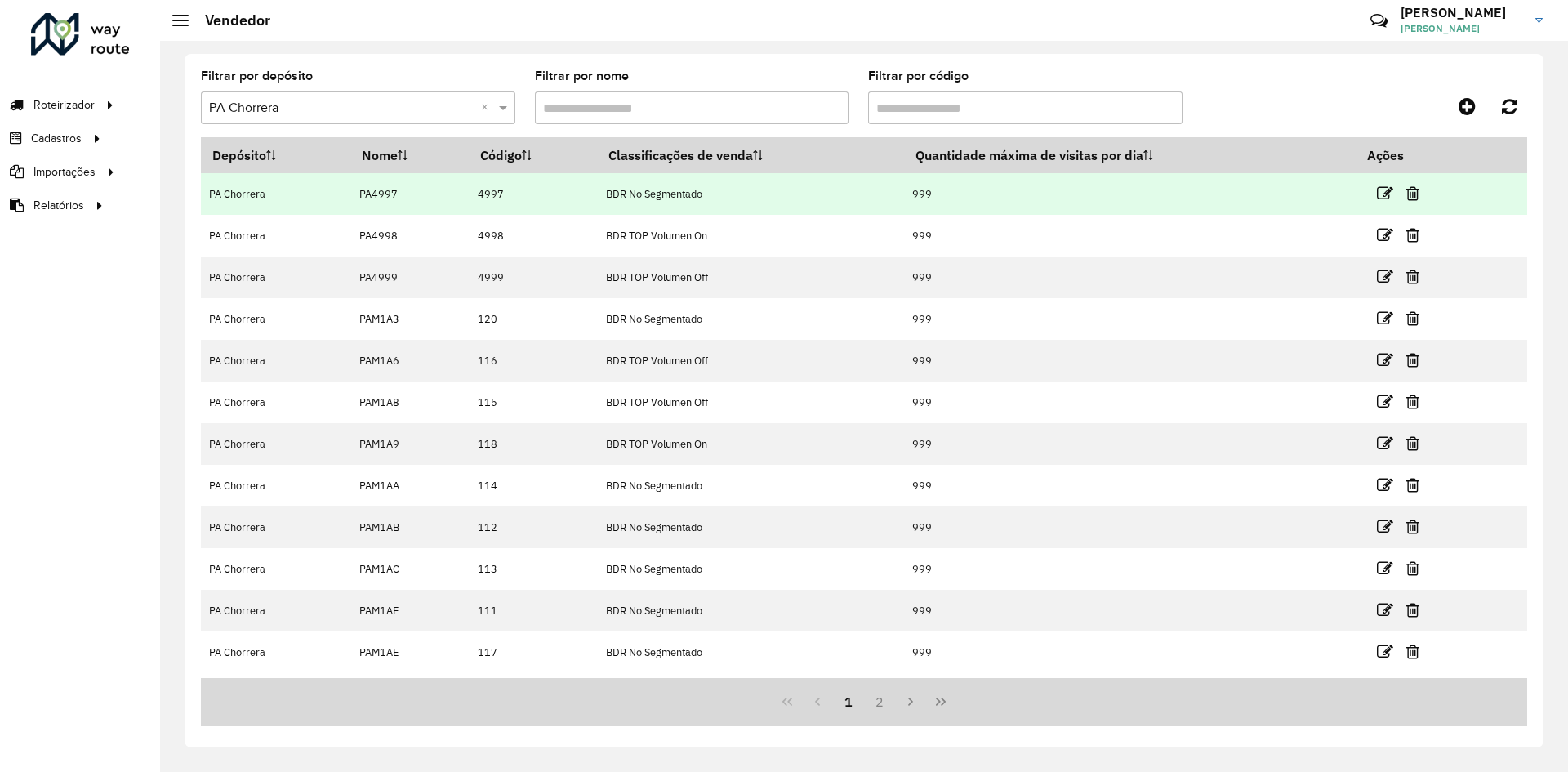 drag, startPoint x: 749, startPoint y: 280, endPoint x: 583, endPoint y: 190, distance: 188.82796 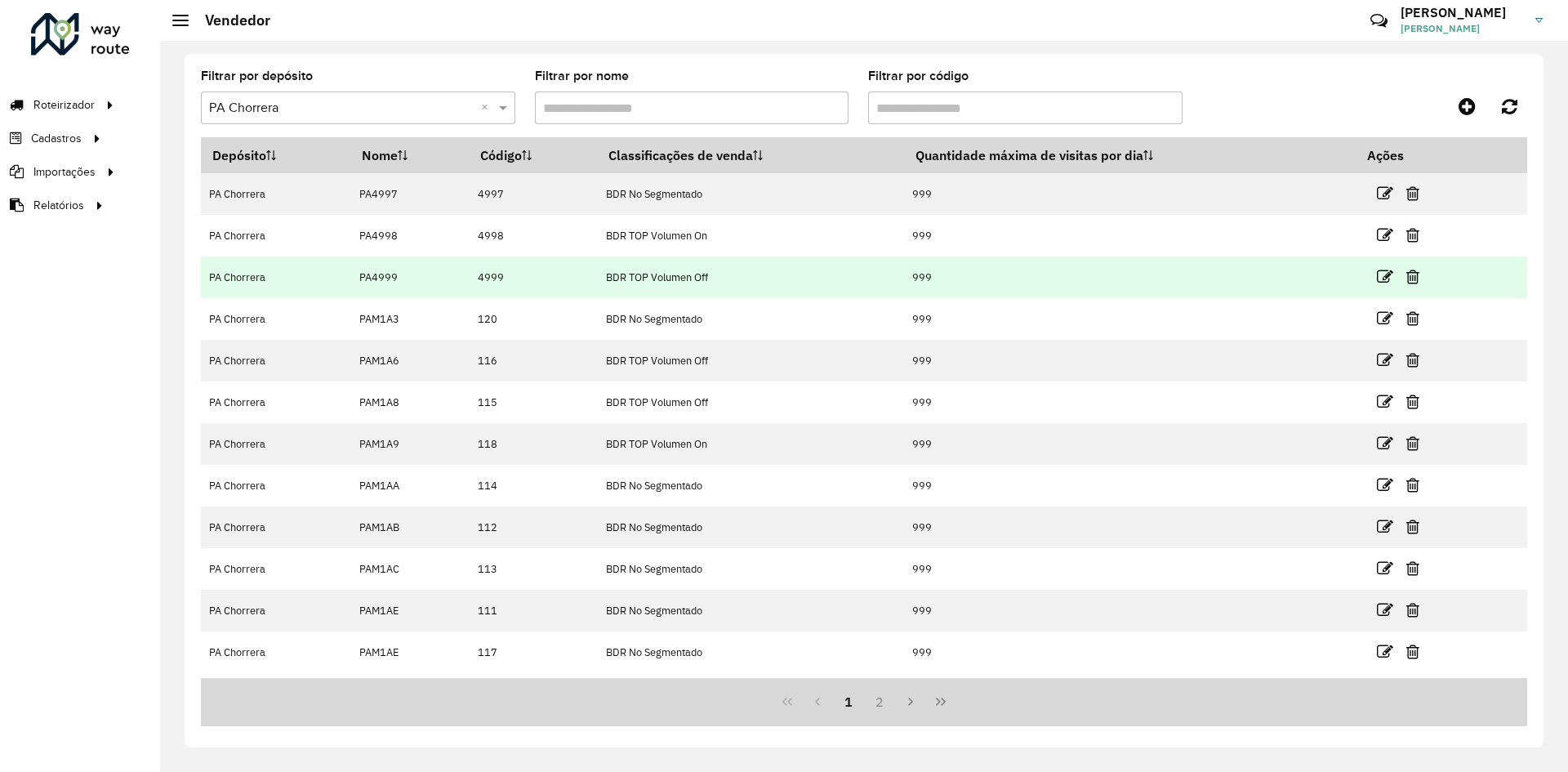 click on "BDR TOP Volumen Off" at bounding box center (751, 277) 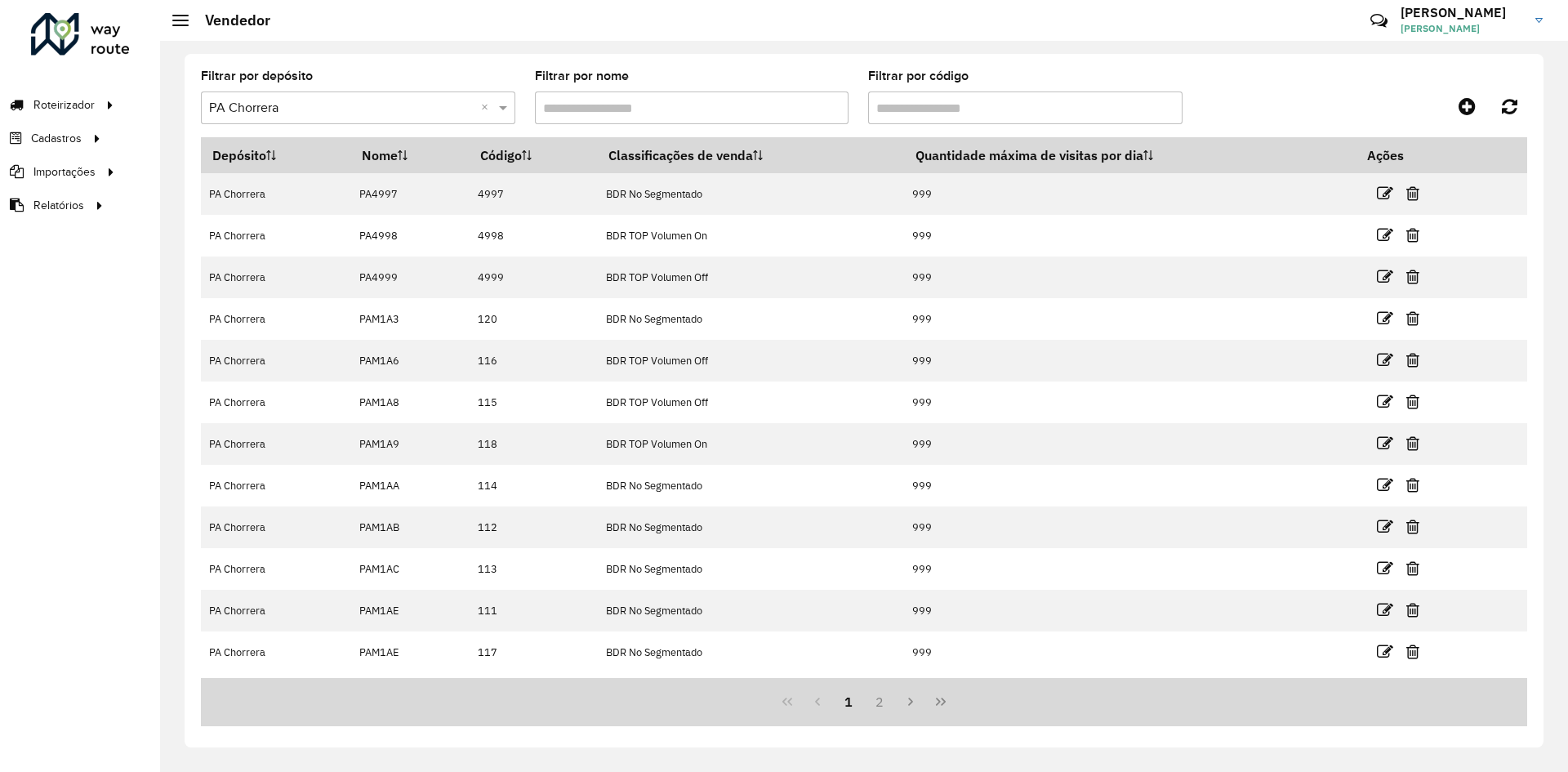 drag, startPoint x: 291, startPoint y: 138, endPoint x: 461, endPoint y: 170, distance: 172.98555 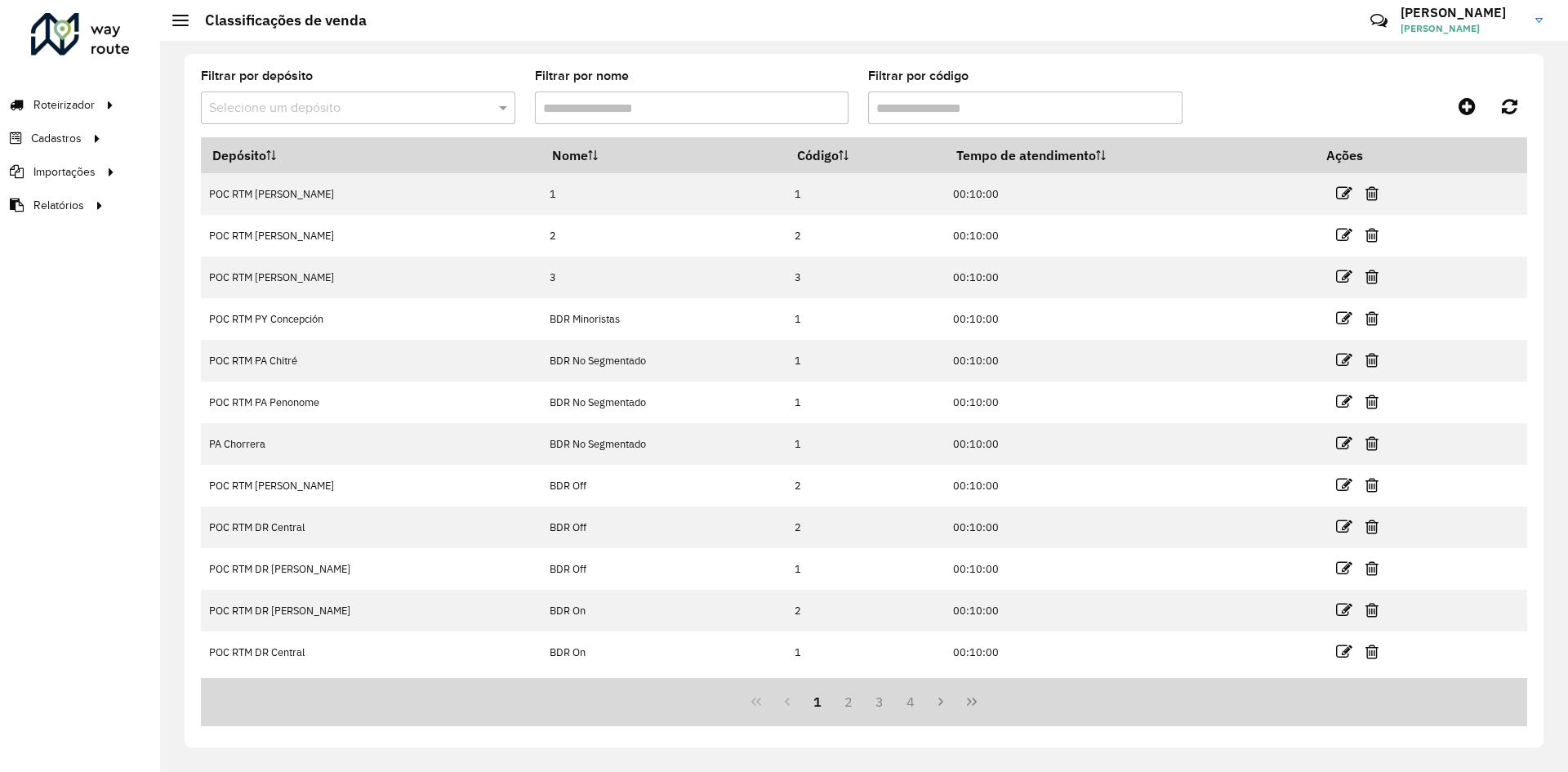 click on "Filtrar por depósito  Selecione um depósito" 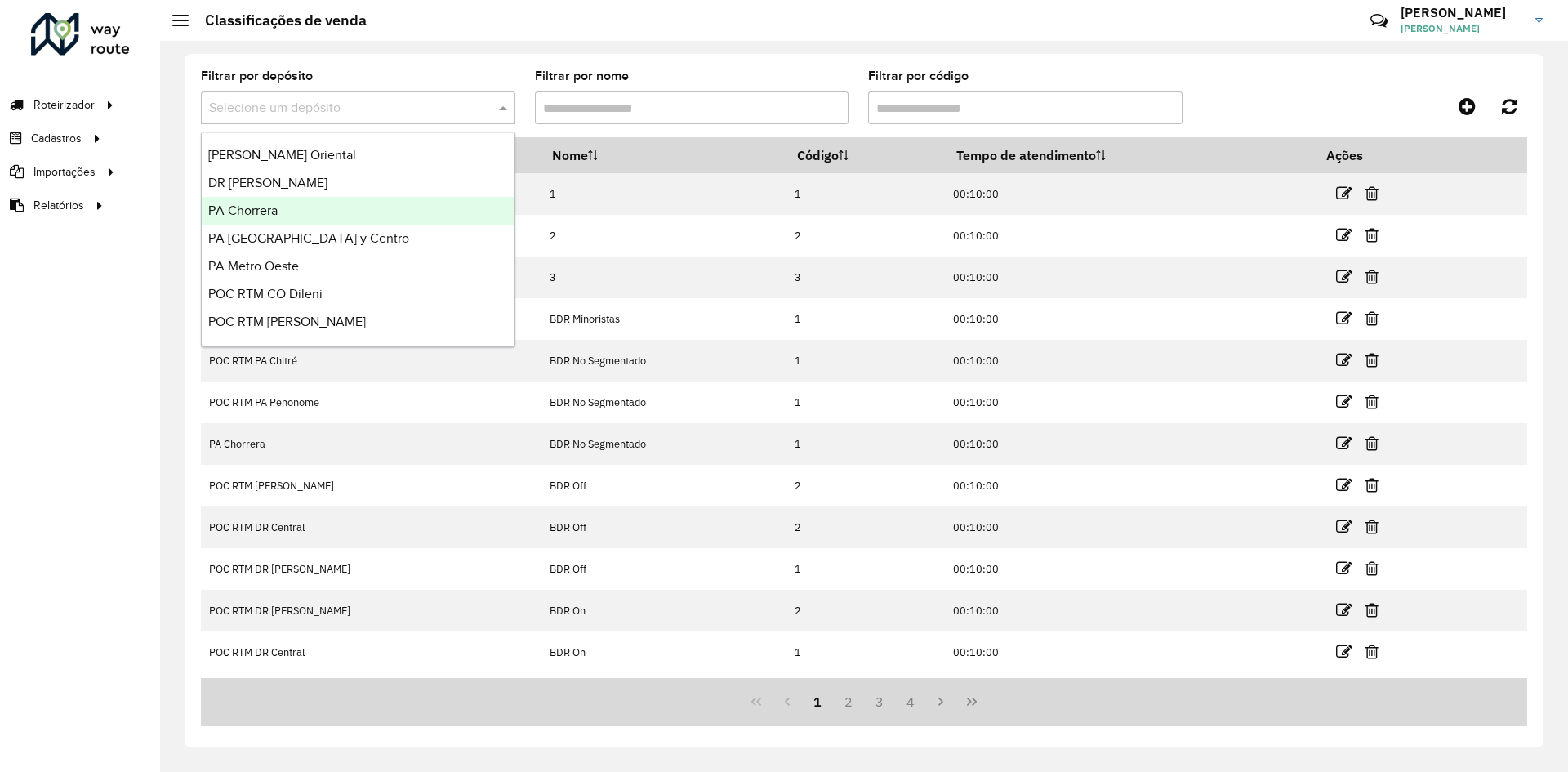 click on "PA Chorrera" at bounding box center (358, 211) 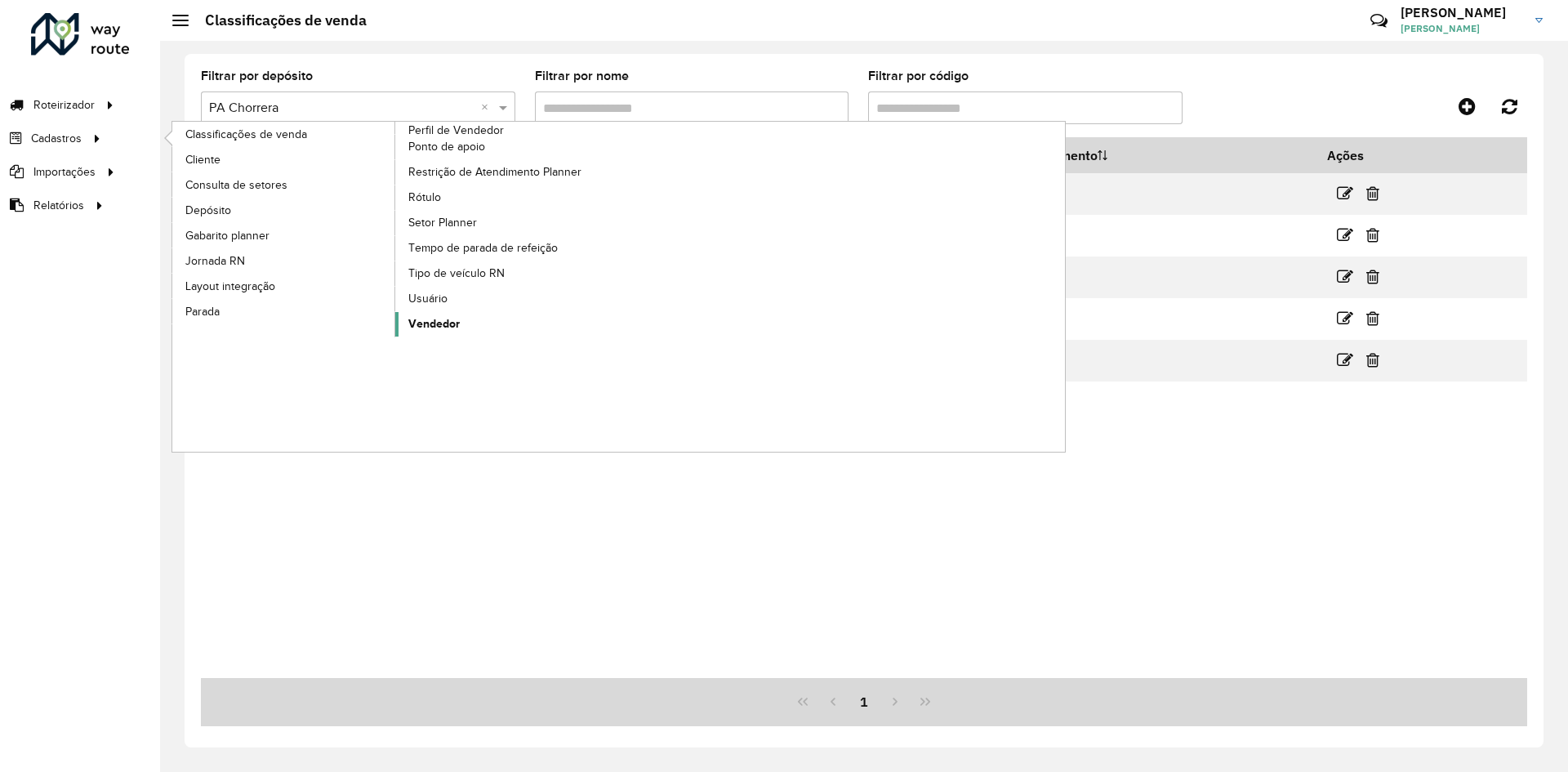 click on "Vendedor" 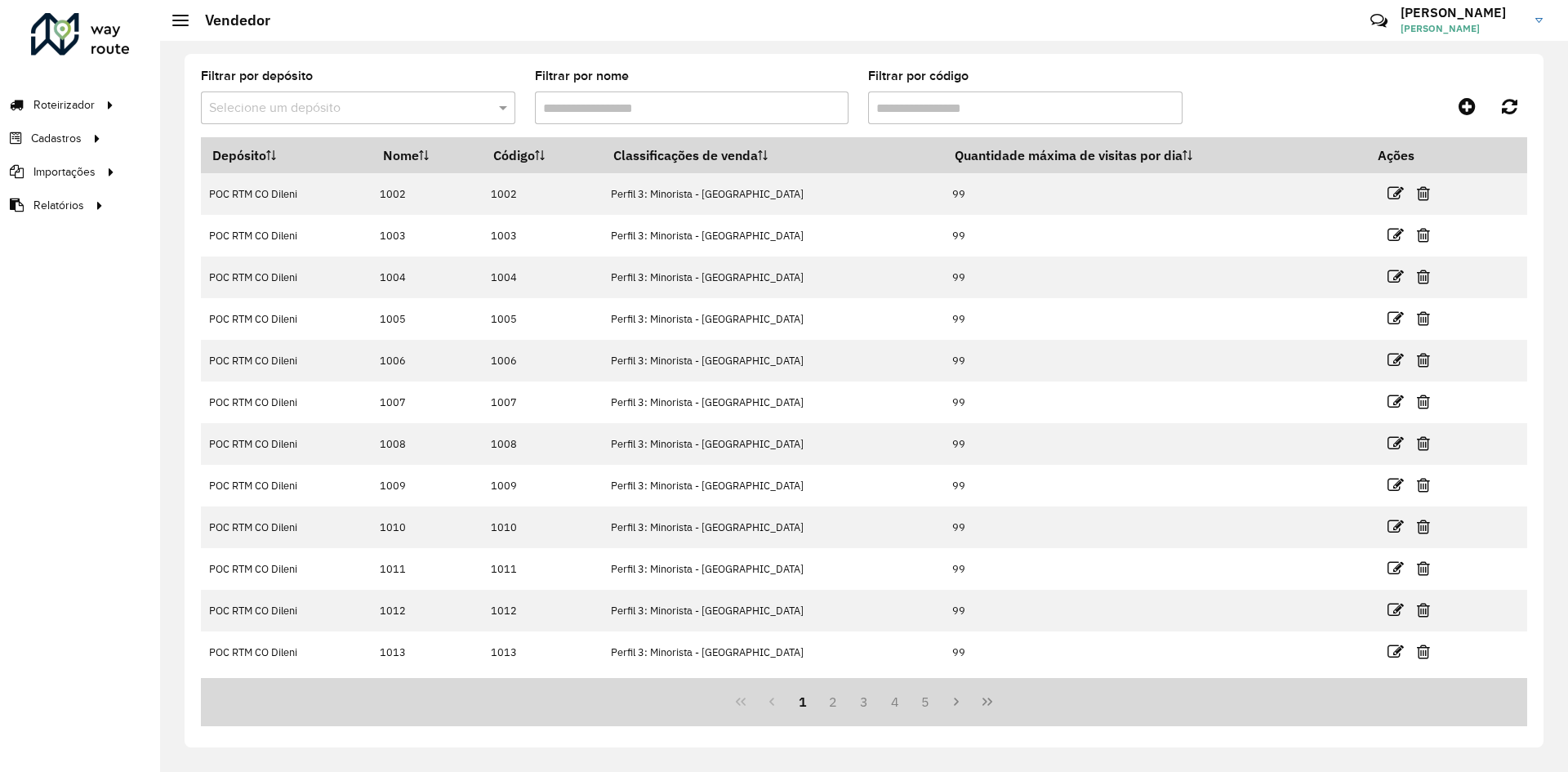 click on "Filtrar por depósito  Selecione um depósito" 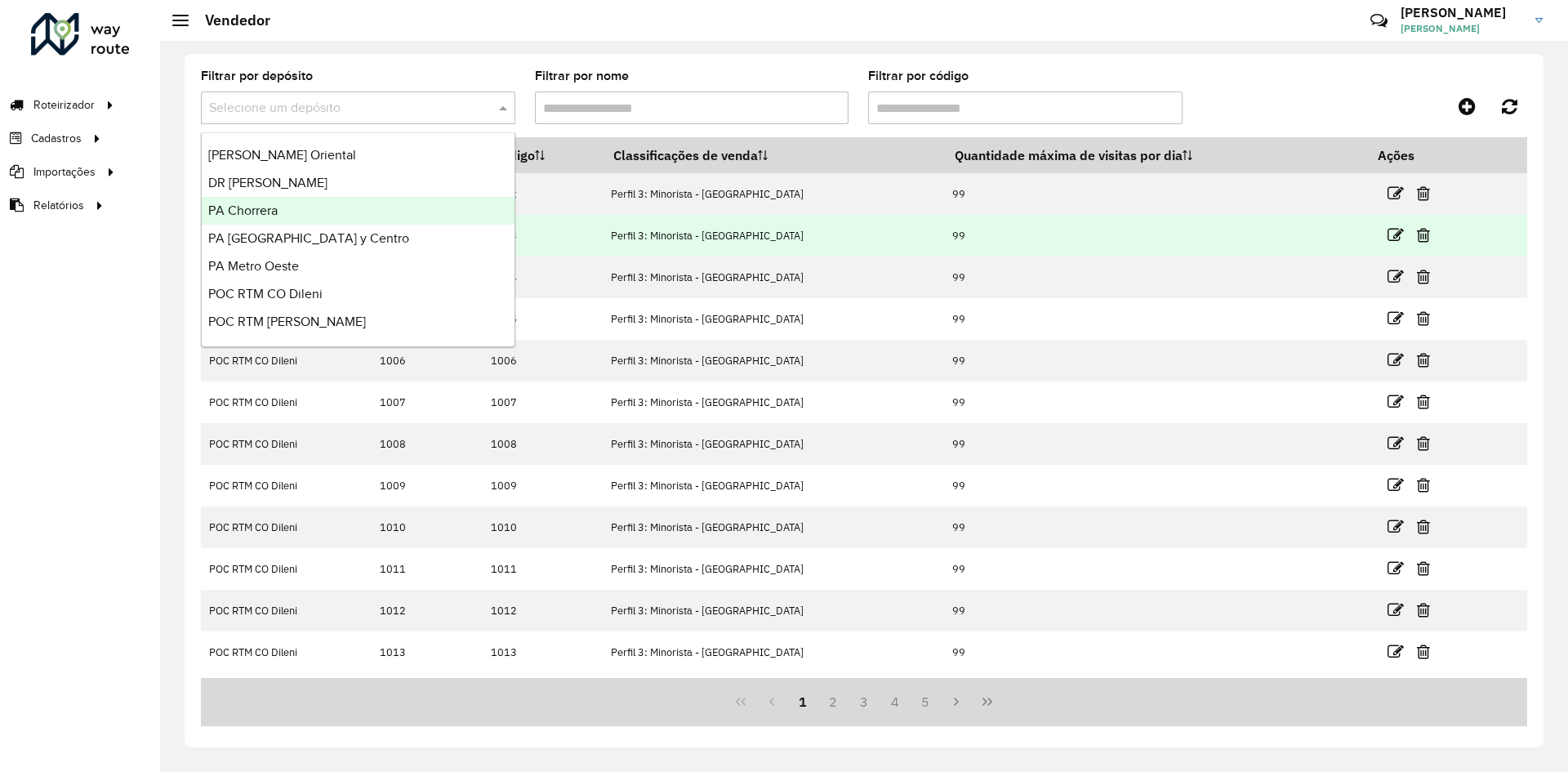 drag, startPoint x: 283, startPoint y: 204, endPoint x: 419, endPoint y: 223, distance: 137.3208 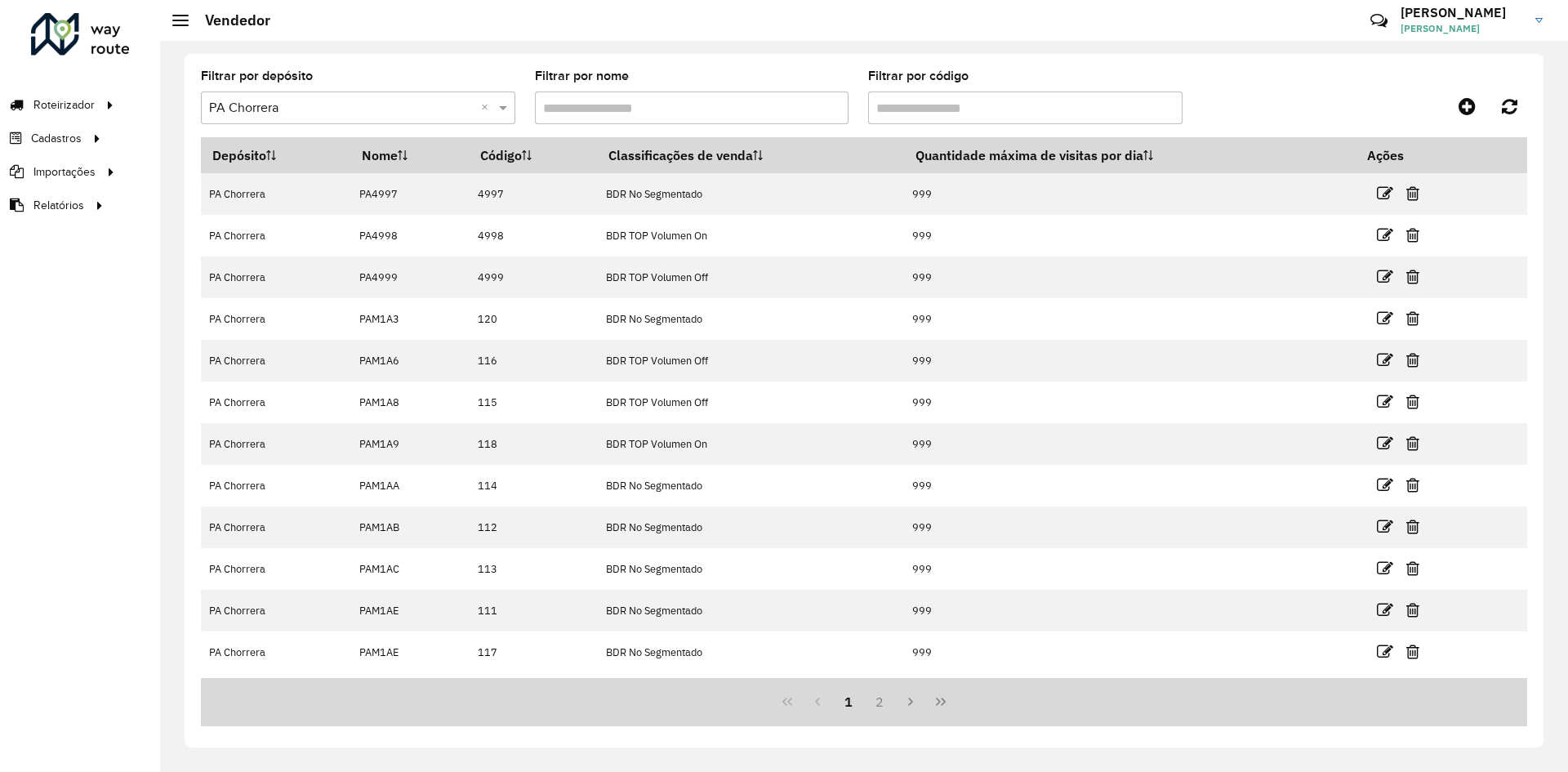 drag, startPoint x: 1388, startPoint y: 647, endPoint x: 1264, endPoint y: 653, distance: 124.1451 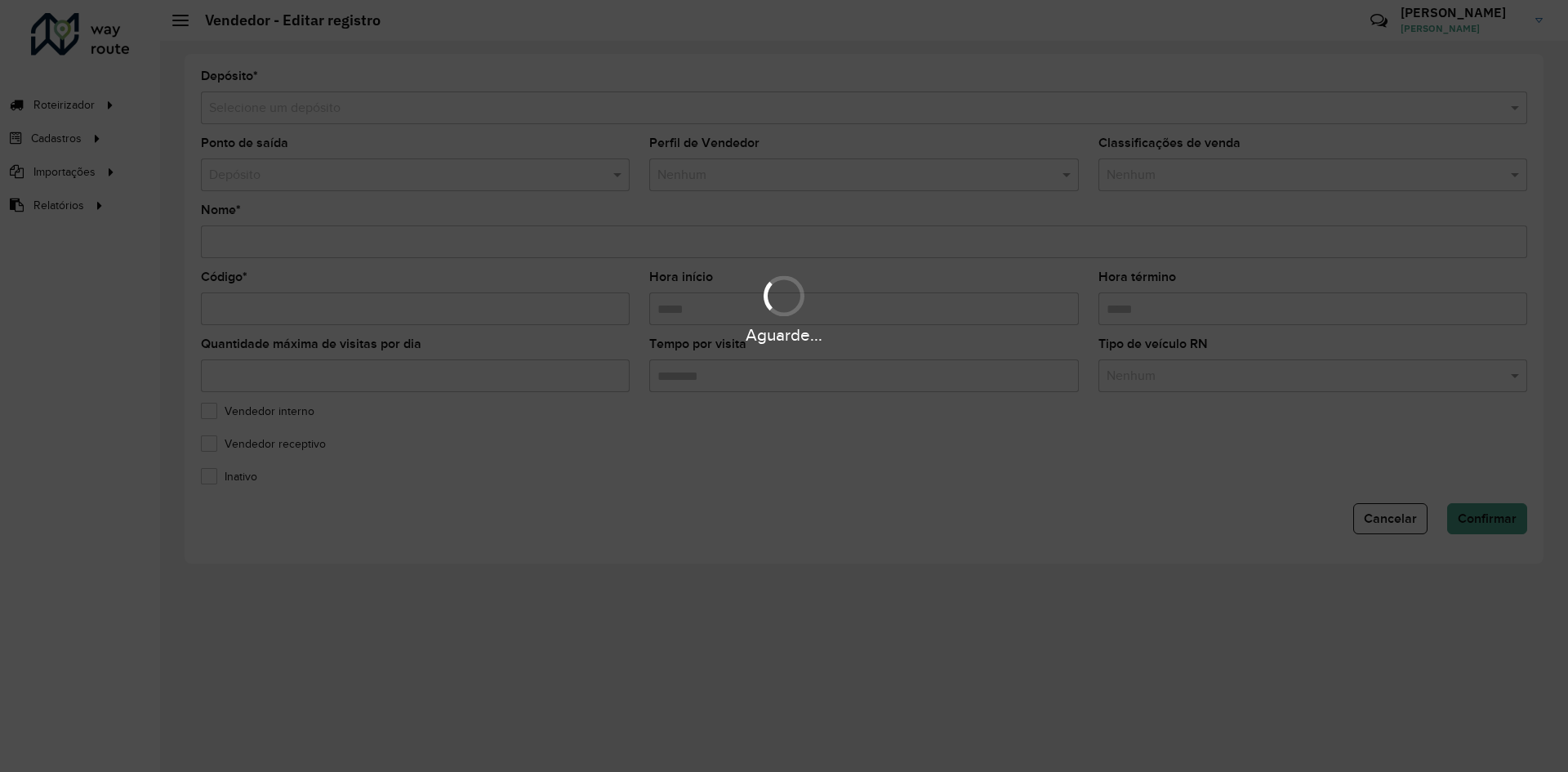 type on "******" 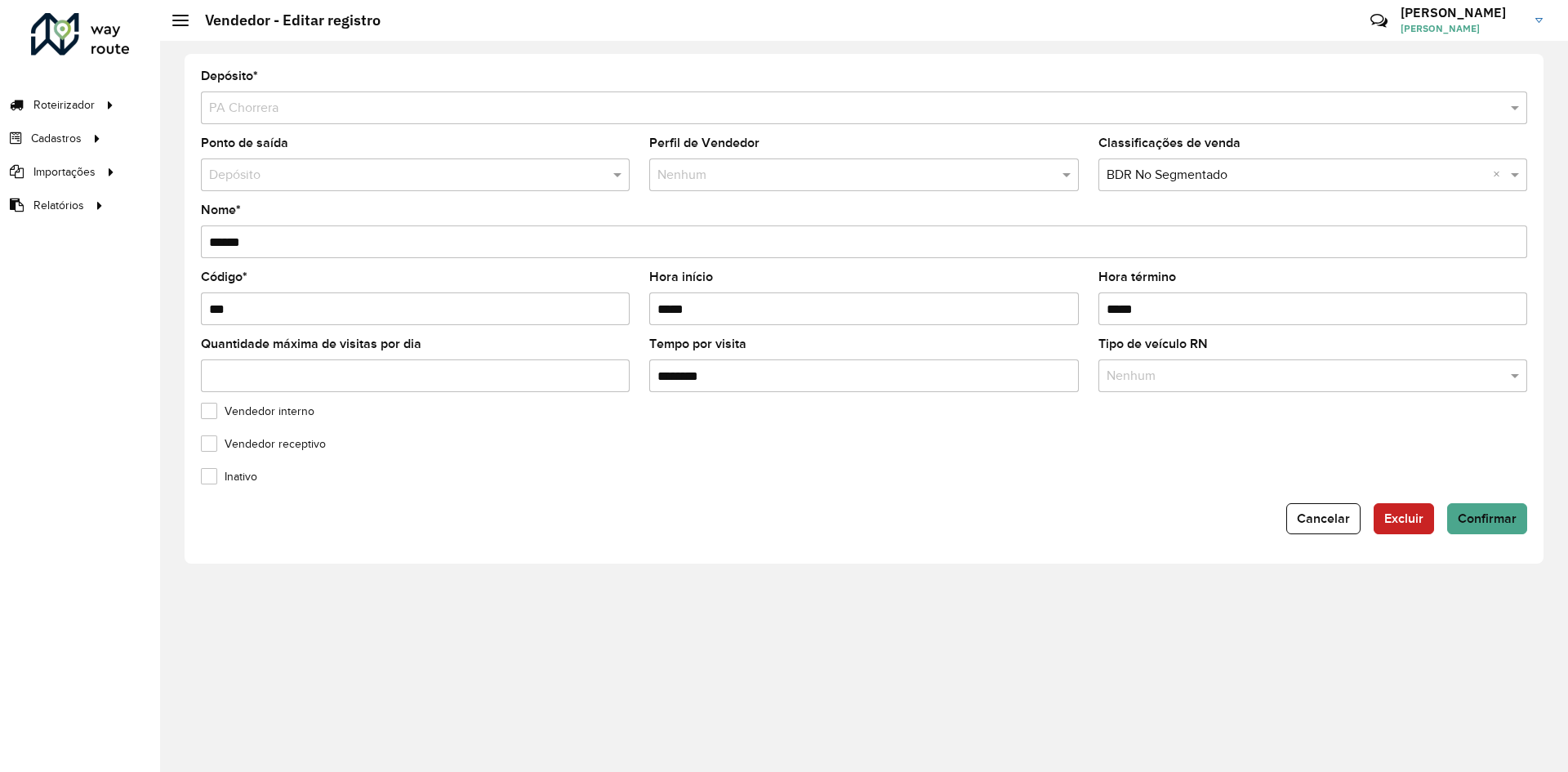 click on "******" at bounding box center (864, 242) 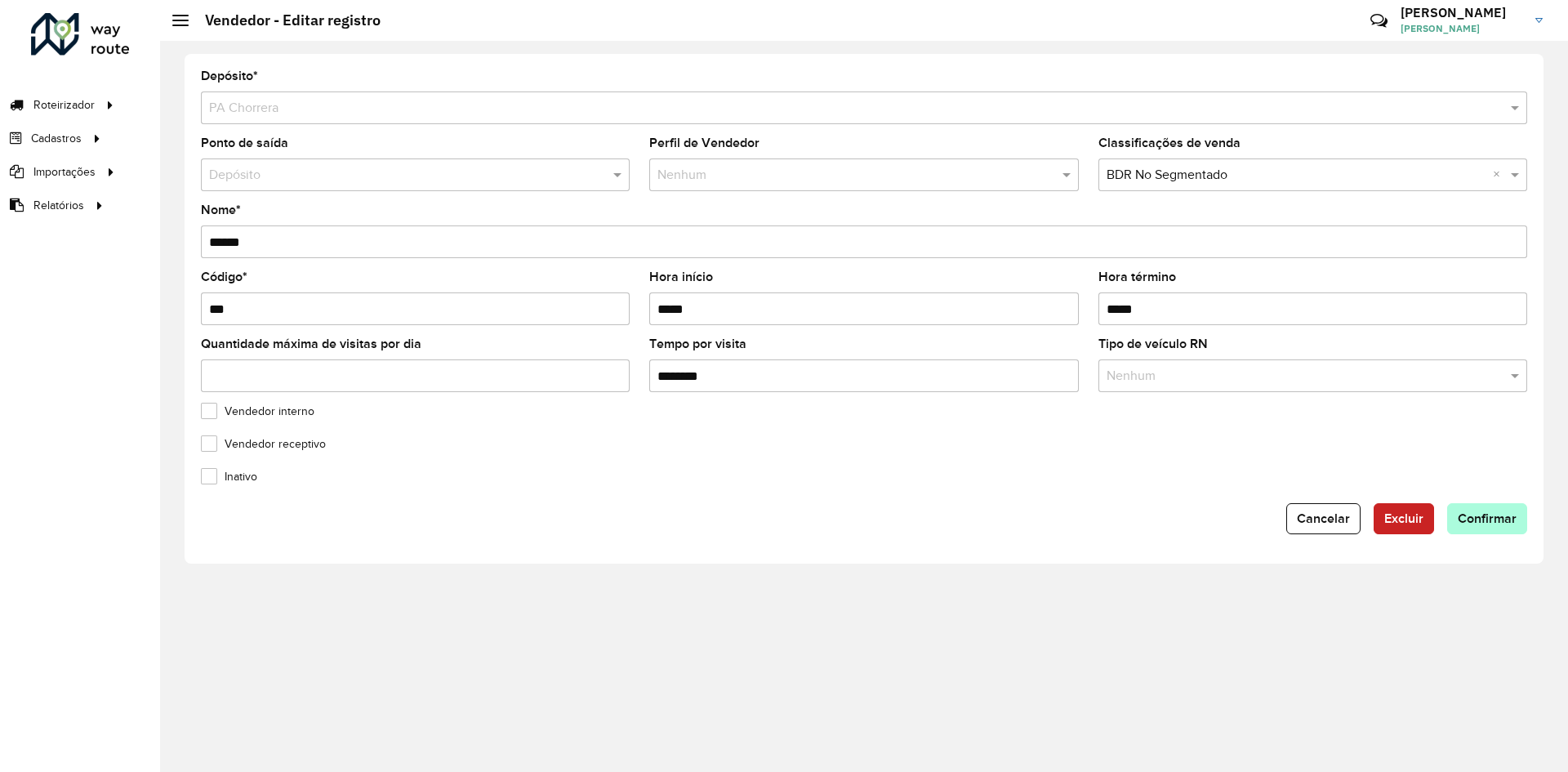 type on "******" 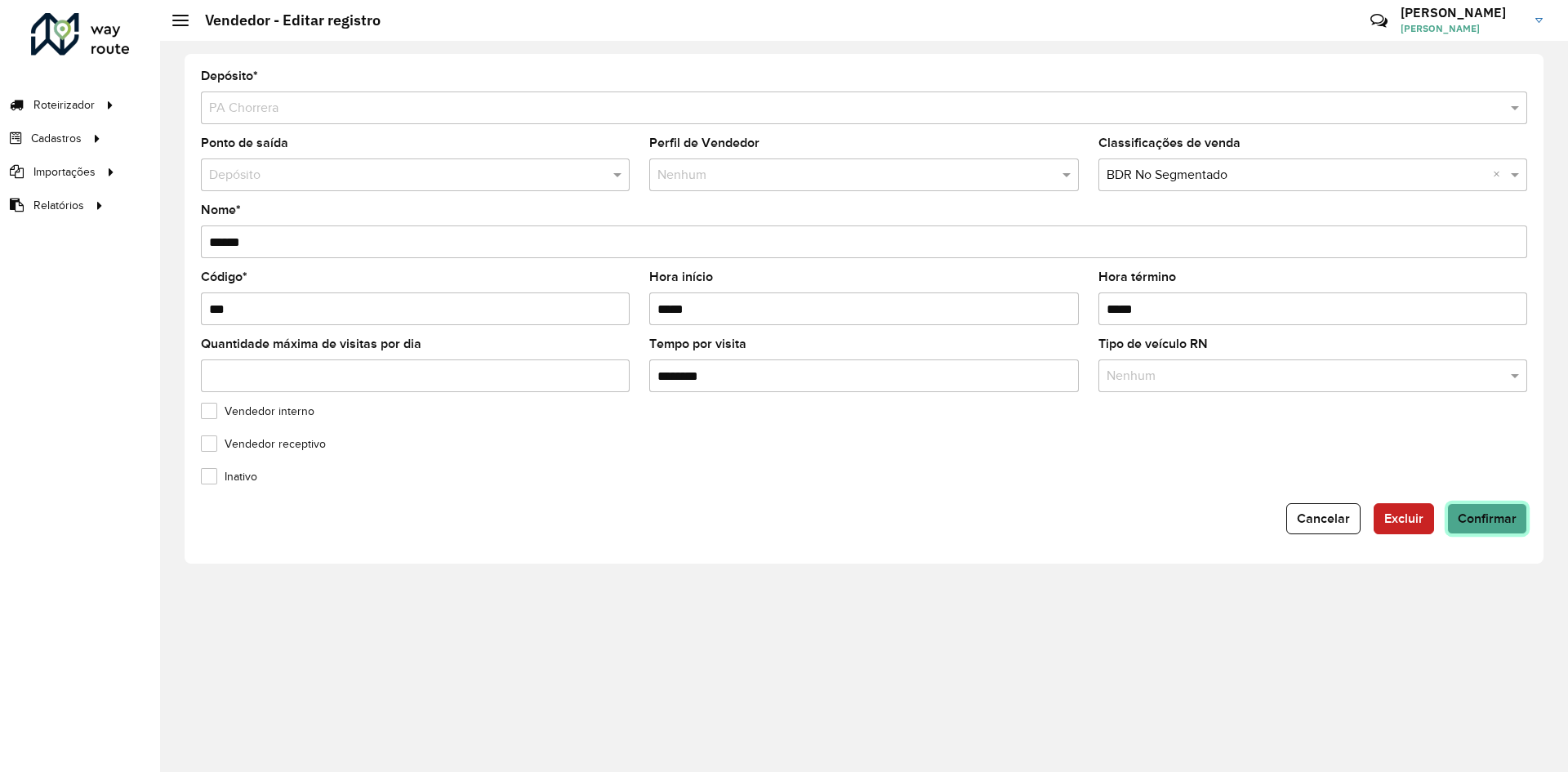 click on "Confirmar" 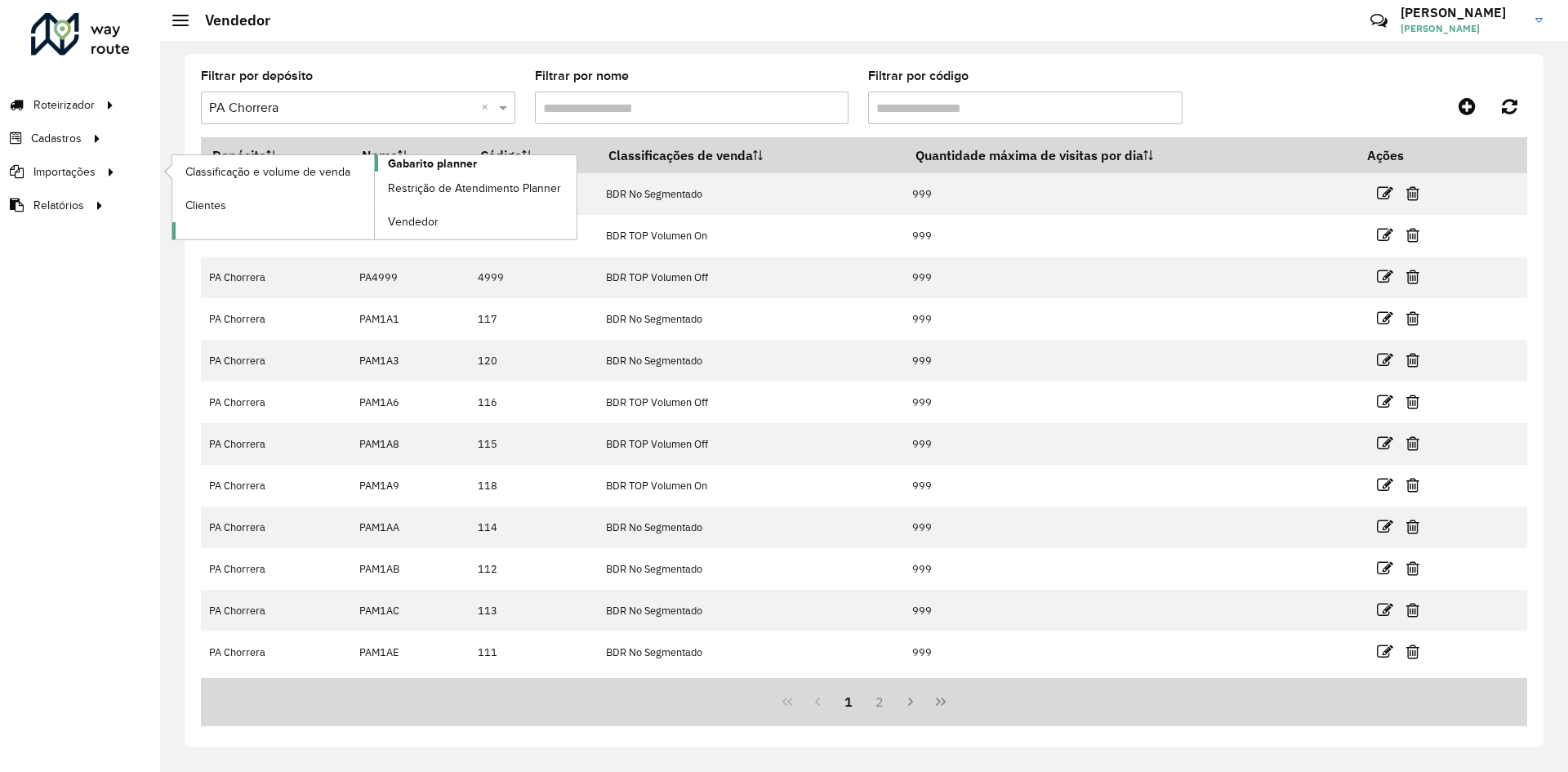 click on "Gabarito planner" 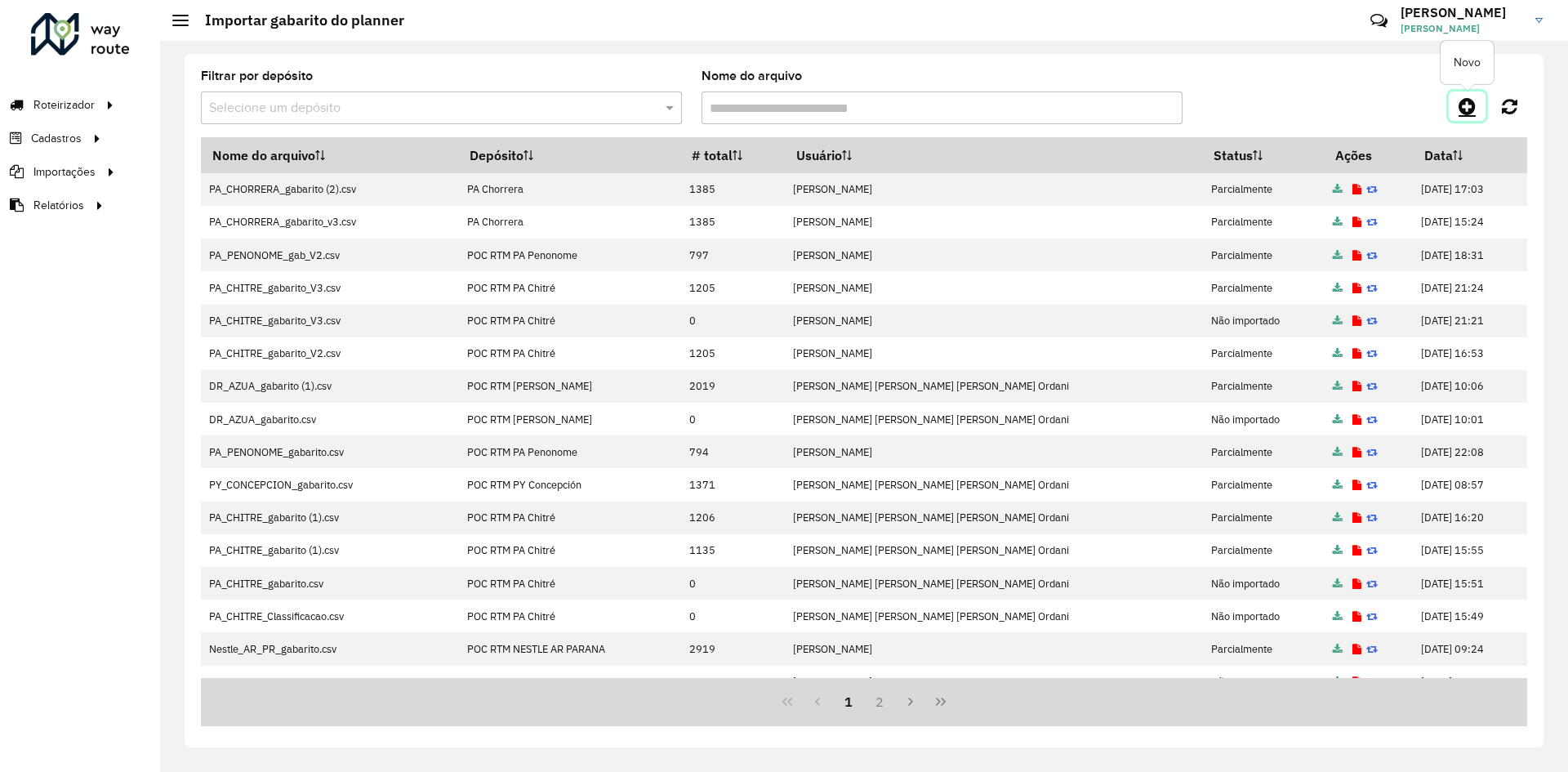 click 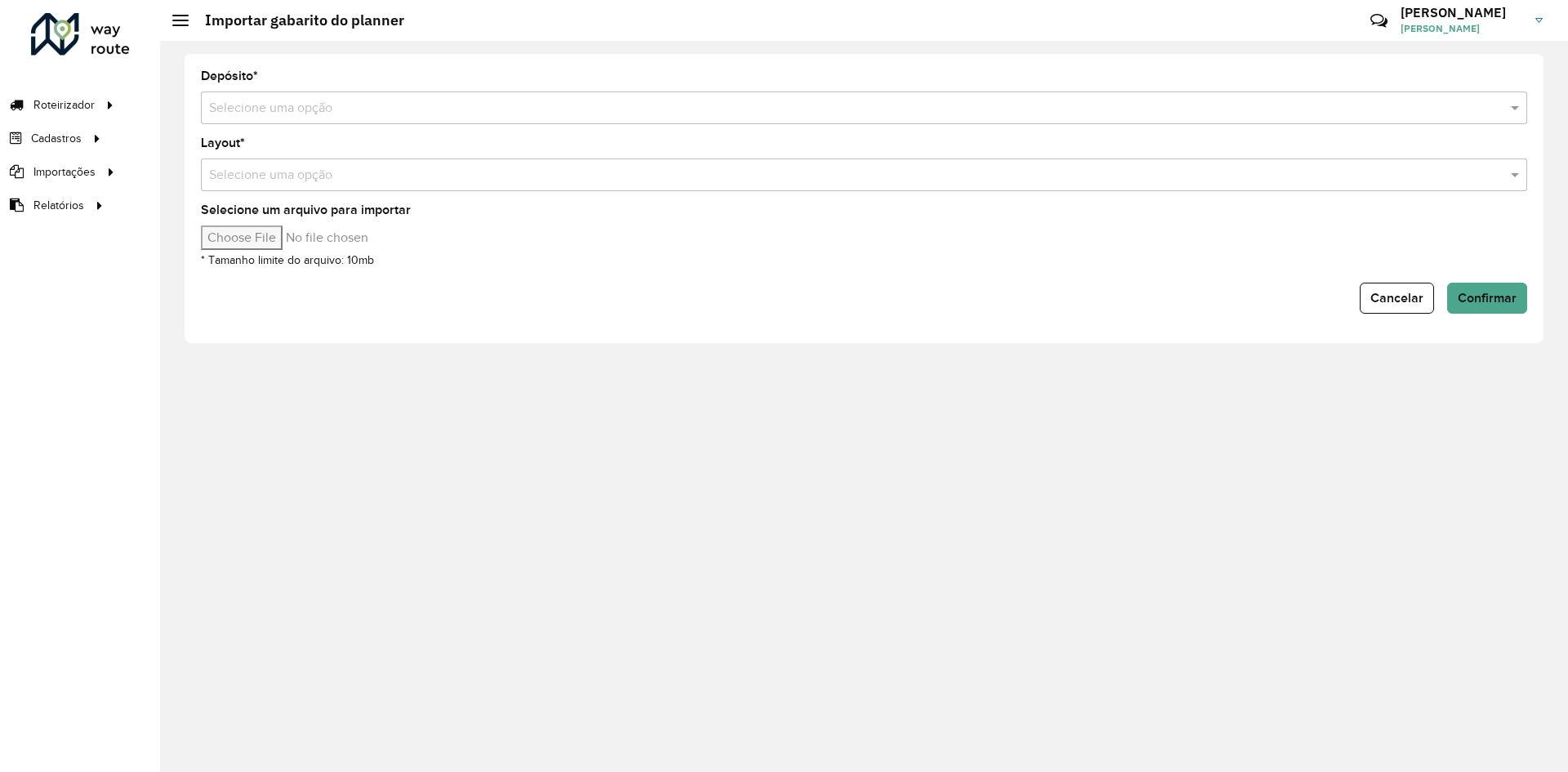 click at bounding box center [848, 109] 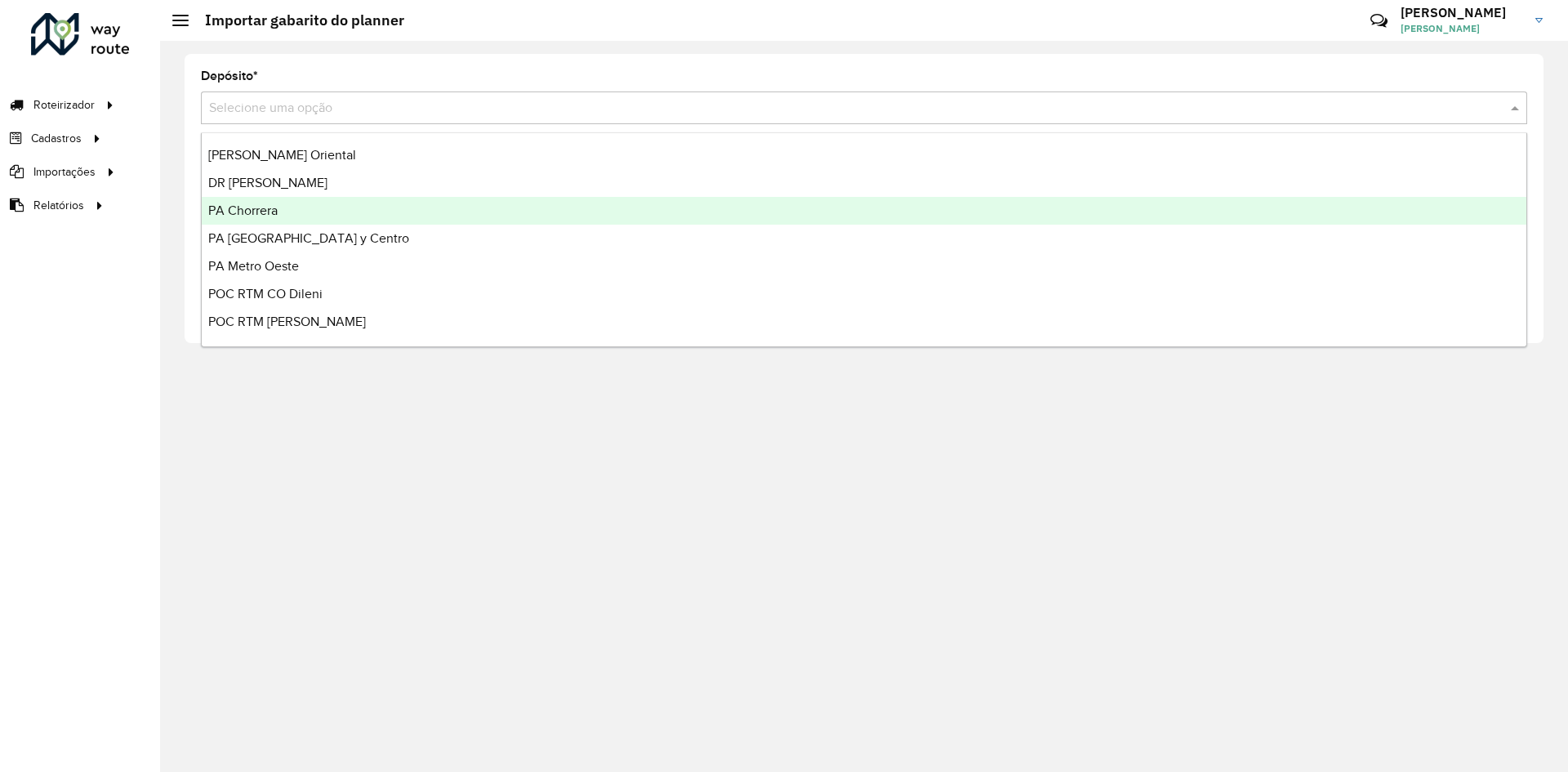 click on "PA Chorrera" at bounding box center (864, 211) 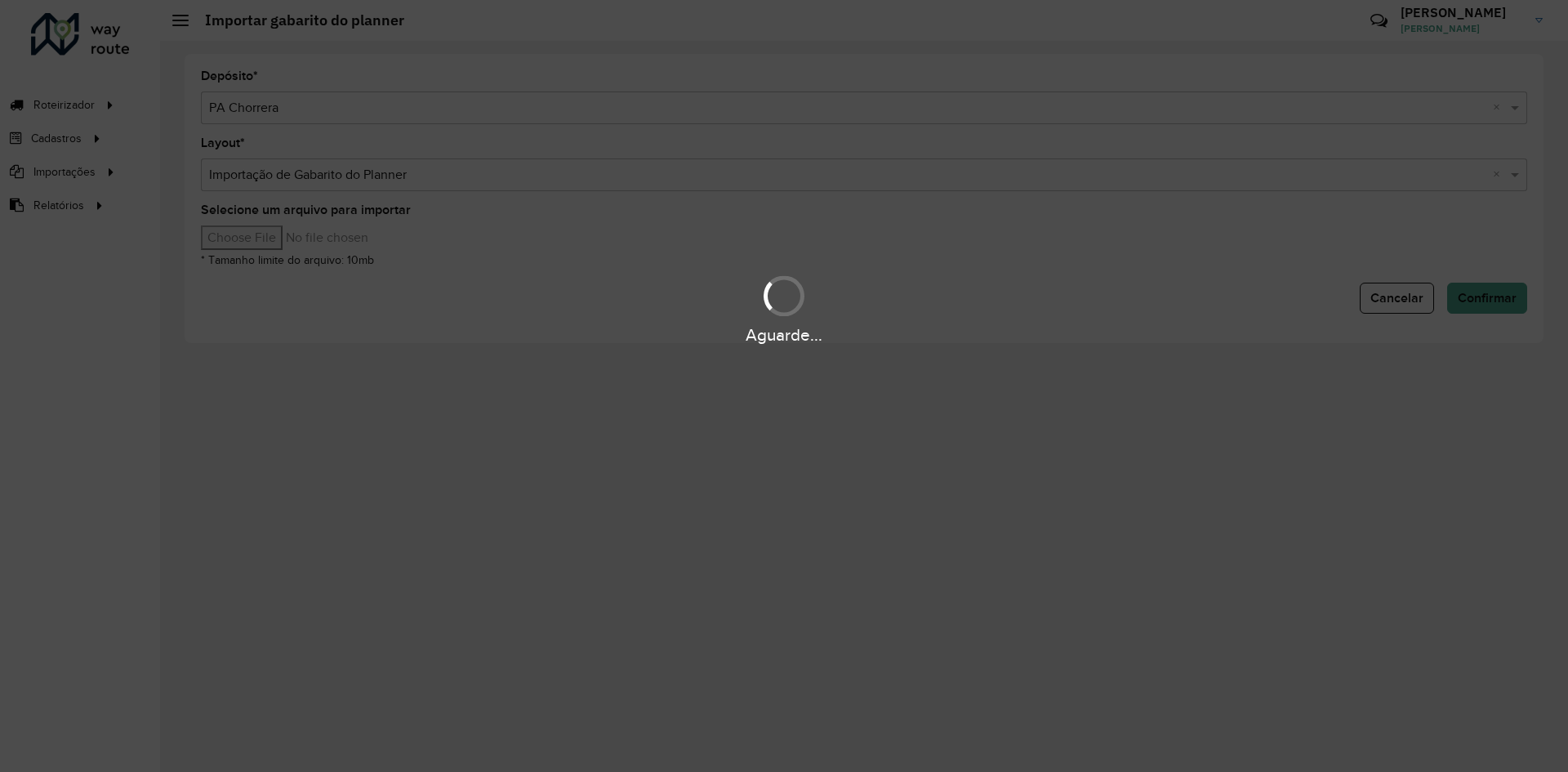click at bounding box center [848, 176] 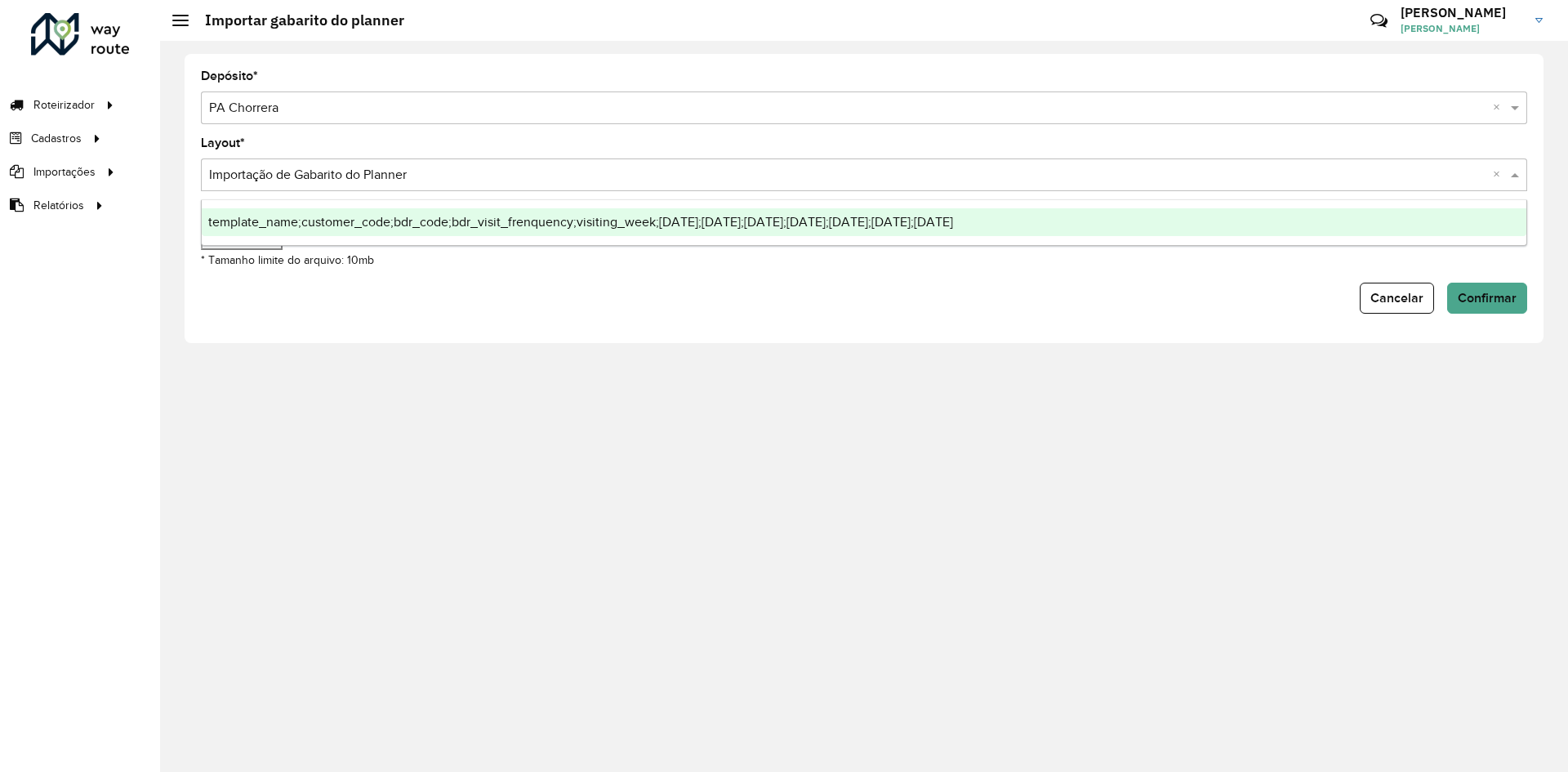 drag, startPoint x: 489, startPoint y: 217, endPoint x: 369, endPoint y: 239, distance: 122 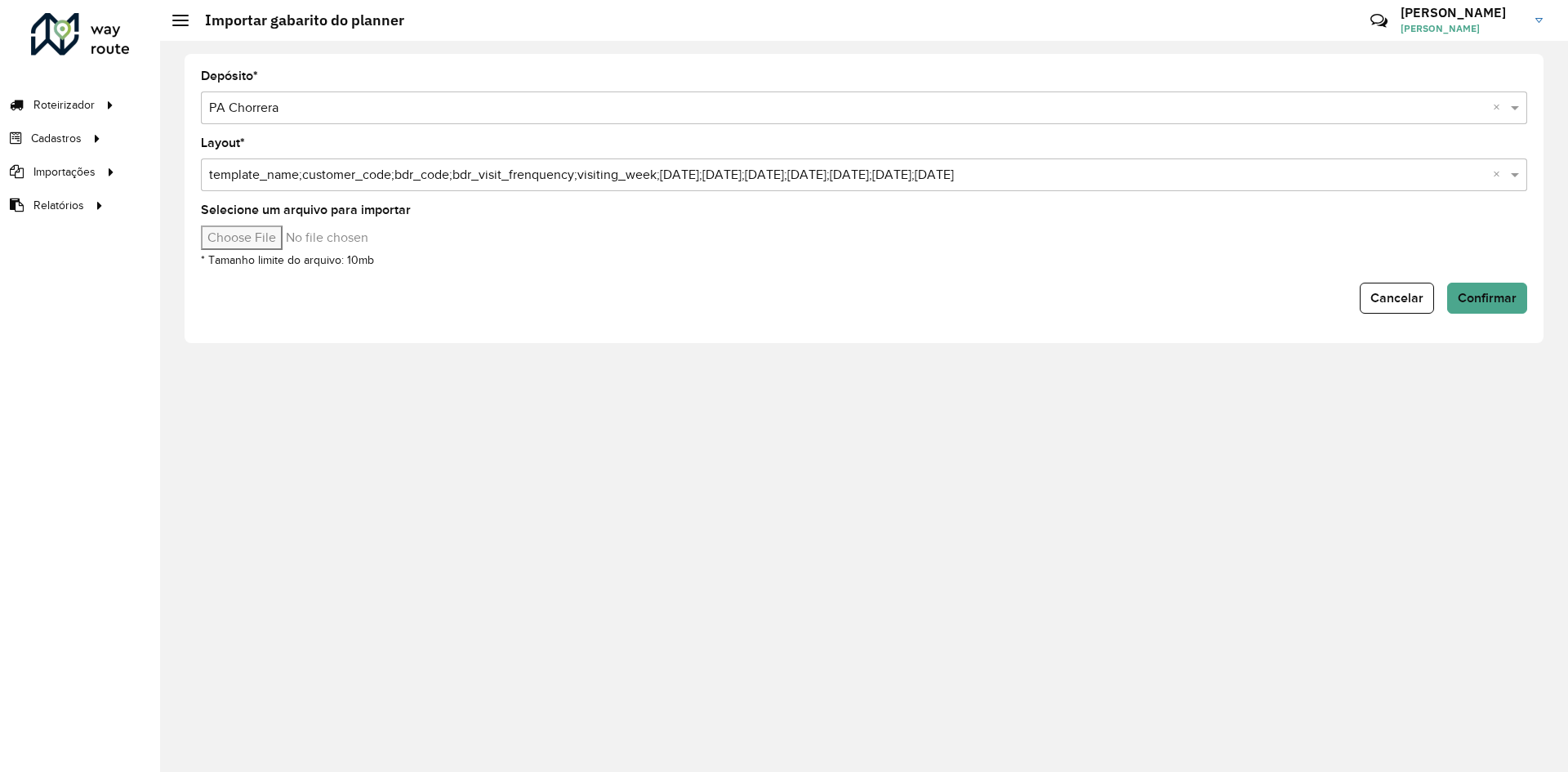 click on "Selecione um arquivo para importar" at bounding box center [340, 238] 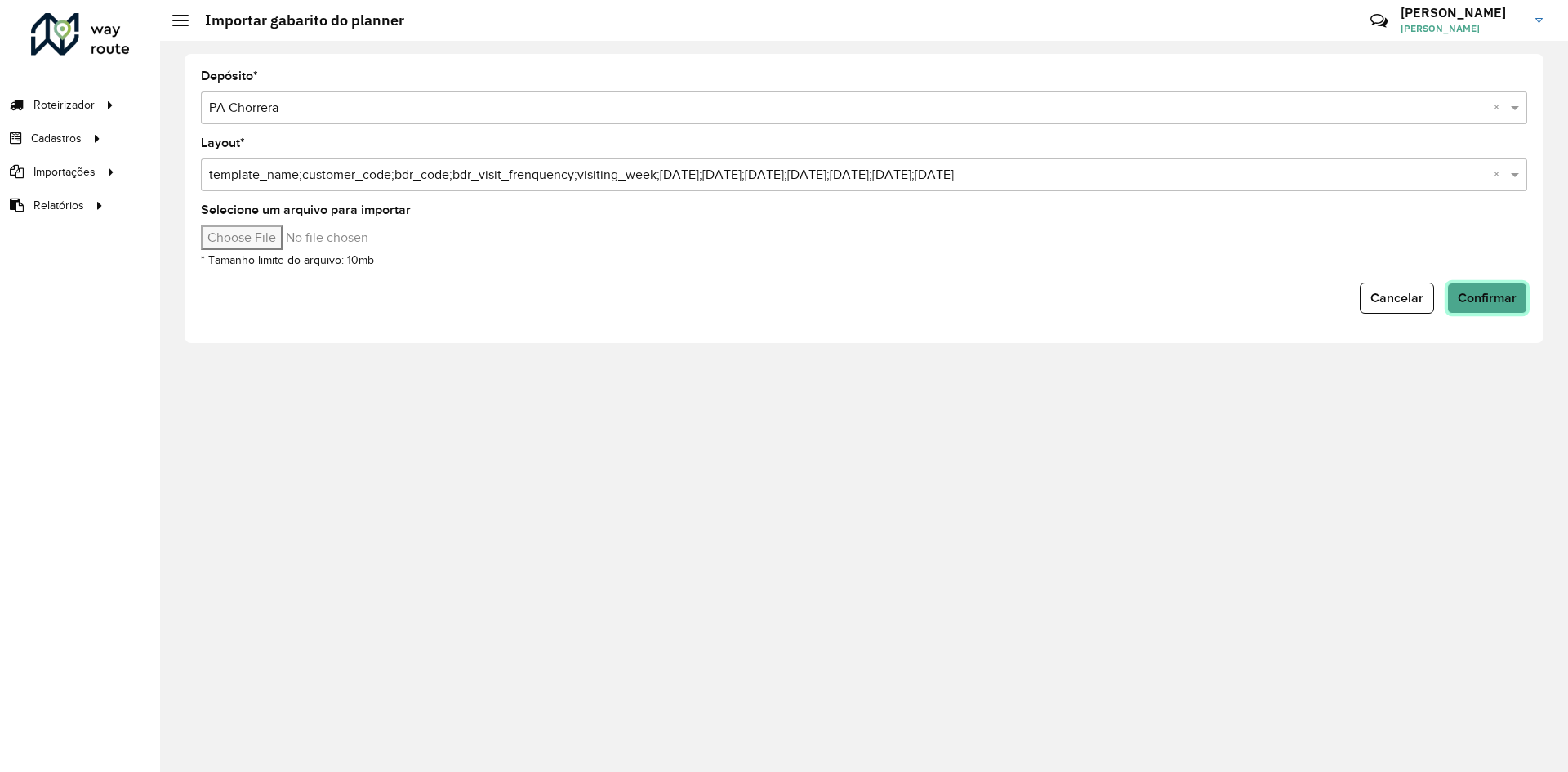 click on "Confirmar" 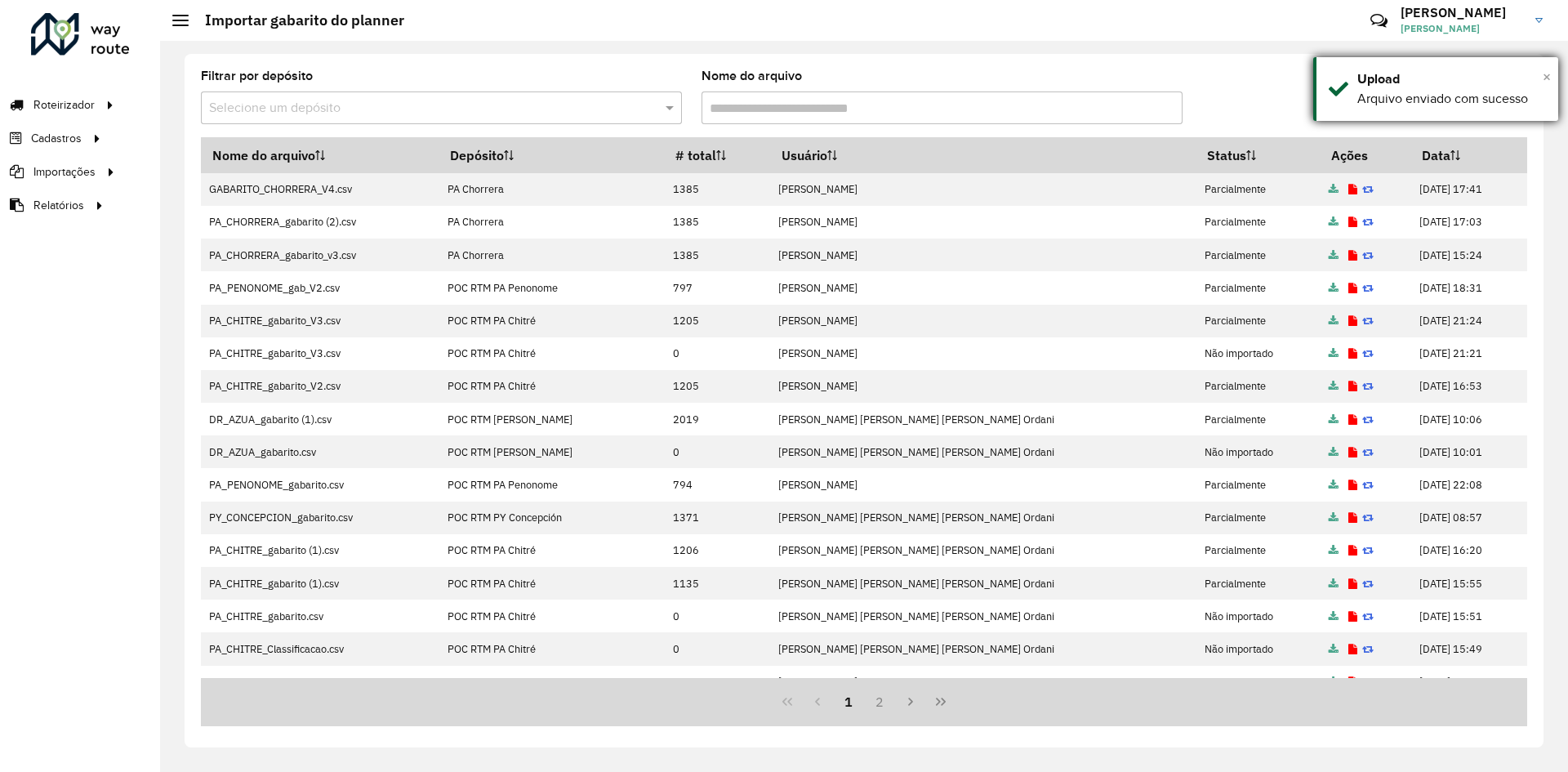 click on "×" at bounding box center [1547, 77] 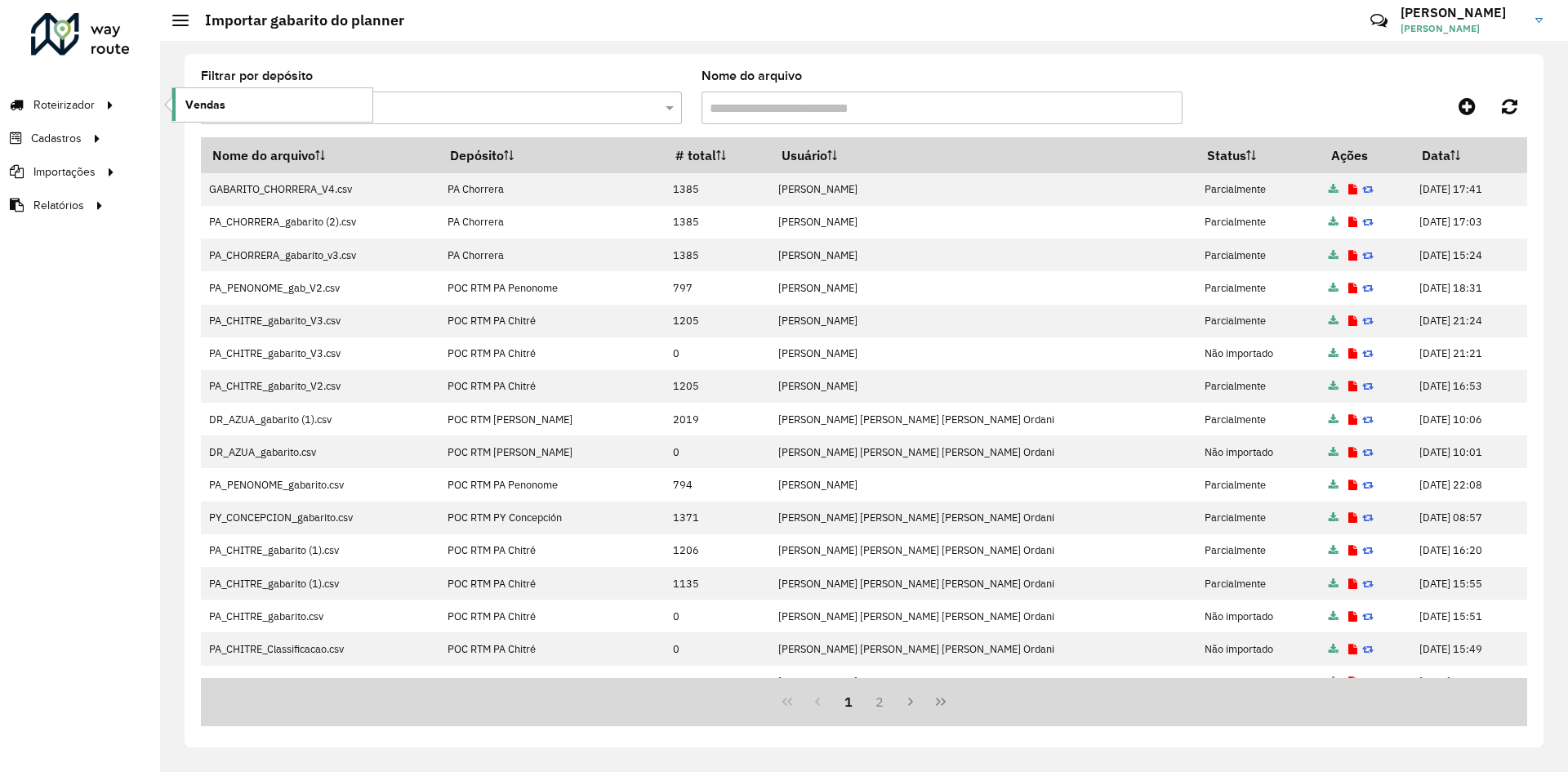 click on "Vendas" 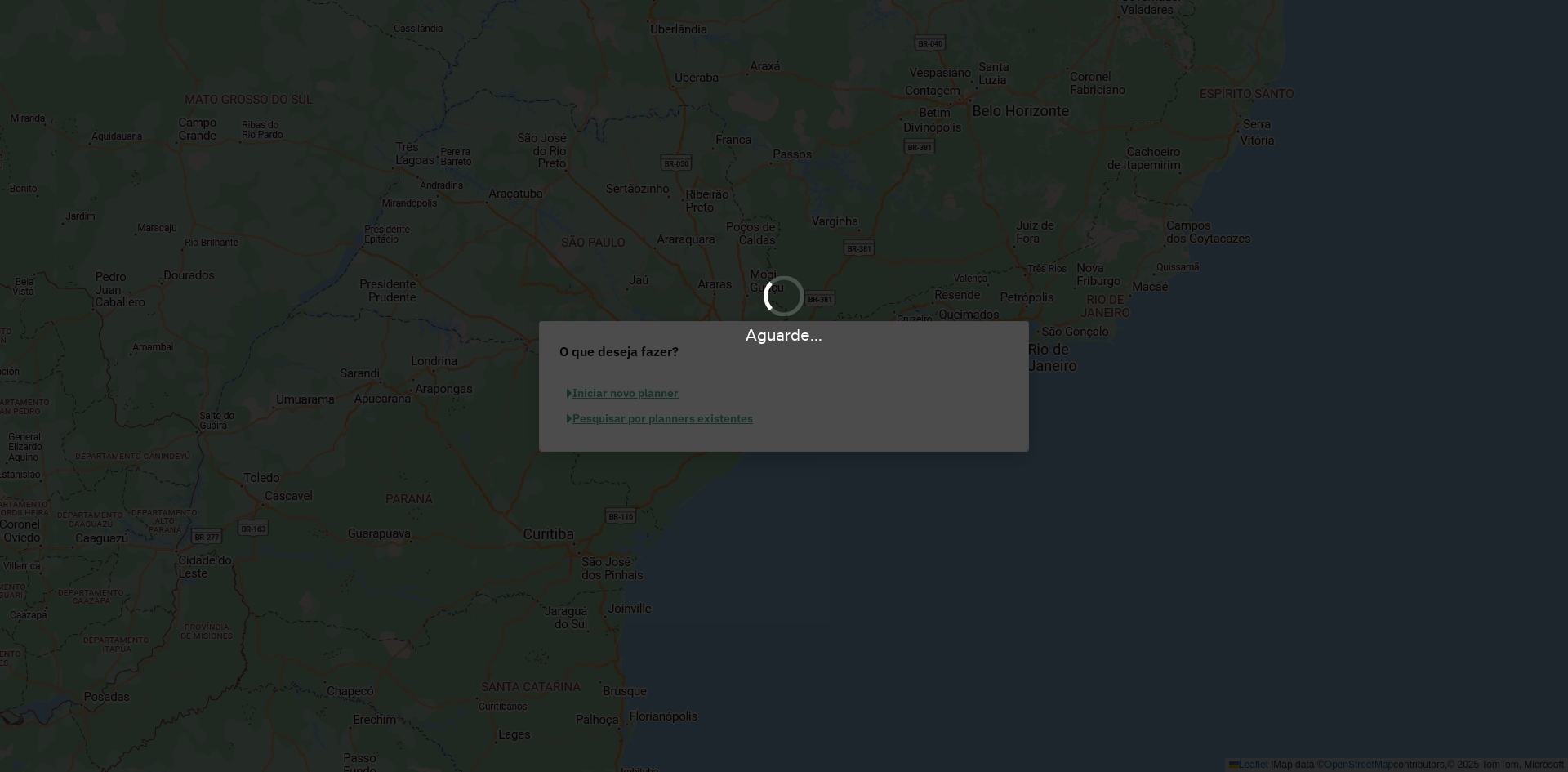 scroll, scrollTop: 0, scrollLeft: 0, axis: both 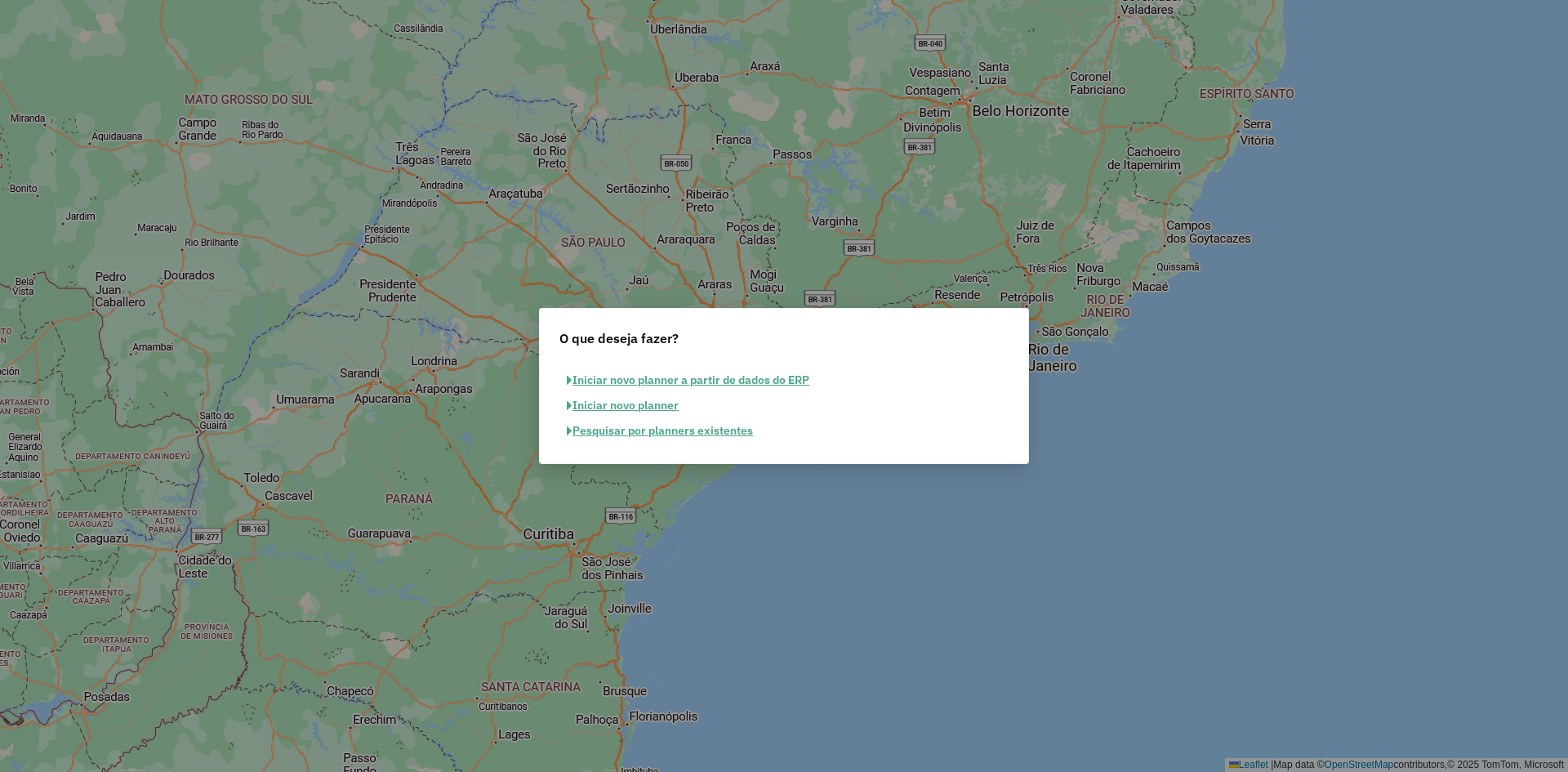 click on "Pesquisar por planners existentes" 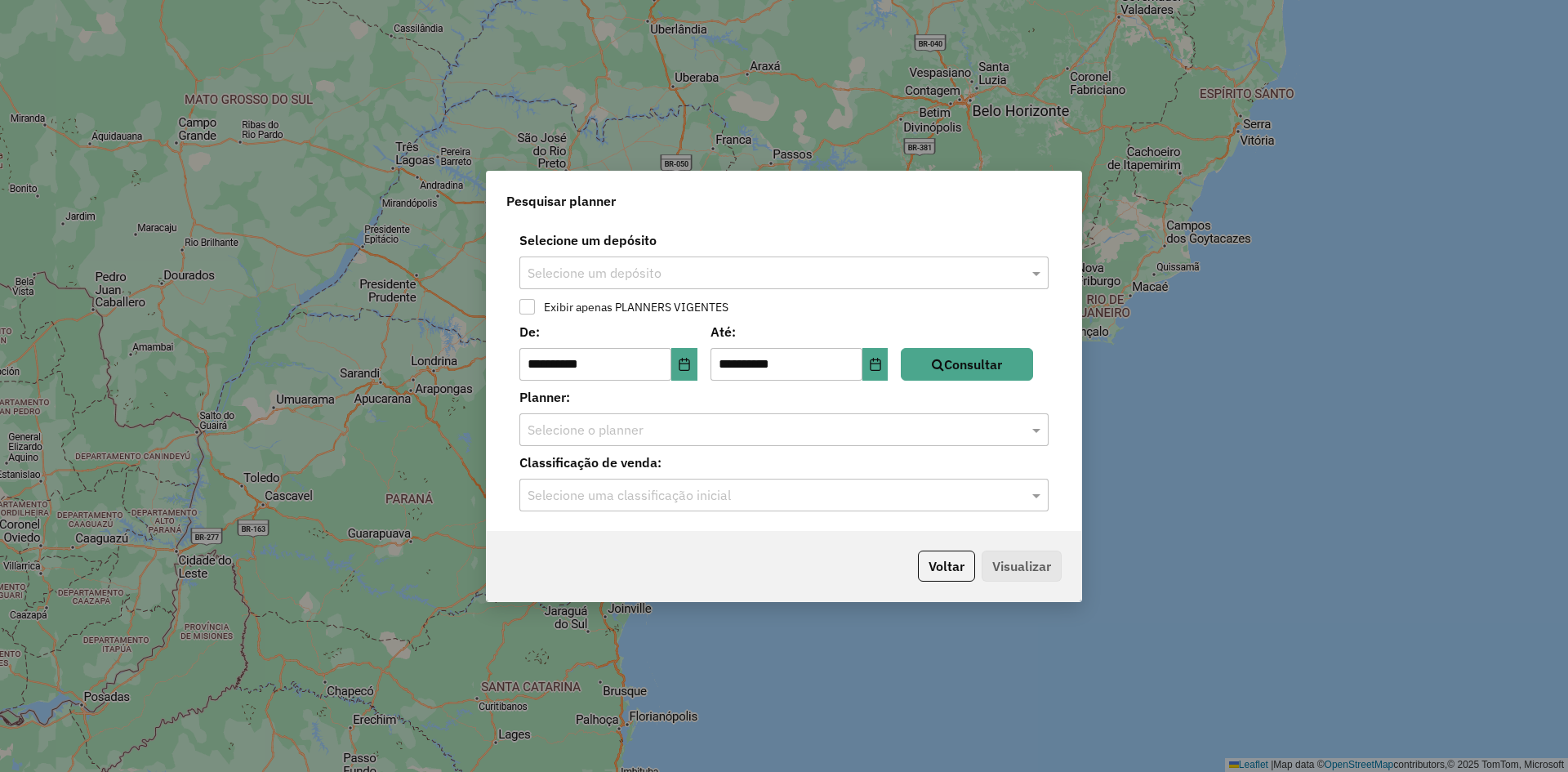 click 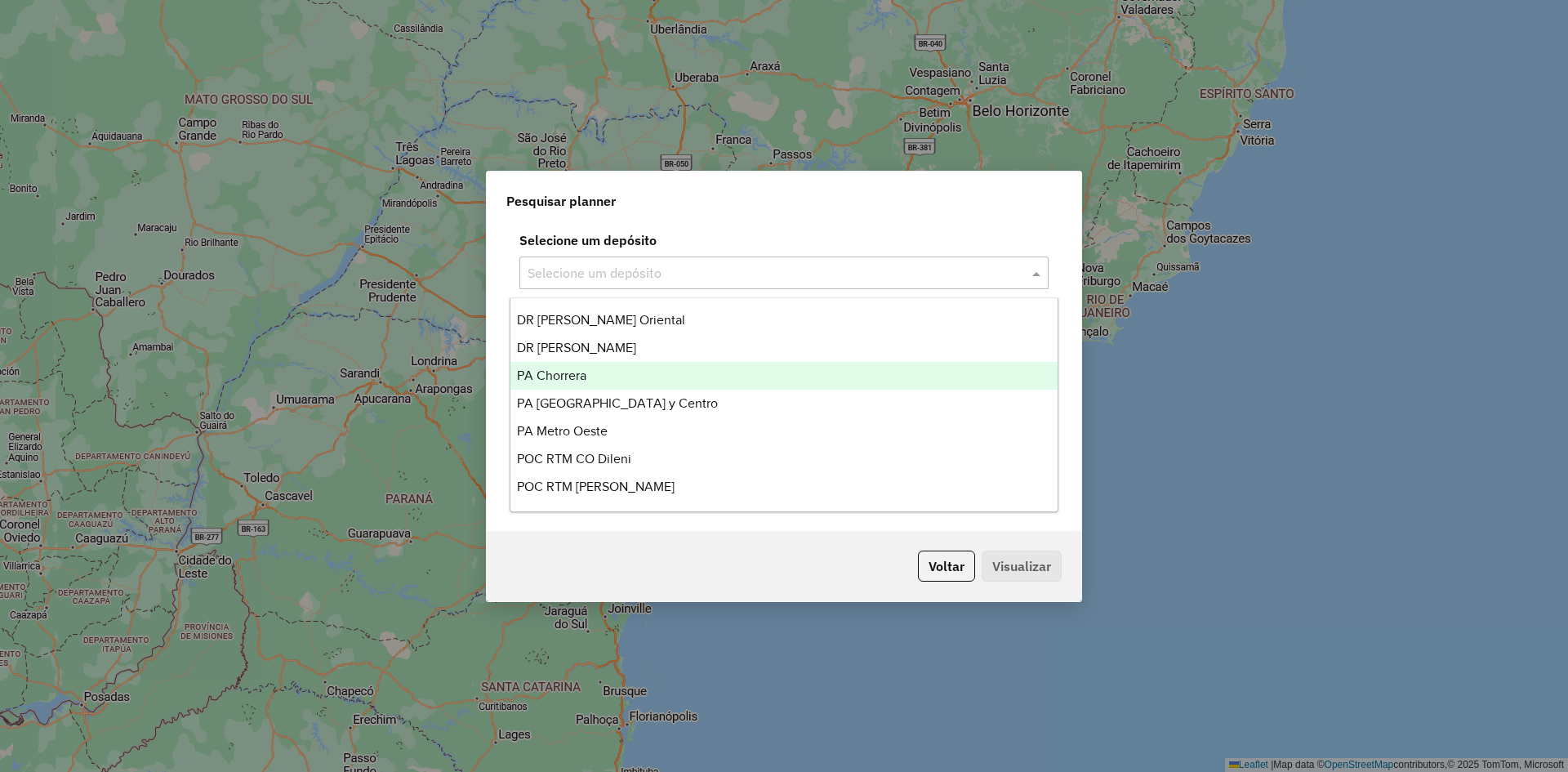 drag, startPoint x: 710, startPoint y: 374, endPoint x: 742, endPoint y: 363, distance: 33.8378 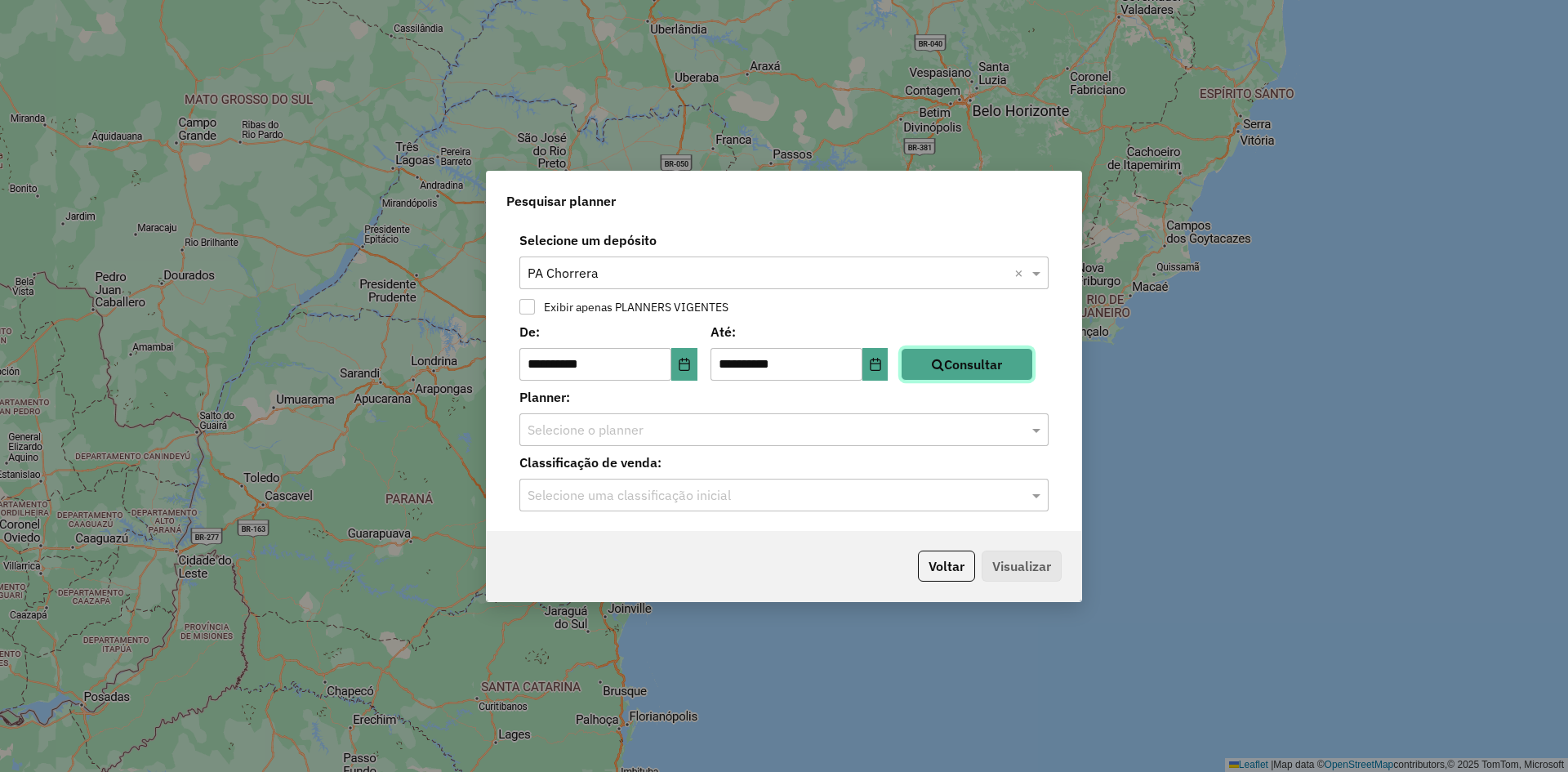 click 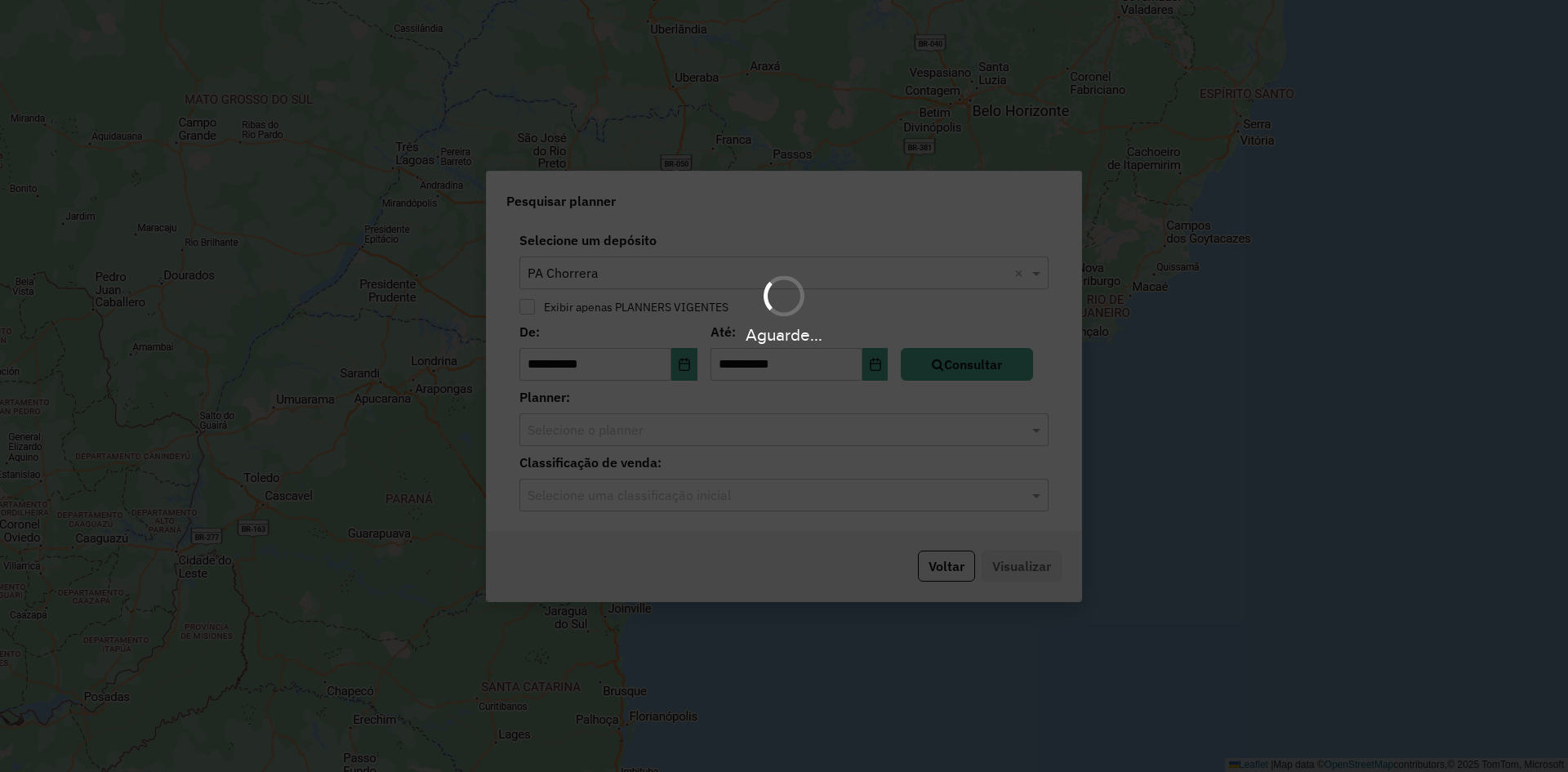 click on "Aguarde..." at bounding box center [784, 386] 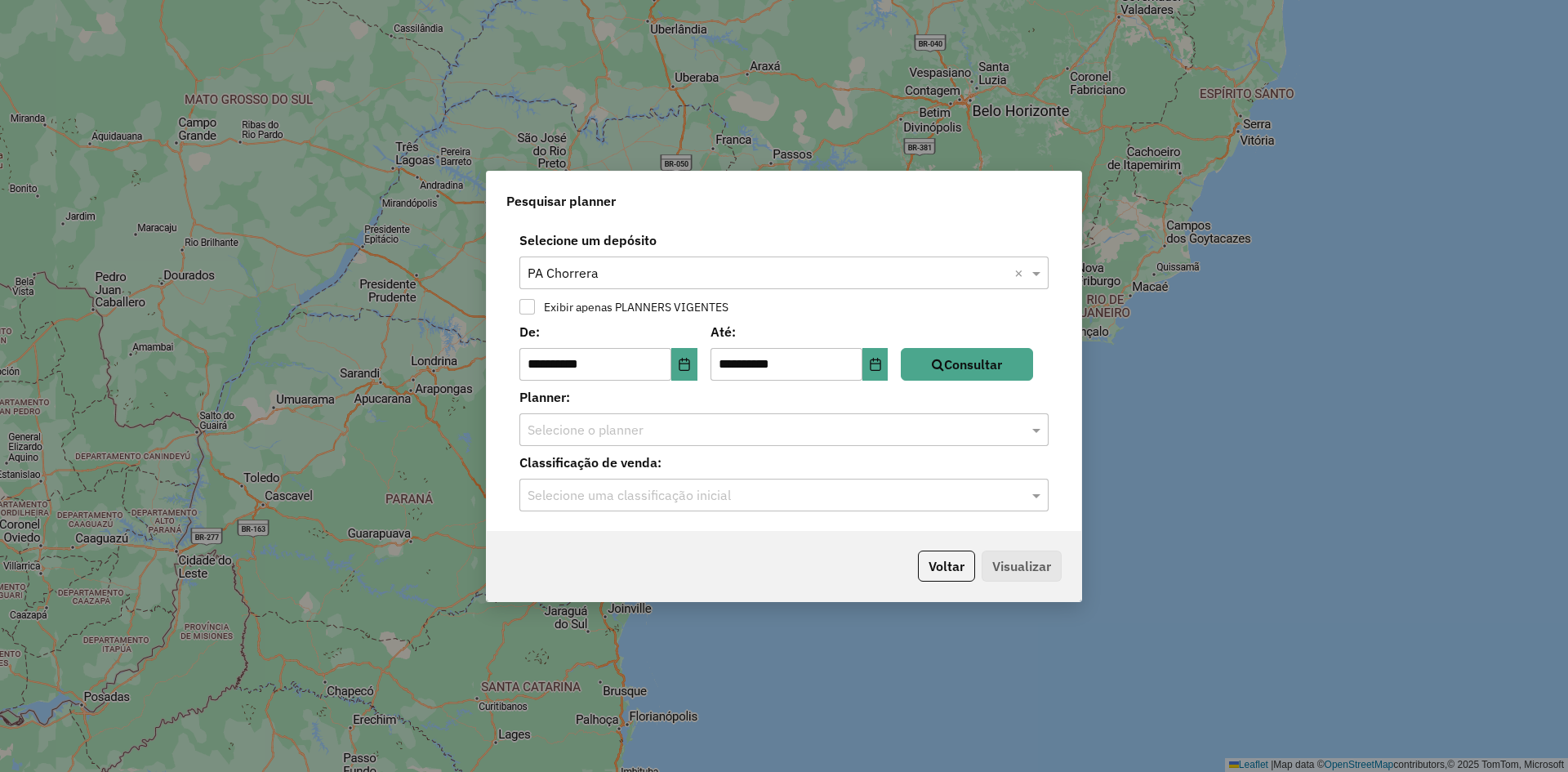 click 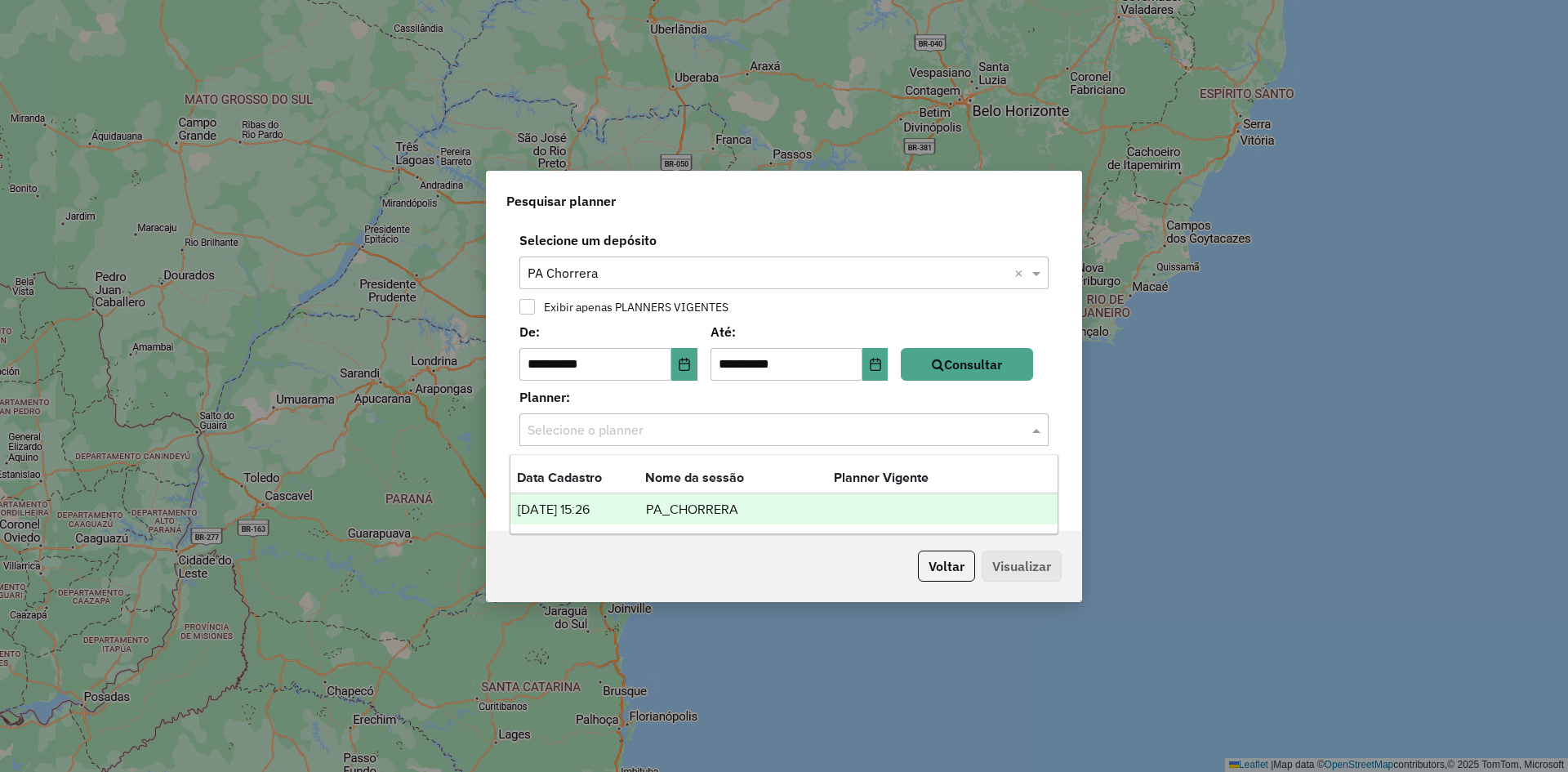 click on "PA_CHORRERA" at bounding box center [739, 510] 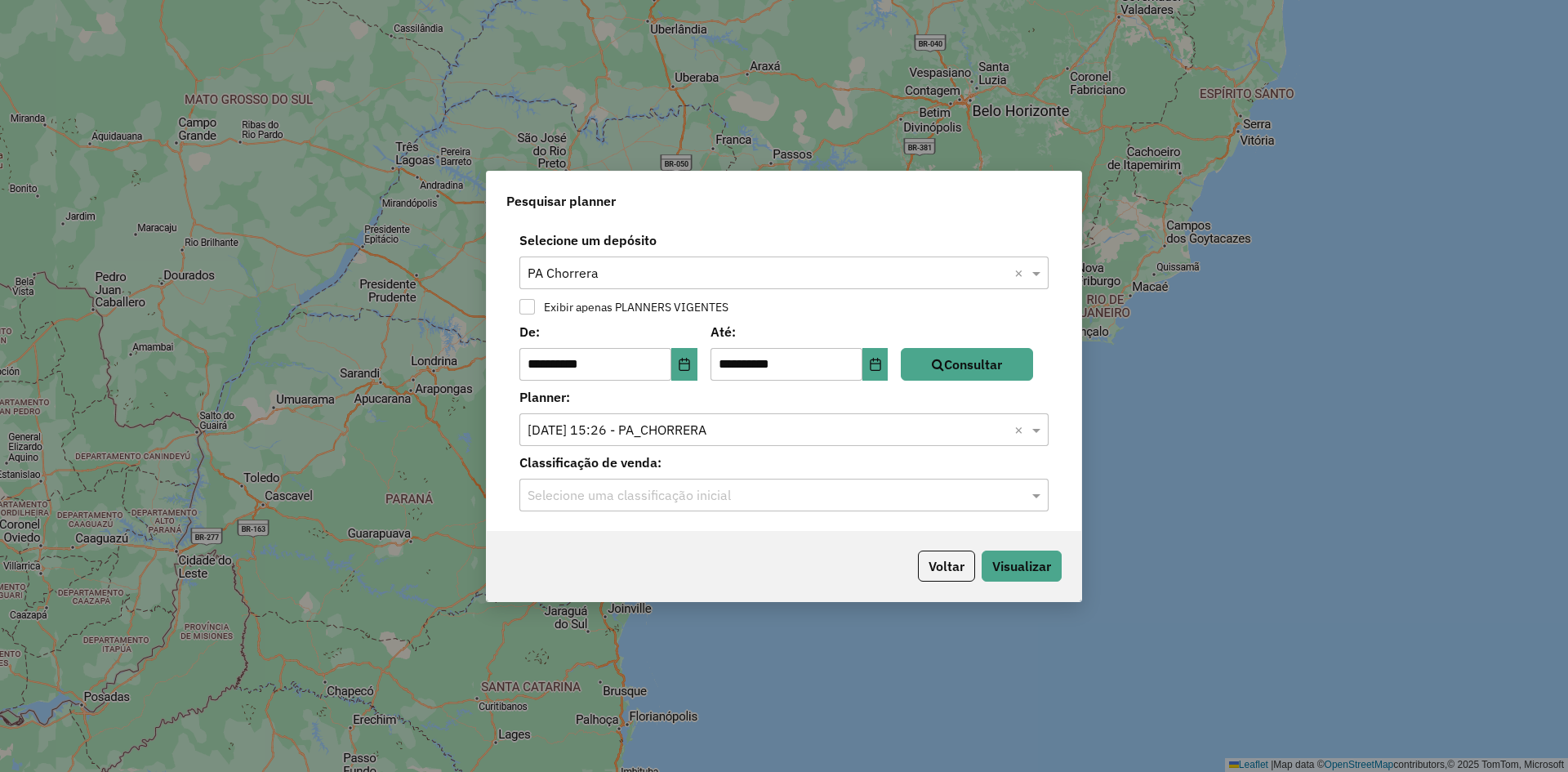 click on "Planner:" 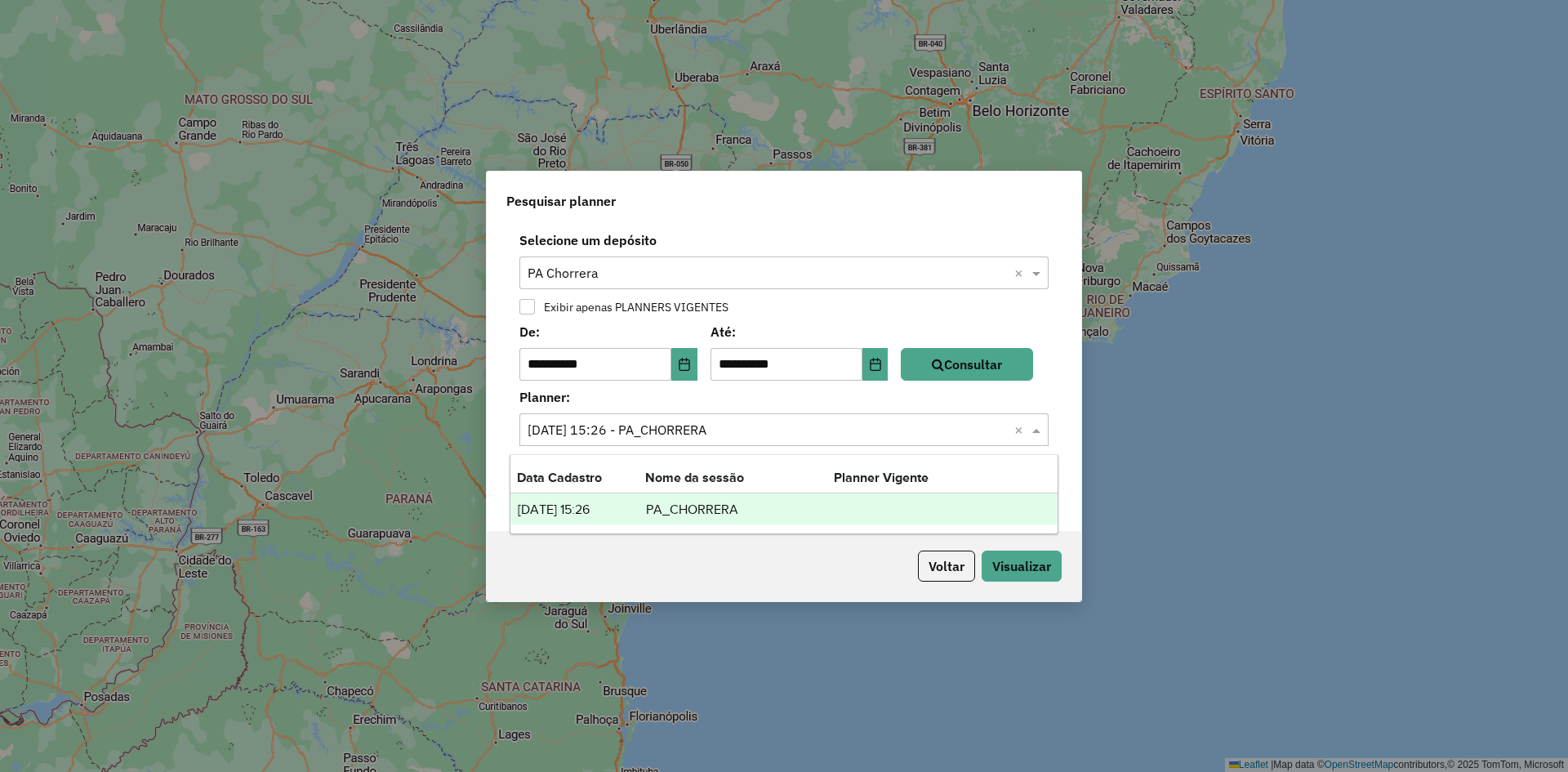 click 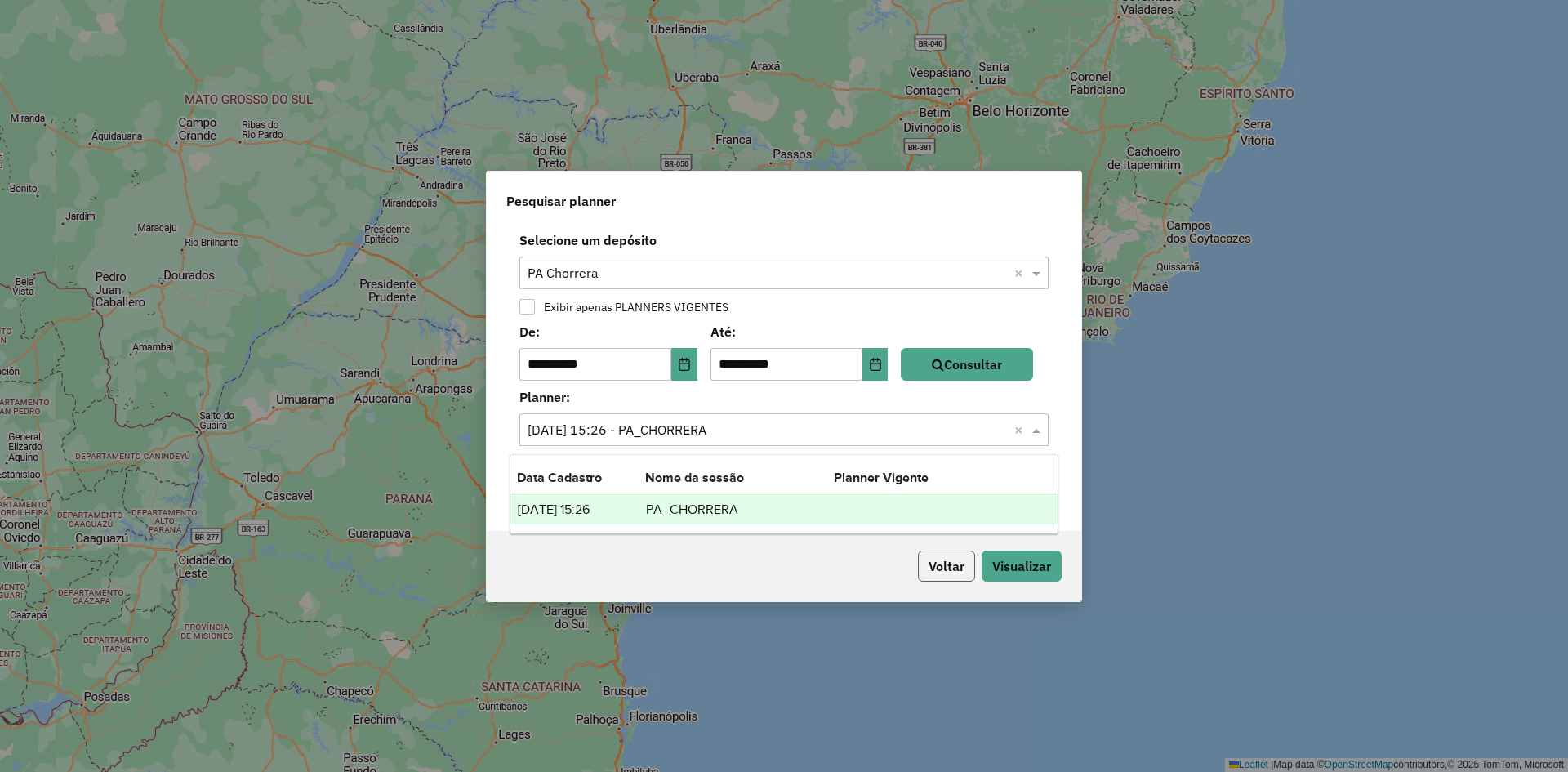 click on "Voltar" 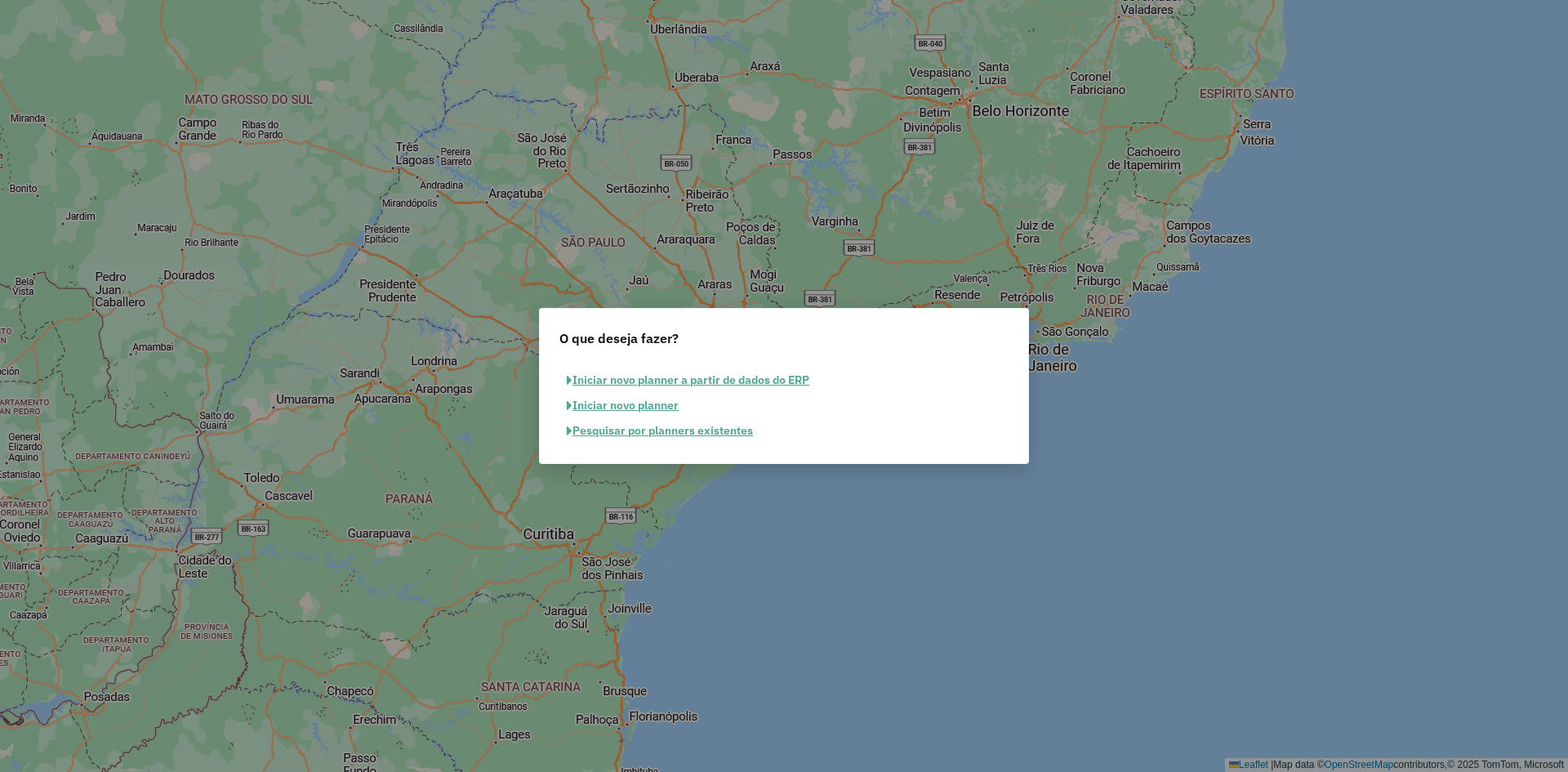 click on "Iniciar novo planner" 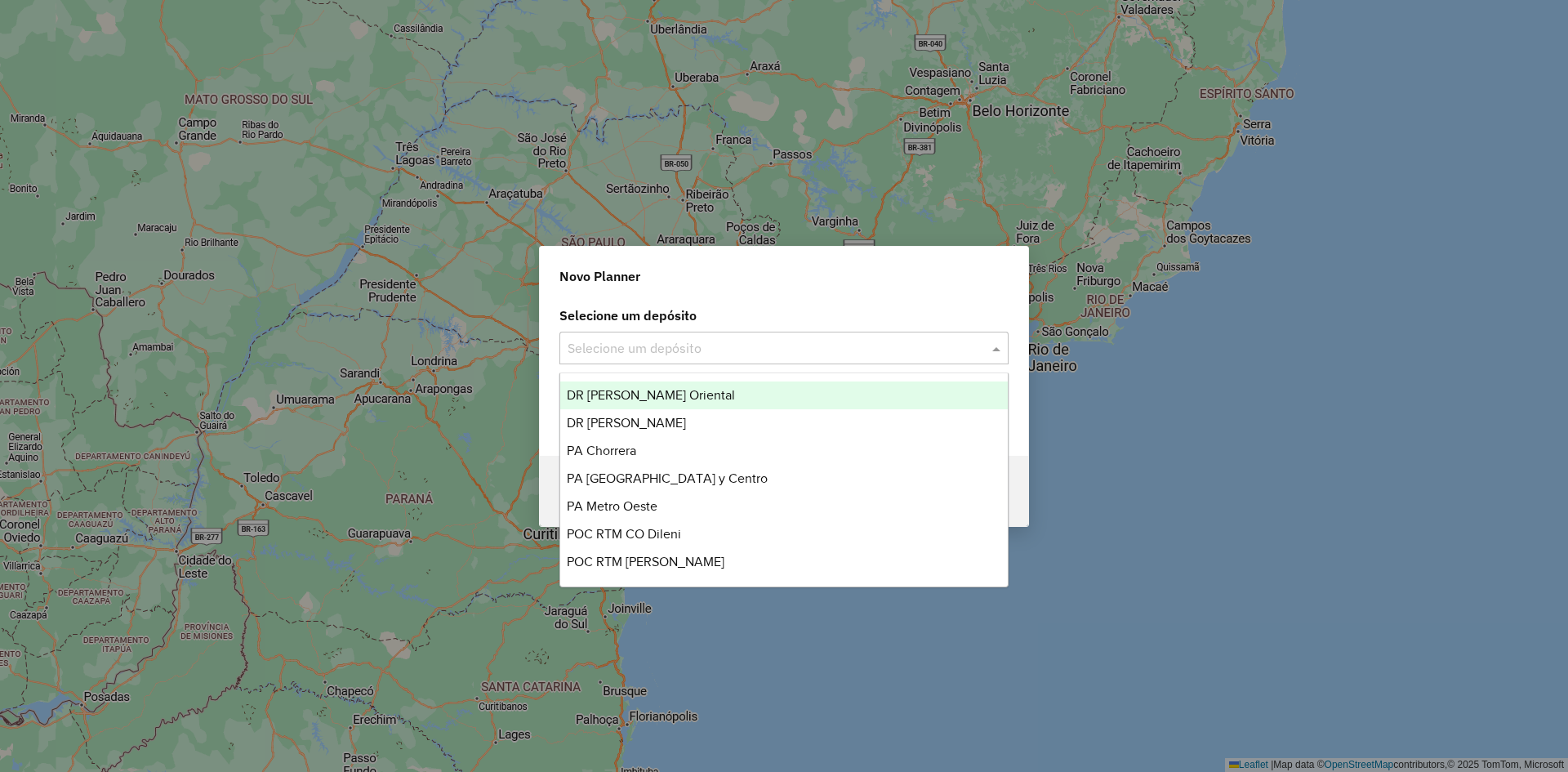 drag, startPoint x: 708, startPoint y: 342, endPoint x: 726, endPoint y: 359, distance: 24.758837 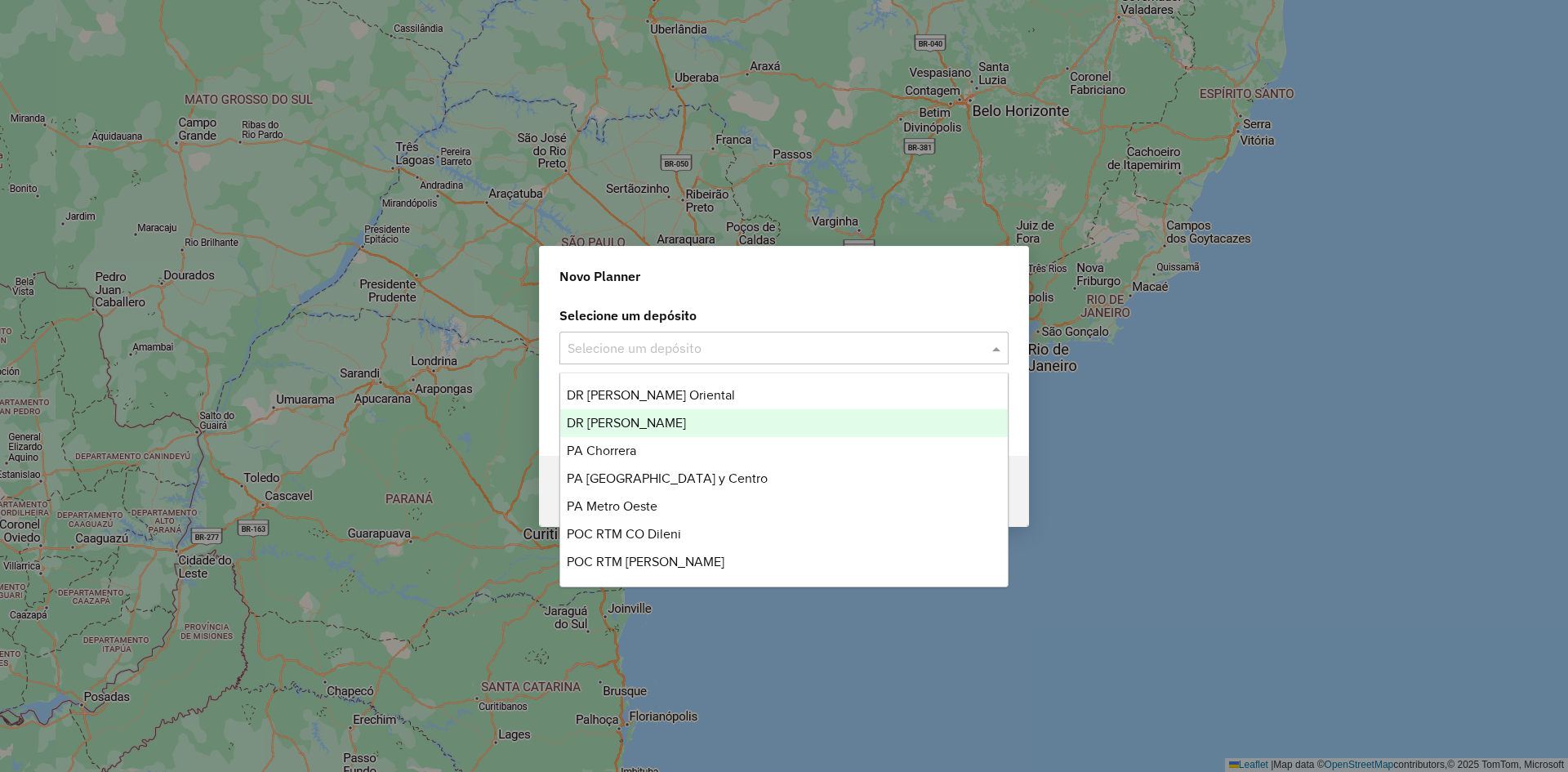 click on "PA Chorrera" at bounding box center (784, 451) 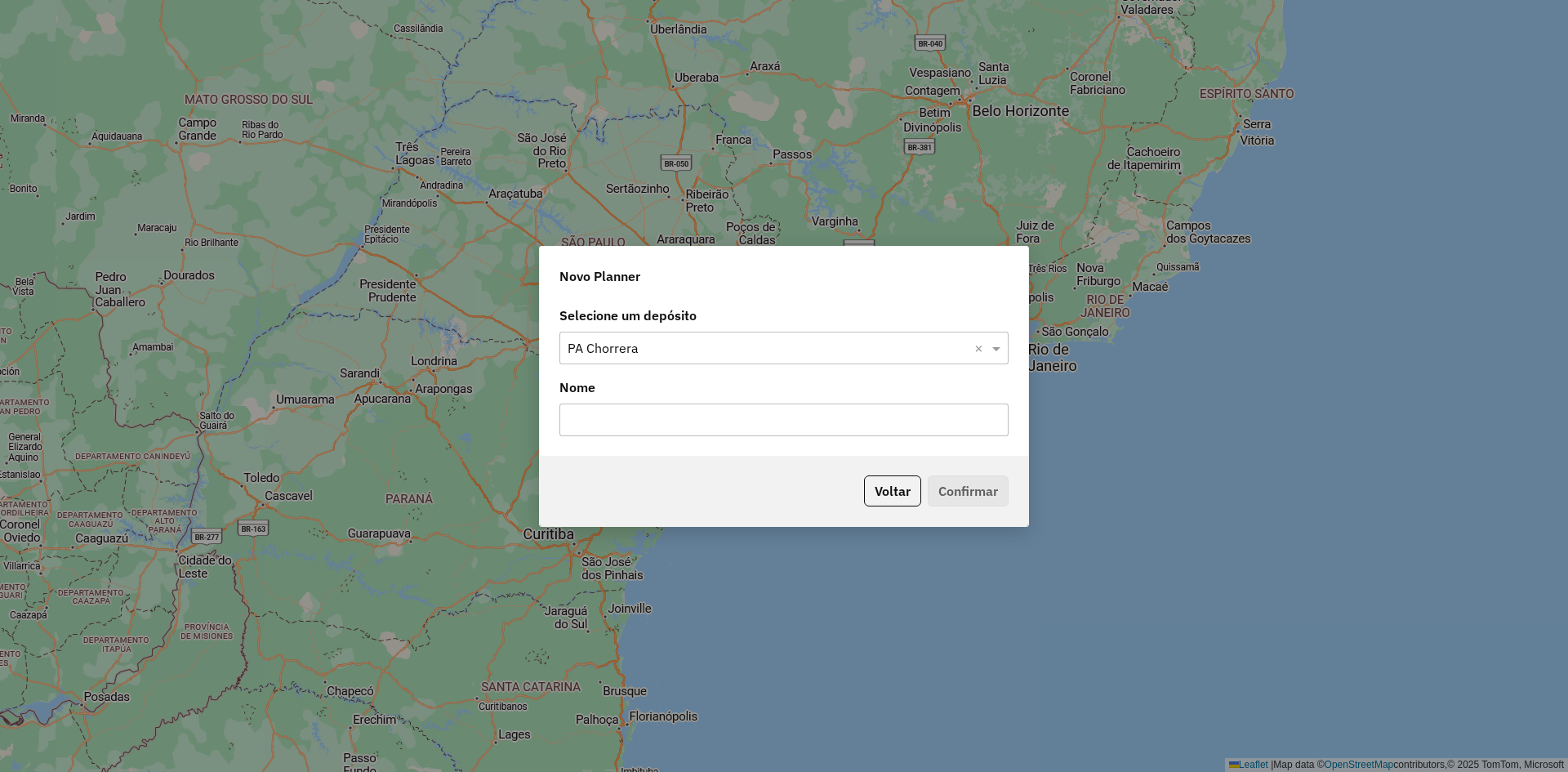 click 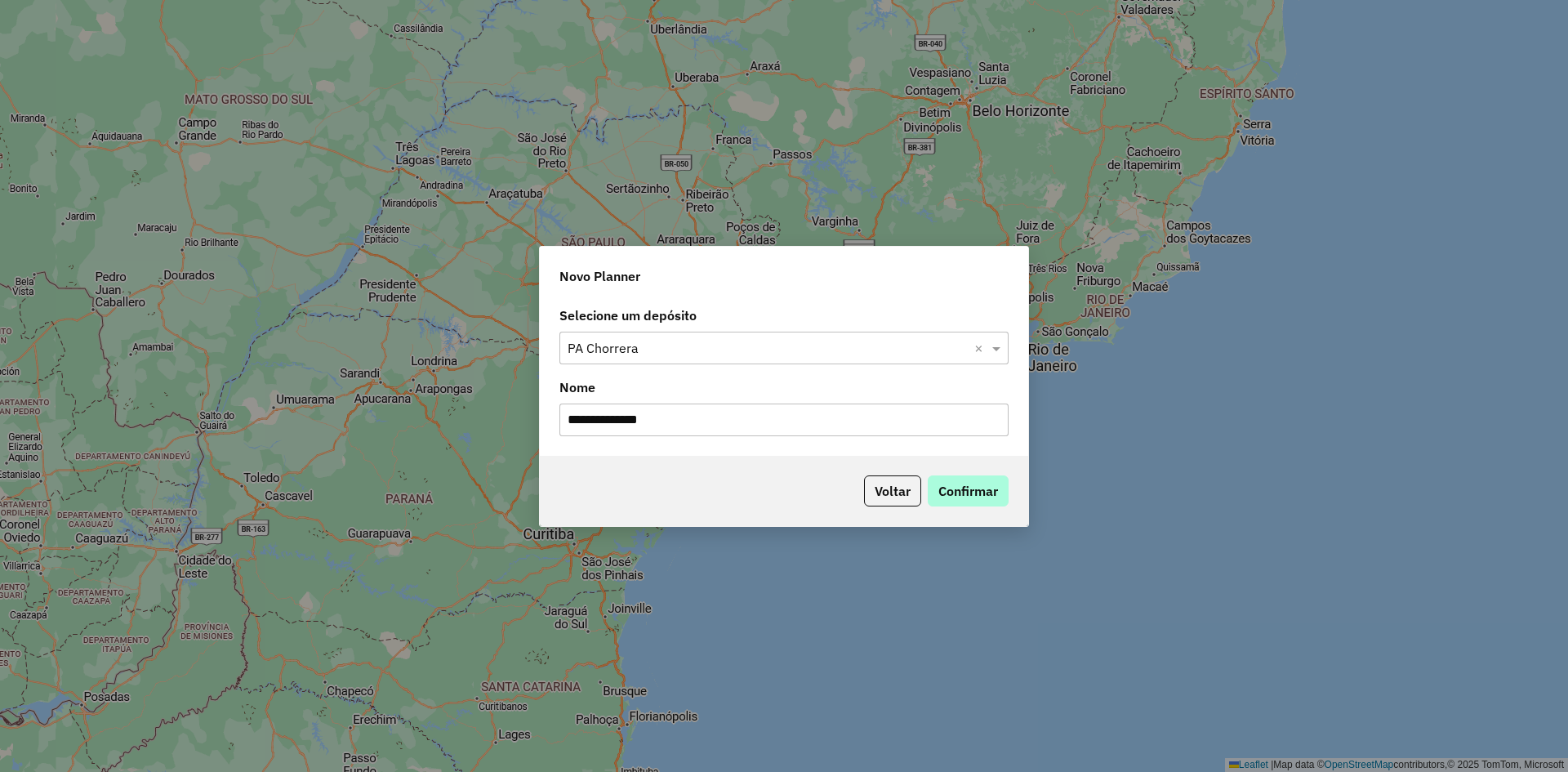 type on "**********" 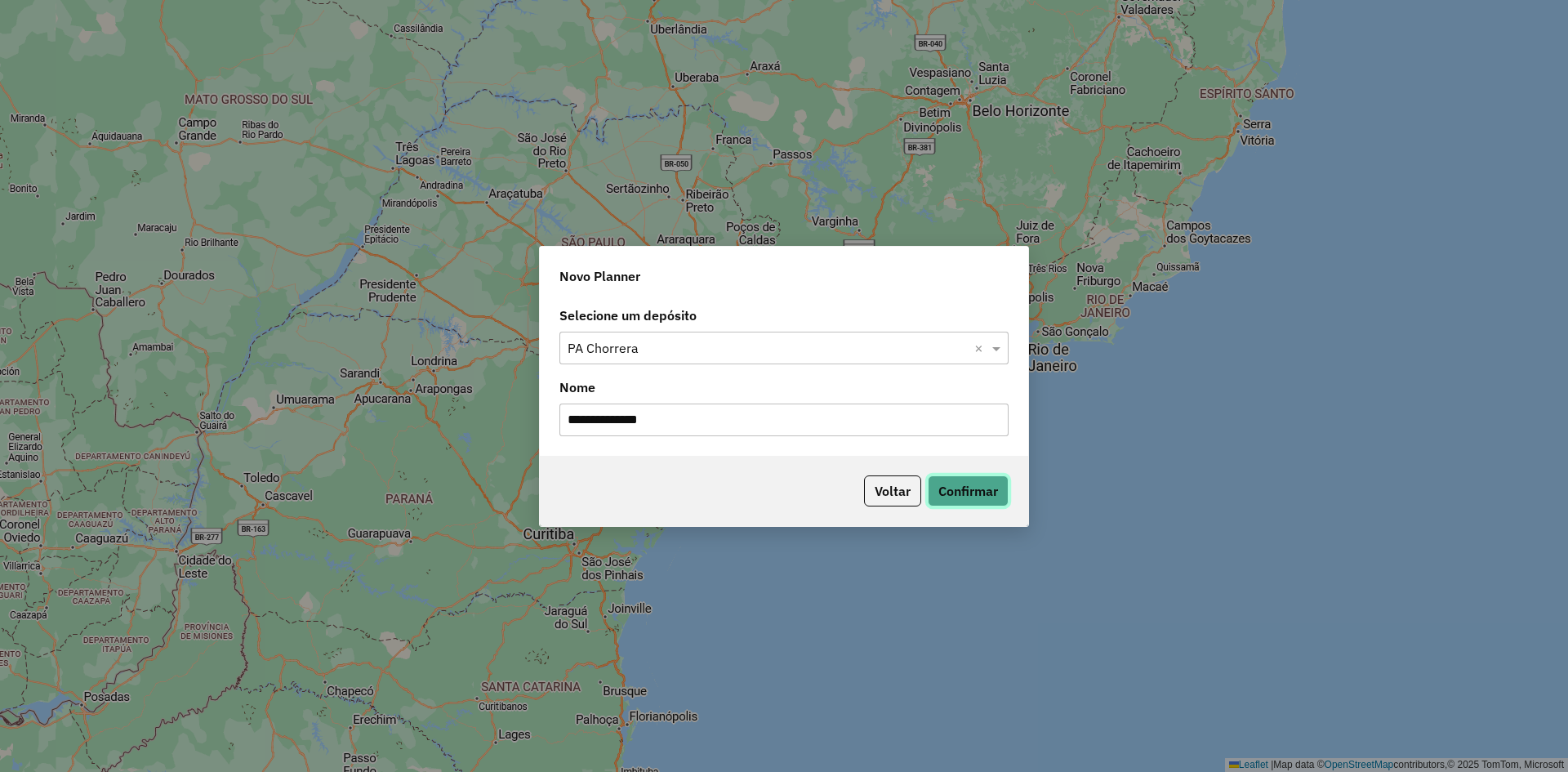 click on "Confirmar" 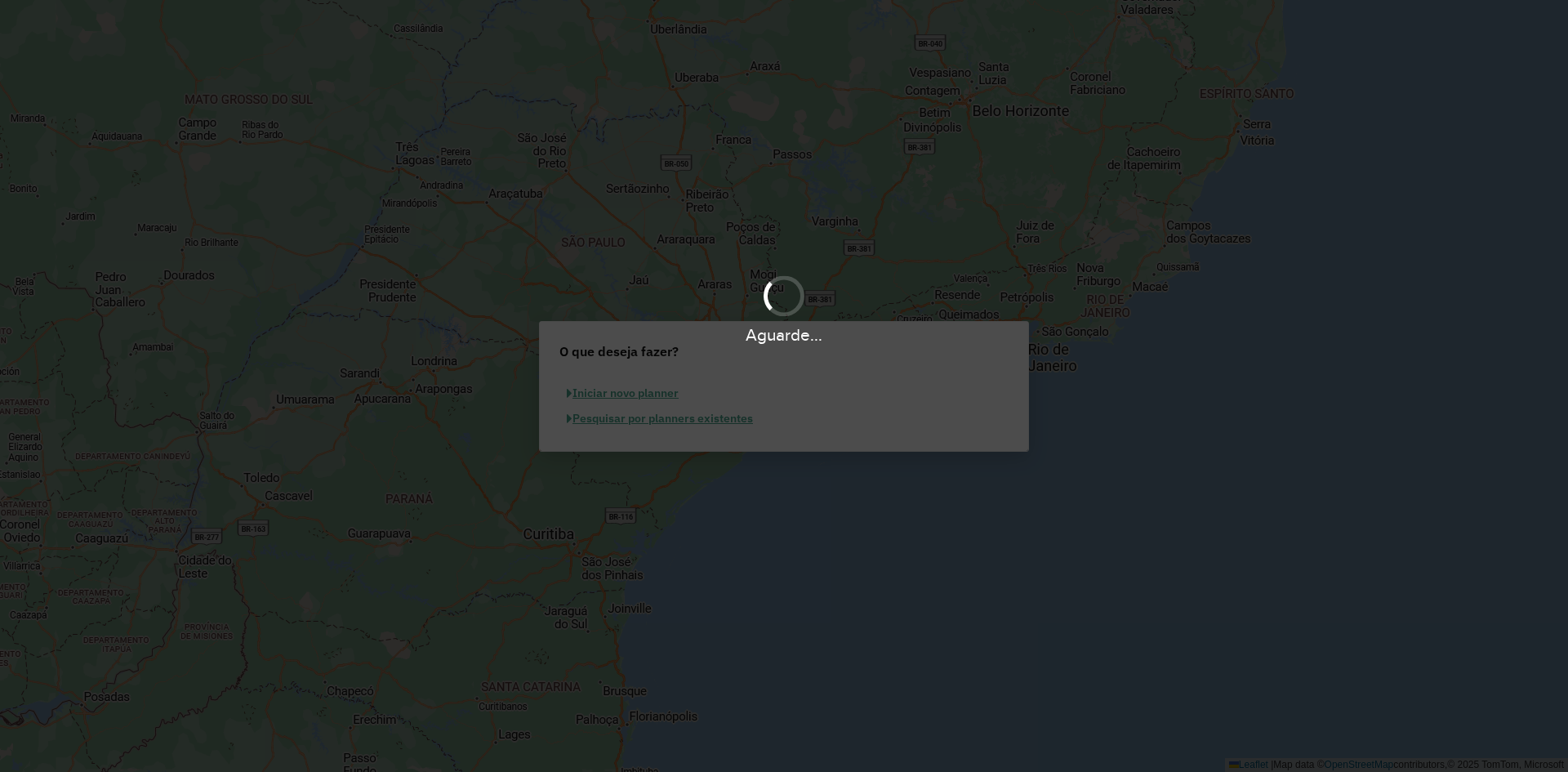 scroll, scrollTop: 0, scrollLeft: 0, axis: both 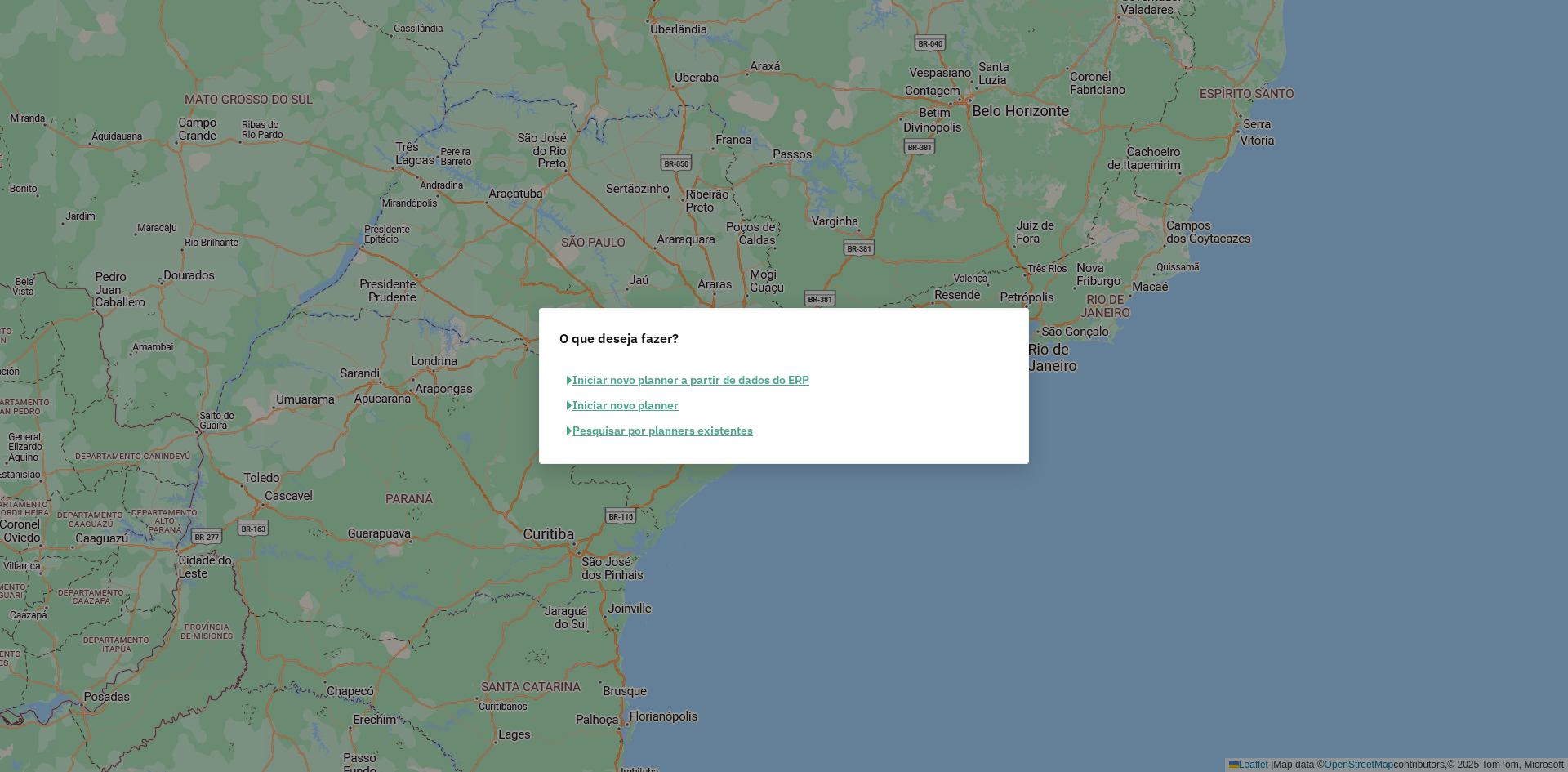 click on "Pesquisar por planners existentes" 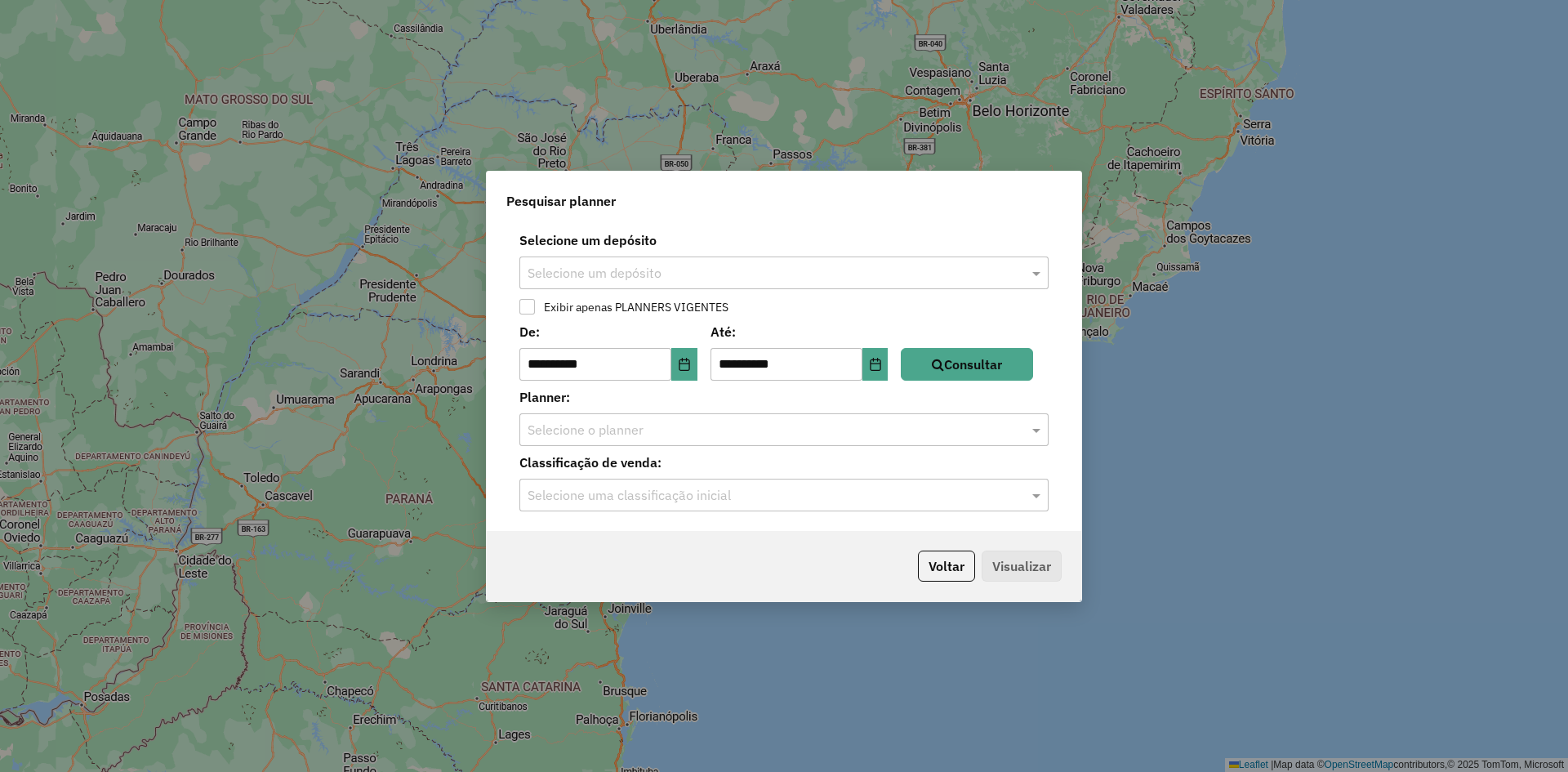 click 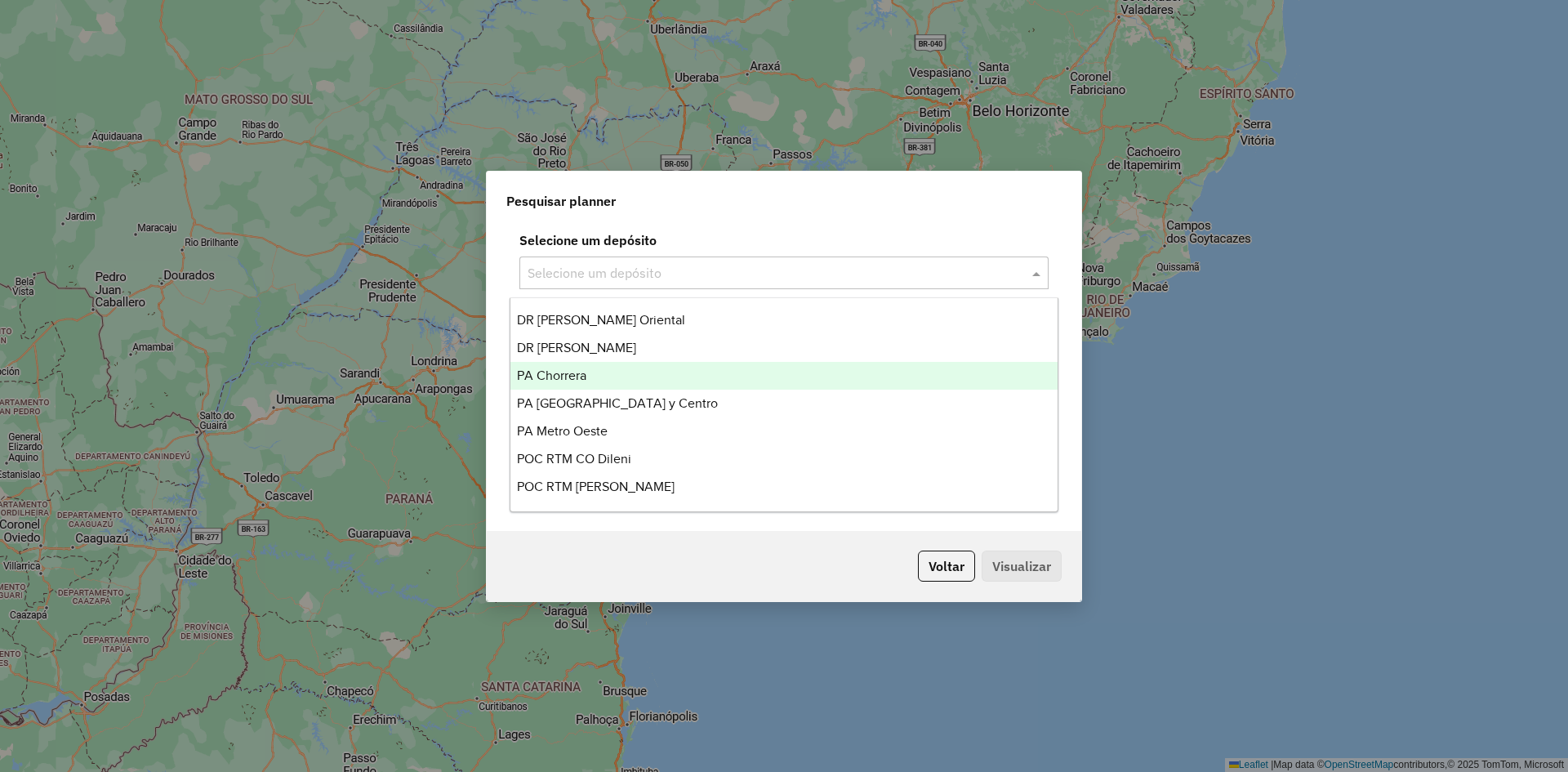 click on "PA Chorrera" at bounding box center (784, 376) 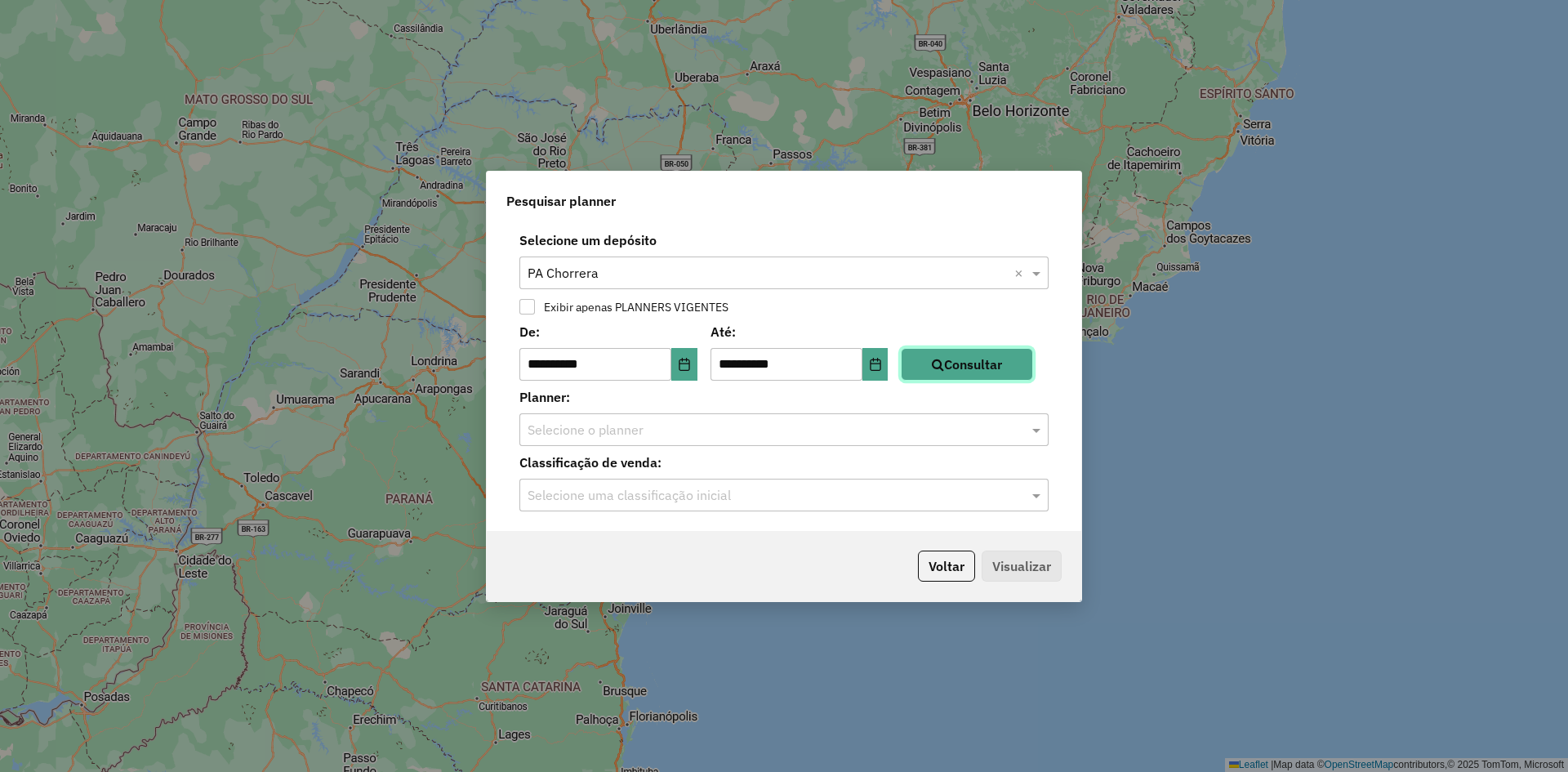 click on "Consultar" 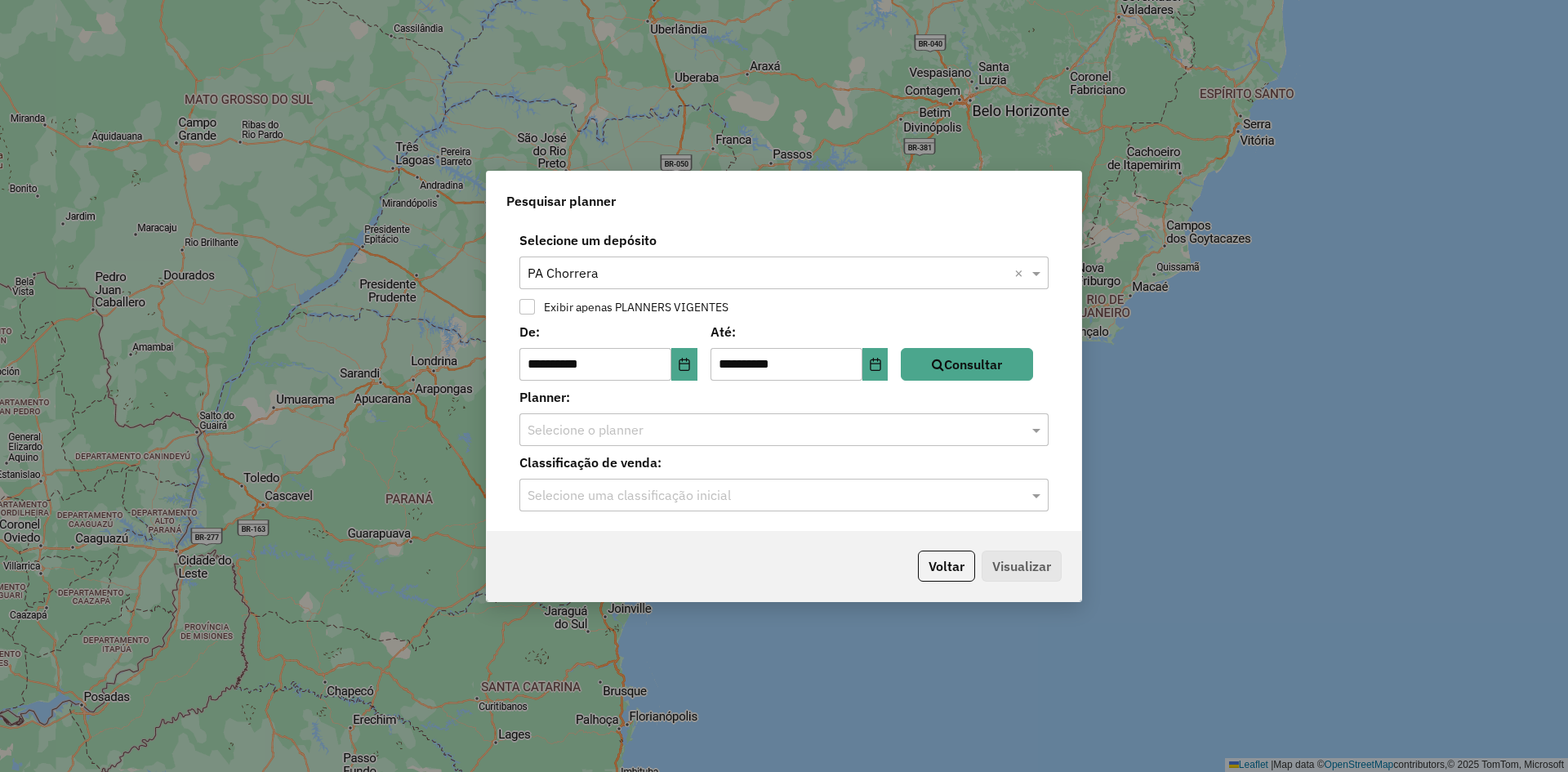 drag, startPoint x: 765, startPoint y: 431, endPoint x: 775, endPoint y: 448, distance: 19.723083 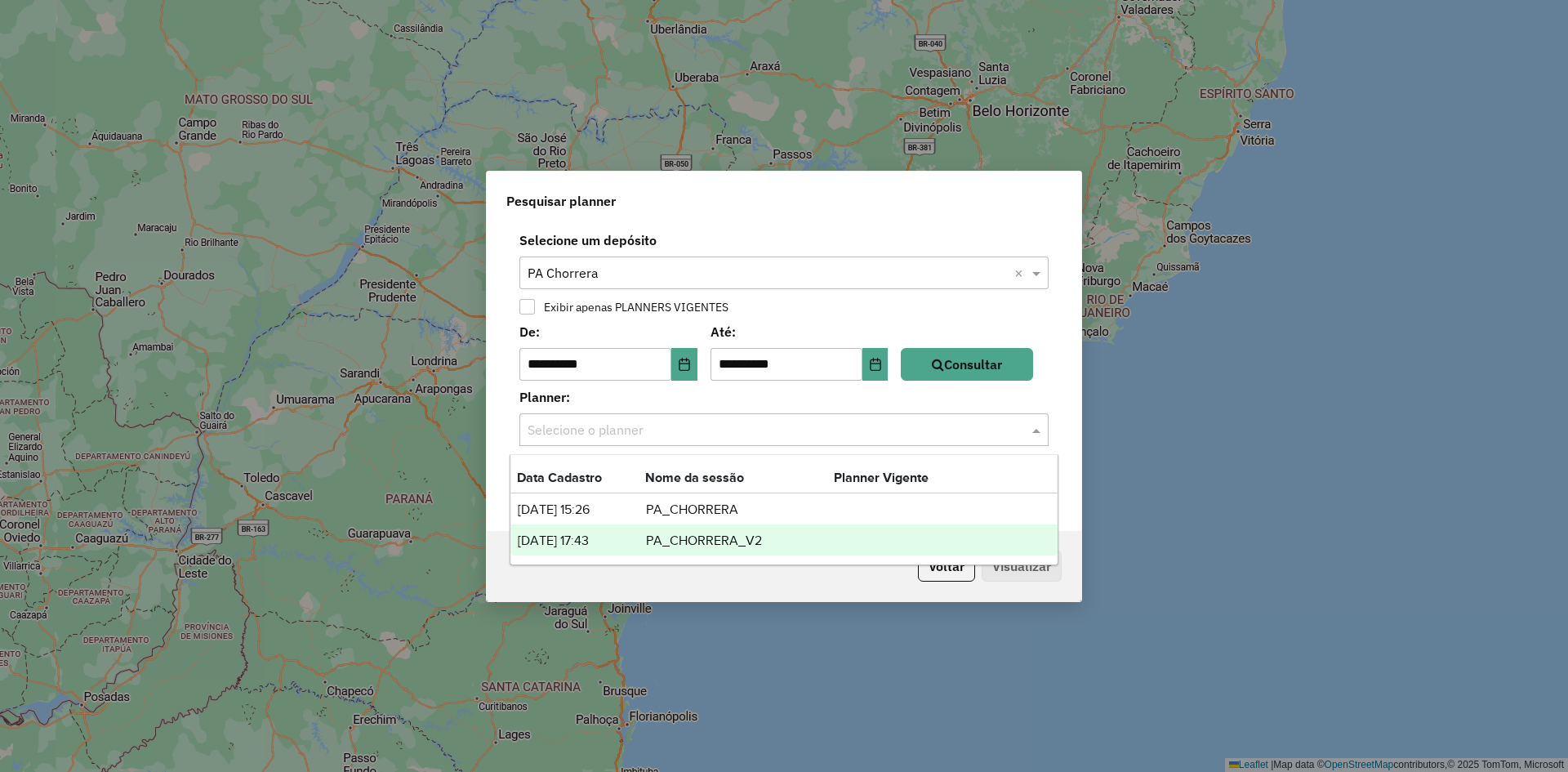 click on "PA_CHORRERA_V2" at bounding box center (739, 541) 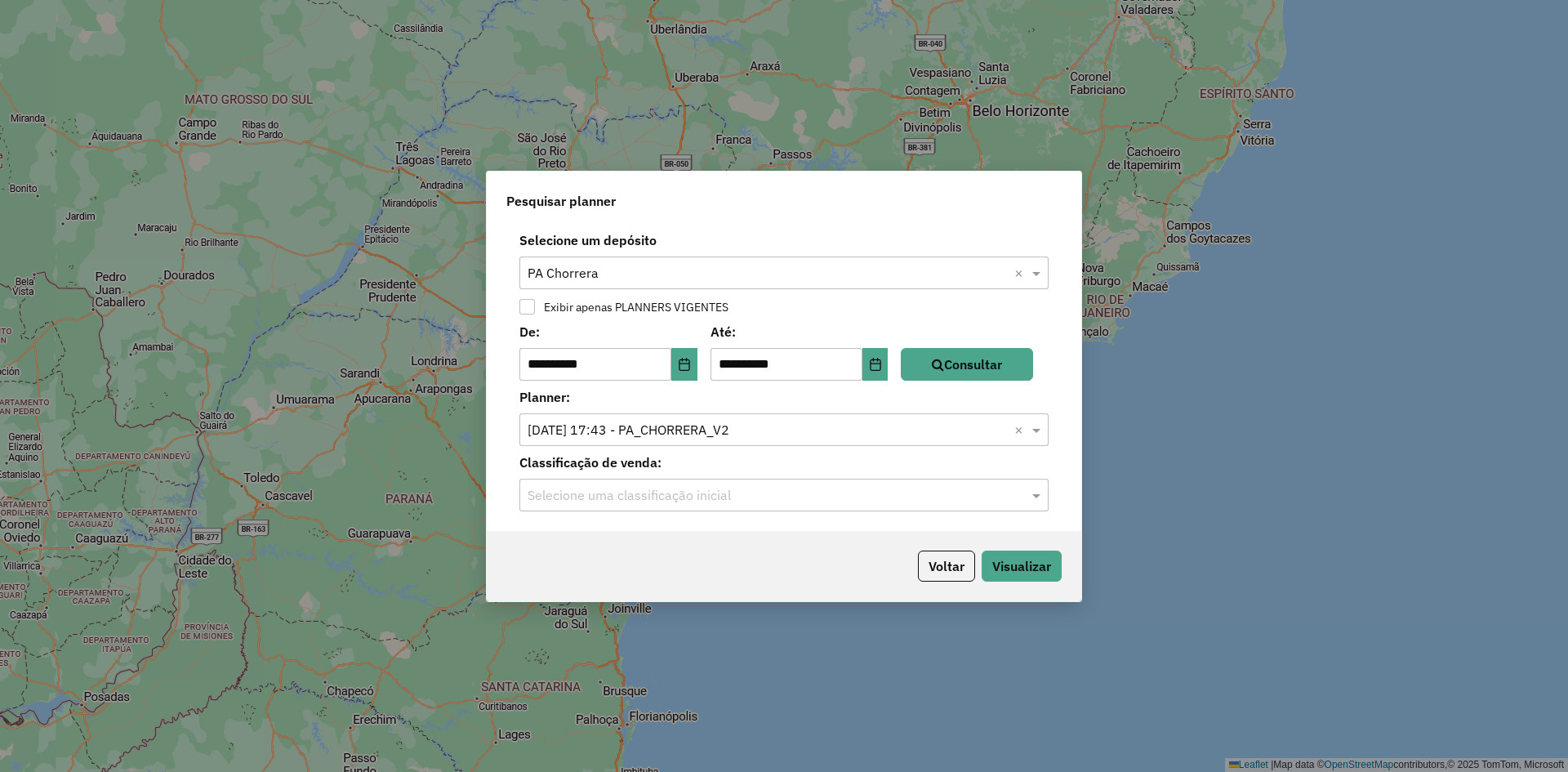 click 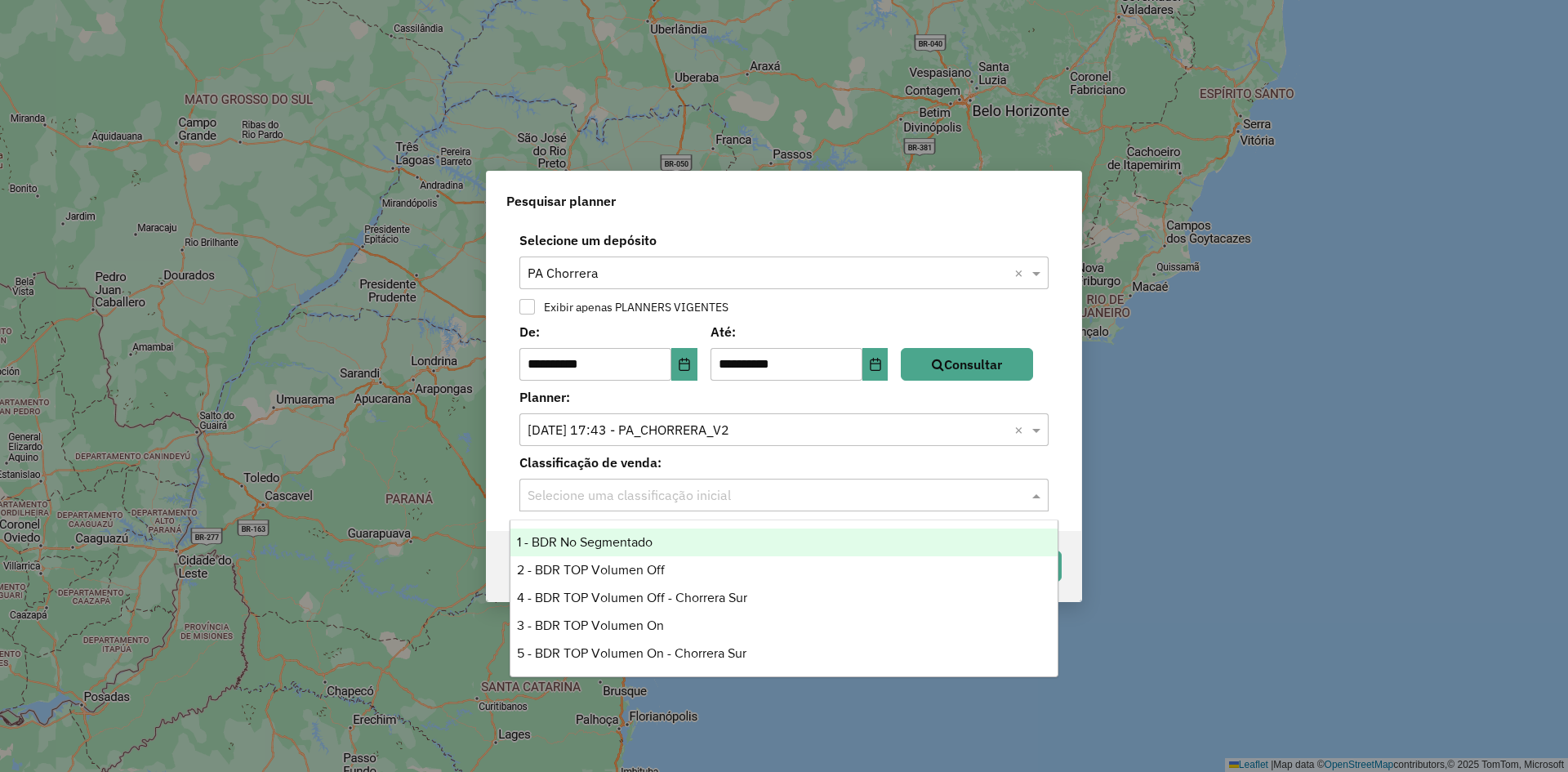 click on "1 - BDR No Segmentado" at bounding box center (784, 542) 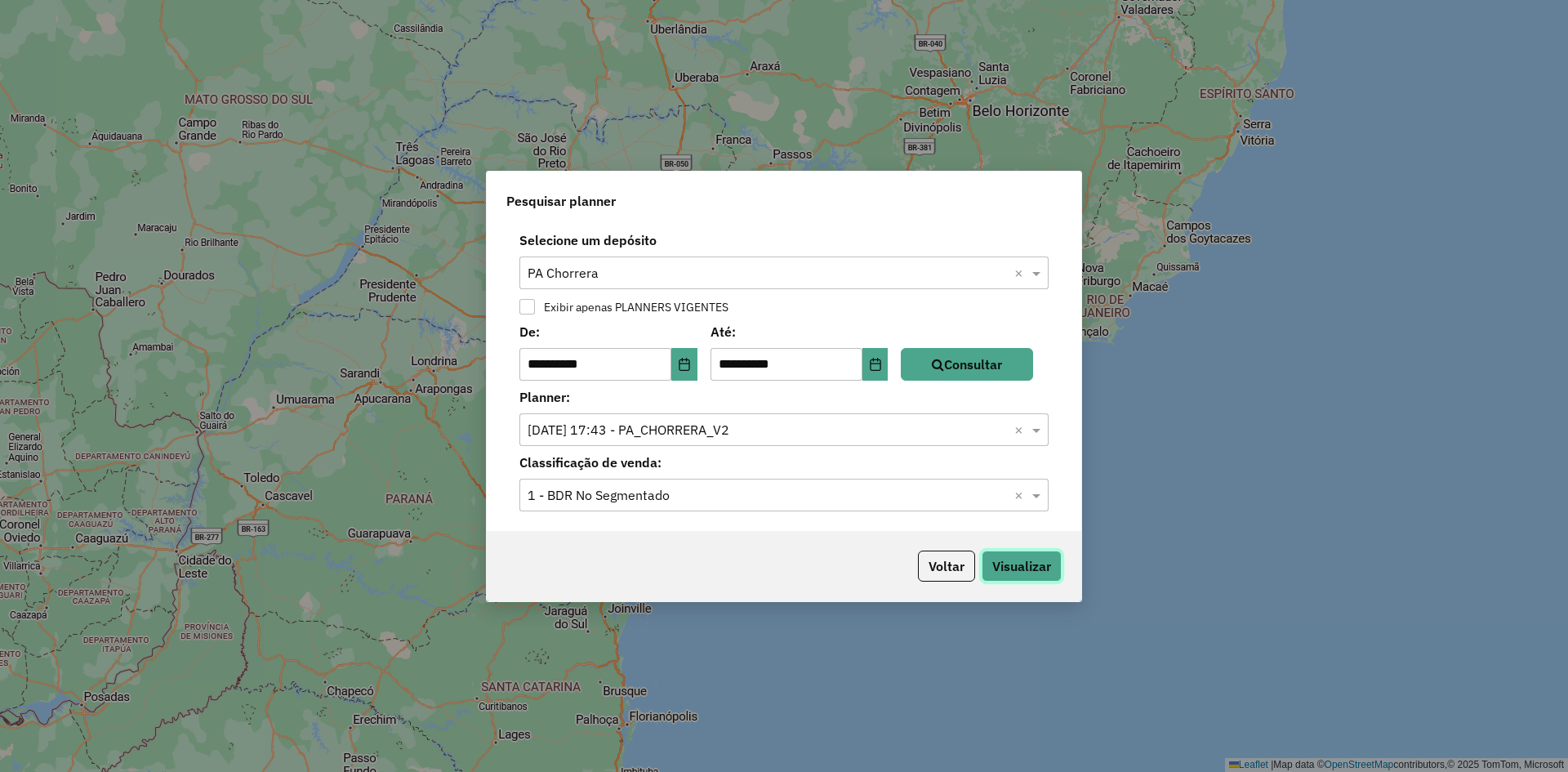 click on "Visualizar" 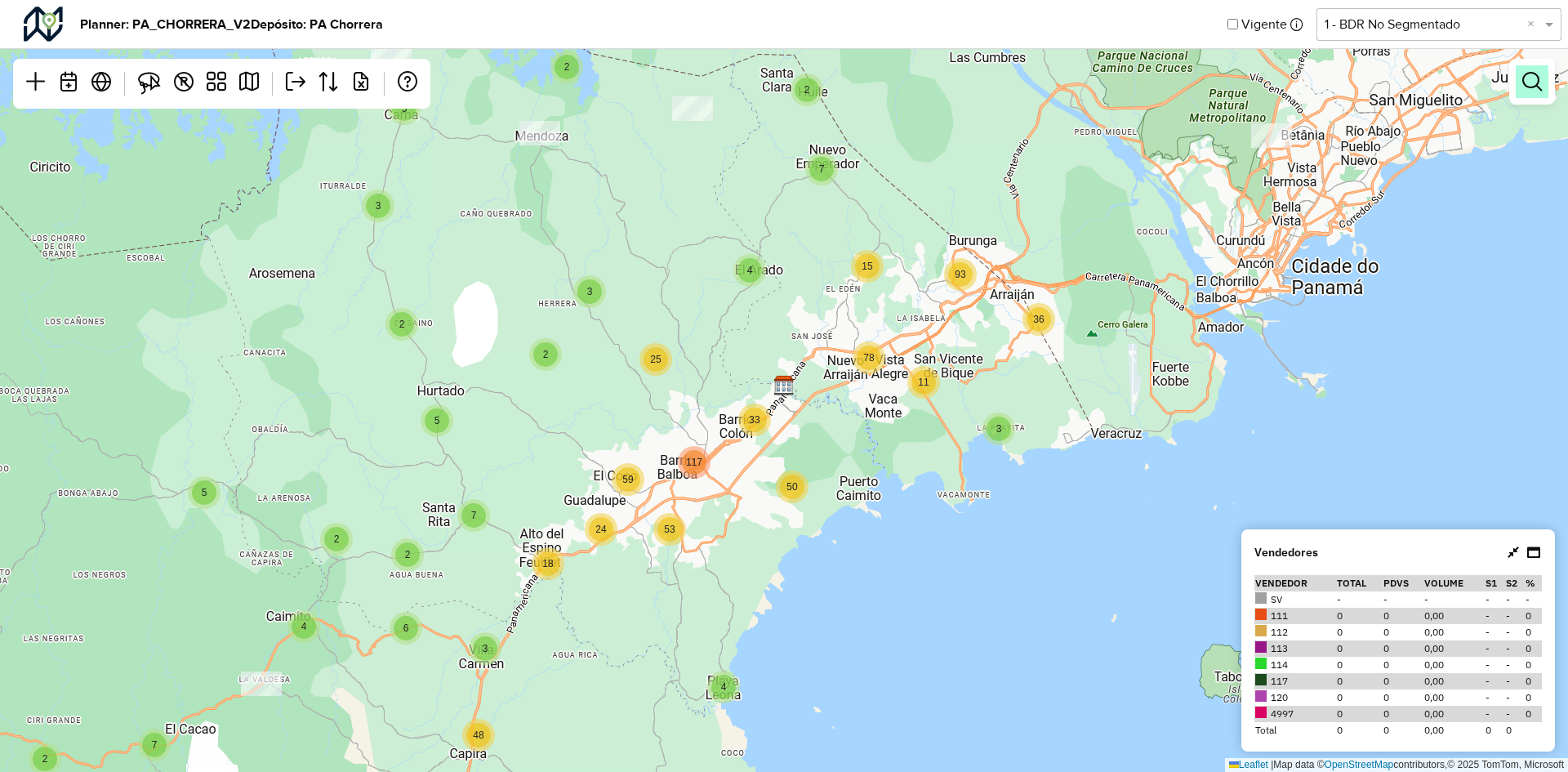 click at bounding box center [1532, 82] 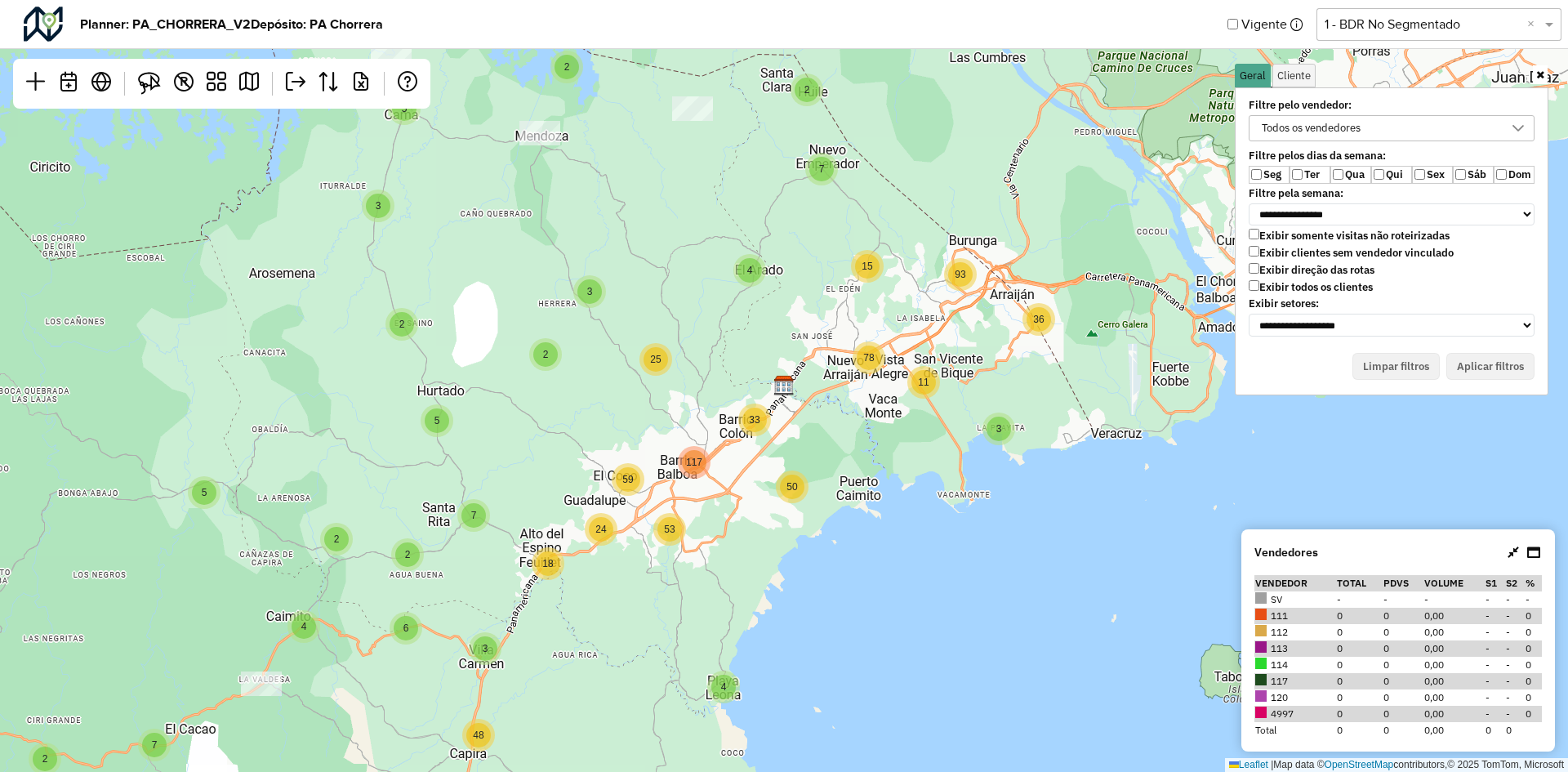 click on "5 2 2 3 5 3 3 2 4 7 36 93 53 117 50 11 15 33 78 2 24 25 59 2 5 34 2 6 4 2 5 3 2 4 4 3 3 3 7 5 7 2 18 9 9 16 3 6 4 16 48 2 3 3 5 9 11 40 24 3 3 27 10 5 6 5  Leaflet   |  Map data ©  OpenStreetMap  contributors,© 2025 TomTom, Microsoft" 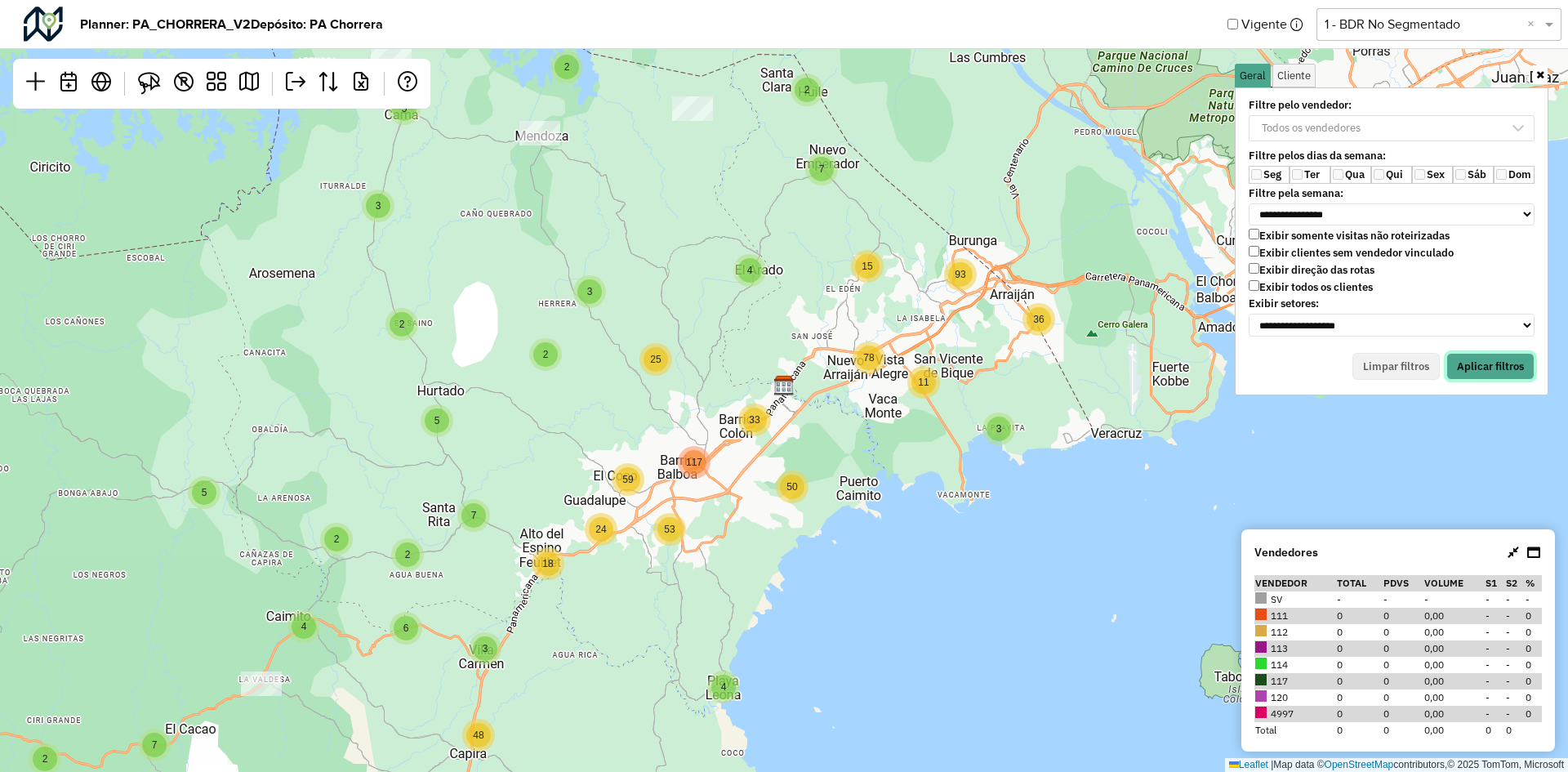 click on "Aplicar filtros" at bounding box center (1490, 367) 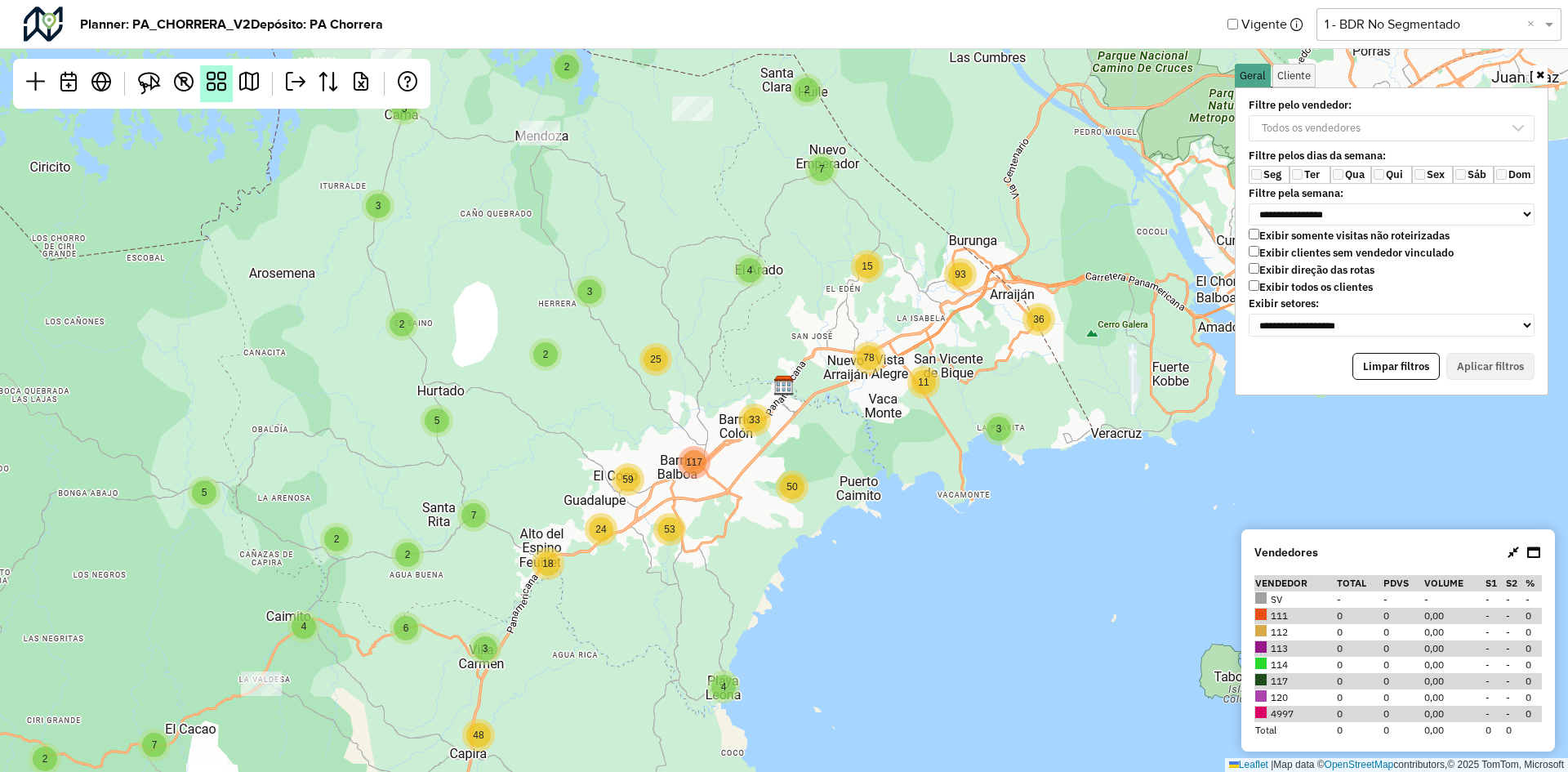 click at bounding box center (216, 83) 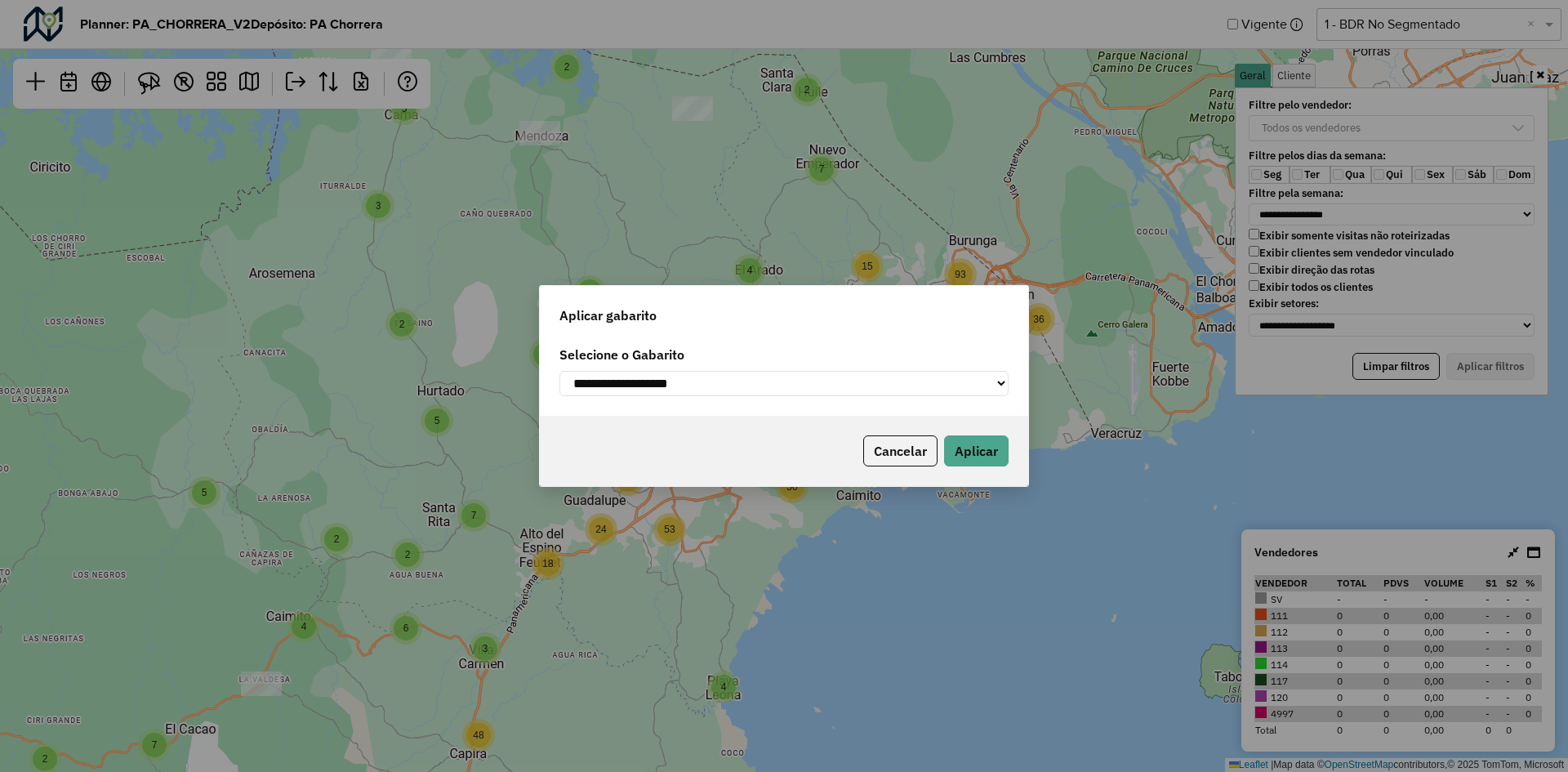 click on "**********" 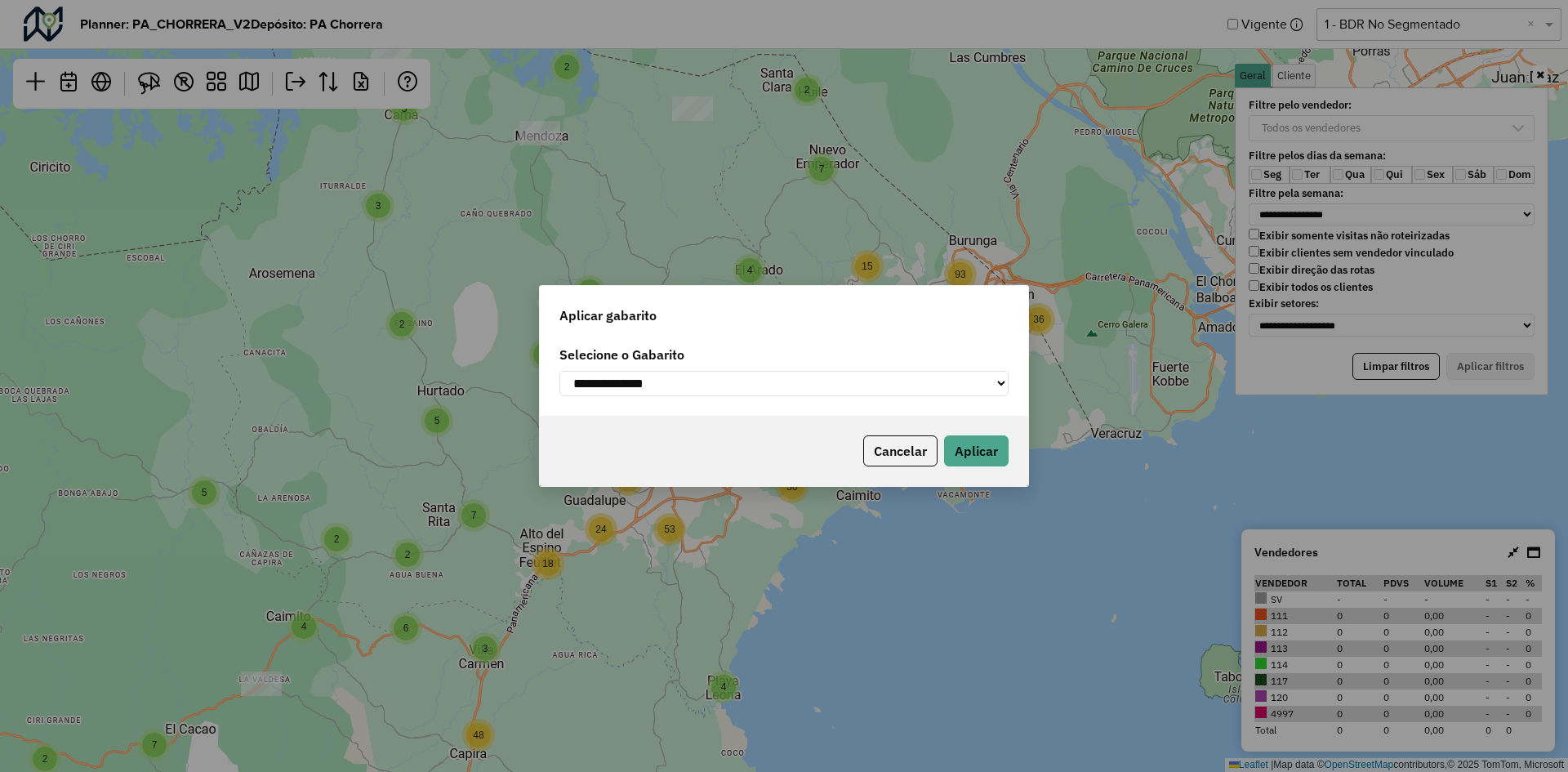 click on "**********" 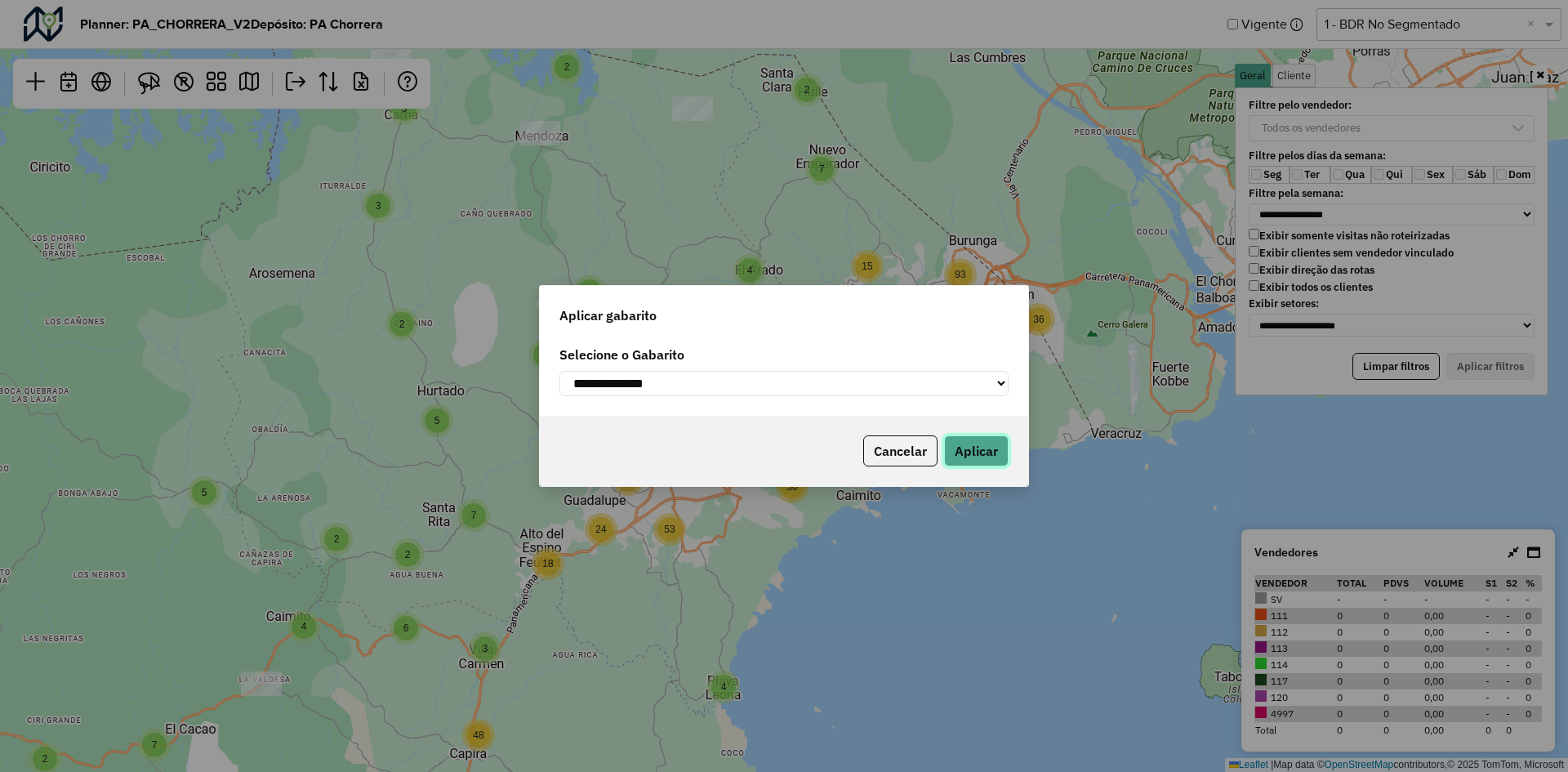 click on "Aplicar" 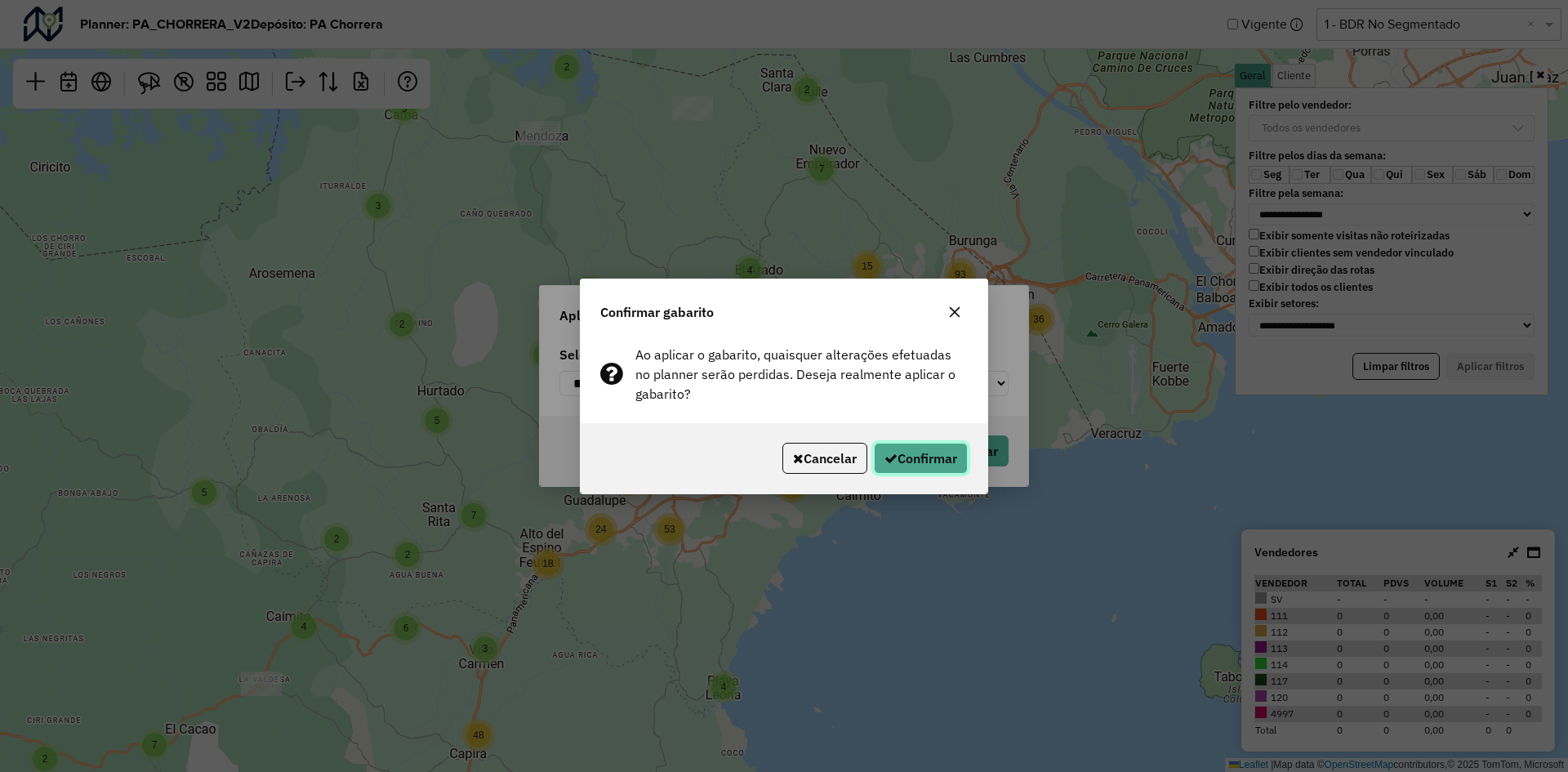 click on "Confirmar" 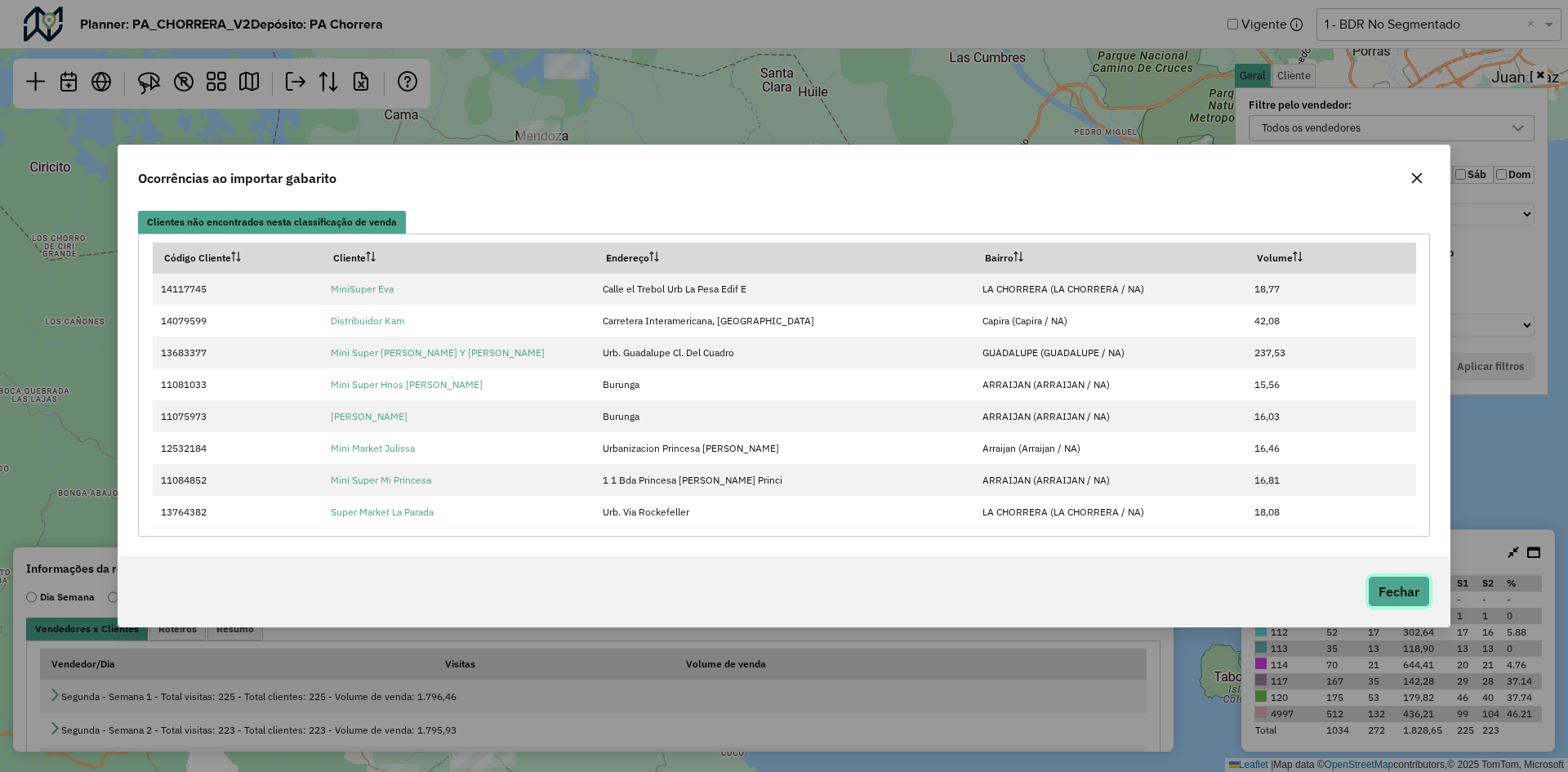 click on "Fechar" 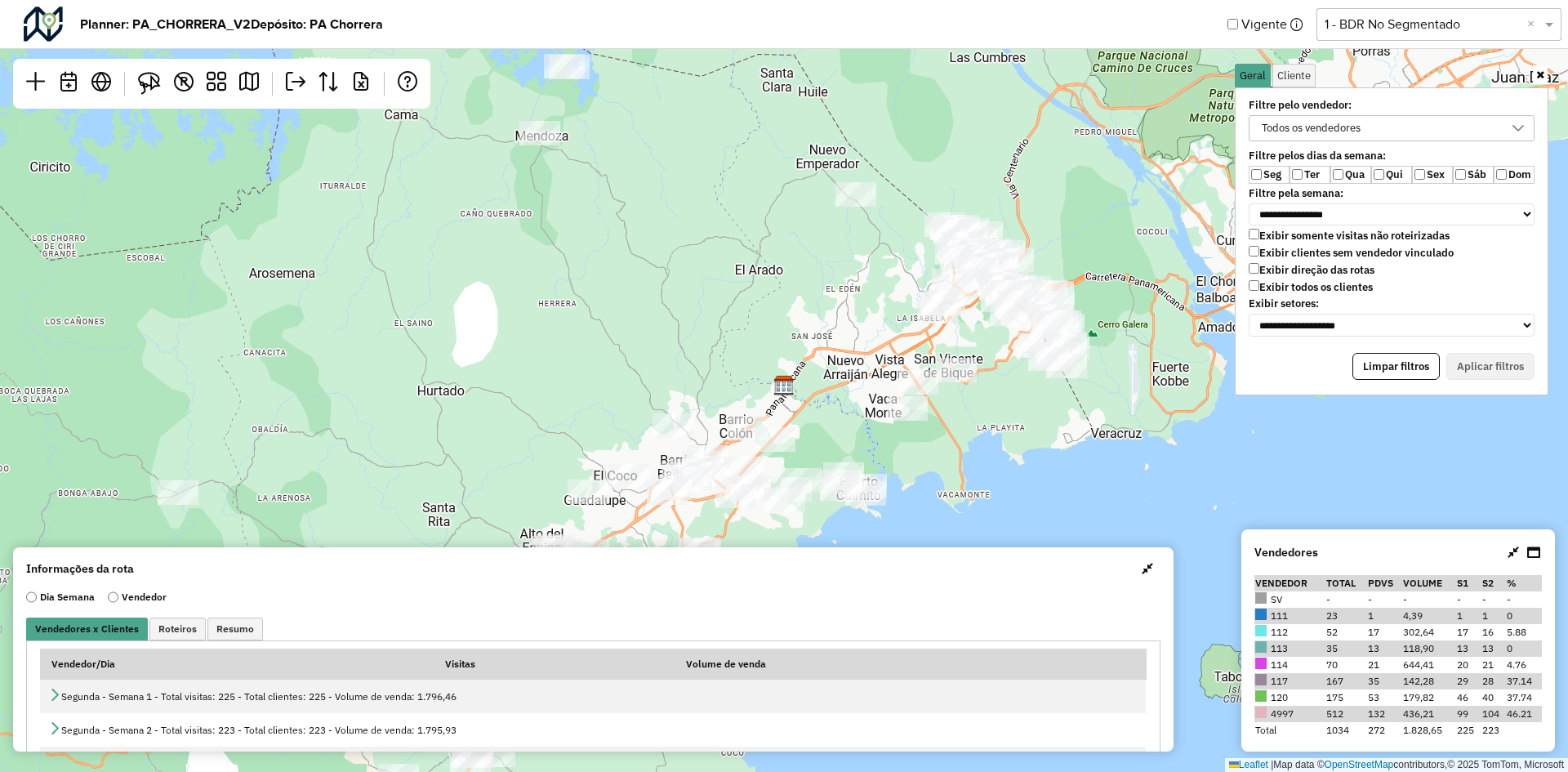 click at bounding box center [1147, 569] 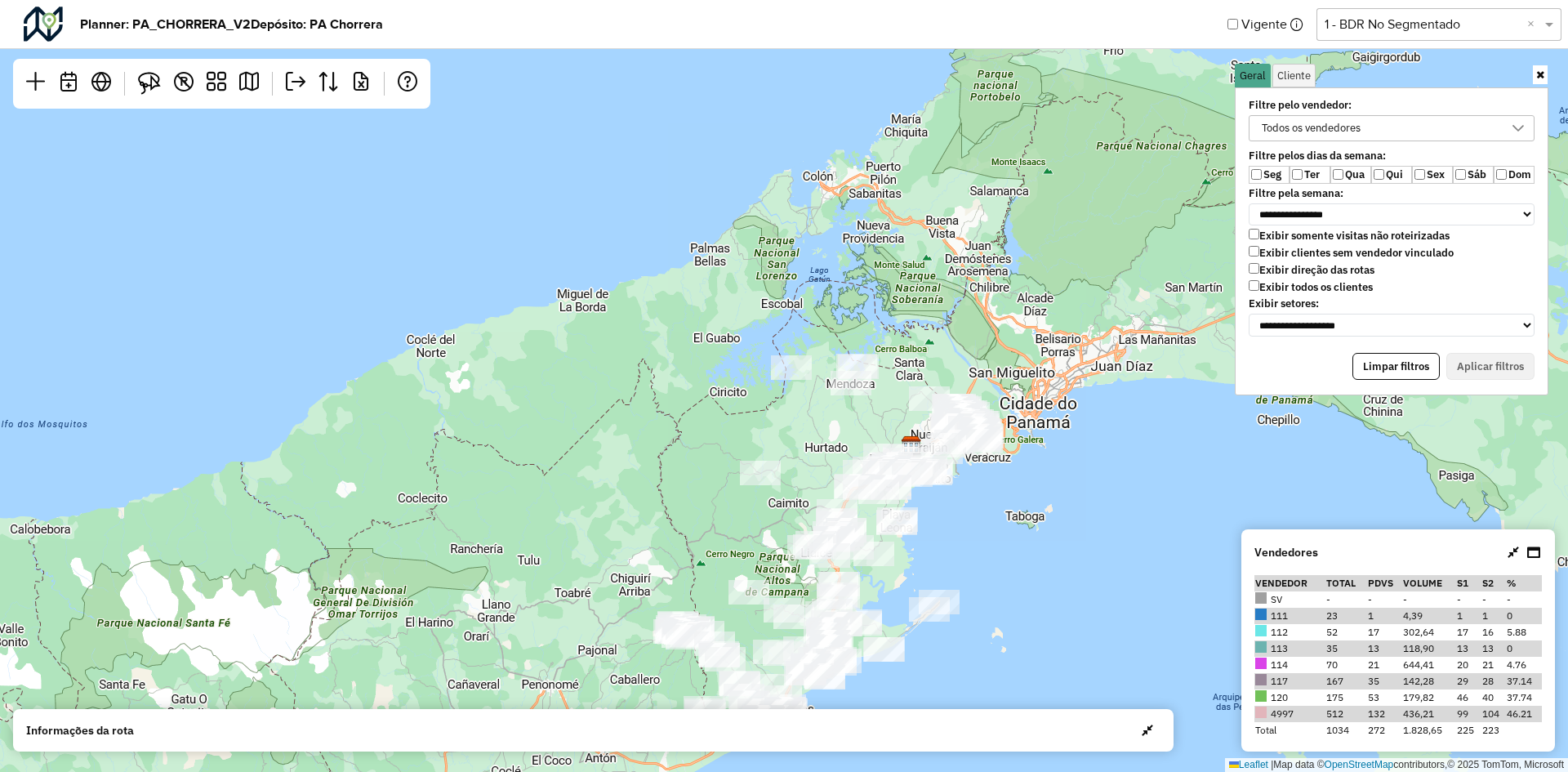 click on "Exibir todos os clientes" at bounding box center (1311, 287) 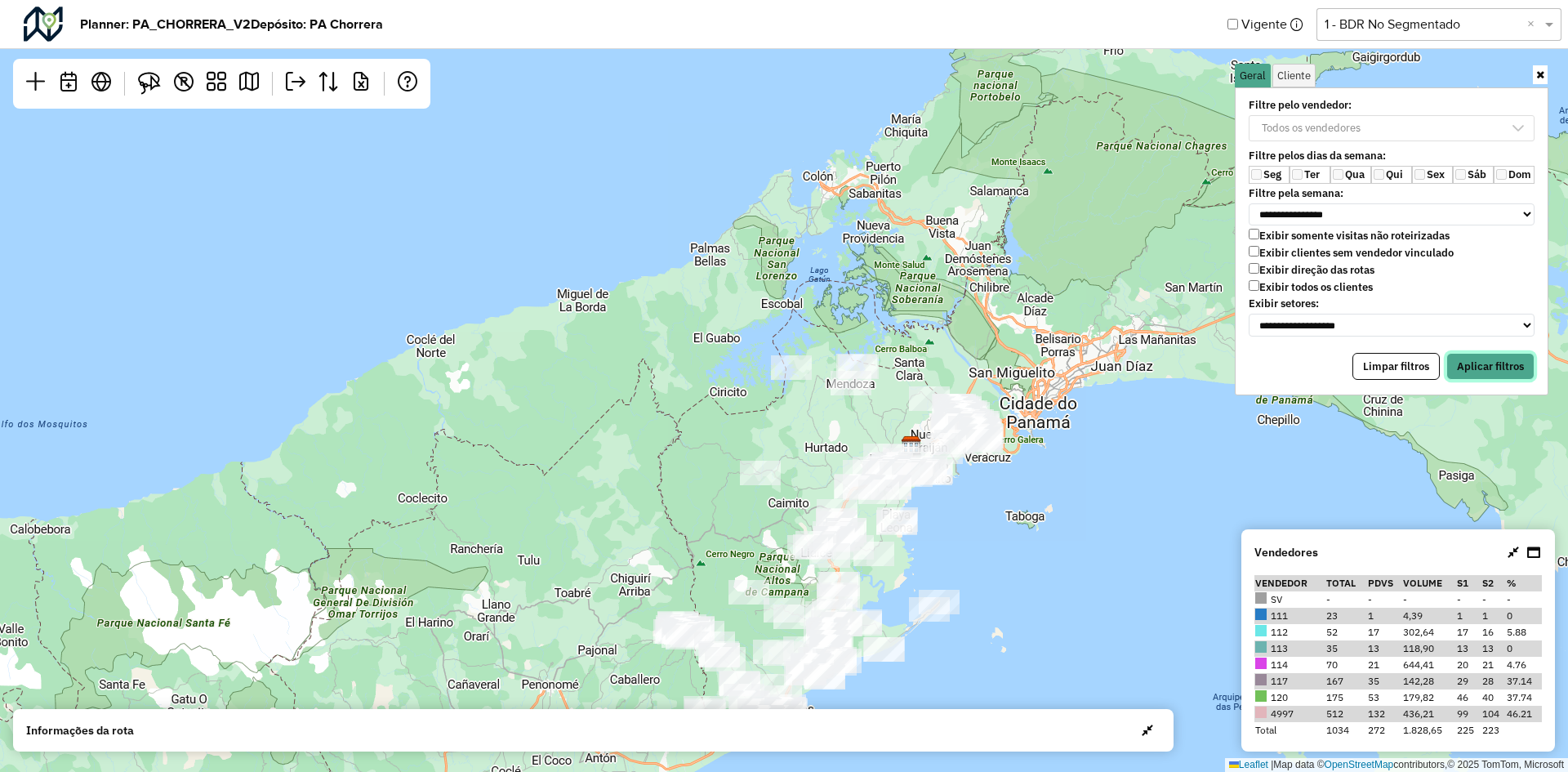 click on "Aplicar filtros" at bounding box center (1490, 367) 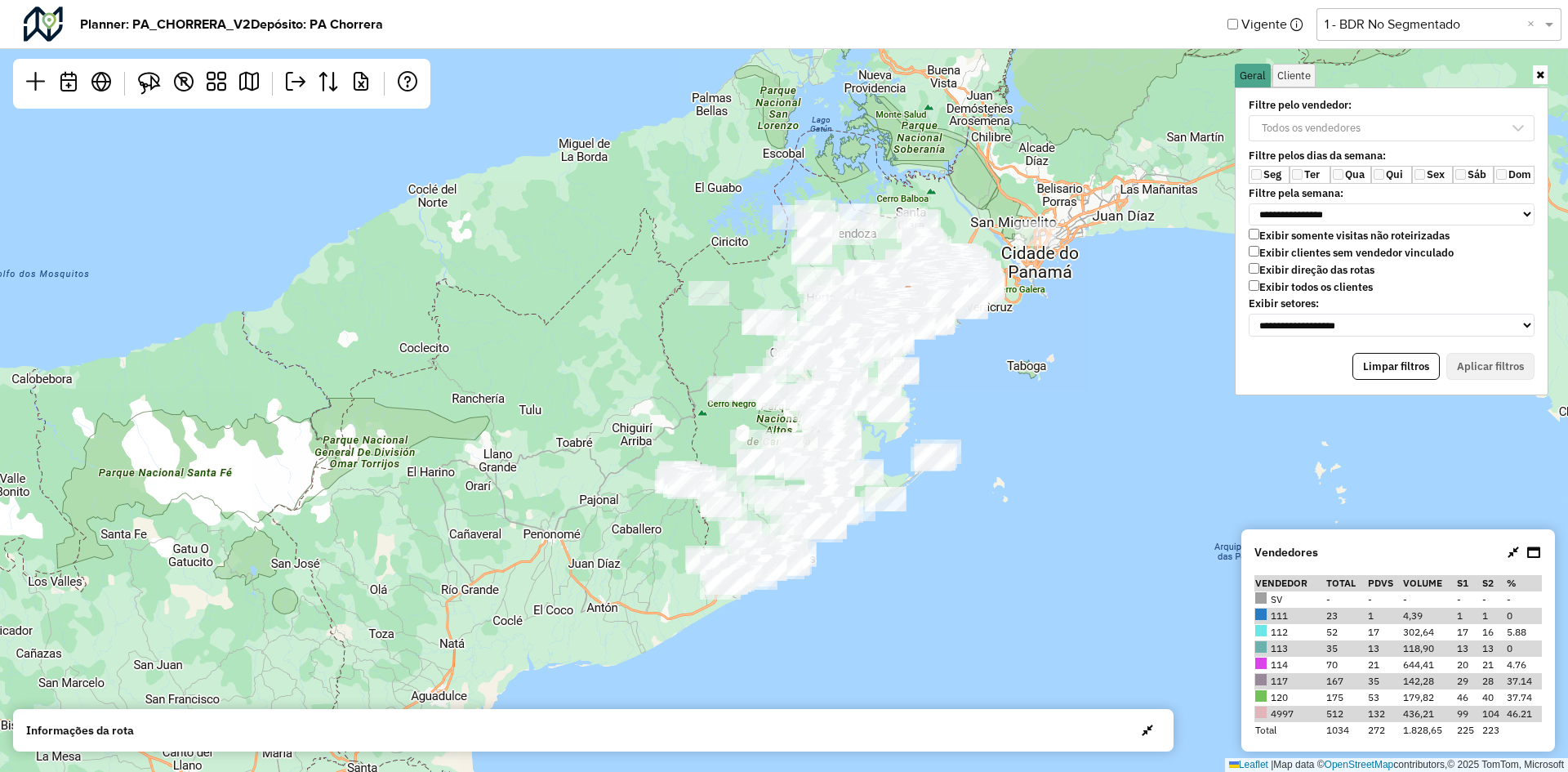 drag, startPoint x: 940, startPoint y: 383, endPoint x: 936, endPoint y: 308, distance: 75.10659 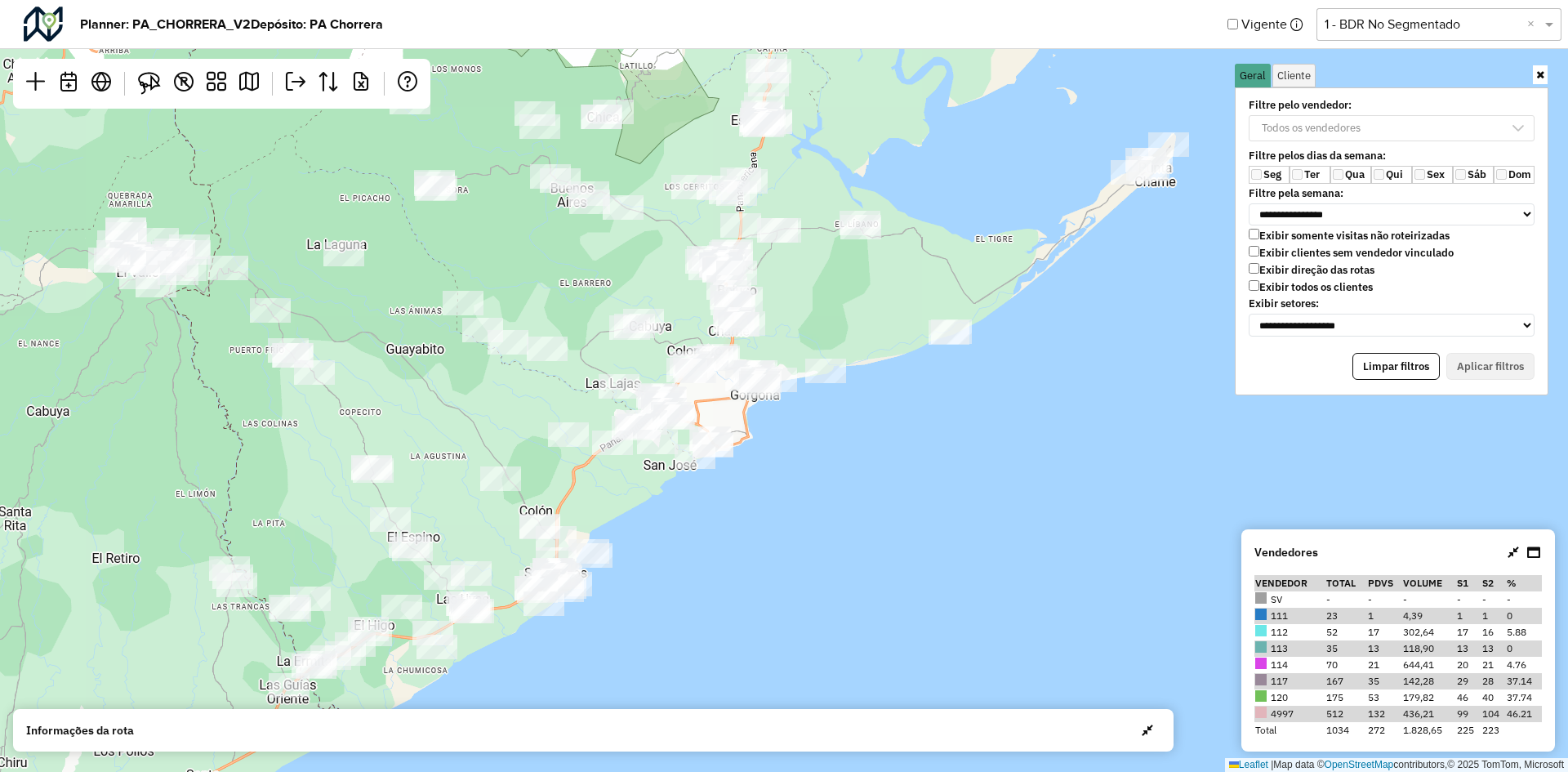 click on "Leaflet   |  Map data ©  OpenStreetMap  contributors,© 2025 TomTom, Microsoft" 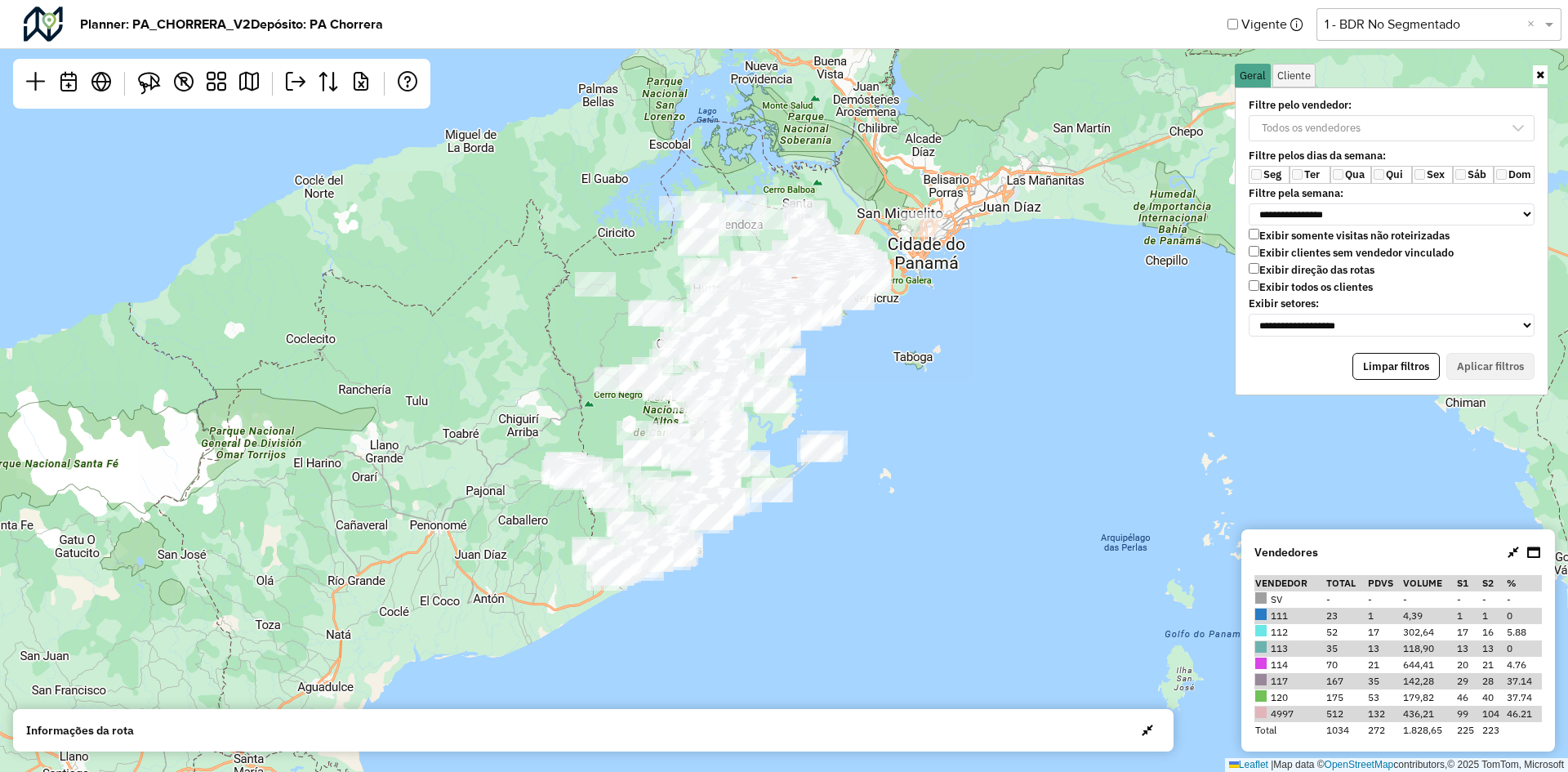 drag, startPoint x: 897, startPoint y: 486, endPoint x: 811, endPoint y: 502, distance: 87.475711 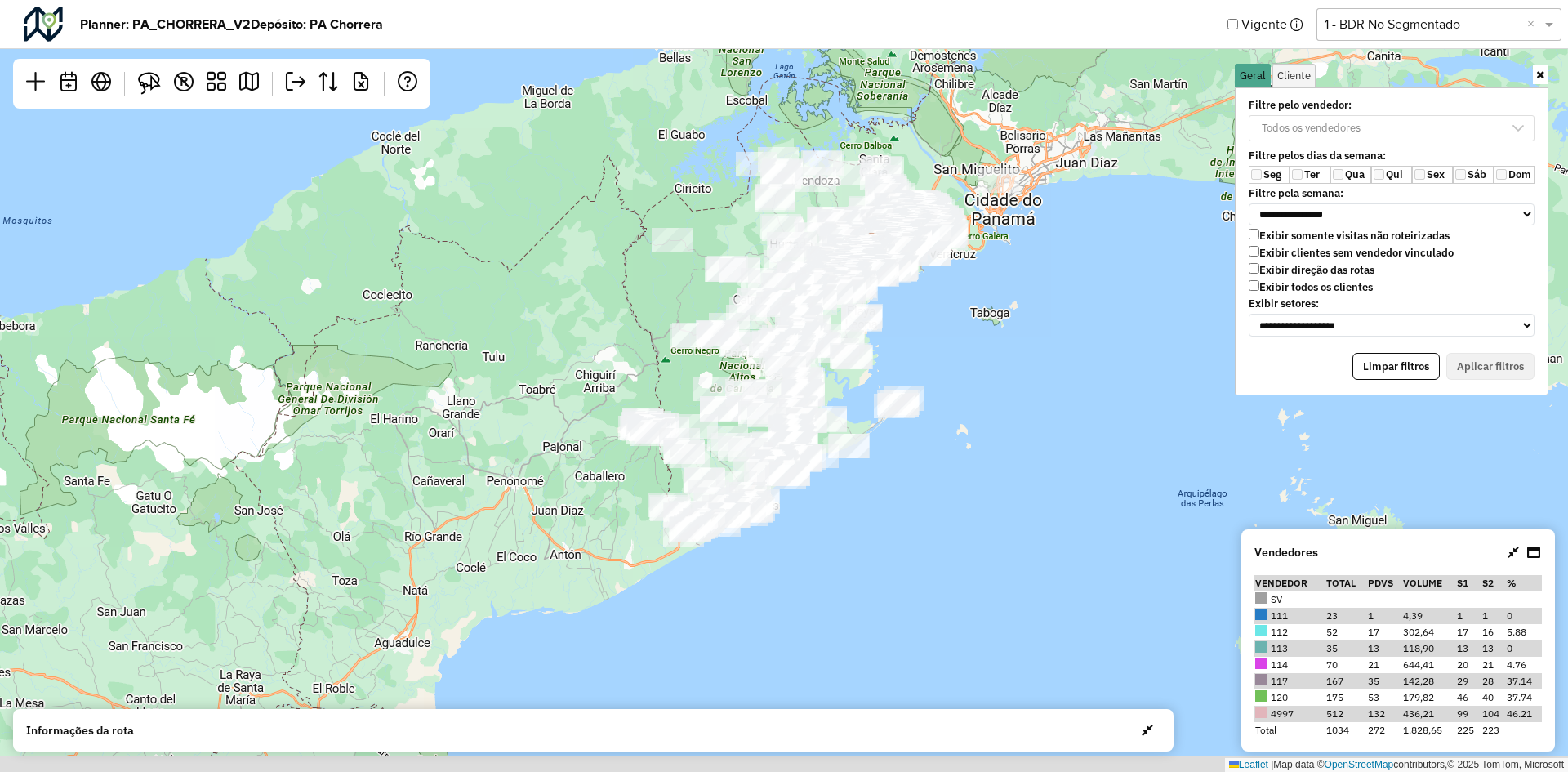 click on "Leaflet   |  Map data ©  OpenStreetMap  contributors,© 2025 TomTom, Microsoft" 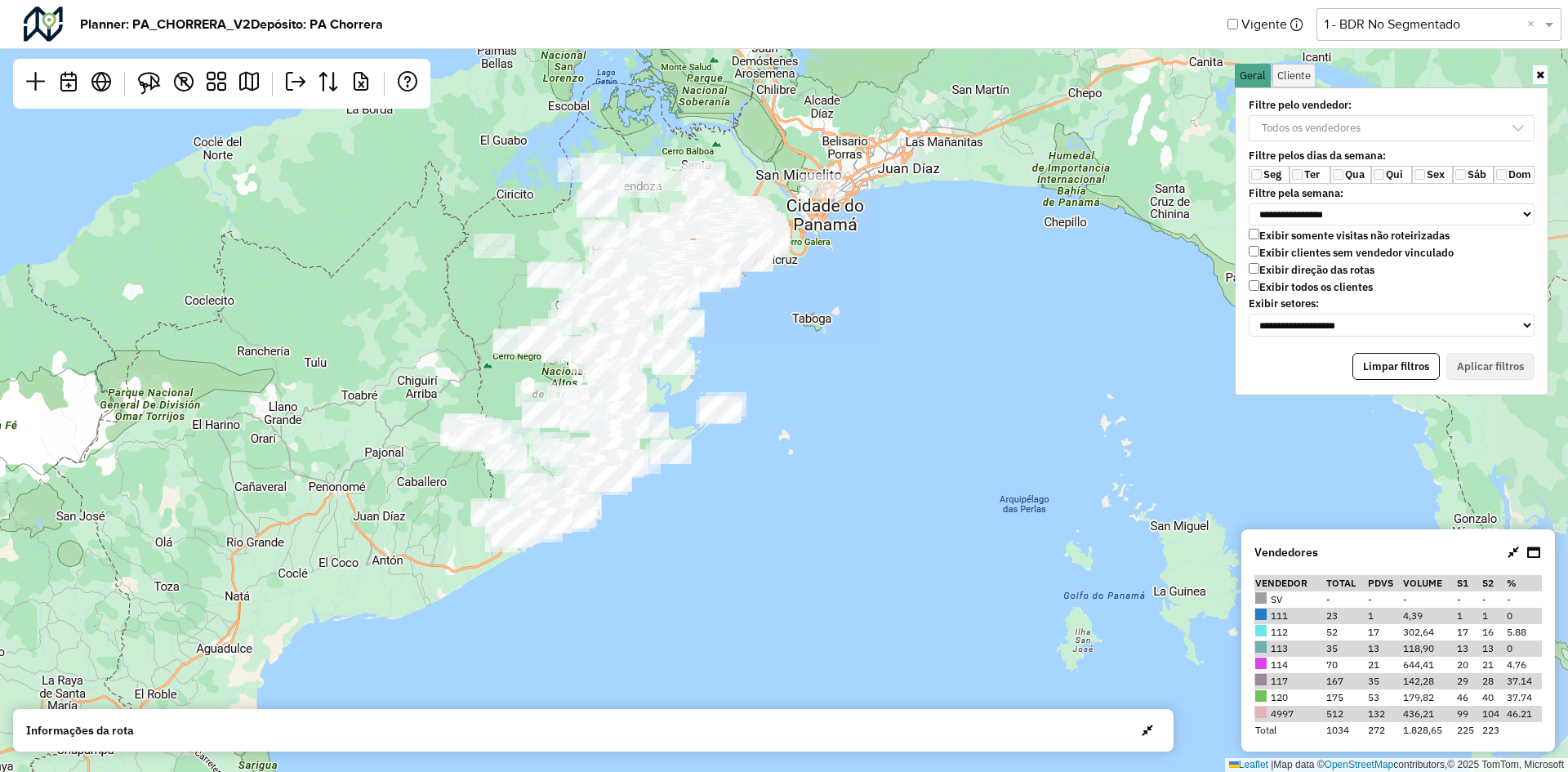 drag, startPoint x: 729, startPoint y: 368, endPoint x: 706, endPoint y: 379, distance: 25.495098 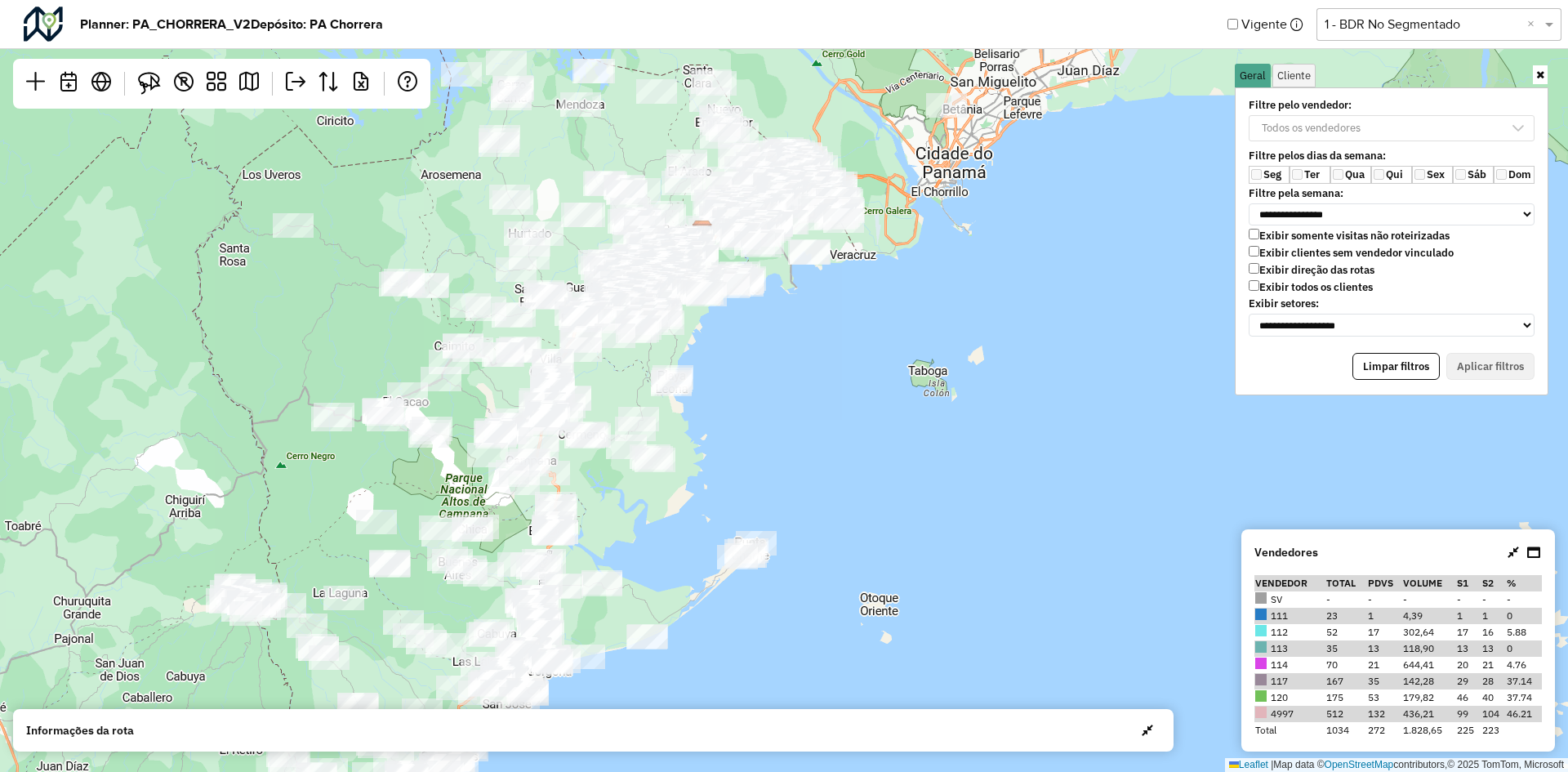 drag, startPoint x: 762, startPoint y: 336, endPoint x: 760, endPoint y: 401, distance: 65.03076 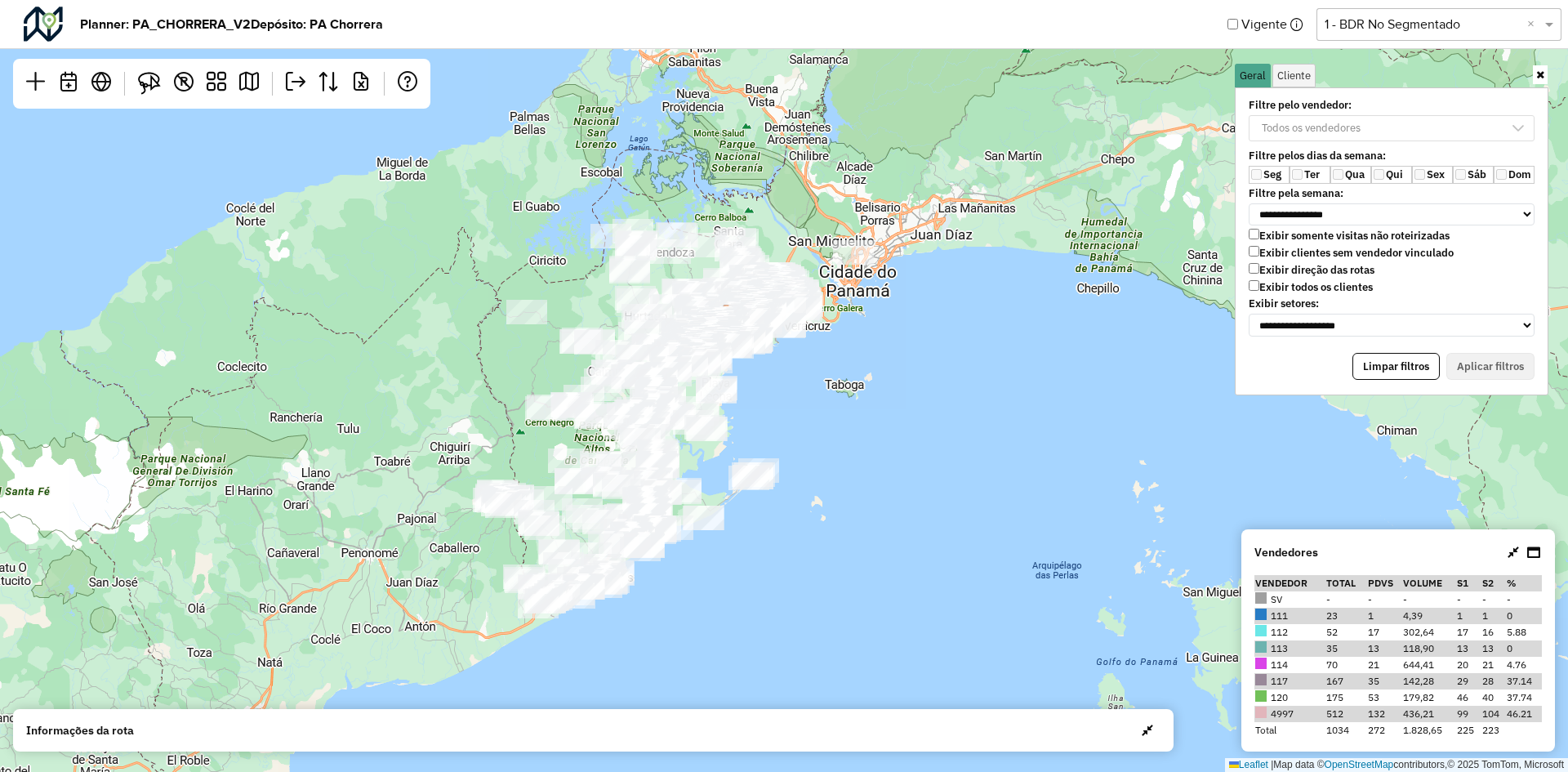 drag, startPoint x: 853, startPoint y: 426, endPoint x: 853, endPoint y: 410, distance: 16 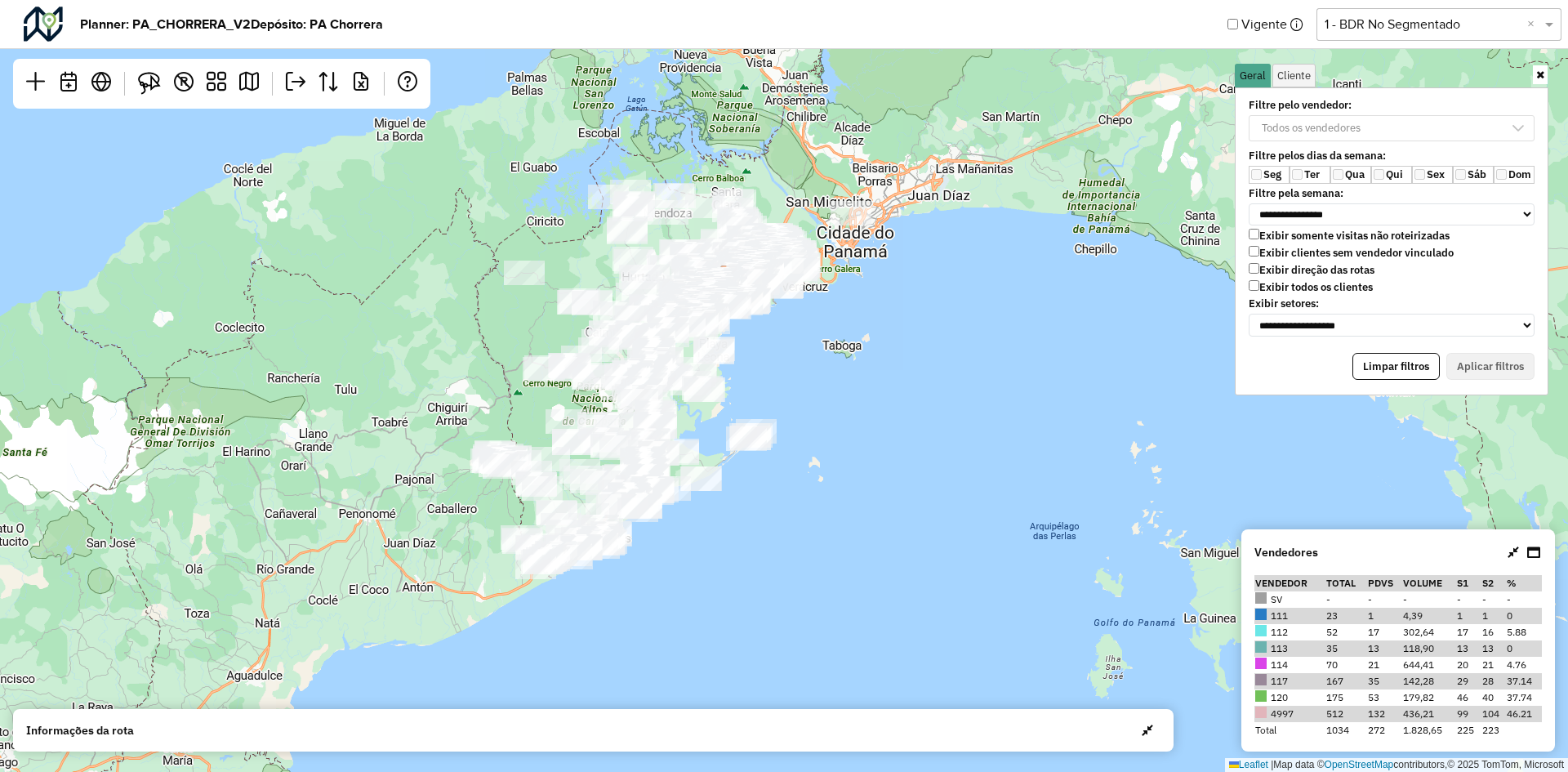 click on "Leaflet   |  Map data ©  OpenStreetMap  contributors,© 2025 TomTom, Microsoft" 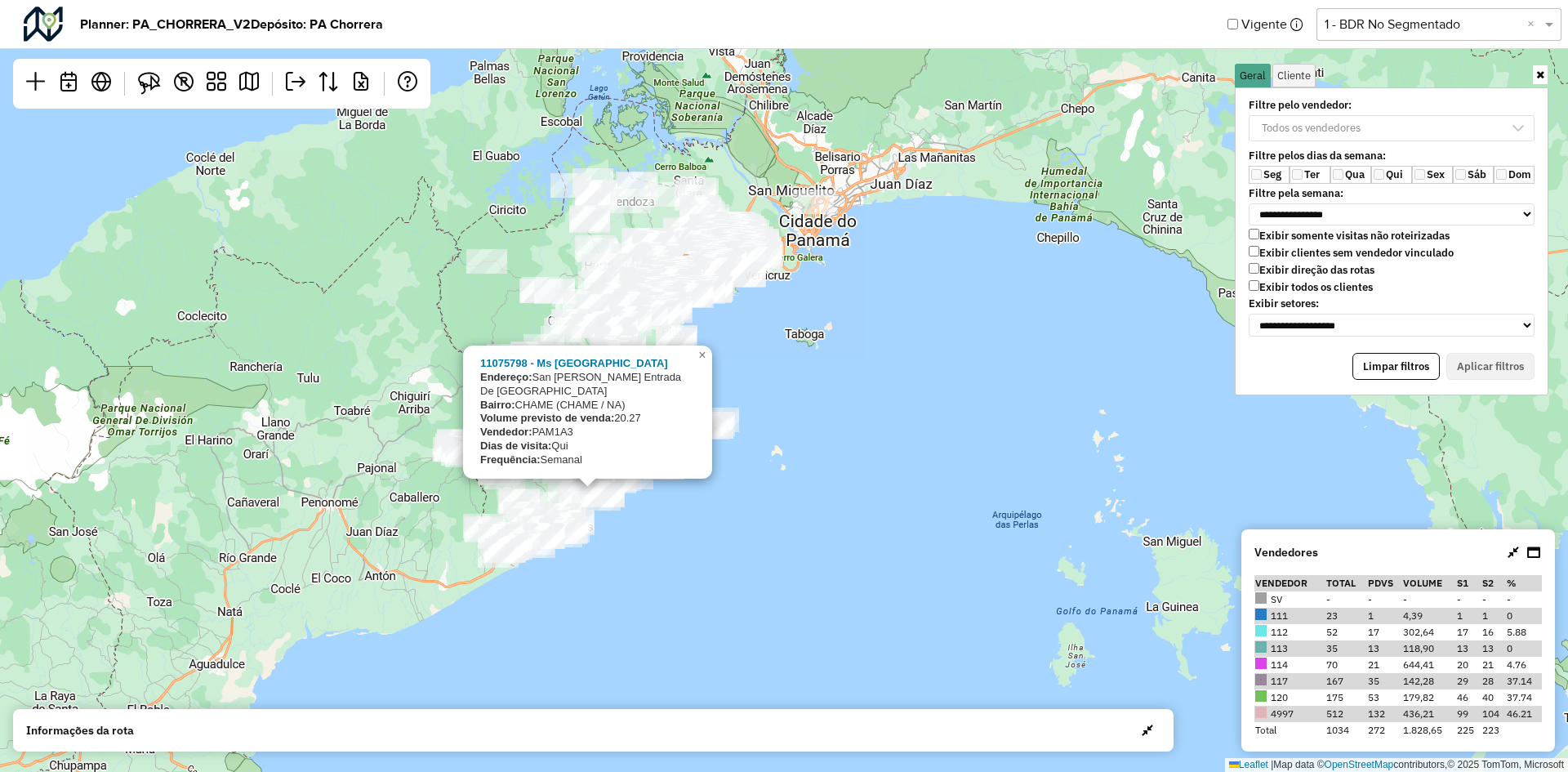 click 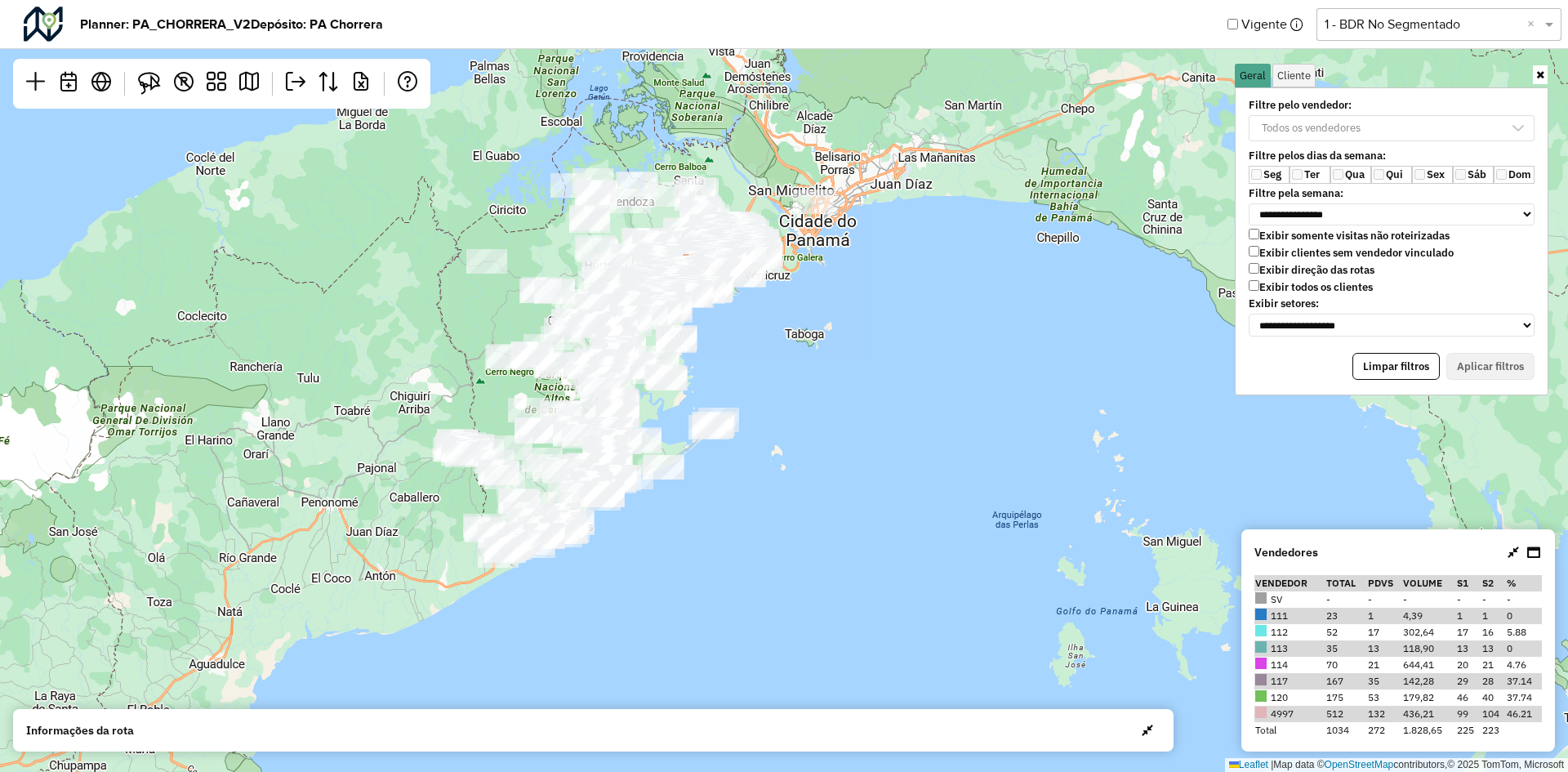 drag, startPoint x: 717, startPoint y: 552, endPoint x: 647, endPoint y: 536, distance: 71.80529 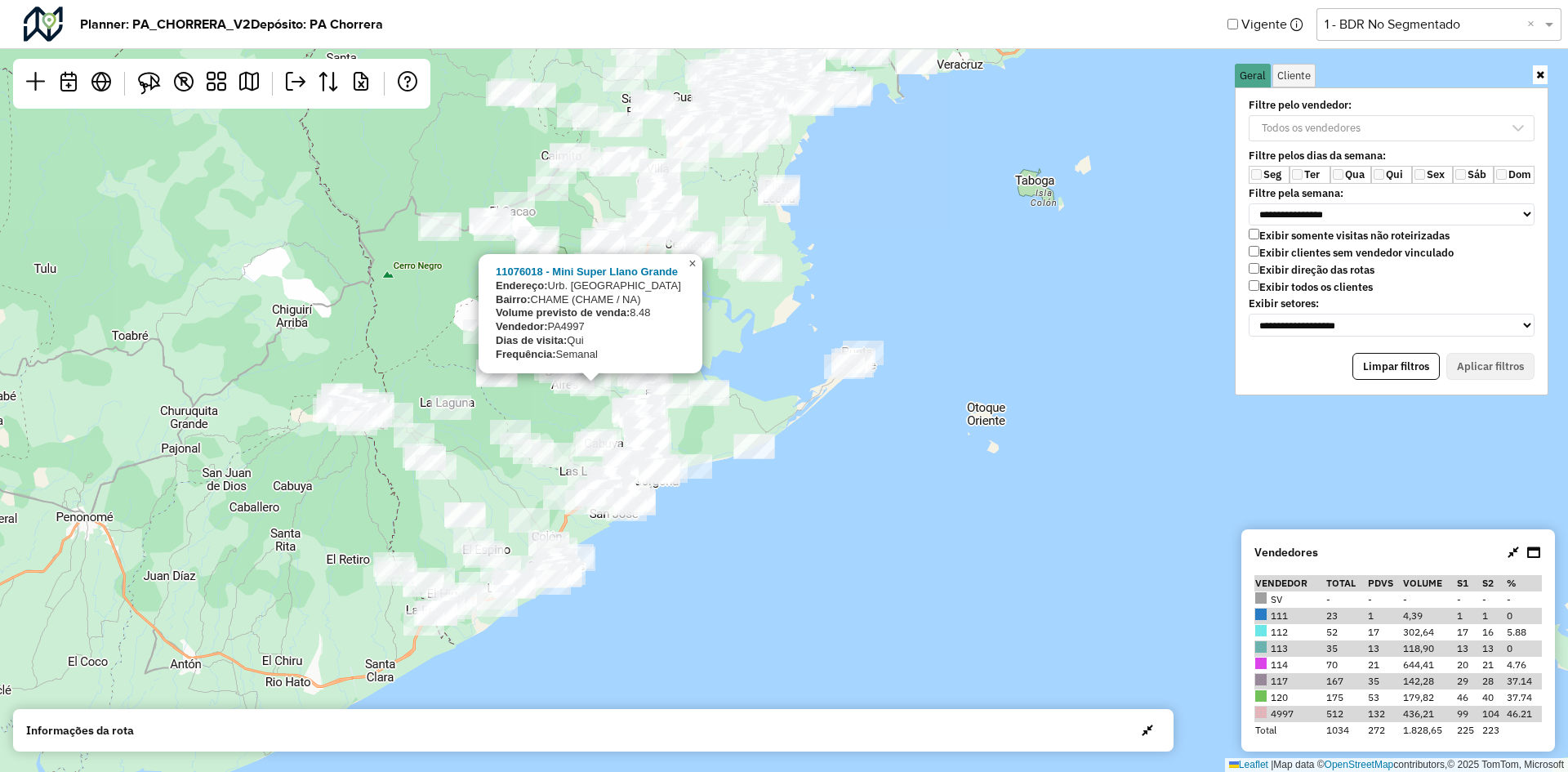 click on "×" 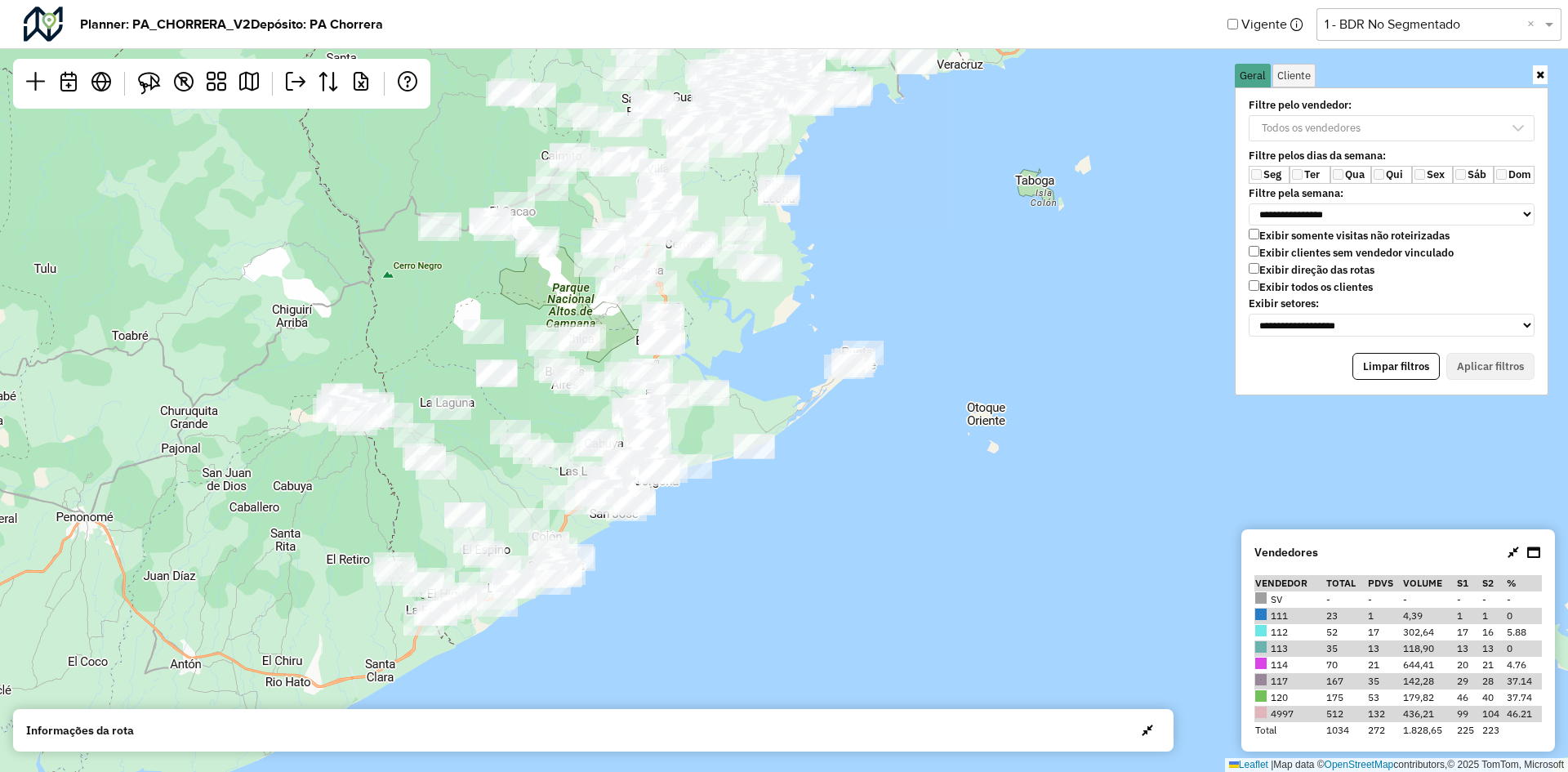 drag, startPoint x: 1280, startPoint y: 623, endPoint x: 1322, endPoint y: 712, distance: 98.4124 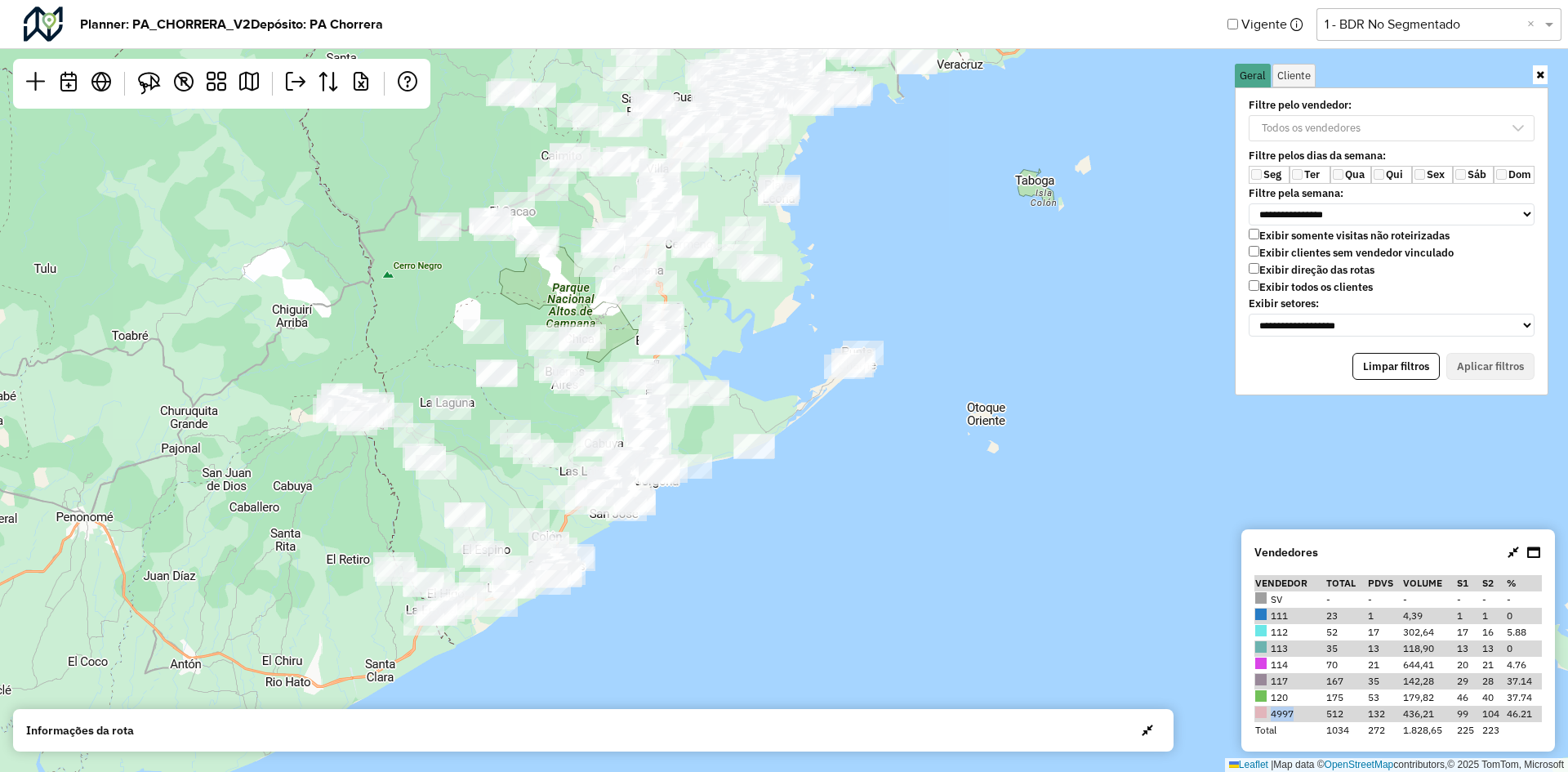drag, startPoint x: 1291, startPoint y: 714, endPoint x: 1303, endPoint y: 721, distance: 13.892444 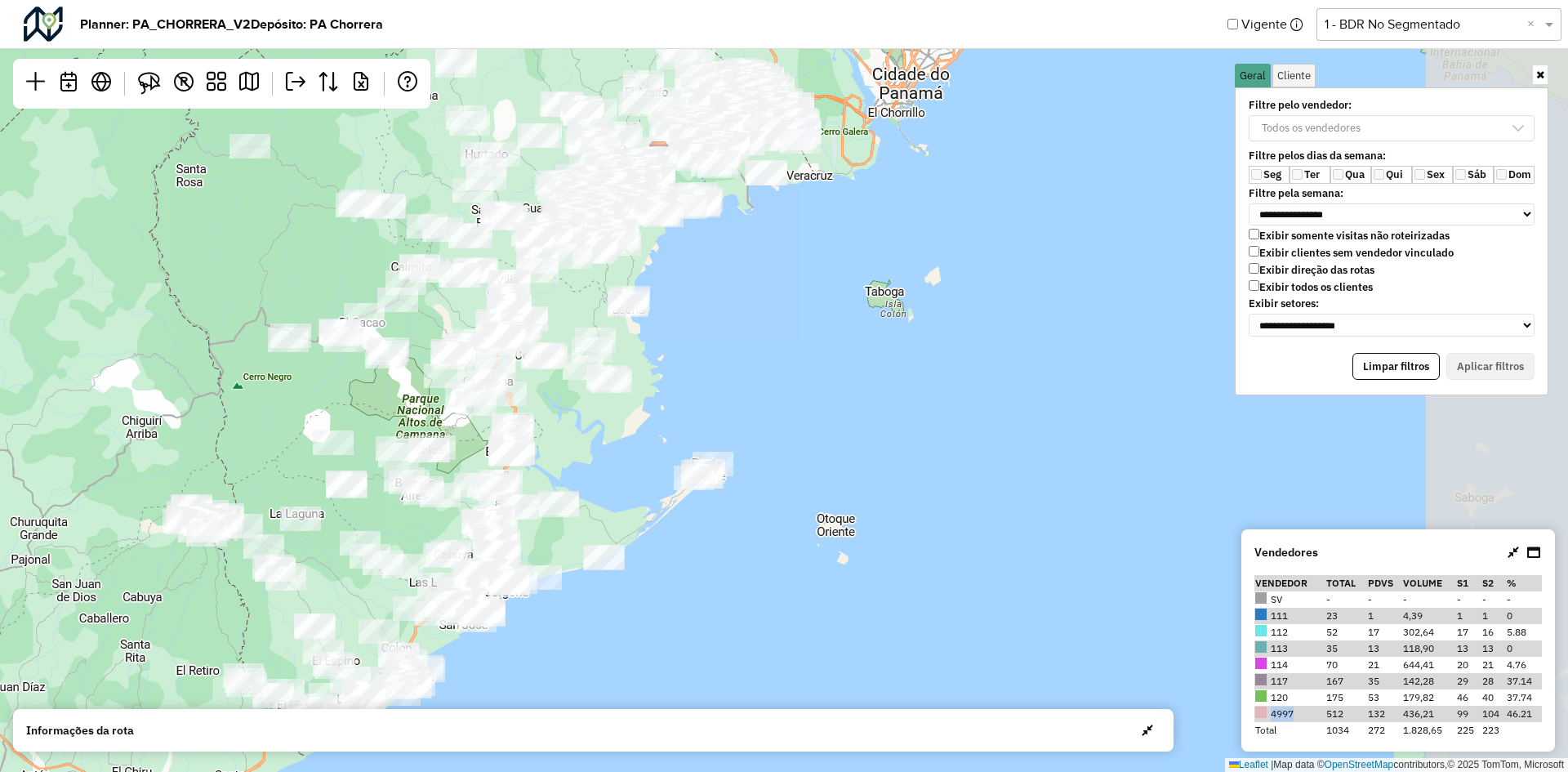 drag, startPoint x: 898, startPoint y: 551, endPoint x: 732, endPoint y: 677, distance: 208.40345 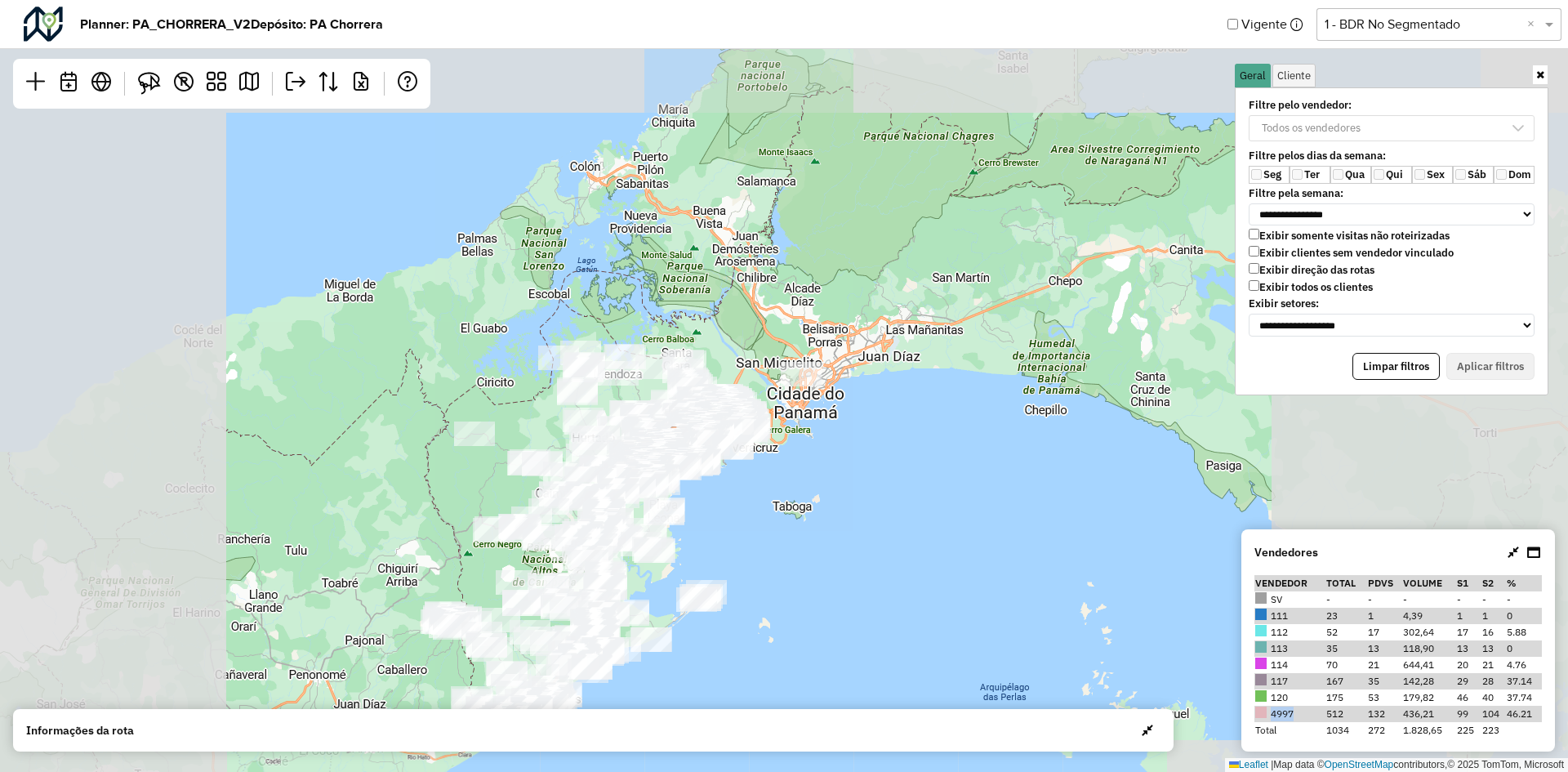 click on "Leaflet   |  Map data ©  OpenStreetMap  contributors,© 2025 TomTom, Microsoft" 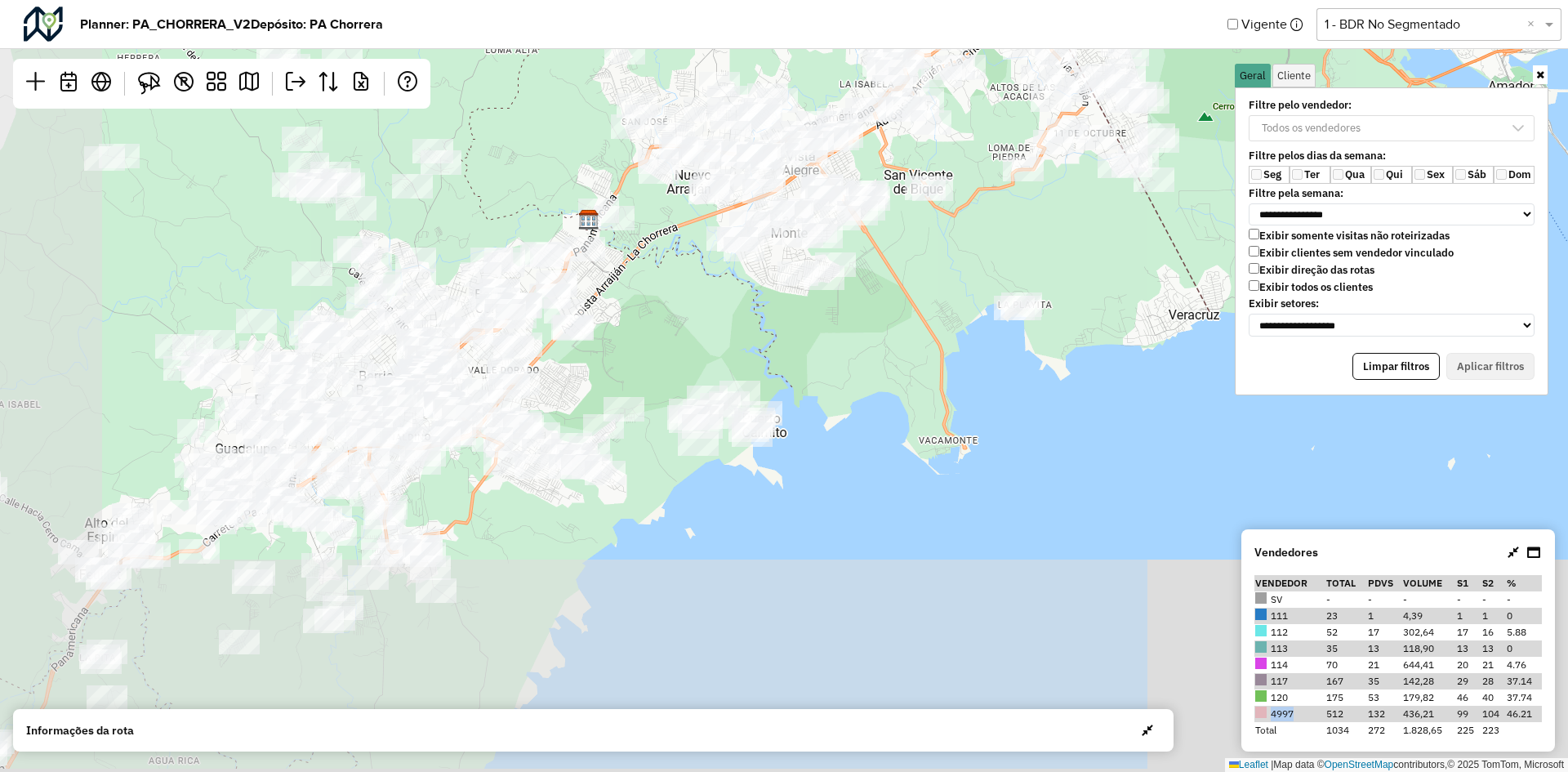 drag, startPoint x: 803, startPoint y: 397, endPoint x: 892, endPoint y: 184, distance: 230.84627 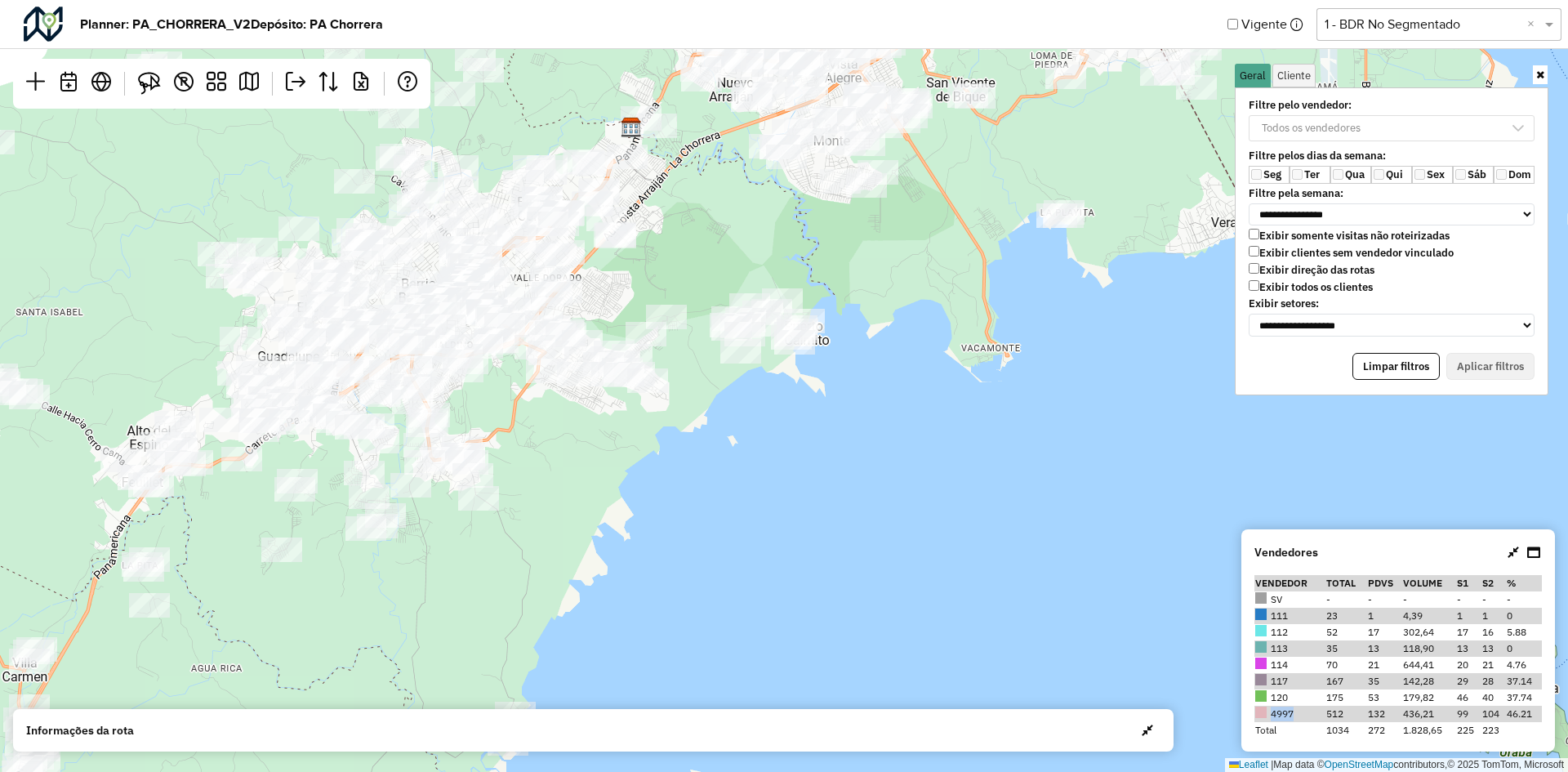 drag, startPoint x: 456, startPoint y: 433, endPoint x: 519, endPoint y: 341, distance: 111.50336 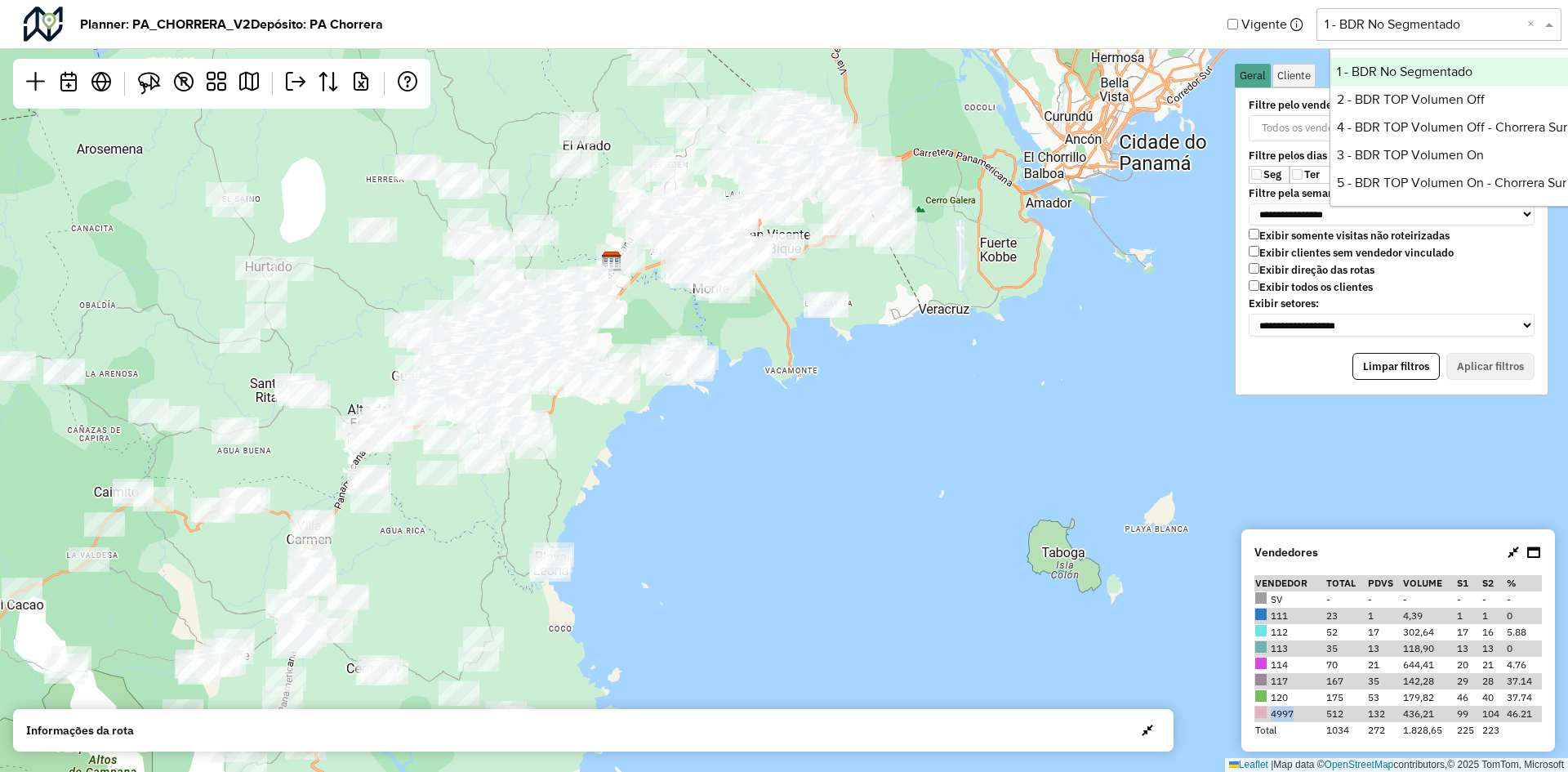 click 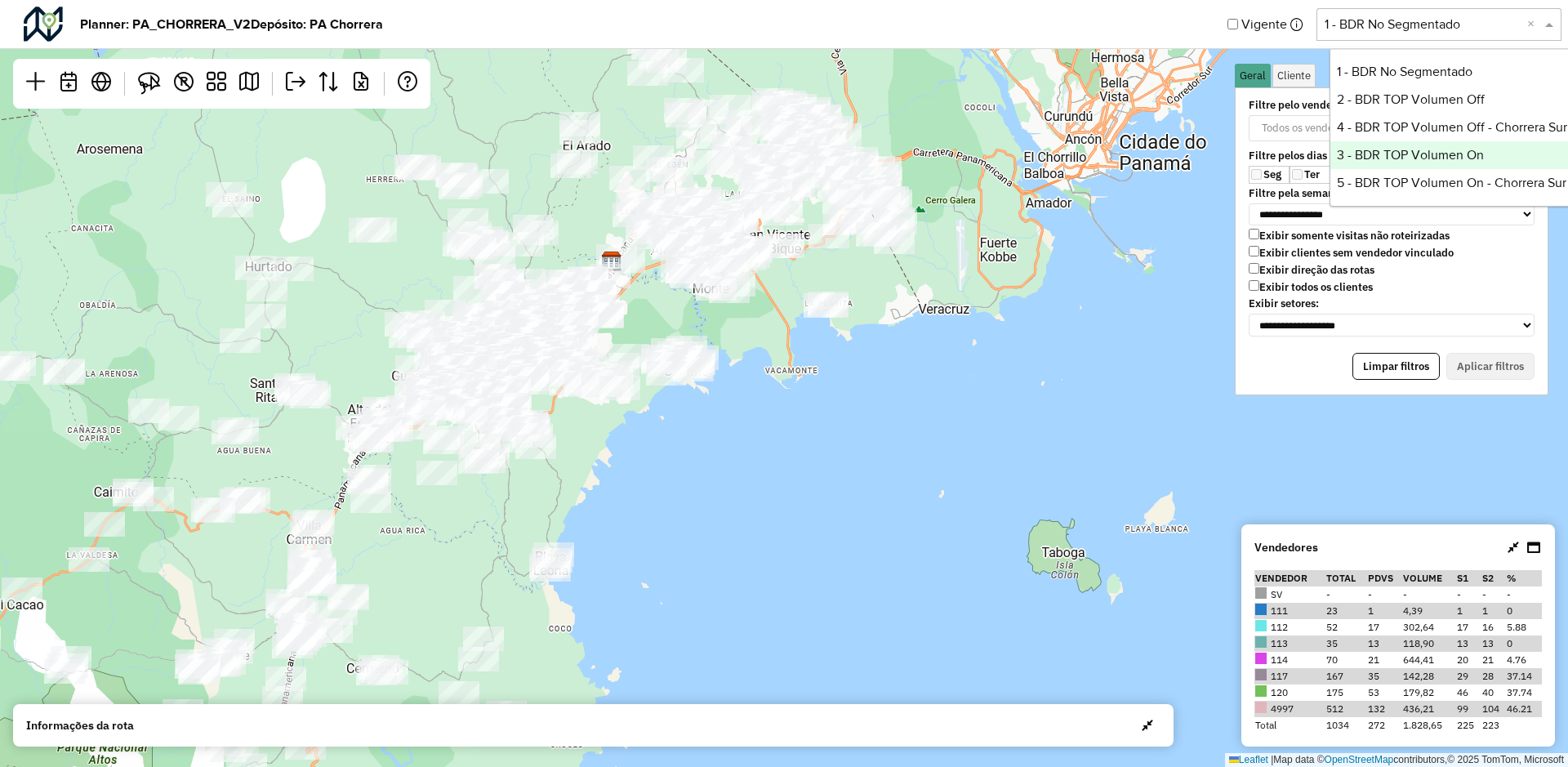 click on "3 - BDR TOP Volumen On" at bounding box center [1452, 155] 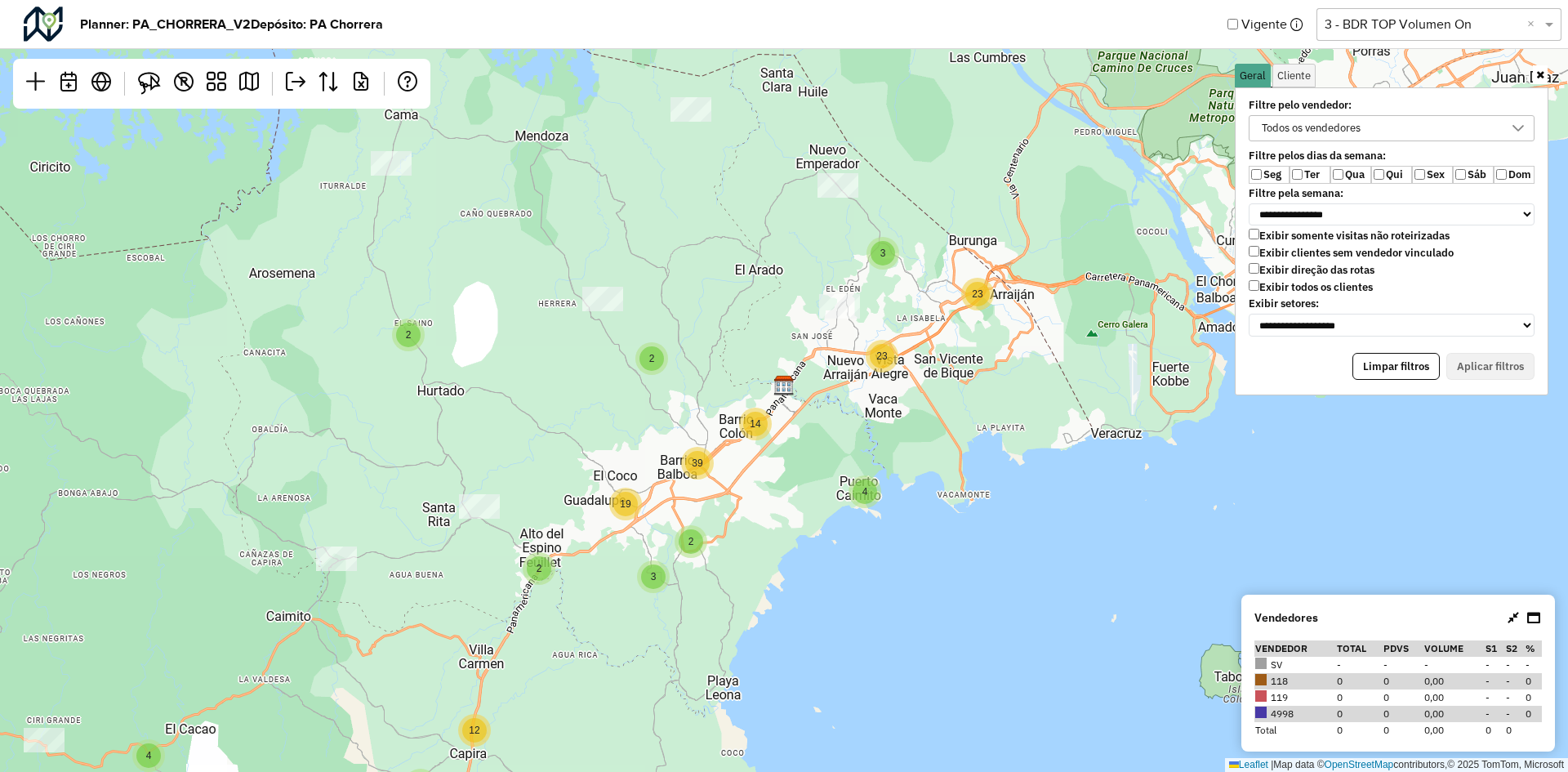 click on "Exibir todos os clientes" at bounding box center [1311, 287] 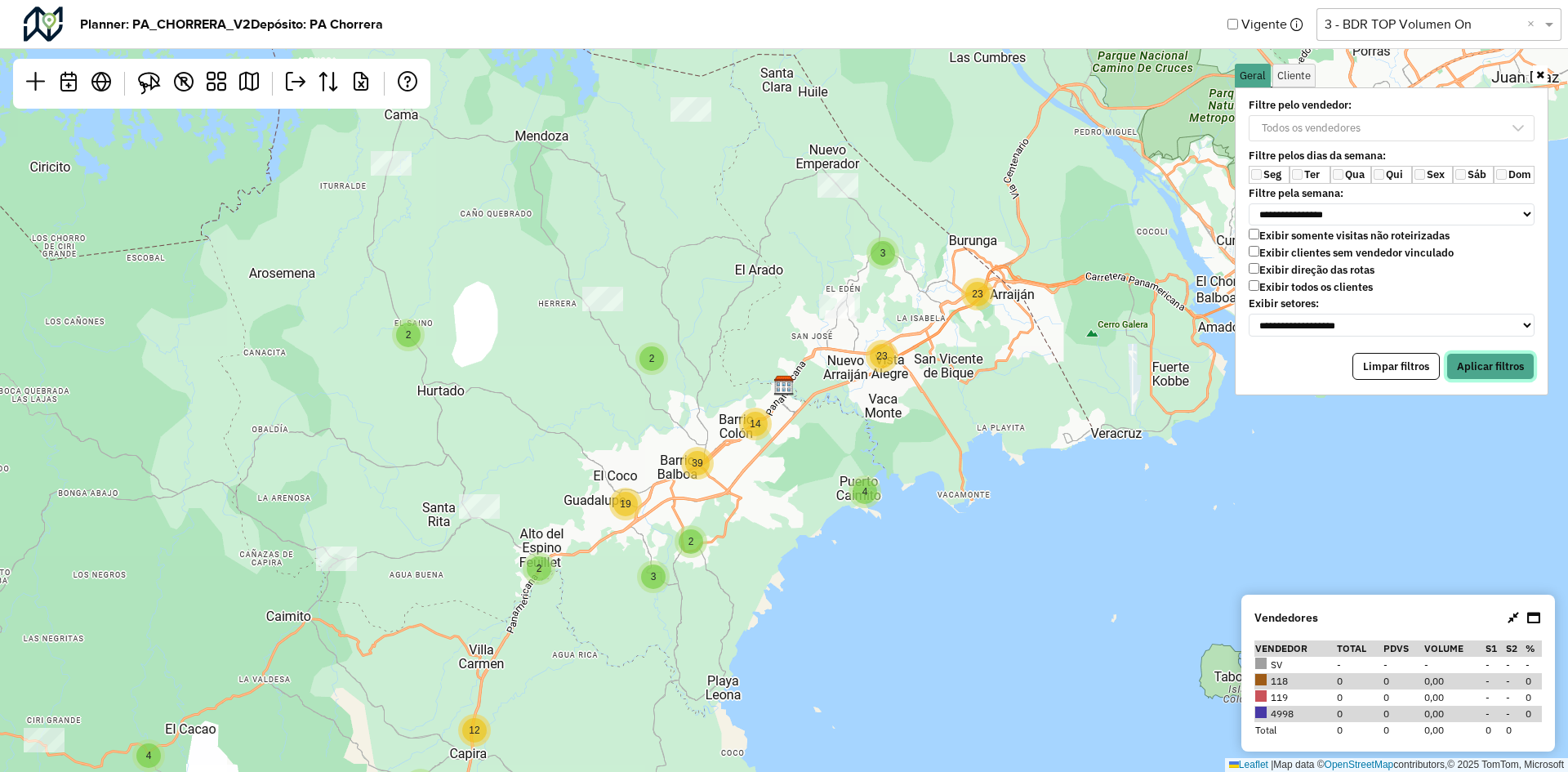 click on "Aplicar filtros" at bounding box center [1490, 367] 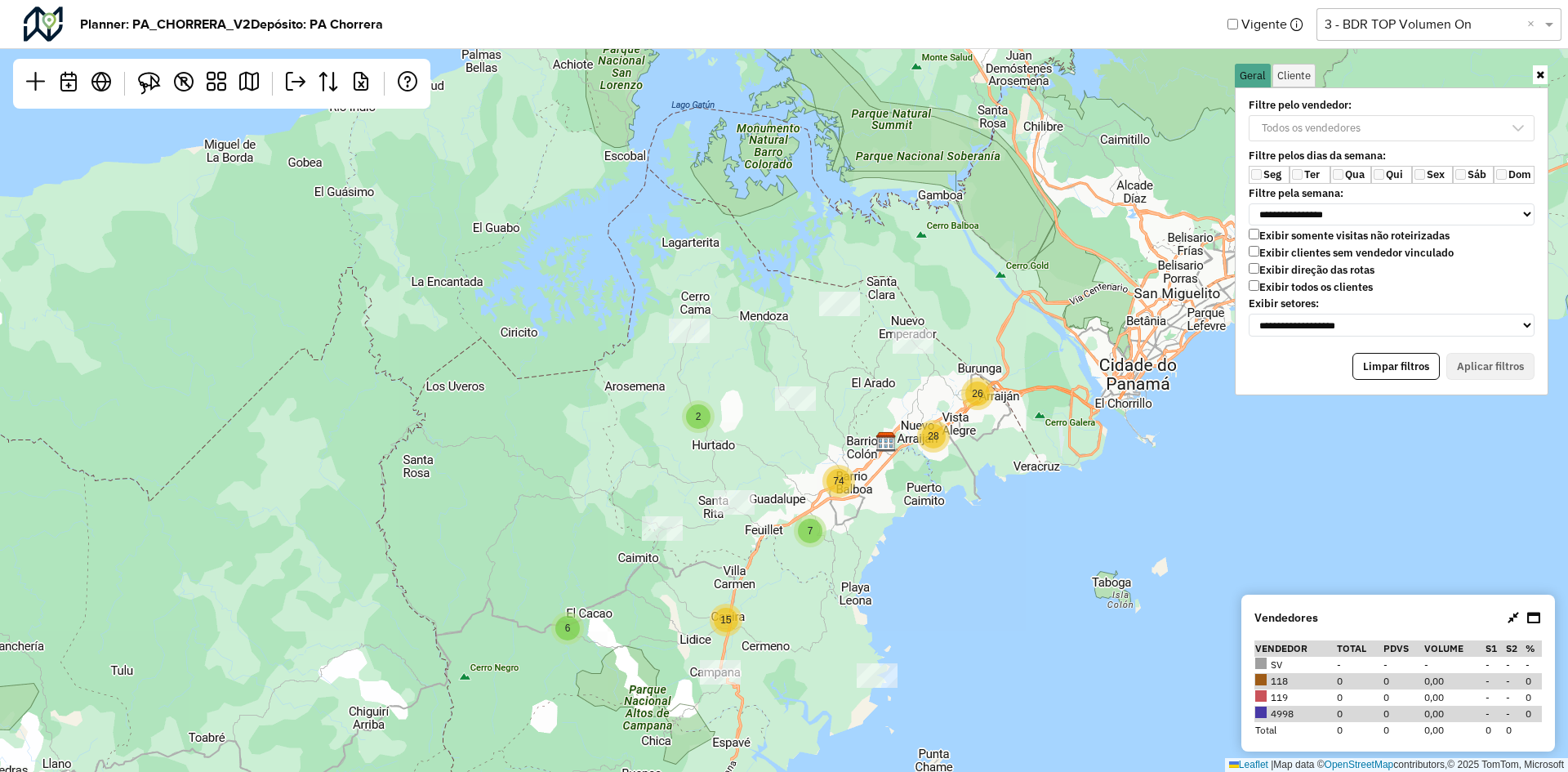 drag, startPoint x: 947, startPoint y: 208, endPoint x: 950, endPoint y: 188, distance: 20.223748 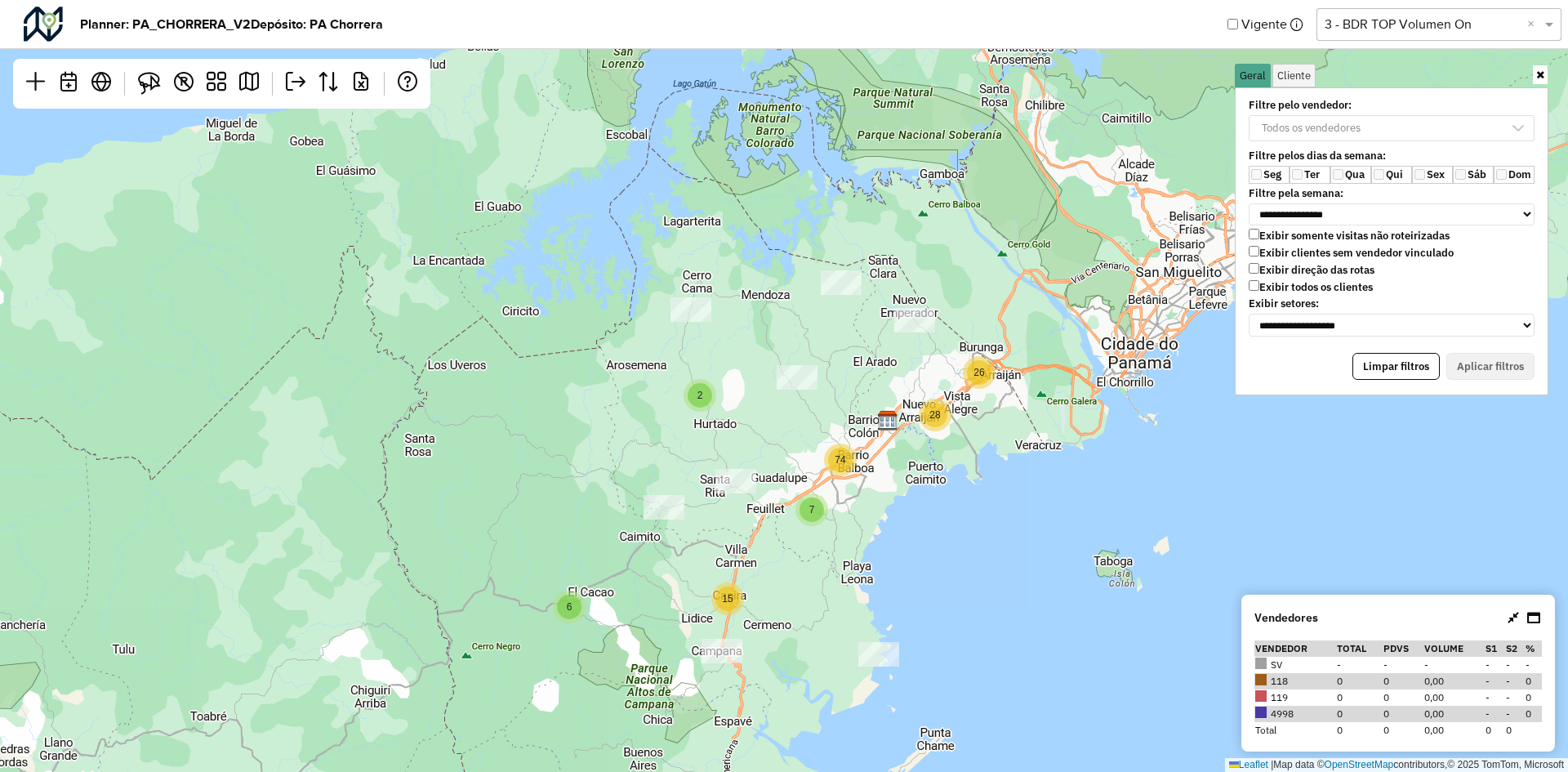 drag, startPoint x: 1050, startPoint y: 233, endPoint x: 1024, endPoint y: 236, distance: 26.1725 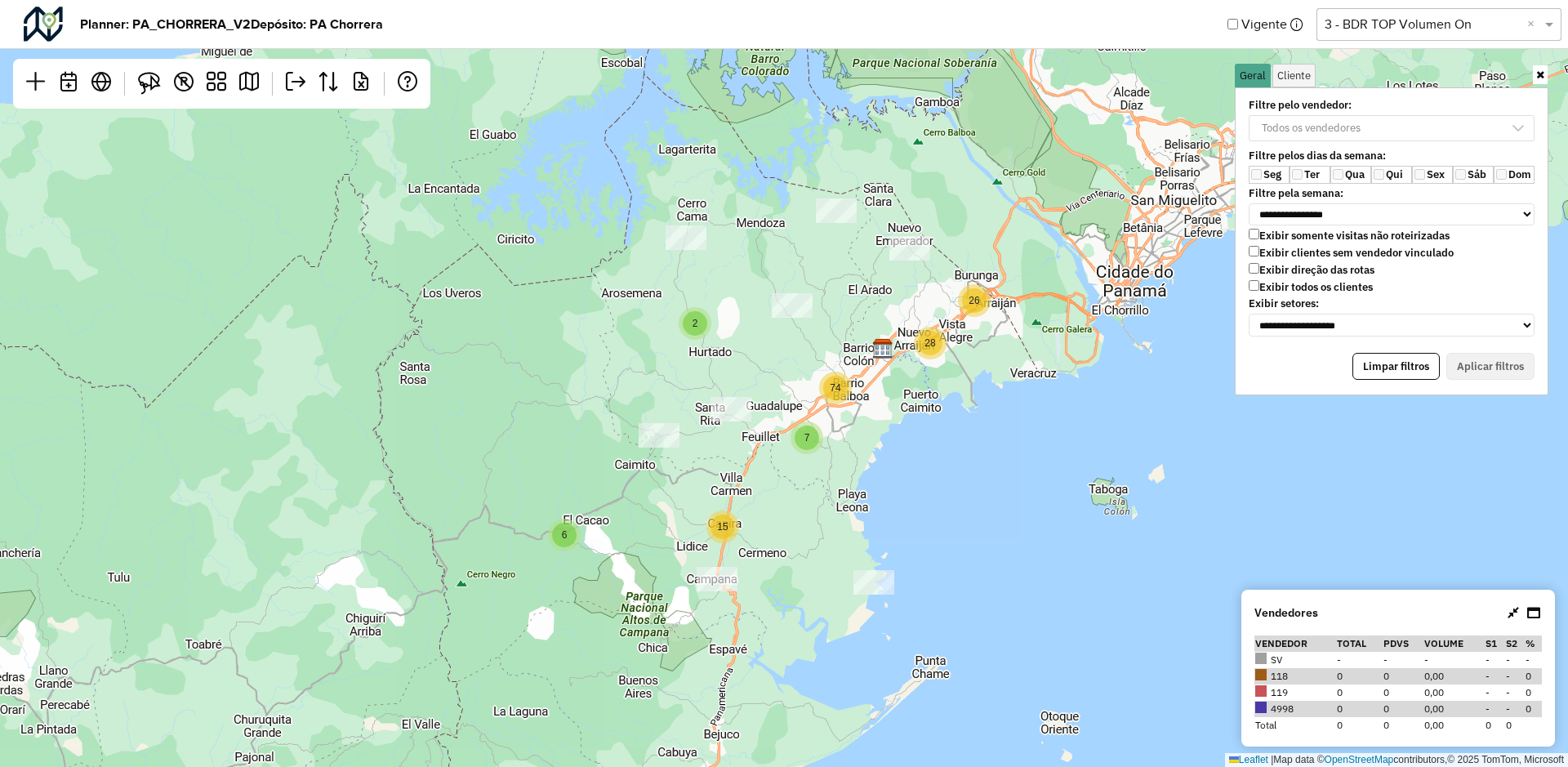 click 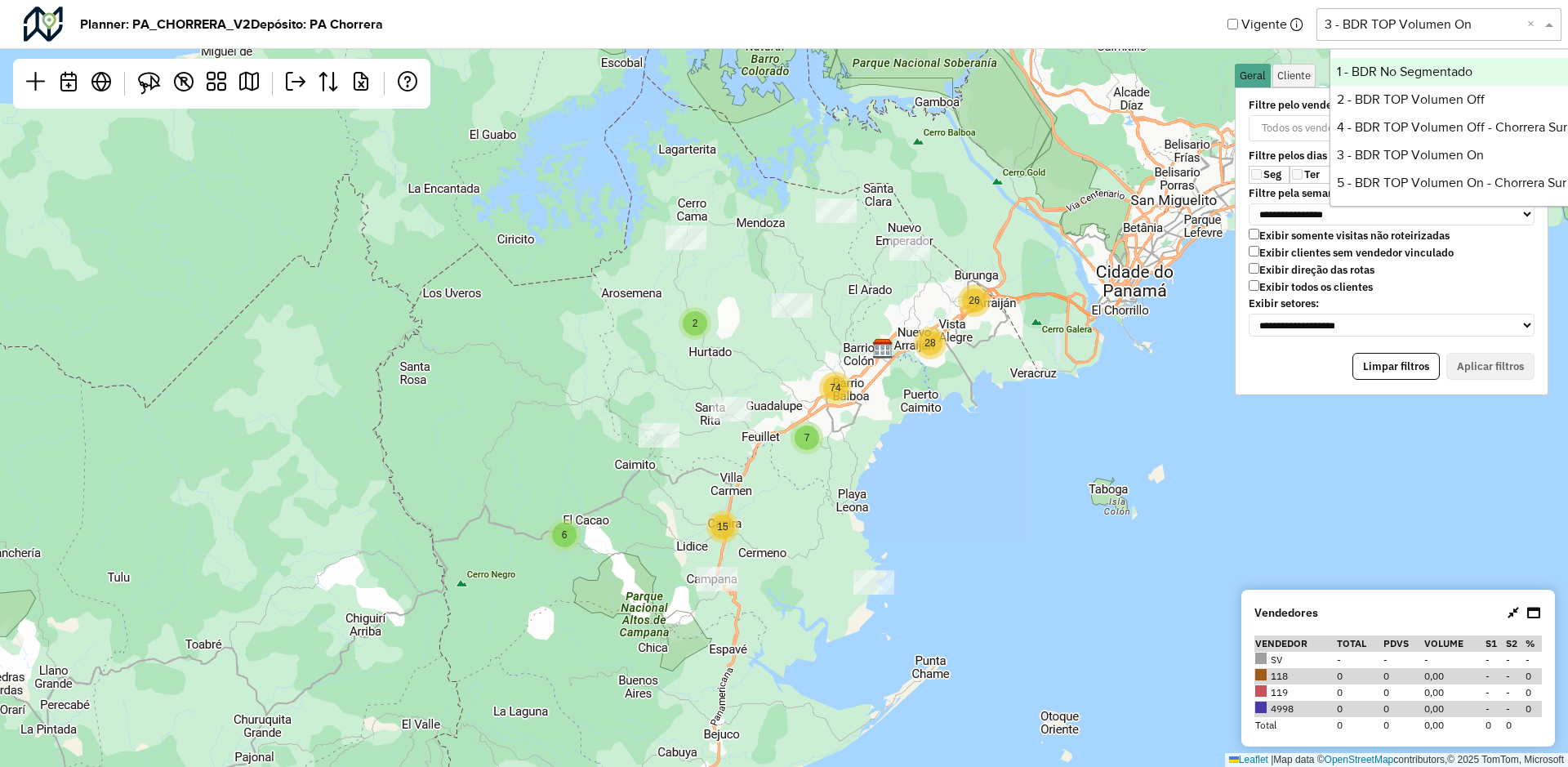 click on "1 - BDR No Segmentado" at bounding box center [1452, 72] 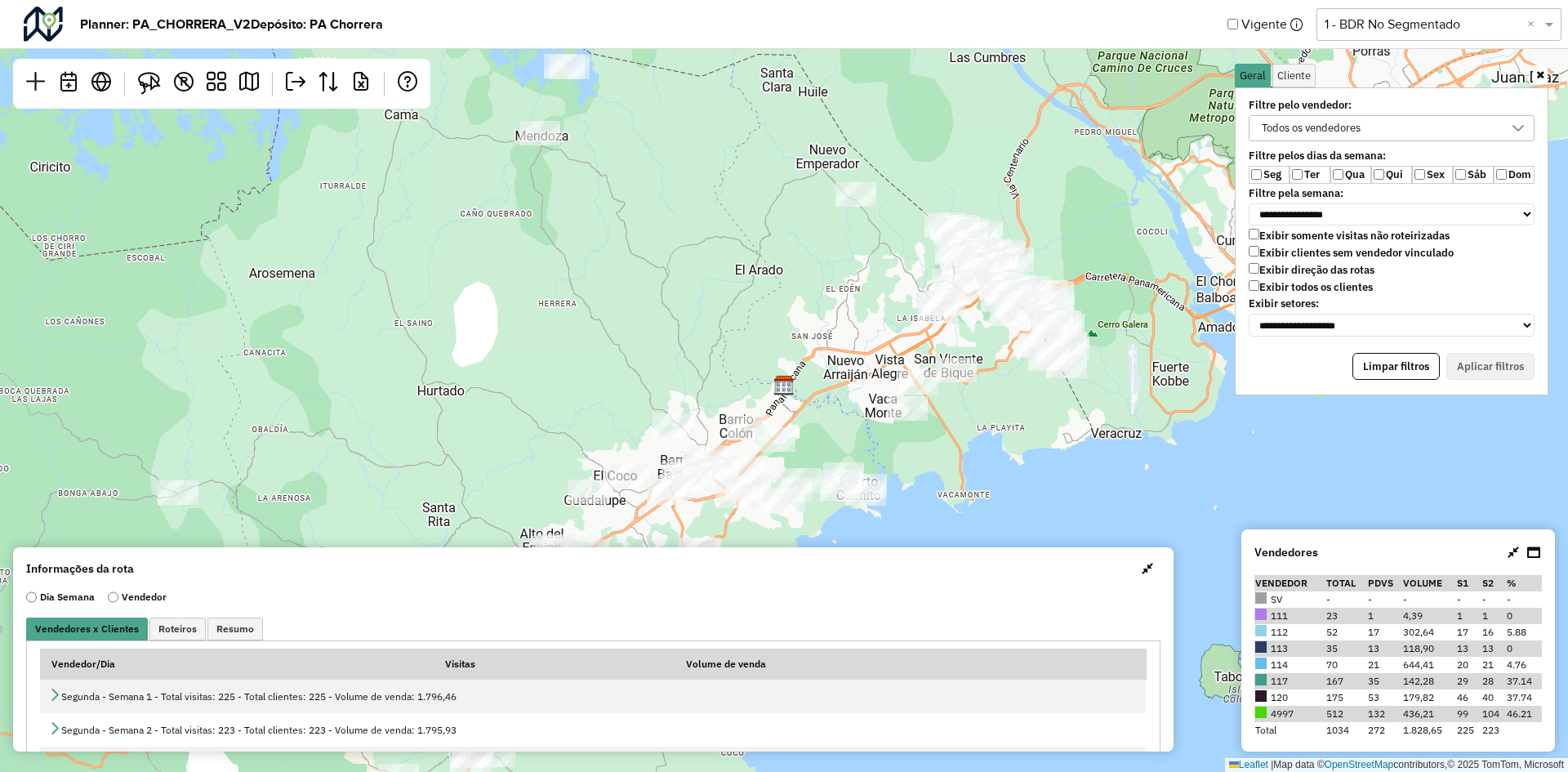 click at bounding box center [1147, 569] 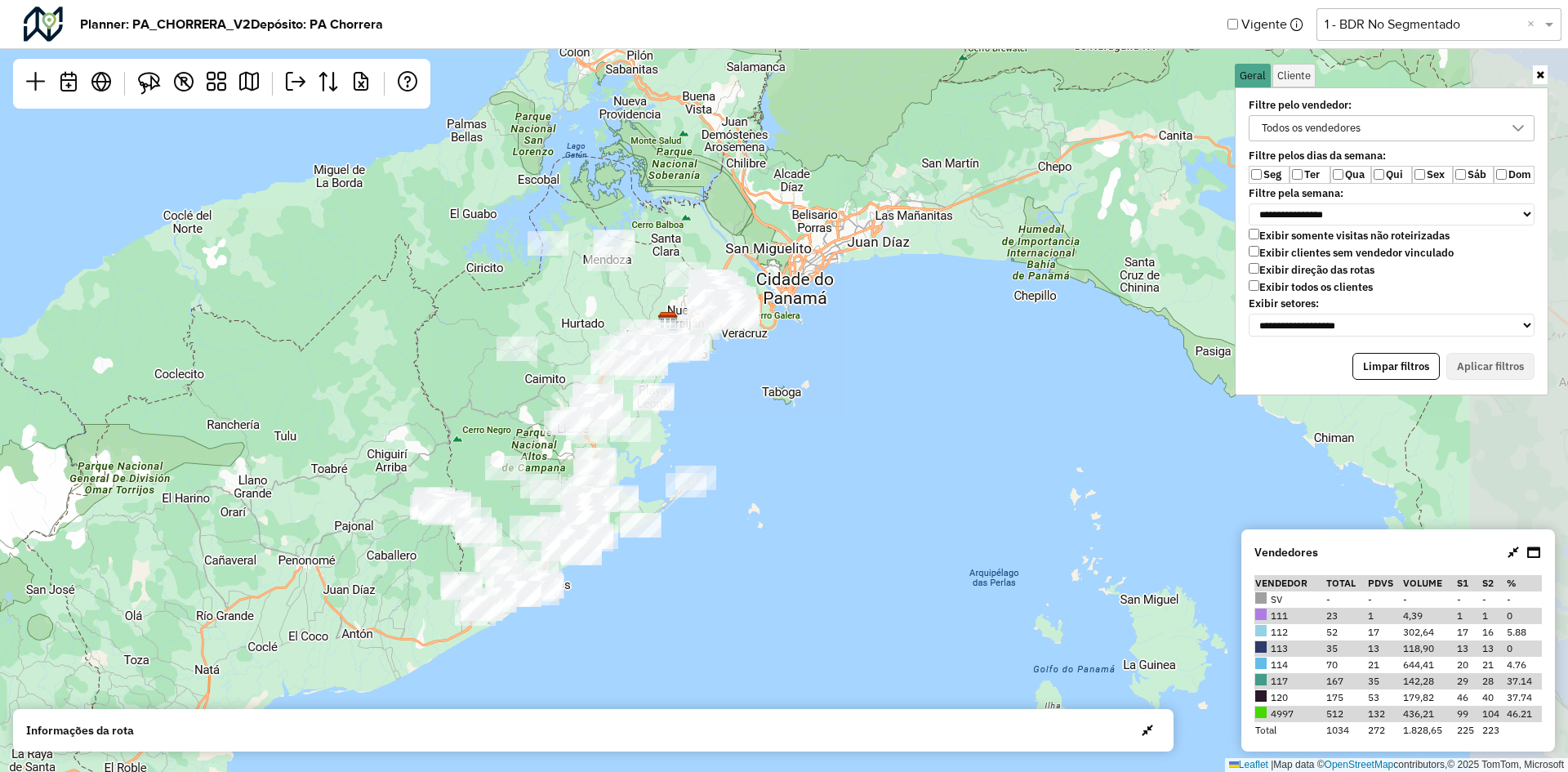 drag, startPoint x: 1159, startPoint y: 334, endPoint x: 900, endPoint y: 284, distance: 263.78211 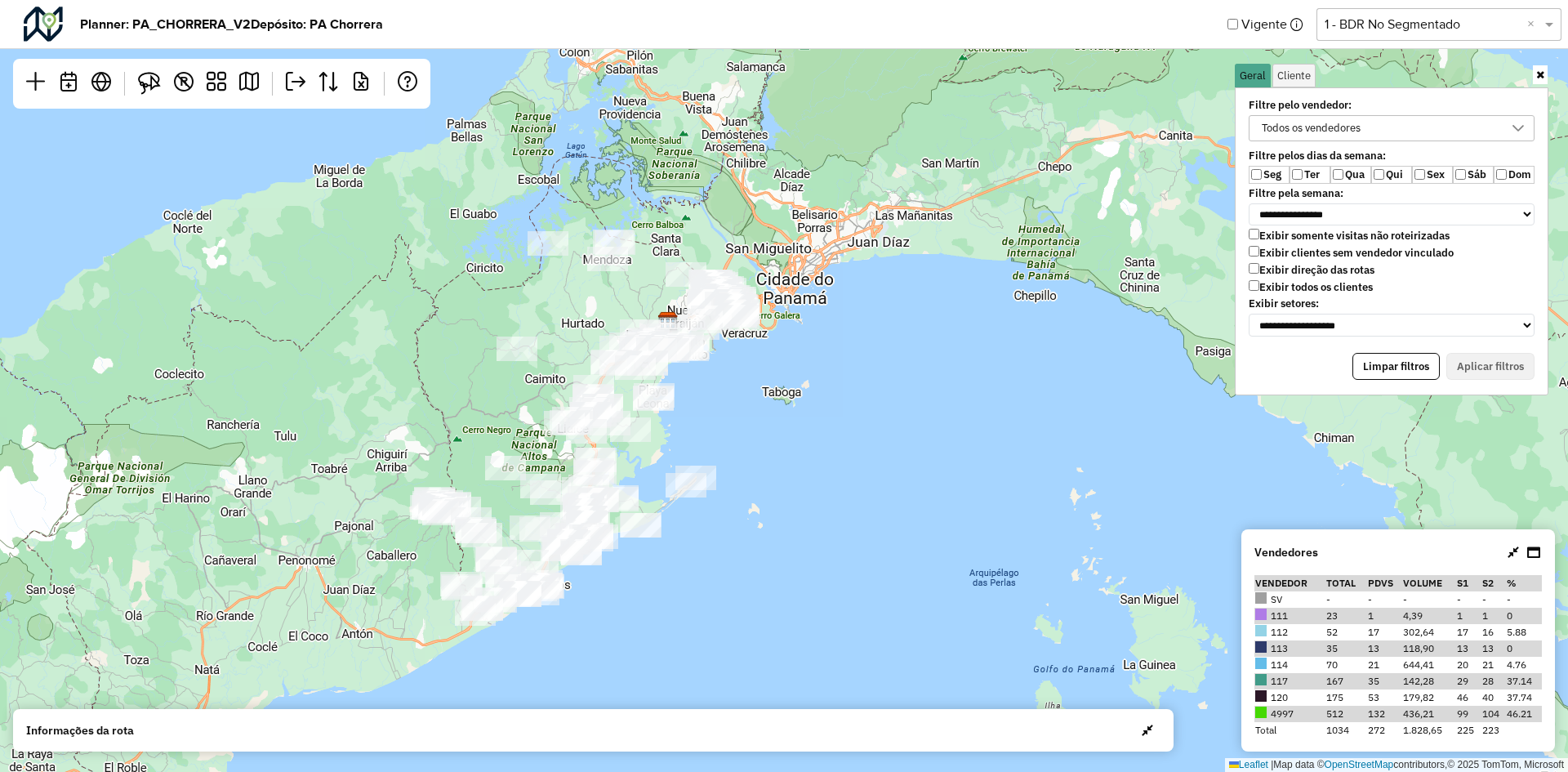 click on "Planner: PA_CHORRERA_V2   Depósito: PA Chorrera   Vigente  Selecione uma opção  1 - BDR No Segmentado  ×" 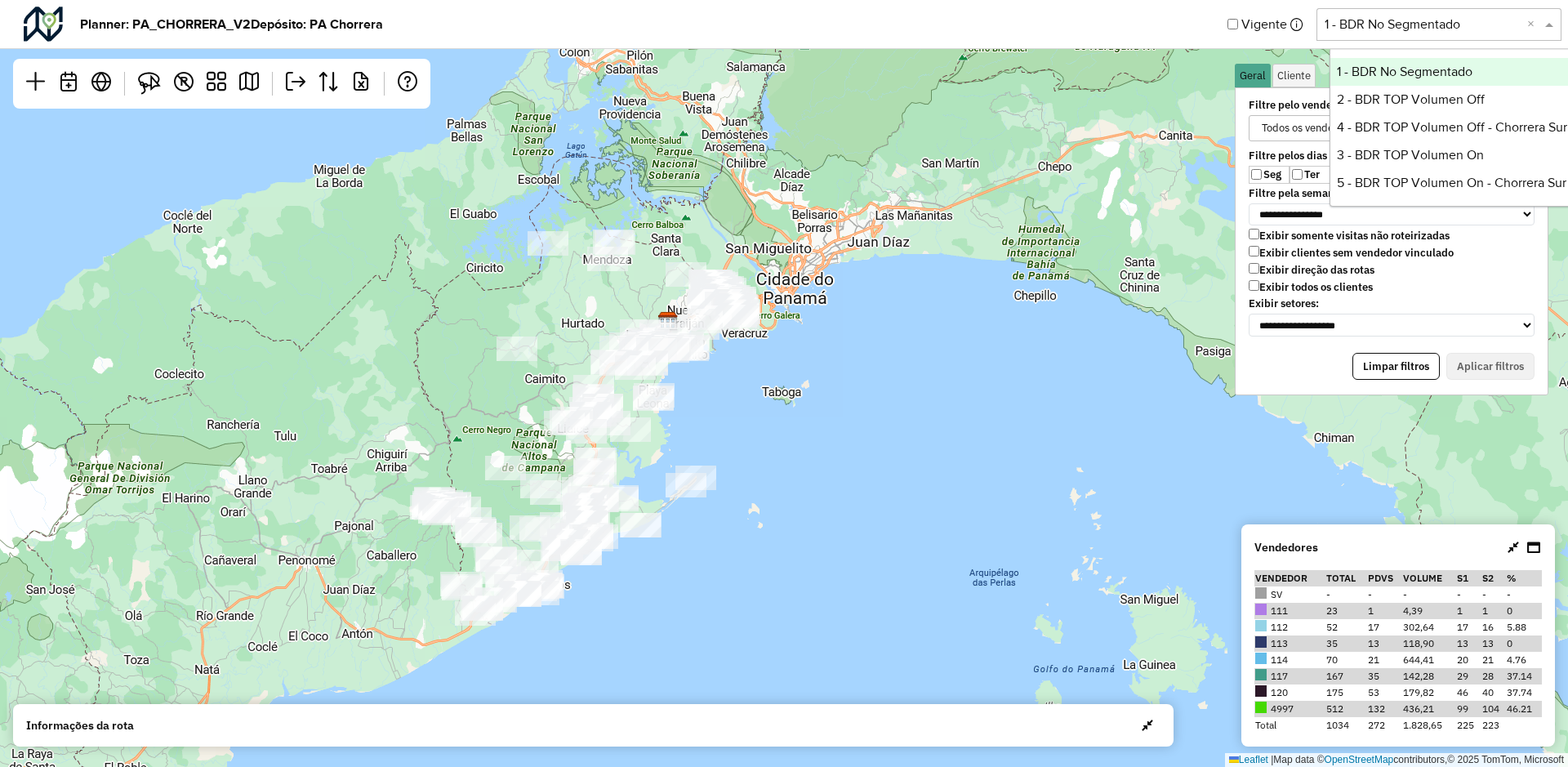click on "Selecione uma opção  1 - BDR No Segmentado  ×" 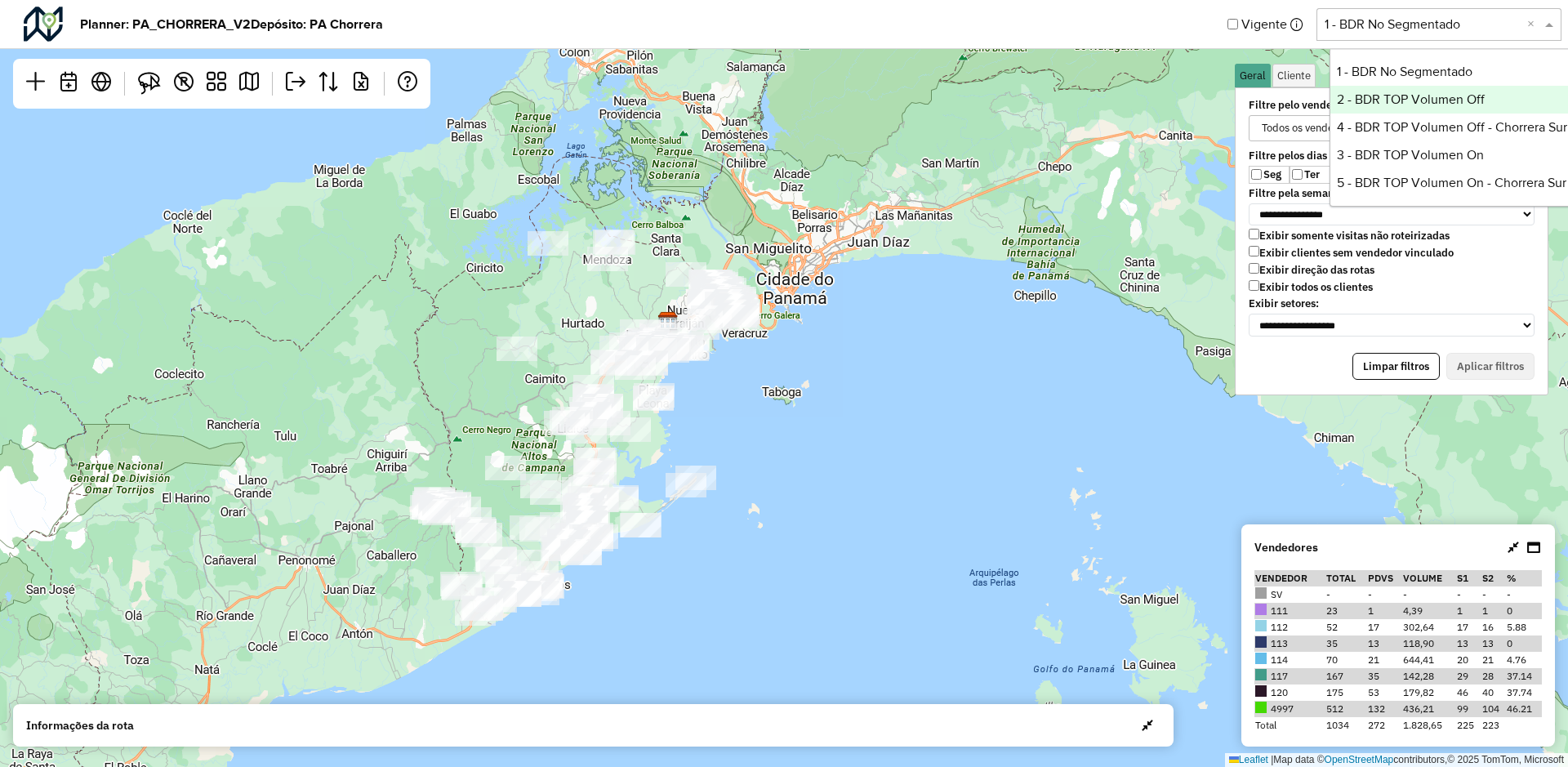 click on "2 - BDR TOP Volumen Off" at bounding box center (1452, 100) 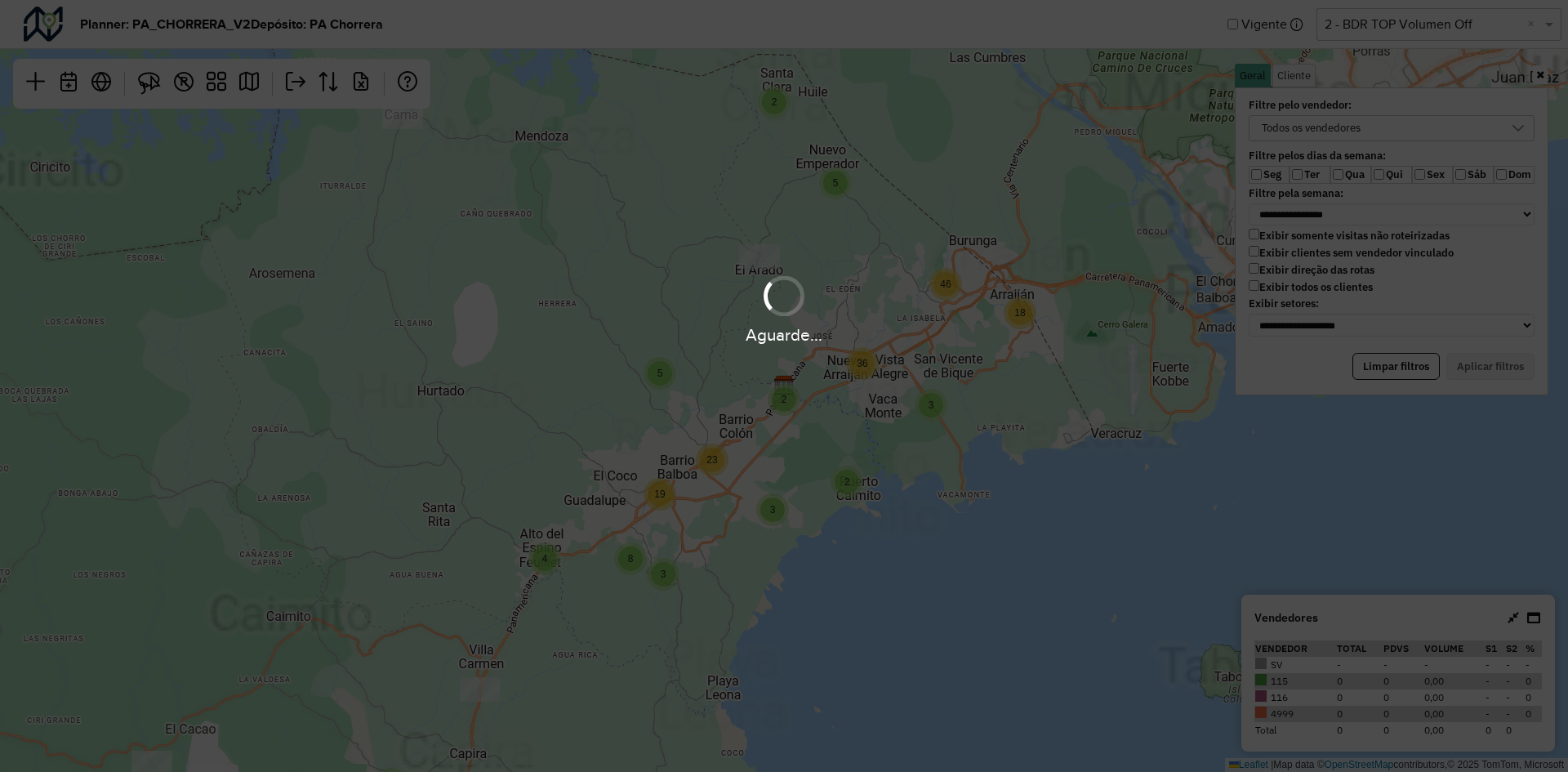 click on "Aguarde..." at bounding box center [784, 386] 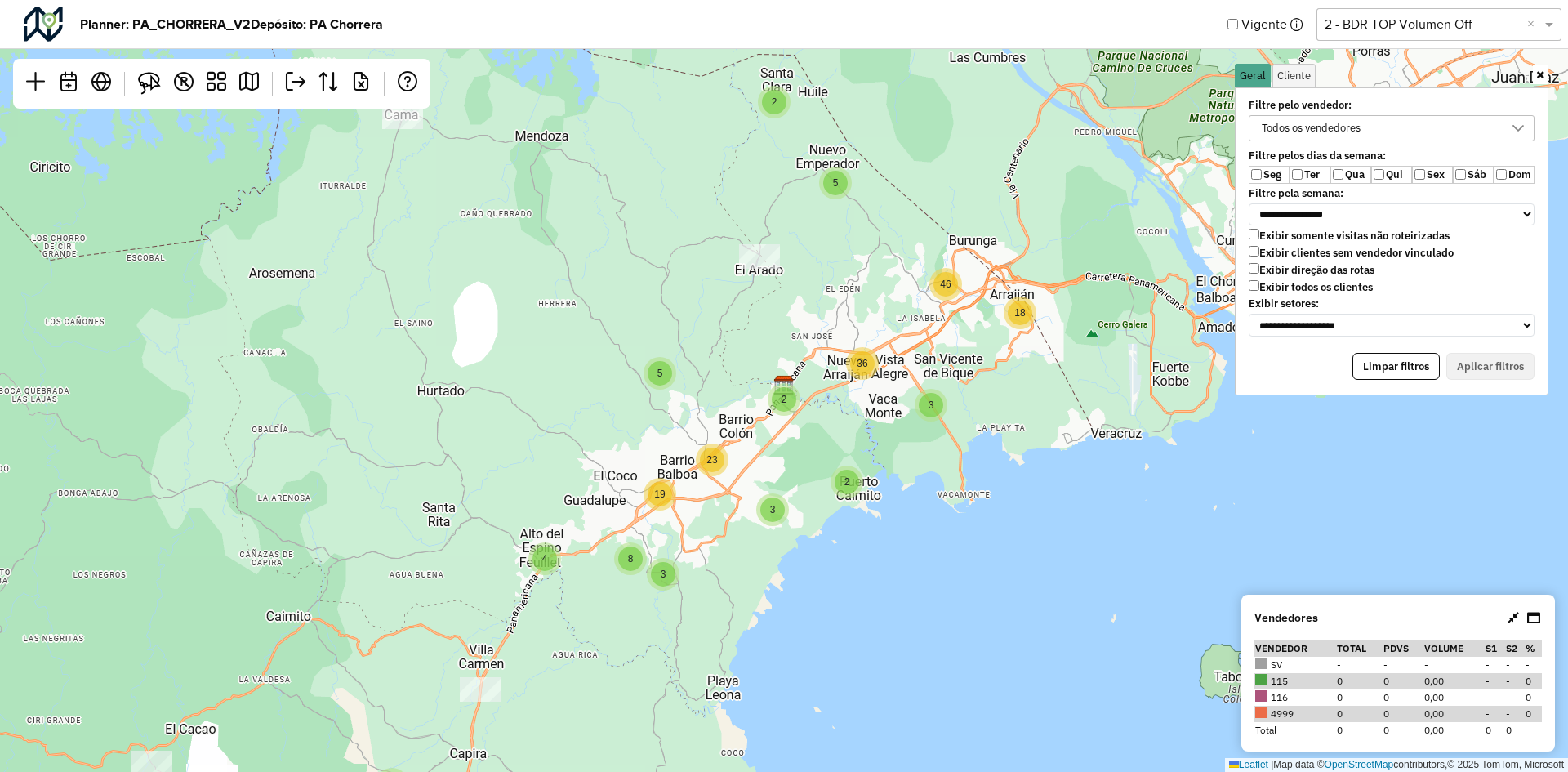 click at bounding box center [216, 82] 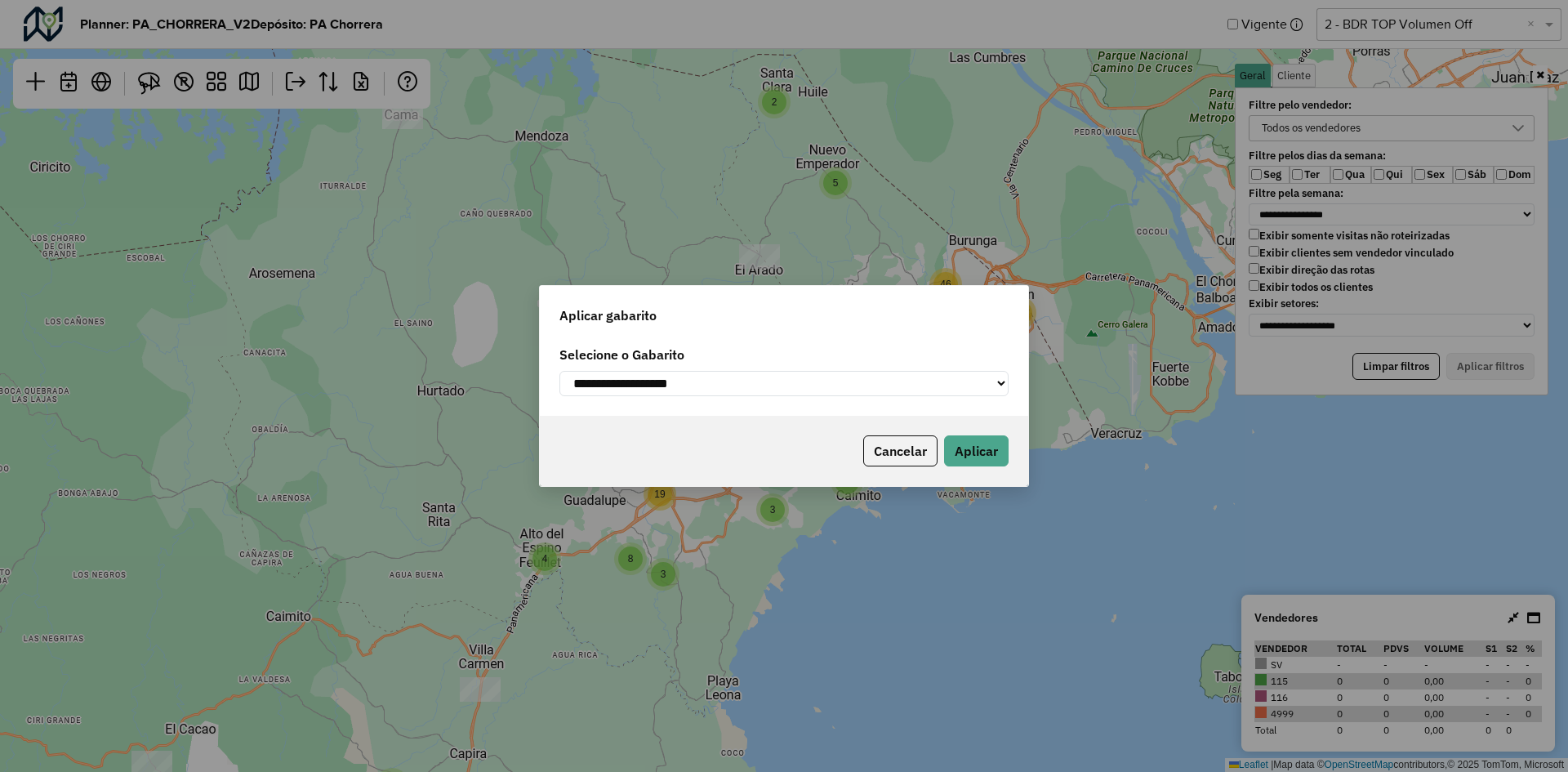 click on "**********" 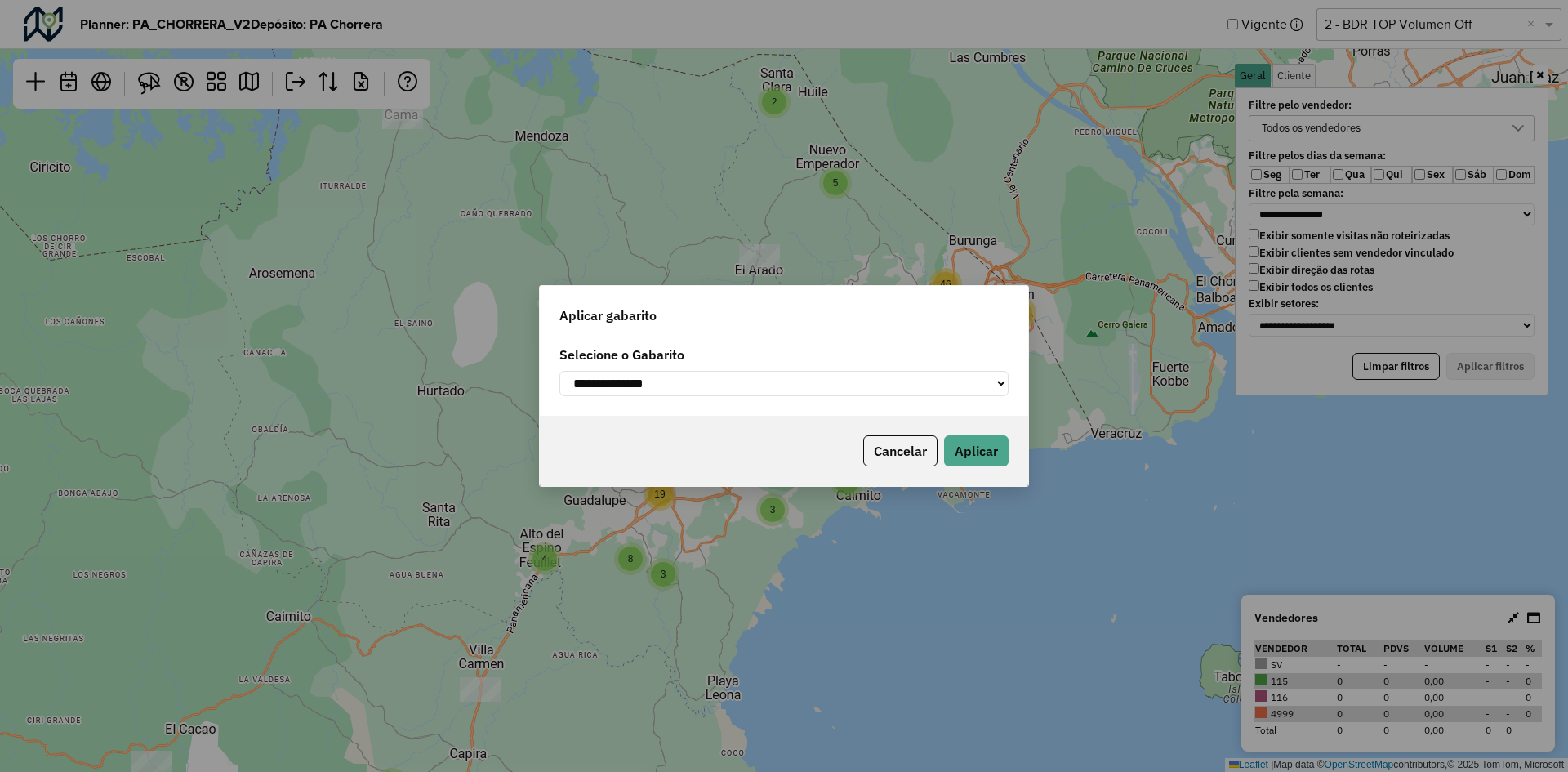 click on "**********" 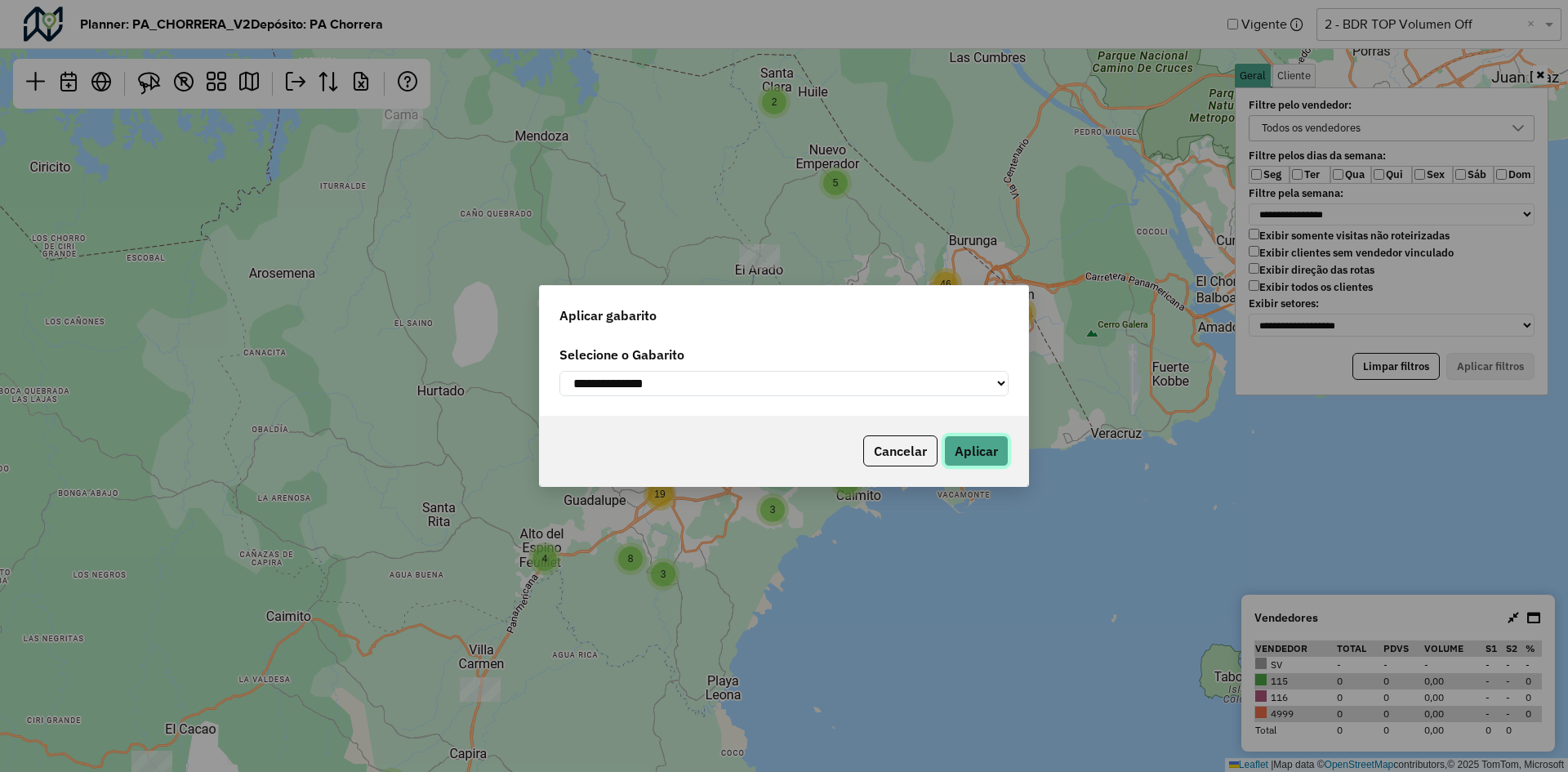 click on "Aplicar" 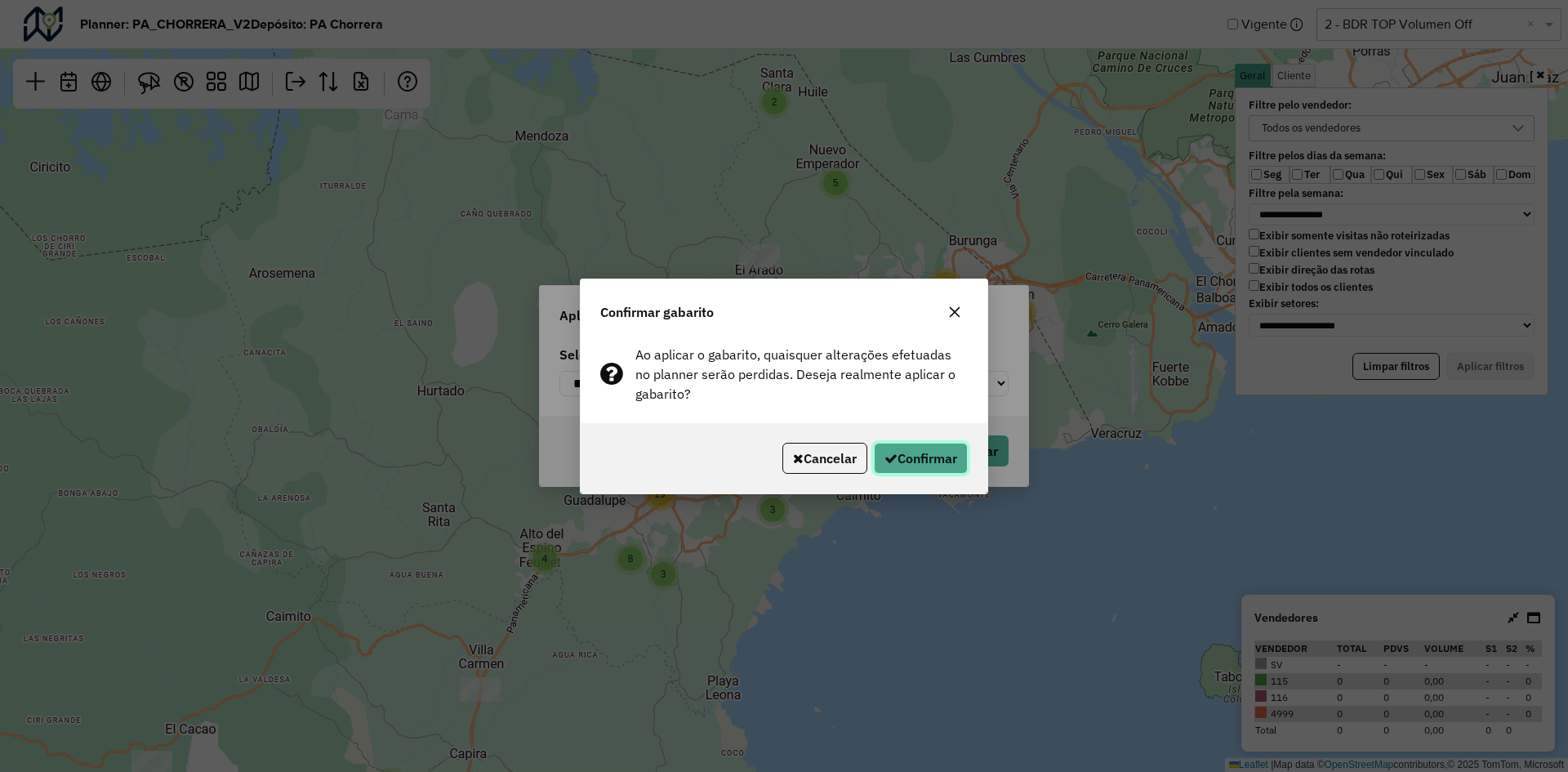 click on "Confirmar" 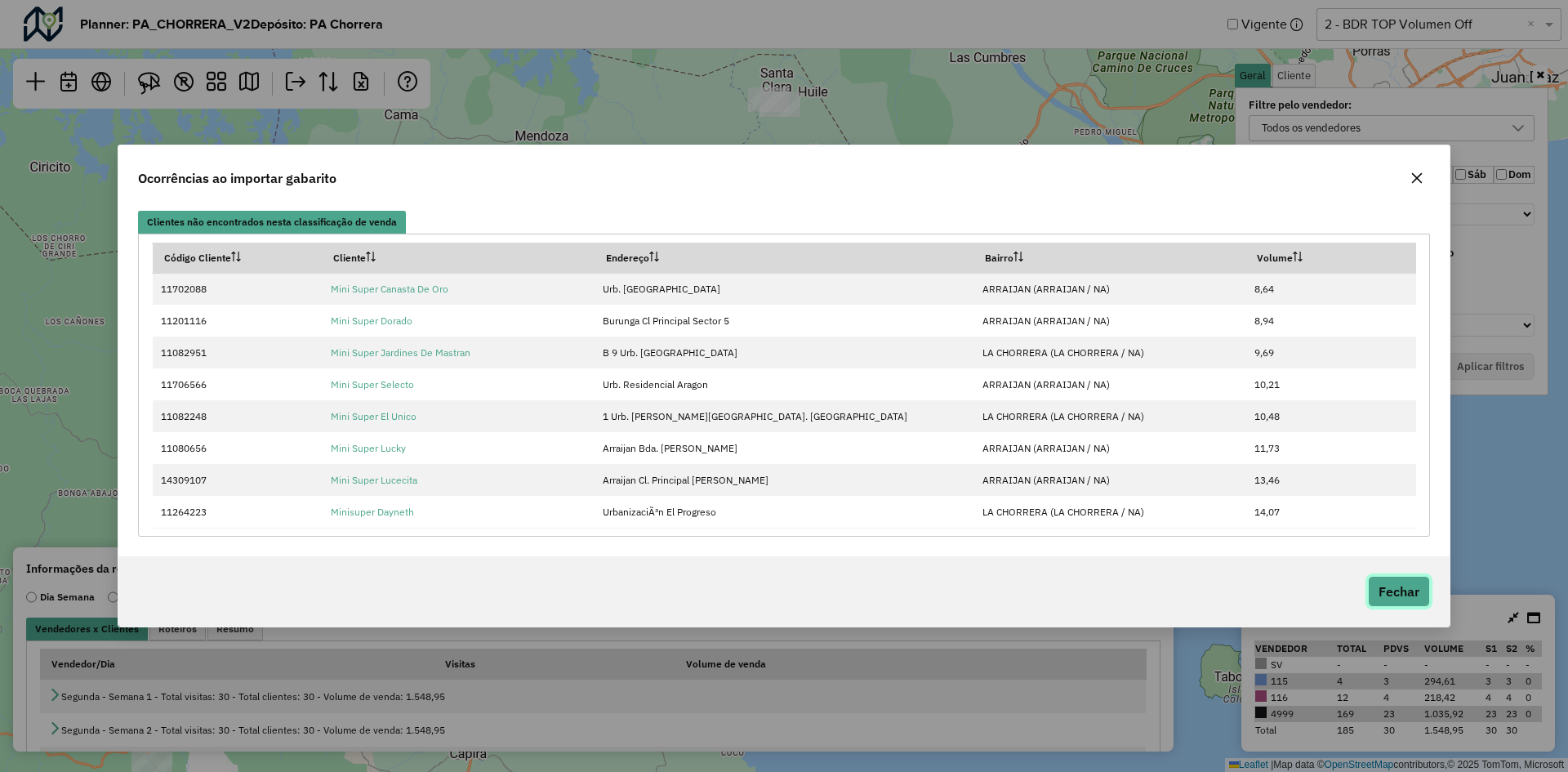 click on "Fechar" 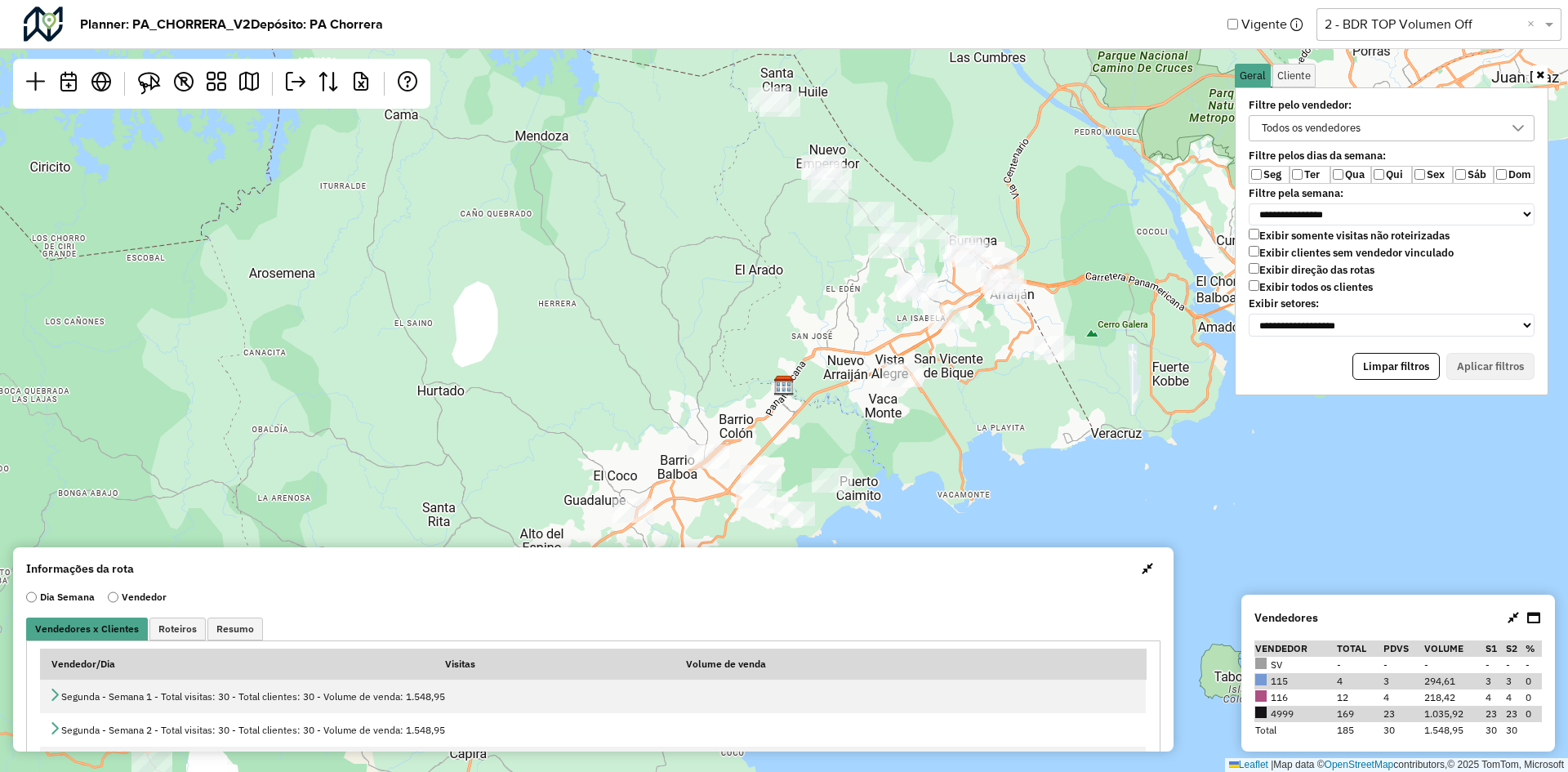click on "Exibir todos os clientes" at bounding box center (1311, 287) 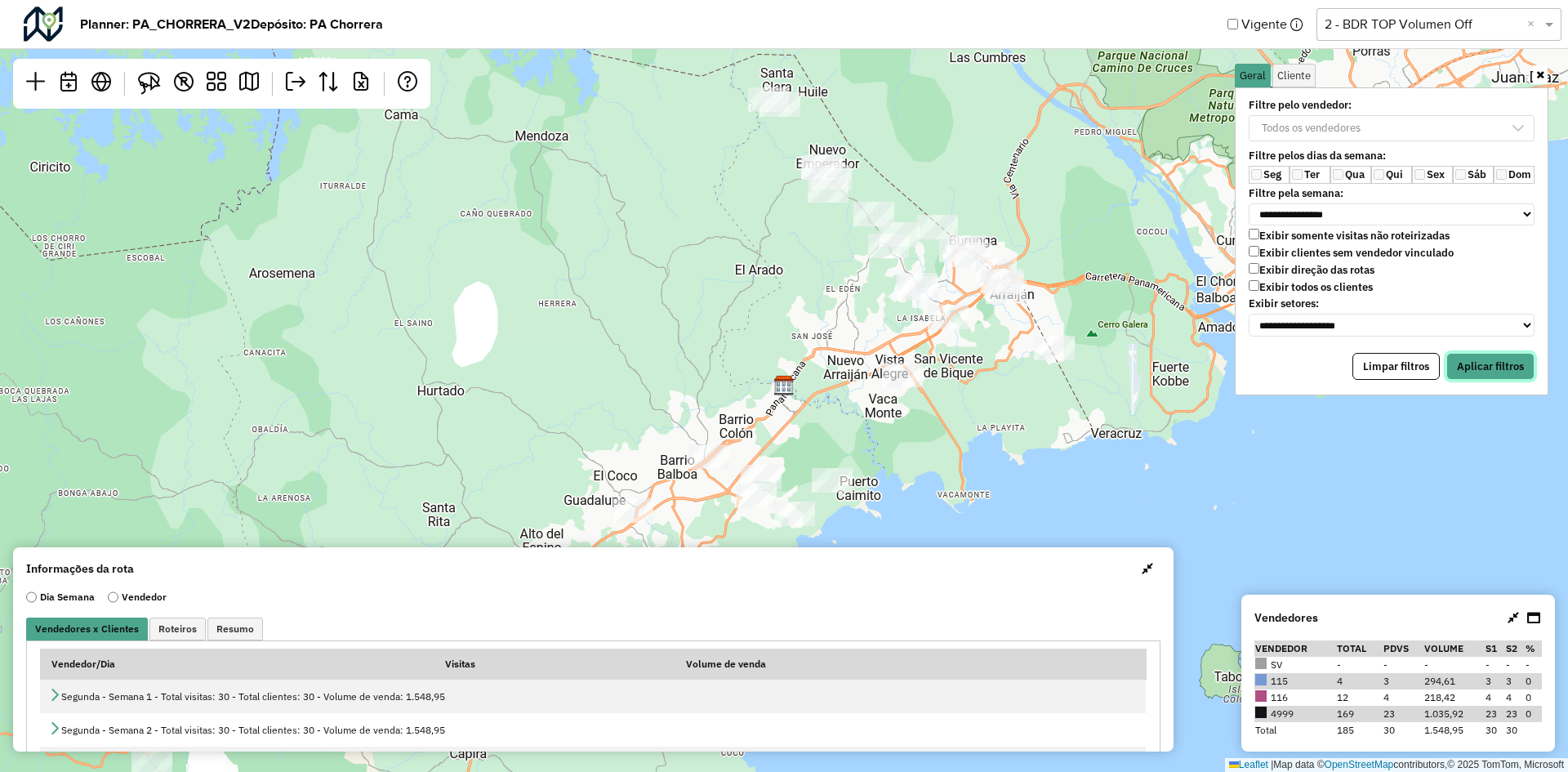 click on "Aplicar filtros" at bounding box center [1490, 367] 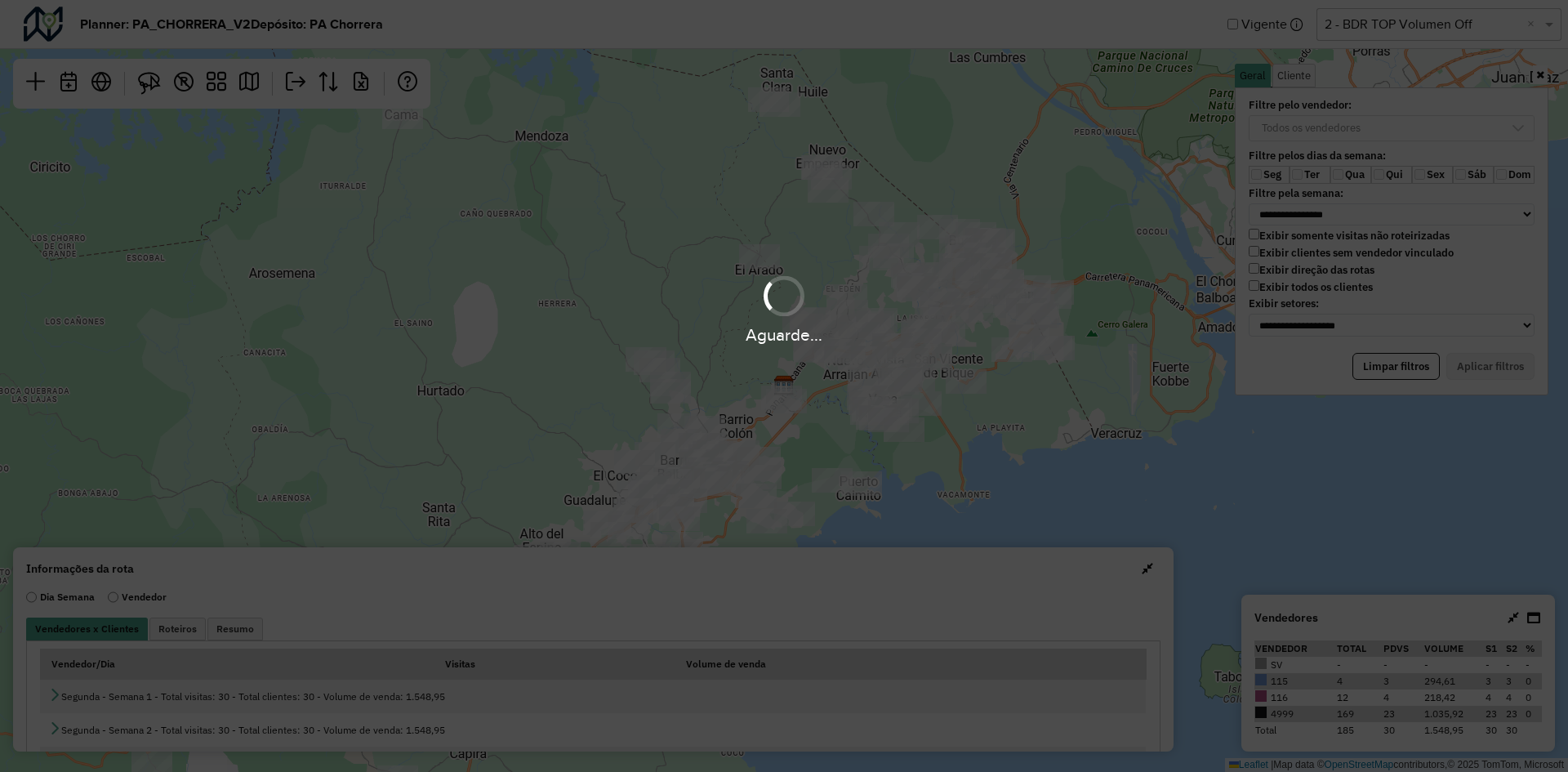 click on "**********" at bounding box center (784, 386) 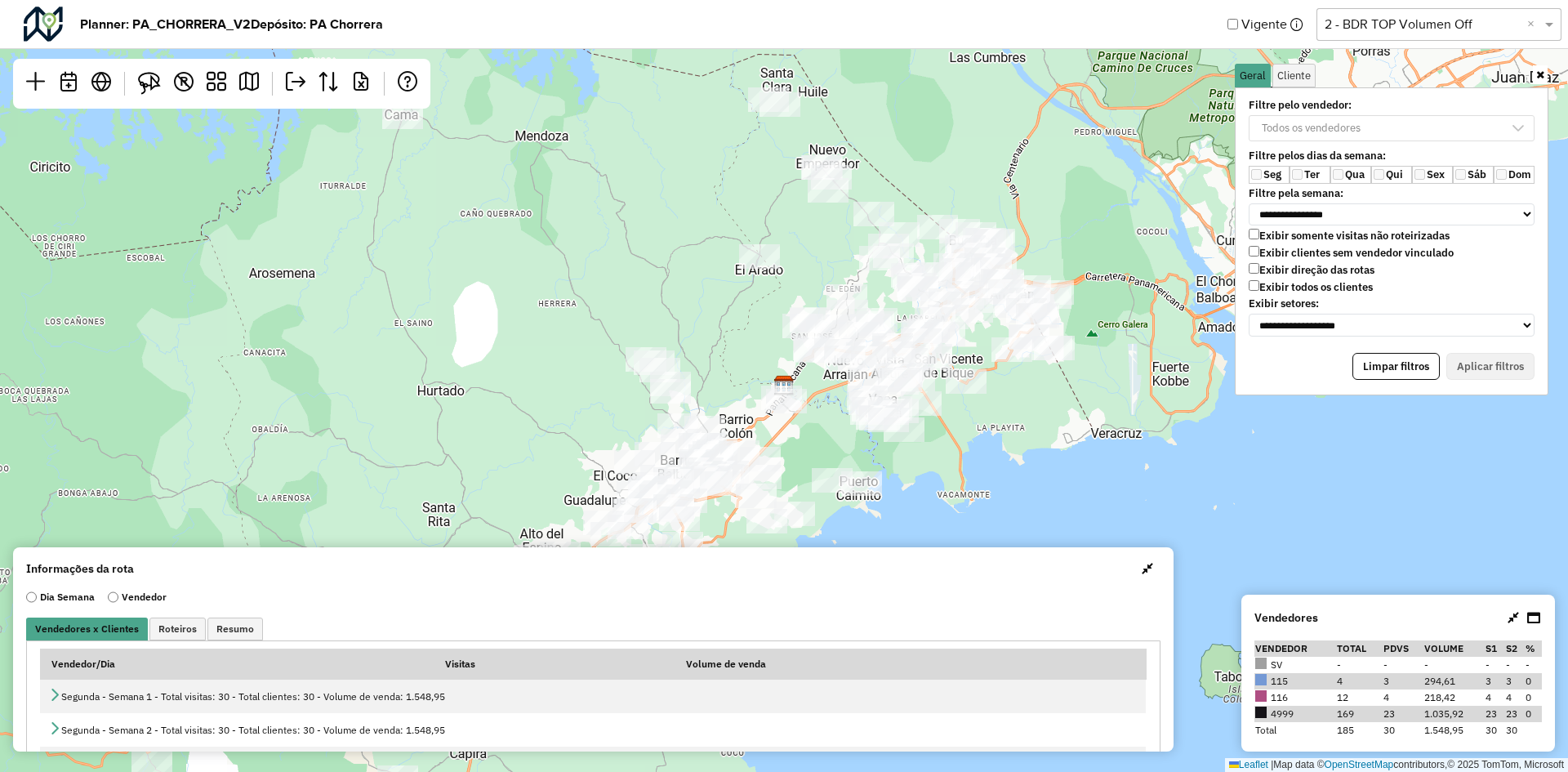 click at bounding box center (1147, 569) 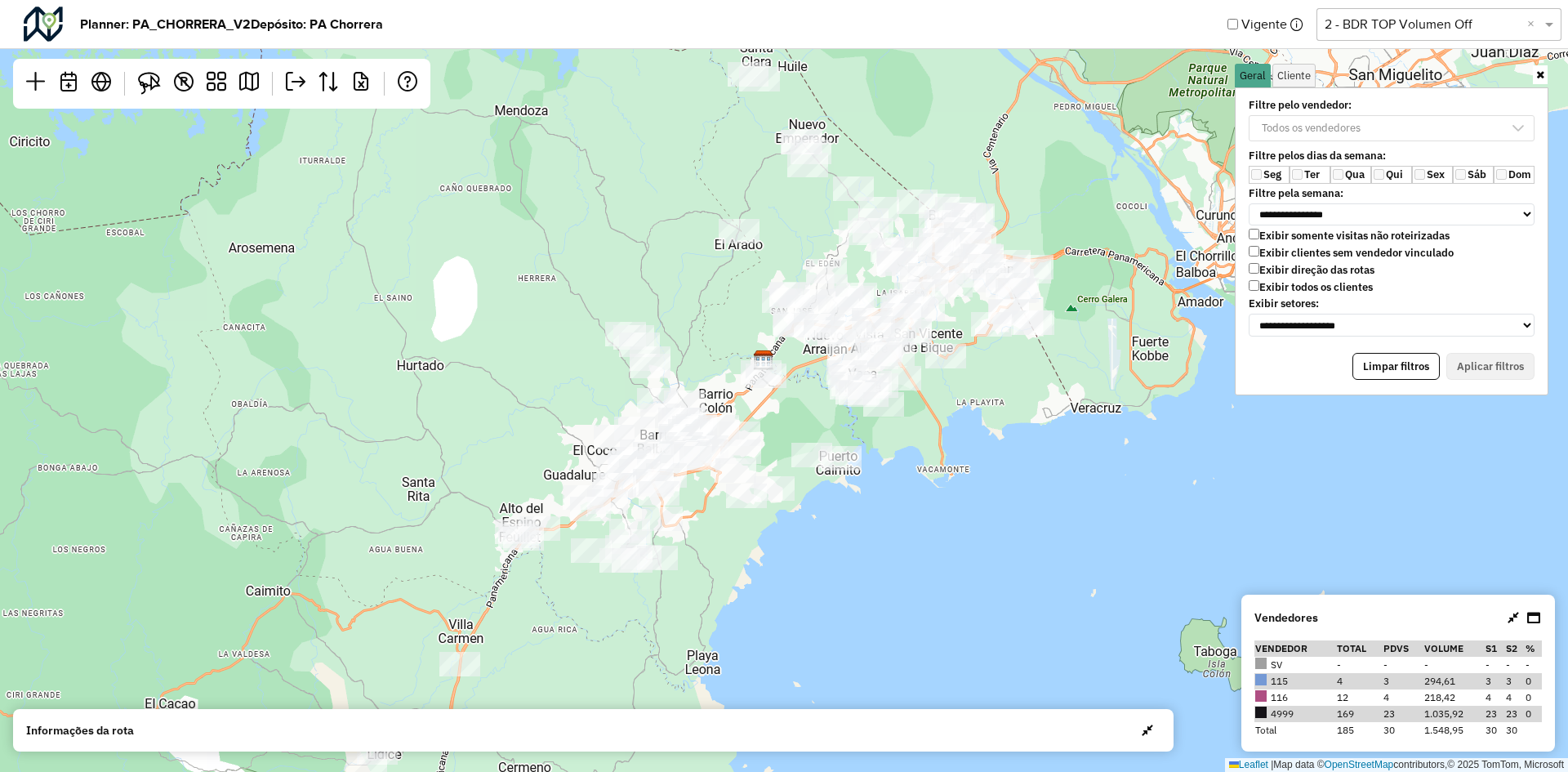 drag, startPoint x: 1079, startPoint y: 551, endPoint x: 1058, endPoint y: 525, distance: 33.42155 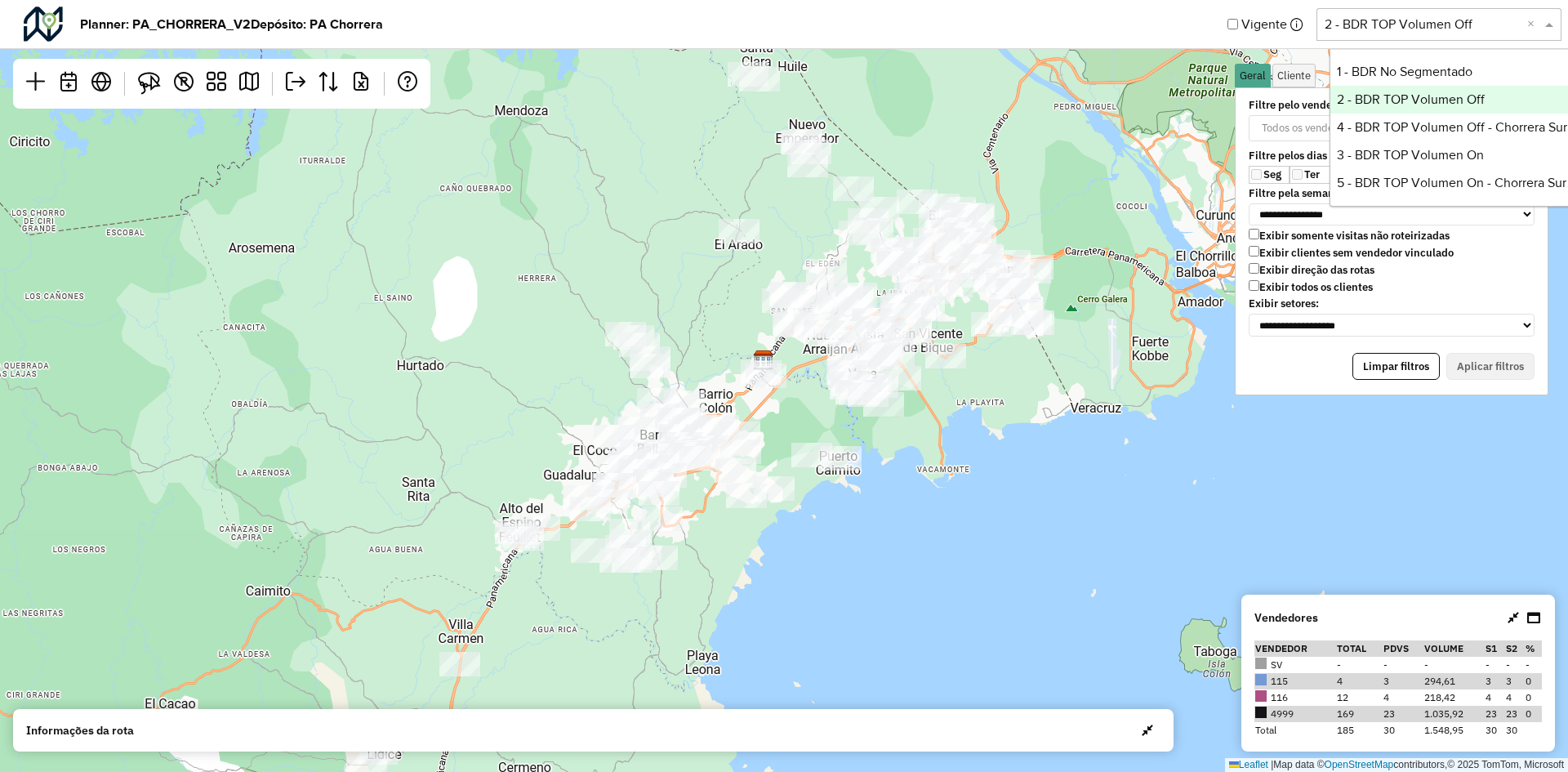 click on "Selecione uma opção  2 - BDR TOP Volumen Off  ×" 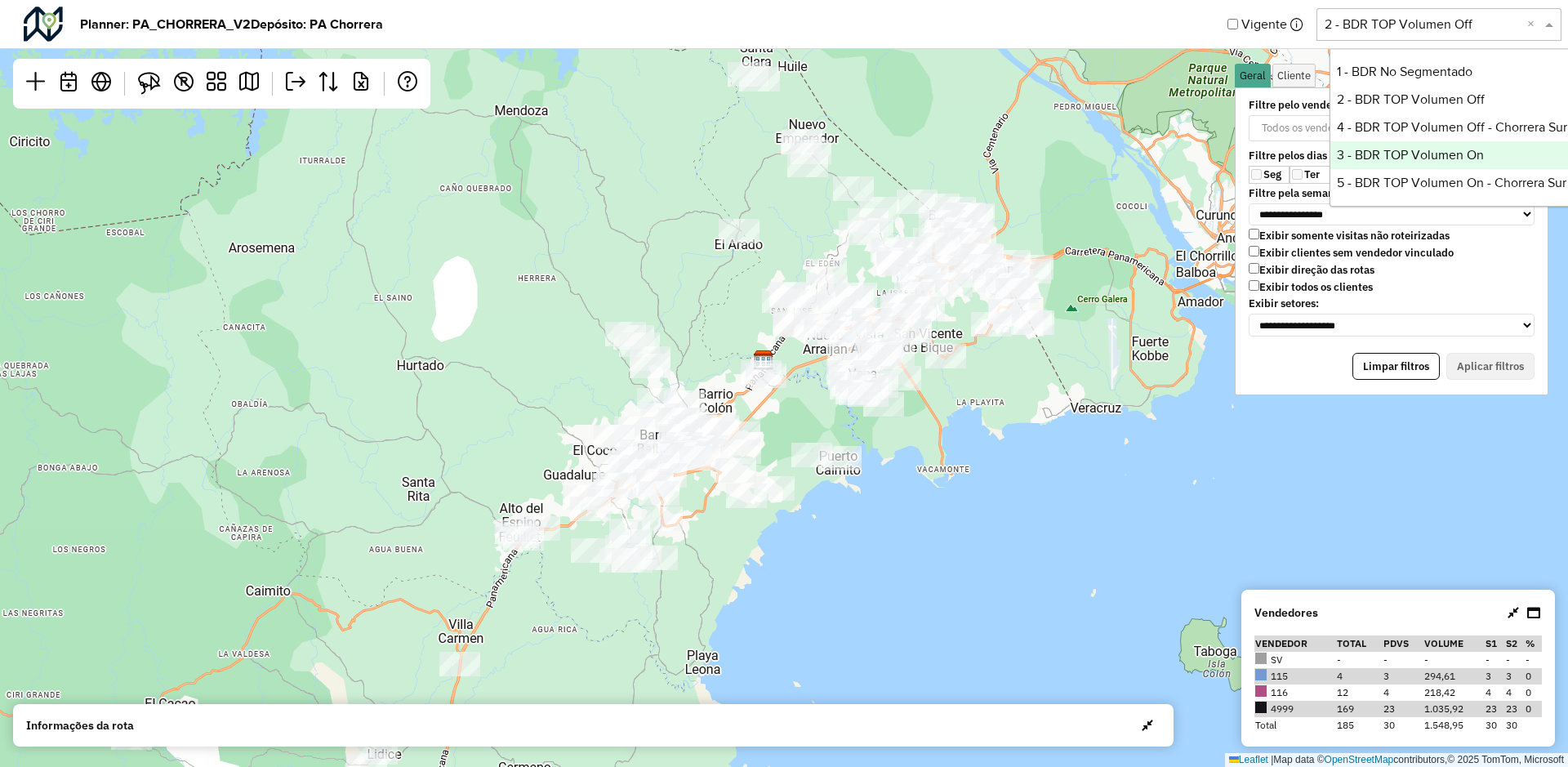 click on "3 - BDR TOP Volumen On" at bounding box center [1452, 155] 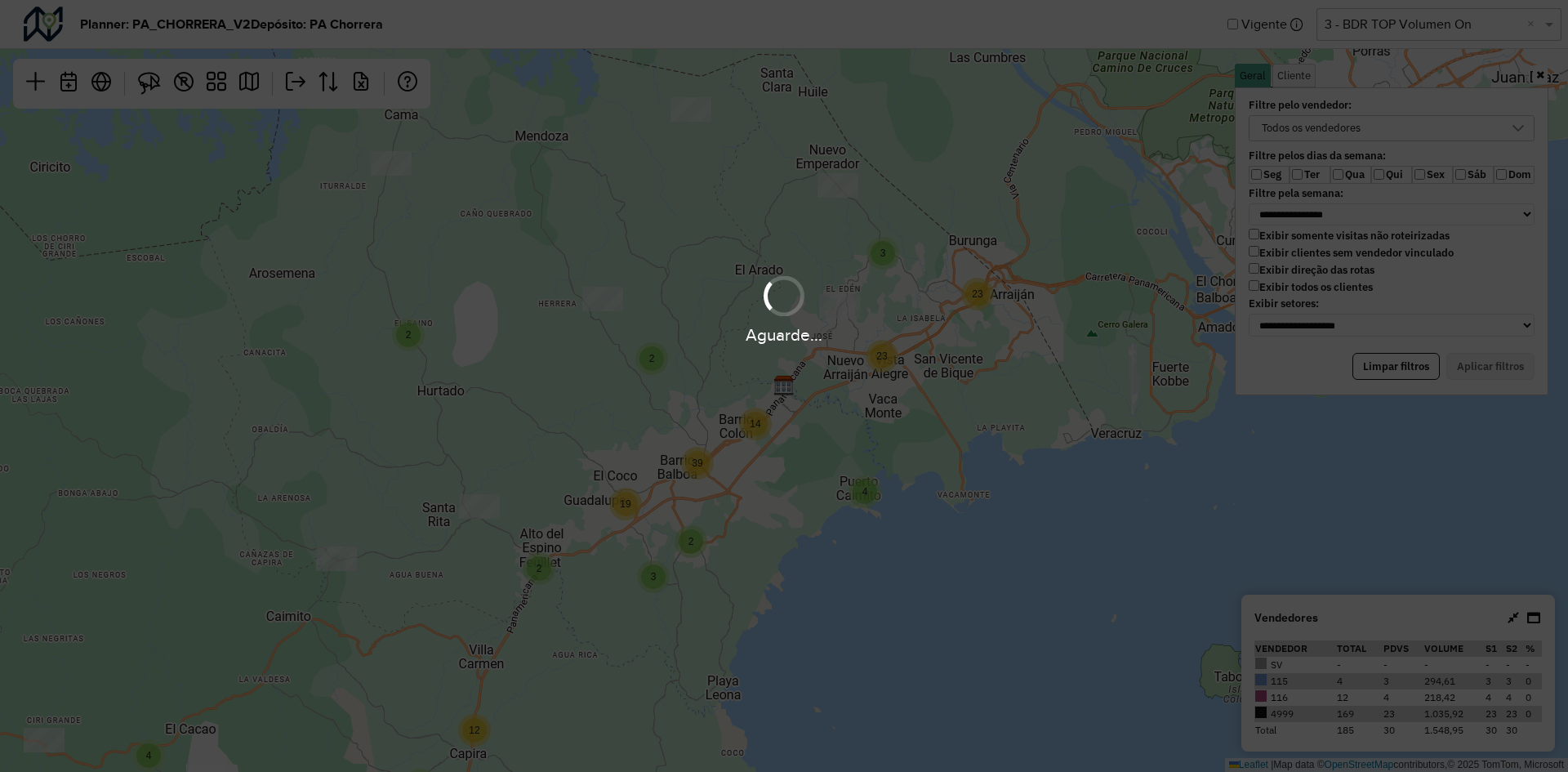 click on "Aguarde..." at bounding box center (784, 308) 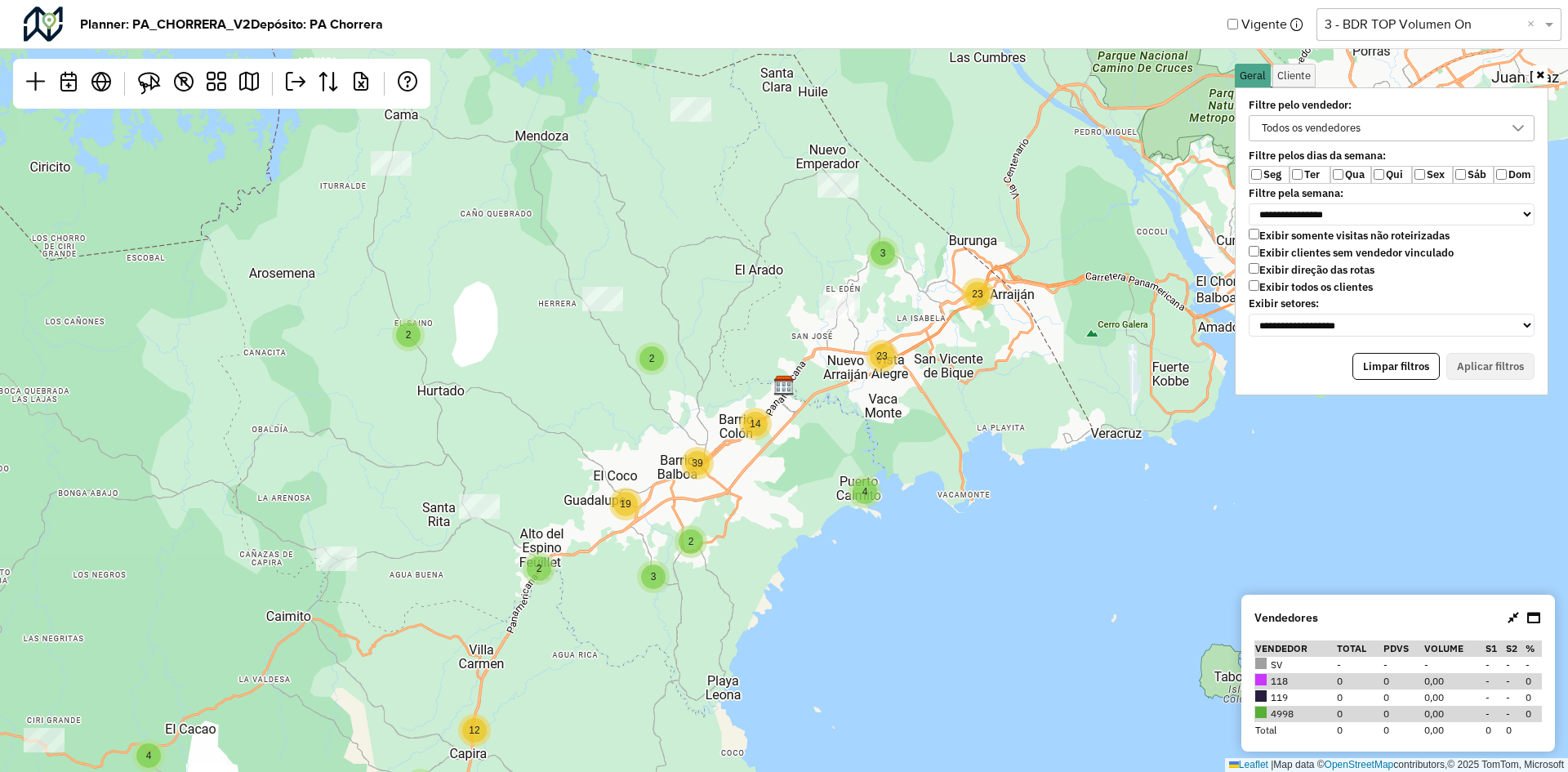 click on "Exibir todos os clientes" at bounding box center (1311, 287) 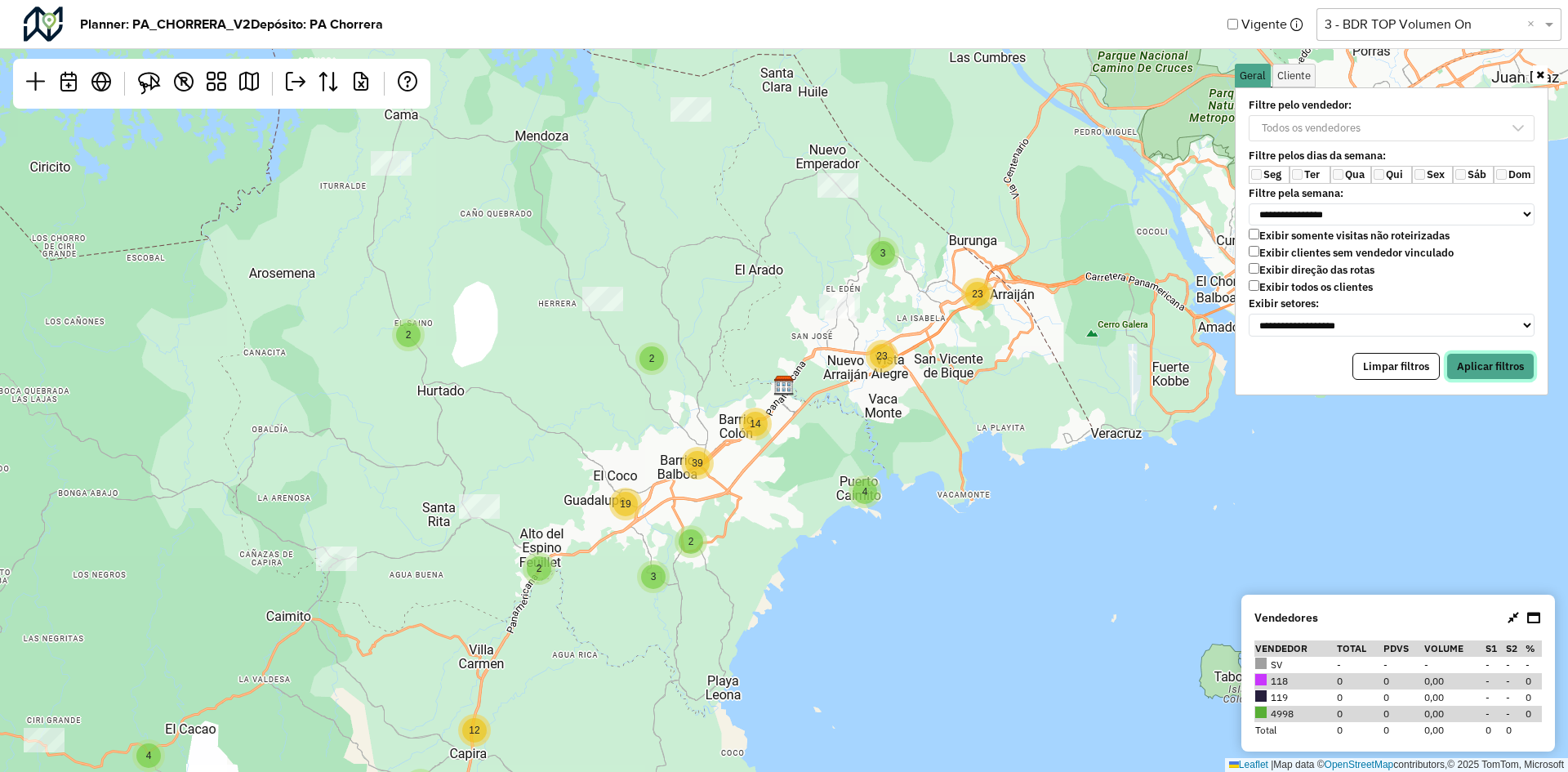 click on "Aplicar filtros" at bounding box center [1490, 367] 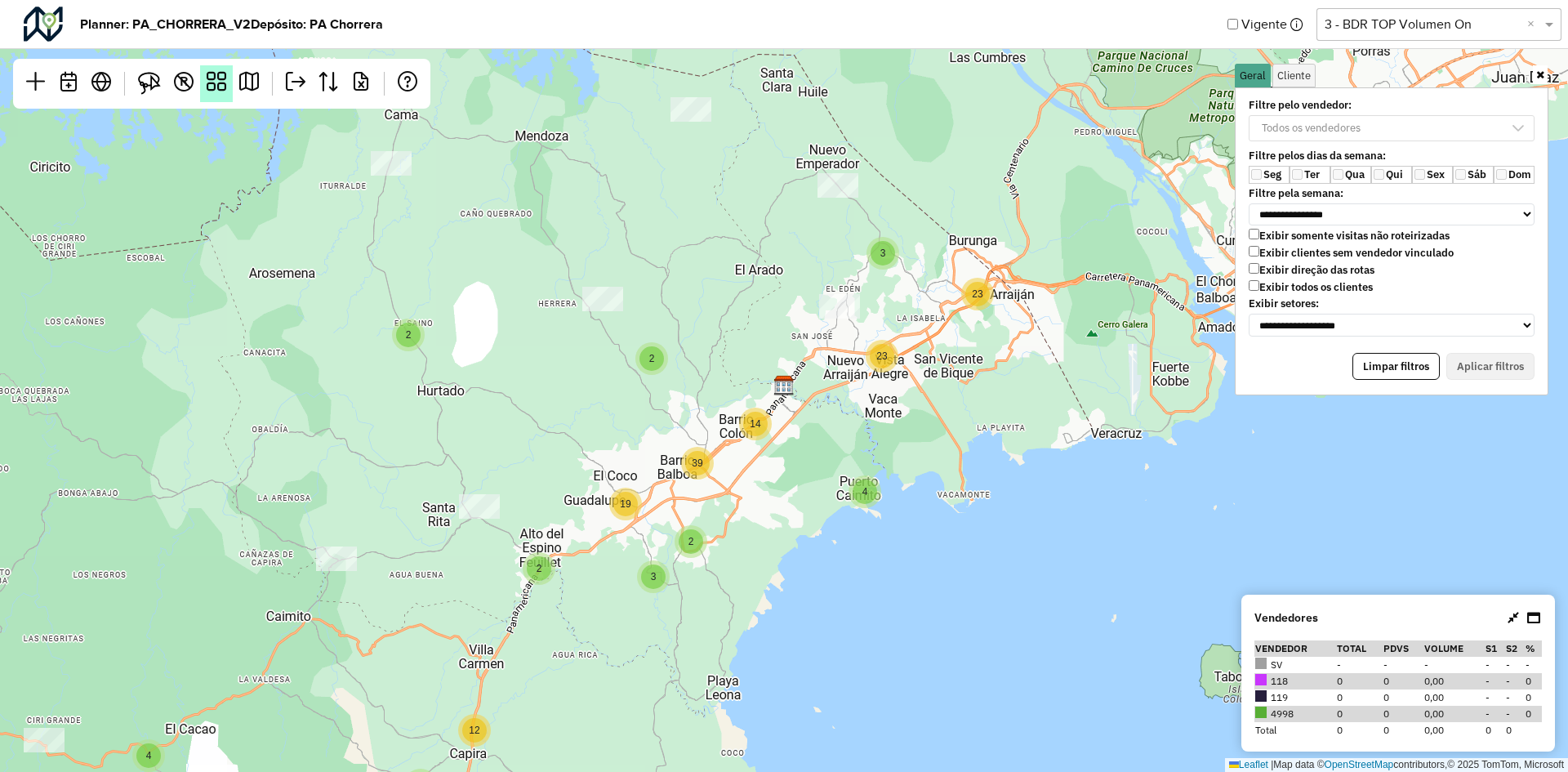 click at bounding box center [216, 83] 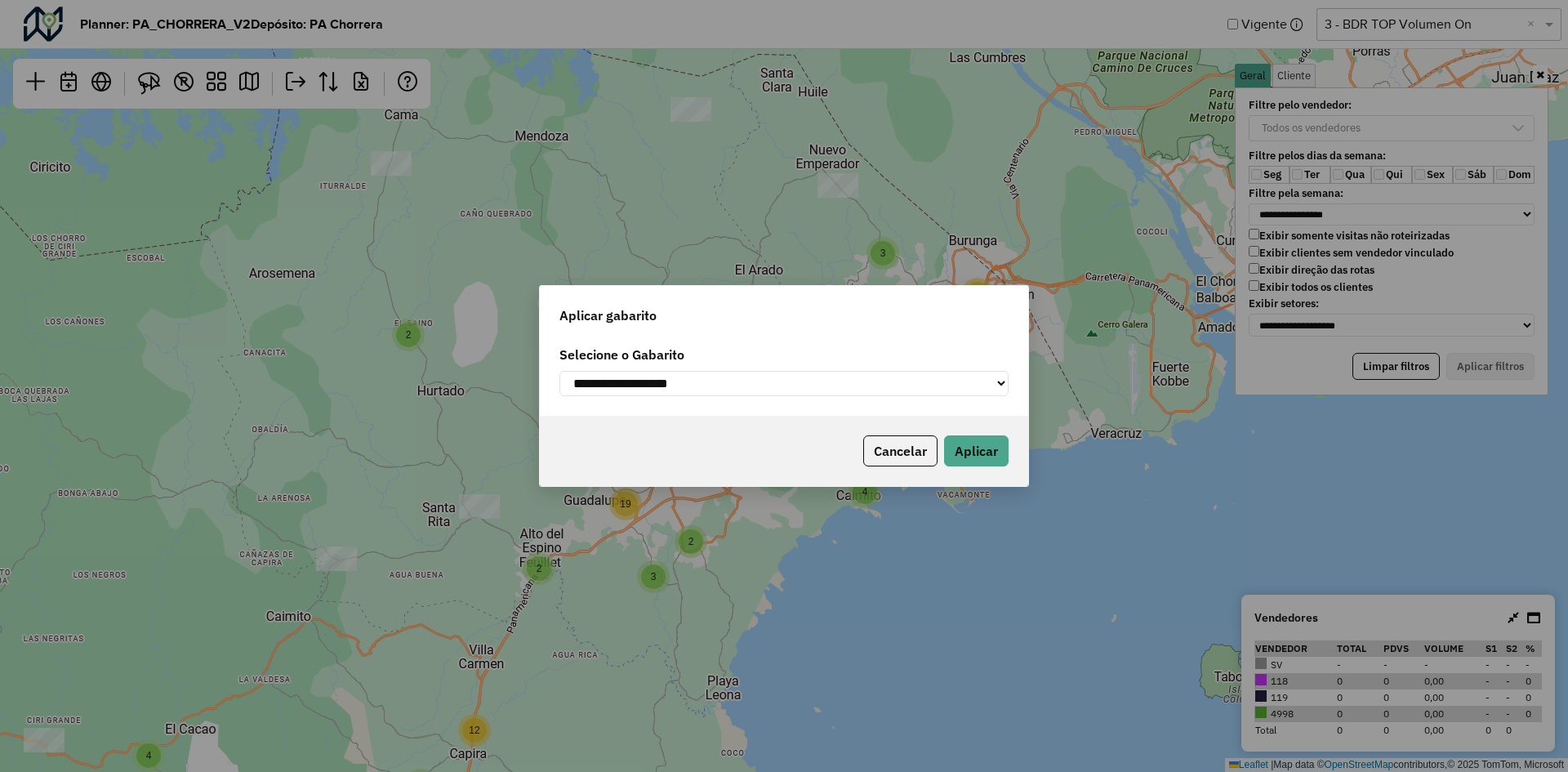 click on "**********" 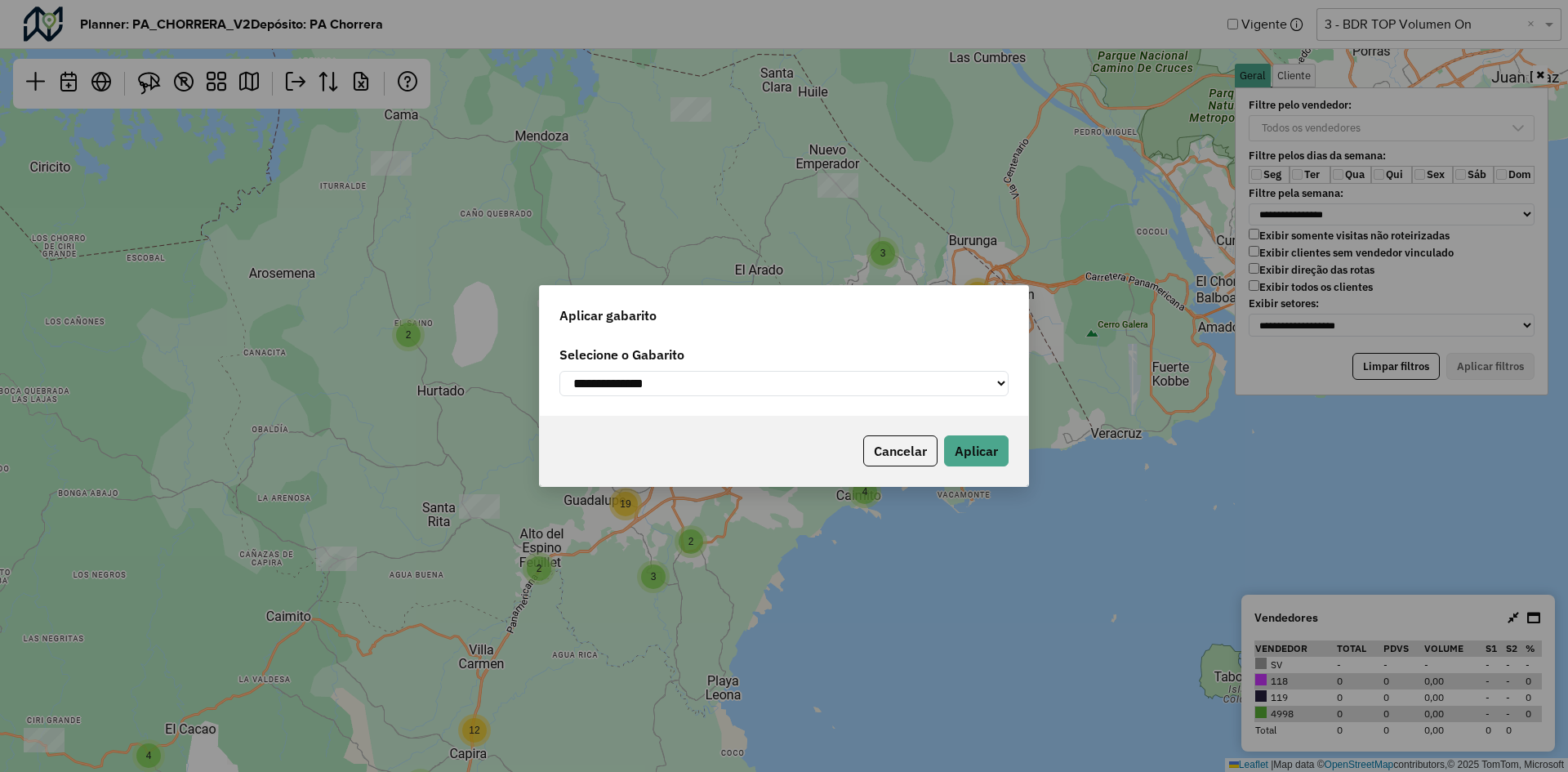 click on "**********" 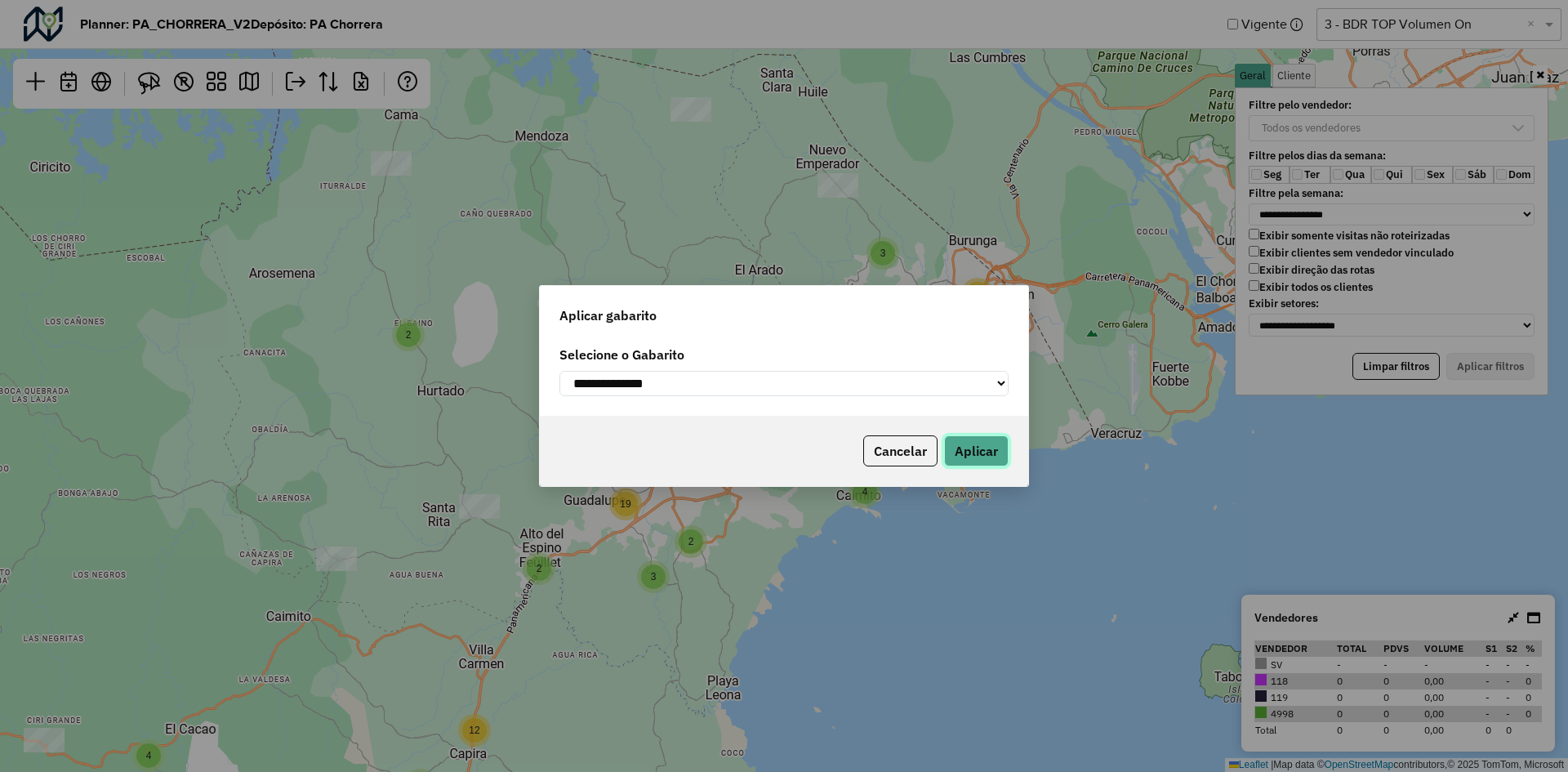 click on "Aplicar" 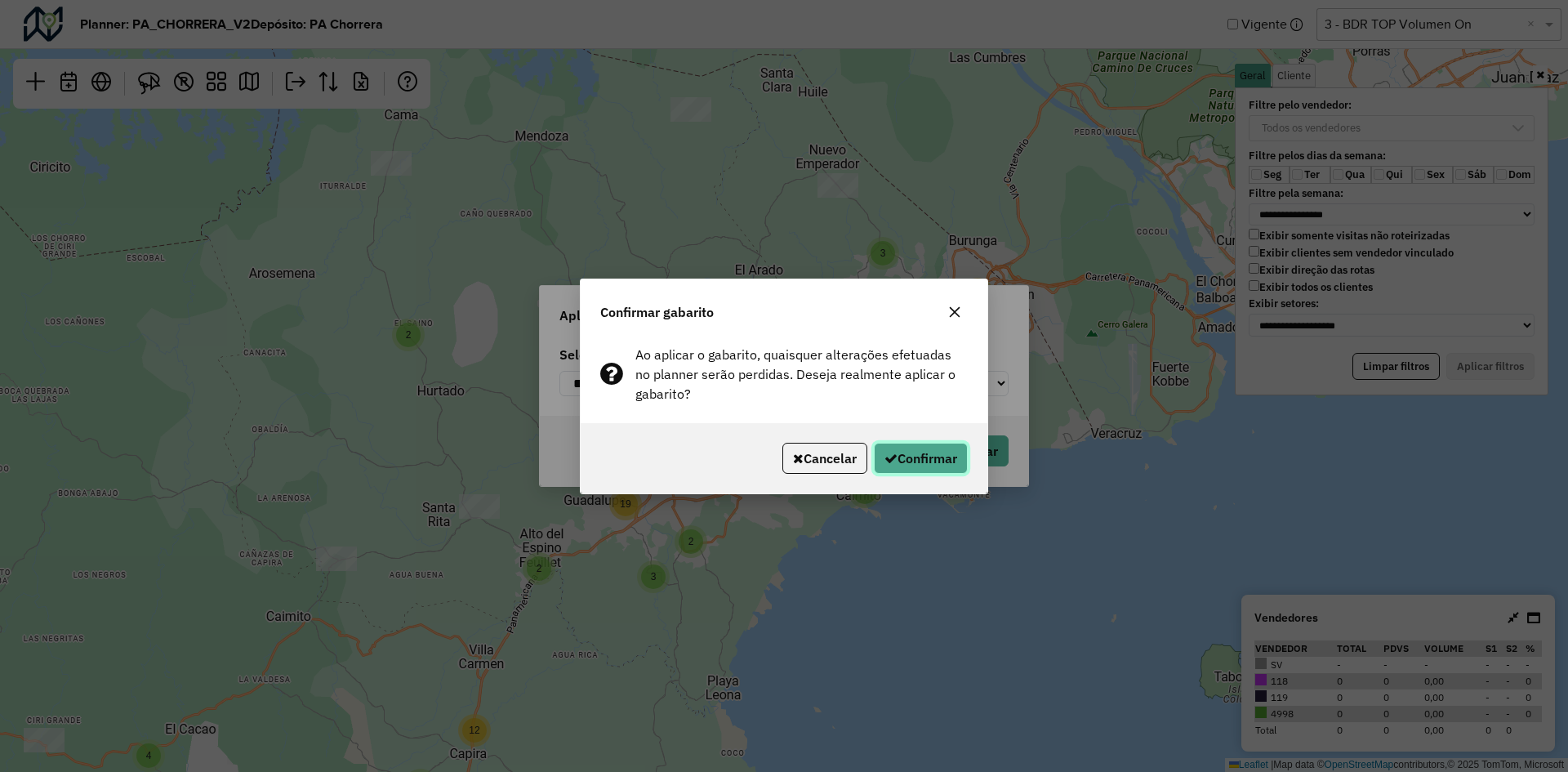 click on "Confirmar" 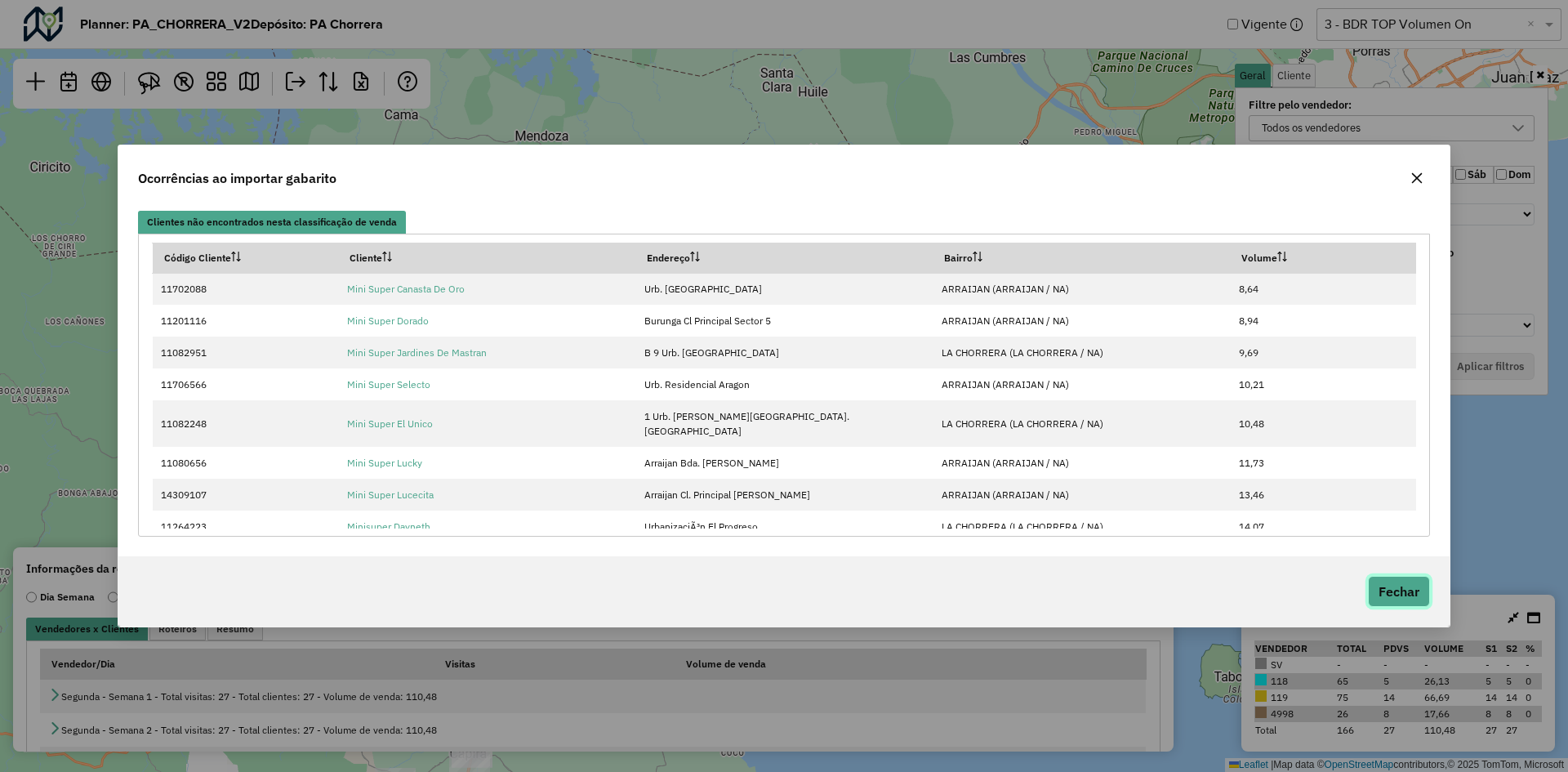 click on "Fechar" 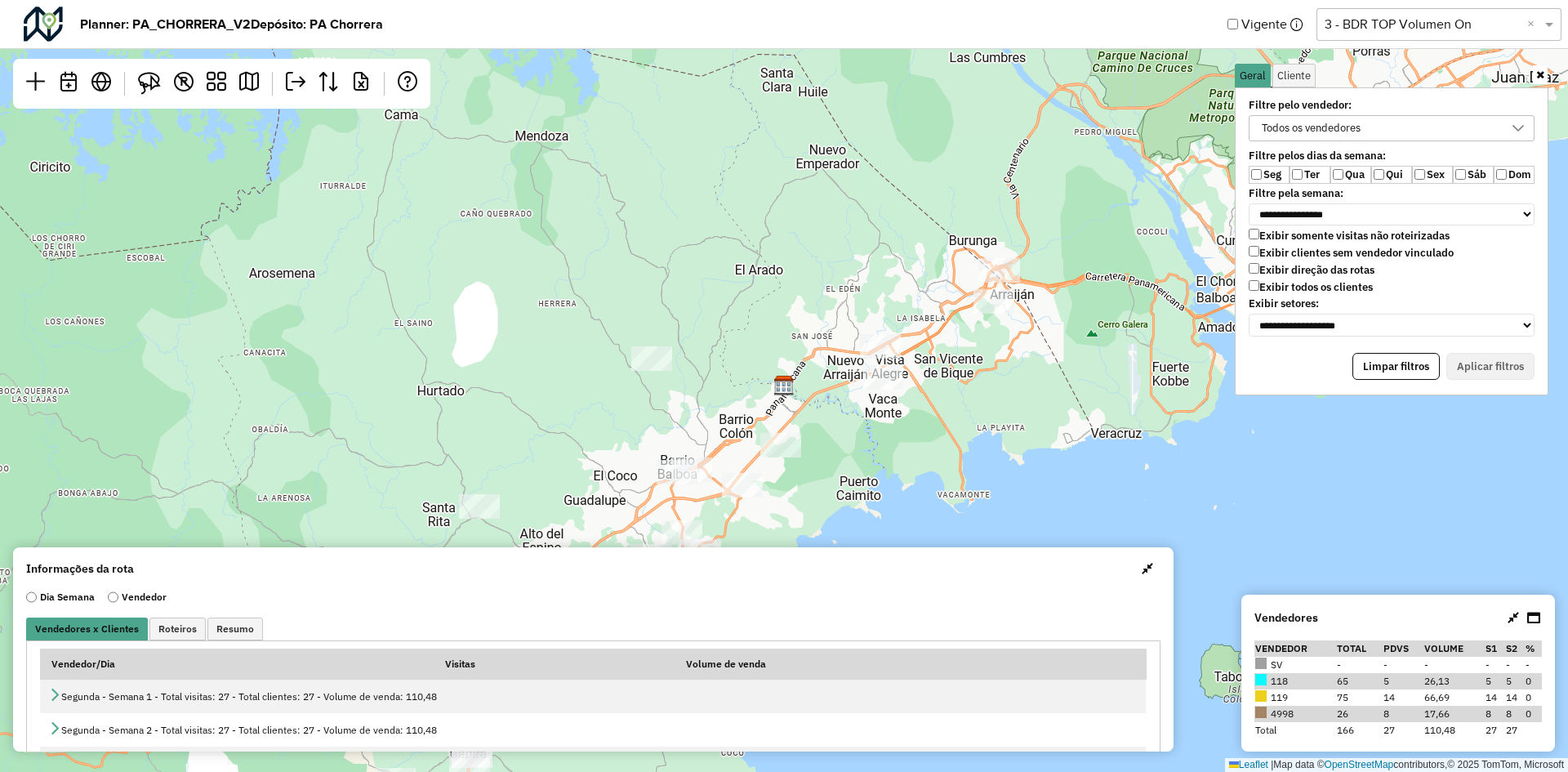 click on "Exibir todos os clientes" at bounding box center (1311, 287) 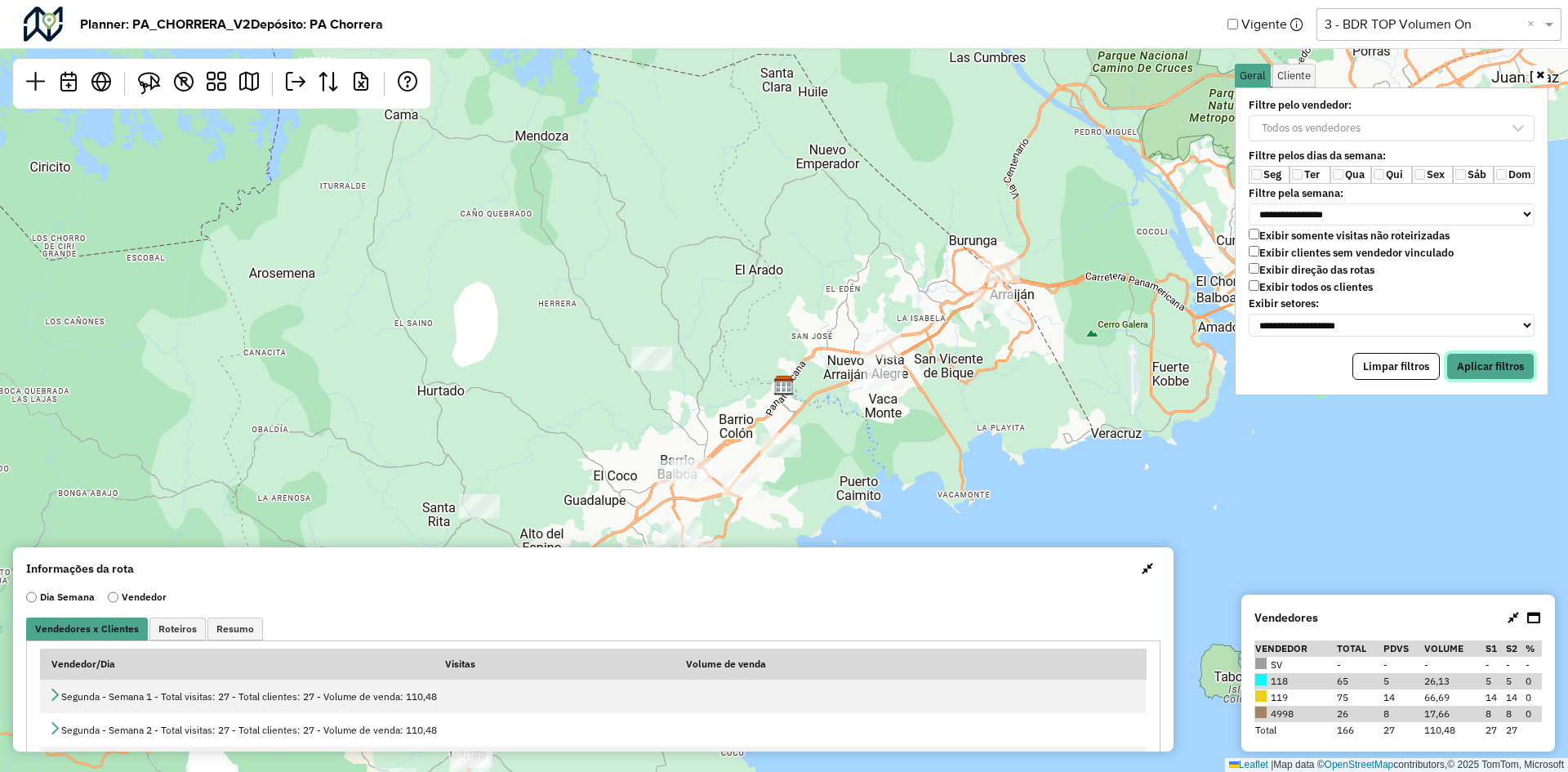 drag, startPoint x: 1481, startPoint y: 373, endPoint x: 1403, endPoint y: 398, distance: 81.90849 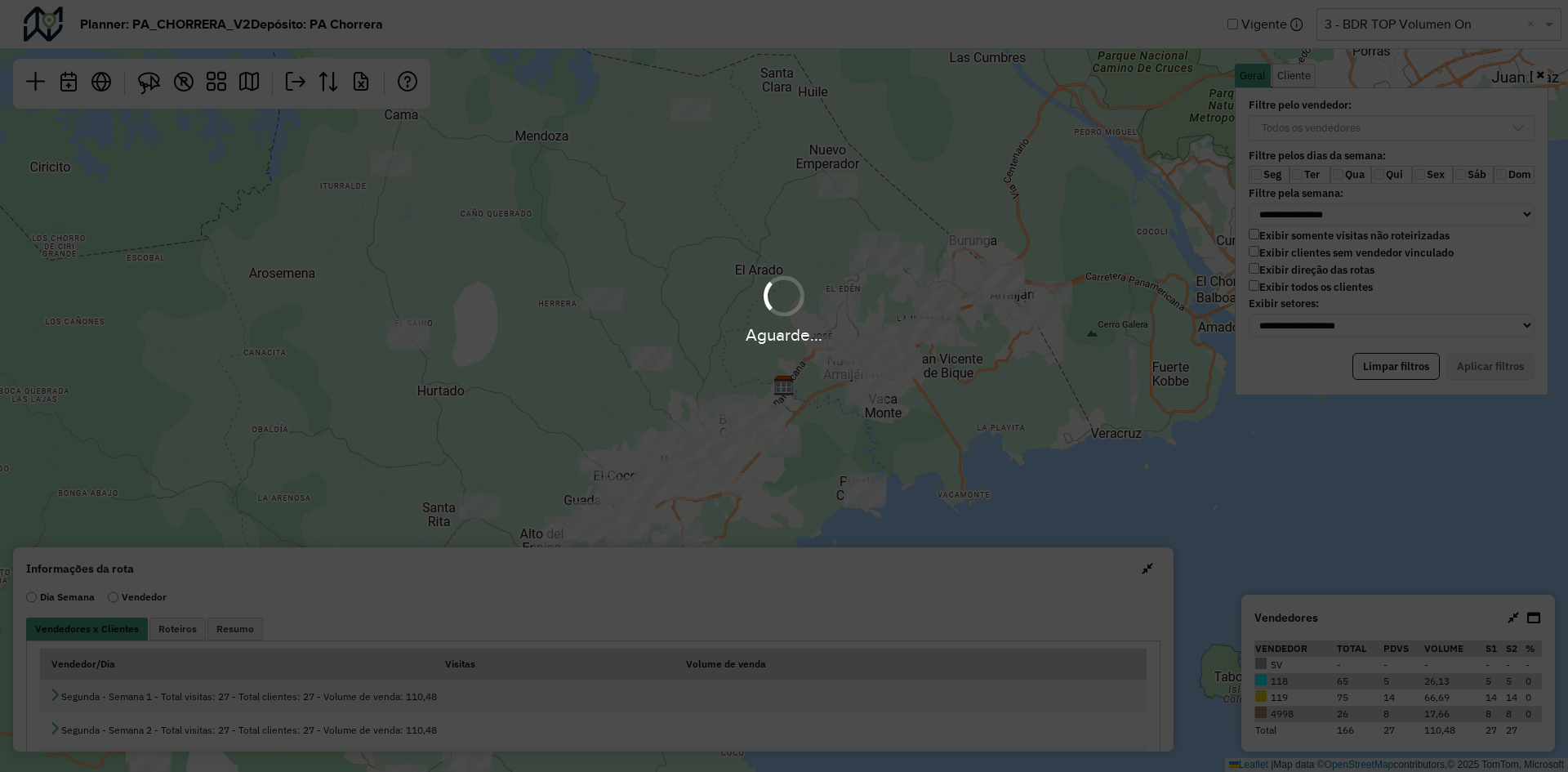 click on "Aguarde..." at bounding box center [784, 386] 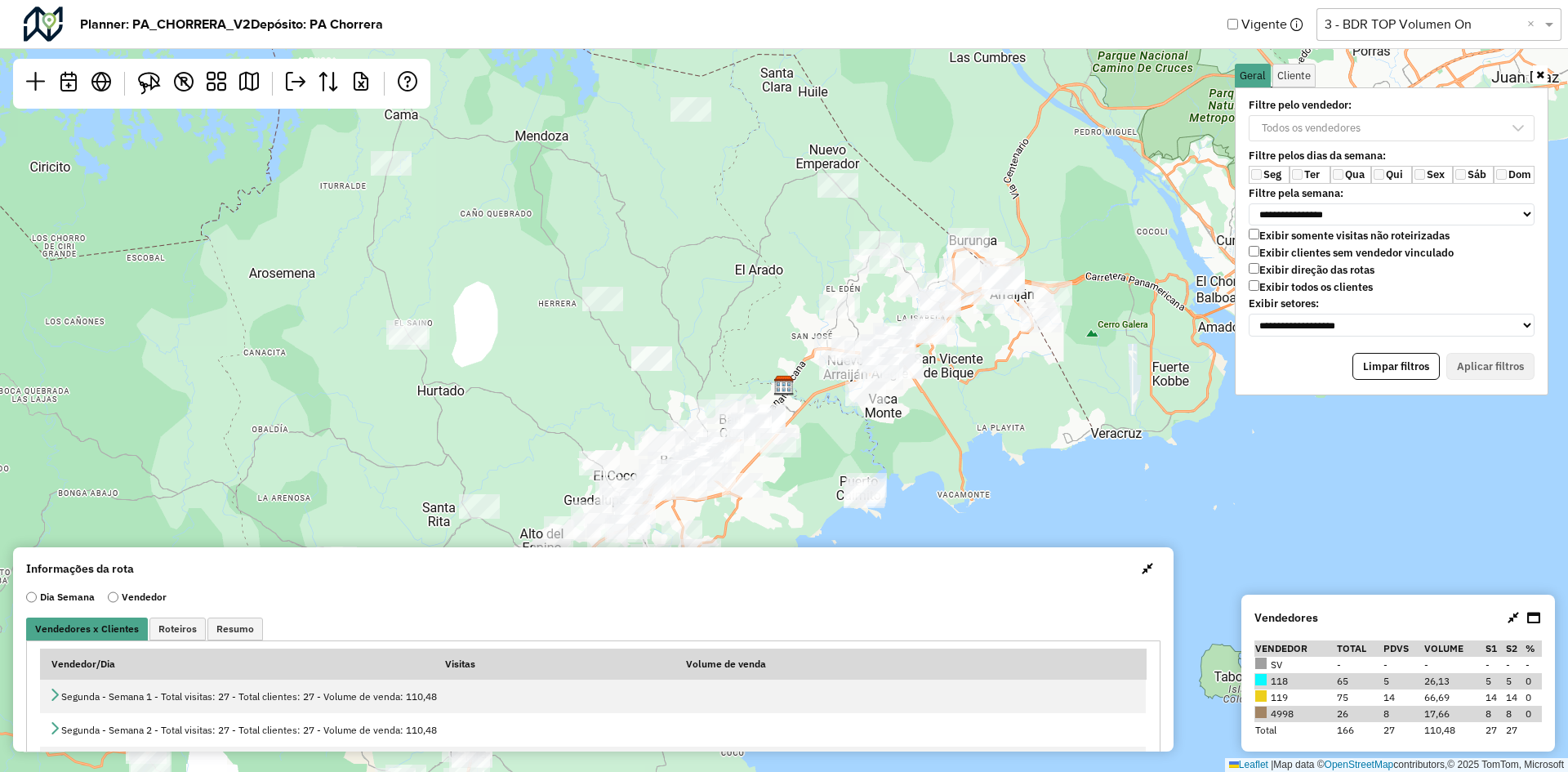 click at bounding box center (1147, 569) 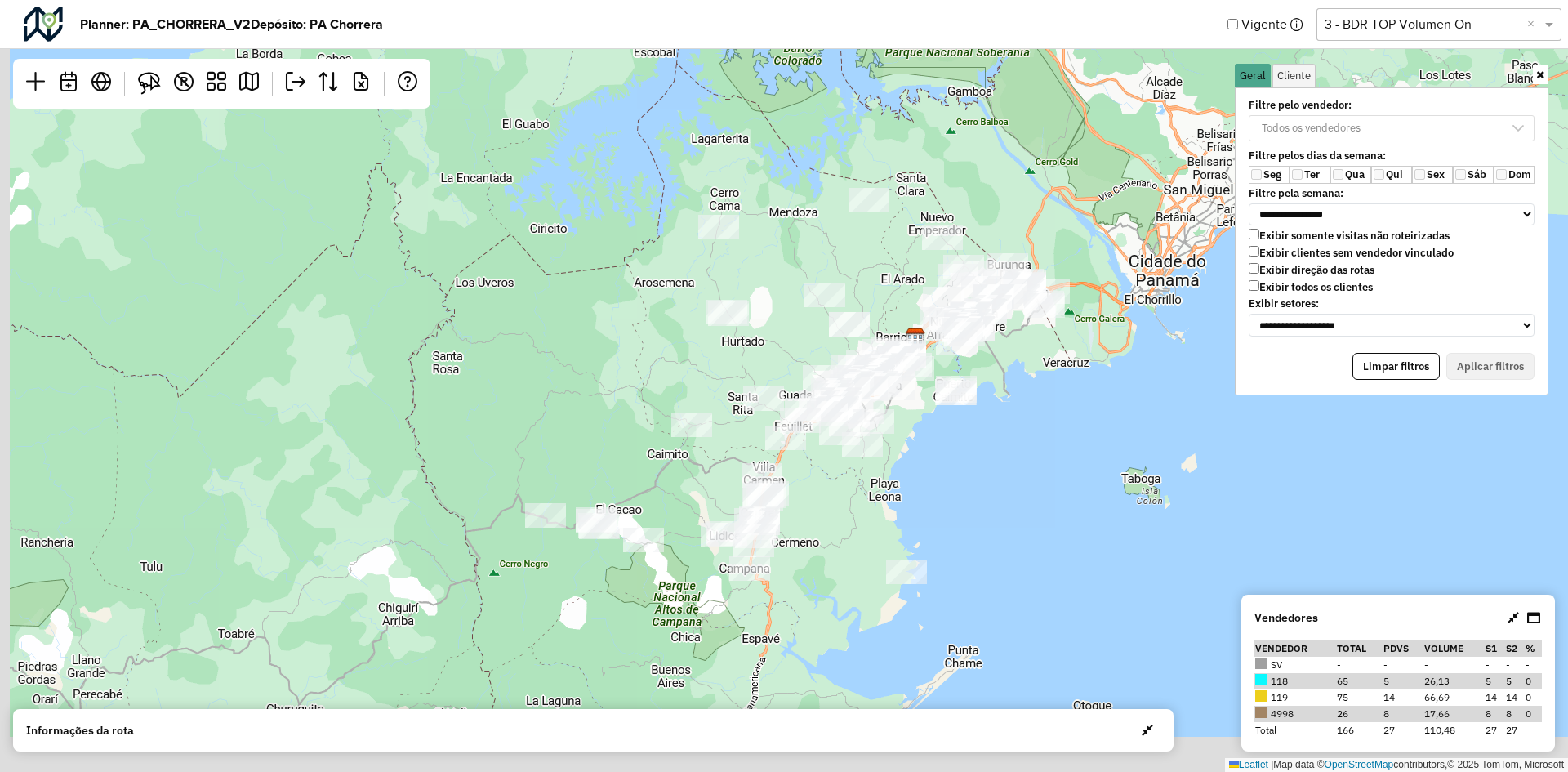 drag, startPoint x: 1023, startPoint y: 404, endPoint x: 1031, endPoint y: 385, distance: 21 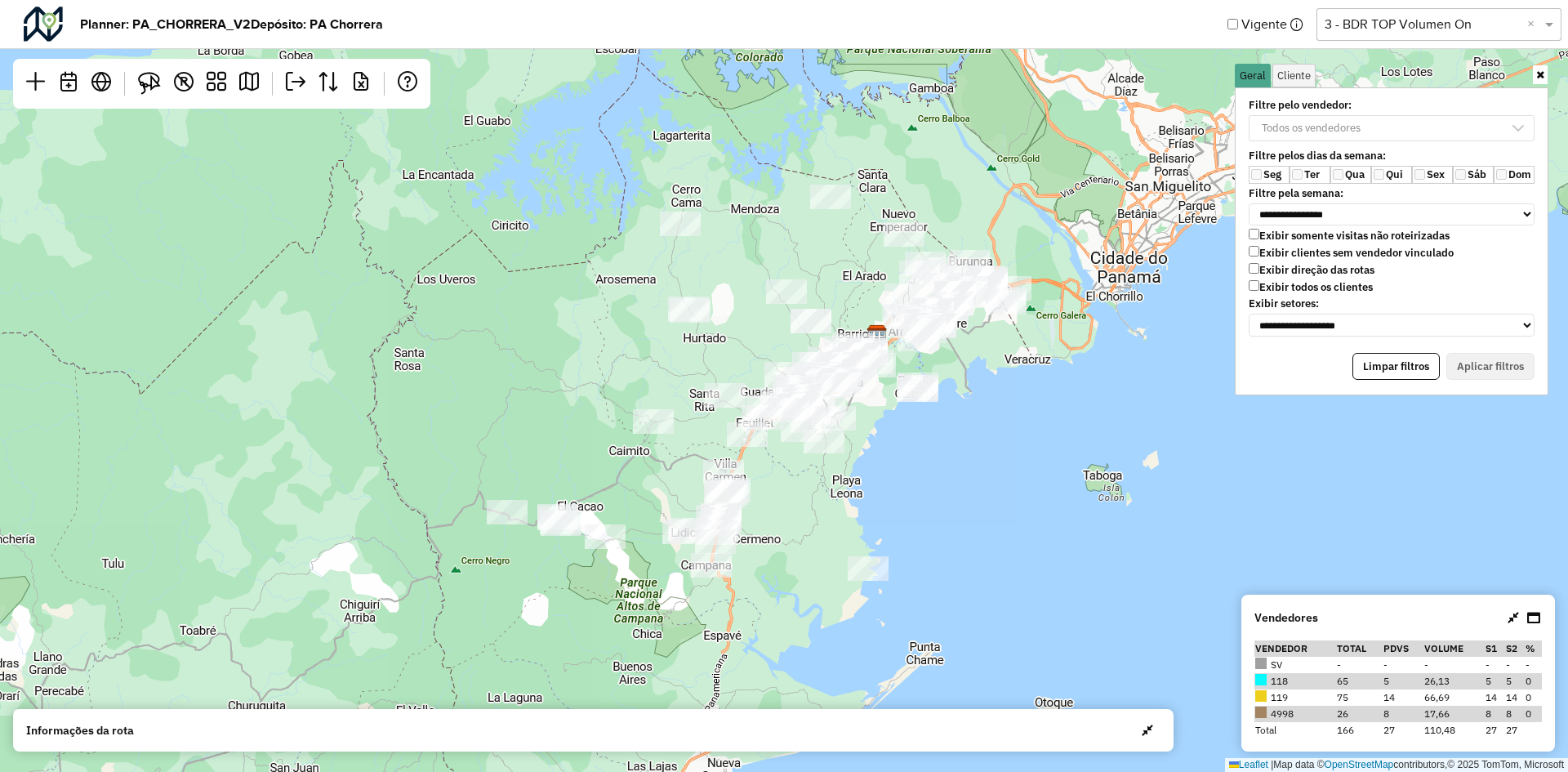 click on "Leaflet   |  Map data ©  OpenStreetMap  contributors,© 2025 TomTom, Microsoft" 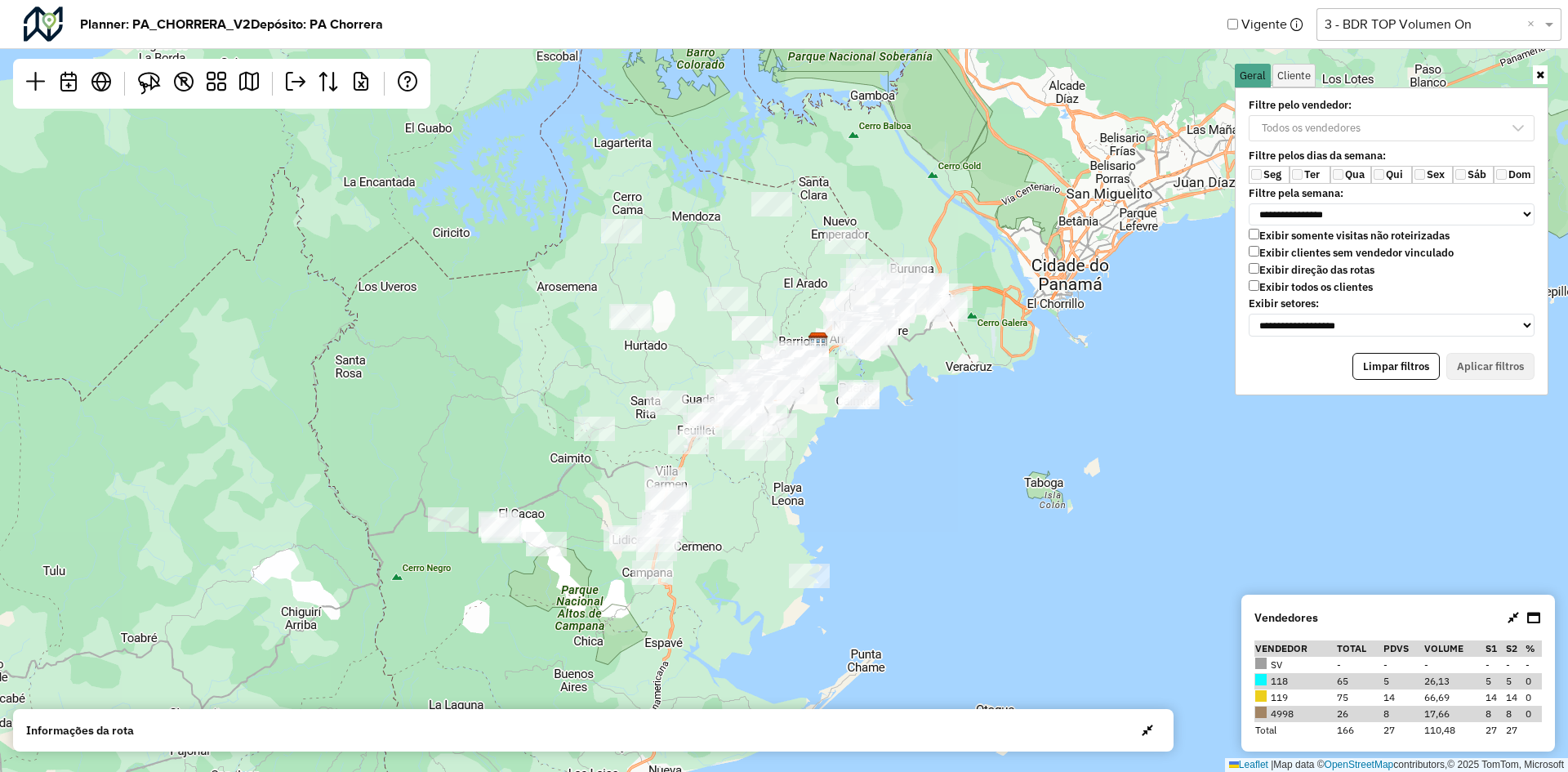 click 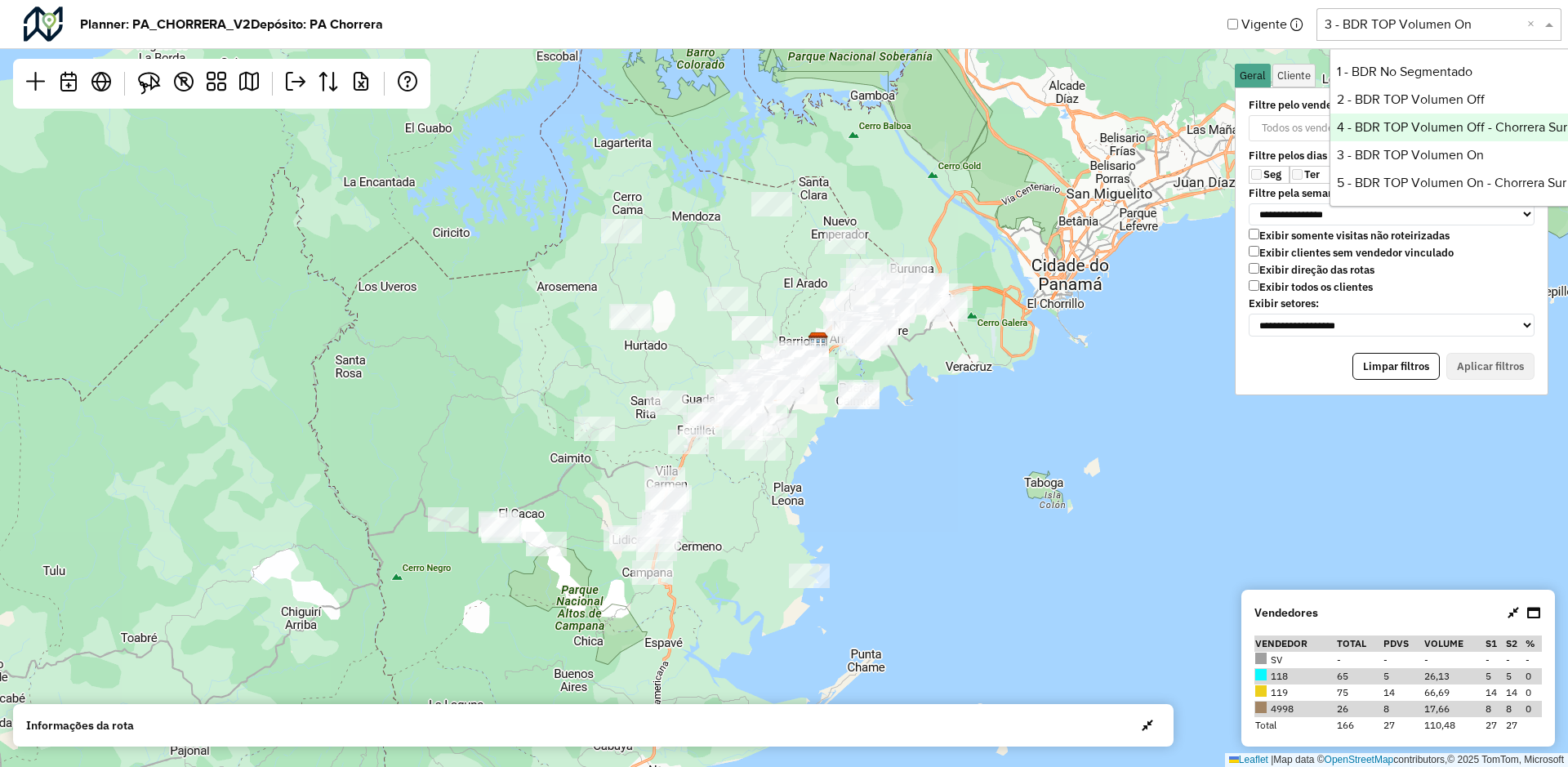 click on "Leaflet   |  Map data ©  OpenStreetMap  contributors,© 2025 TomTom, Microsoft" 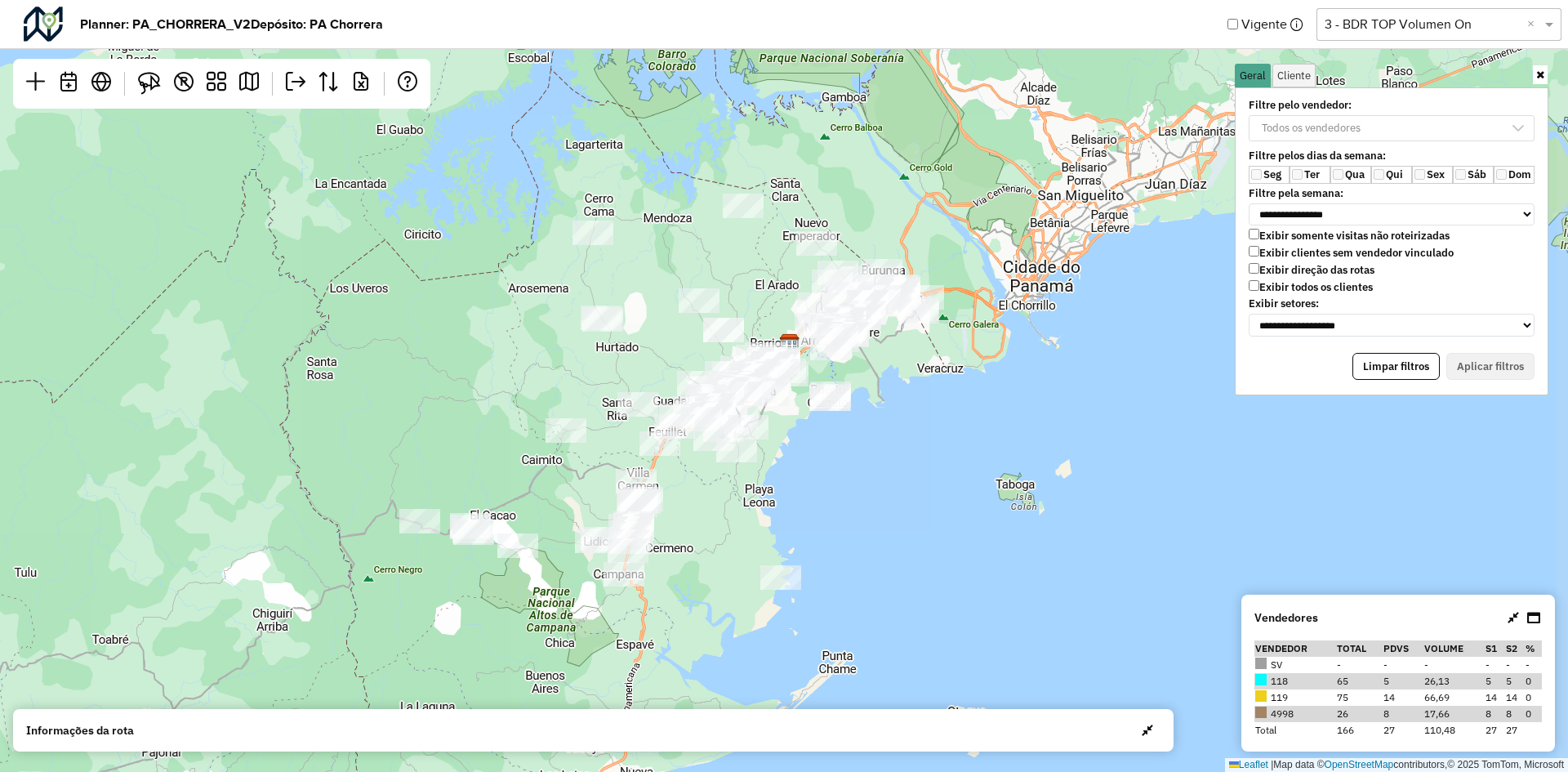 drag, startPoint x: 847, startPoint y: 506, endPoint x: 999, endPoint y: 550, distance: 158.24032 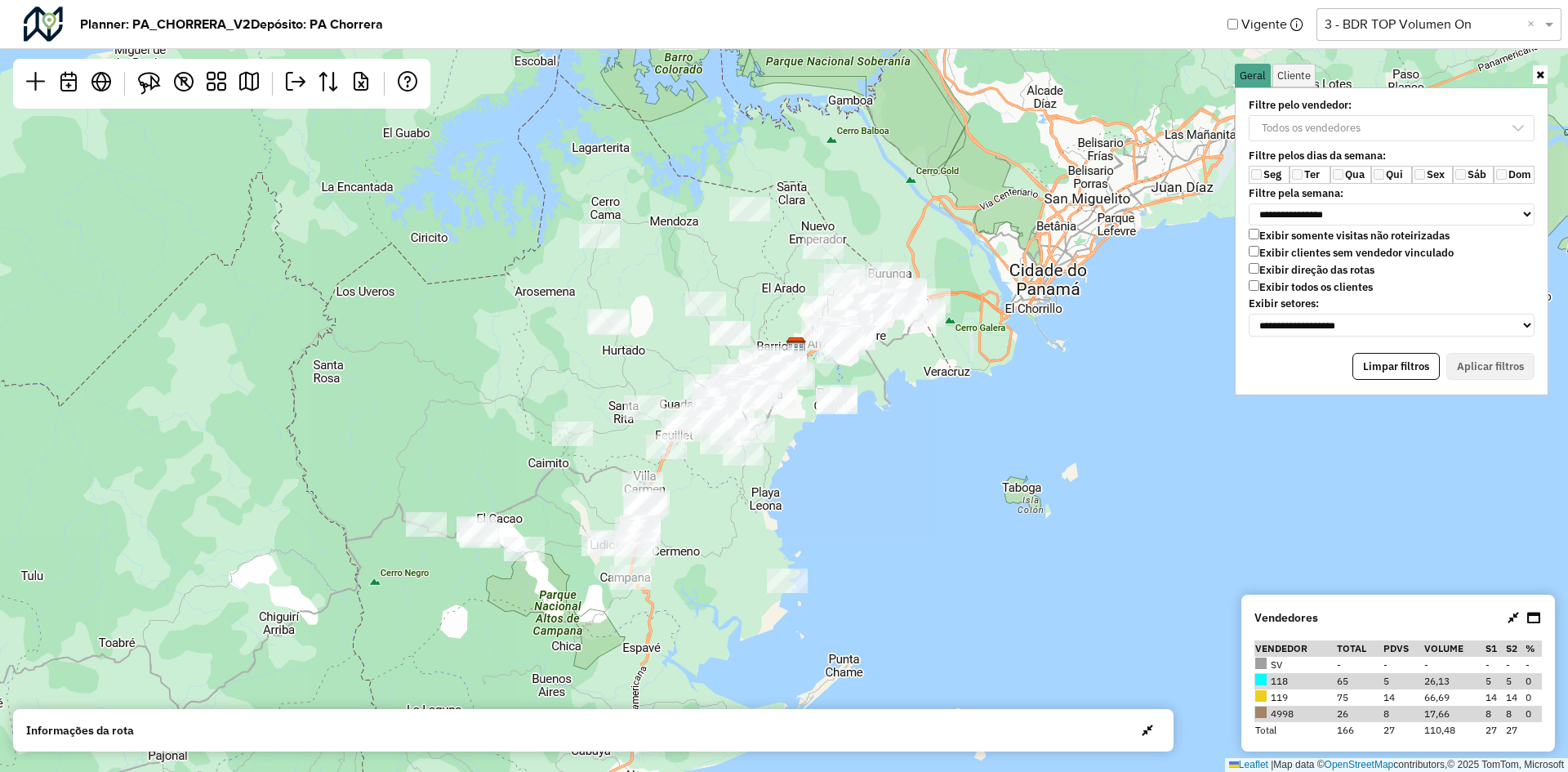 drag, startPoint x: 998, startPoint y: 305, endPoint x: 989, endPoint y: 307, distance: 9.219544 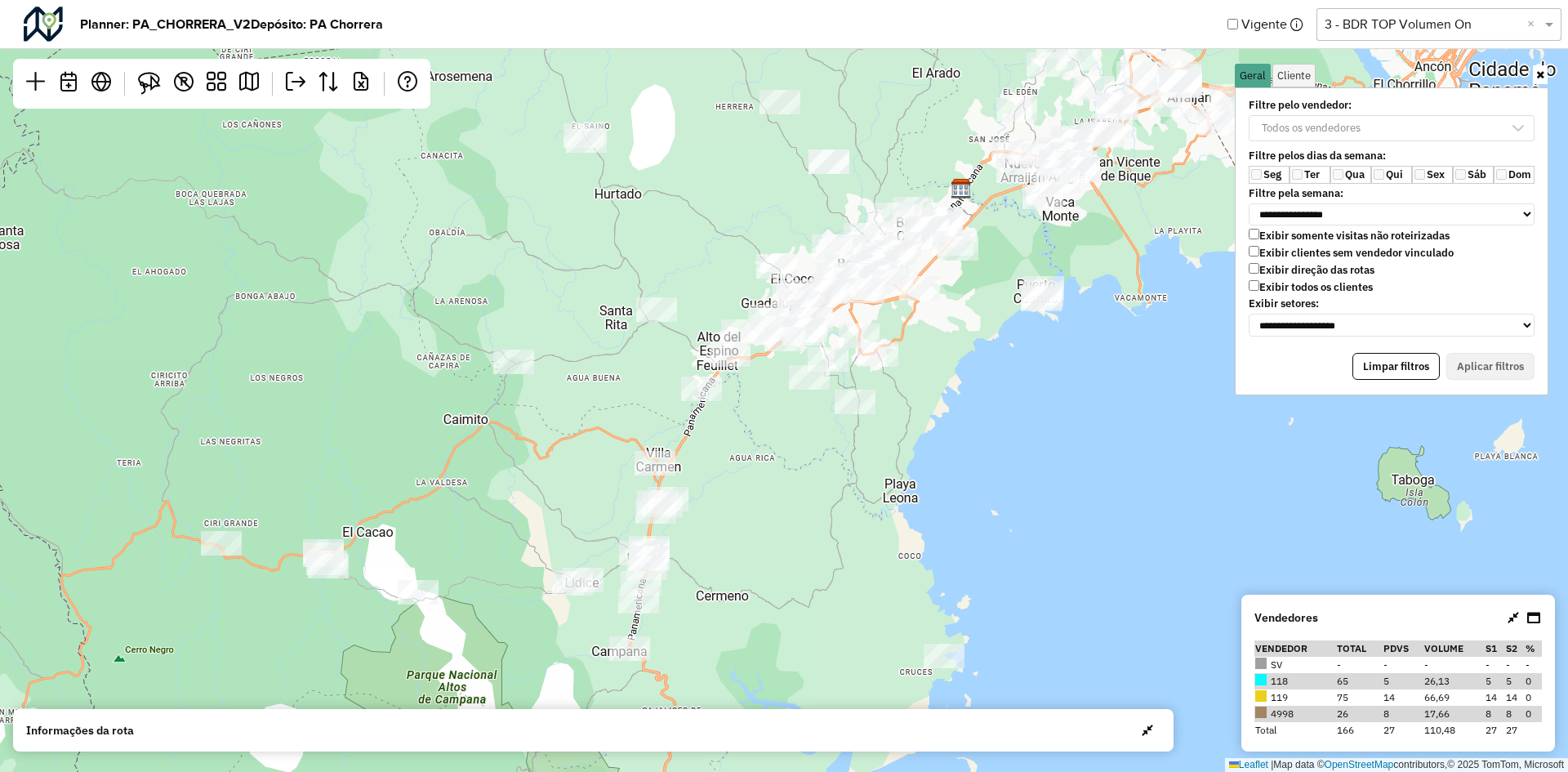 click on "Leaflet   |  Map data ©  OpenStreetMap  contributors,© 2025 TomTom, Microsoft" 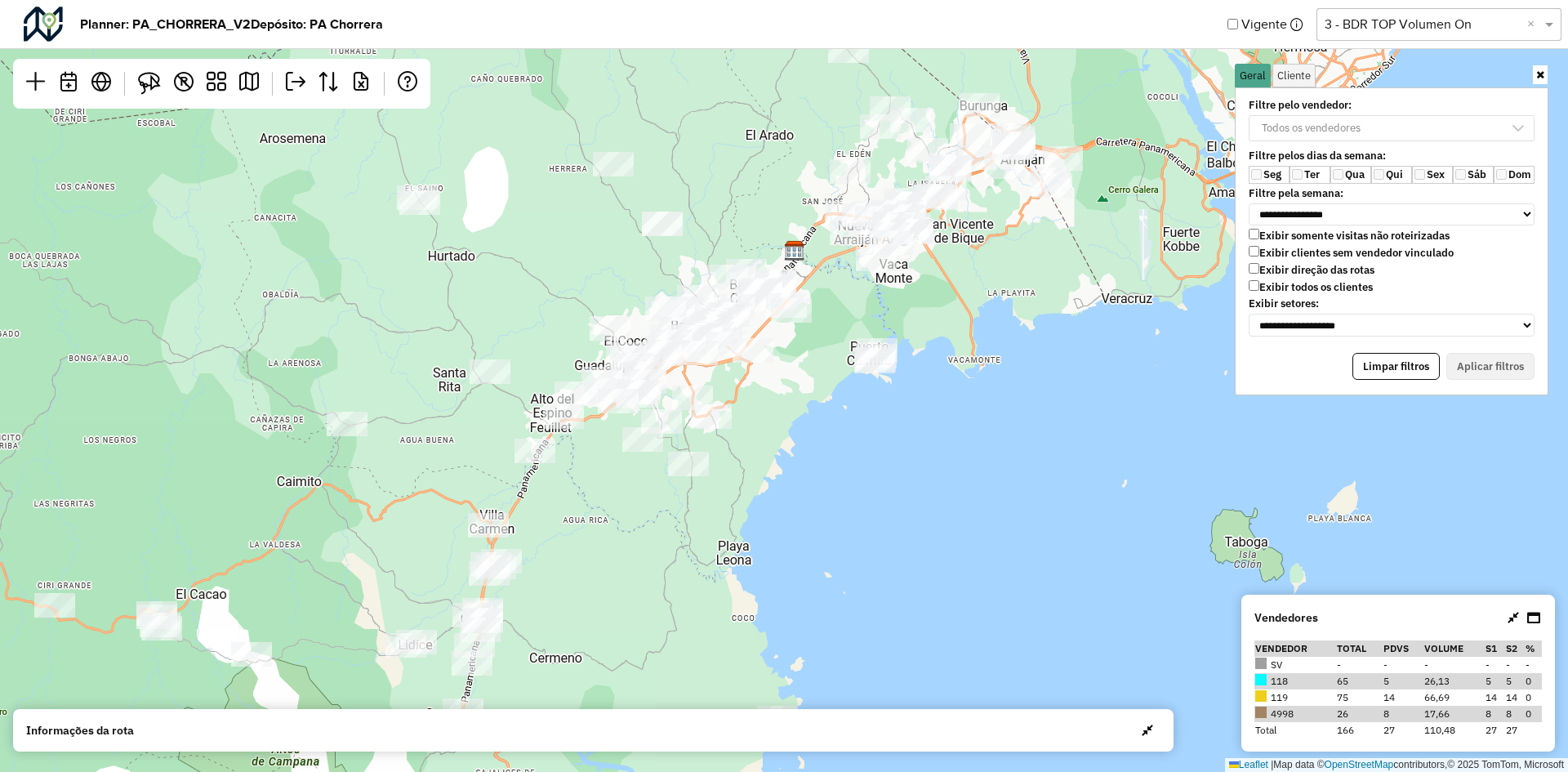 drag, startPoint x: 740, startPoint y: 246, endPoint x: 552, endPoint y: 418, distance: 254.80973 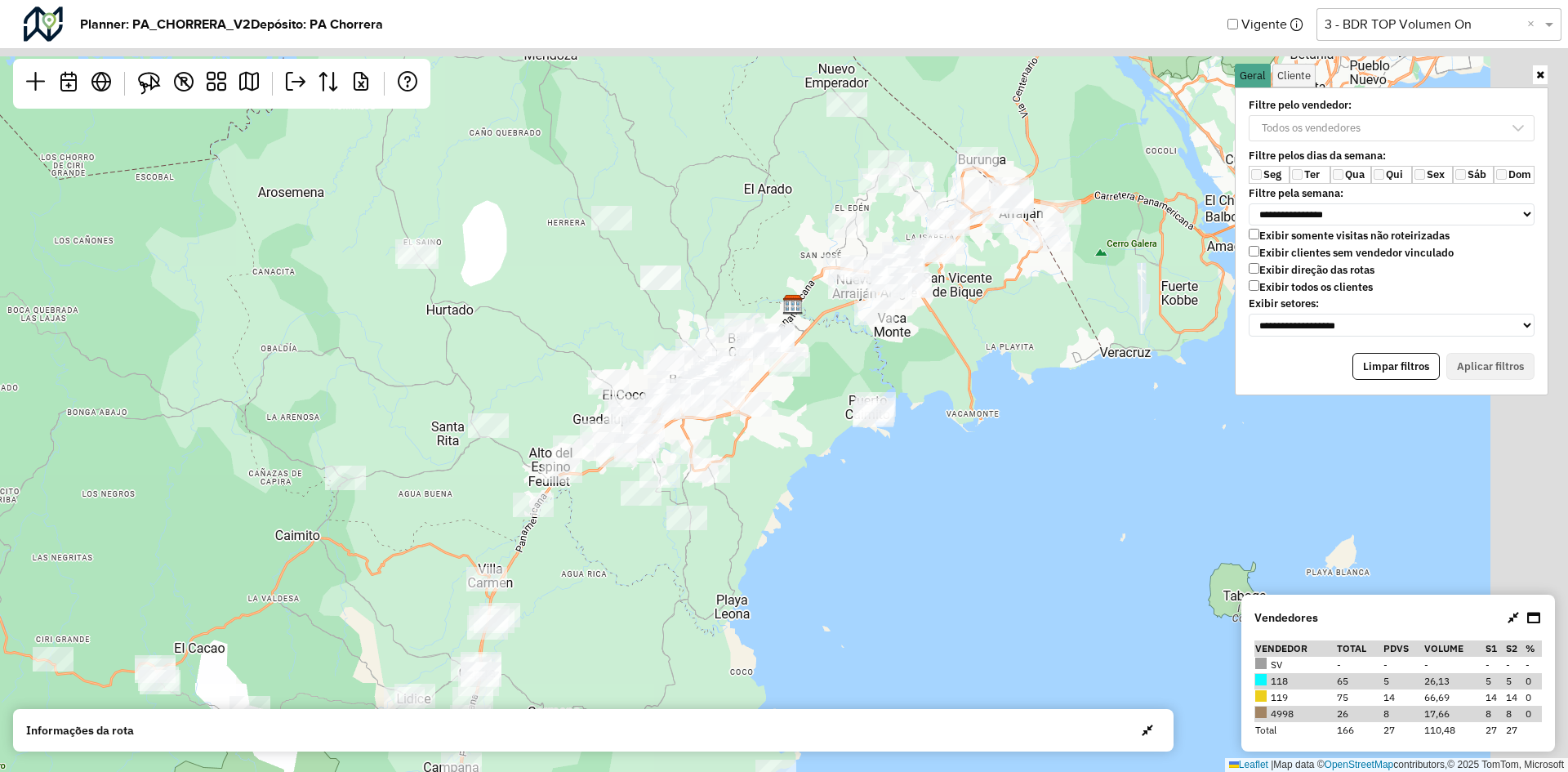 drag, startPoint x: 719, startPoint y: 492, endPoint x: 621, endPoint y: 620, distance: 161.2079 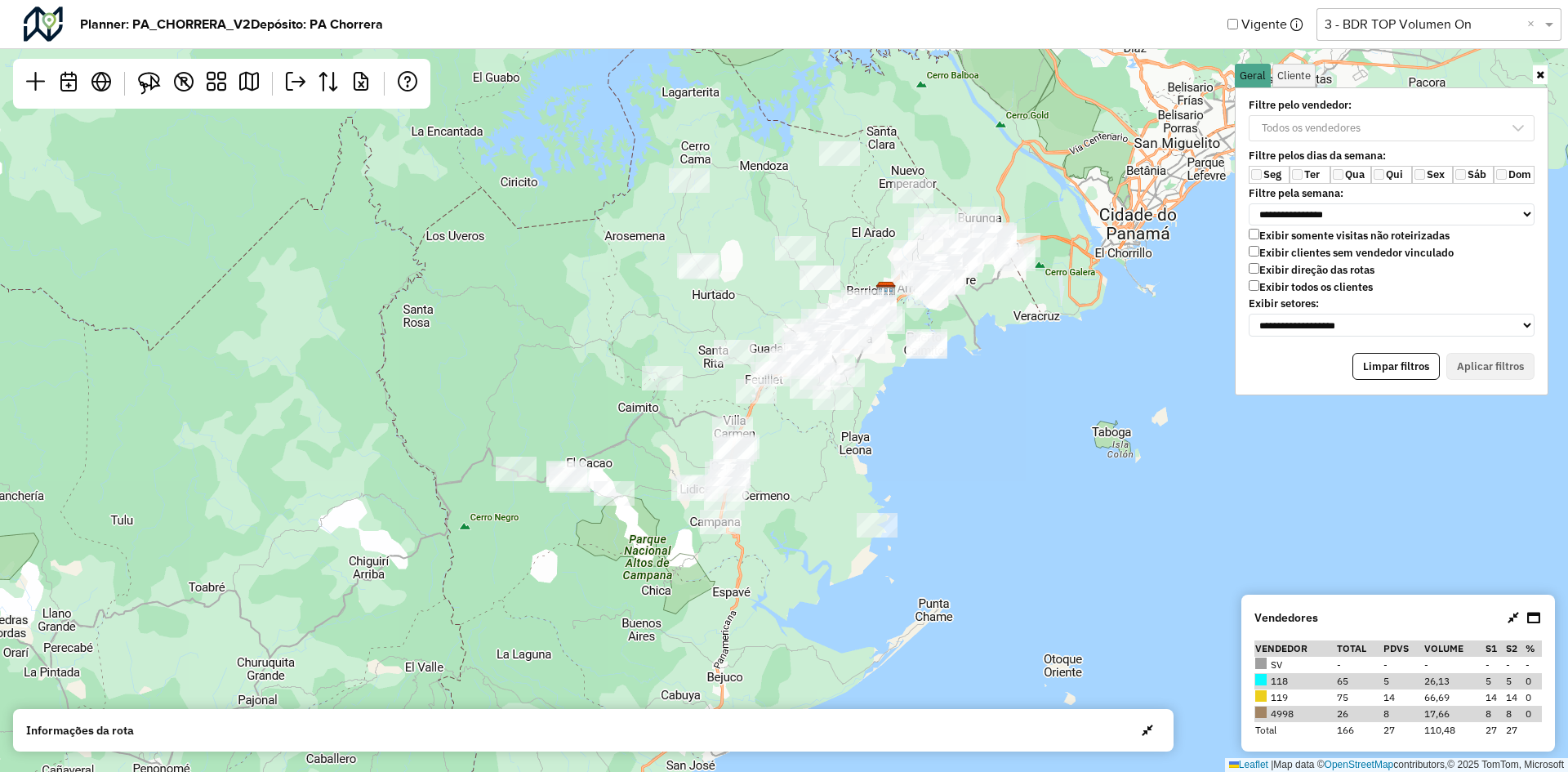 drag, startPoint x: 1012, startPoint y: 333, endPoint x: 1021, endPoint y: 296, distance: 38.078866 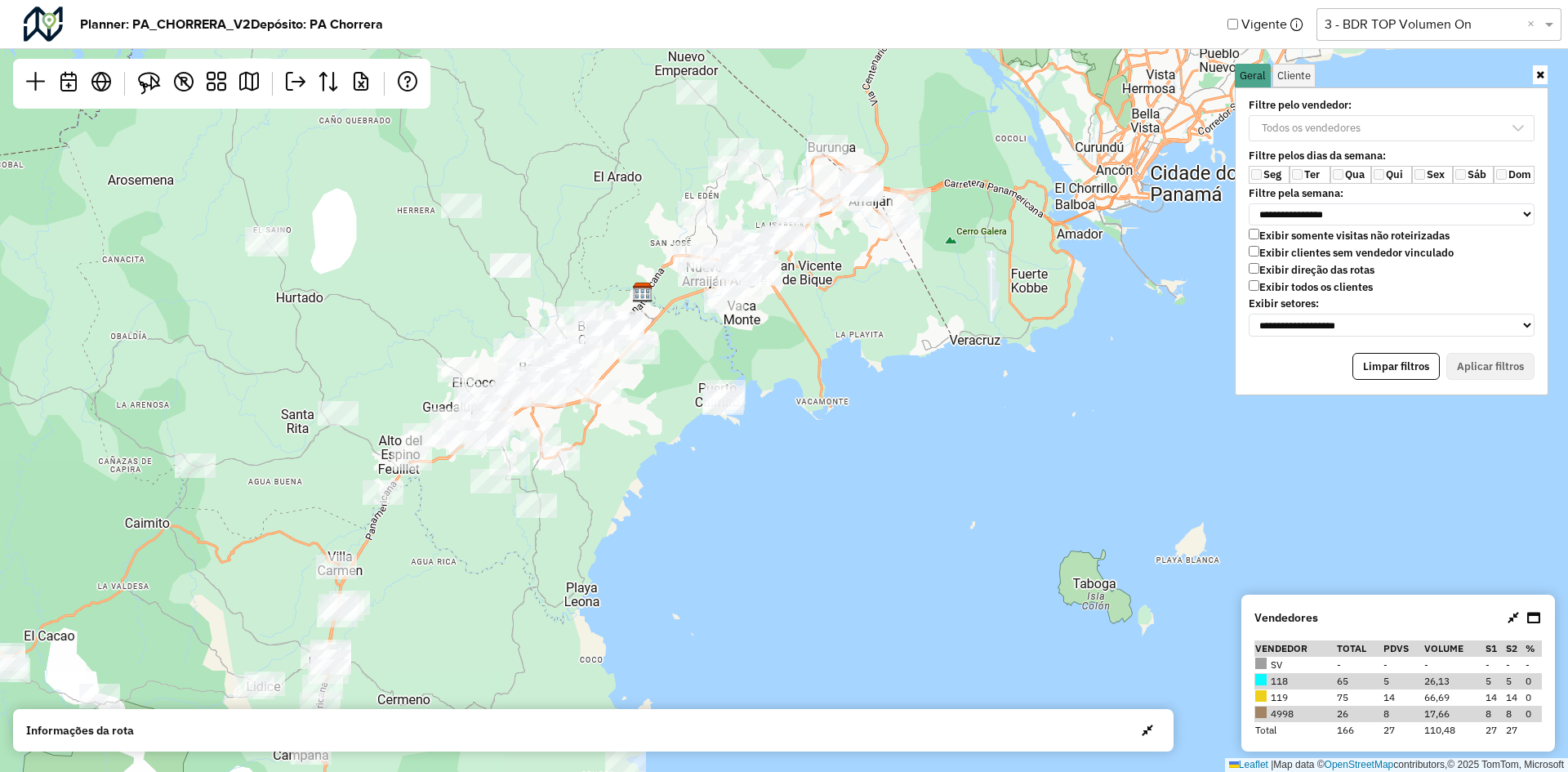 drag, startPoint x: 823, startPoint y: 392, endPoint x: 768, endPoint y: 614, distance: 228.71161 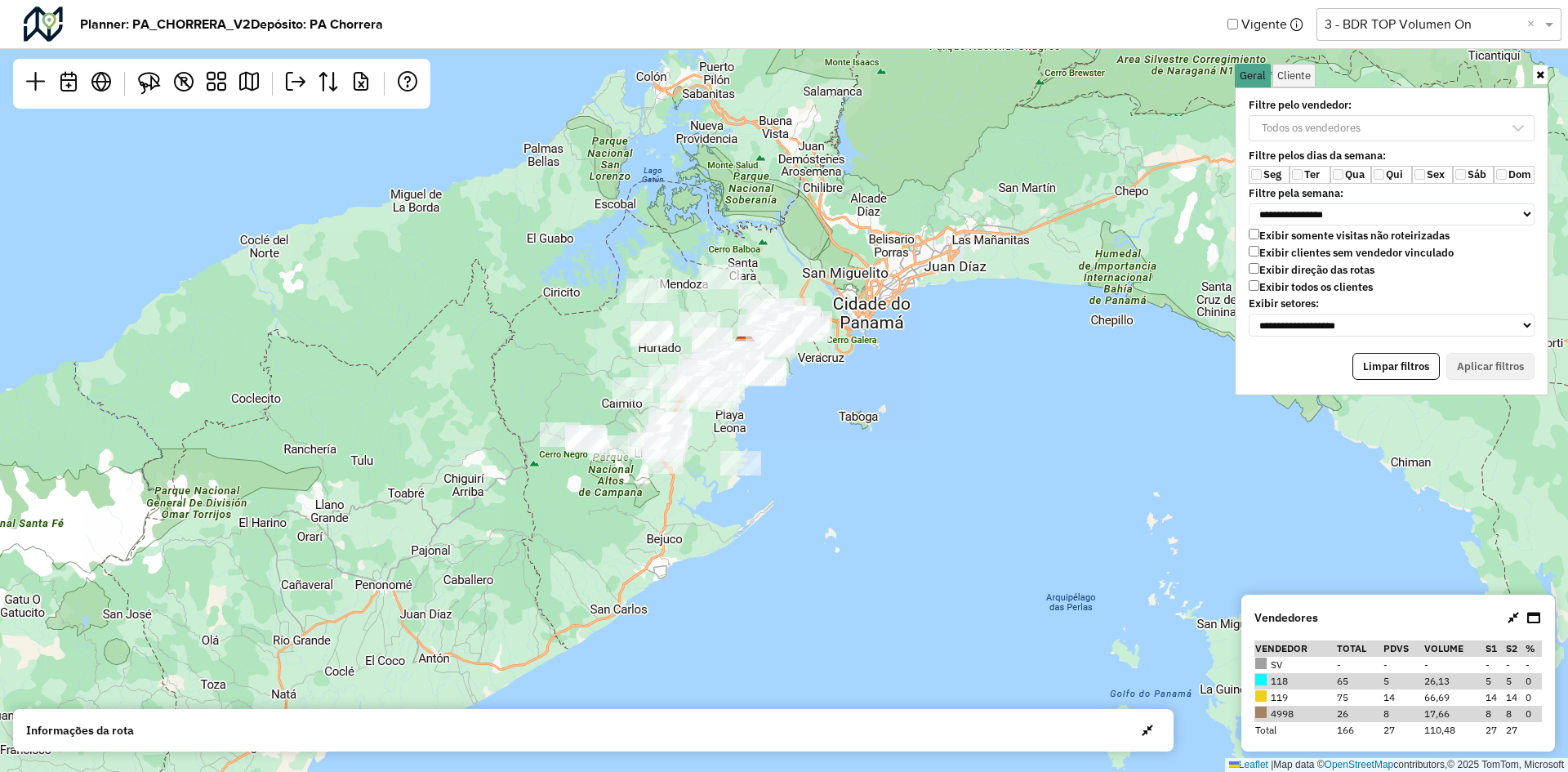 drag, startPoint x: 840, startPoint y: 328, endPoint x: 874, endPoint y: 291, distance: 50.2494 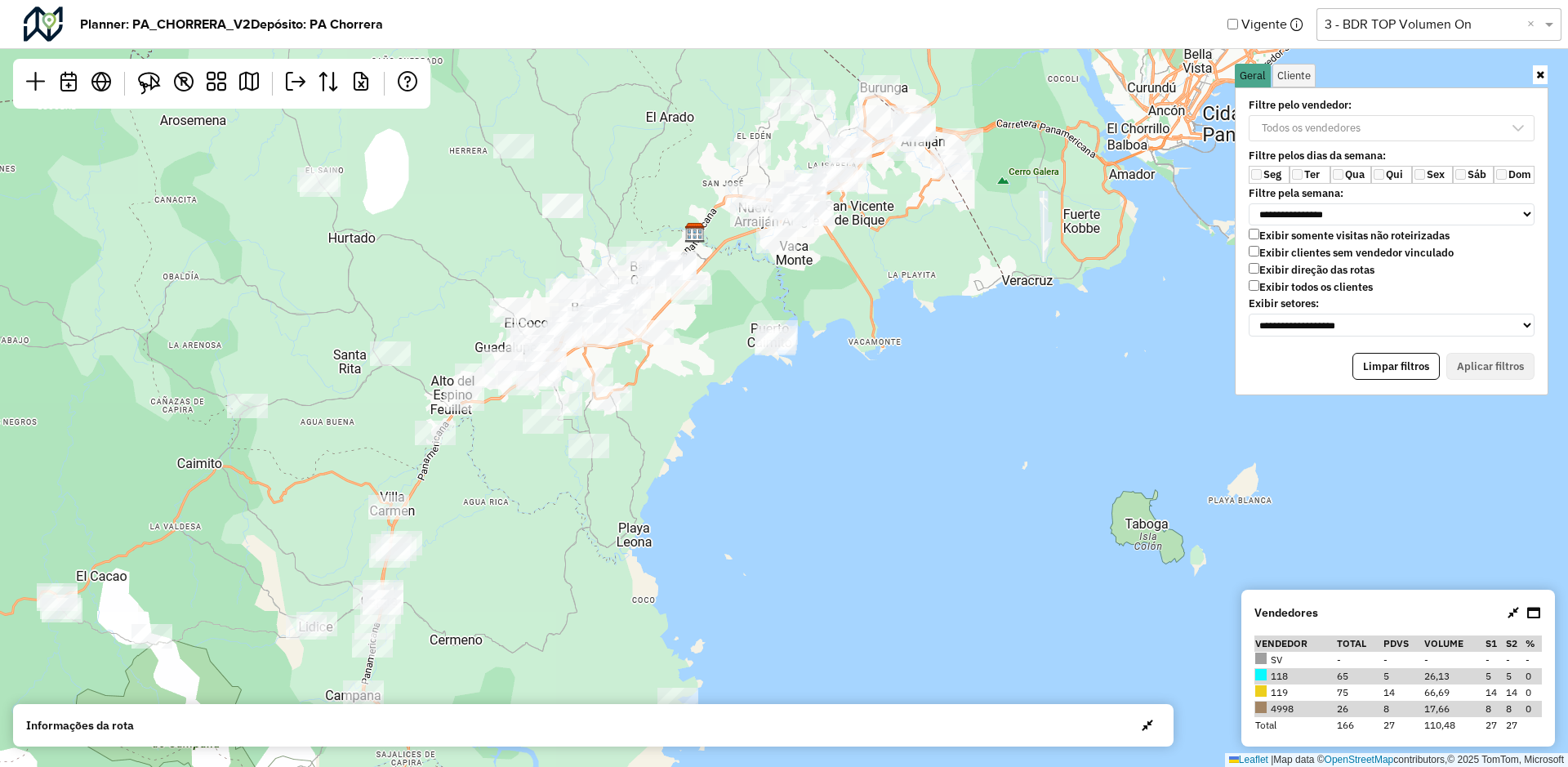click 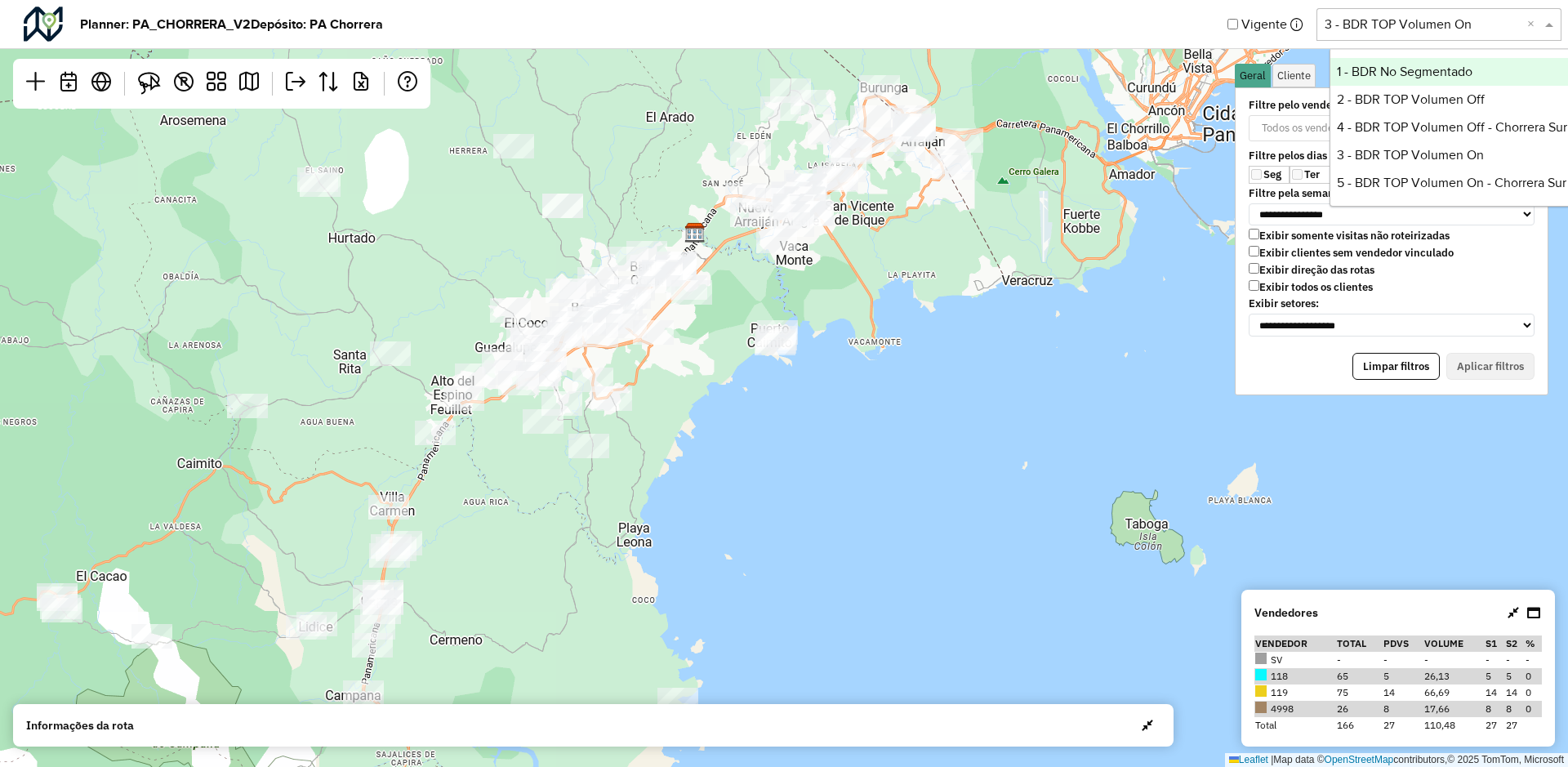 click on "1 - BDR No Segmentado" at bounding box center [1452, 72] 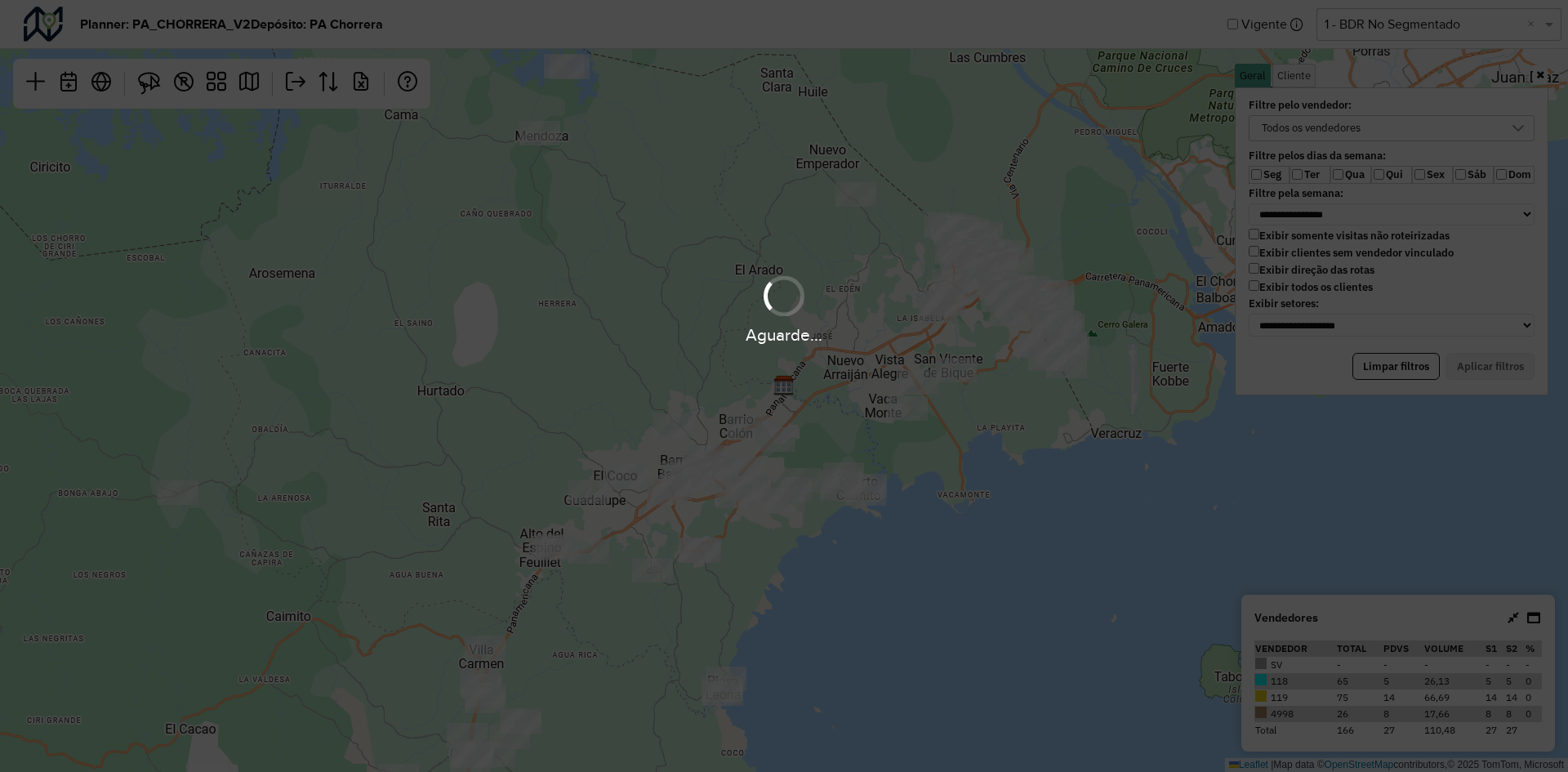 click on "Aguarde..." at bounding box center [784, 308] 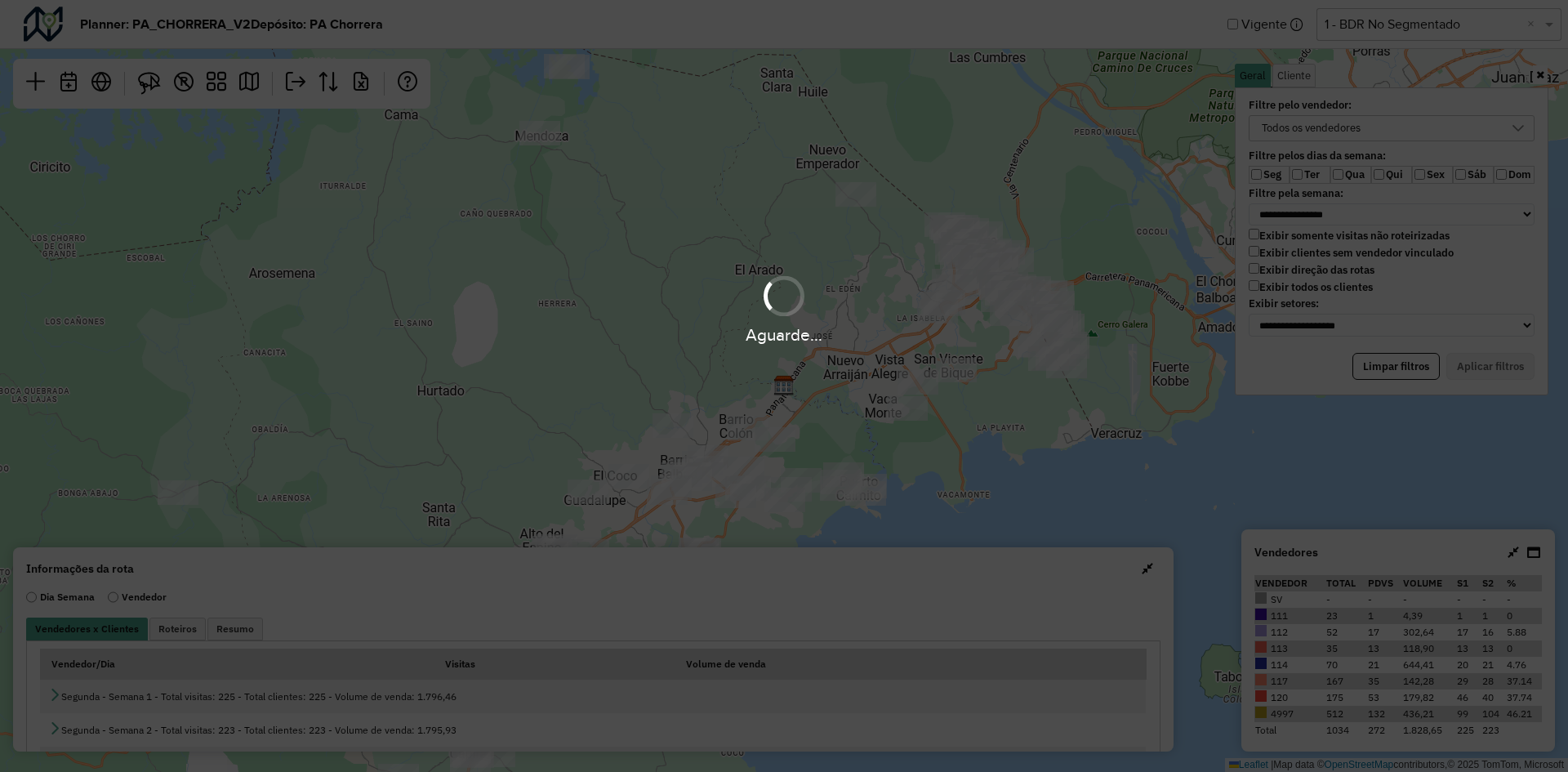 click on "Aguarde..." at bounding box center (784, 308) 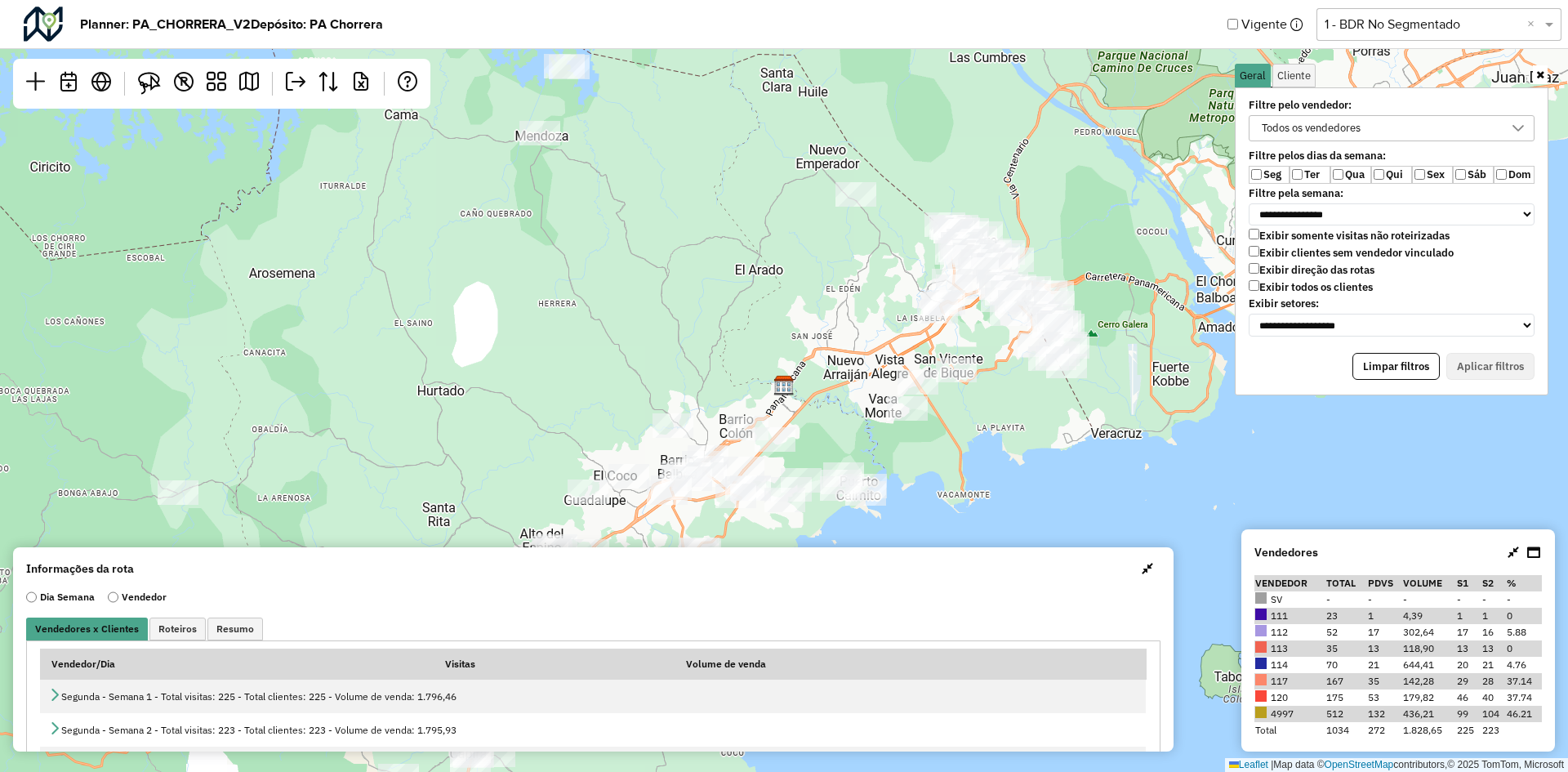 click on "Exibir todos os clientes" at bounding box center [1311, 287] 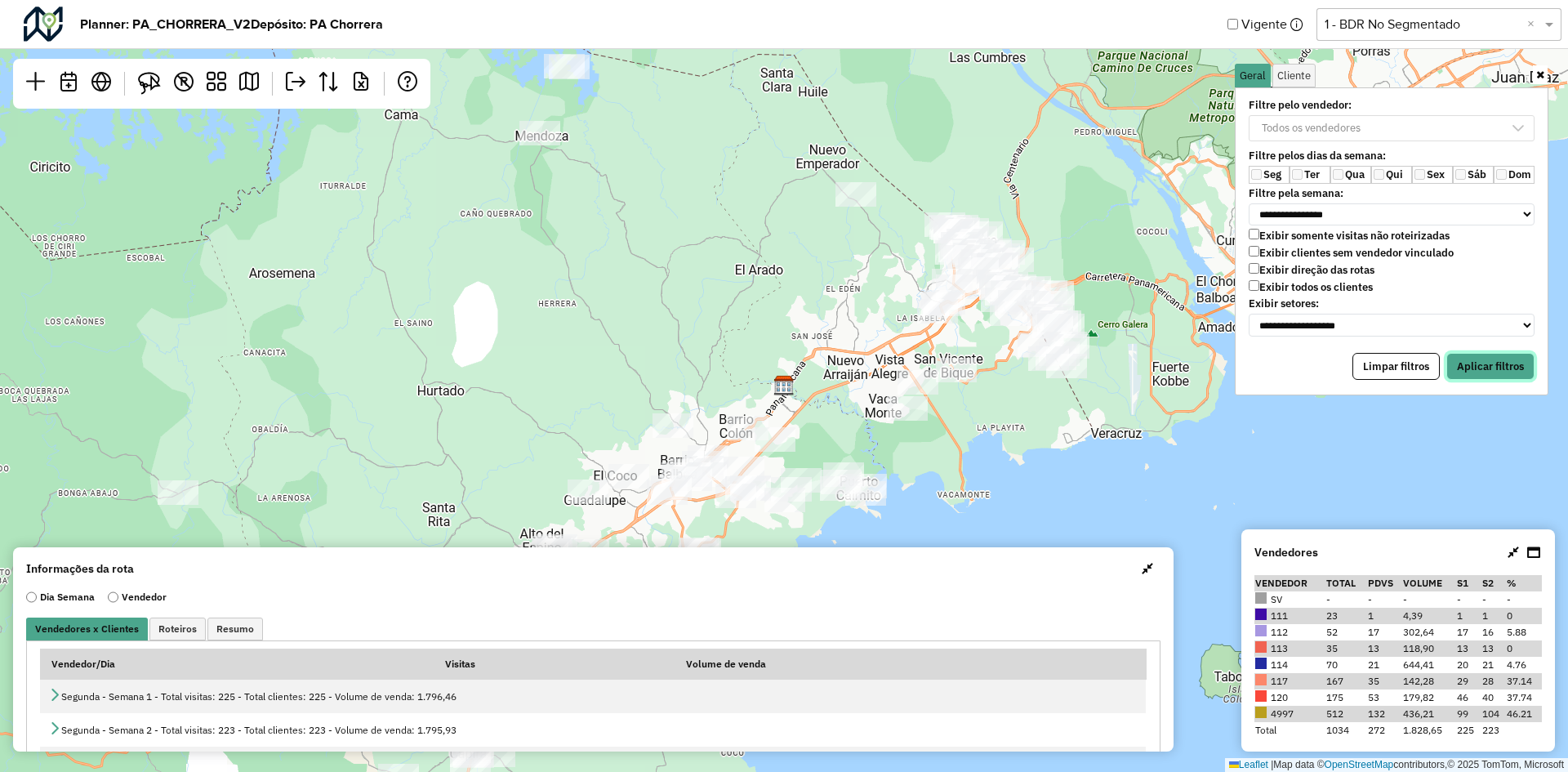 click on "Aplicar filtros" at bounding box center (1490, 367) 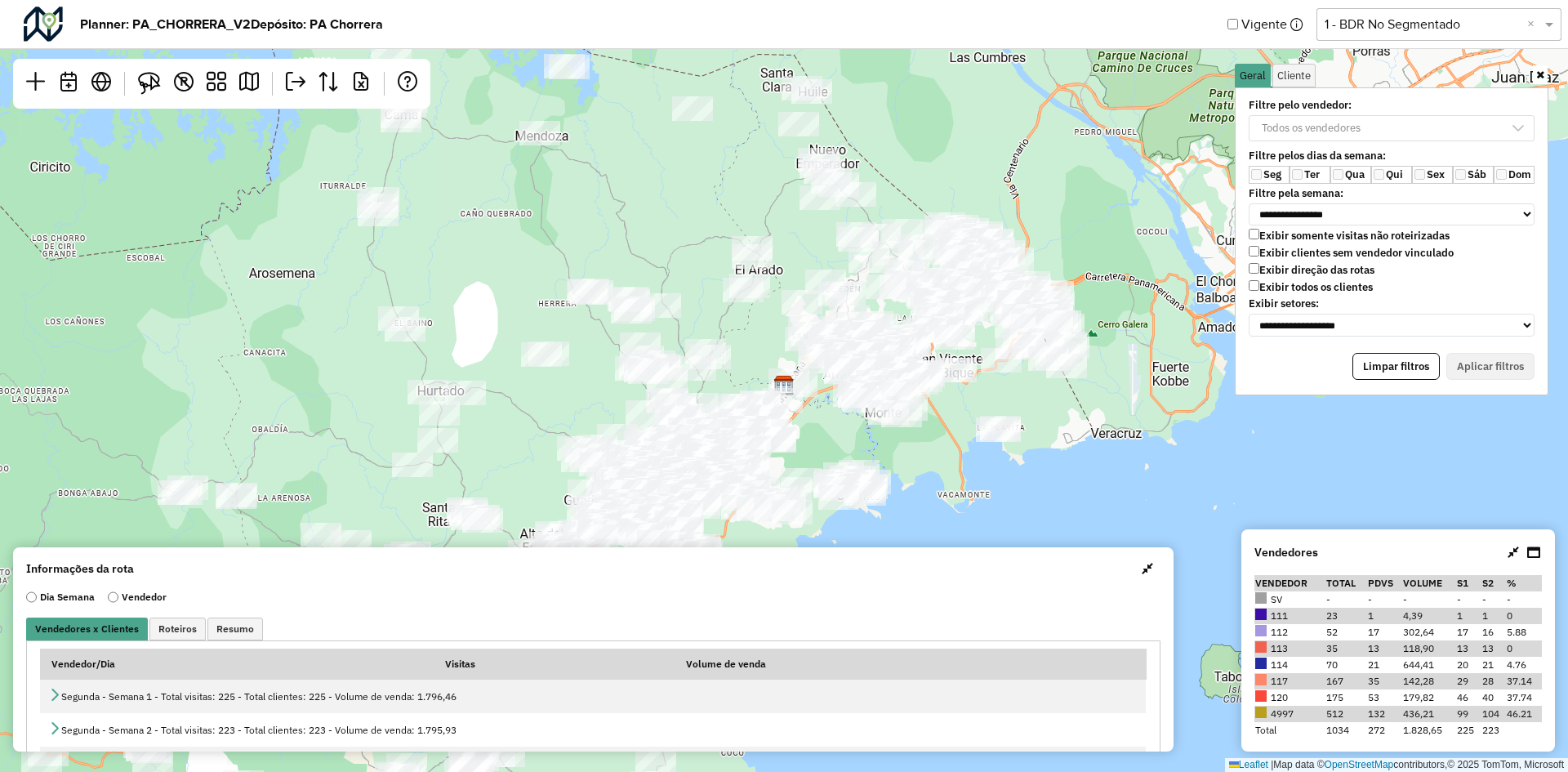click on "**********" at bounding box center [784, 386] 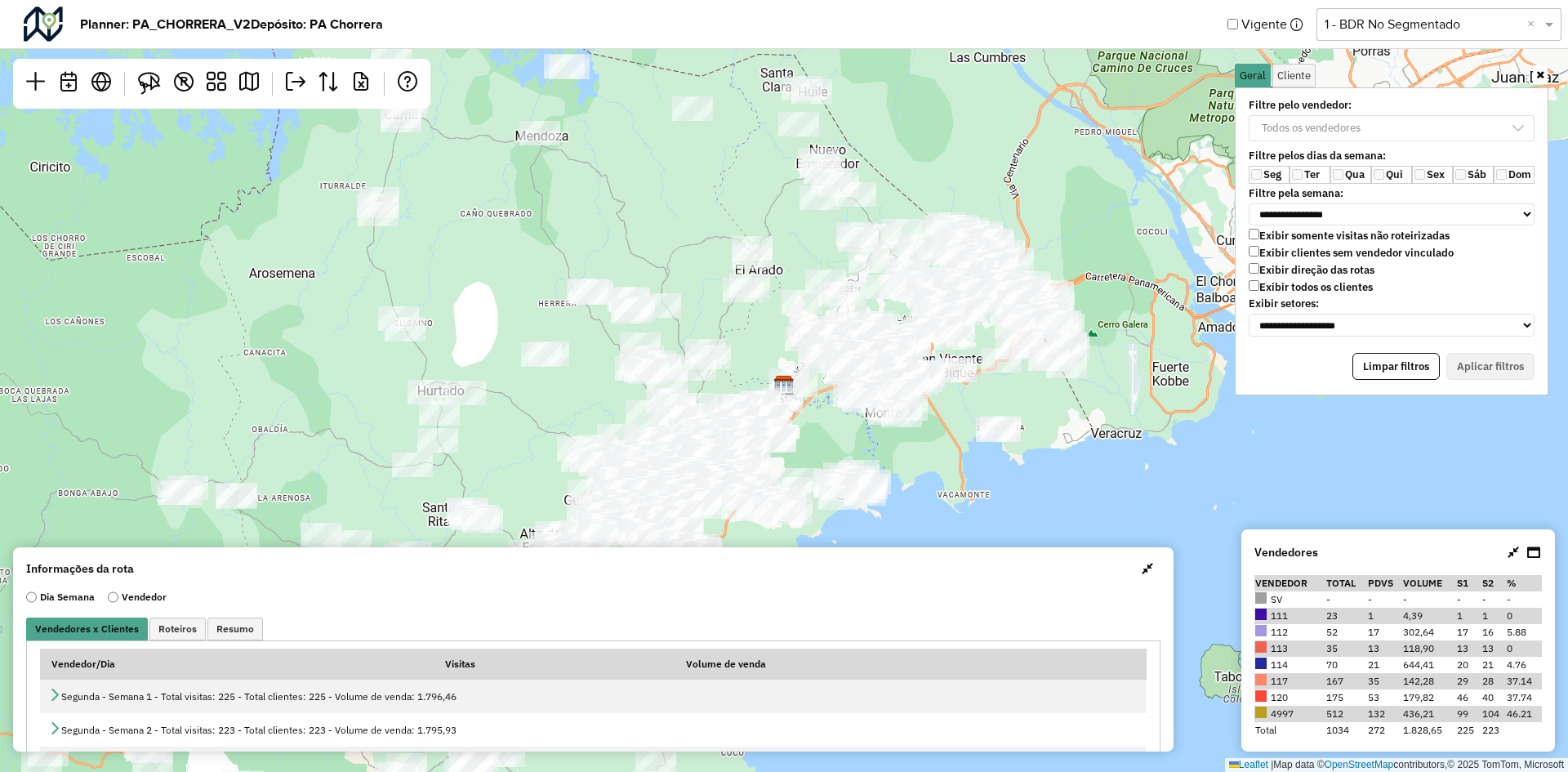 click at bounding box center (1147, 569) 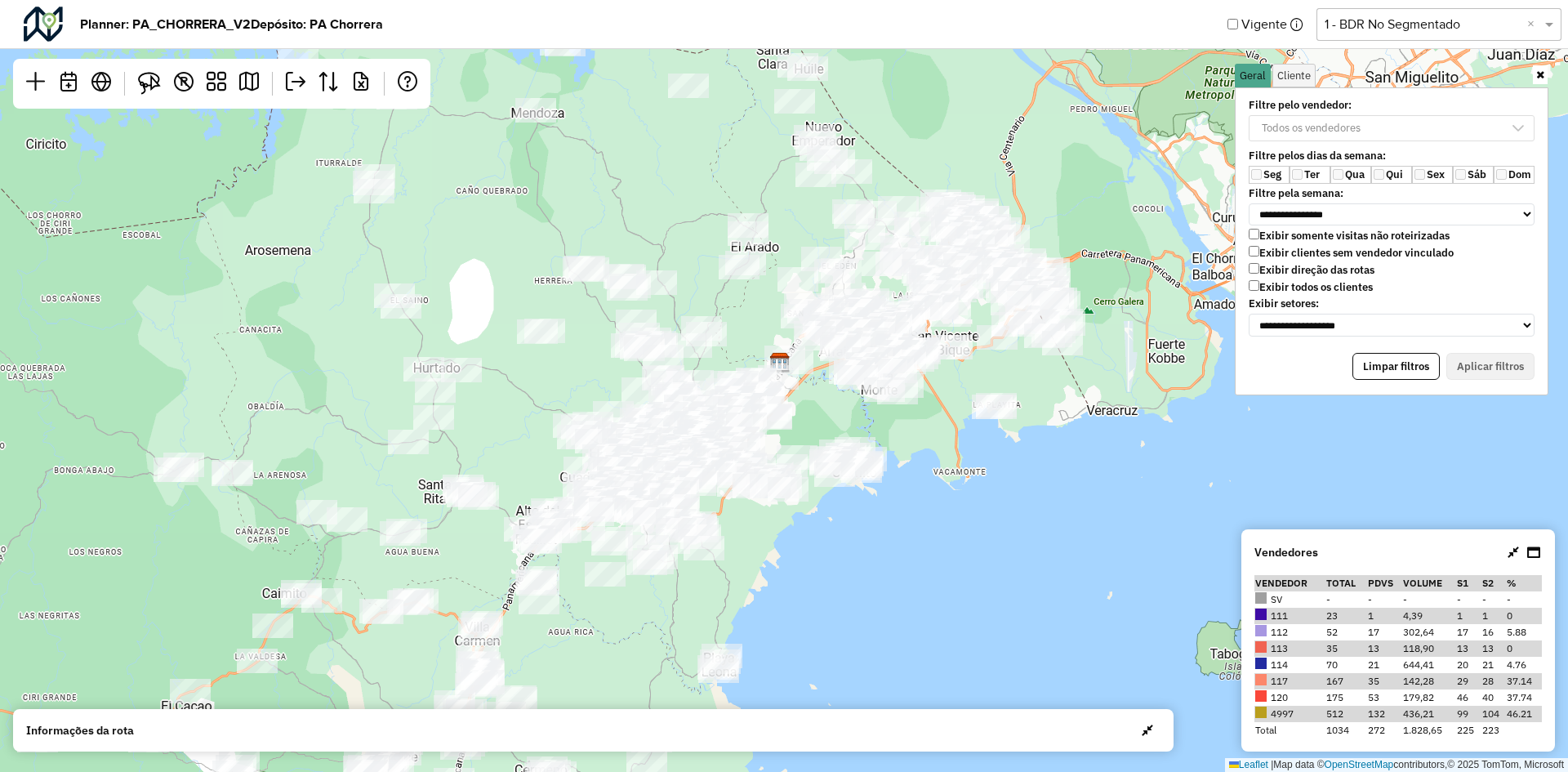 drag, startPoint x: 1005, startPoint y: 472, endPoint x: 1004, endPoint y: 427, distance: 45.01111 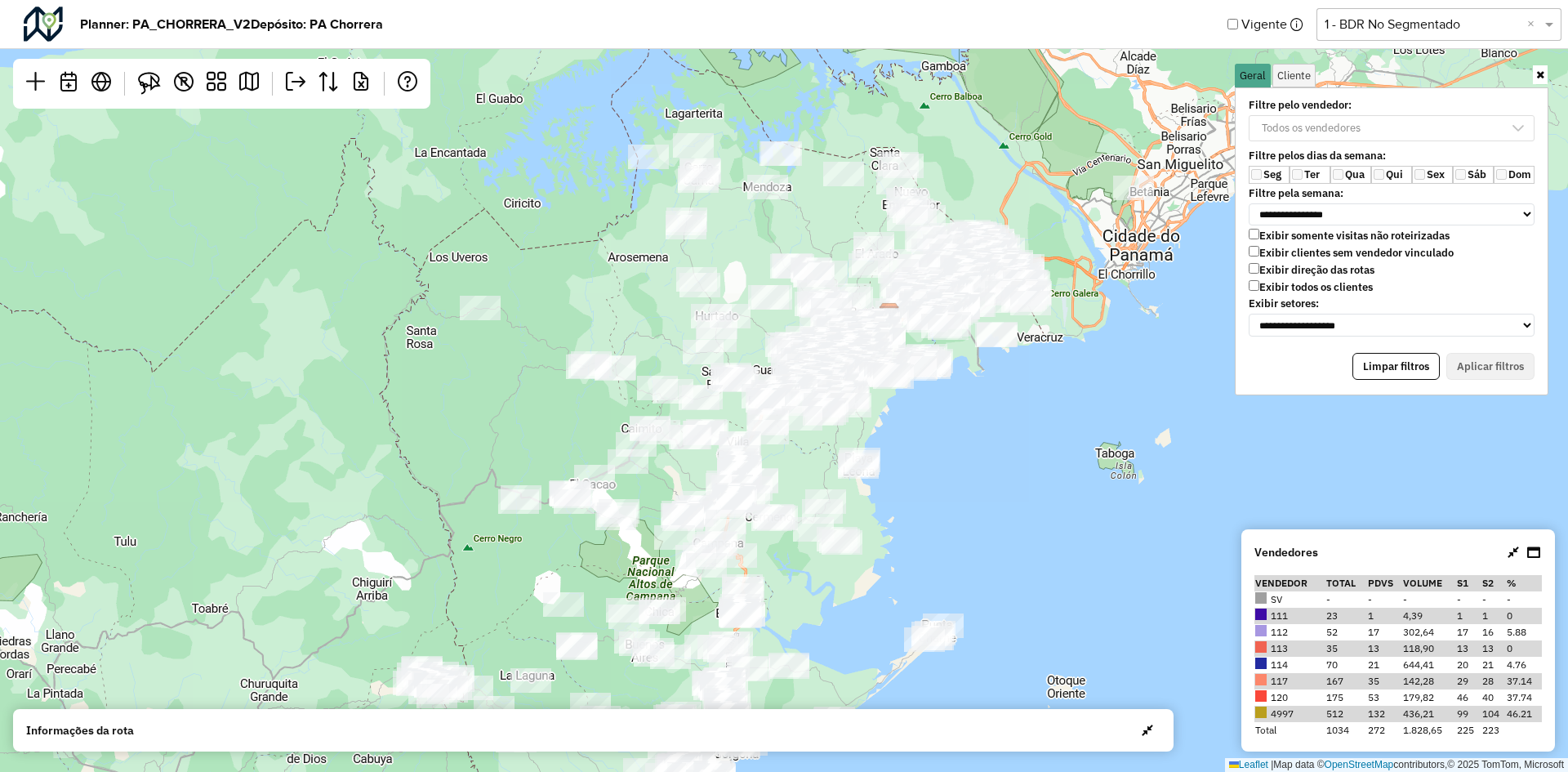 click on "Selecione uma opção  1 - BDR No Segmentado  ×" 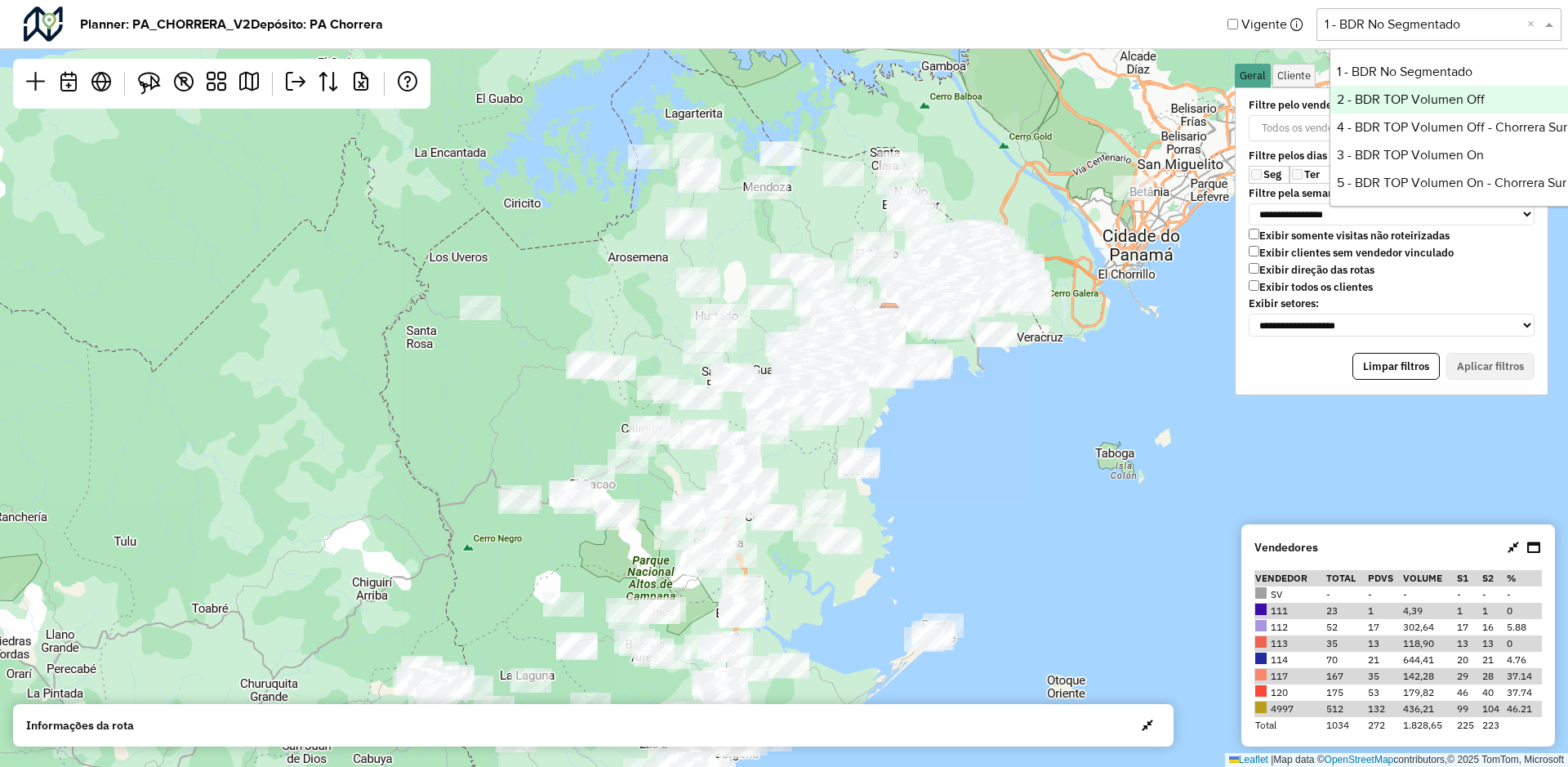 click on "2 - BDR TOP Volumen Off" at bounding box center (1452, 100) 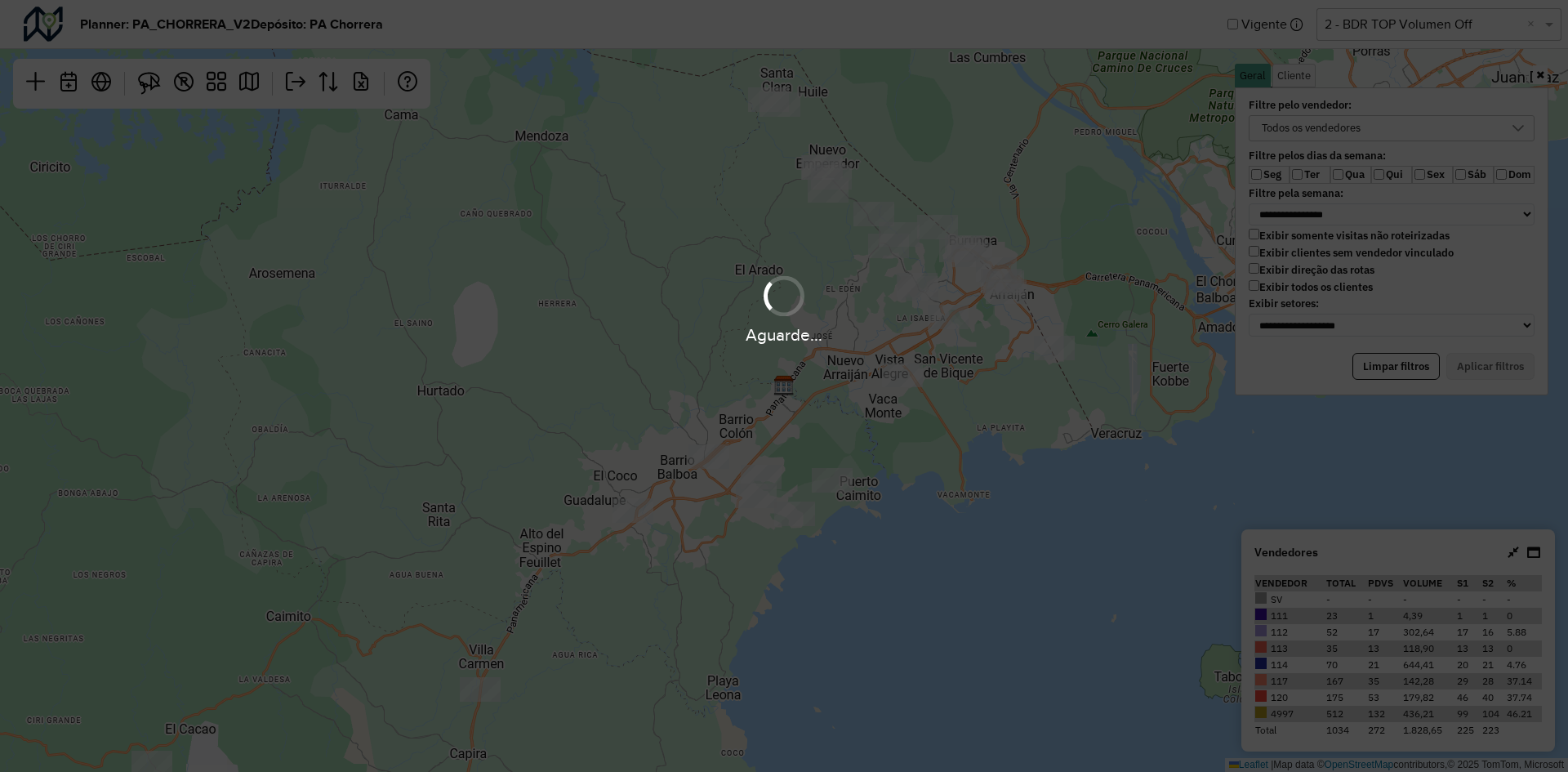 click on "Aguarde..." at bounding box center (784, 308) 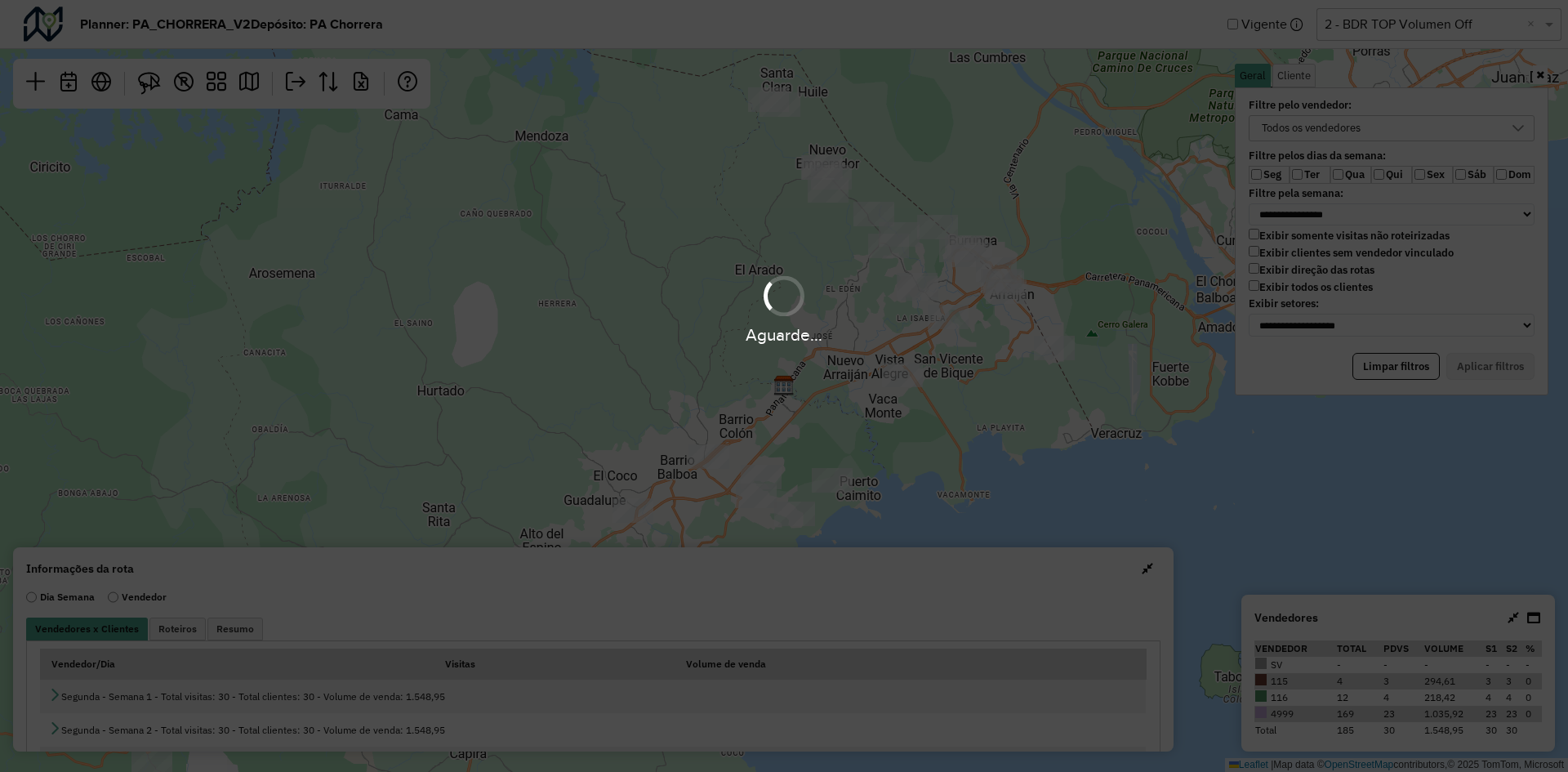 click on "Aguarde..." at bounding box center (784, 308) 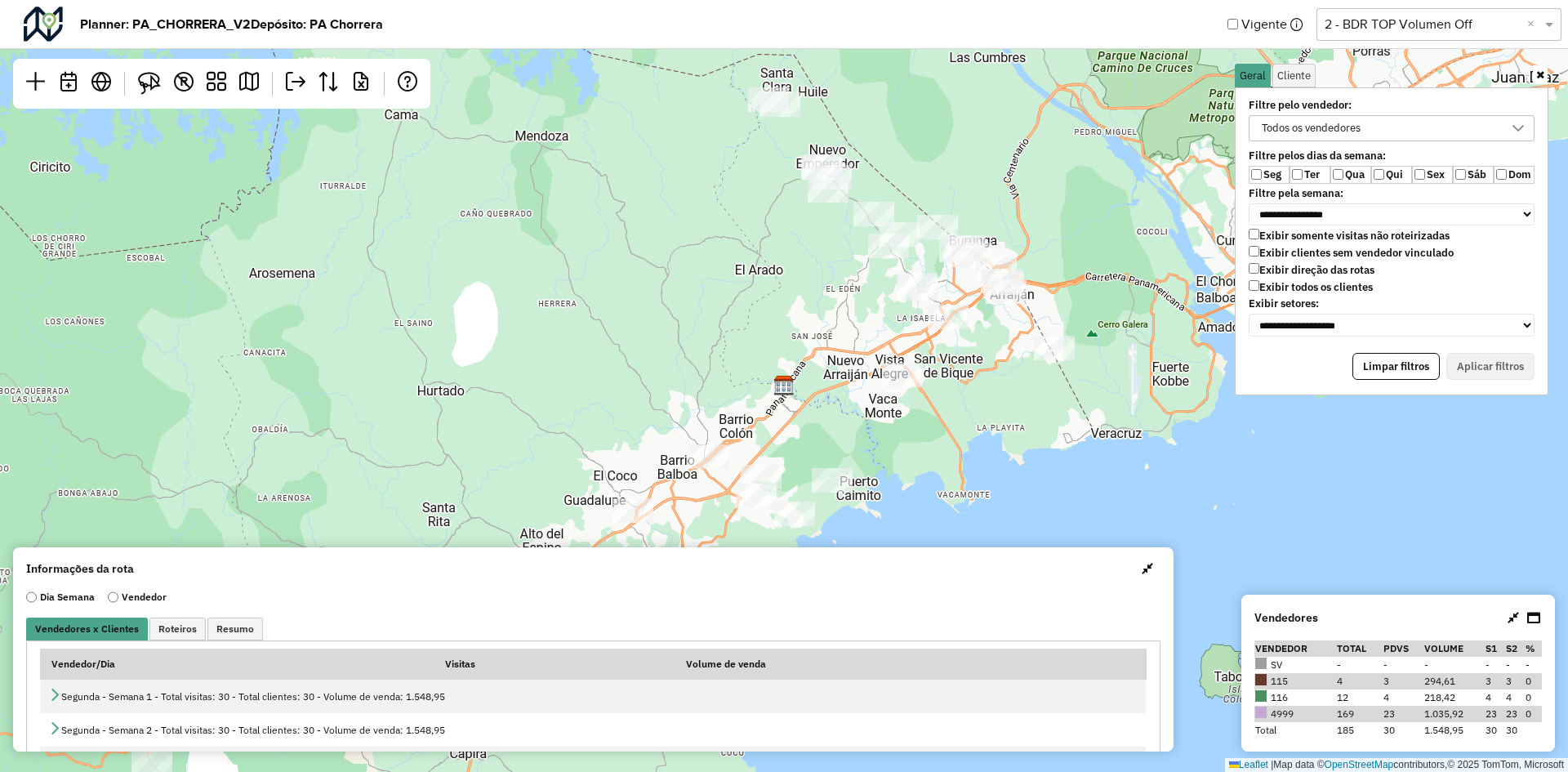 click on "Exibir todos os clientes" at bounding box center [1311, 287] 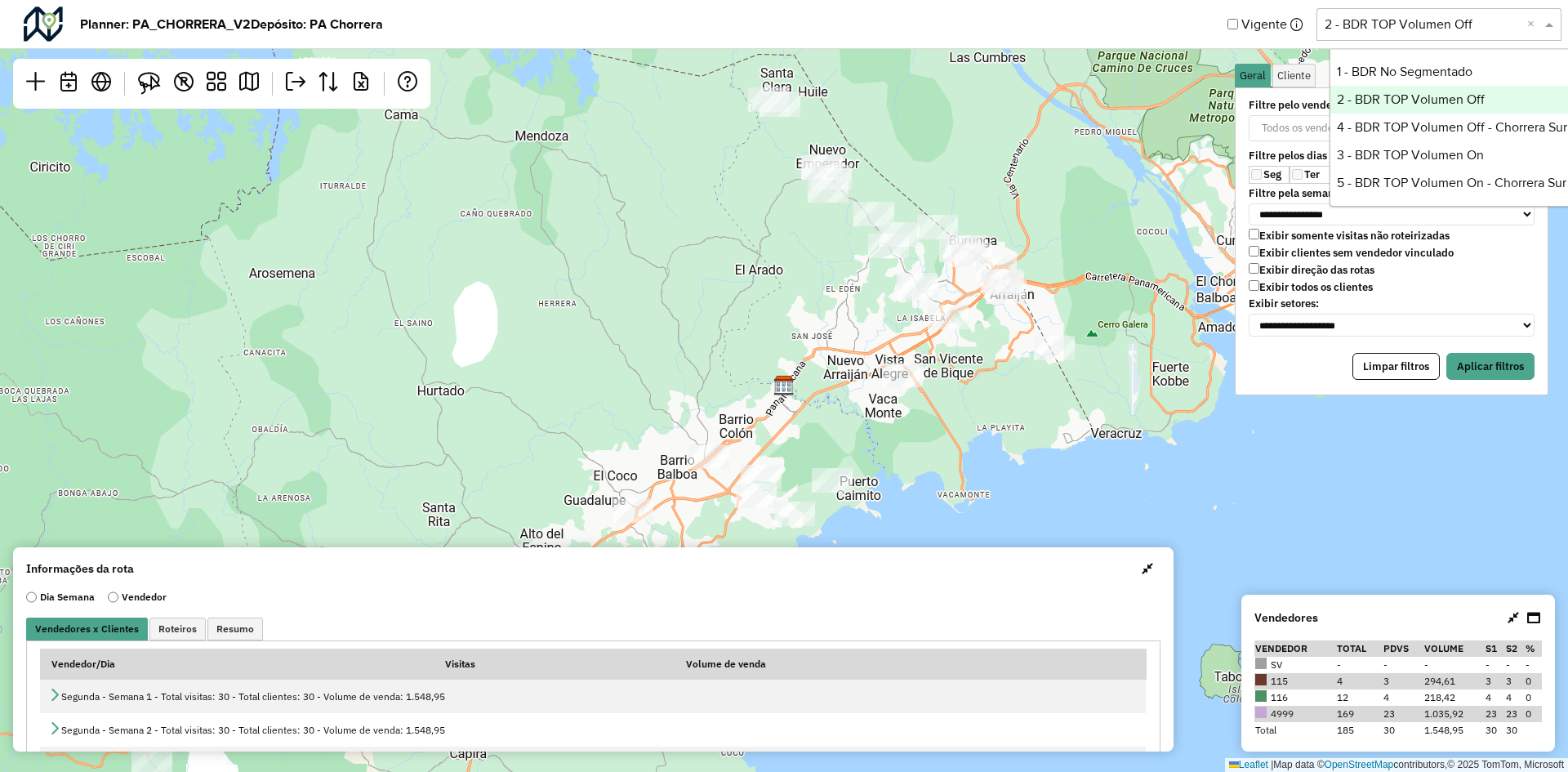 click 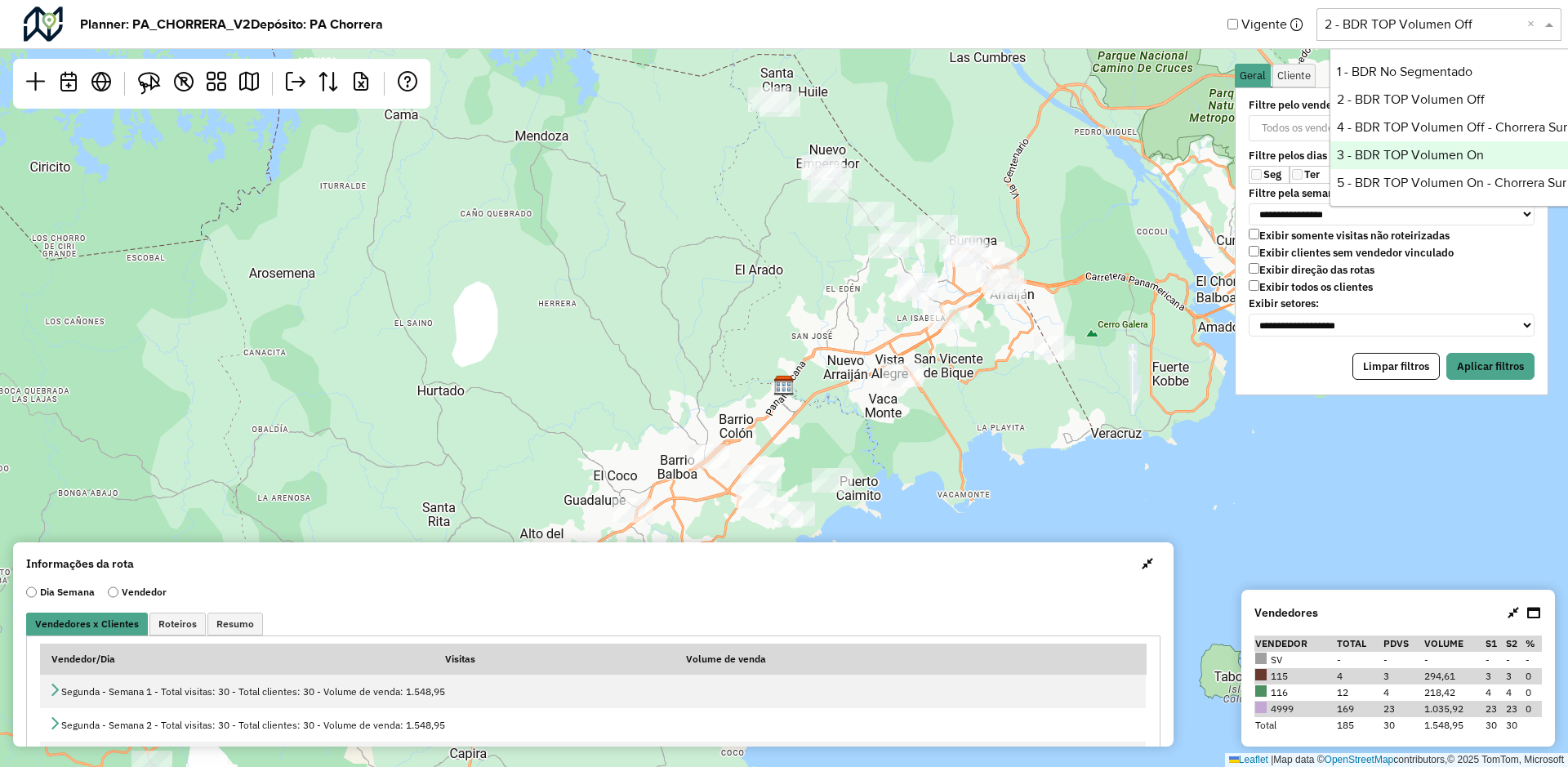 click on "3 - BDR TOP Volumen On" at bounding box center [1452, 155] 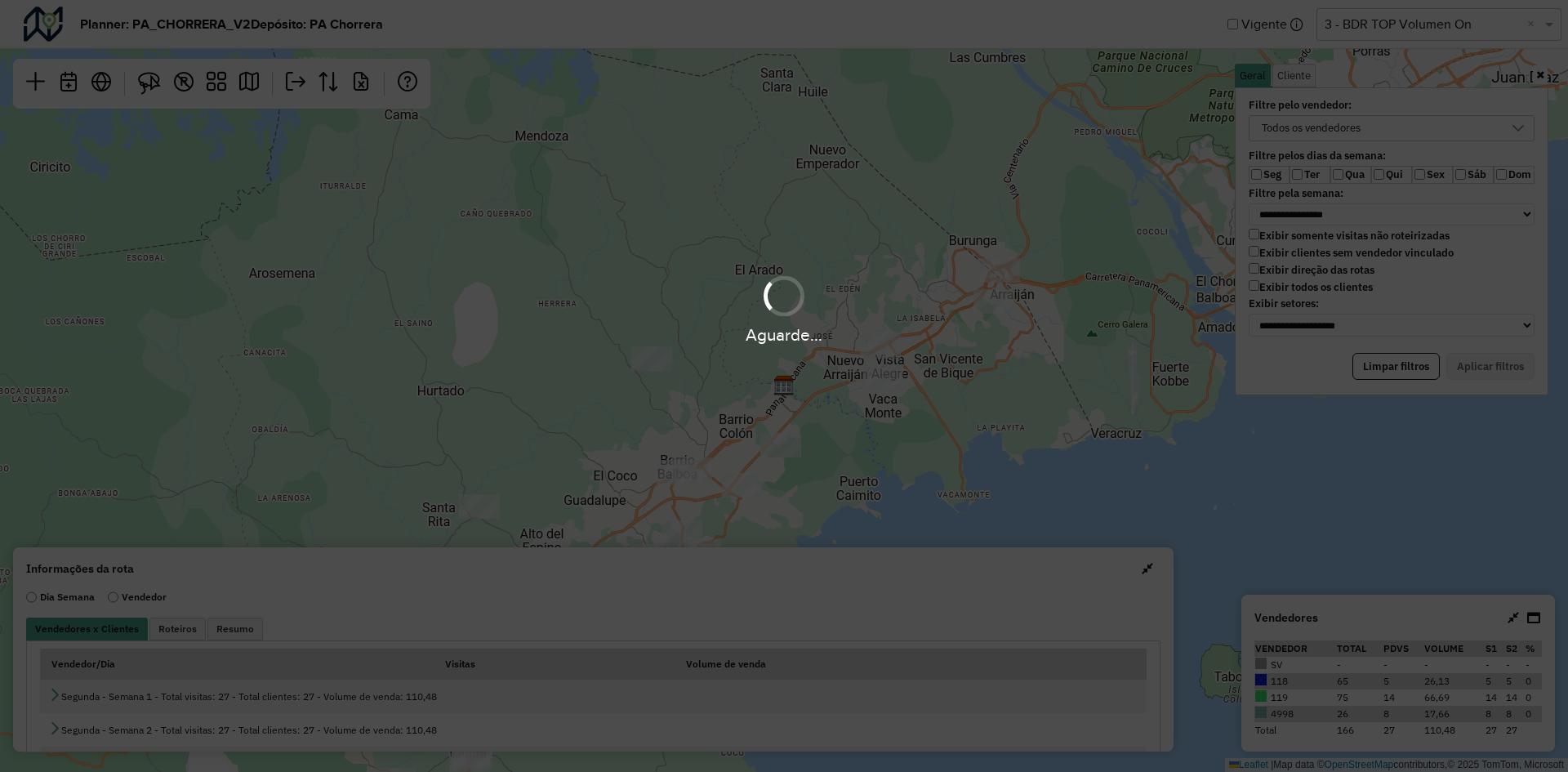 click on "Aguarde..." at bounding box center (784, 386) 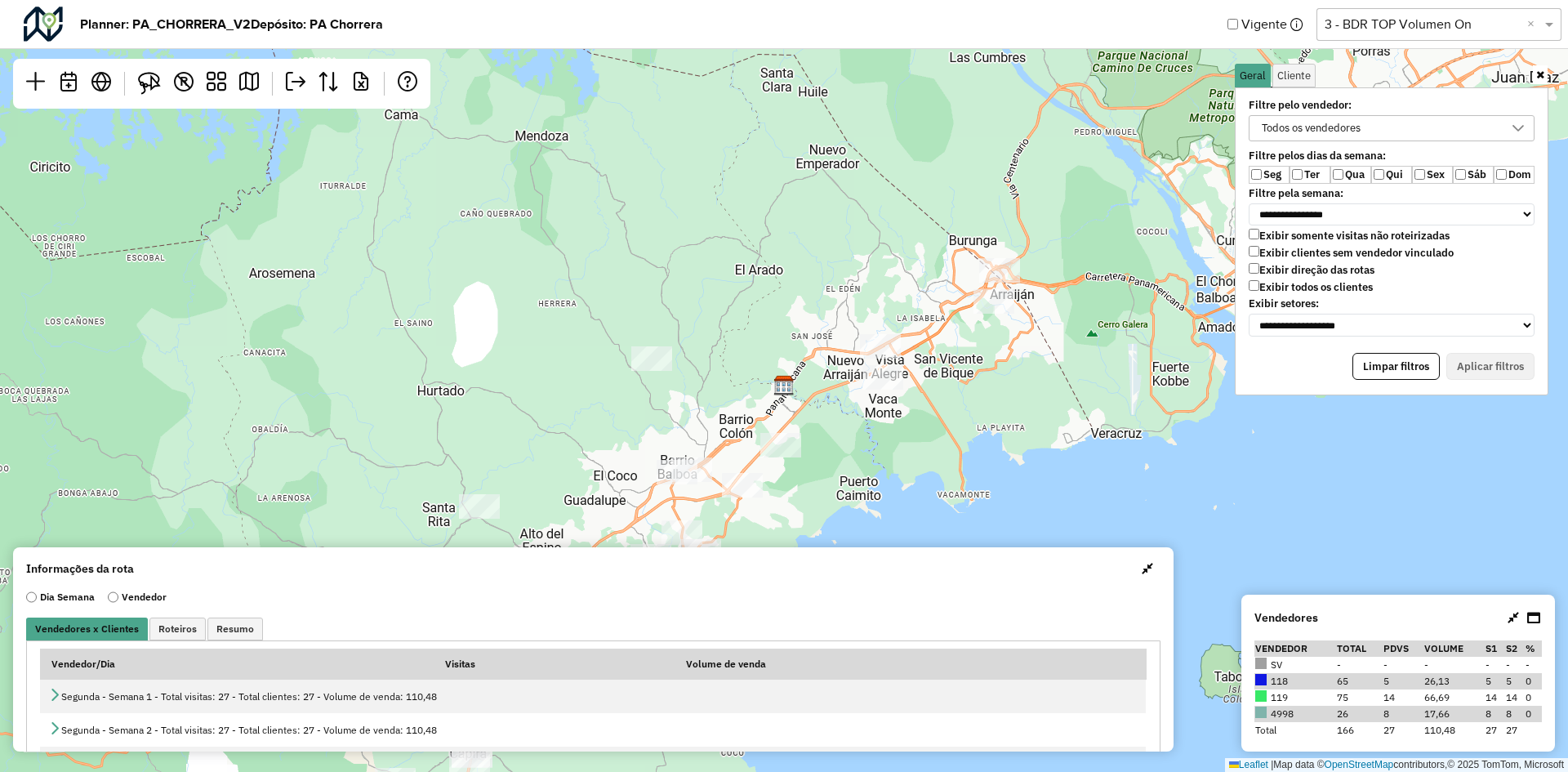 click 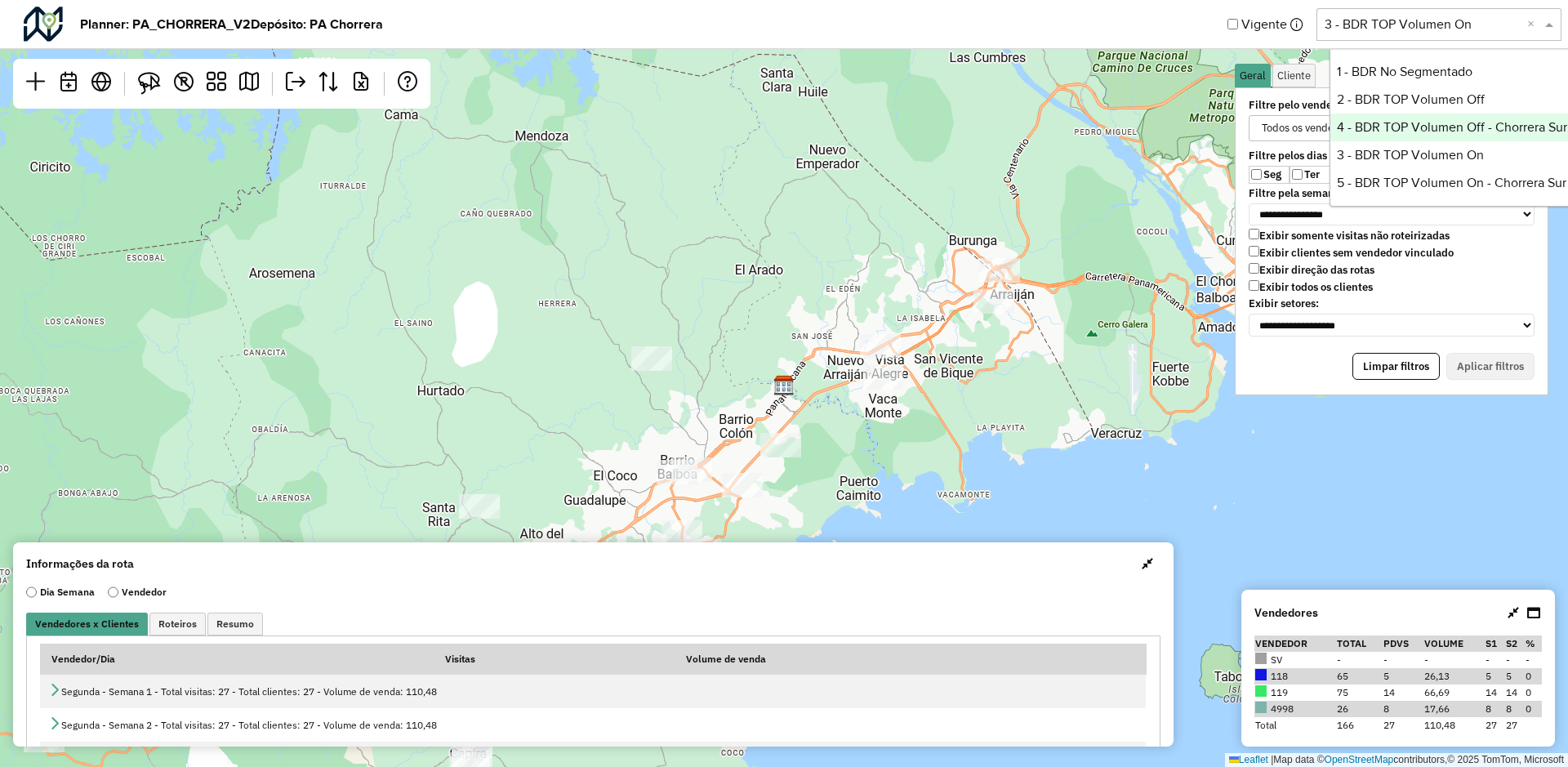click on "4 - BDR TOP Volumen Off - Chorrera Sur" at bounding box center (1452, 127) 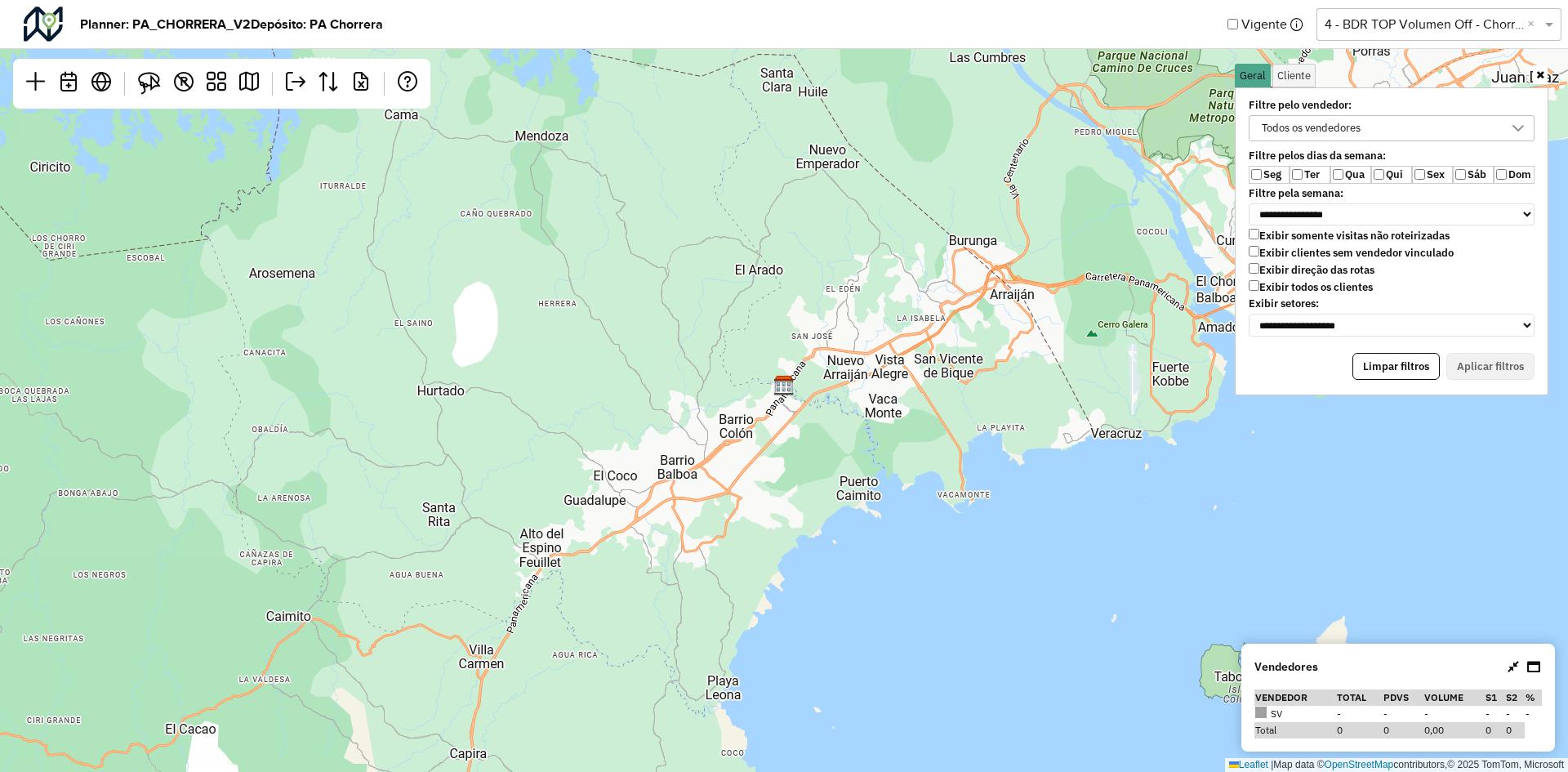 click 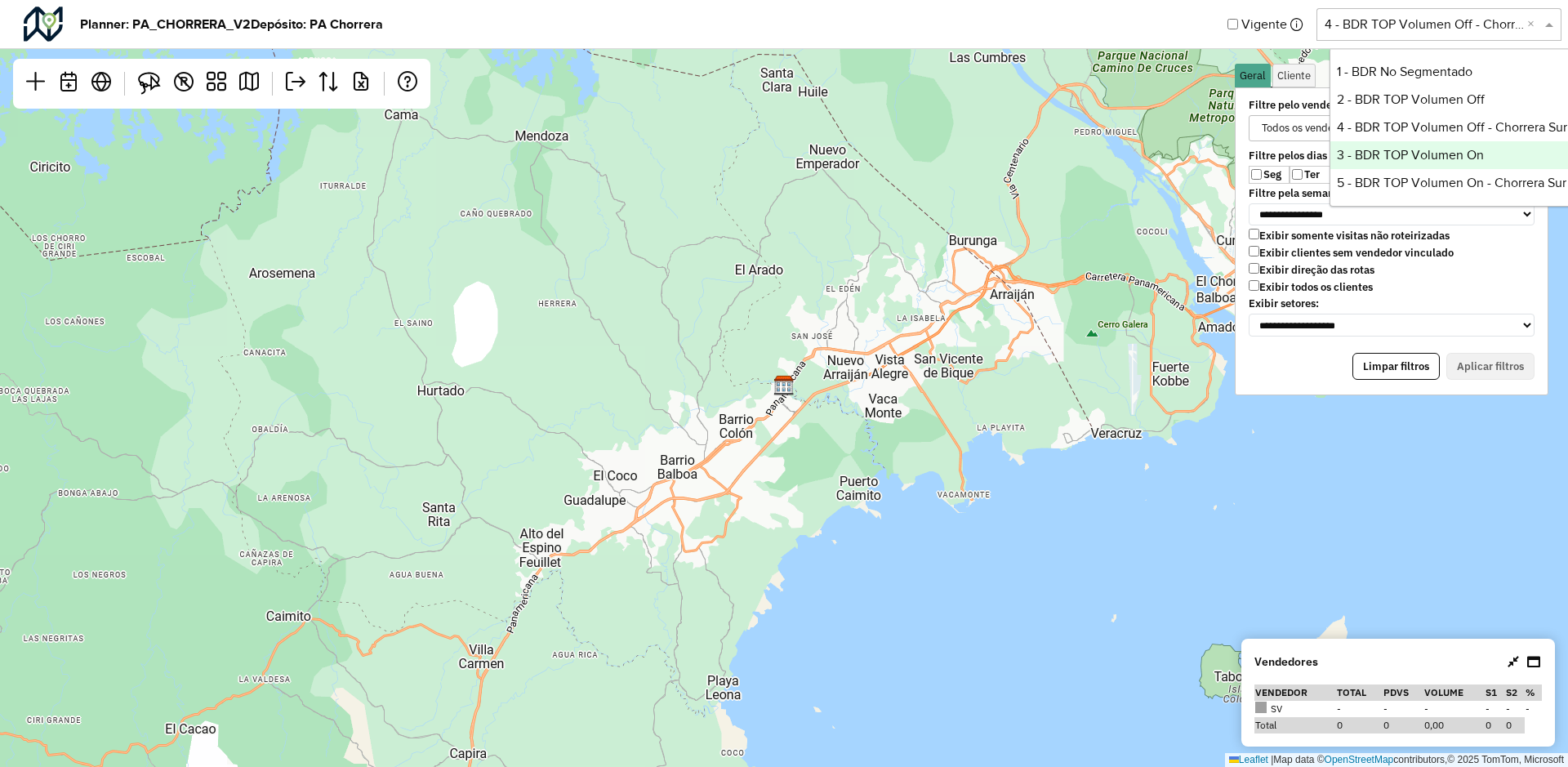 click on "3 - BDR TOP Volumen On" at bounding box center [1452, 155] 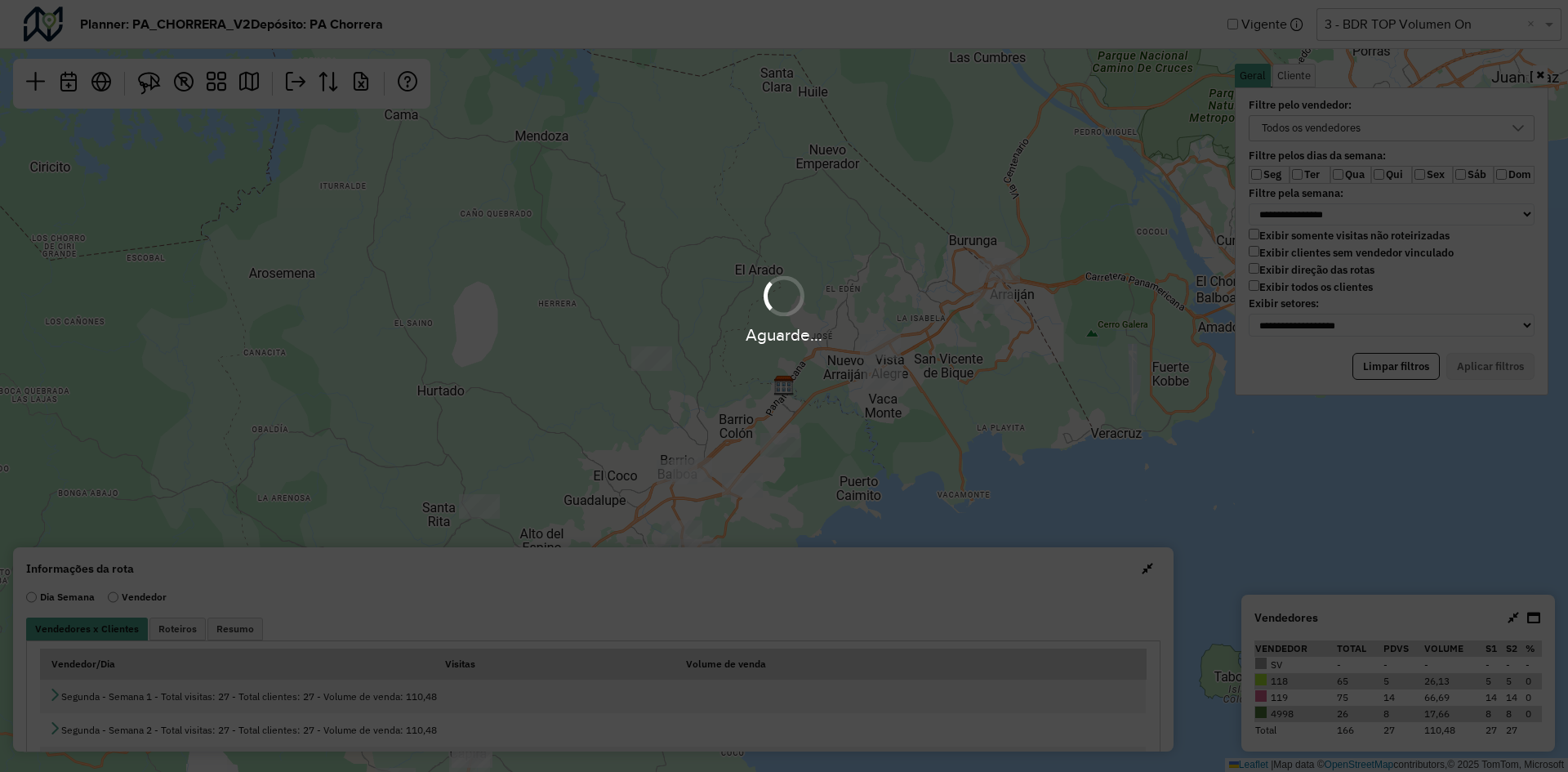click on "Aguarde..." at bounding box center [784, 308] 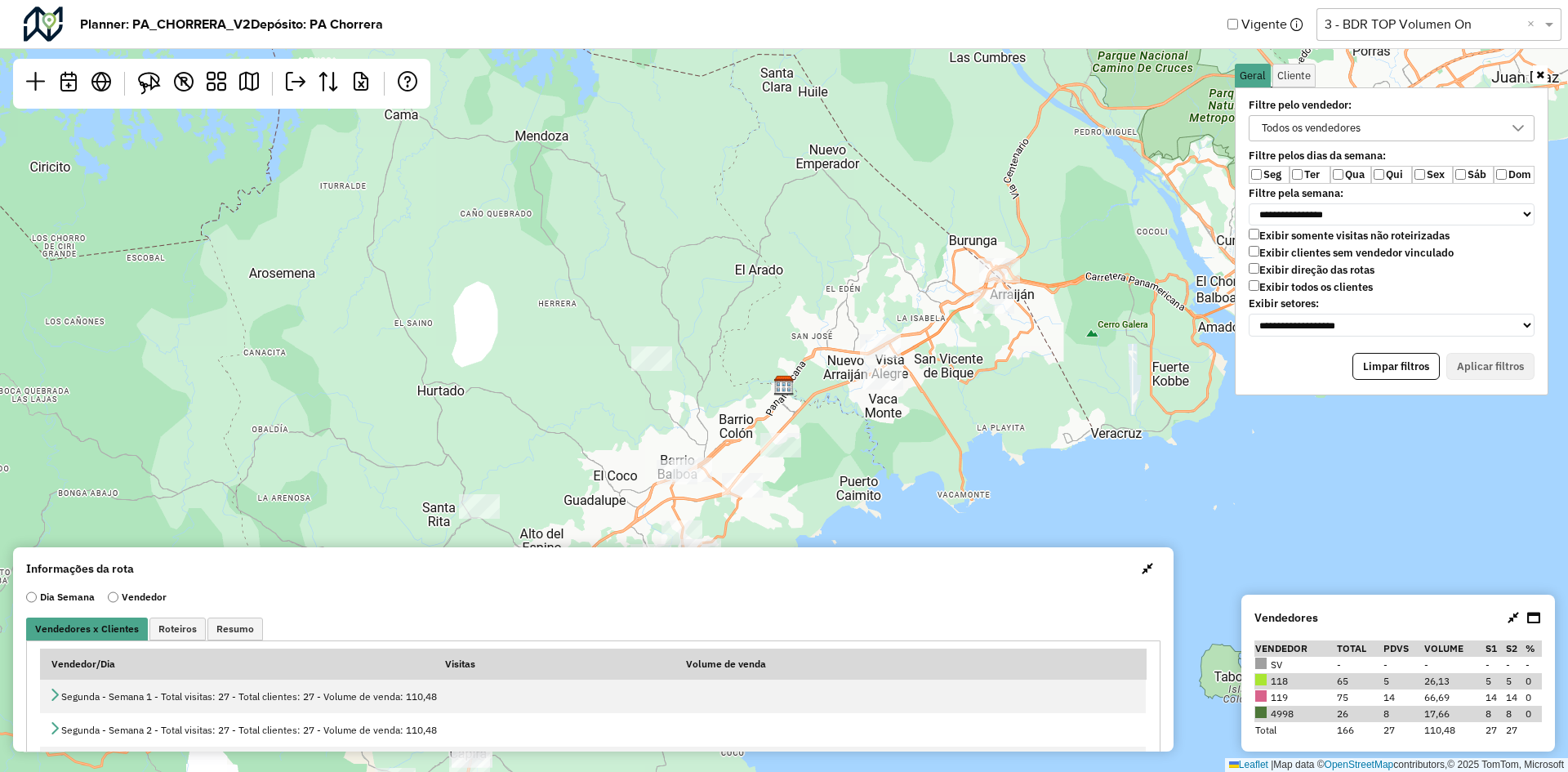 click on "Exibir todos os clientes" at bounding box center [1311, 287] 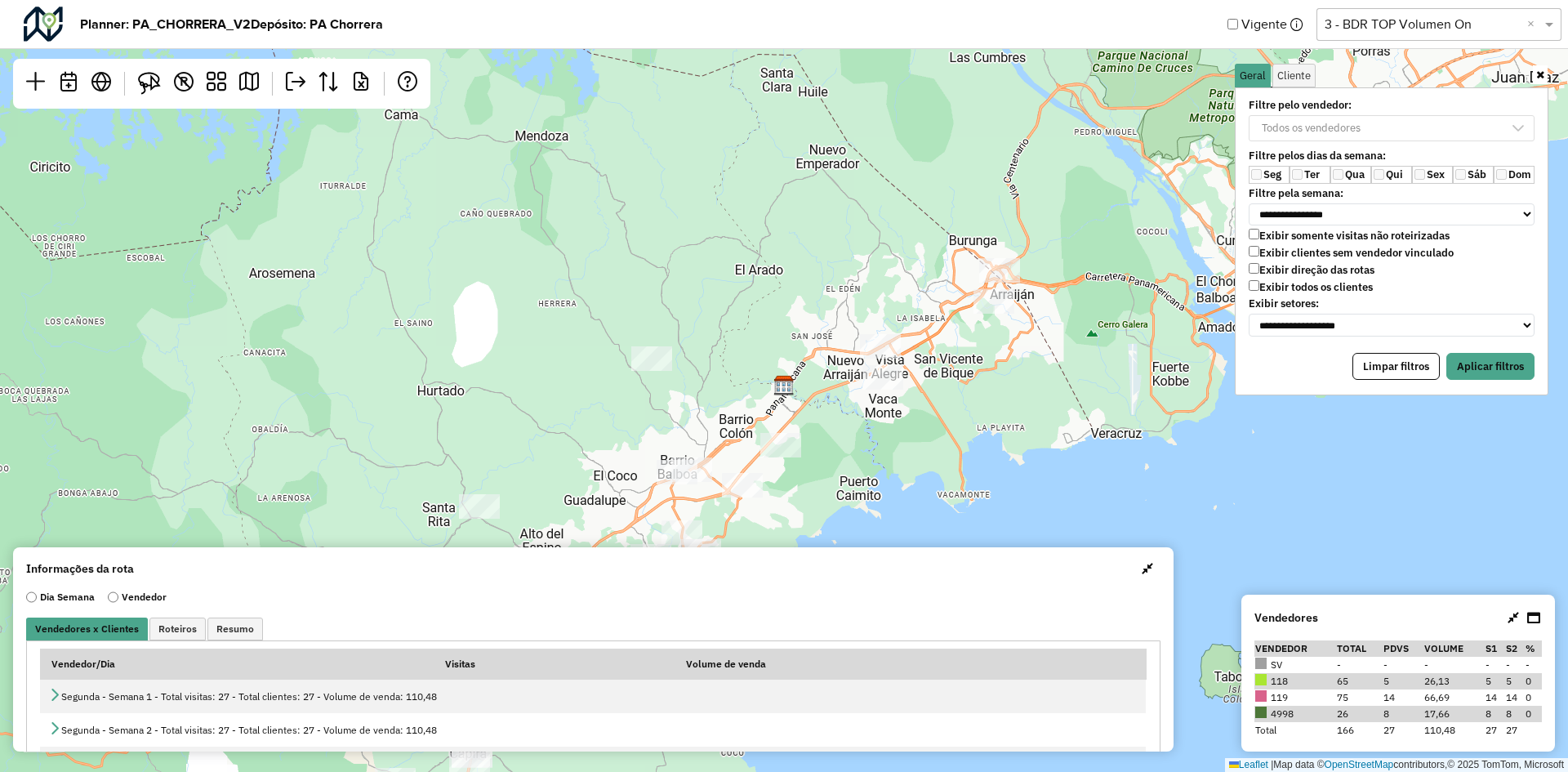click on "Exibir somente visitas não roteirizadas   Exibir clientes sem vendedor vinculado   Exibir direção das rotas   Exibir todos os clientes" at bounding box center (1392, 263) 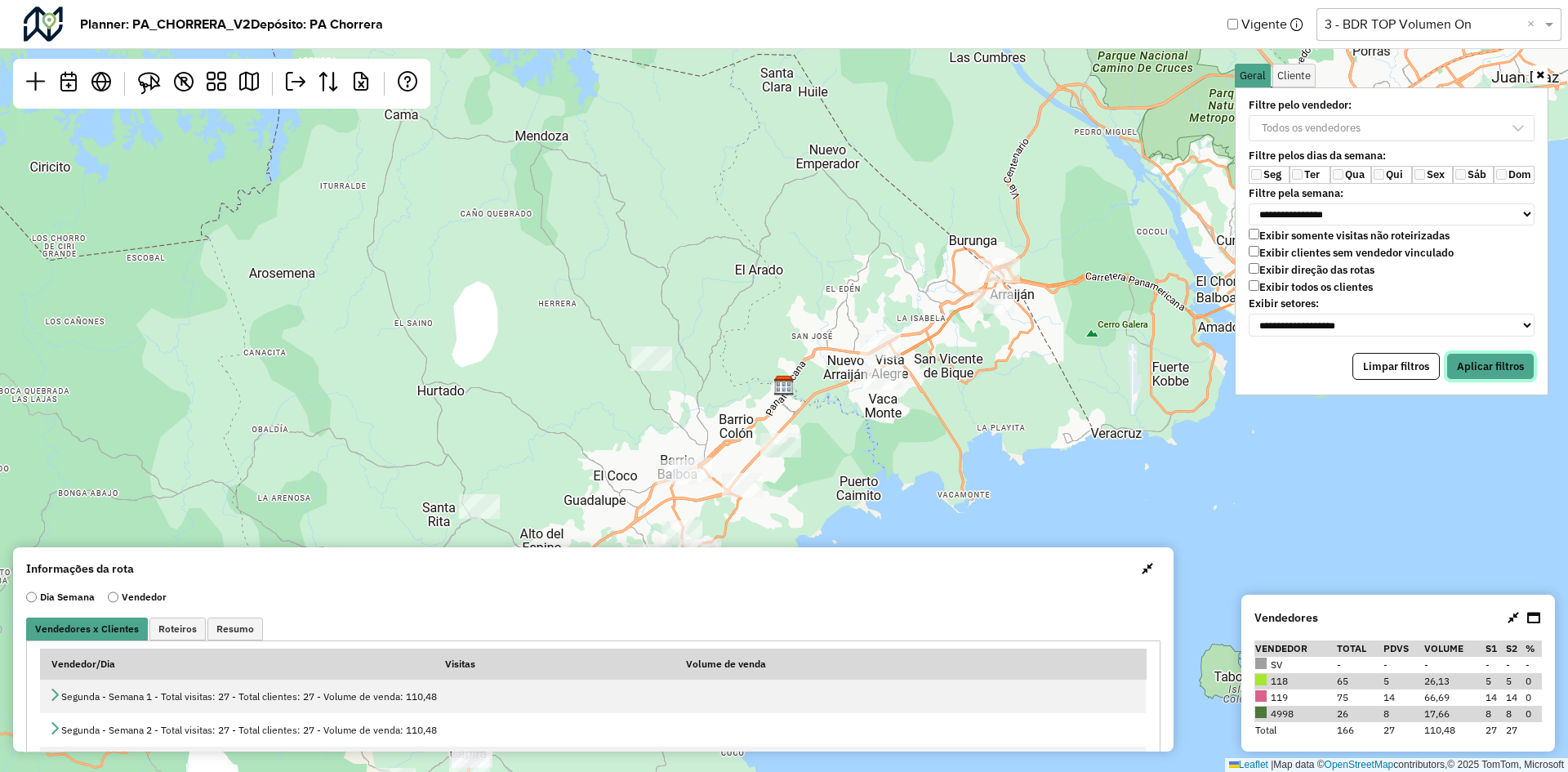 click on "Aplicar filtros" at bounding box center (1490, 367) 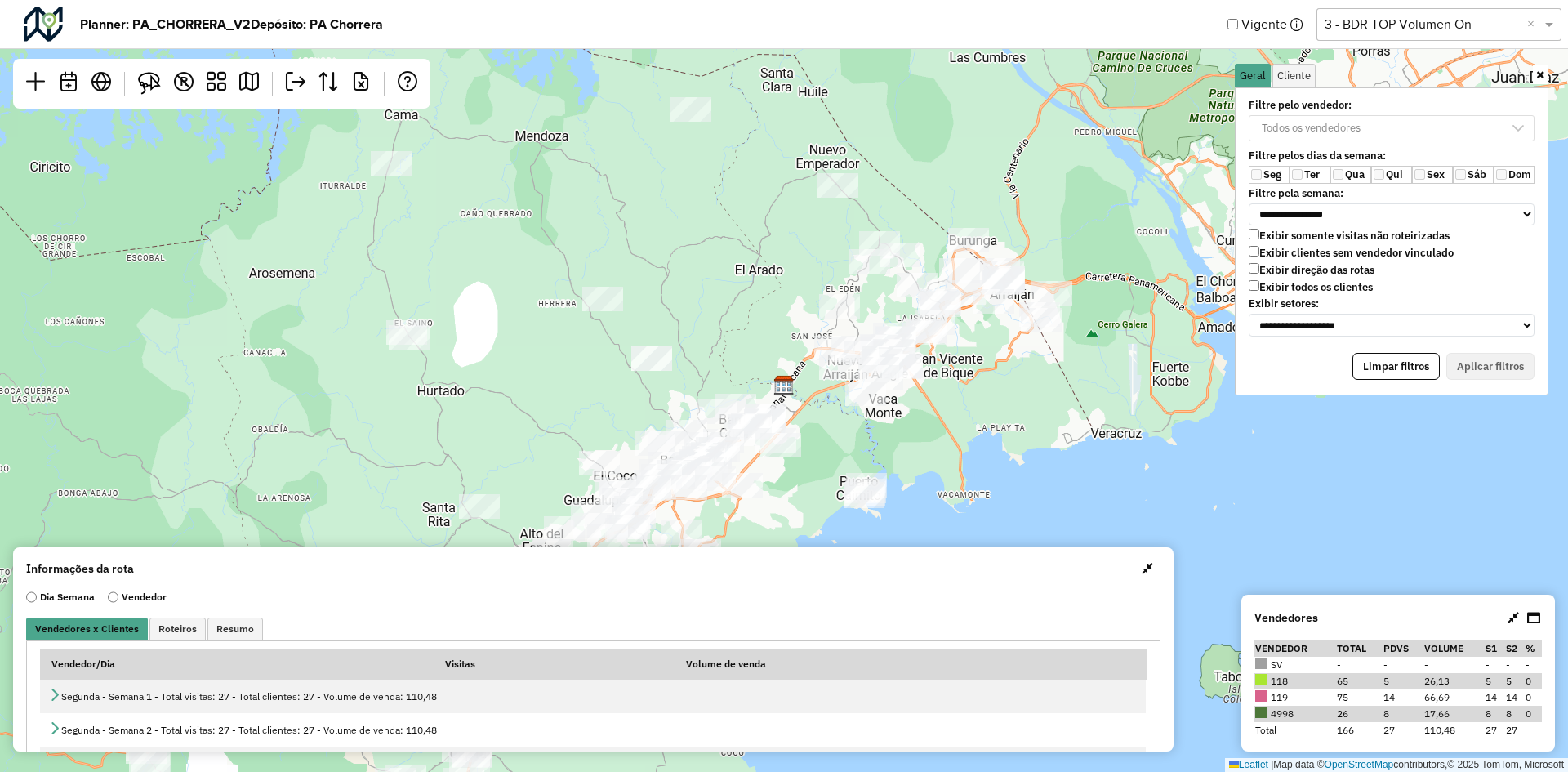 click at bounding box center (1147, 569) 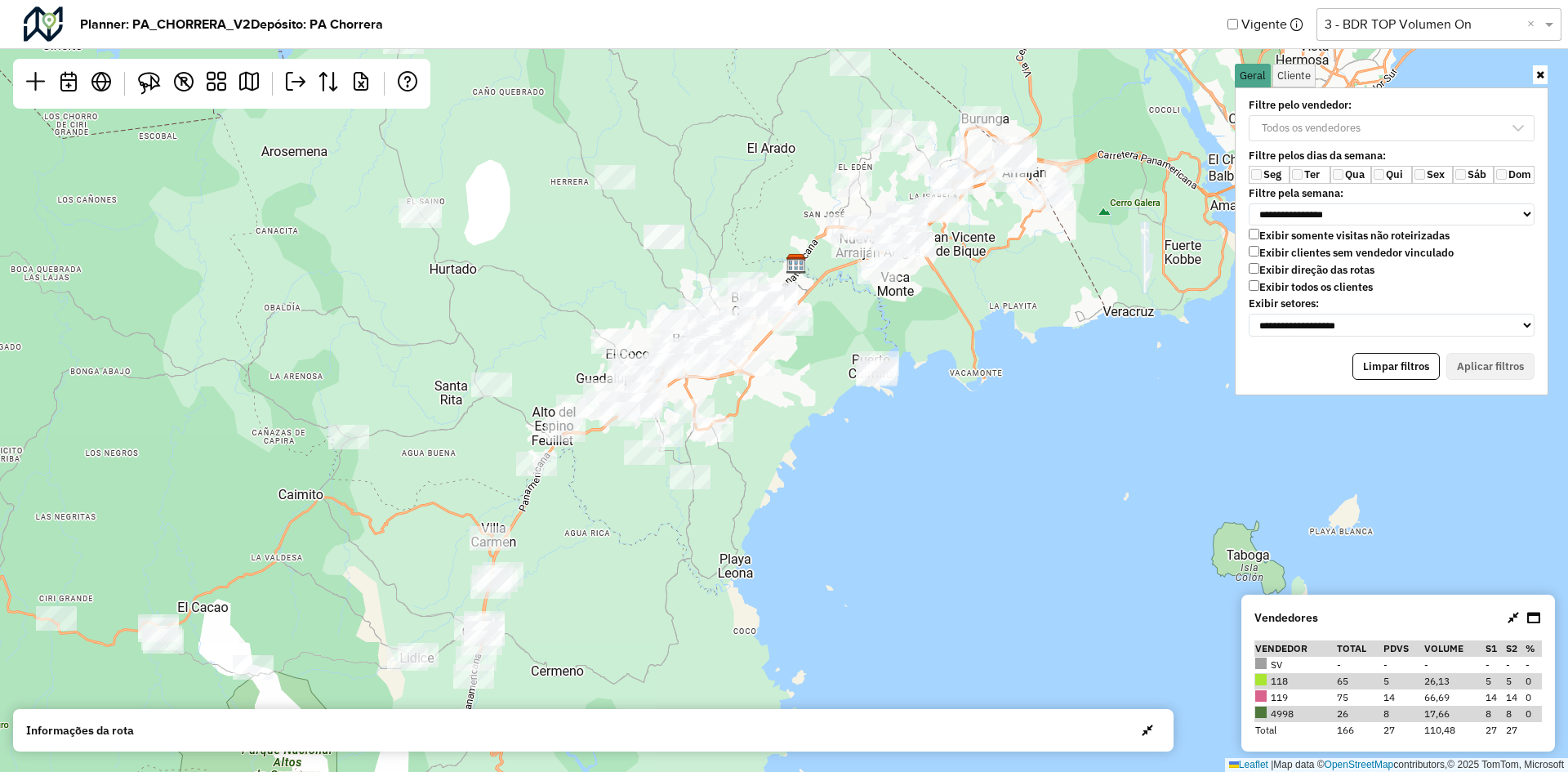 drag, startPoint x: 1039, startPoint y: 445, endPoint x: 1040, endPoint y: 343, distance: 102.005 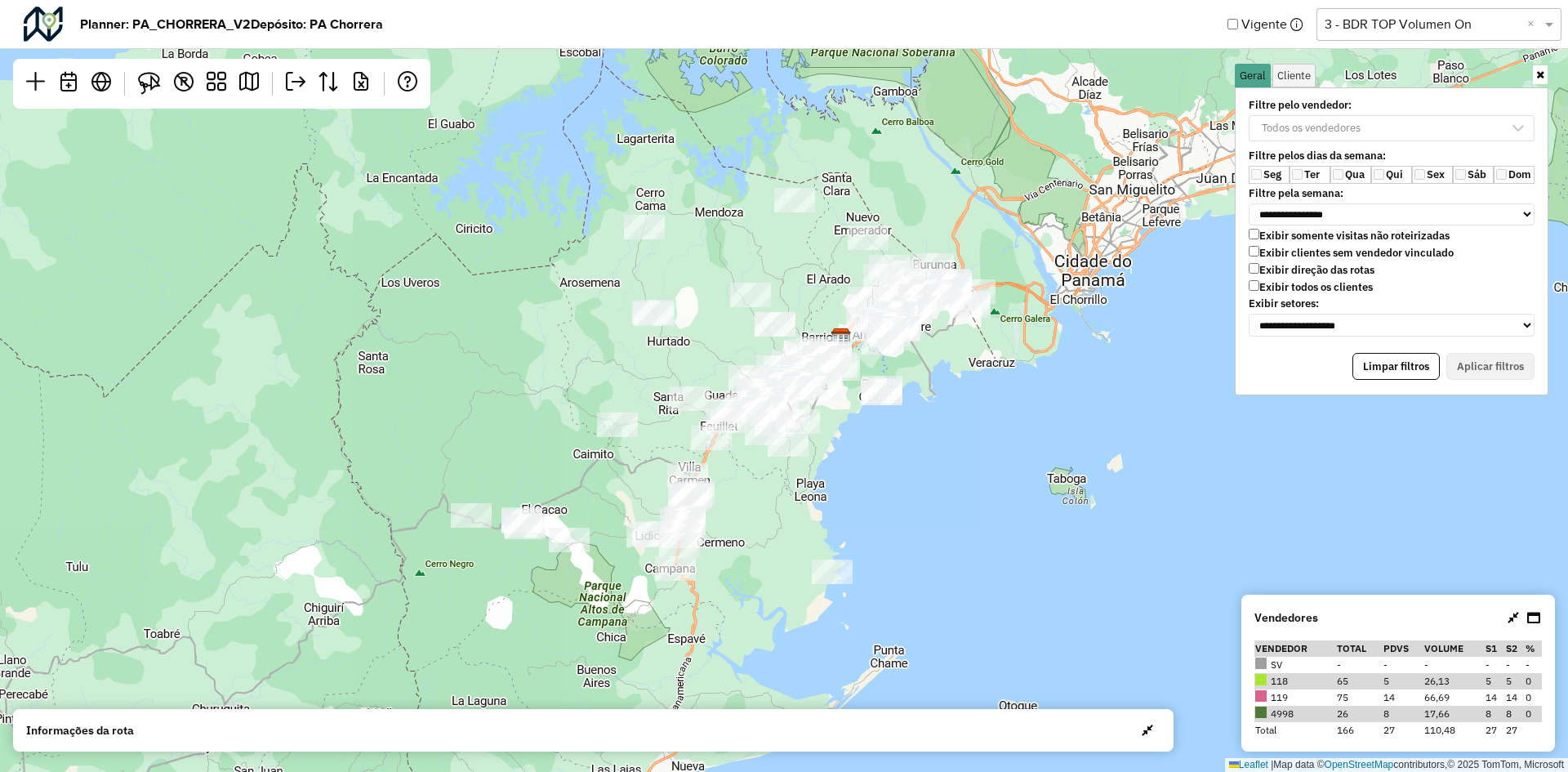 drag, startPoint x: 1337, startPoint y: 729, endPoint x: 1363, endPoint y: 727, distance: 26.07681 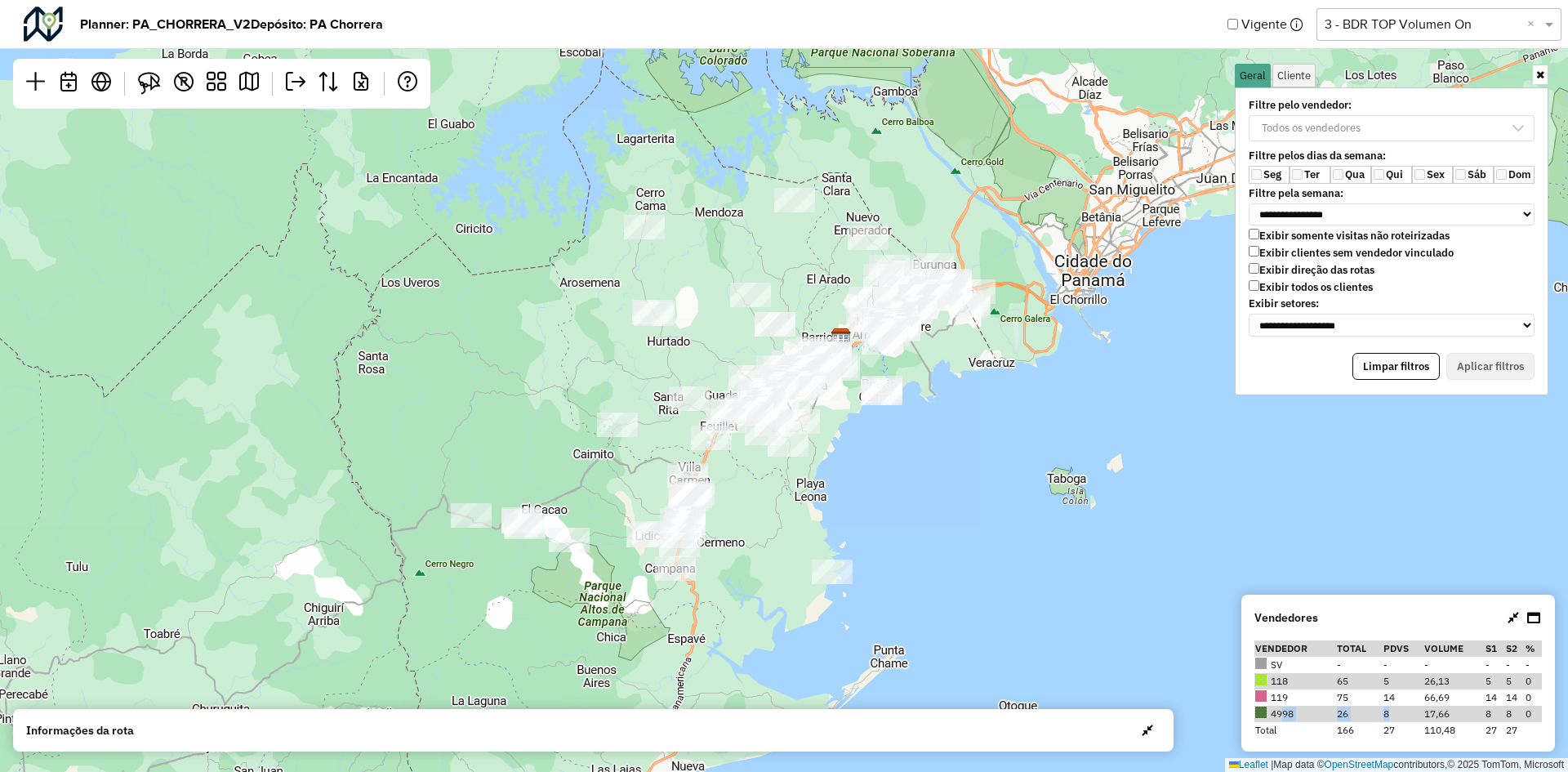 drag, startPoint x: 1274, startPoint y: 716, endPoint x: 1401, endPoint y: 721, distance: 127.09839 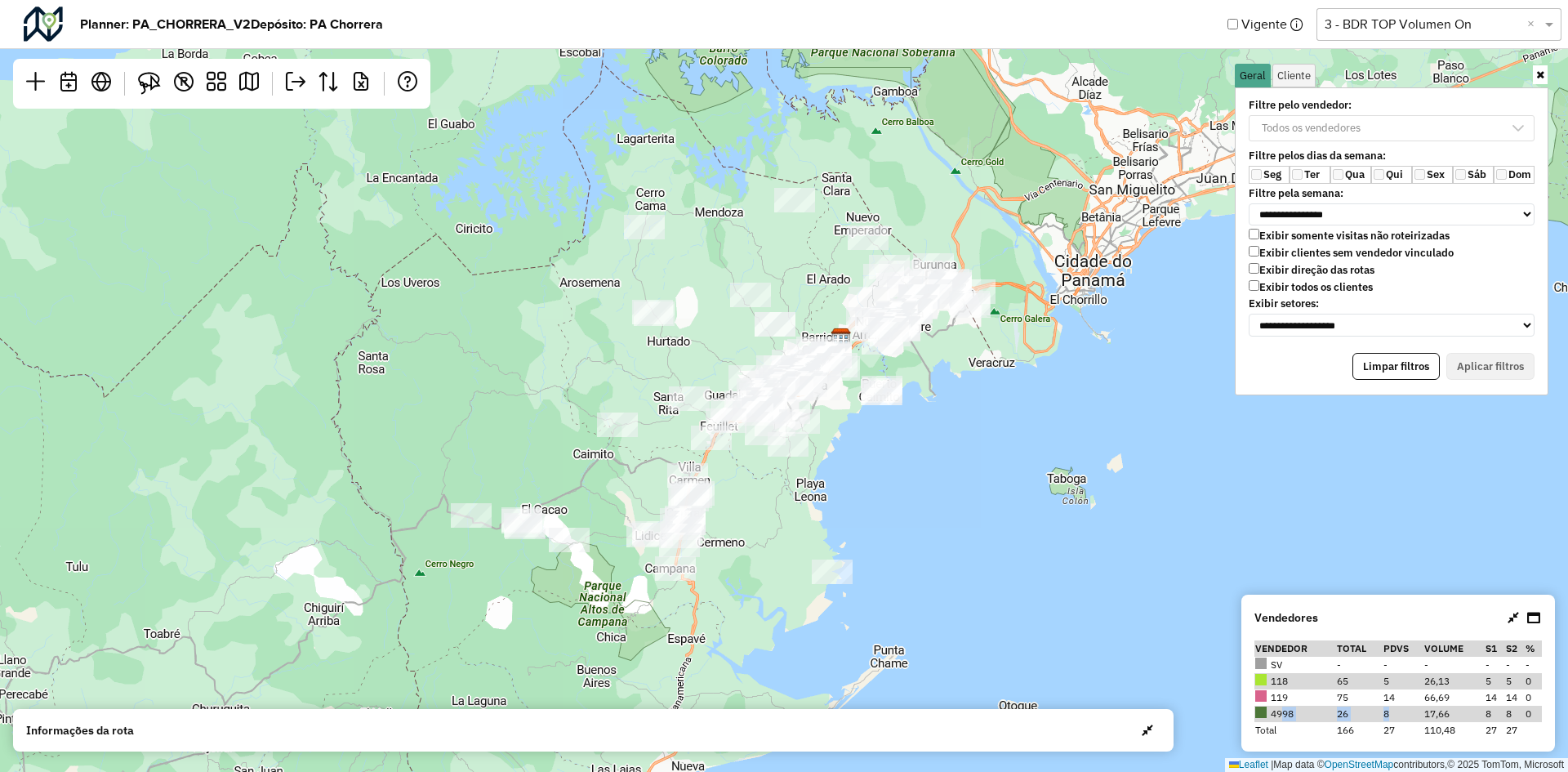 drag, startPoint x: 1343, startPoint y: 728, endPoint x: 1367, endPoint y: 725, distance: 24.186773 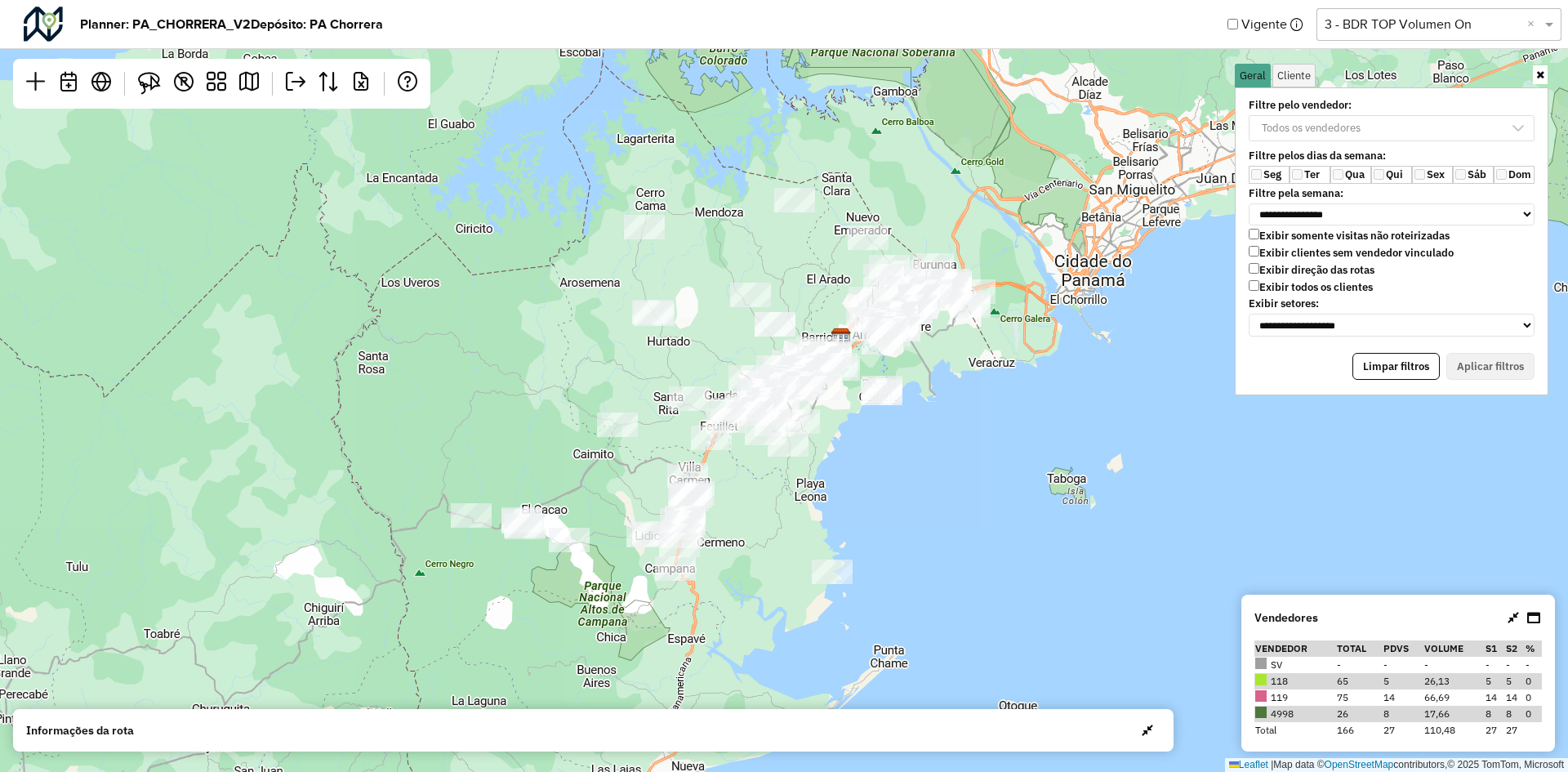 click on "4998  26  8 17,66 8 8 0" at bounding box center (1398, 714) 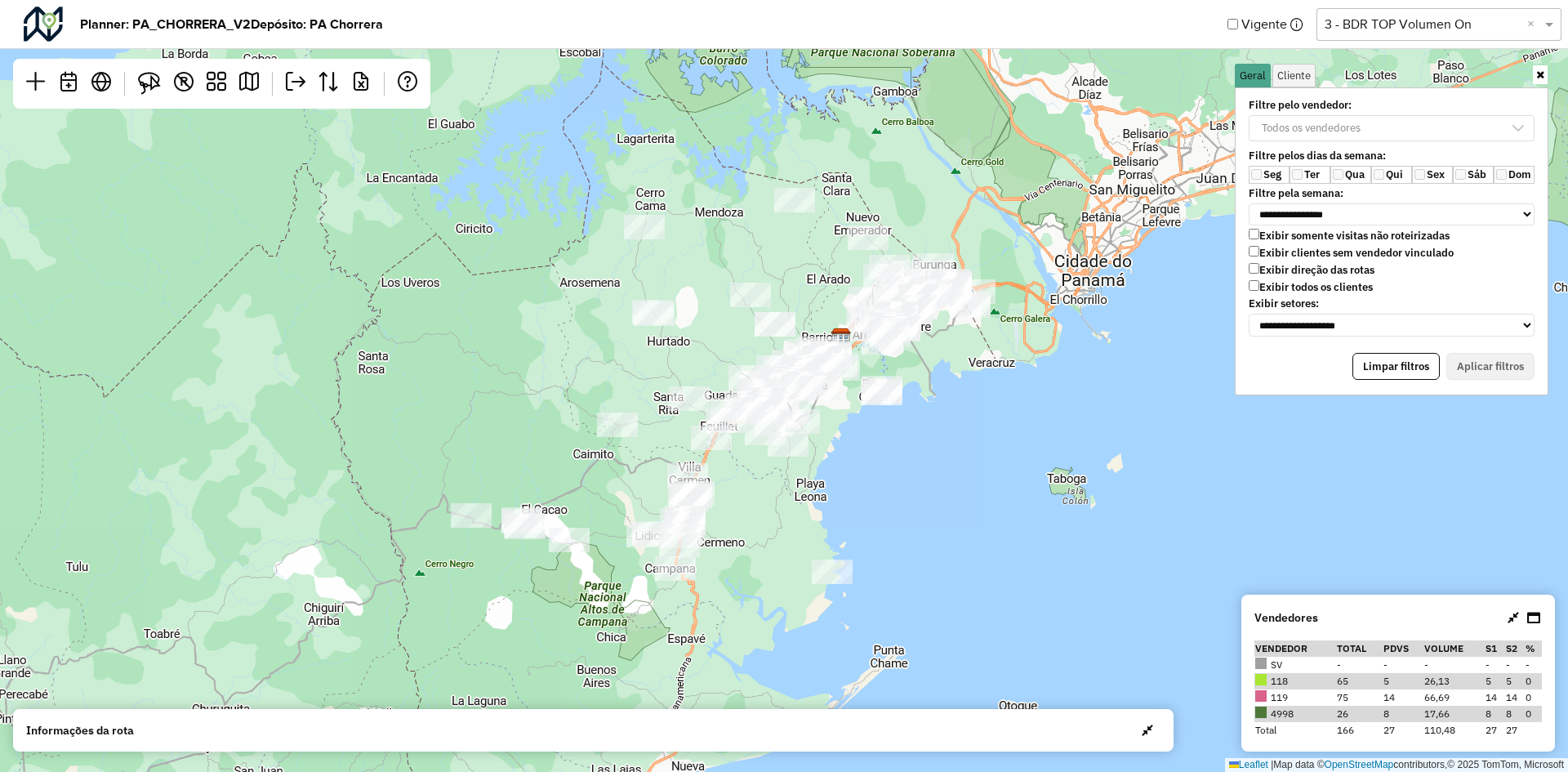 drag, startPoint x: 1361, startPoint y: 731, endPoint x: 1335, endPoint y: 725, distance: 26.68333 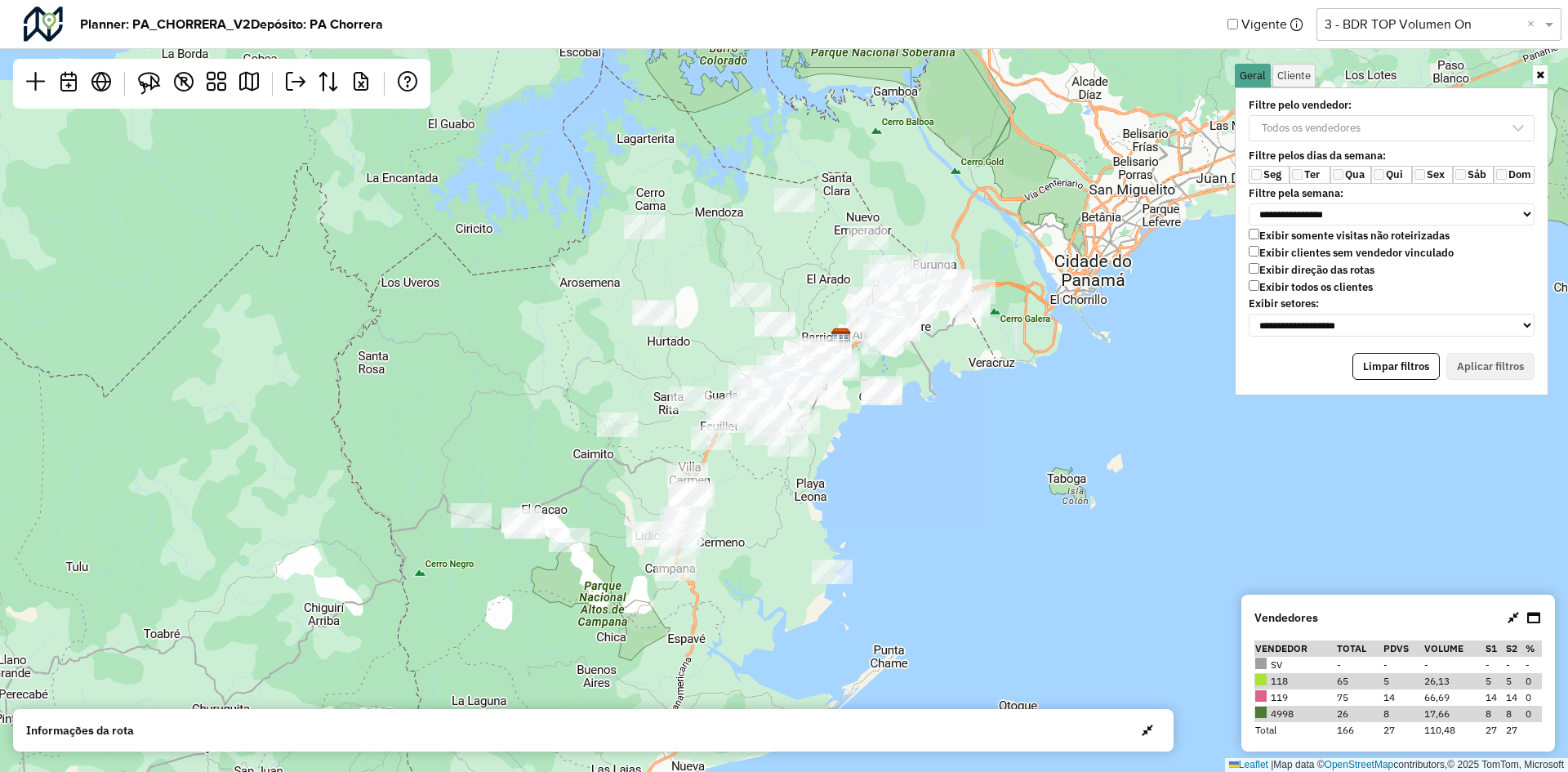 drag, startPoint x: 1346, startPoint y: 699, endPoint x: 1334, endPoint y: 699, distance: 12 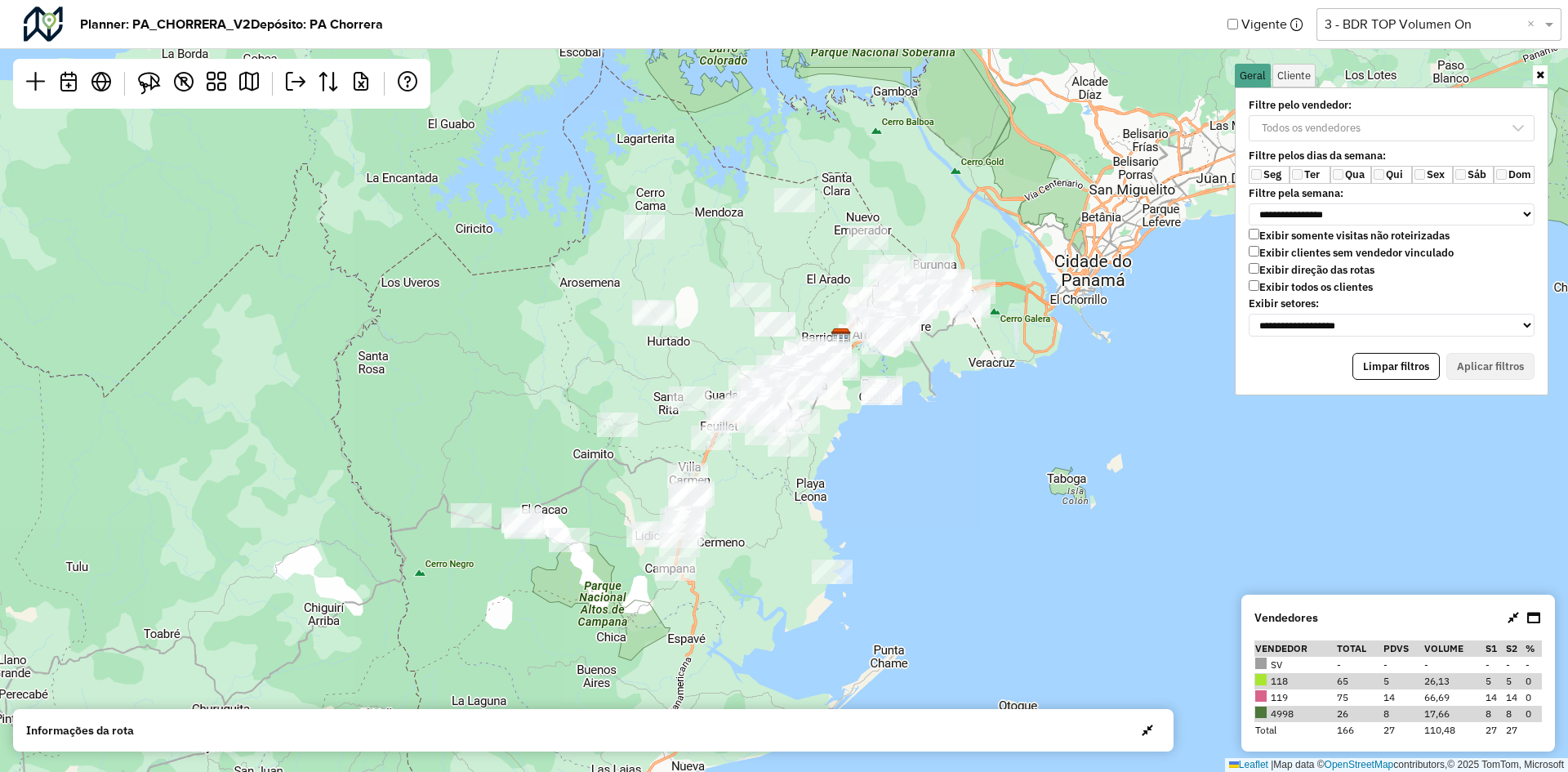 click on "65" at bounding box center [1359, 681] 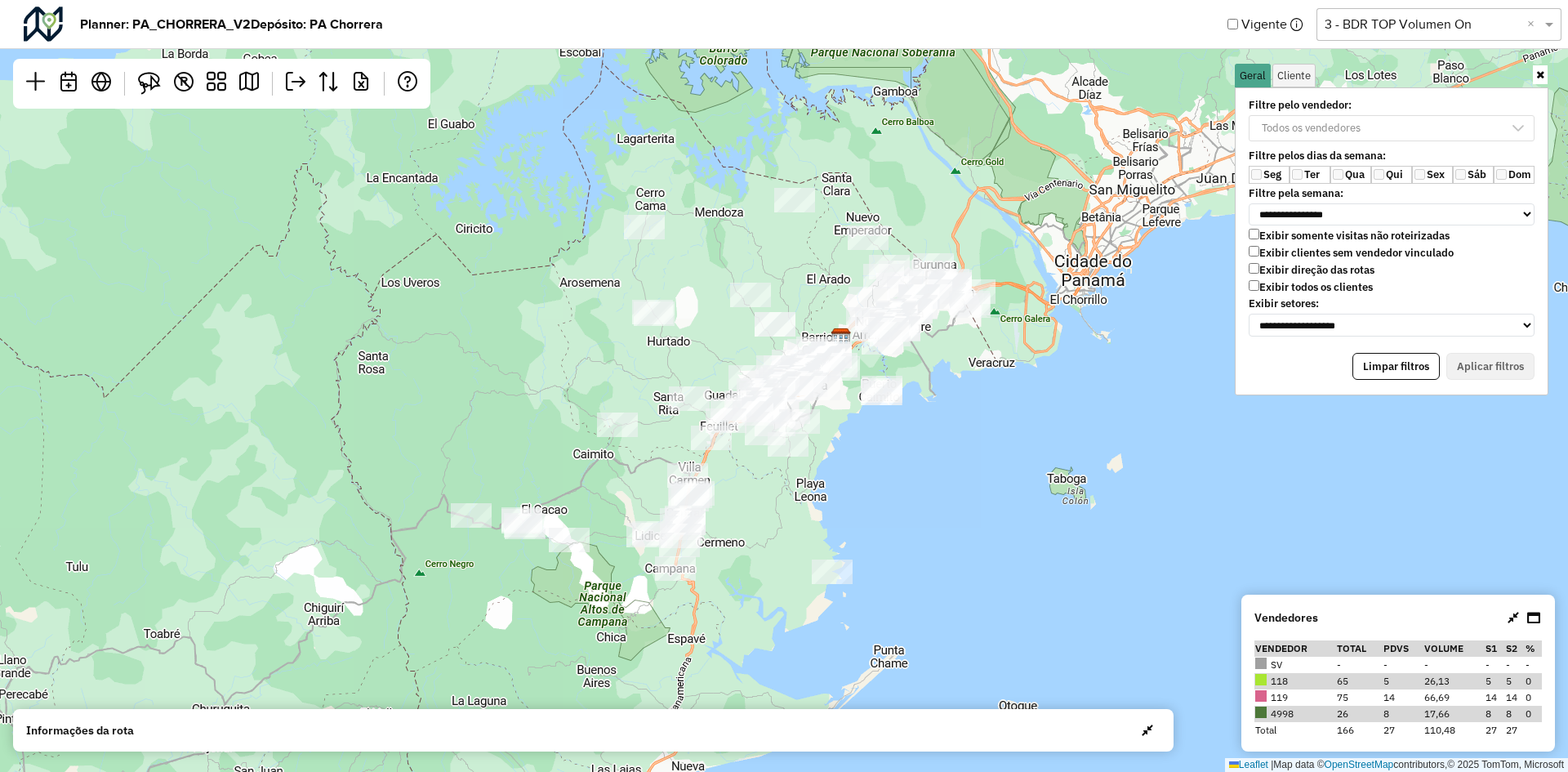 click on "26" at bounding box center [1359, 714] 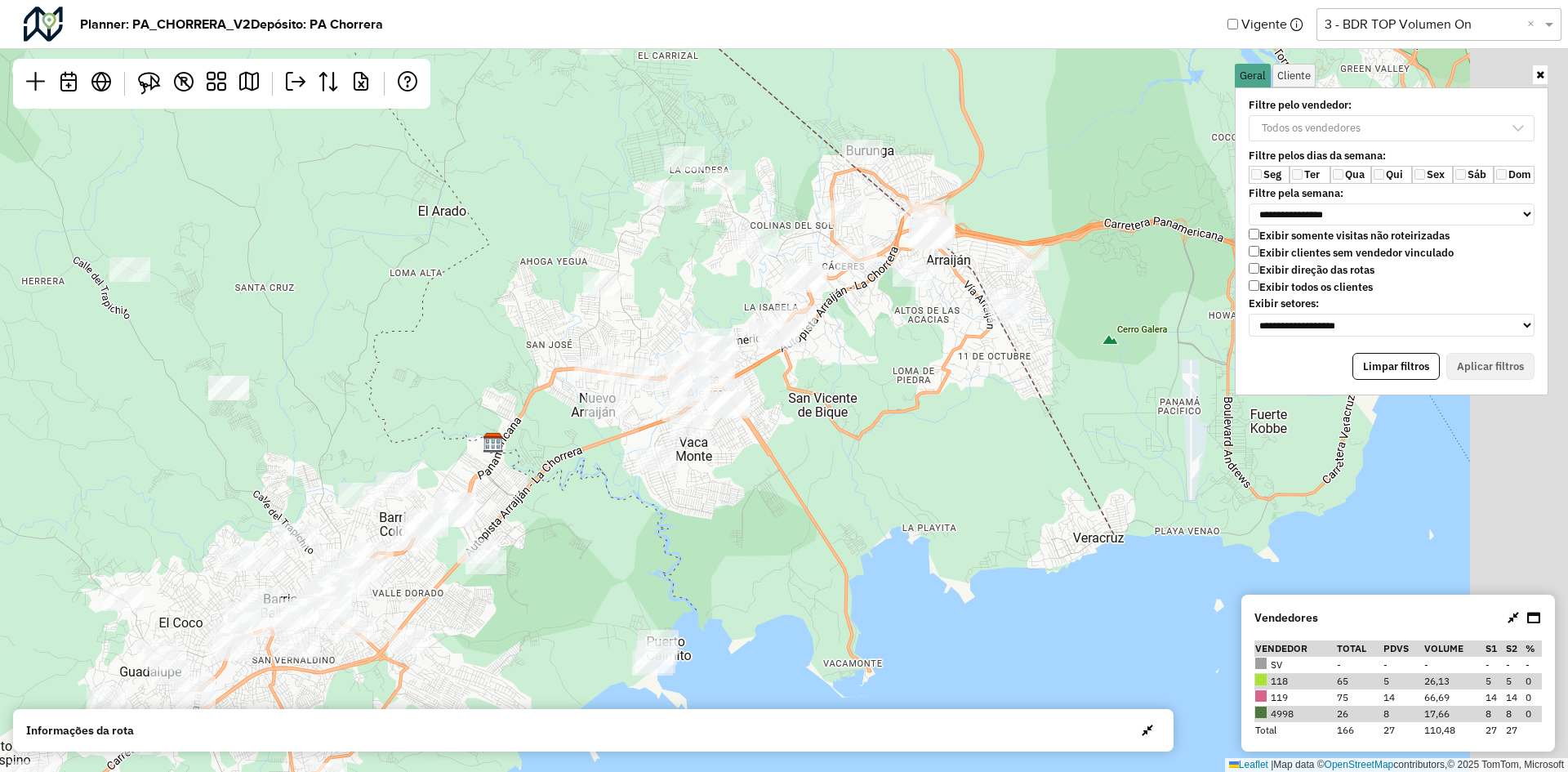 drag, startPoint x: 911, startPoint y: 302, endPoint x: 835, endPoint y: 286, distance: 77.66595 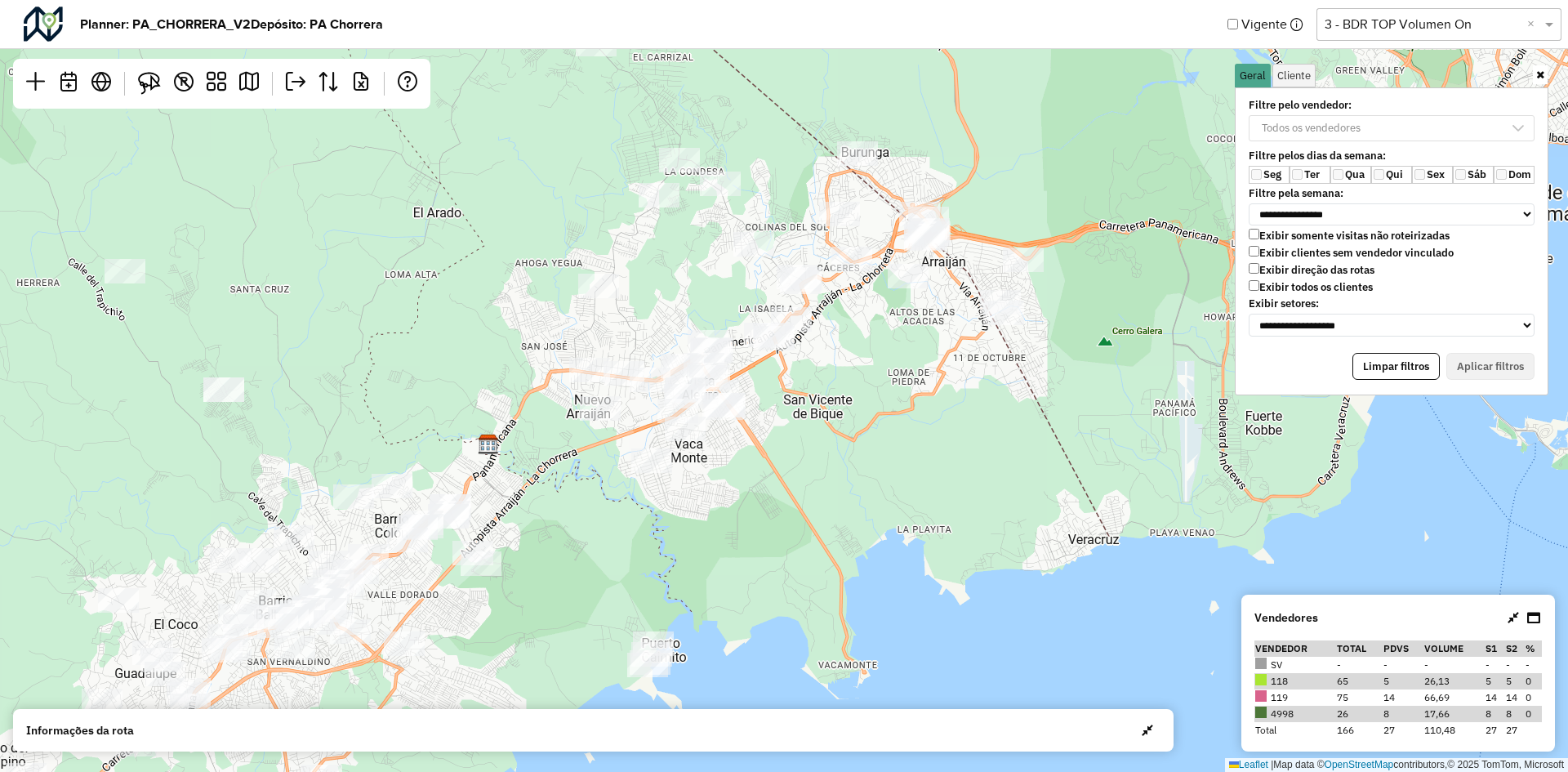 drag, startPoint x: 1334, startPoint y: 698, endPoint x: 1452, endPoint y: 722, distance: 120.41595 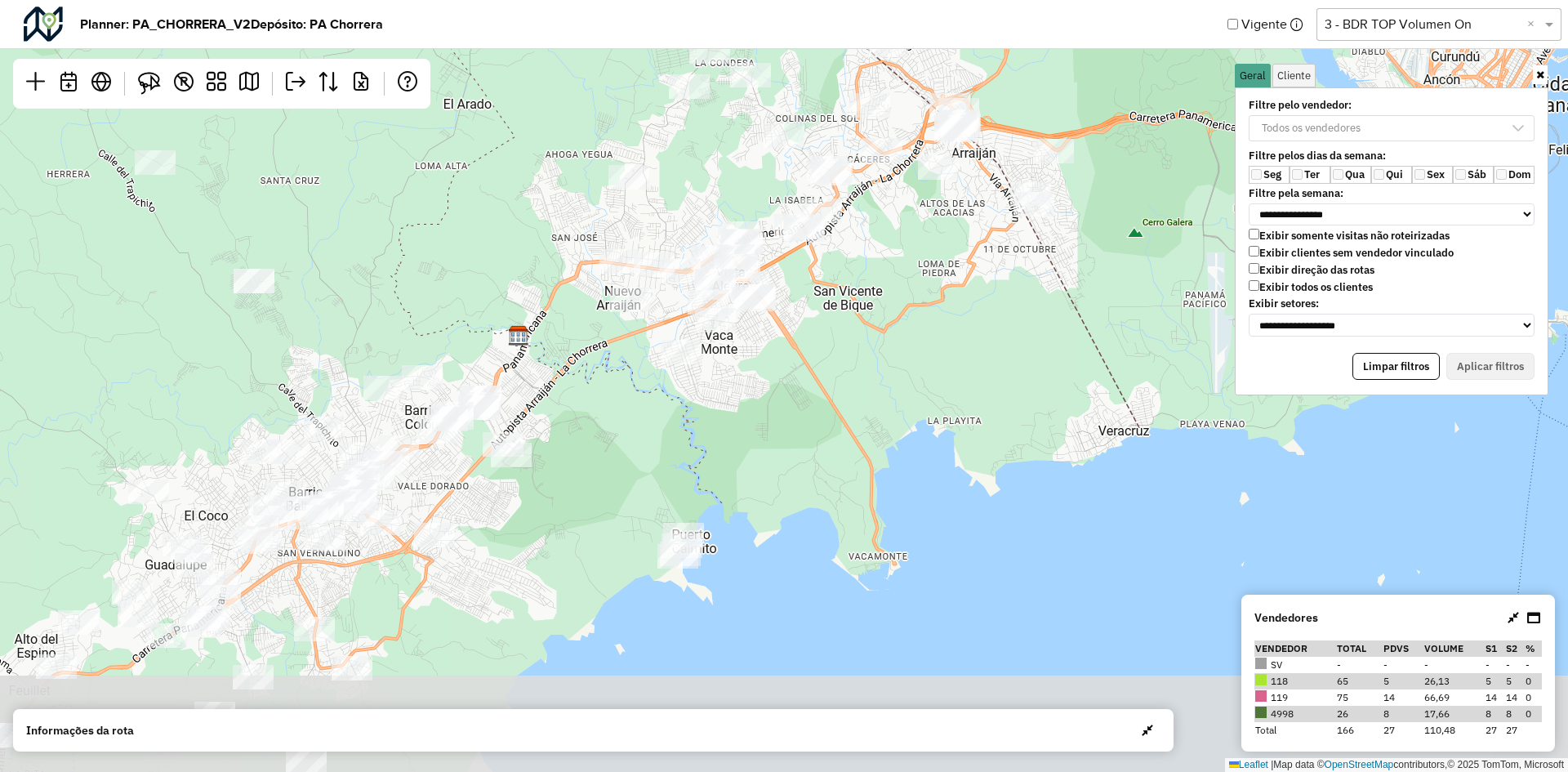 drag, startPoint x: 908, startPoint y: 574, endPoint x: 923, endPoint y: 456, distance: 118.94957 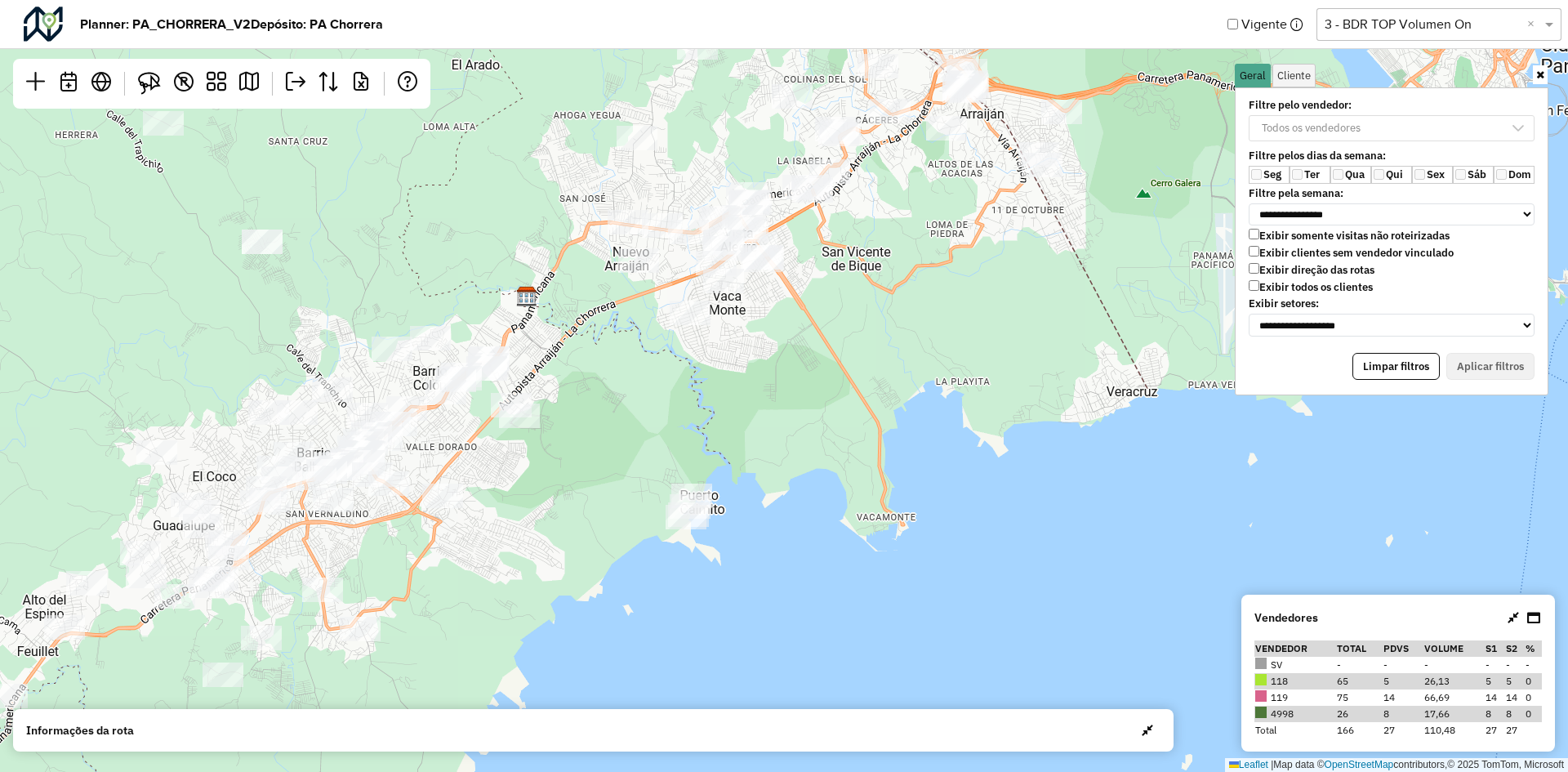 click on "Leaflet   |  Map data ©  OpenStreetMap  contributors,© 2025 TomTom, Microsoft" 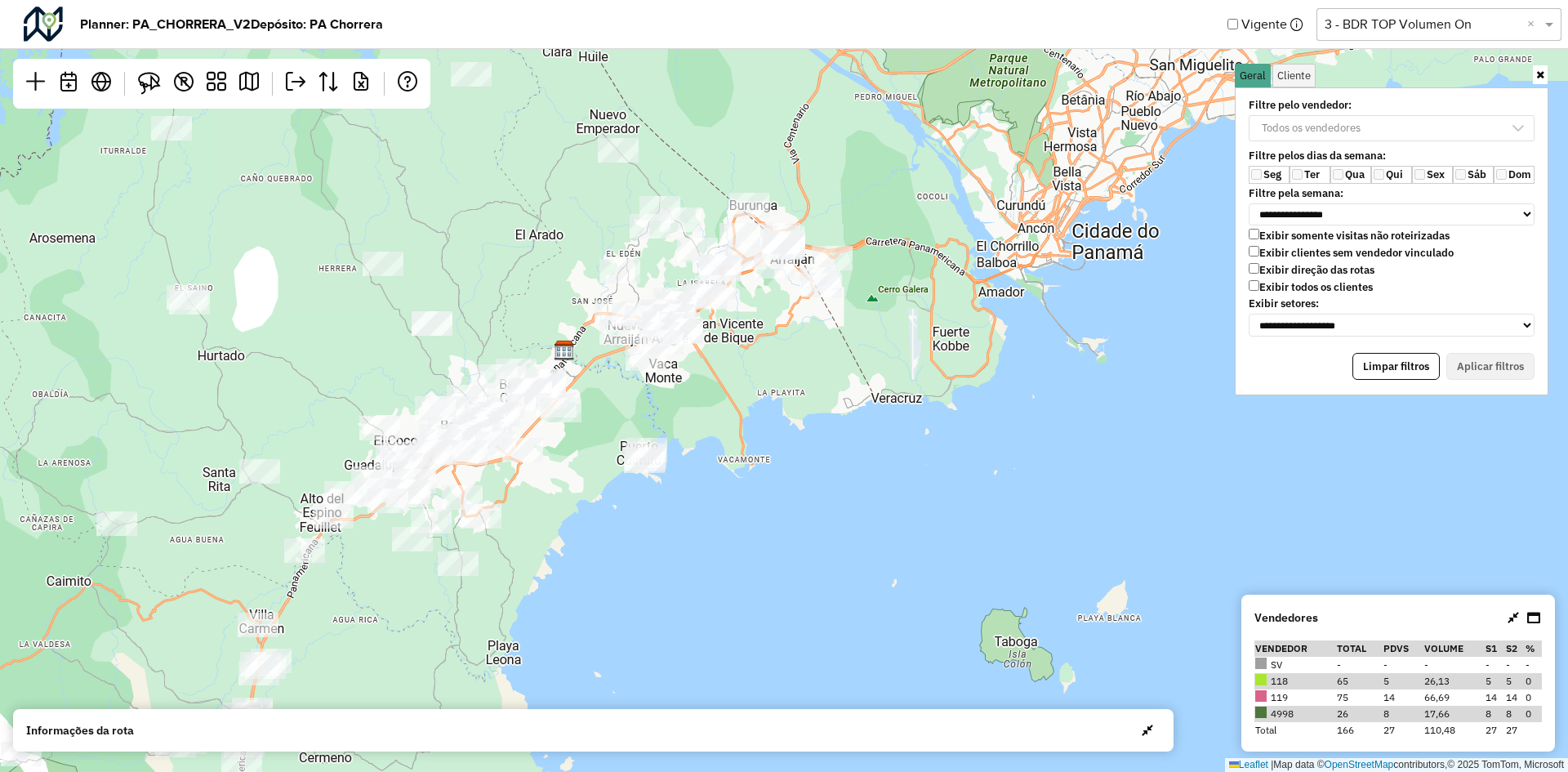 drag, startPoint x: 786, startPoint y: 364, endPoint x: 707, endPoint y: 400, distance: 86.8159 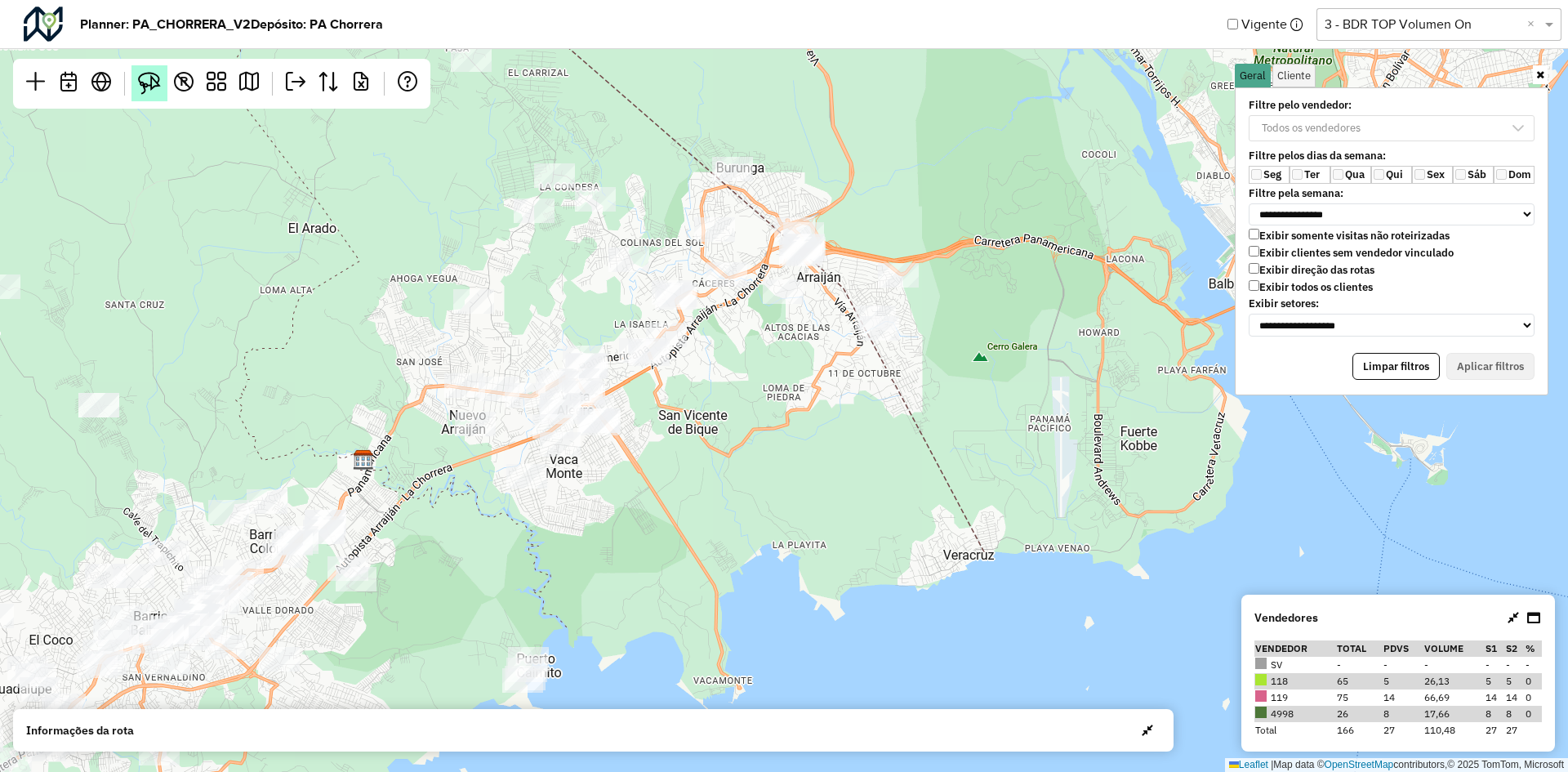 click at bounding box center (149, 83) 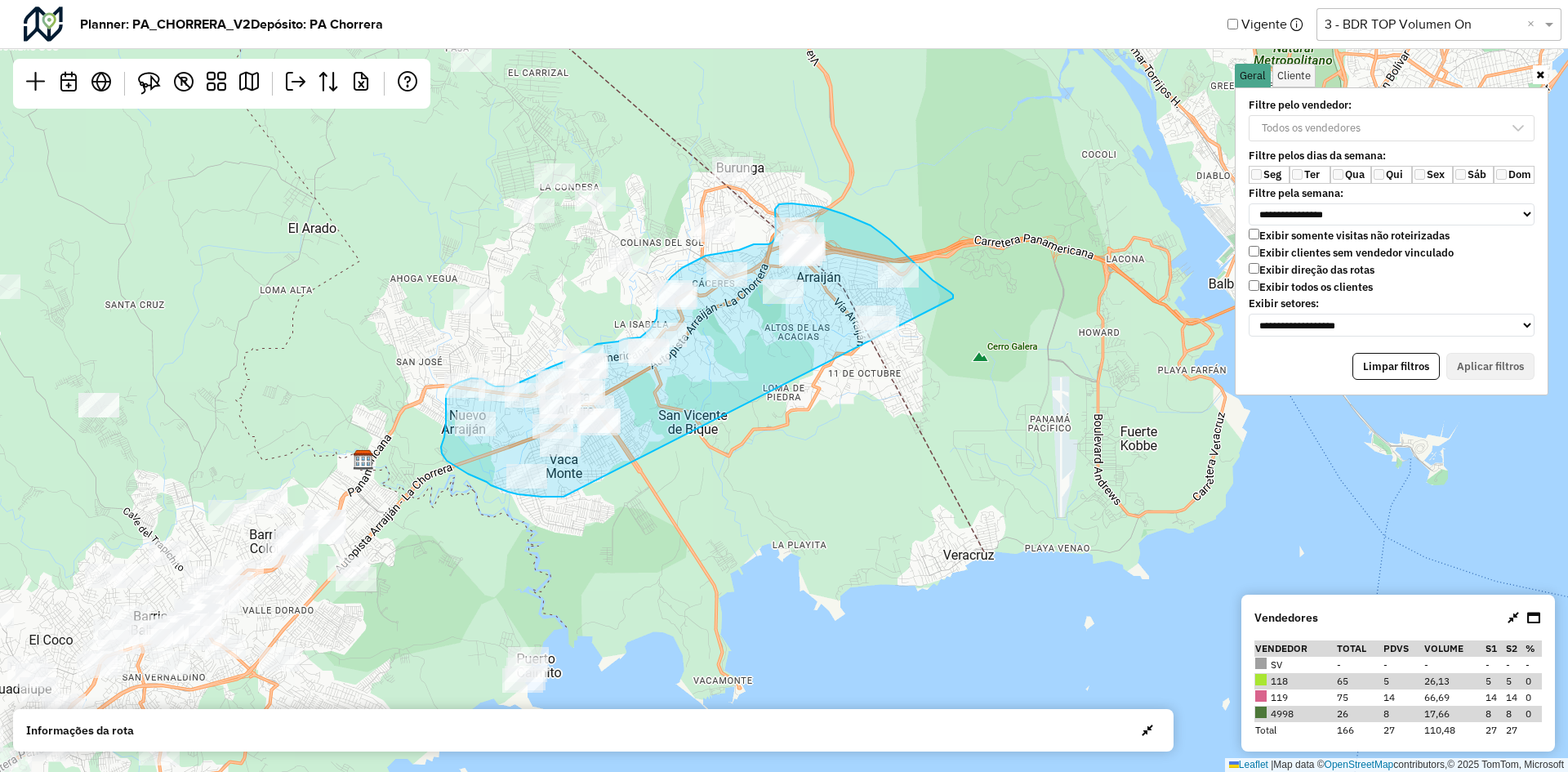 drag, startPoint x: 951, startPoint y: 292, endPoint x: 564, endPoint y: 497, distance: 437.94292 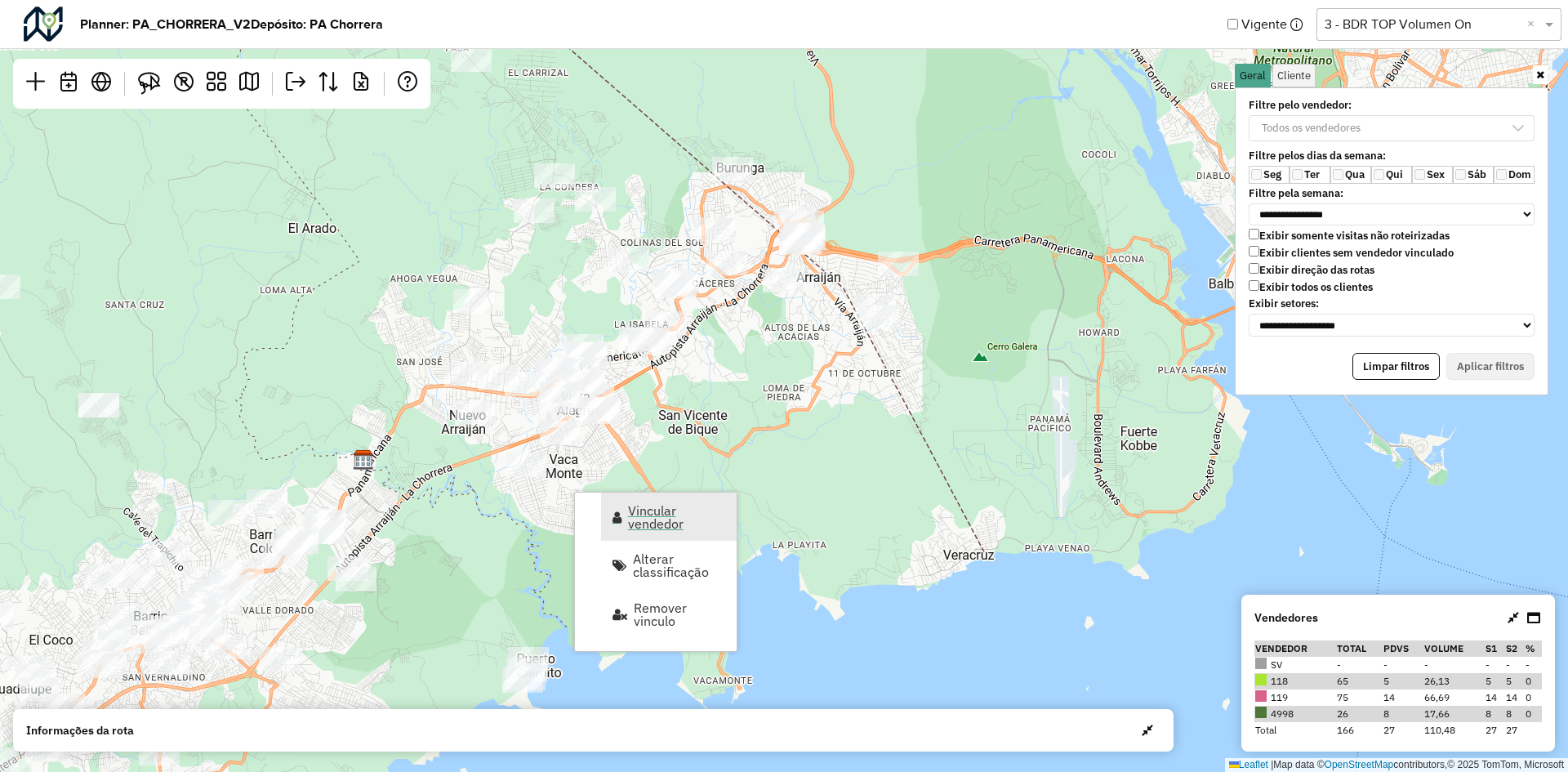 click on "Vincular vendedor" at bounding box center (677, 517) 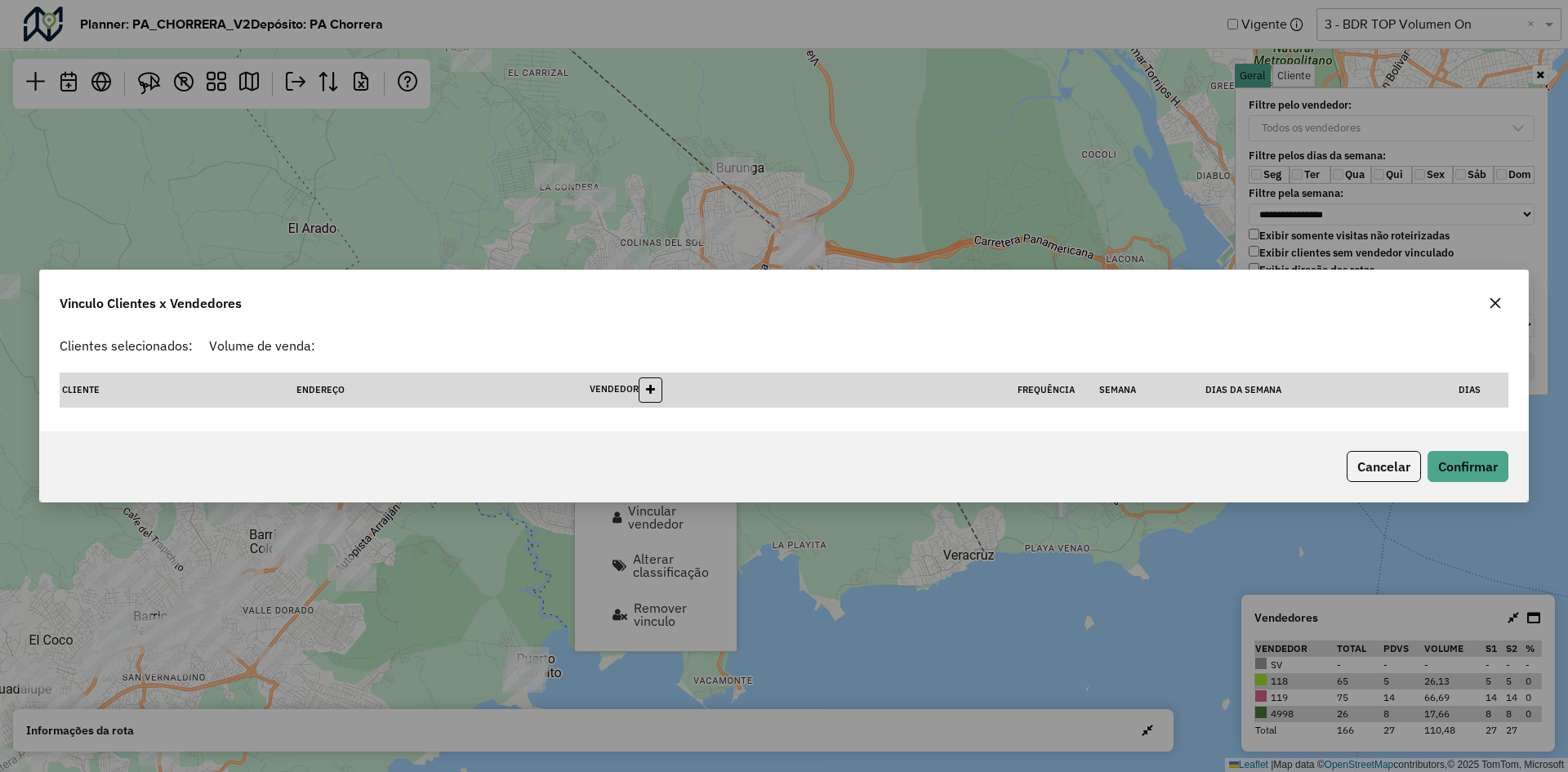 select on "********" 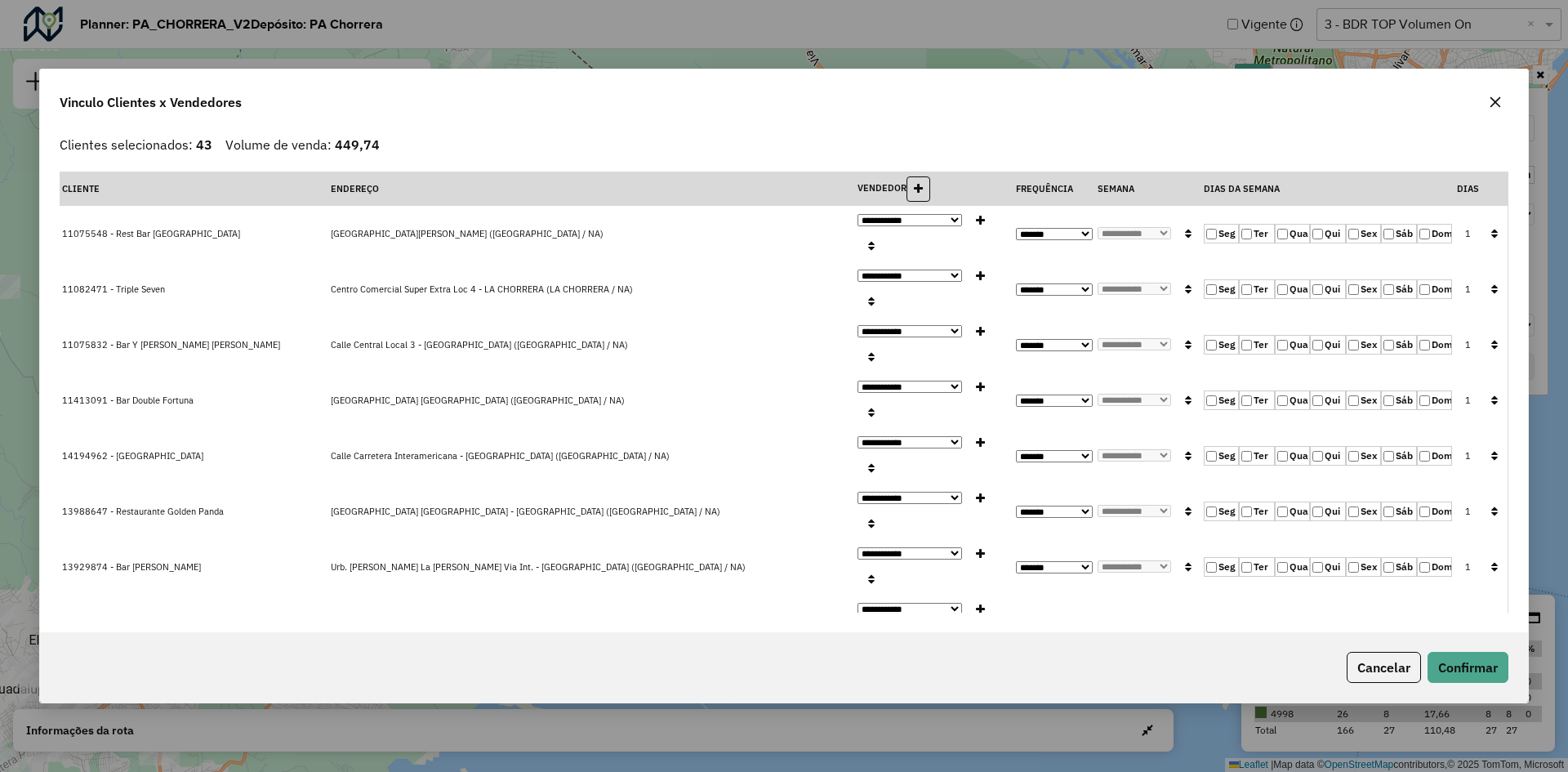 click 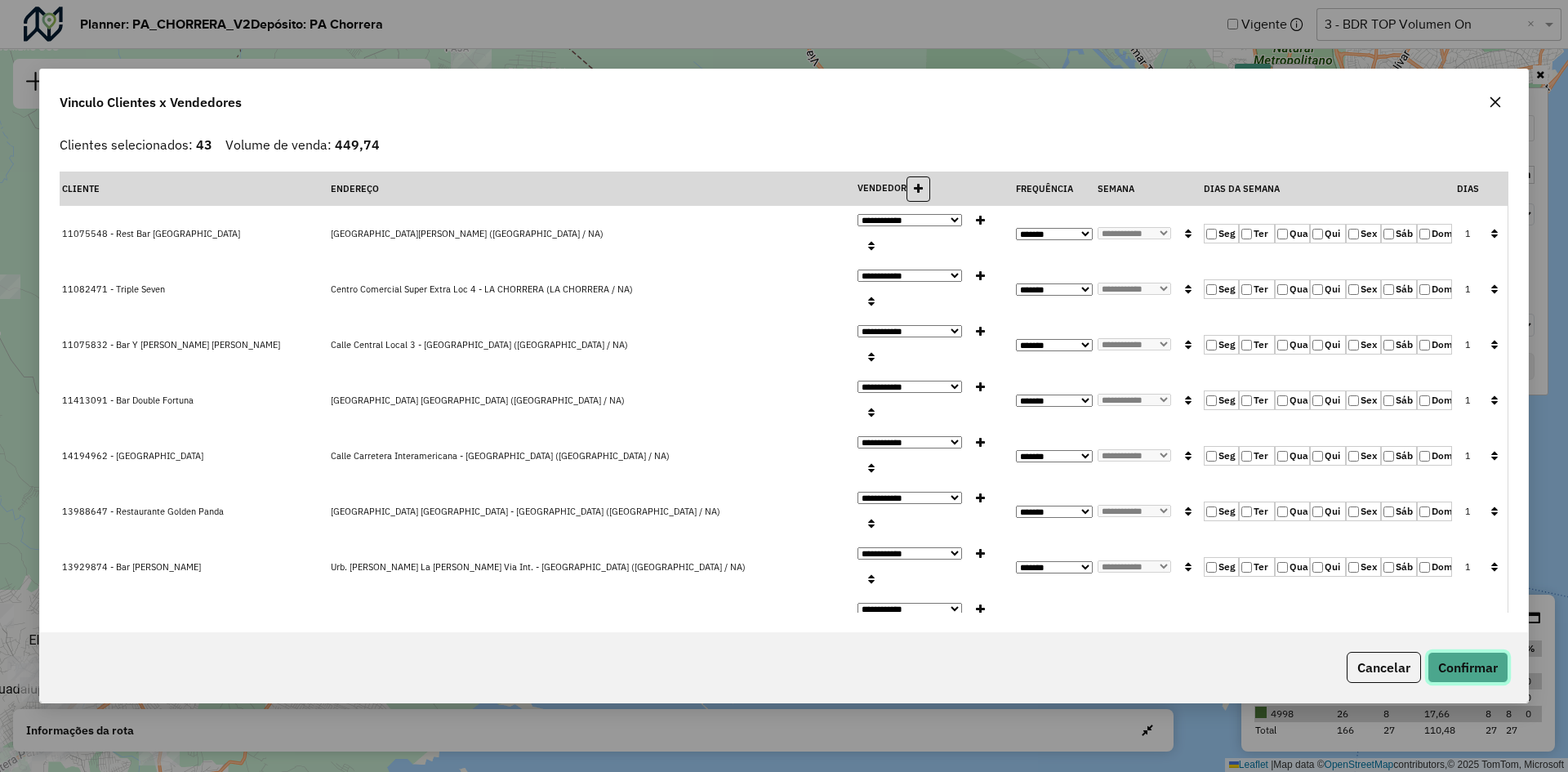 click on "Confirmar" 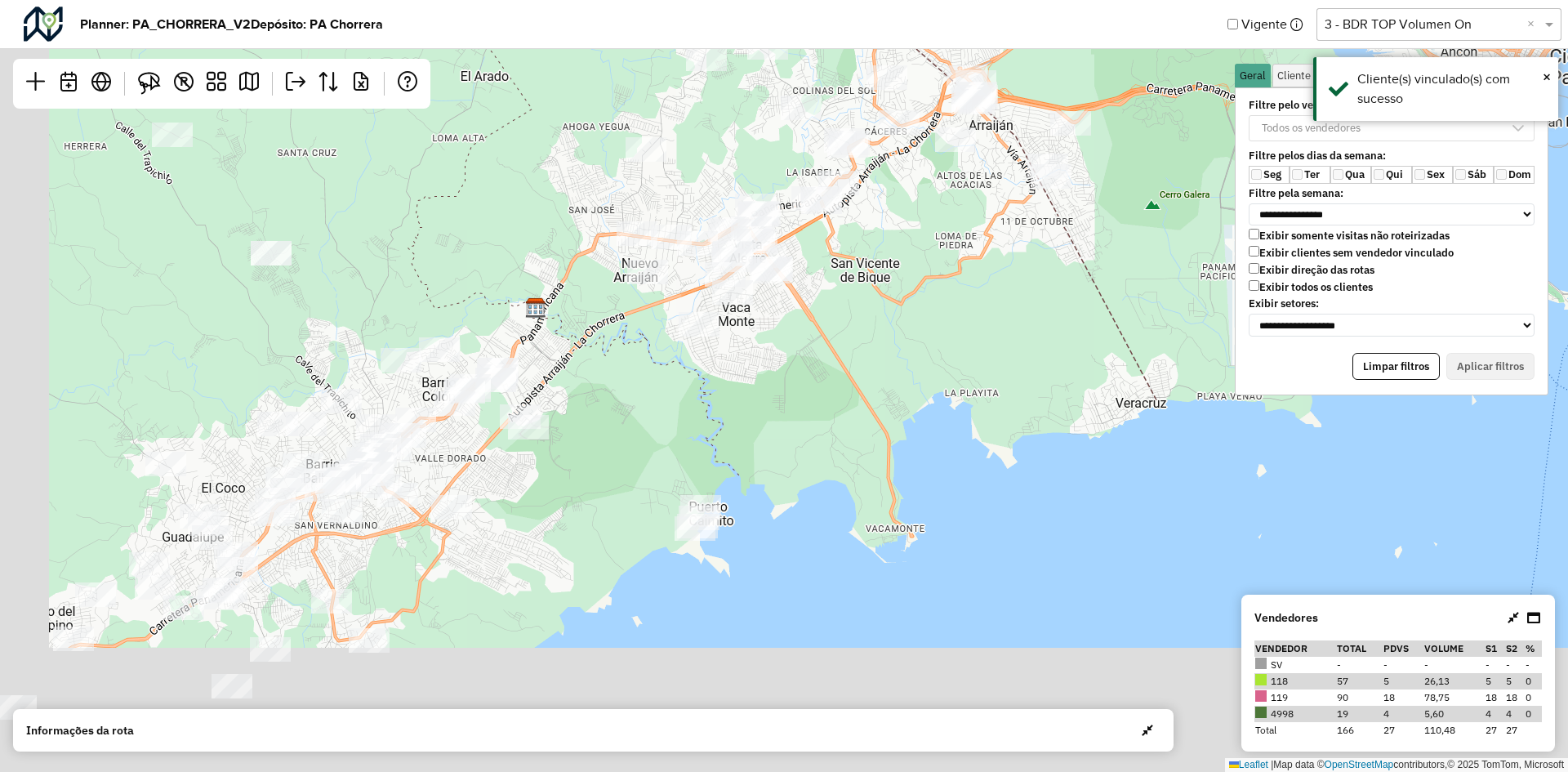 drag, startPoint x: 831, startPoint y: 418, endPoint x: 978, endPoint y: 286, distance: 197.56771 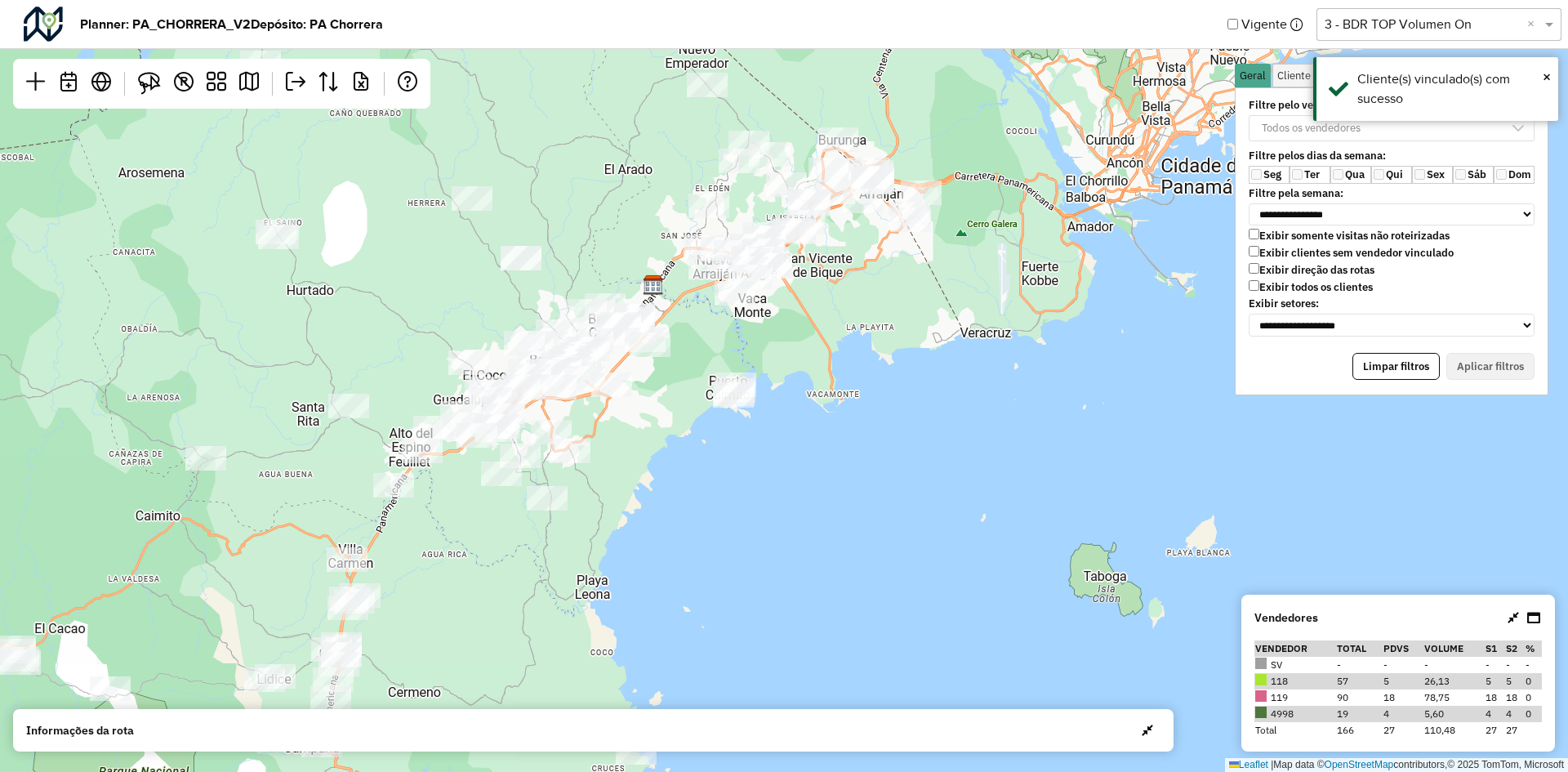 drag, startPoint x: 606, startPoint y: 433, endPoint x: 641, endPoint y: 305, distance: 132.69891 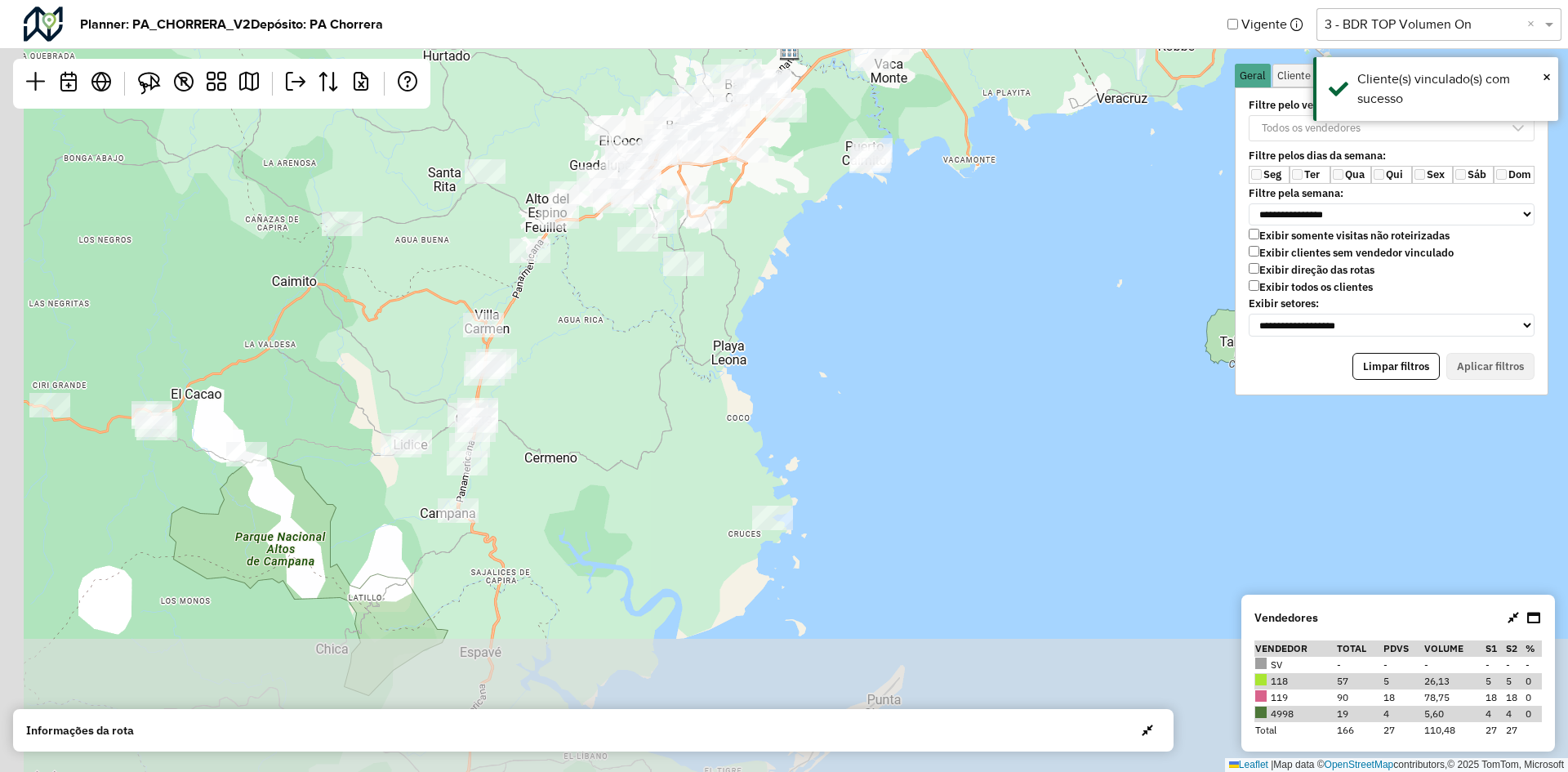 drag, startPoint x: 444, startPoint y: 598, endPoint x: 533, endPoint y: 482, distance: 146.20875 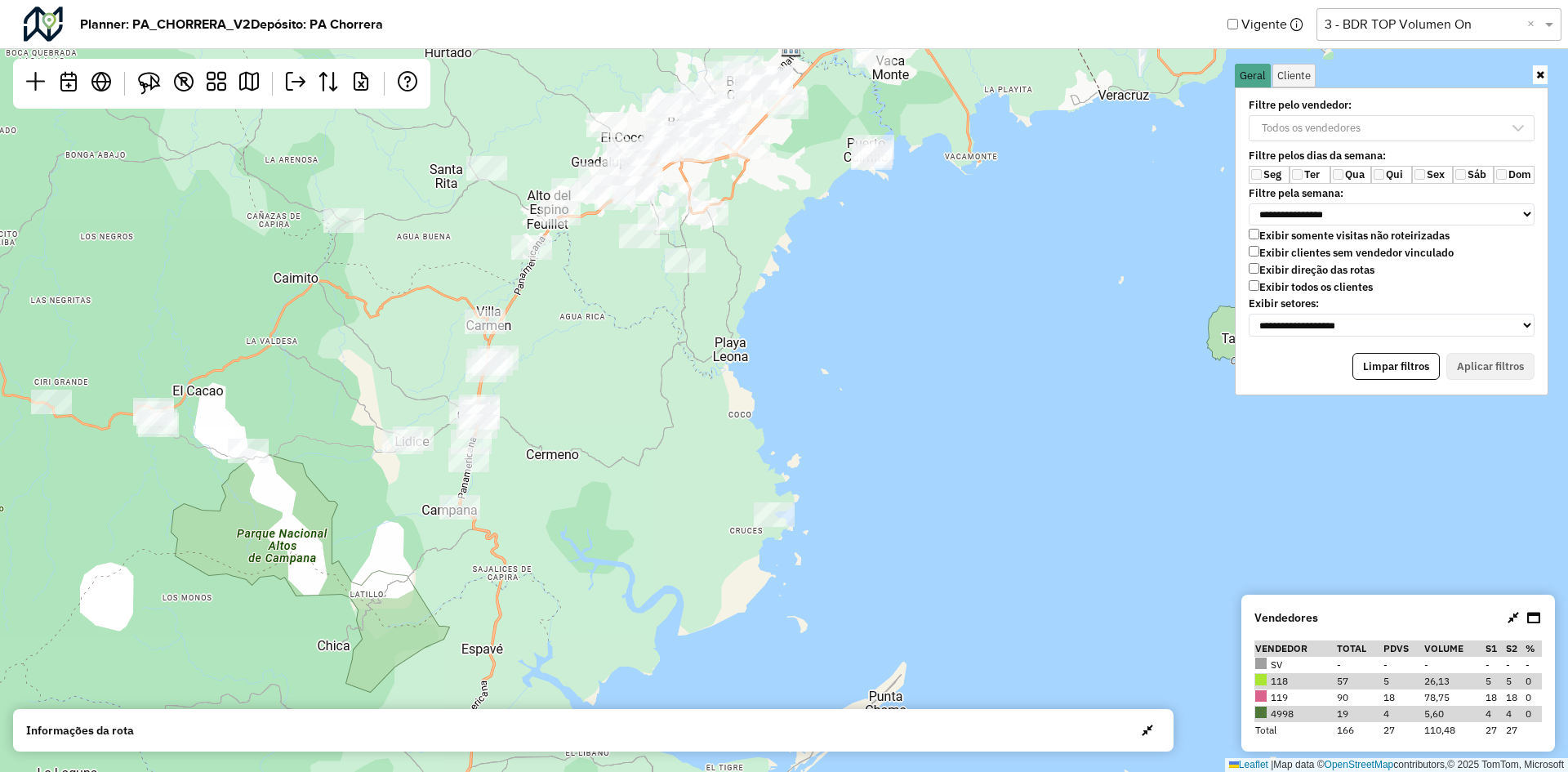 drag, startPoint x: 550, startPoint y: 483, endPoint x: 569, endPoint y: 499, distance: 24.839 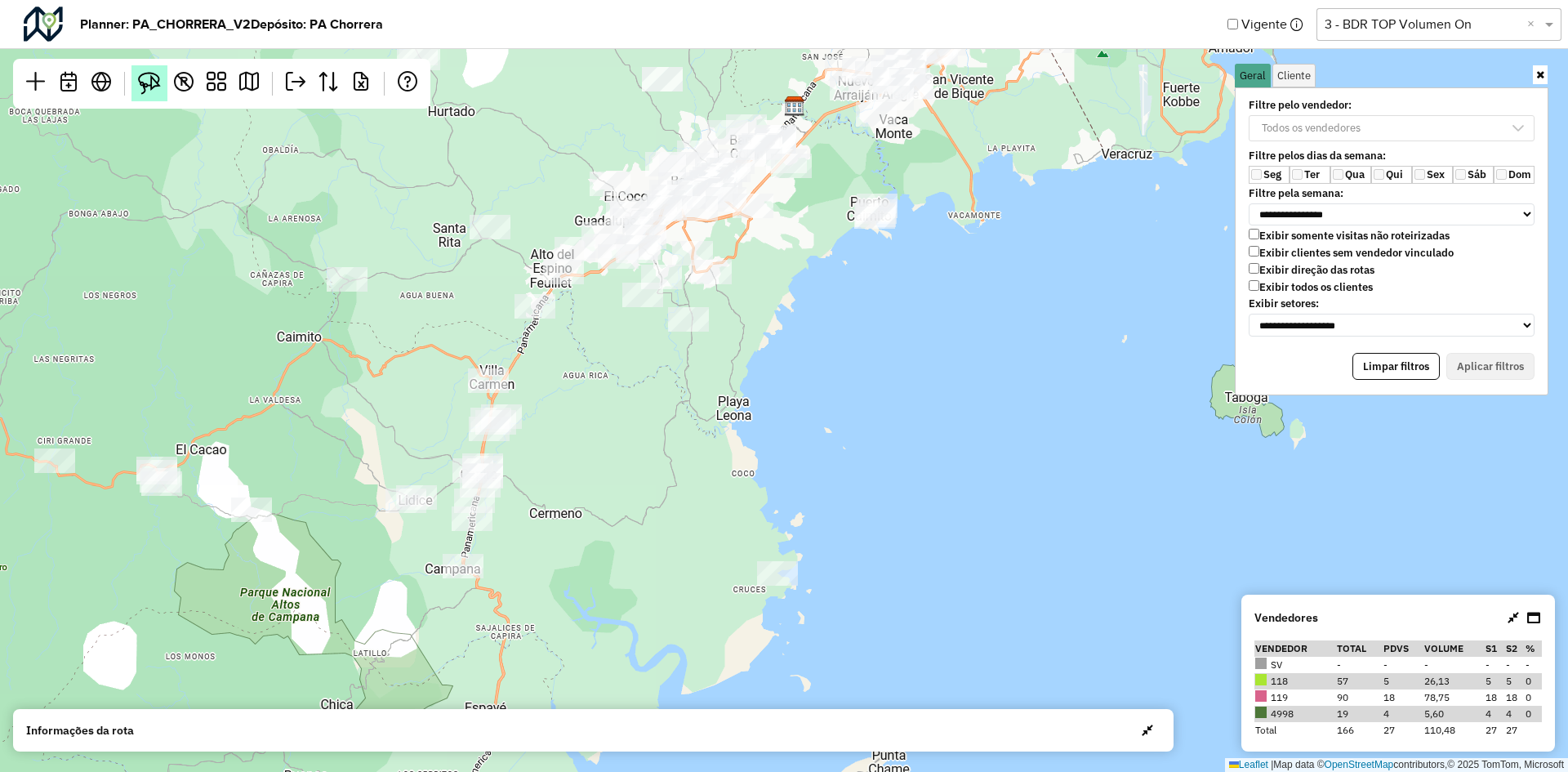 click at bounding box center (149, 83) 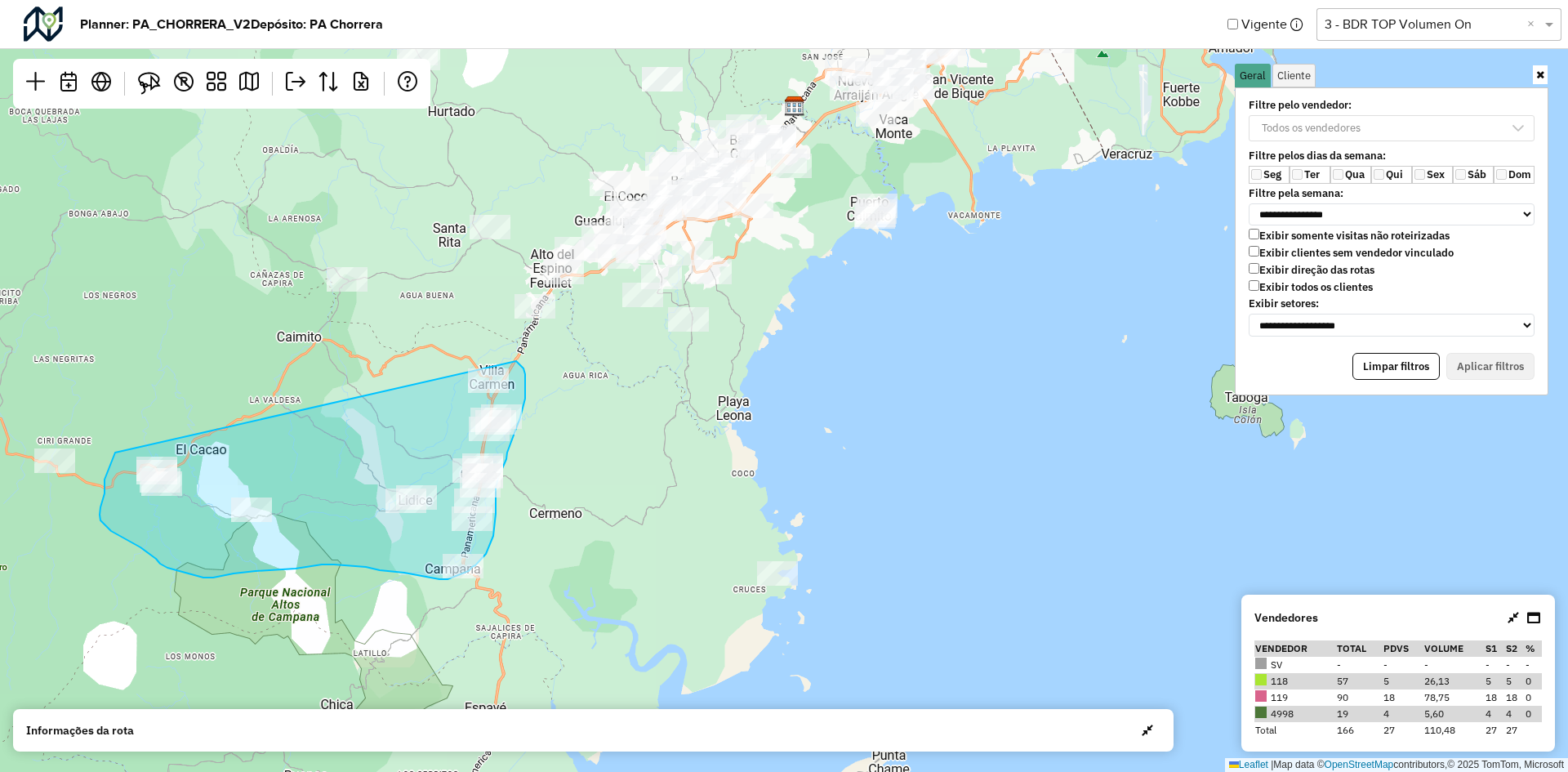 drag, startPoint x: 523, startPoint y: 368, endPoint x: 124, endPoint y: 435, distance: 404.58621 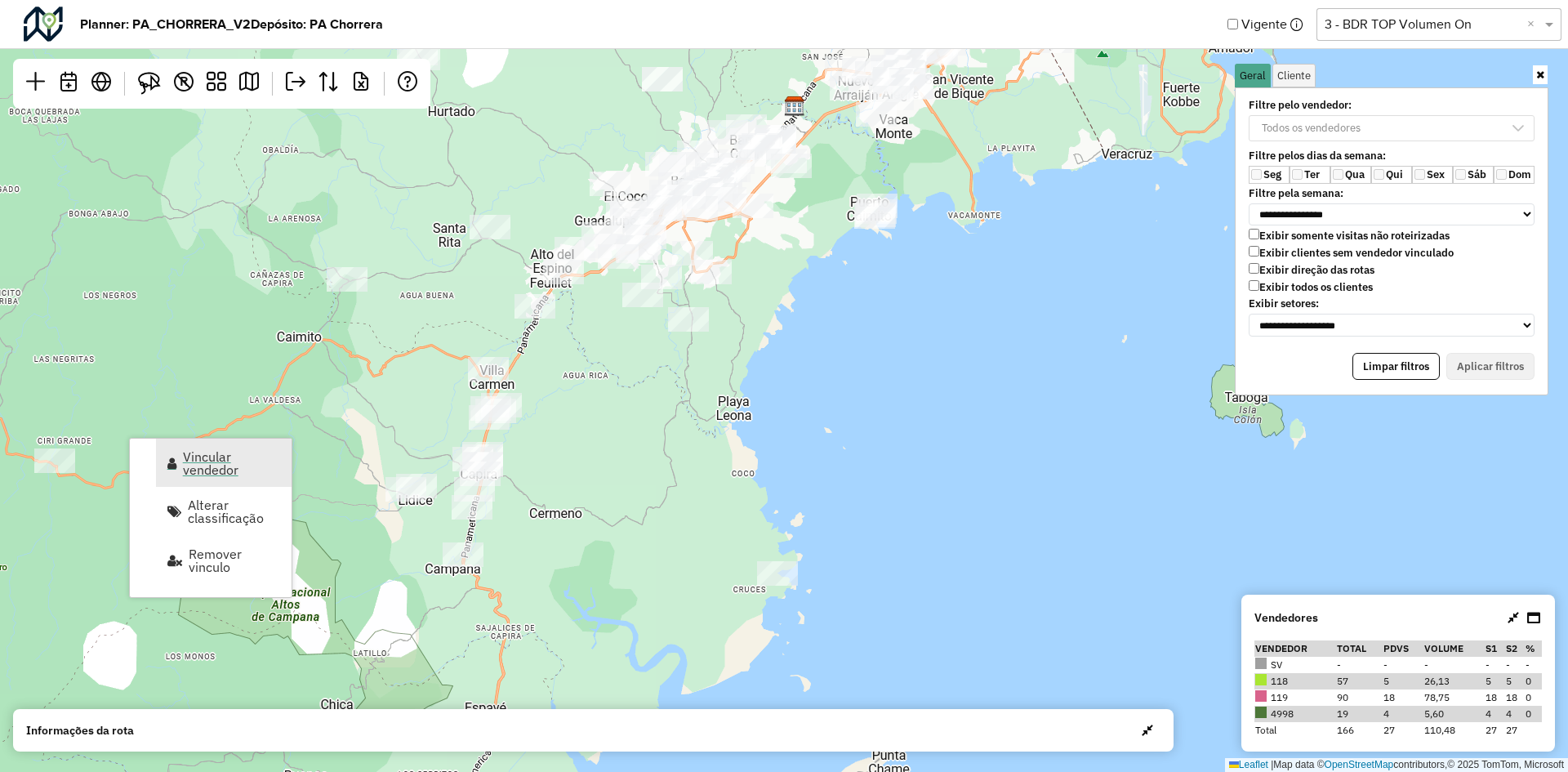 click on "Vincular vendedor" at bounding box center [232, 463] 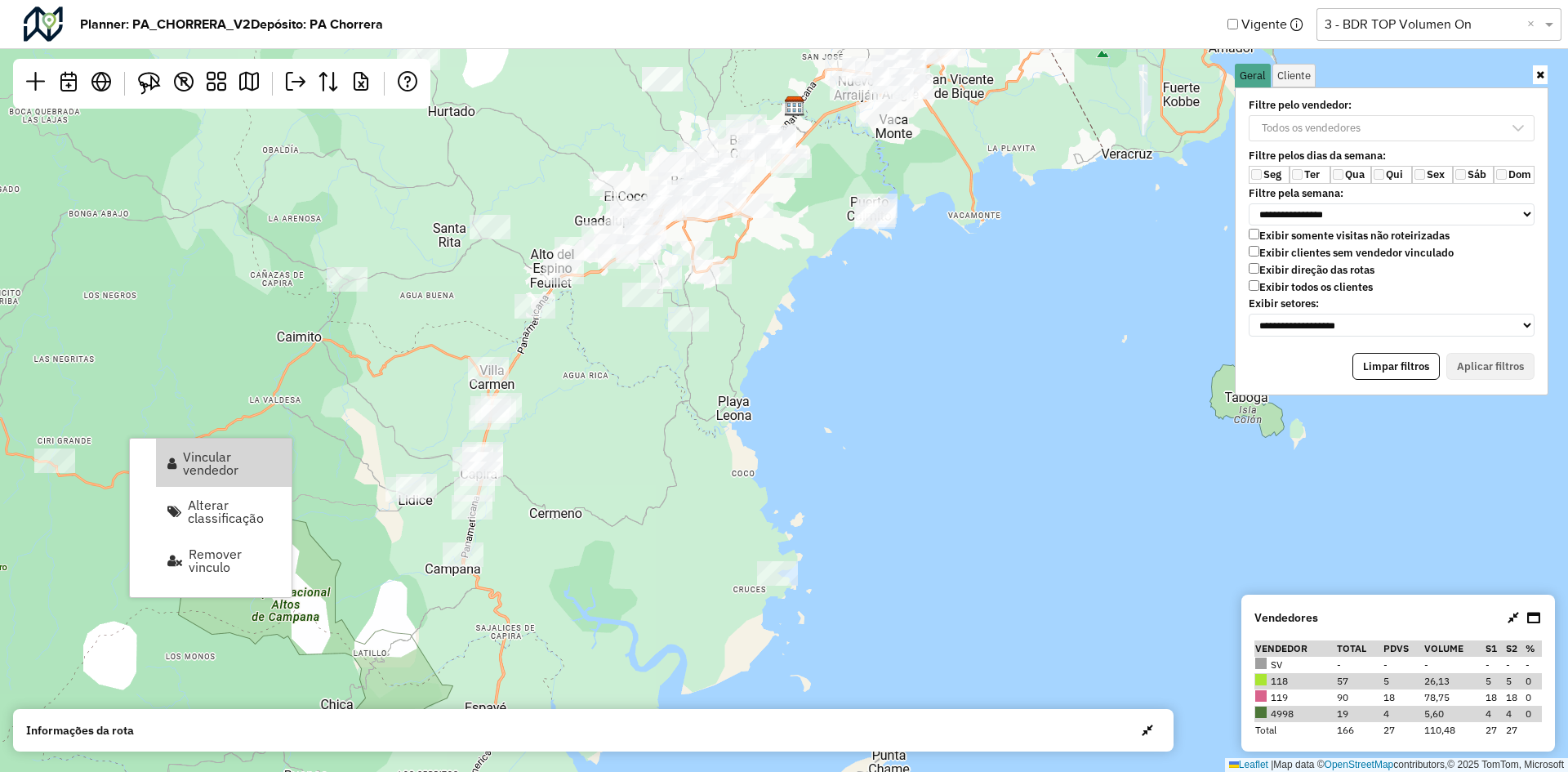 select on "********" 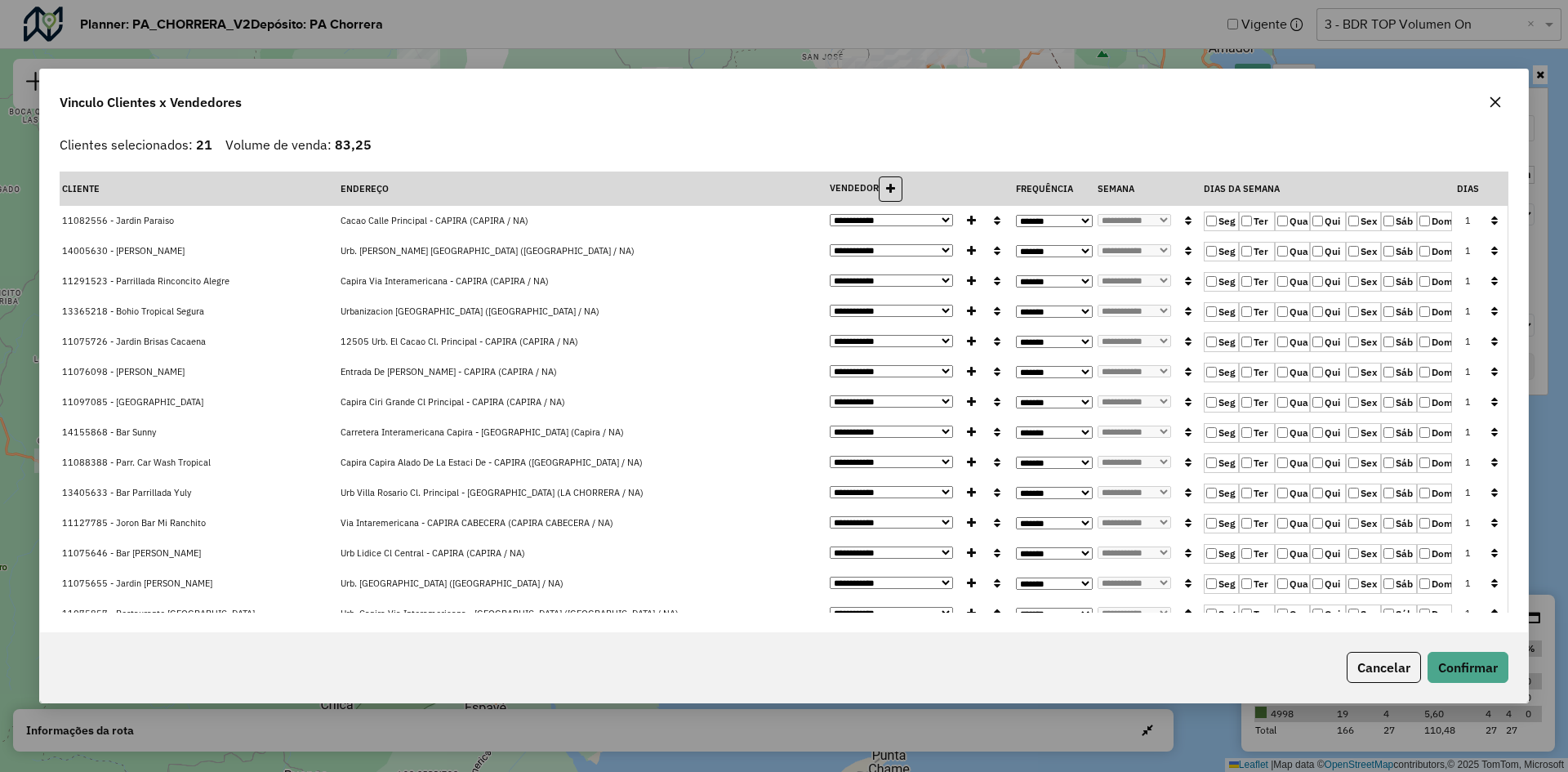 click 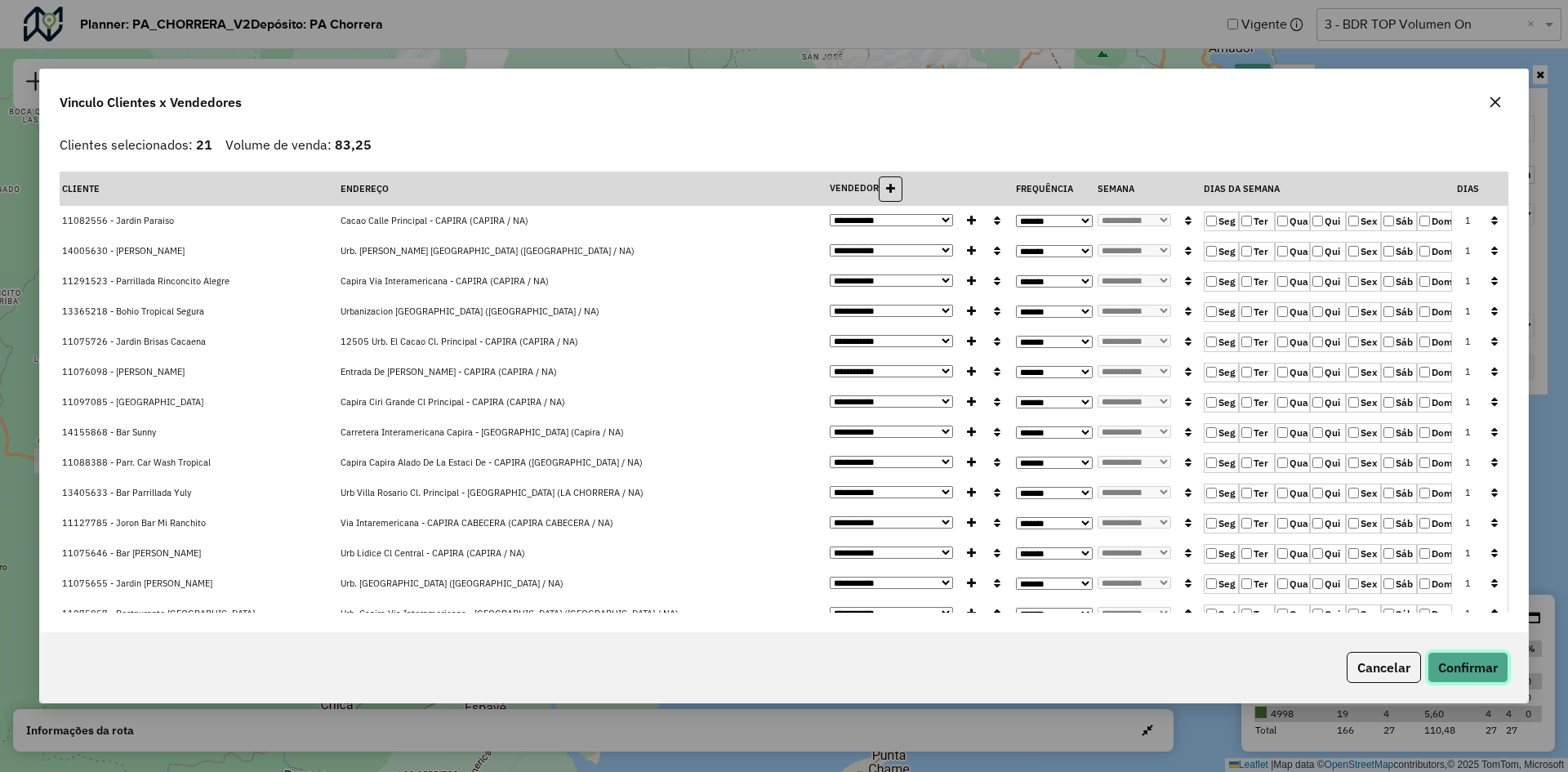 click on "Confirmar" 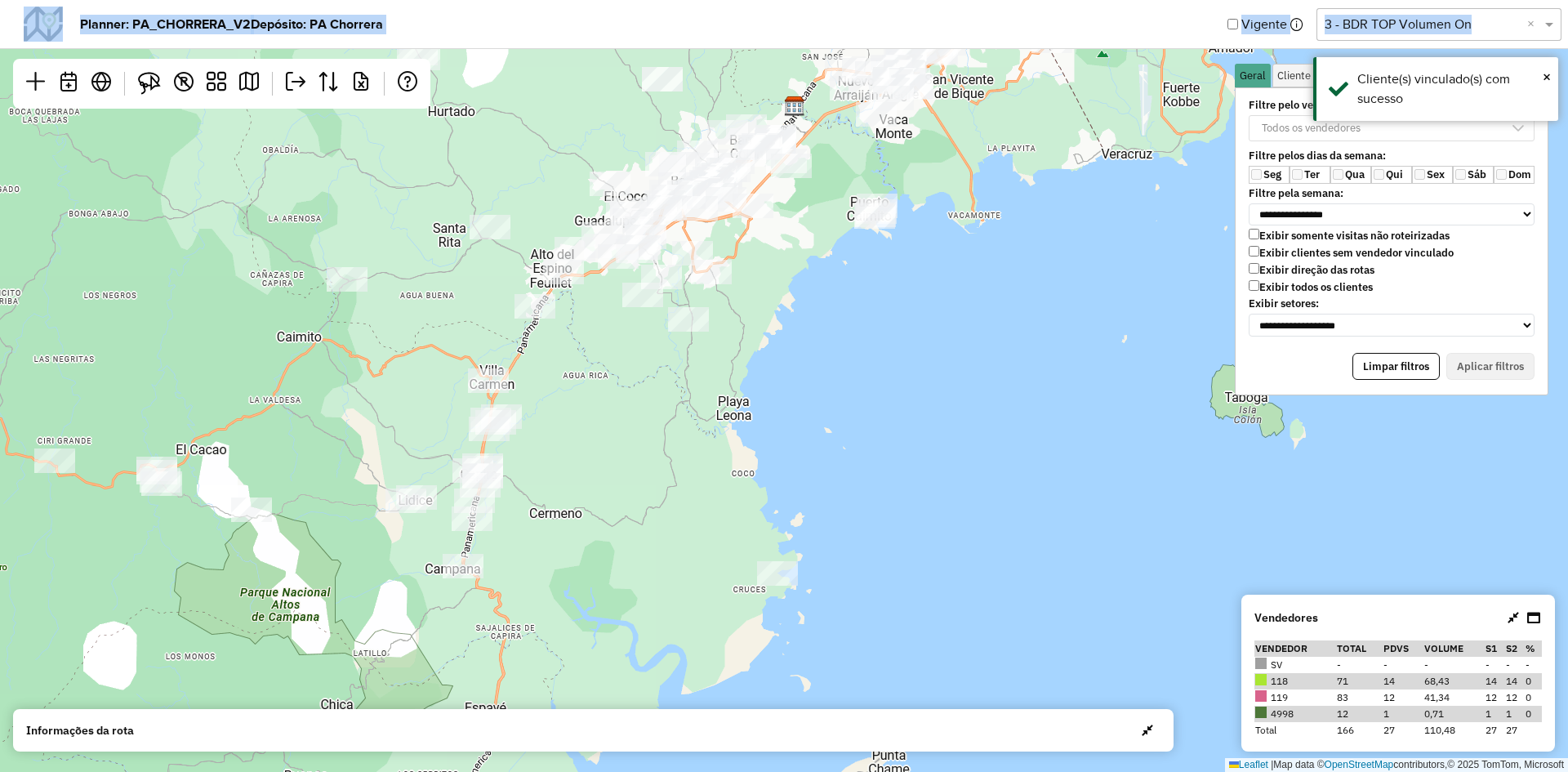 drag, startPoint x: 499, startPoint y: 490, endPoint x: 579, endPoint y: 430, distance: 100 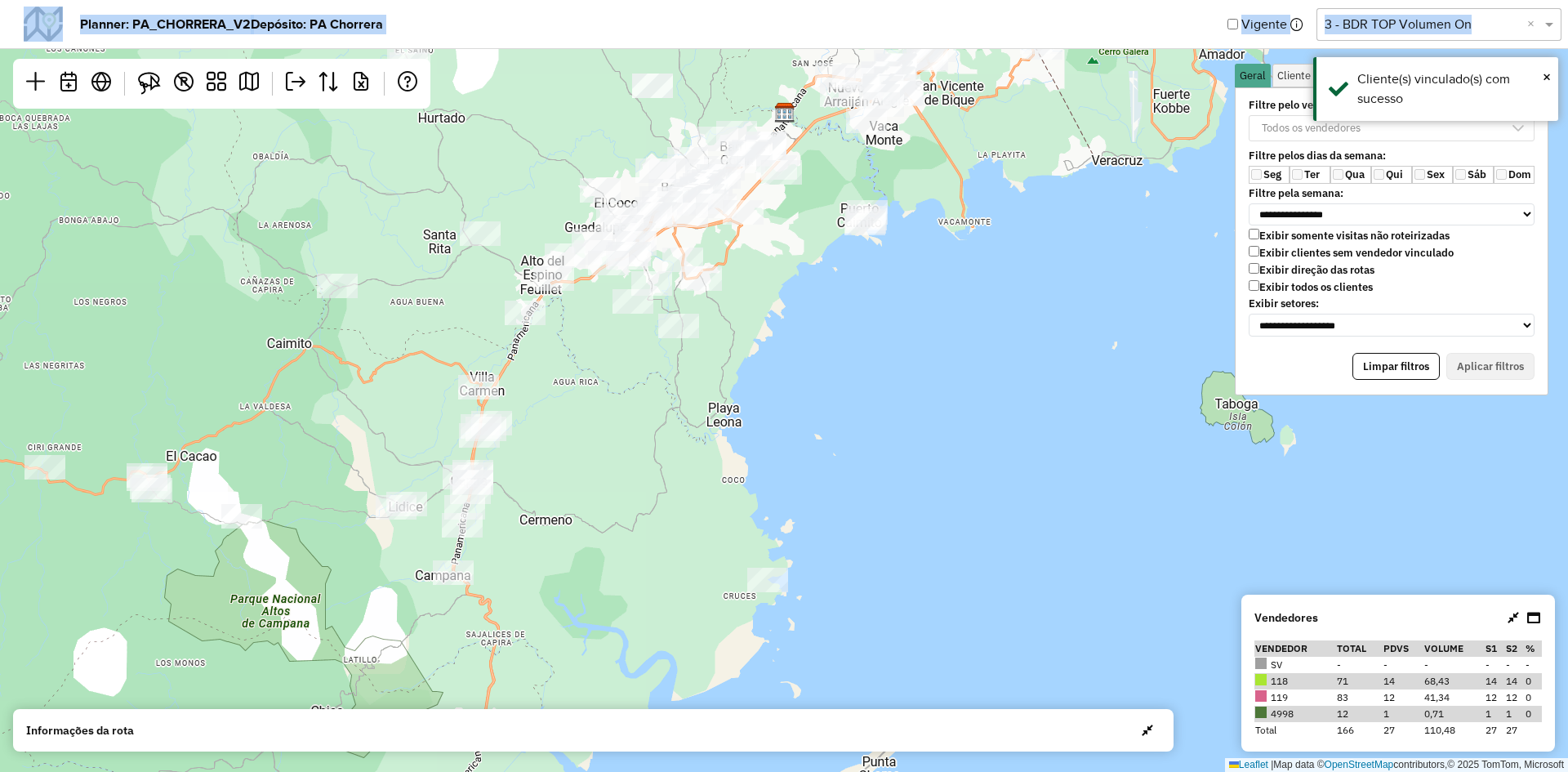 drag, startPoint x: 584, startPoint y: 387, endPoint x: 508, endPoint y: 457, distance: 103.324731 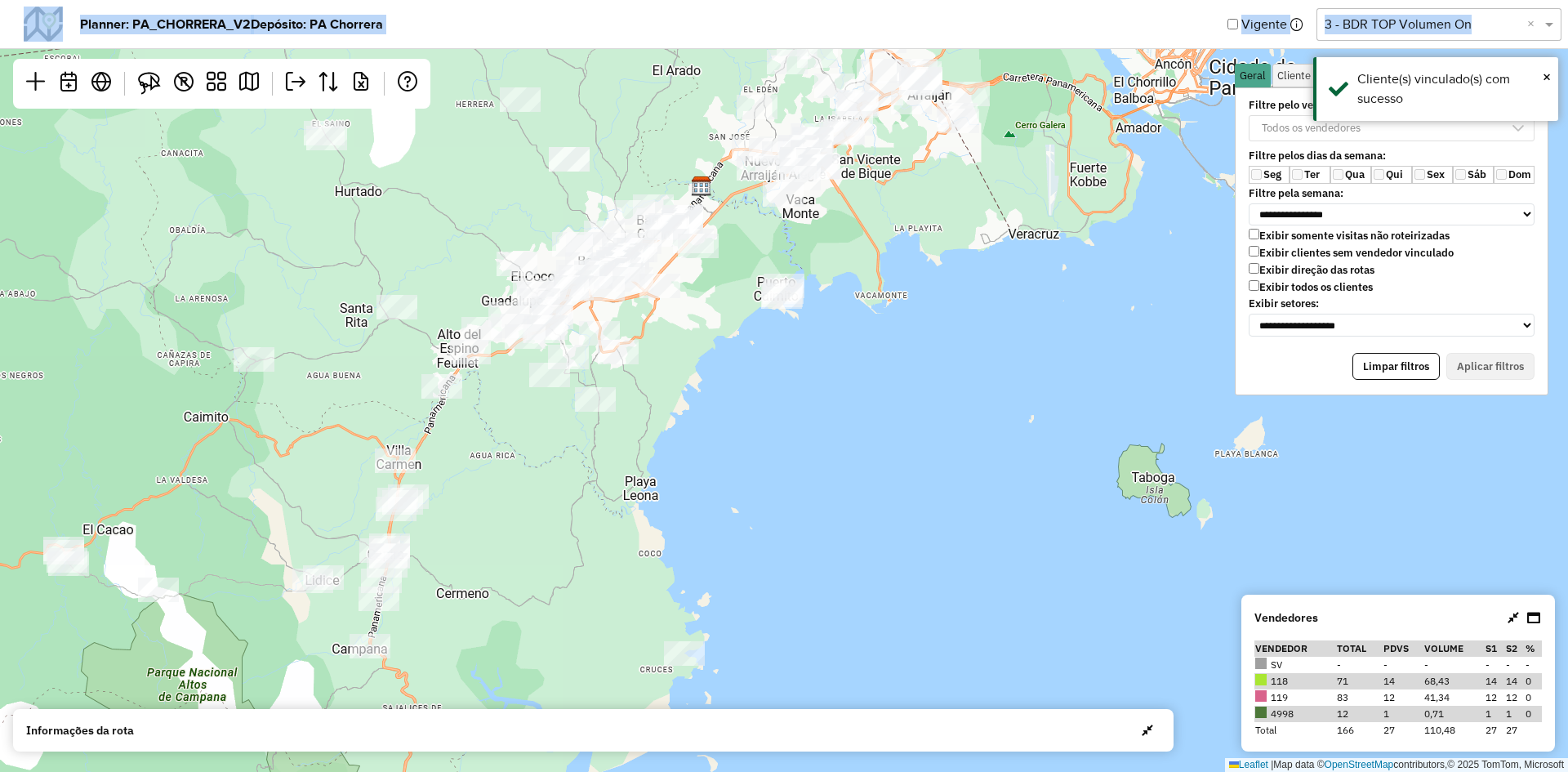 click on "Leaflet   |  Map data ©  OpenStreetMap  contributors,© 2025 TomTom, Microsoft" 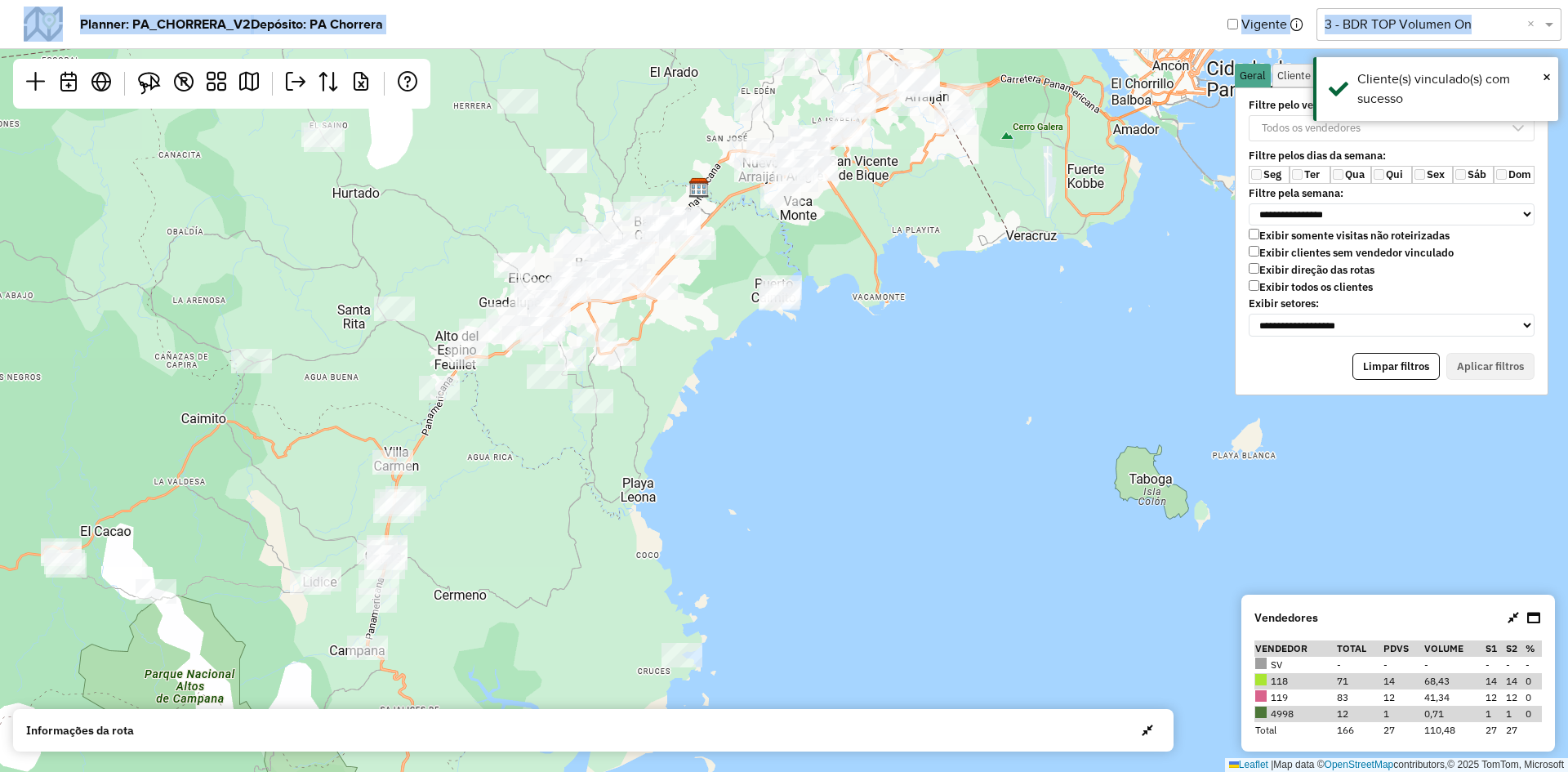 click on "Planner: PA_CHORRERA_V2   Depósito: PA Chorrera   Vigente  Selecione uma opção  3 - BDR TOP Volumen On  ×" 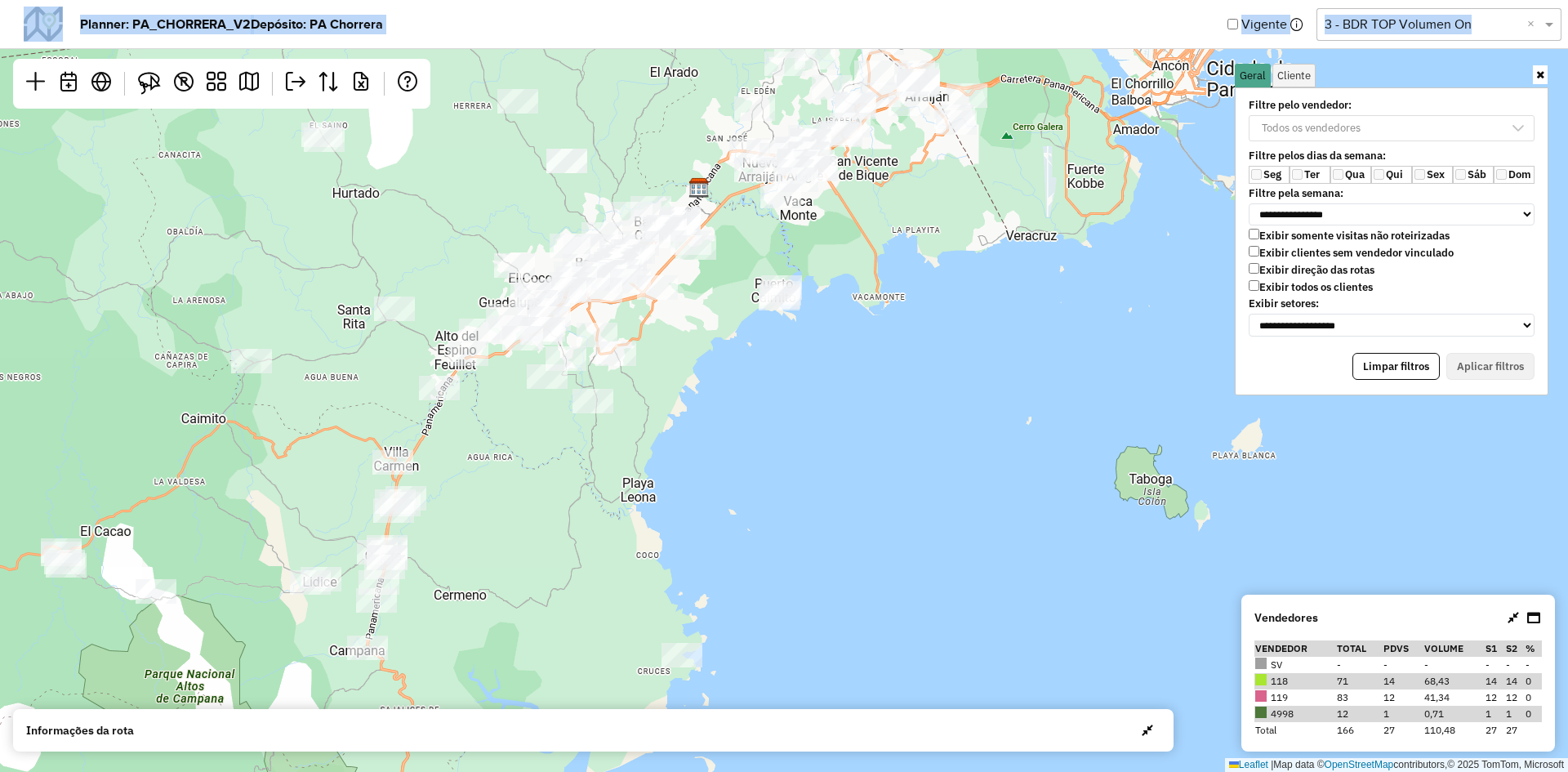 drag, startPoint x: 1348, startPoint y: 696, endPoint x: 1335, endPoint y: 686, distance: 16.401219 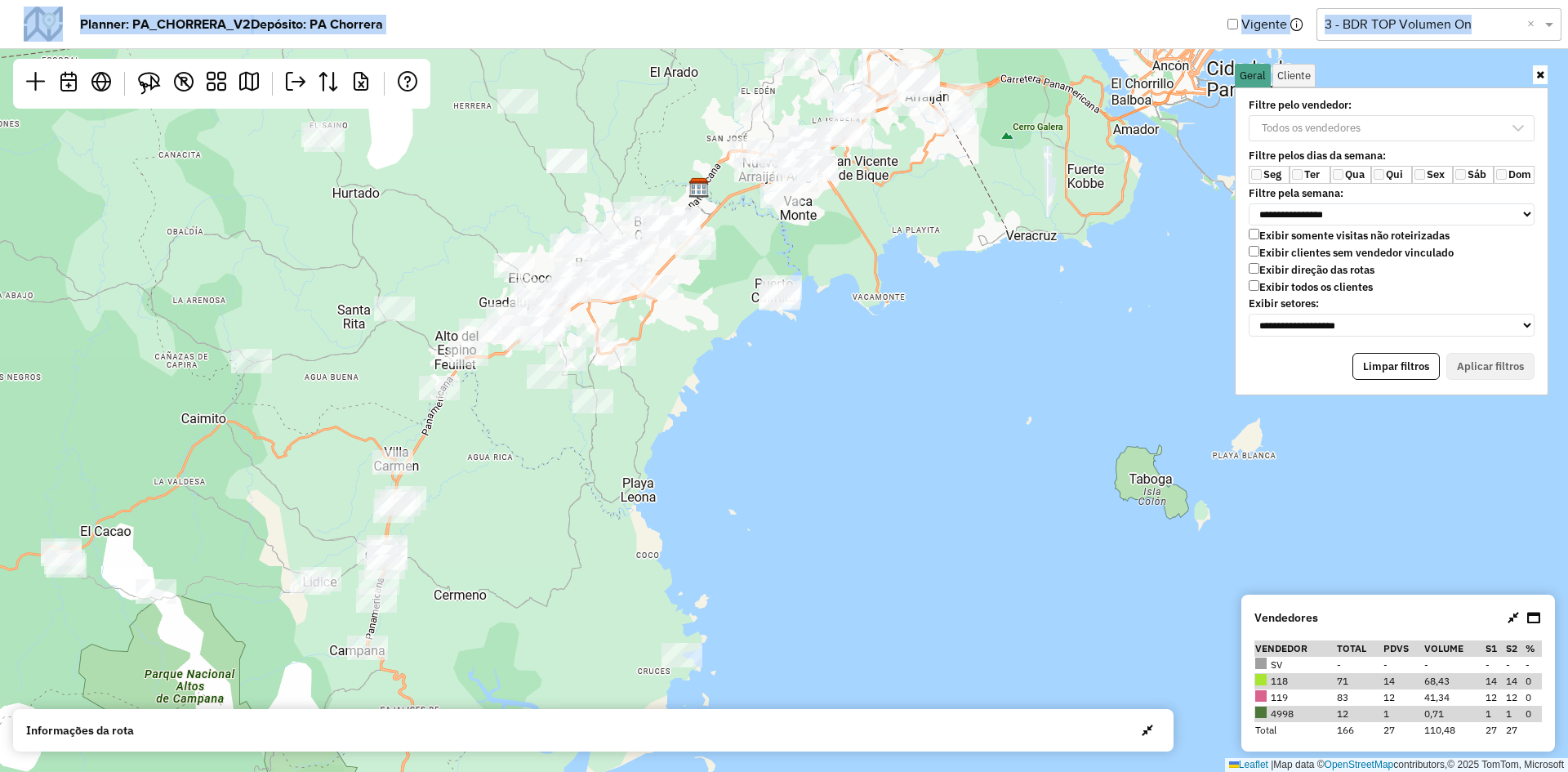 click on "Leaflet   |  Map data ©  OpenStreetMap  contributors,© 2025 TomTom, Microsoft" 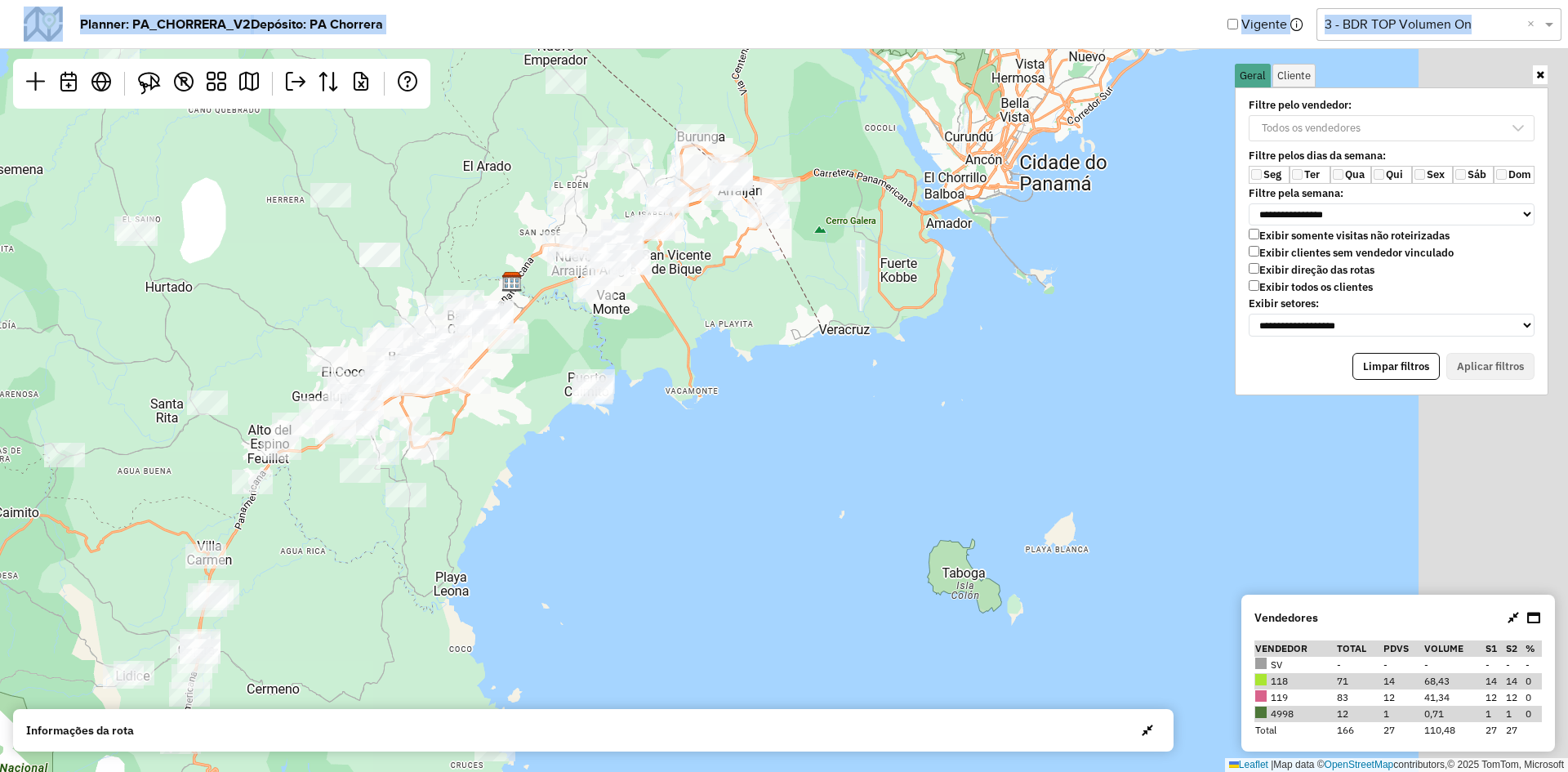 drag, startPoint x: 583, startPoint y: 501, endPoint x: 568, endPoint y: 506, distance: 15.811388 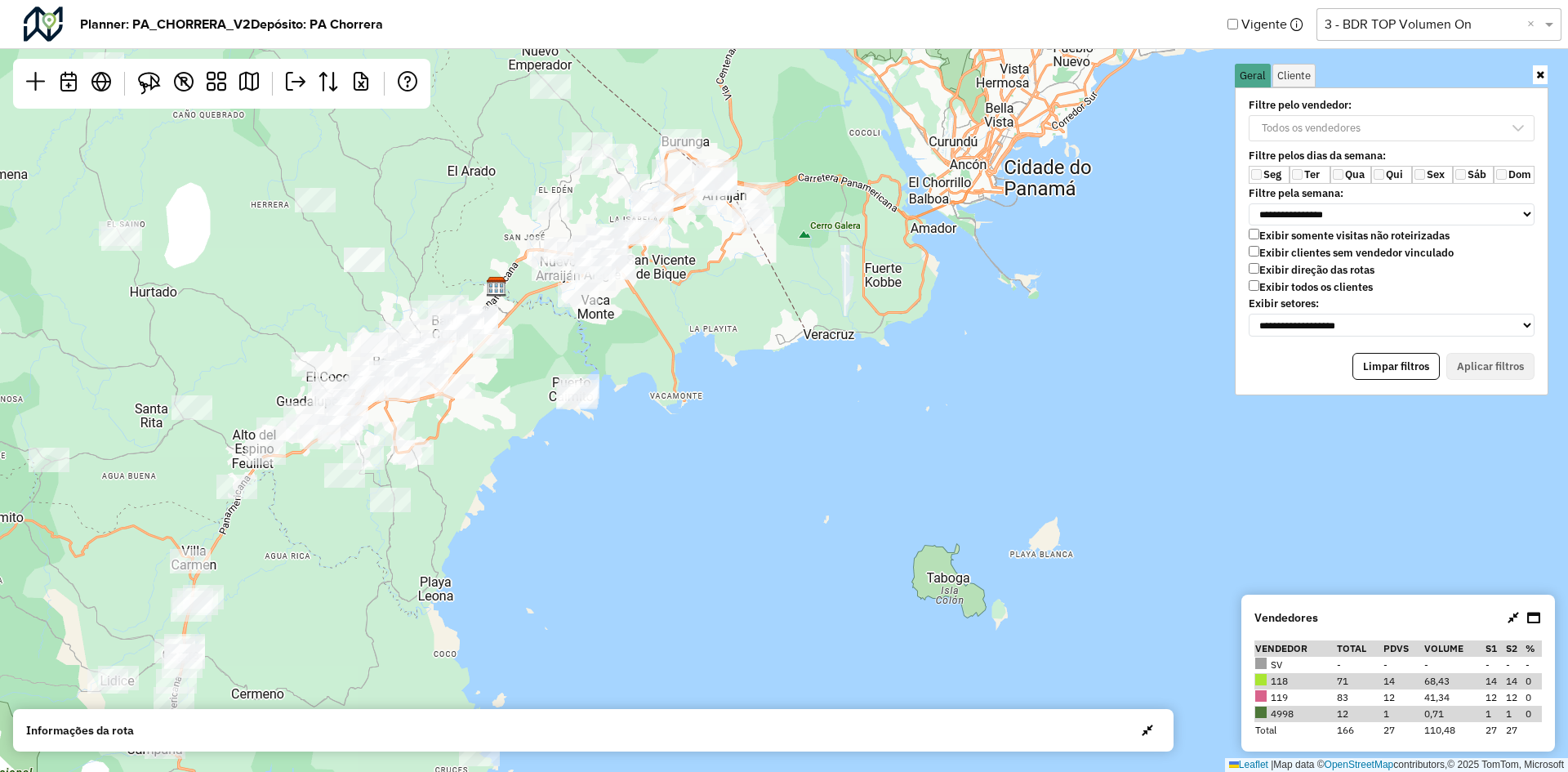 click on "12" at bounding box center (1403, 698) 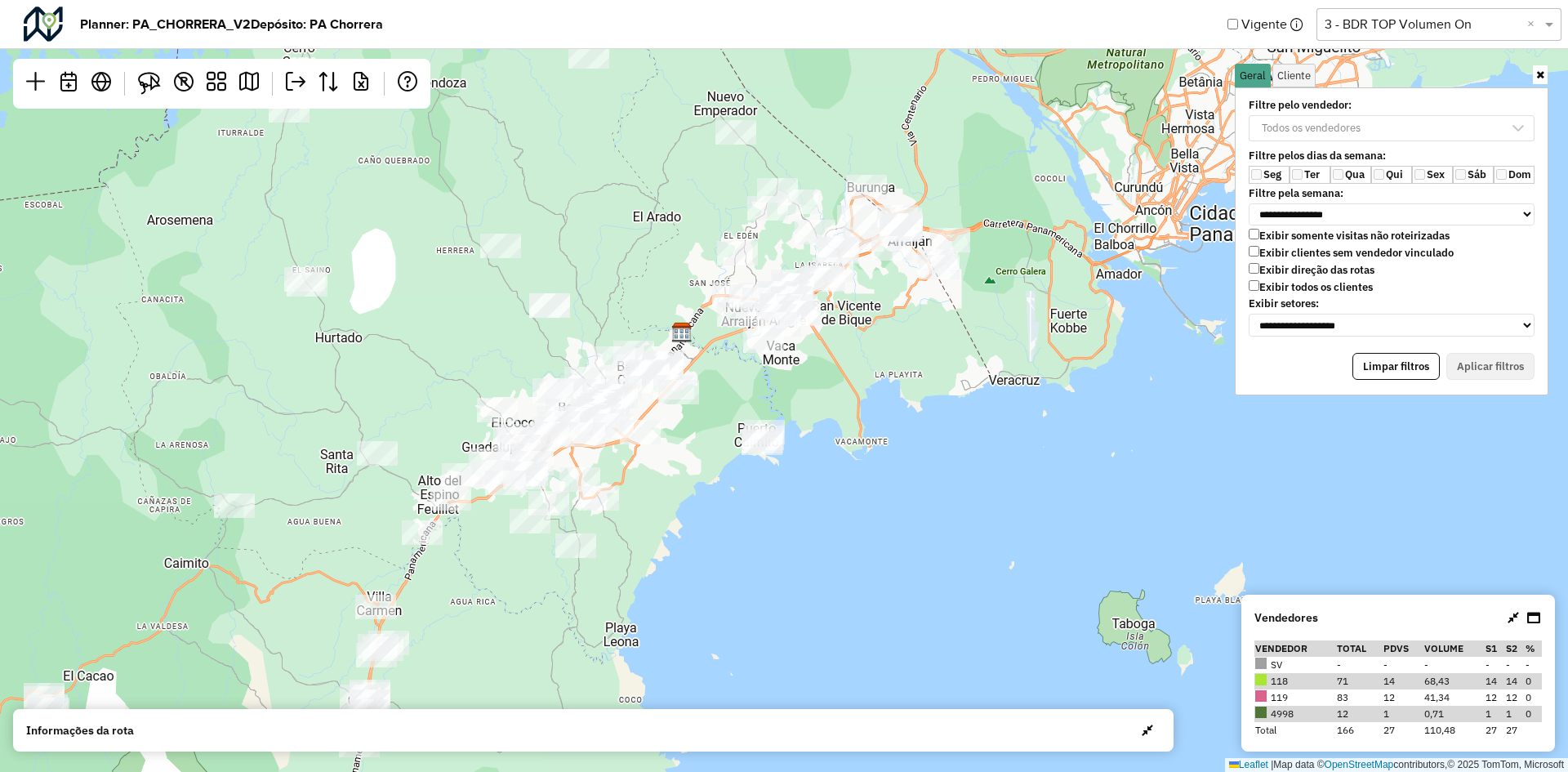 drag, startPoint x: 817, startPoint y: 392, endPoint x: 755, endPoint y: 386, distance: 62.28965 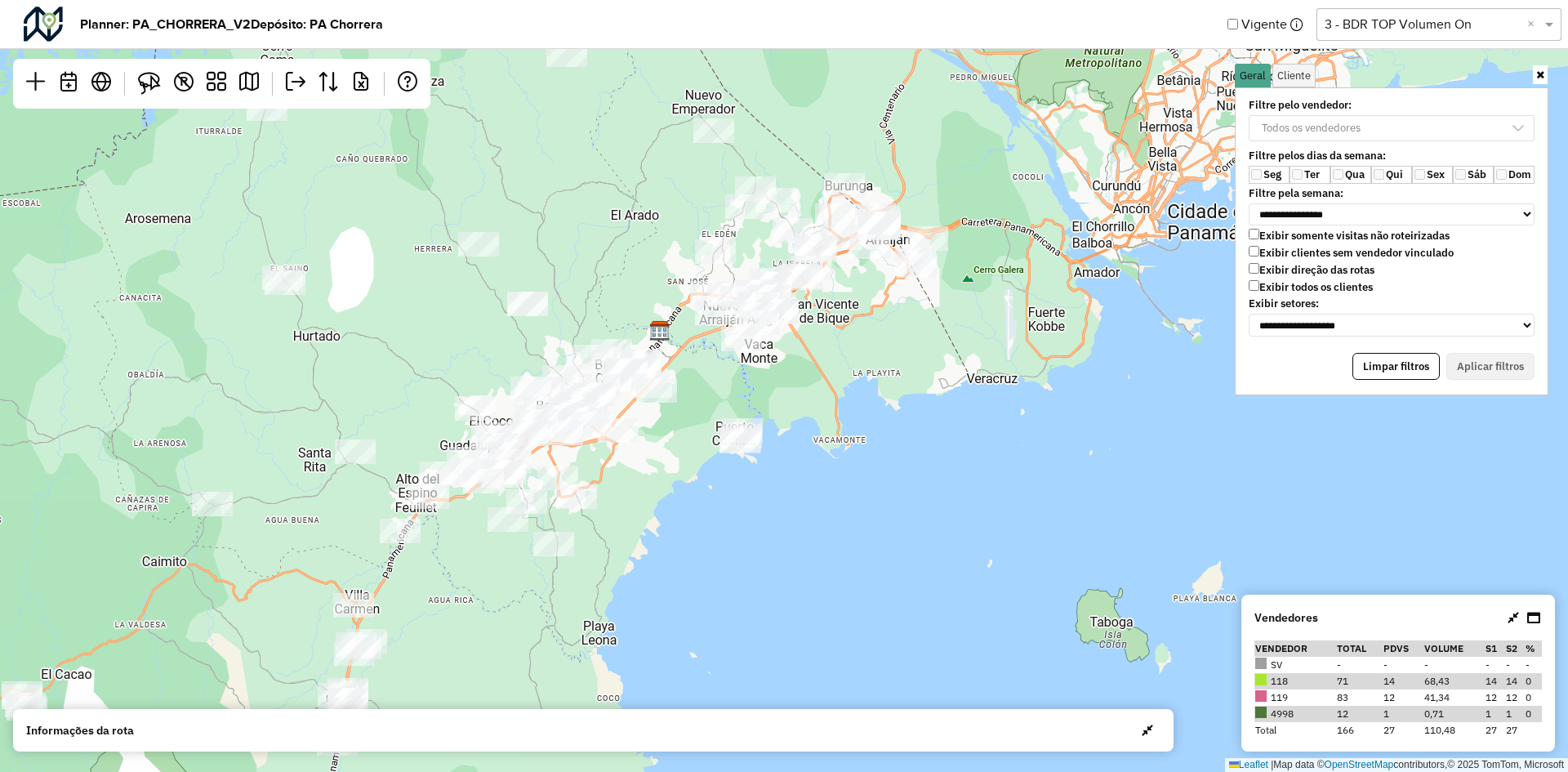 drag, startPoint x: 1281, startPoint y: 284, endPoint x: 1290, endPoint y: 272, distance: 15 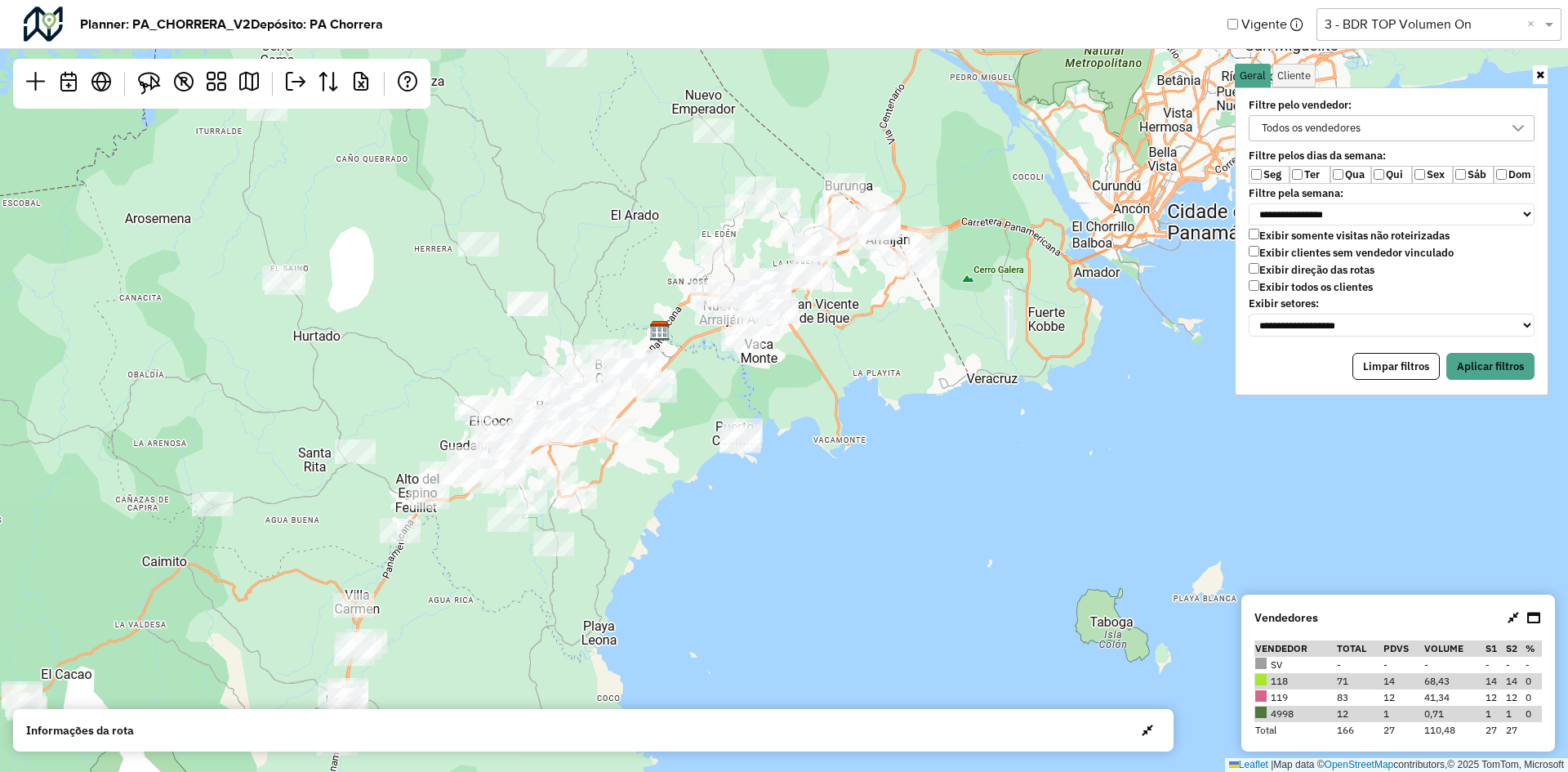 drag, startPoint x: 1292, startPoint y: 255, endPoint x: 1299, endPoint y: 218, distance: 37.656341 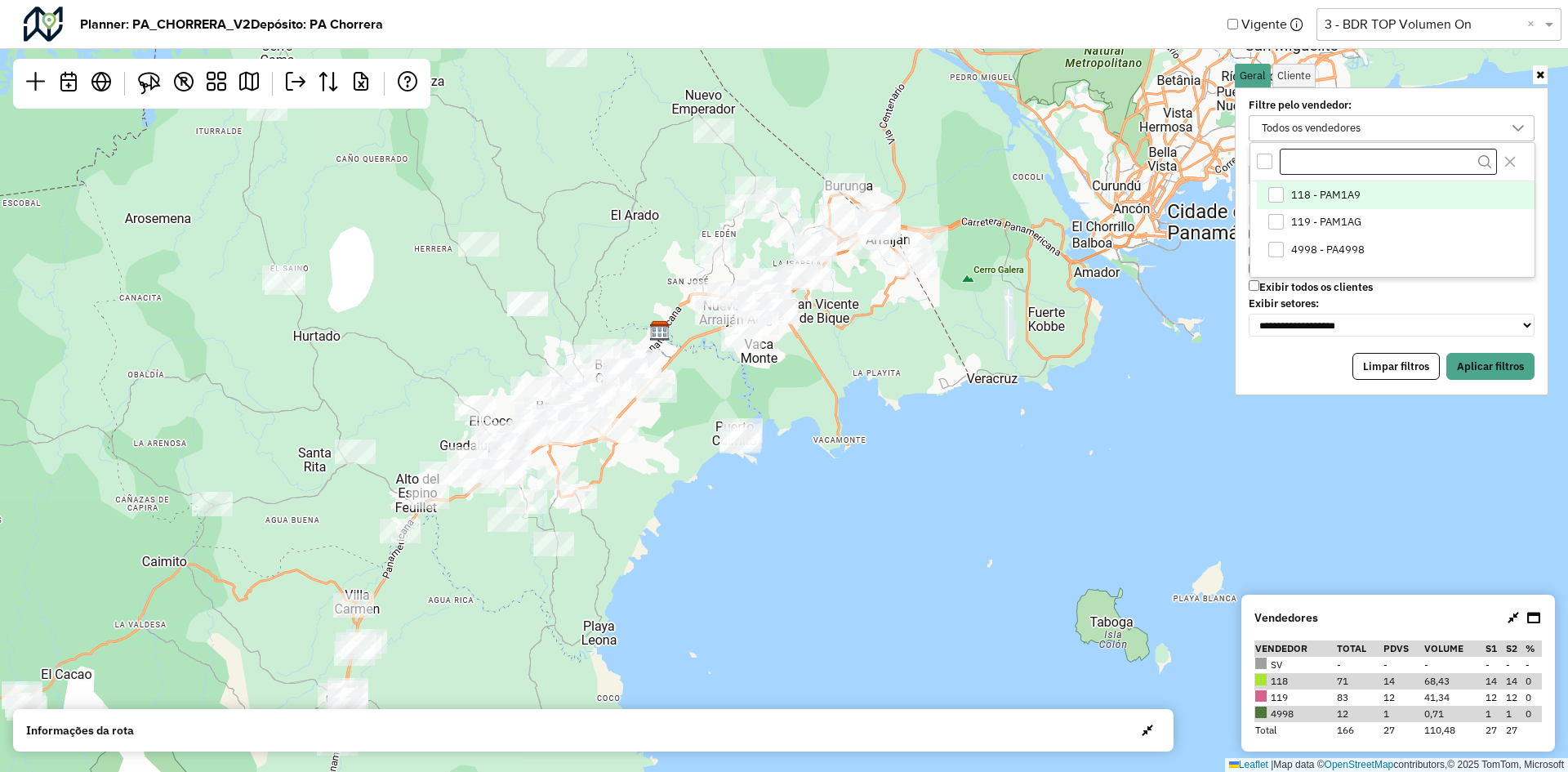 scroll, scrollTop: 9, scrollLeft: 65, axis: both 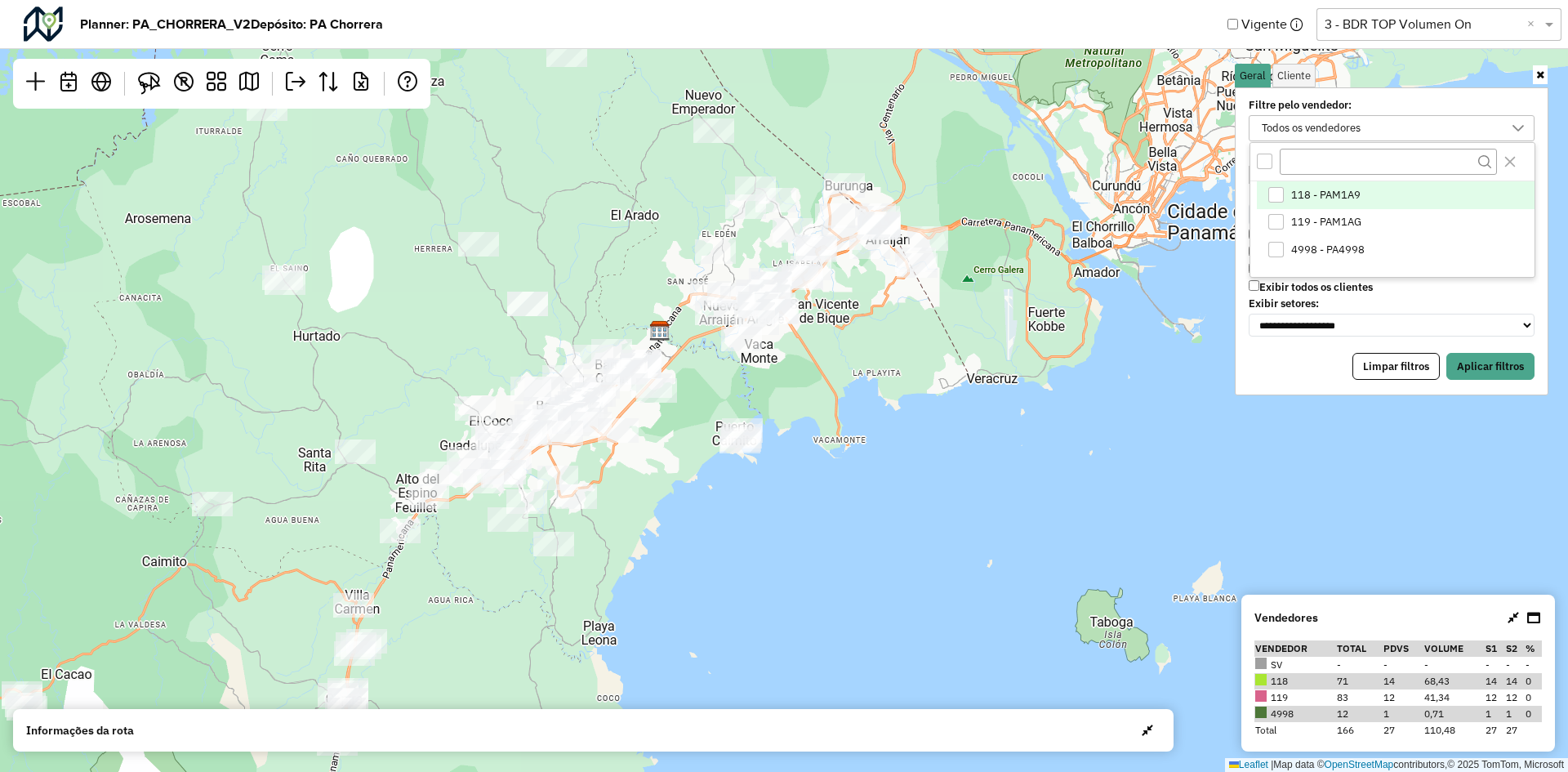 click on "118 - PAM1A9" at bounding box center (1325, 195) 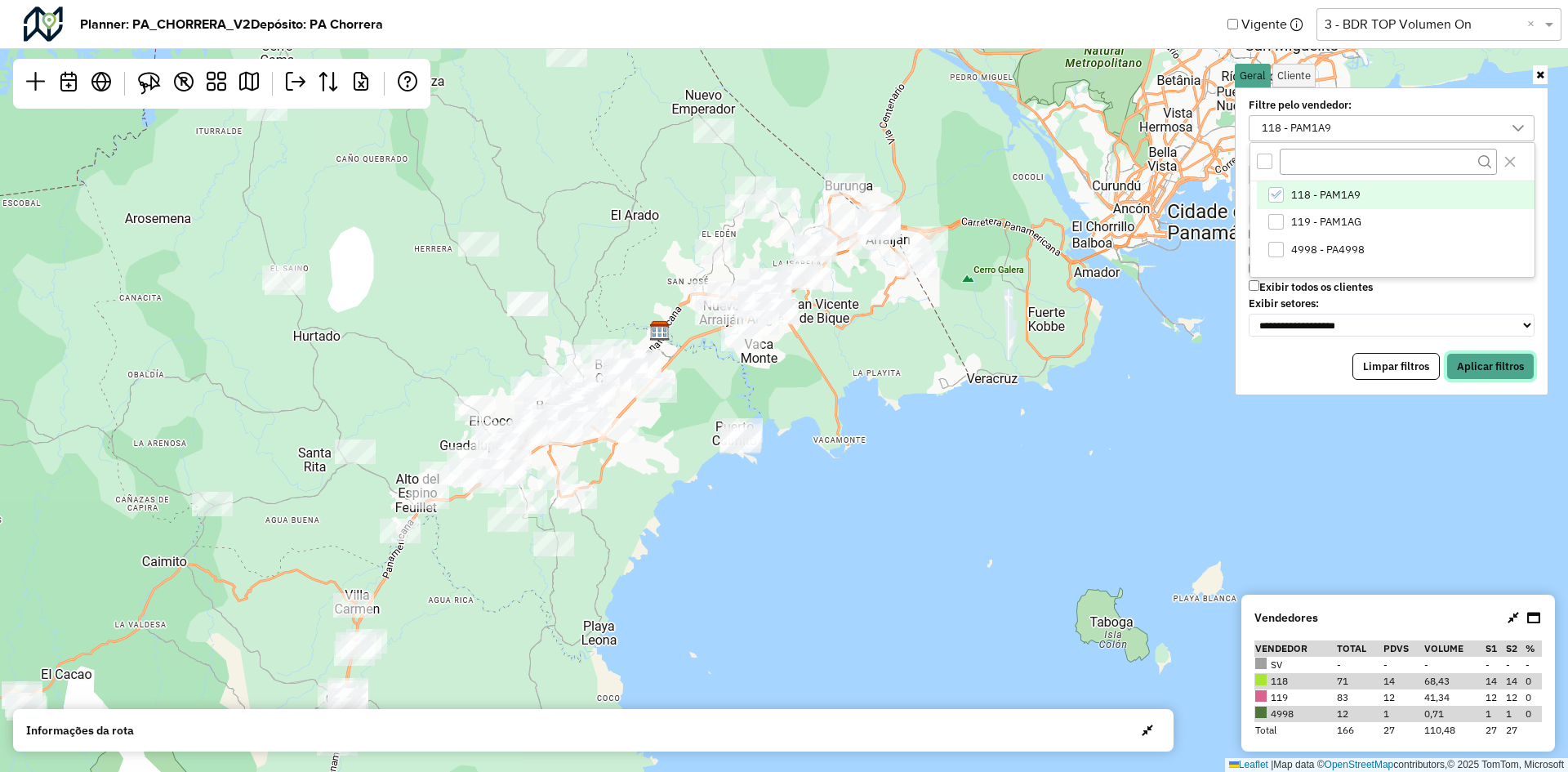 drag, startPoint x: 1487, startPoint y: 369, endPoint x: 1235, endPoint y: 402, distance: 254.15153 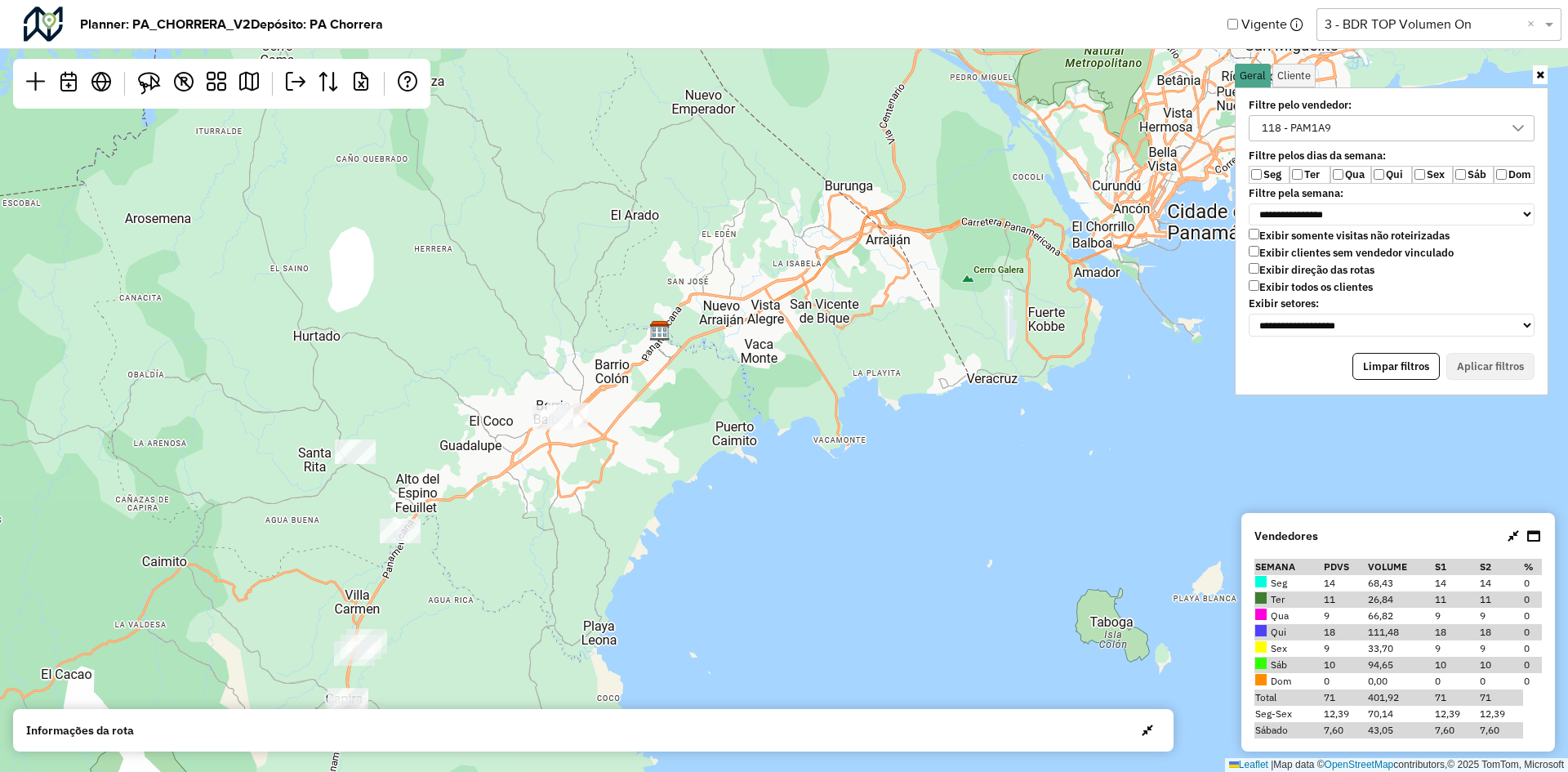 click on "Ter" at bounding box center (1310, 175) 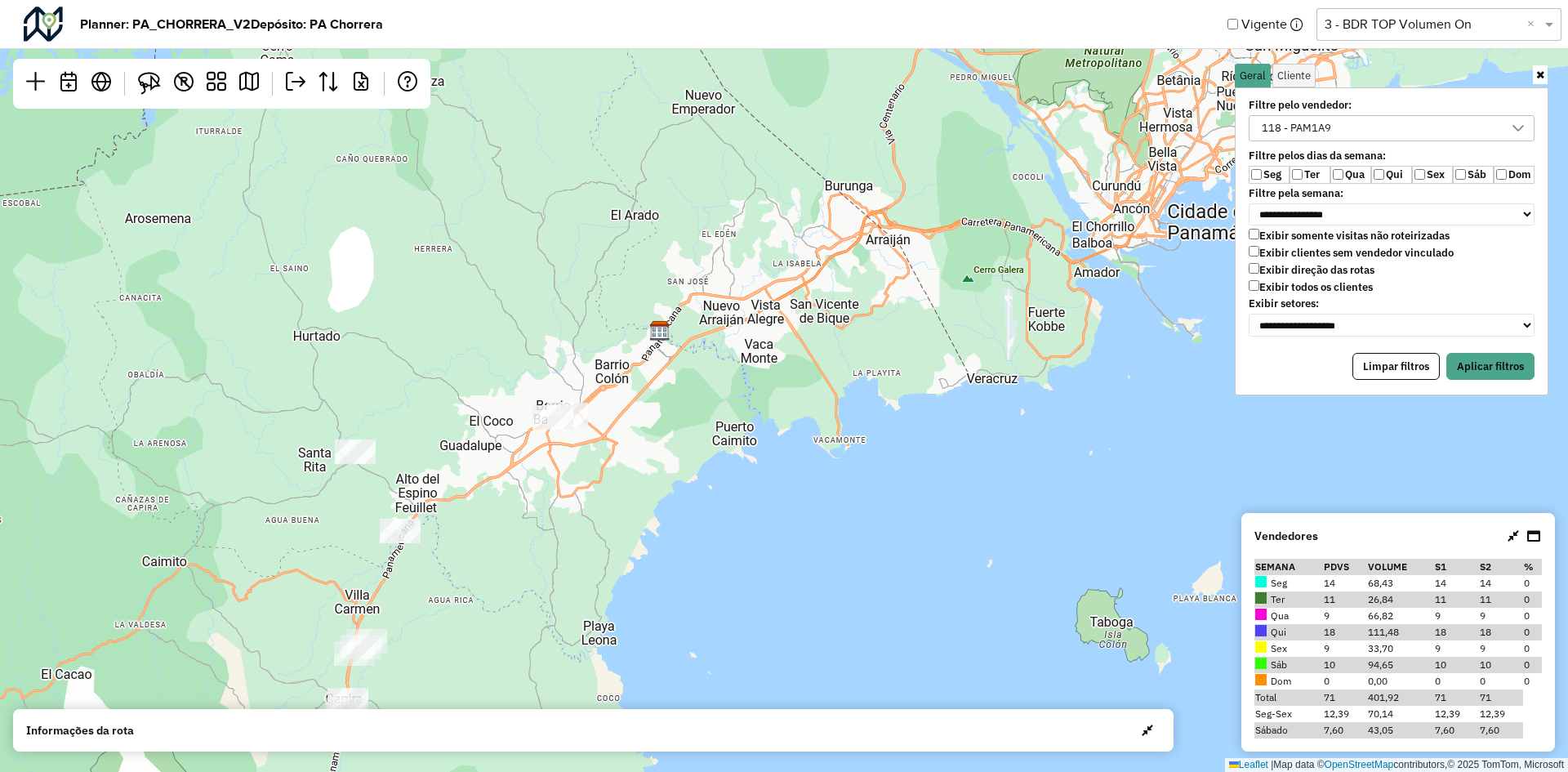 click on "Ter" at bounding box center [1310, 175] 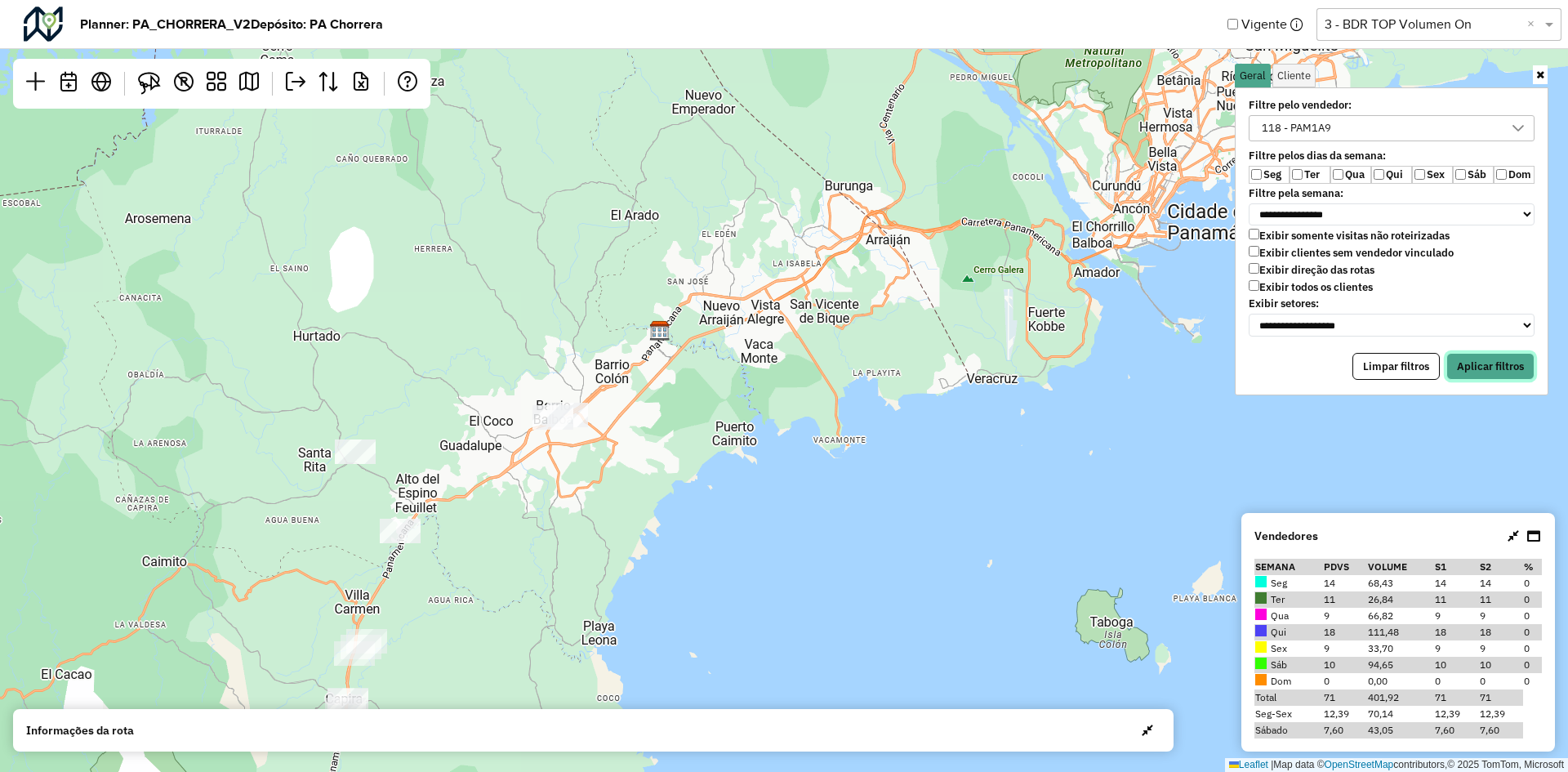 click on "Aplicar filtros" at bounding box center [1490, 367] 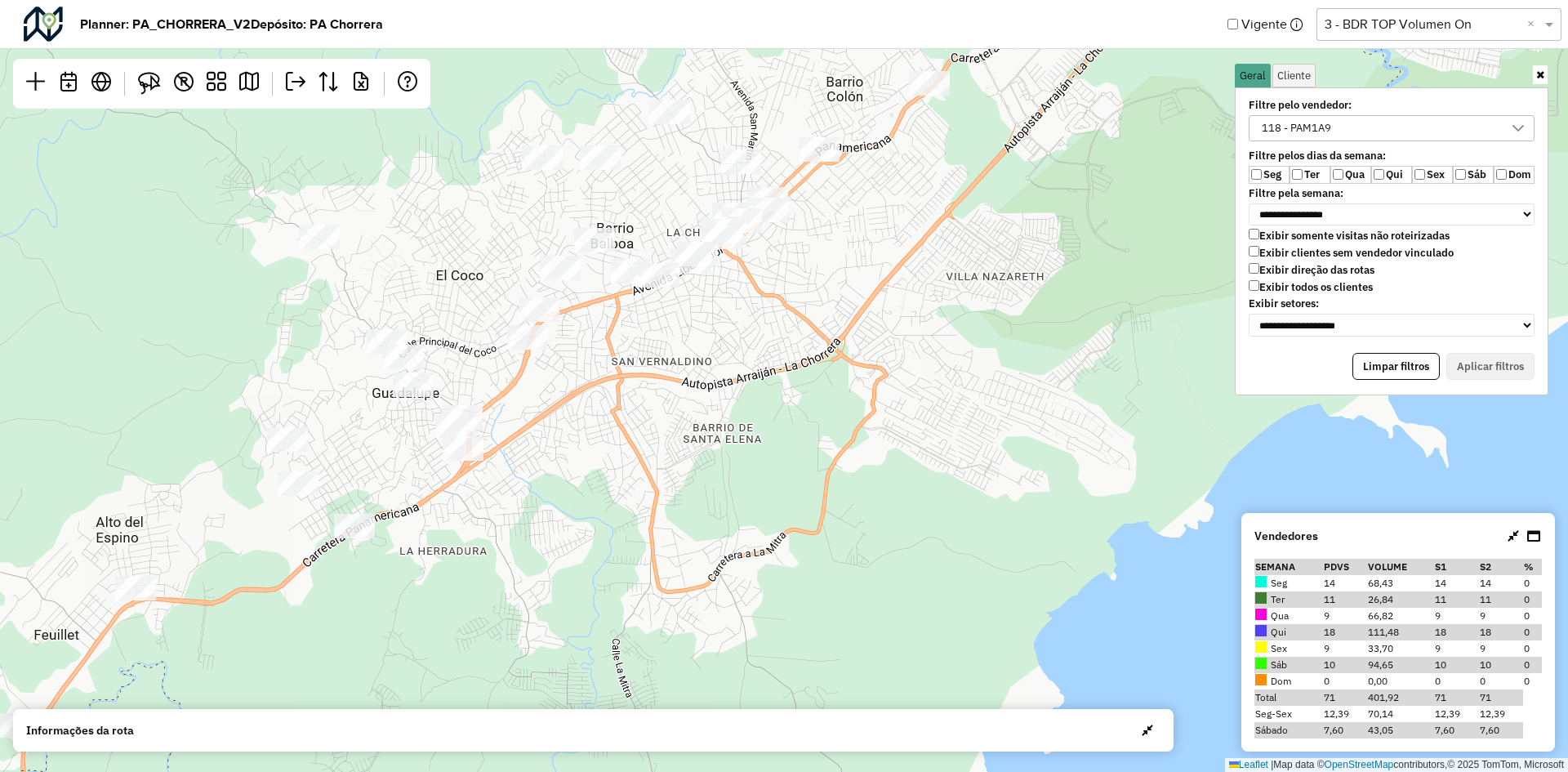 drag, startPoint x: 540, startPoint y: 400, endPoint x: 612, endPoint y: 401, distance: 72.006944 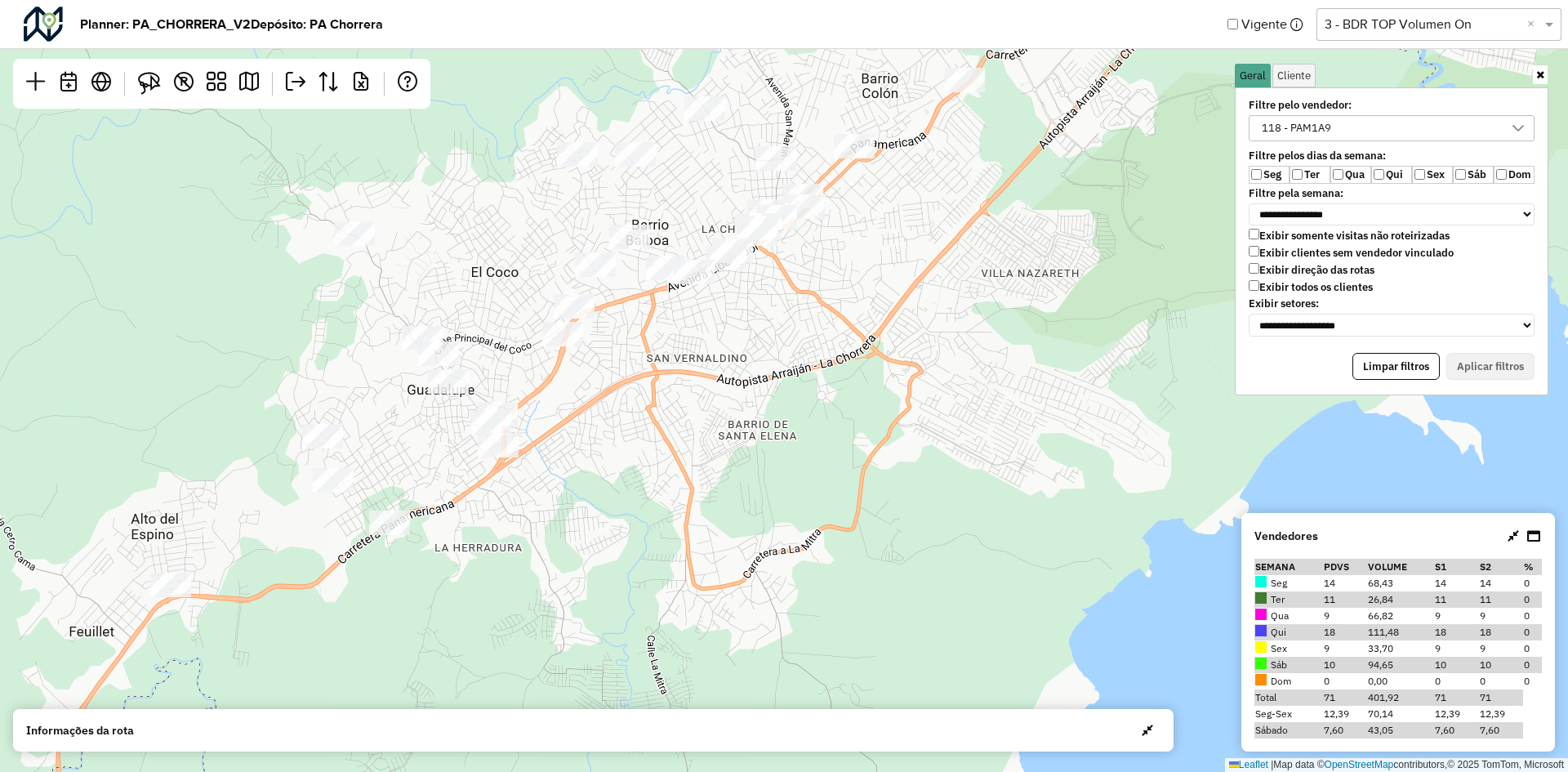drag, startPoint x: 1314, startPoint y: 631, endPoint x: 1334, endPoint y: 630, distance: 20.024984 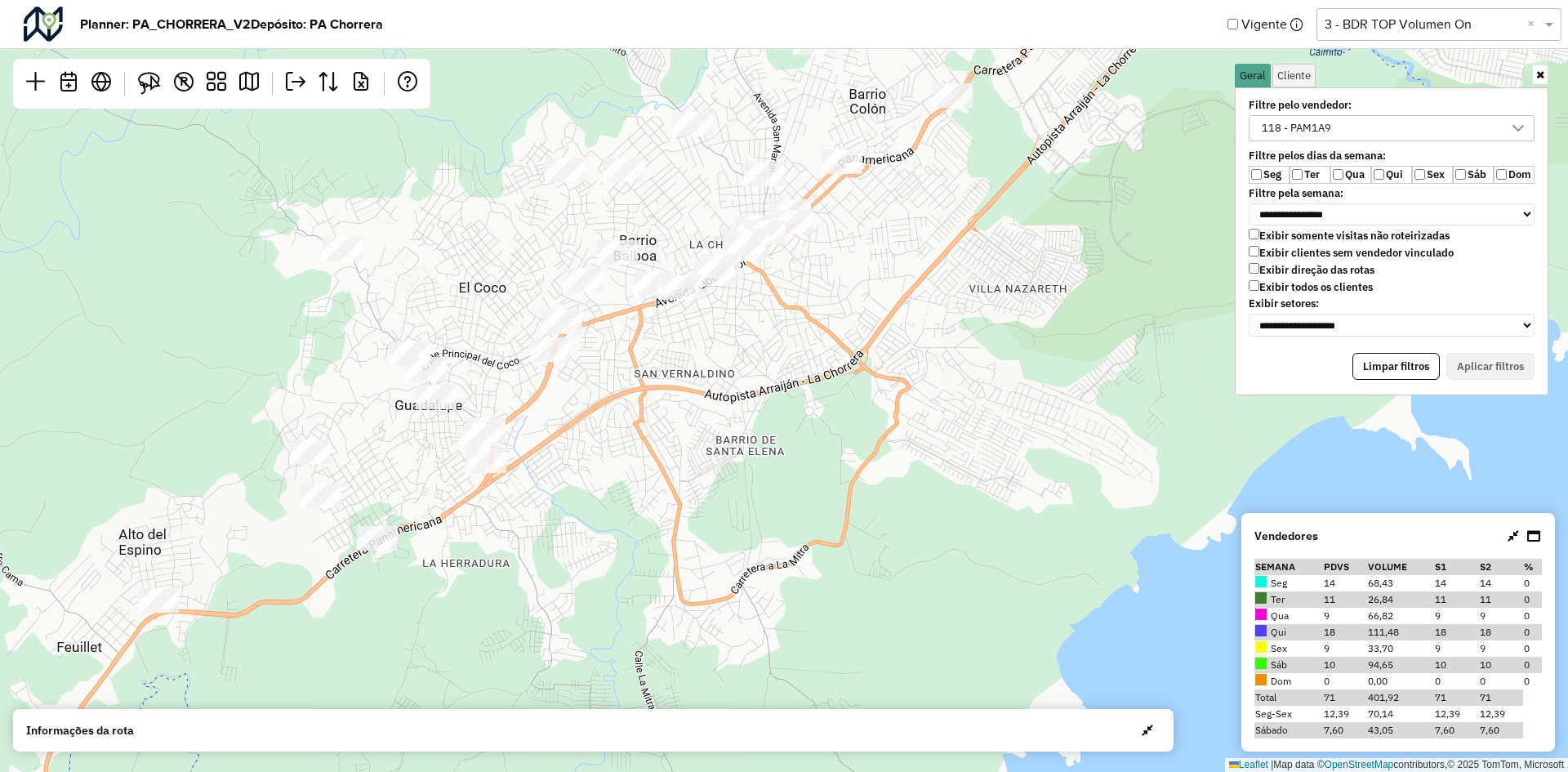 click on "Leaflet   |  Map data ©  OpenStreetMap  contributors,© 2025 TomTom, Microsoft" 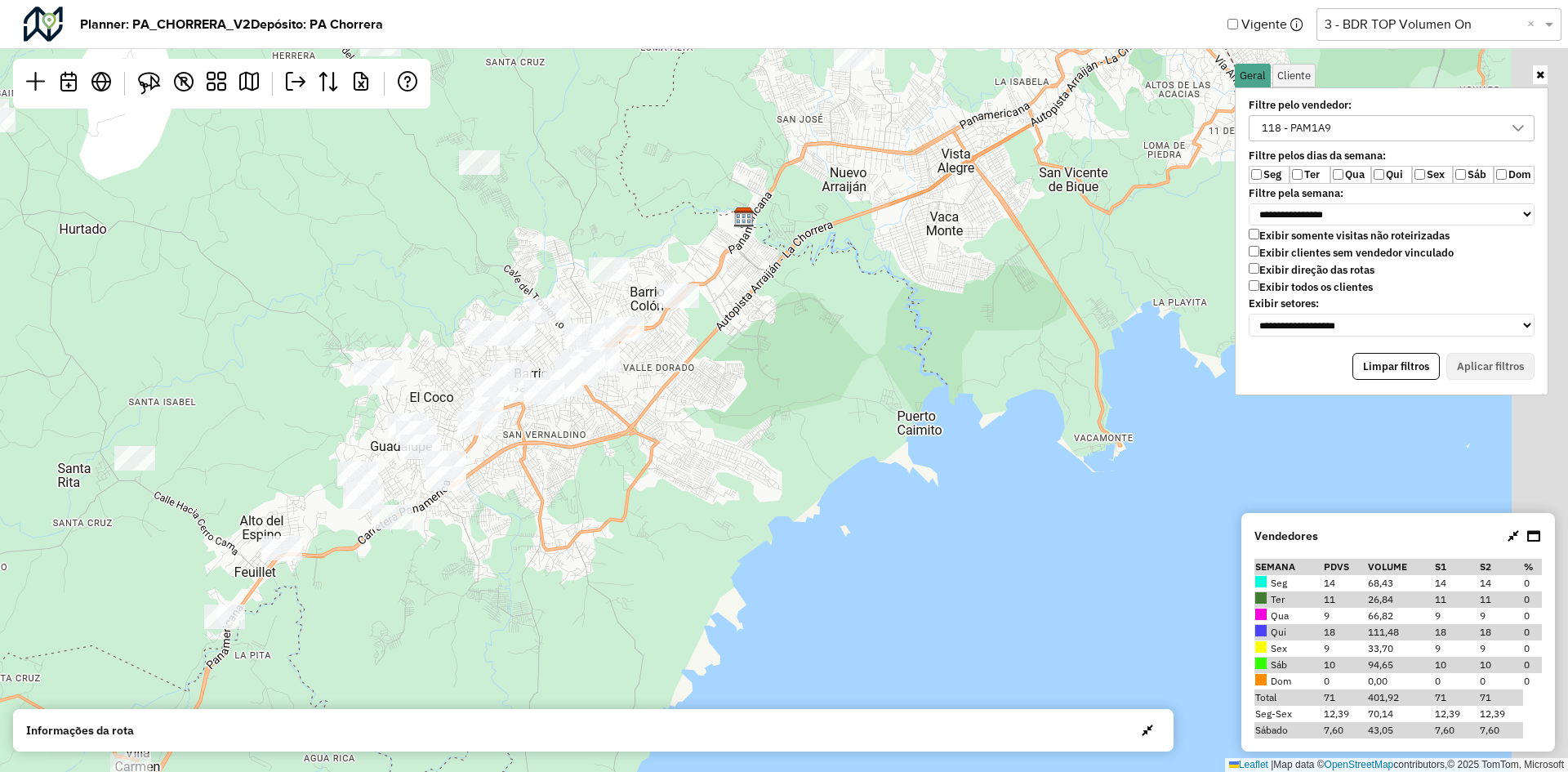 click on "Leaflet   |  Map data ©  OpenStreetMap  contributors,© 2025 TomTom, Microsoft" 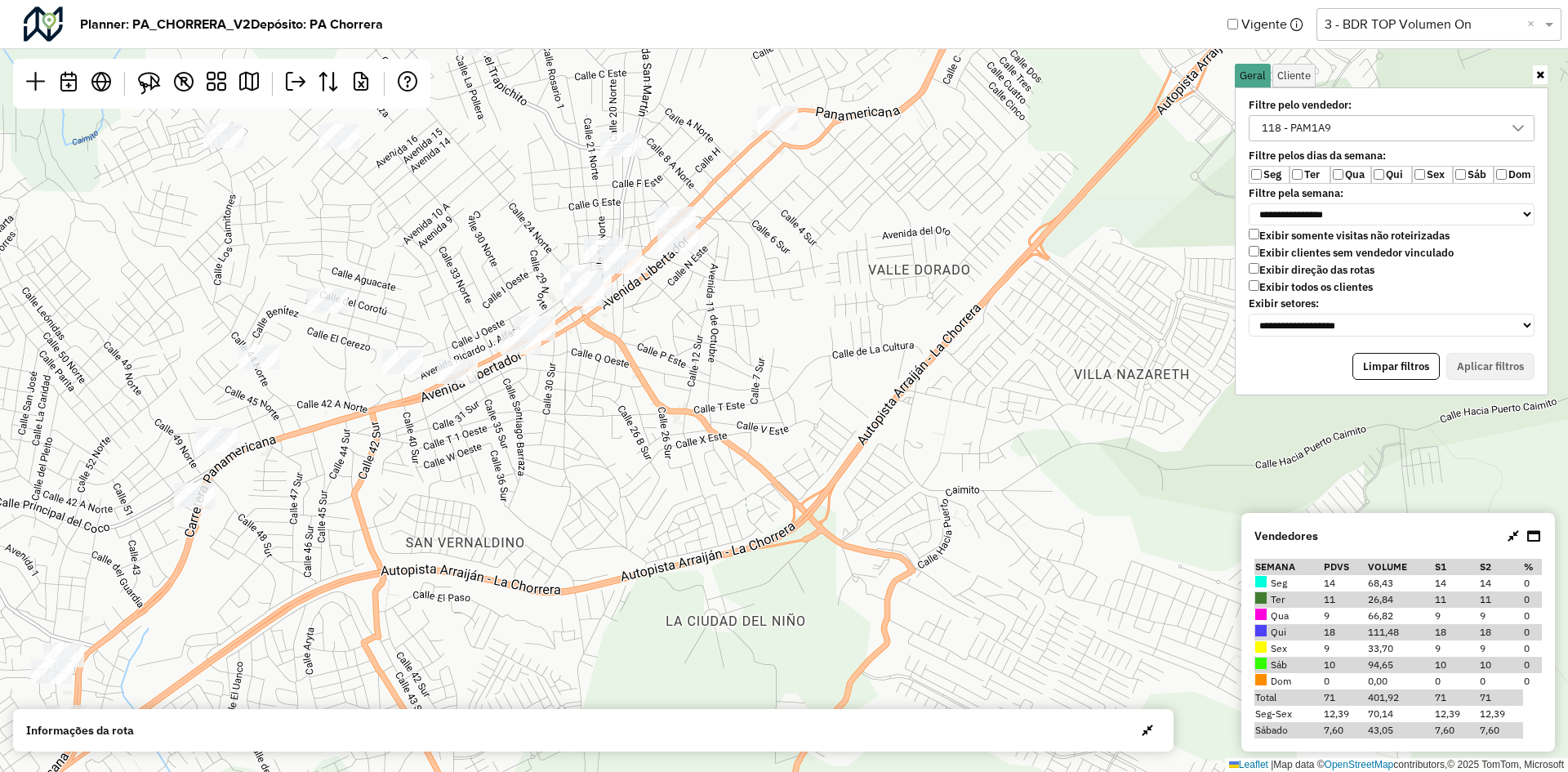 drag, startPoint x: 574, startPoint y: 398, endPoint x: 589, endPoint y: 413, distance: 21.213203 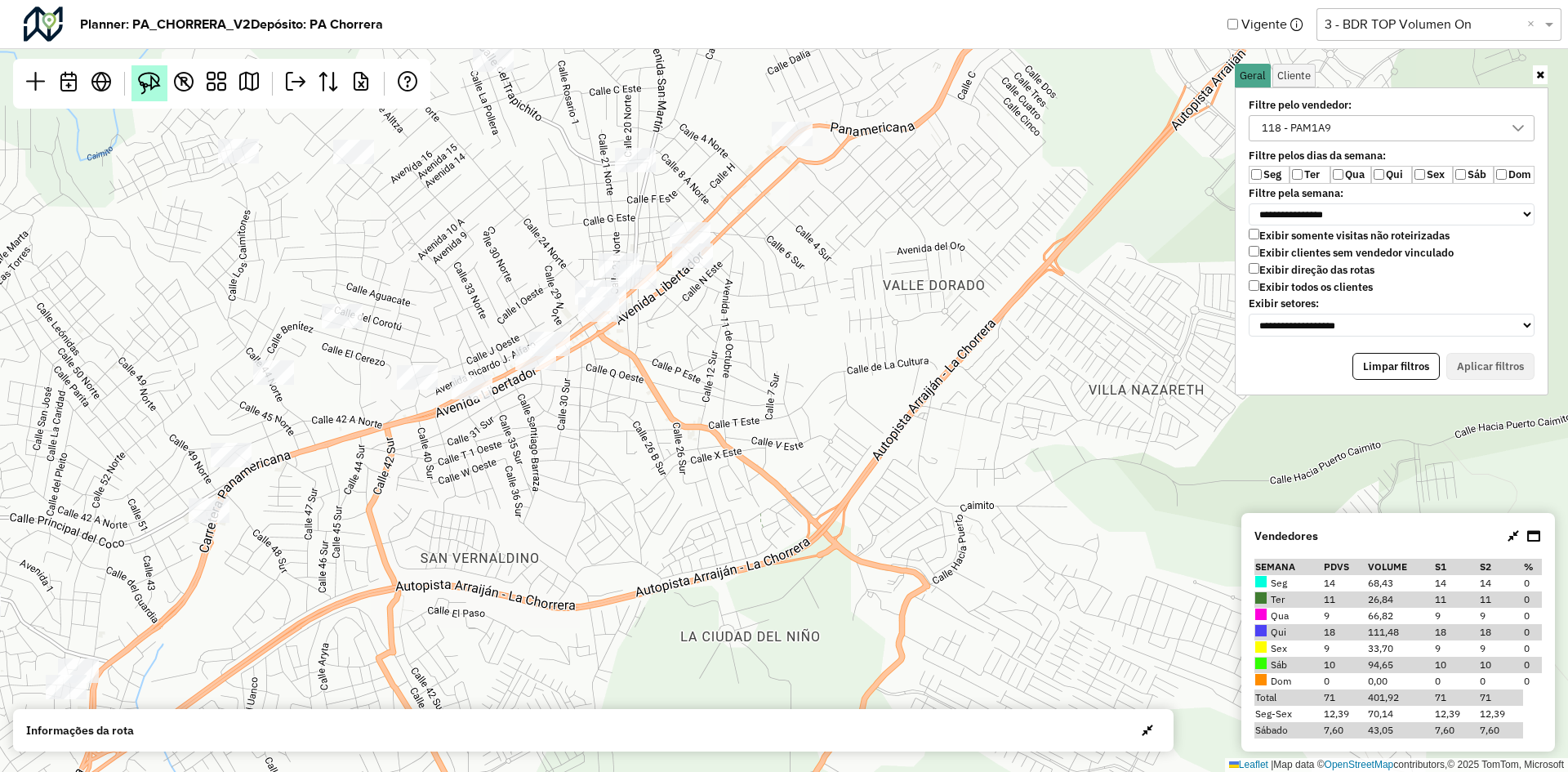click at bounding box center (149, 83) 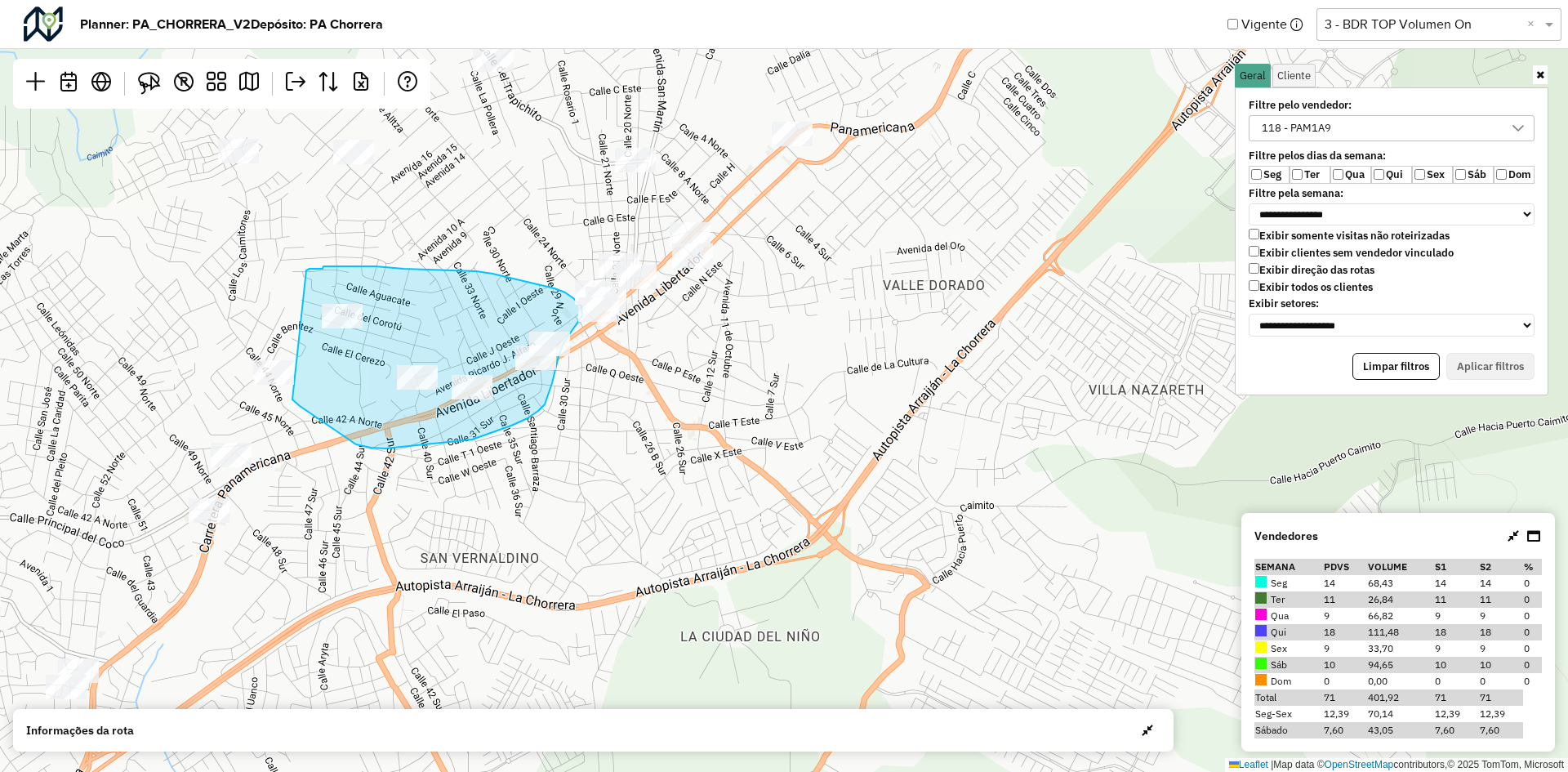 drag, startPoint x: 434, startPoint y: 444, endPoint x: 306, endPoint y: 270, distance: 216.00926 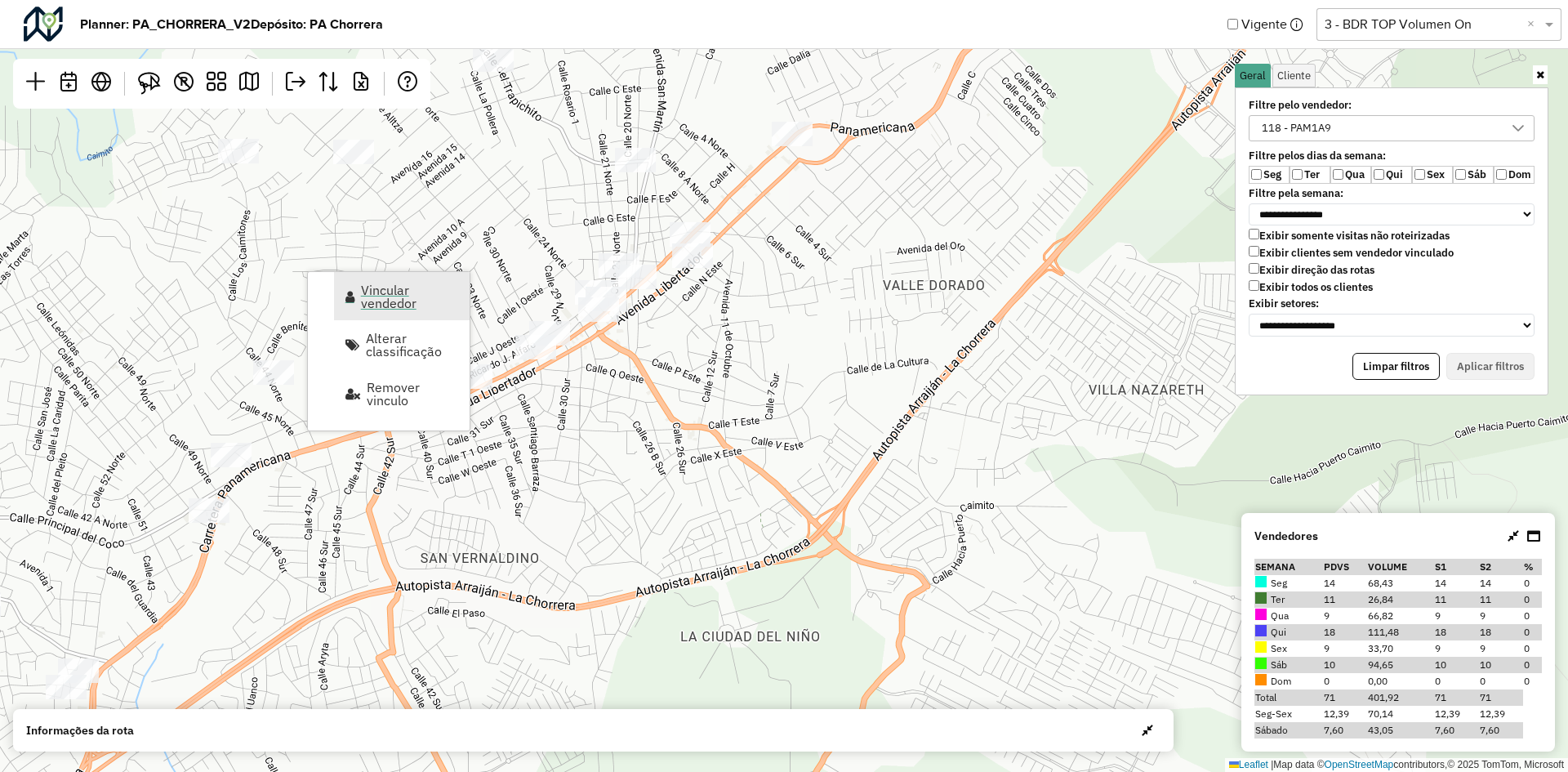 click on "Vincular vendedor" at bounding box center (410, 297) 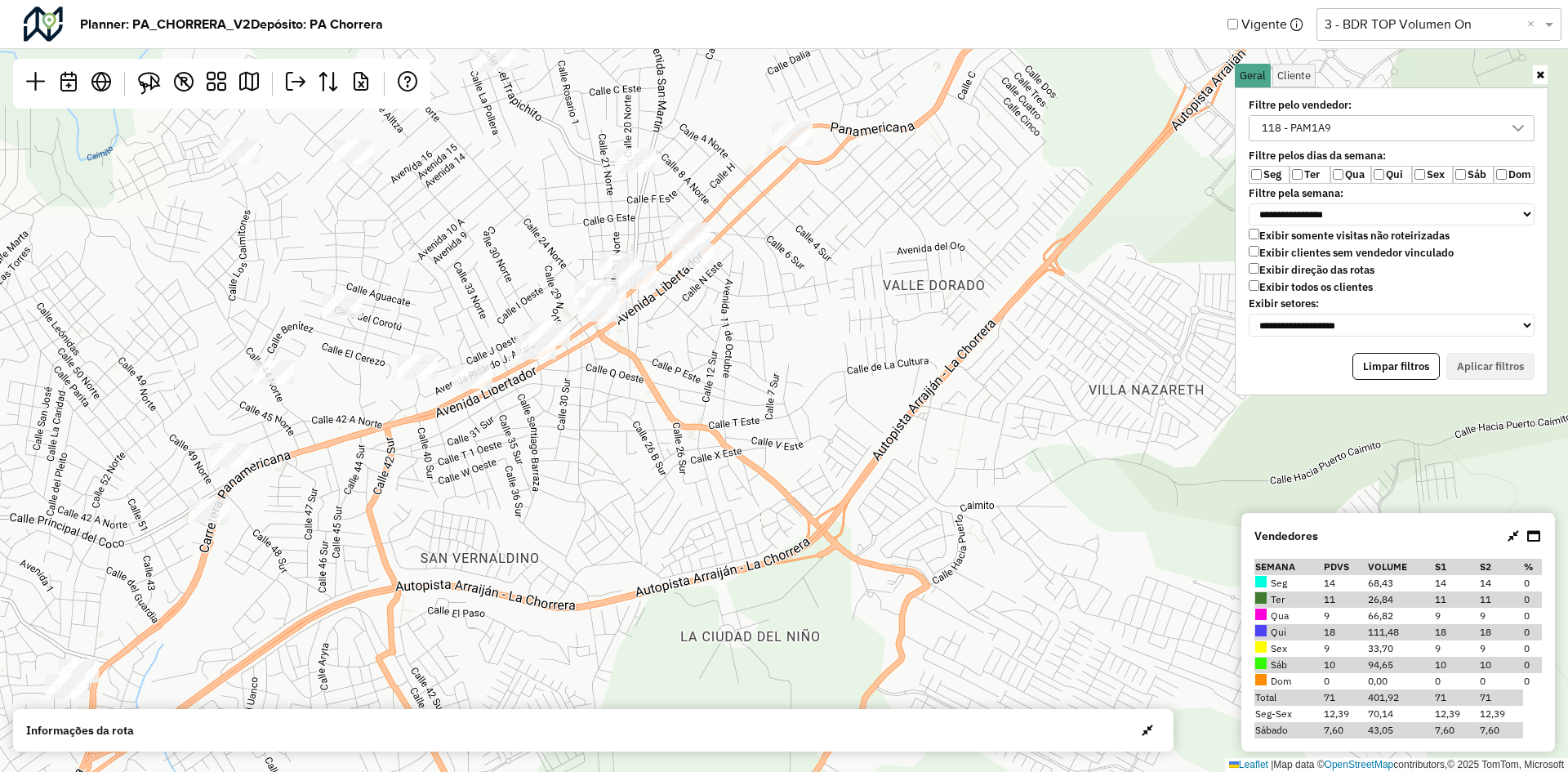select on "********" 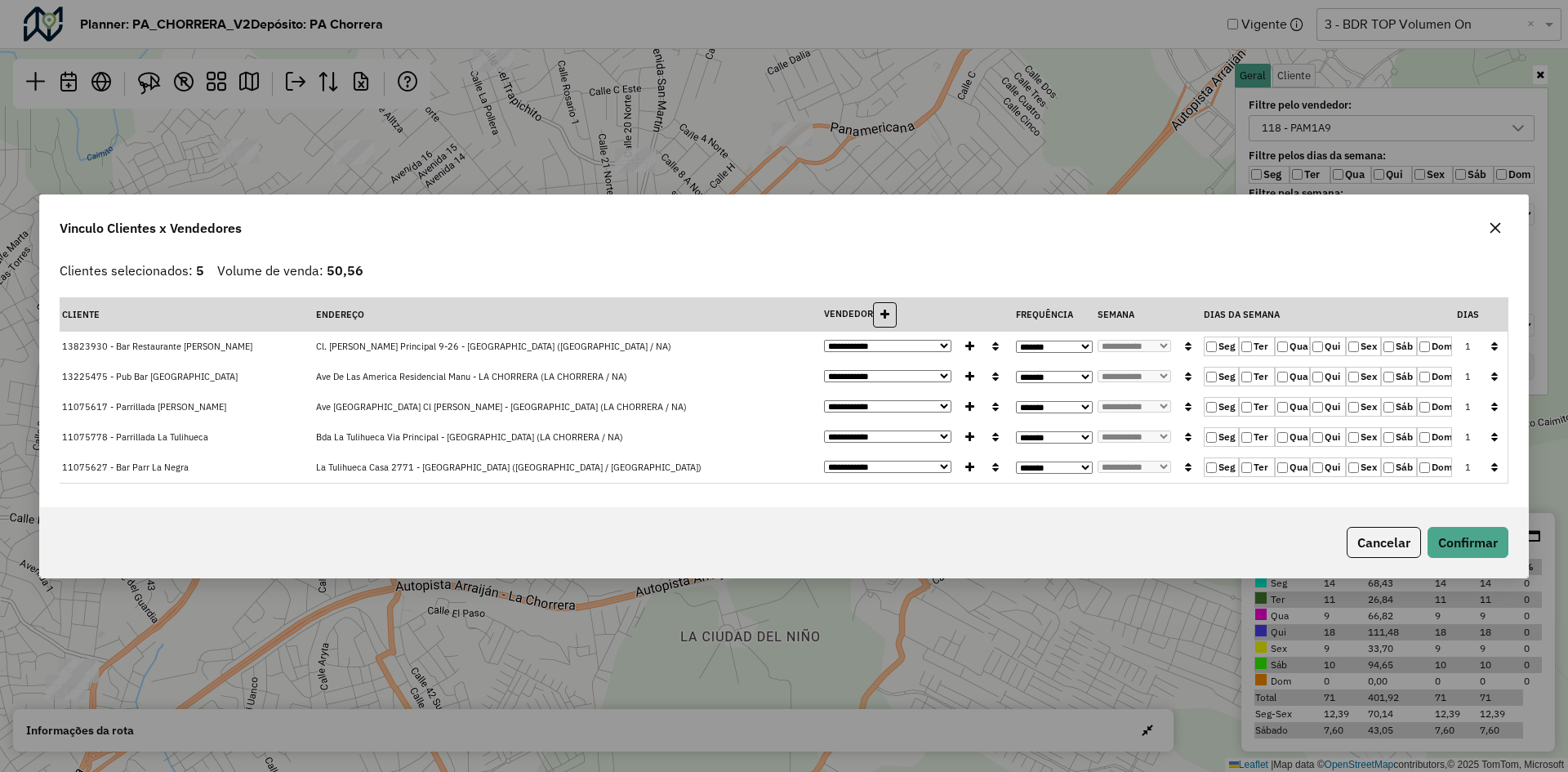 drag, startPoint x: 1497, startPoint y: 396, endPoint x: 1500, endPoint y: 405, distance: 9.486833 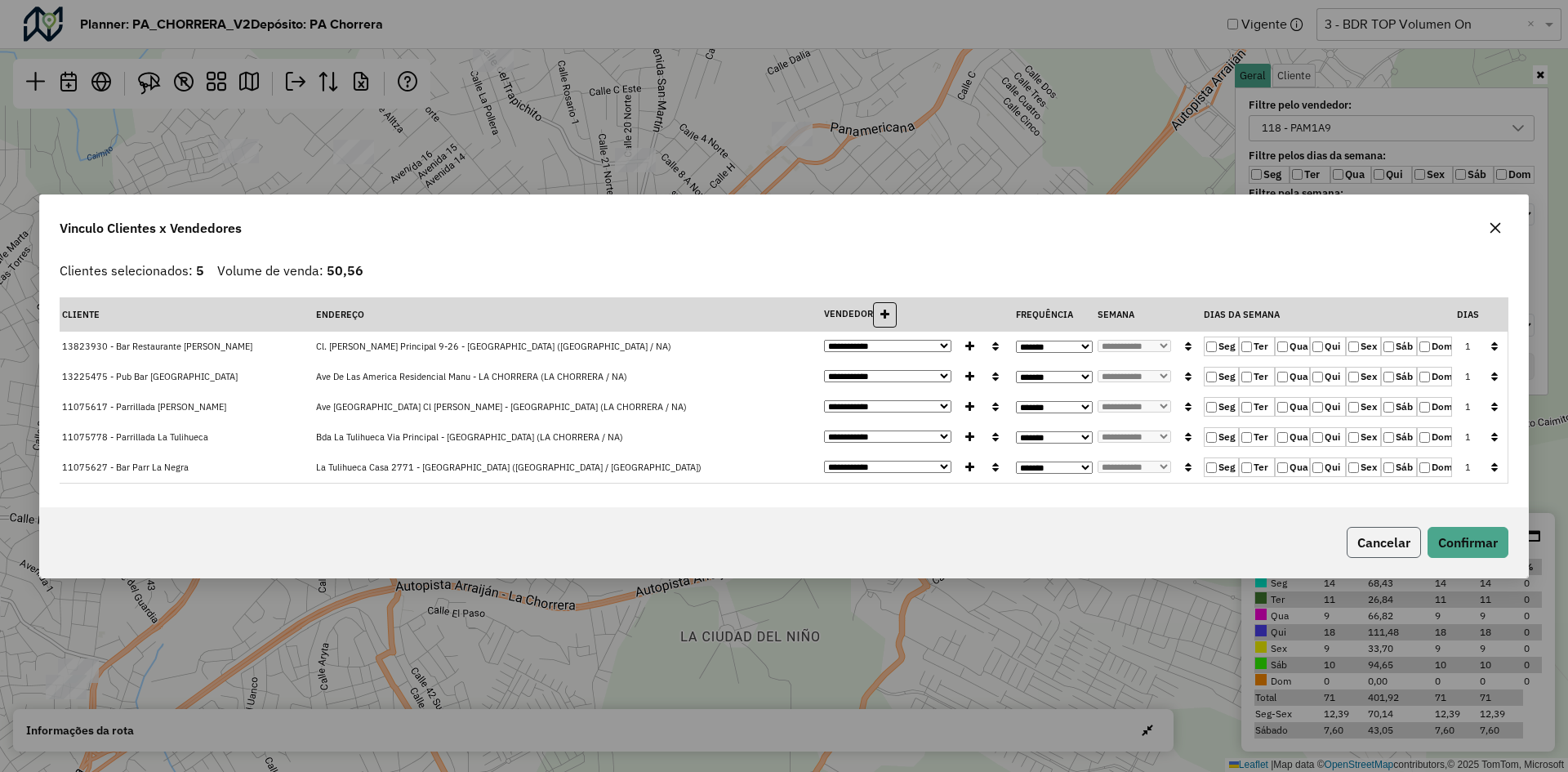click on "Cancelar" 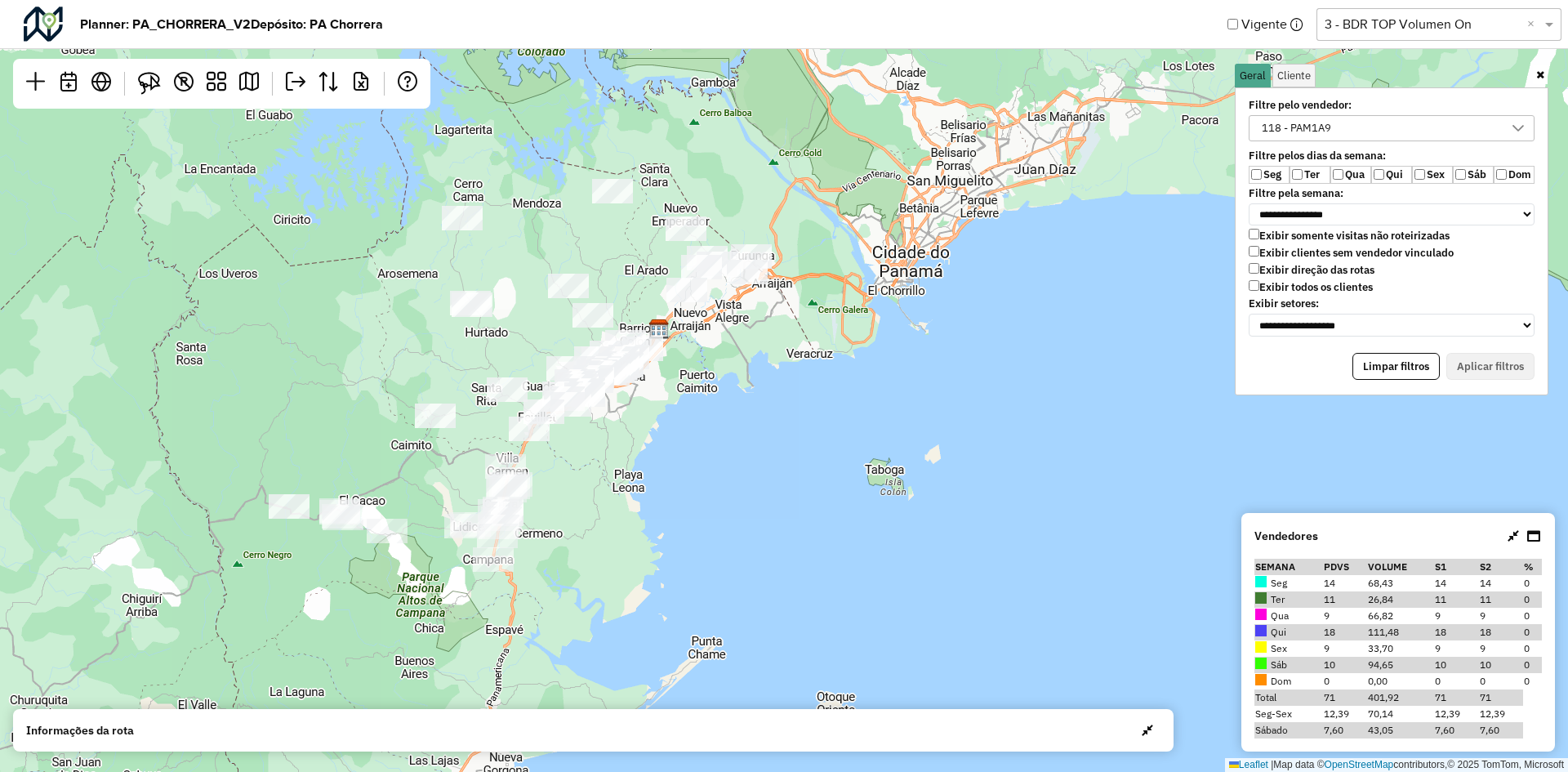 drag, startPoint x: 719, startPoint y: 385, endPoint x: 733, endPoint y: 361, distance: 27.78489 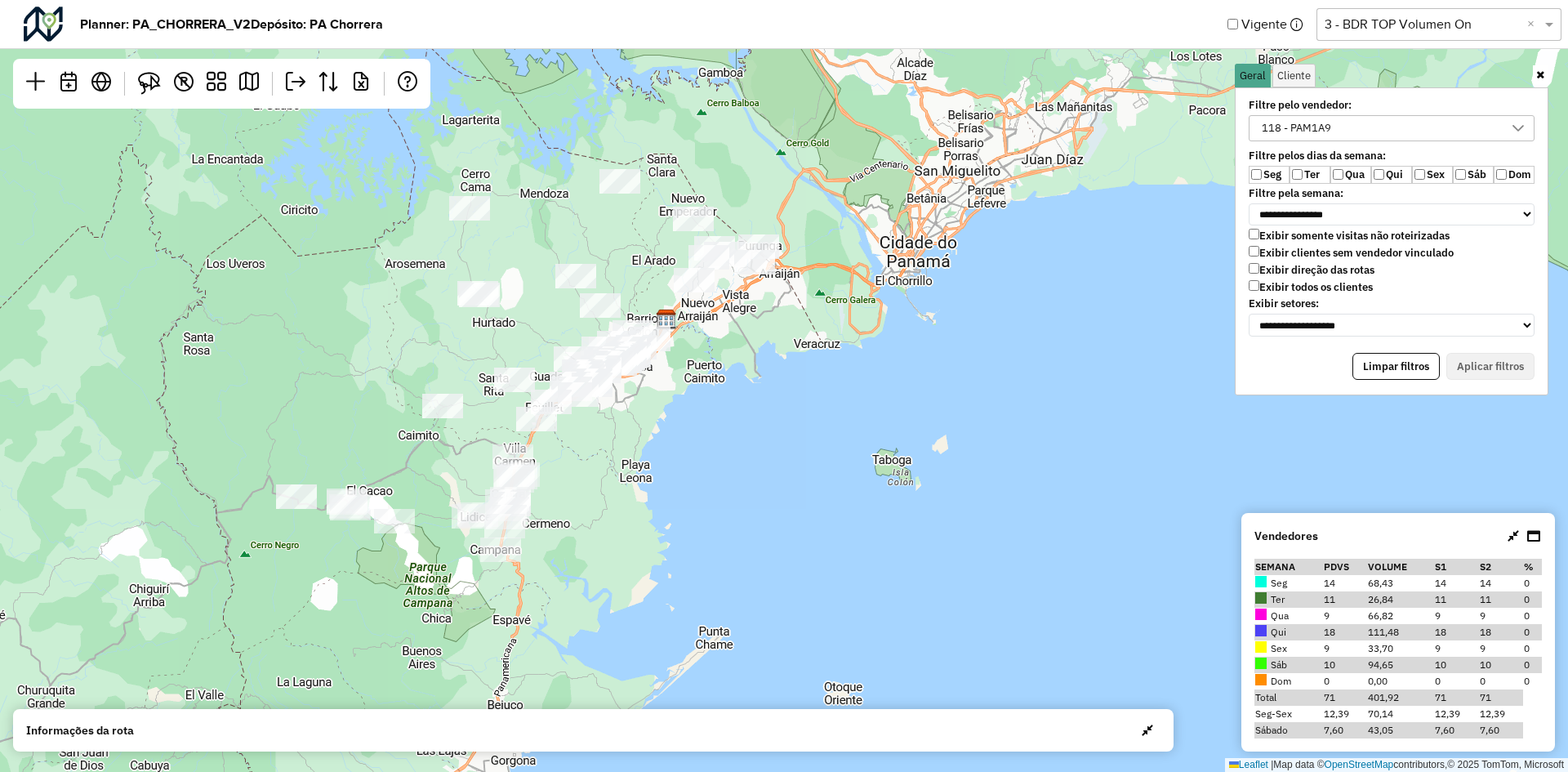 drag, startPoint x: 1349, startPoint y: 273, endPoint x: 1352, endPoint y: 288, distance: 15.297059 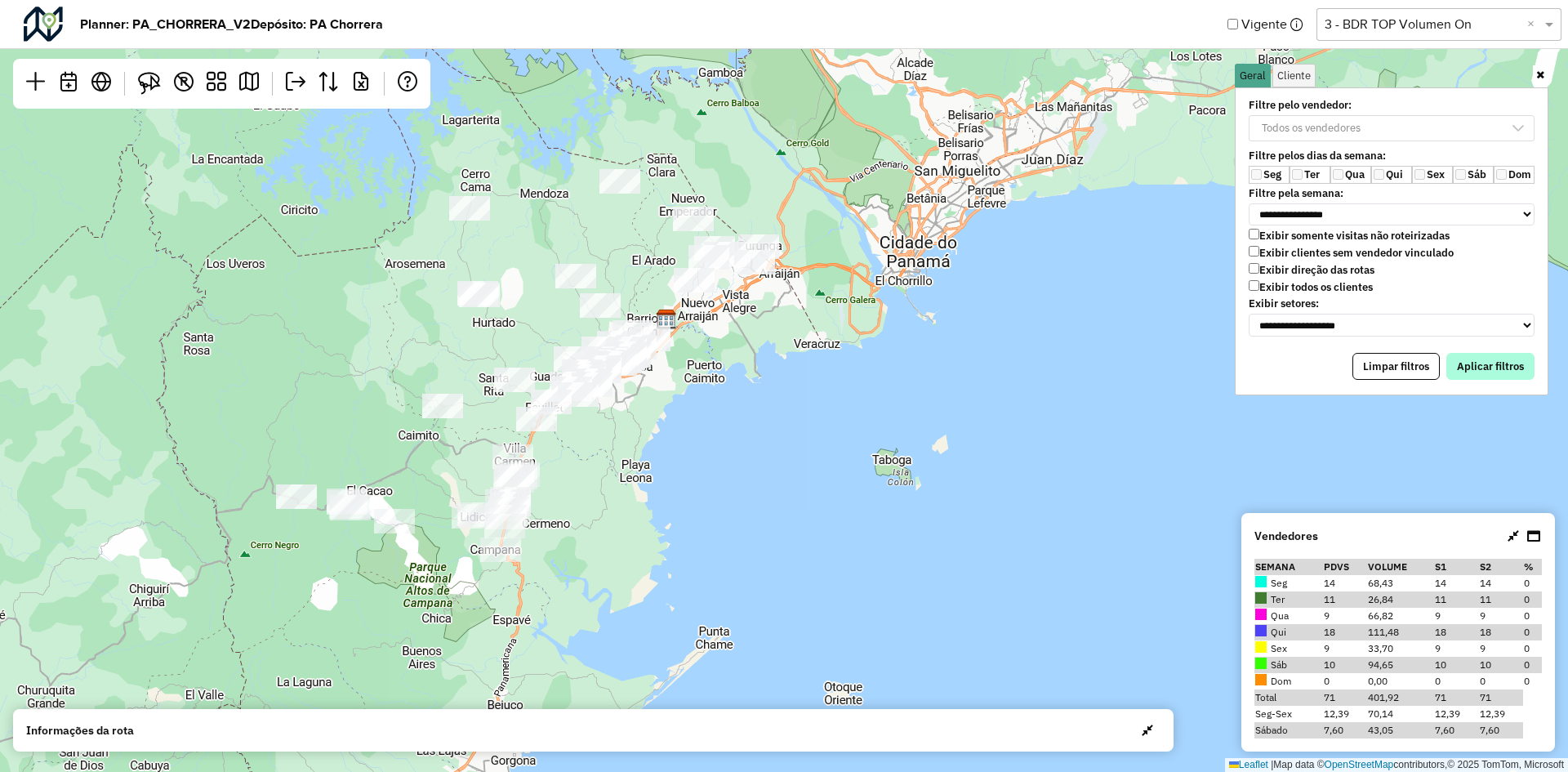 click on "**********" at bounding box center [1392, 241] 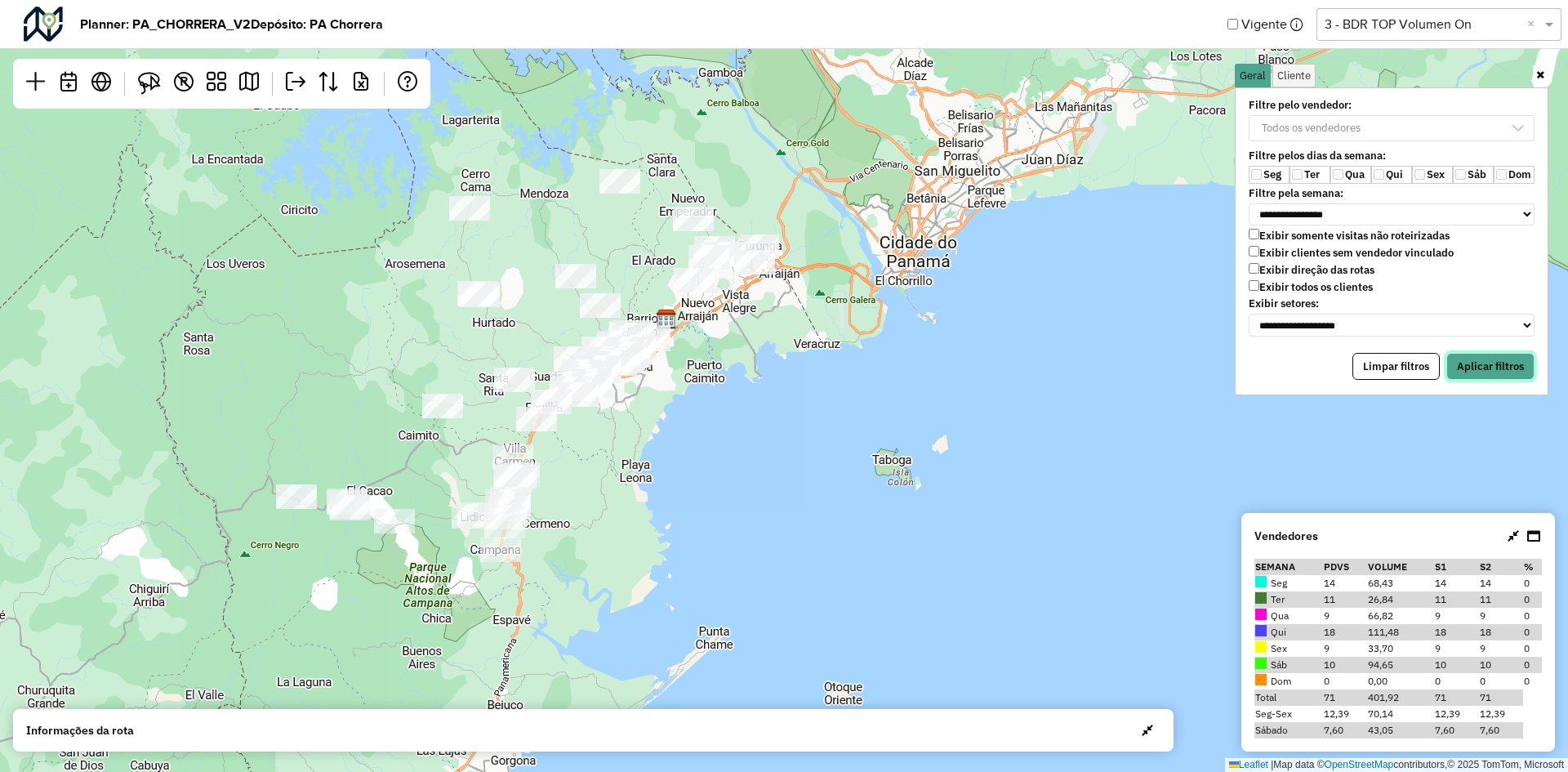 click on "Aplicar filtros" at bounding box center (1490, 367) 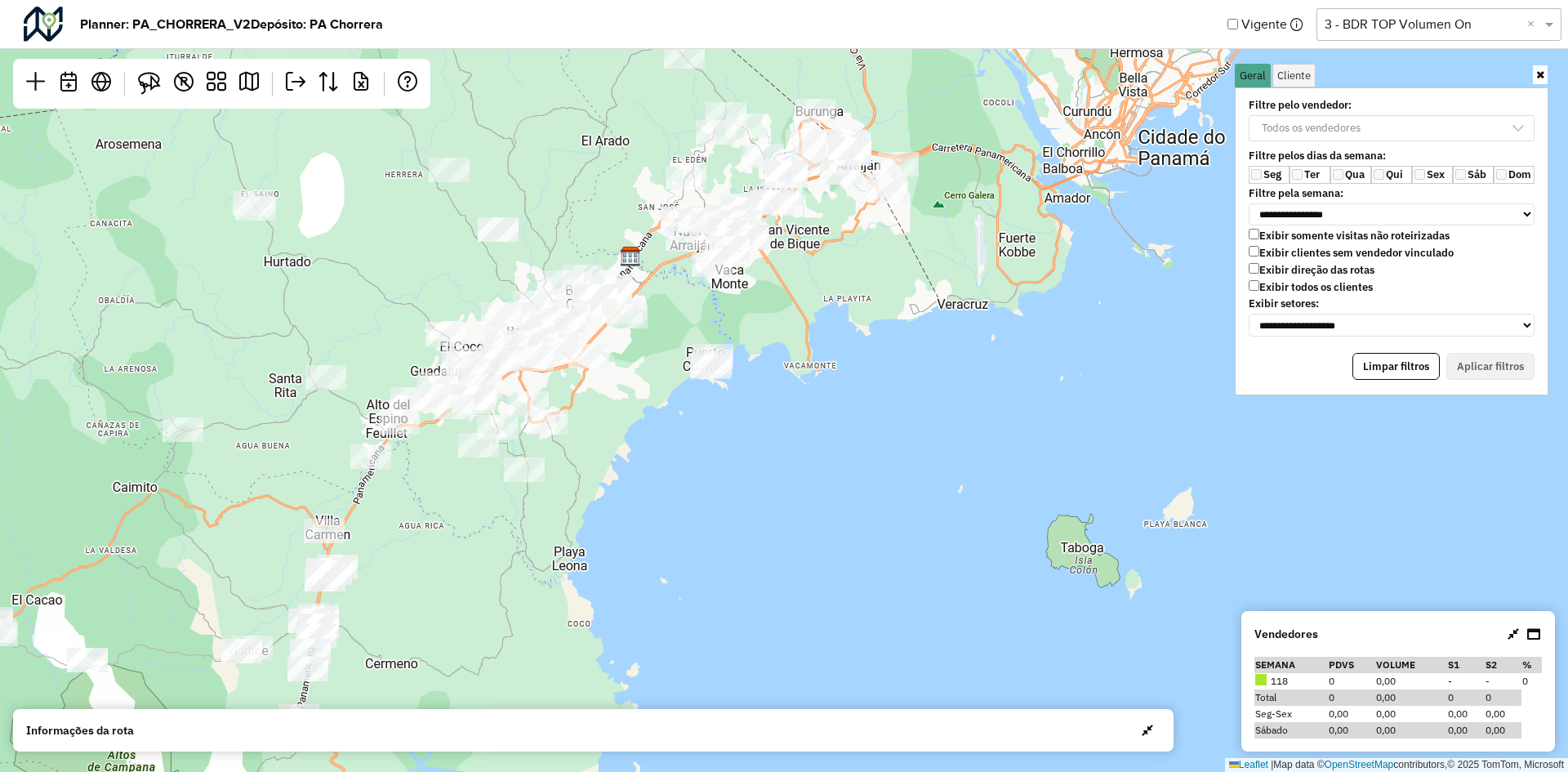 drag, startPoint x: 1321, startPoint y: 681, endPoint x: 1405, endPoint y: 710, distance: 88.865066 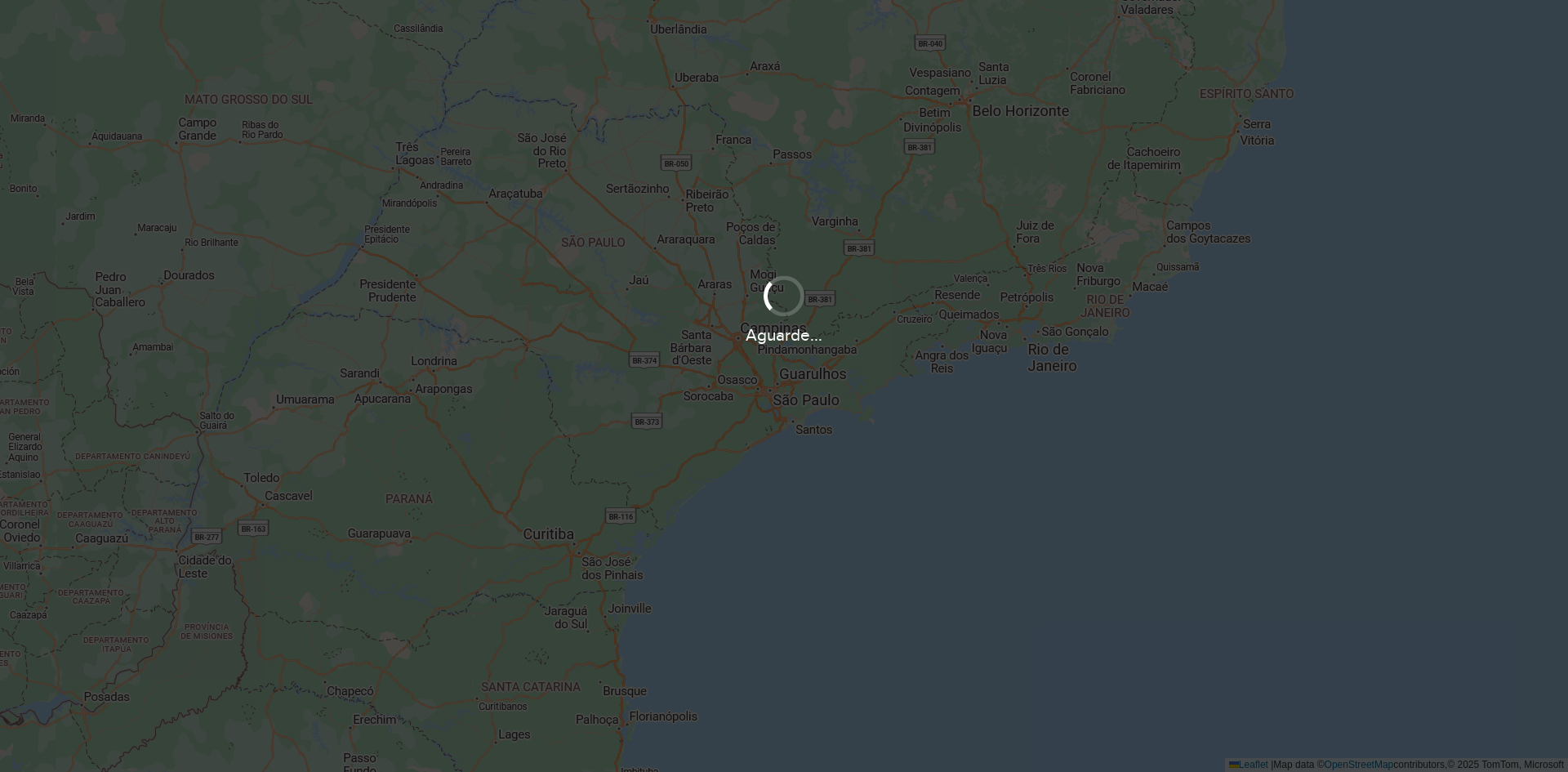 scroll, scrollTop: 0, scrollLeft: 0, axis: both 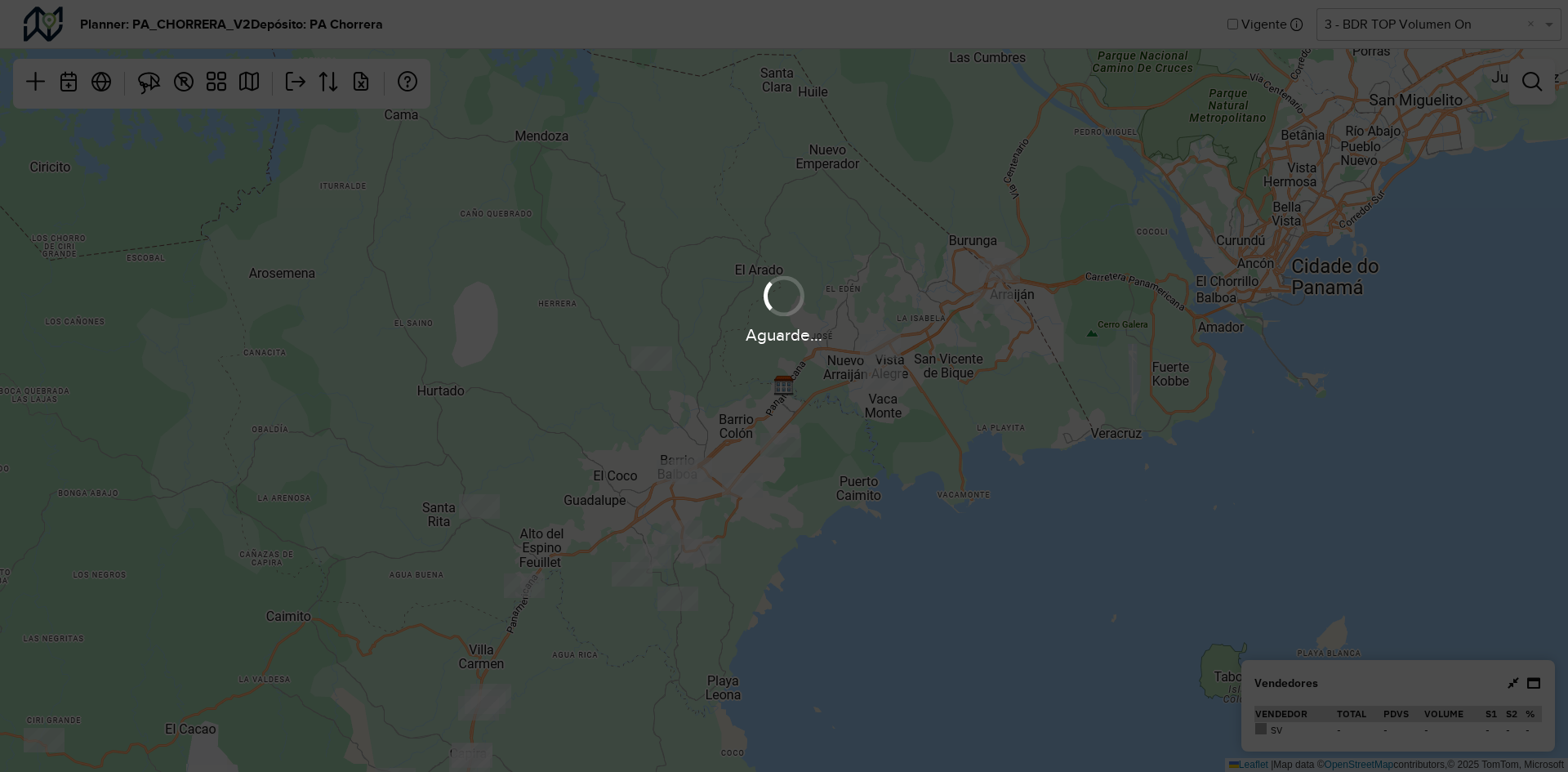 click on "Aguarde..." at bounding box center (784, 386) 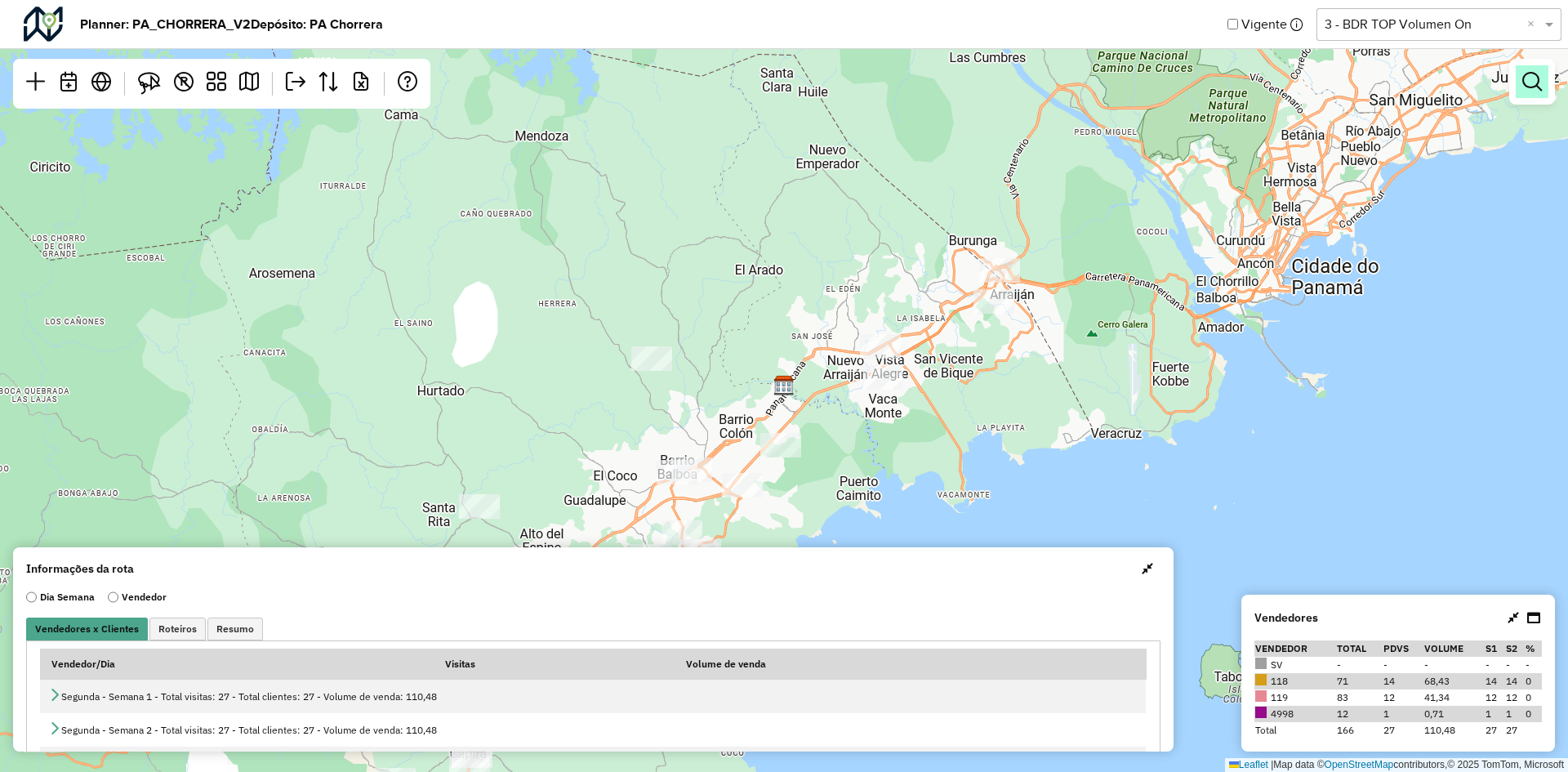 click at bounding box center (1532, 82) 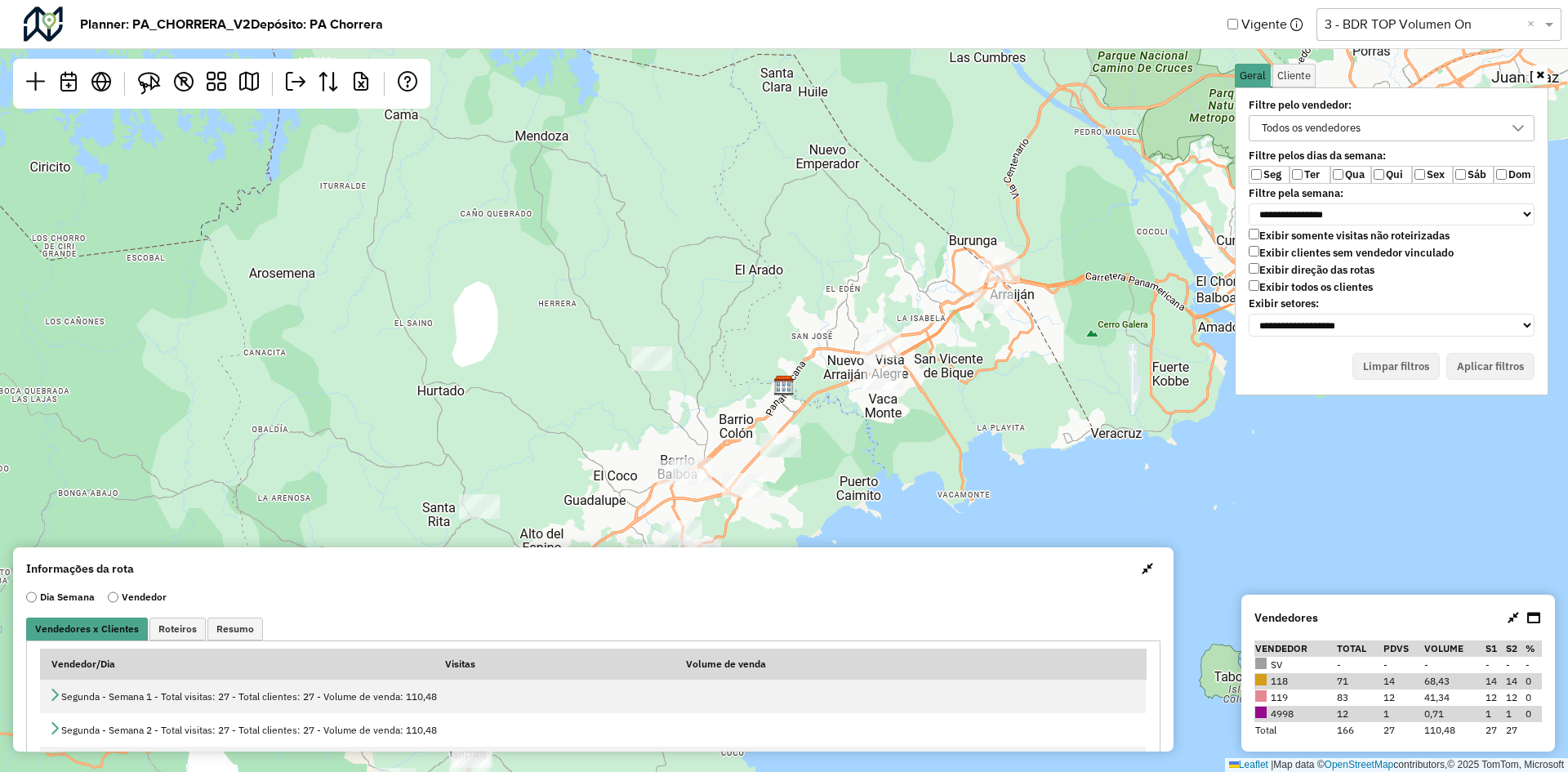 click on "Exibir todos os clientes" at bounding box center (1311, 287) 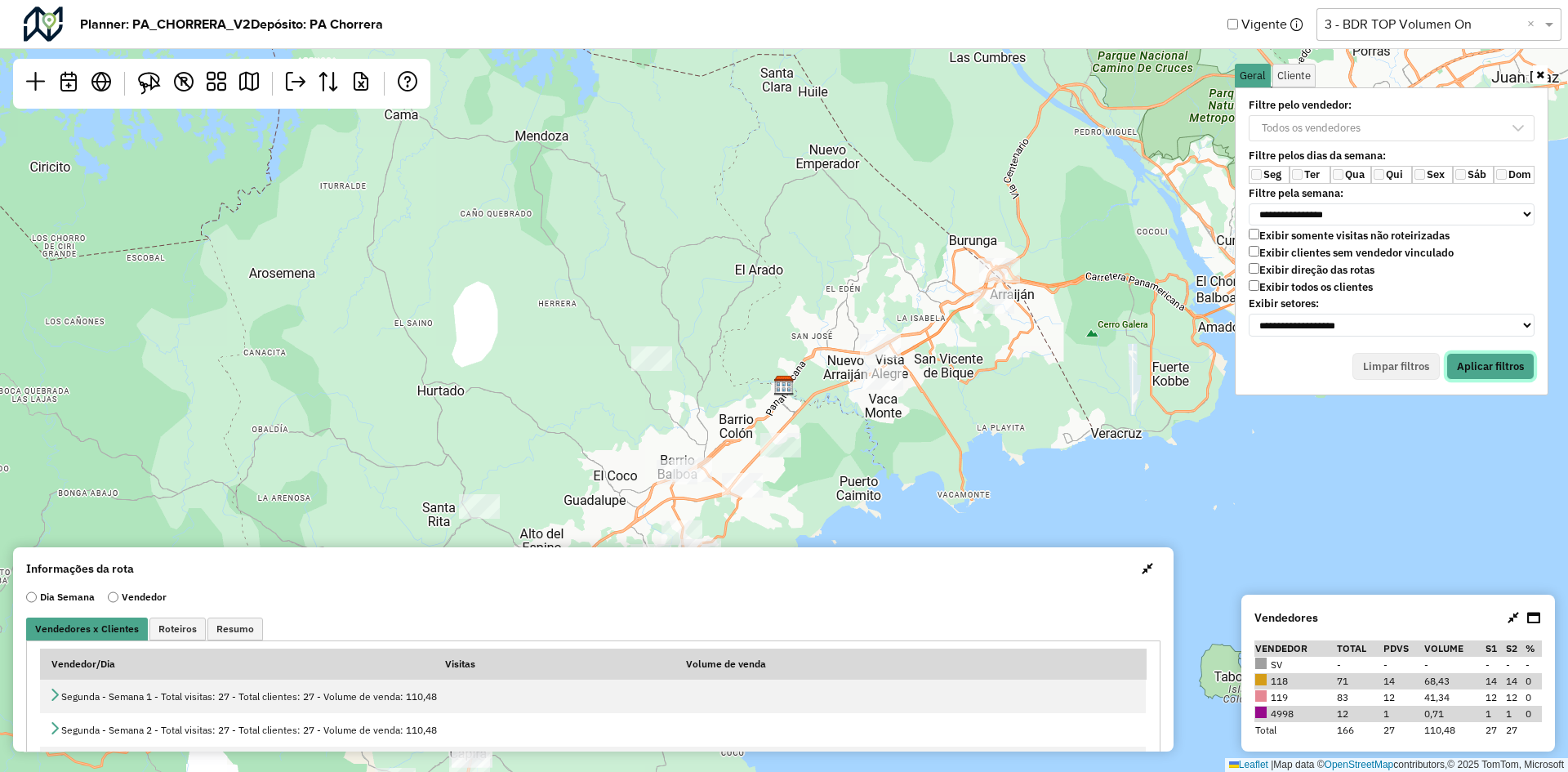 click on "Aplicar filtros" at bounding box center (1490, 367) 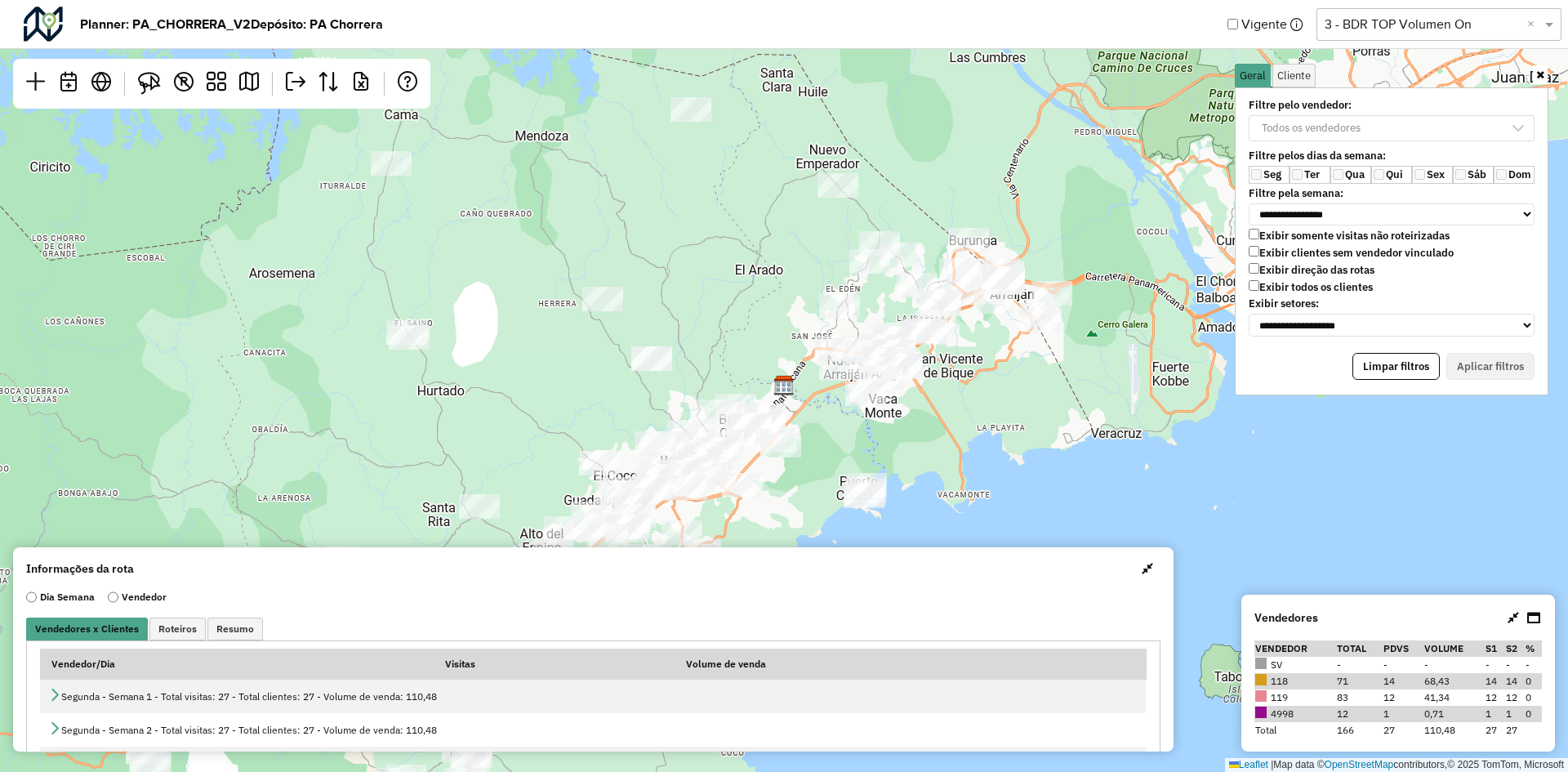 click at bounding box center [1147, 569] 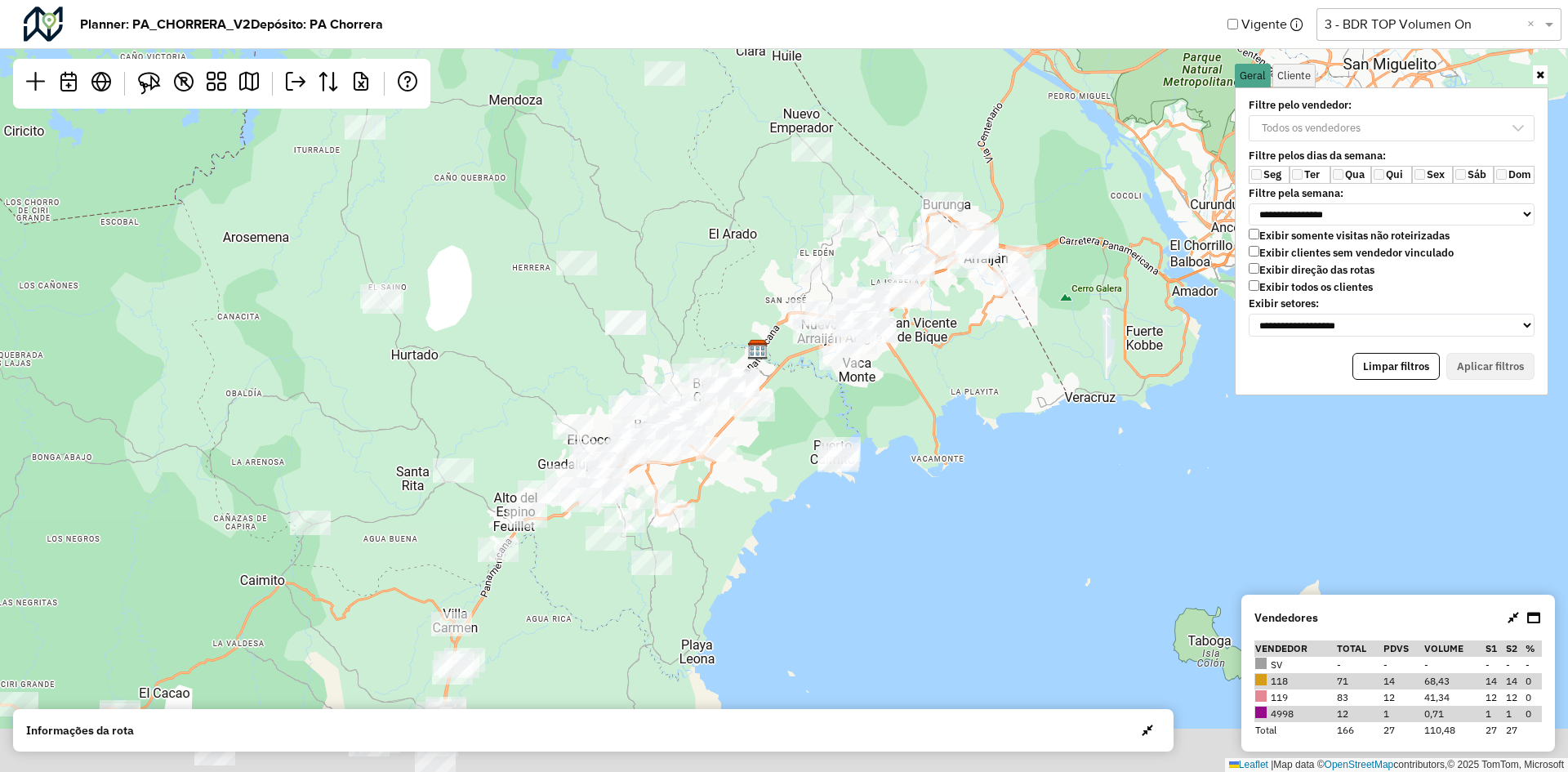 drag, startPoint x: 1000, startPoint y: 377, endPoint x: 996, endPoint y: 362, distance: 15.524175 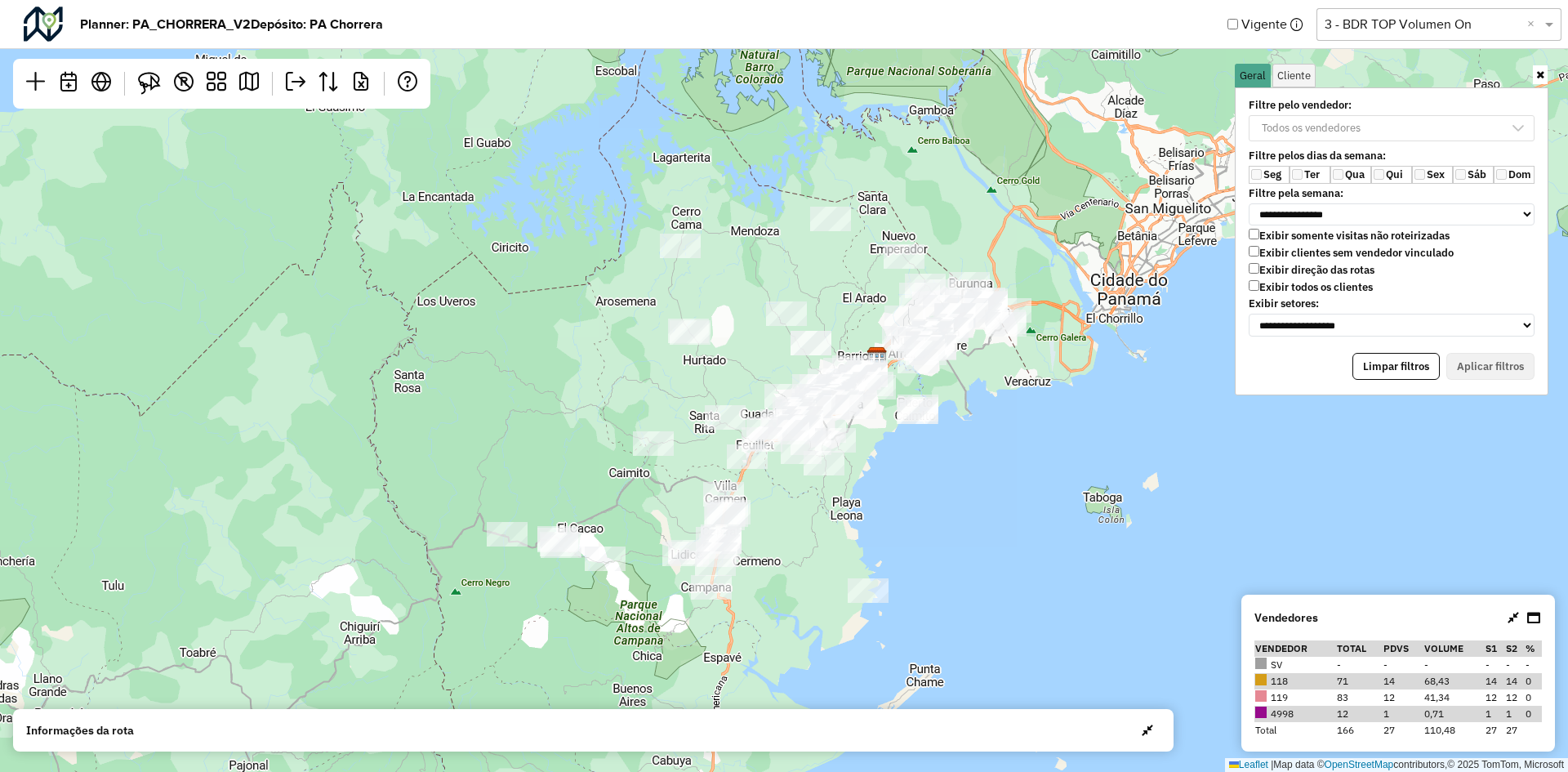 click at bounding box center [1147, 730] 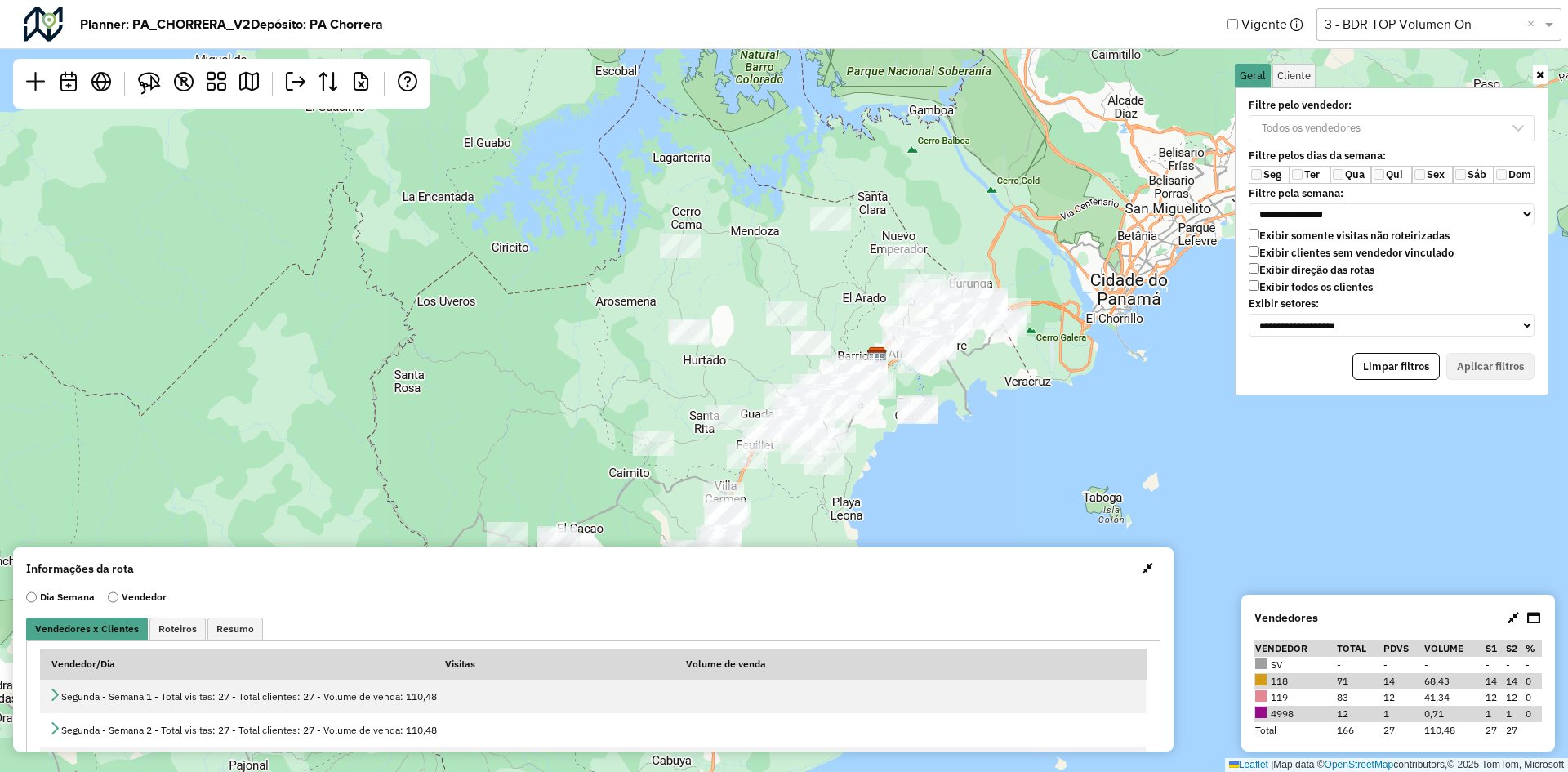 click at bounding box center (1147, 569) 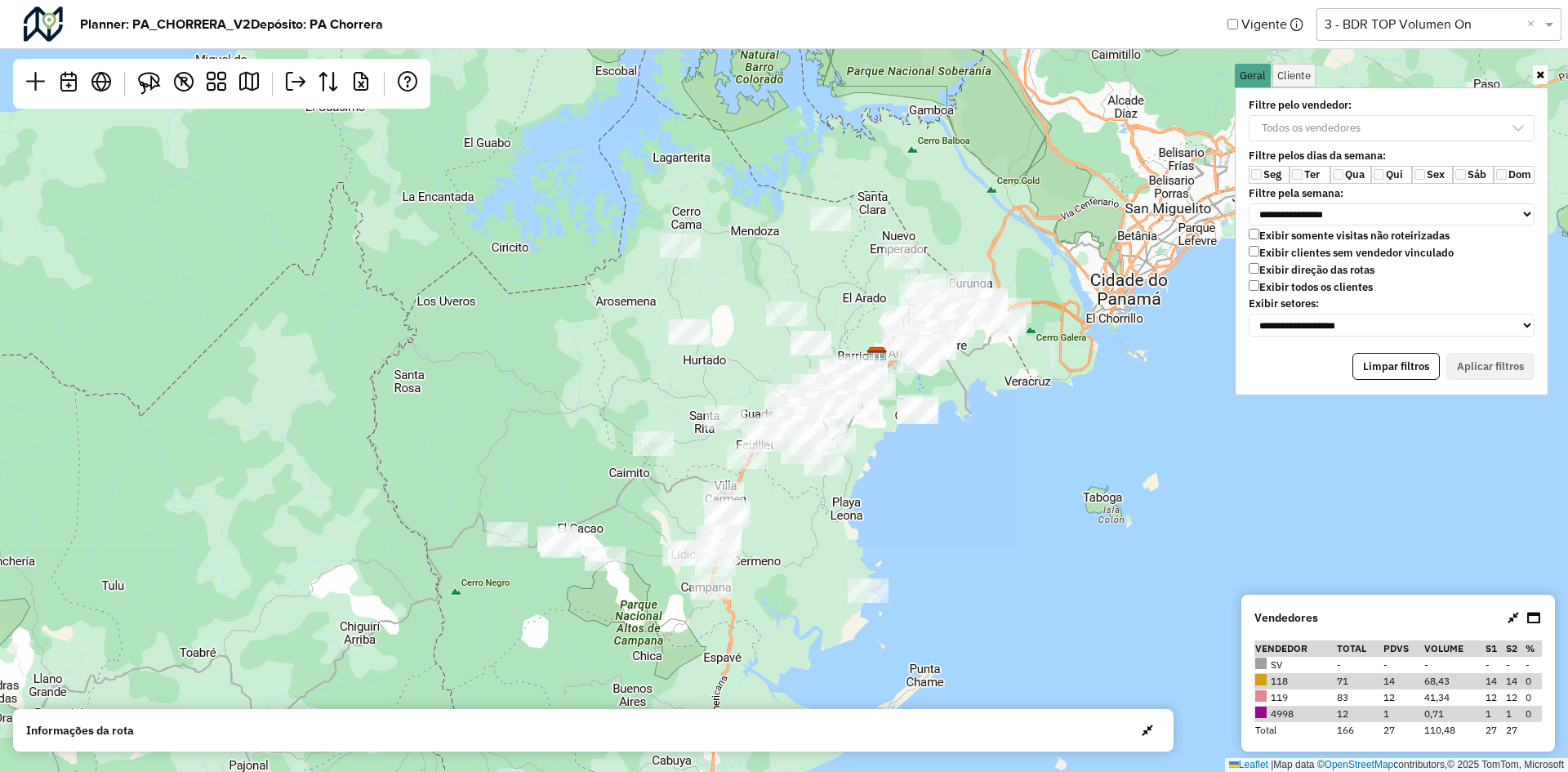 click on "Informações da rota" at bounding box center [593, 730] 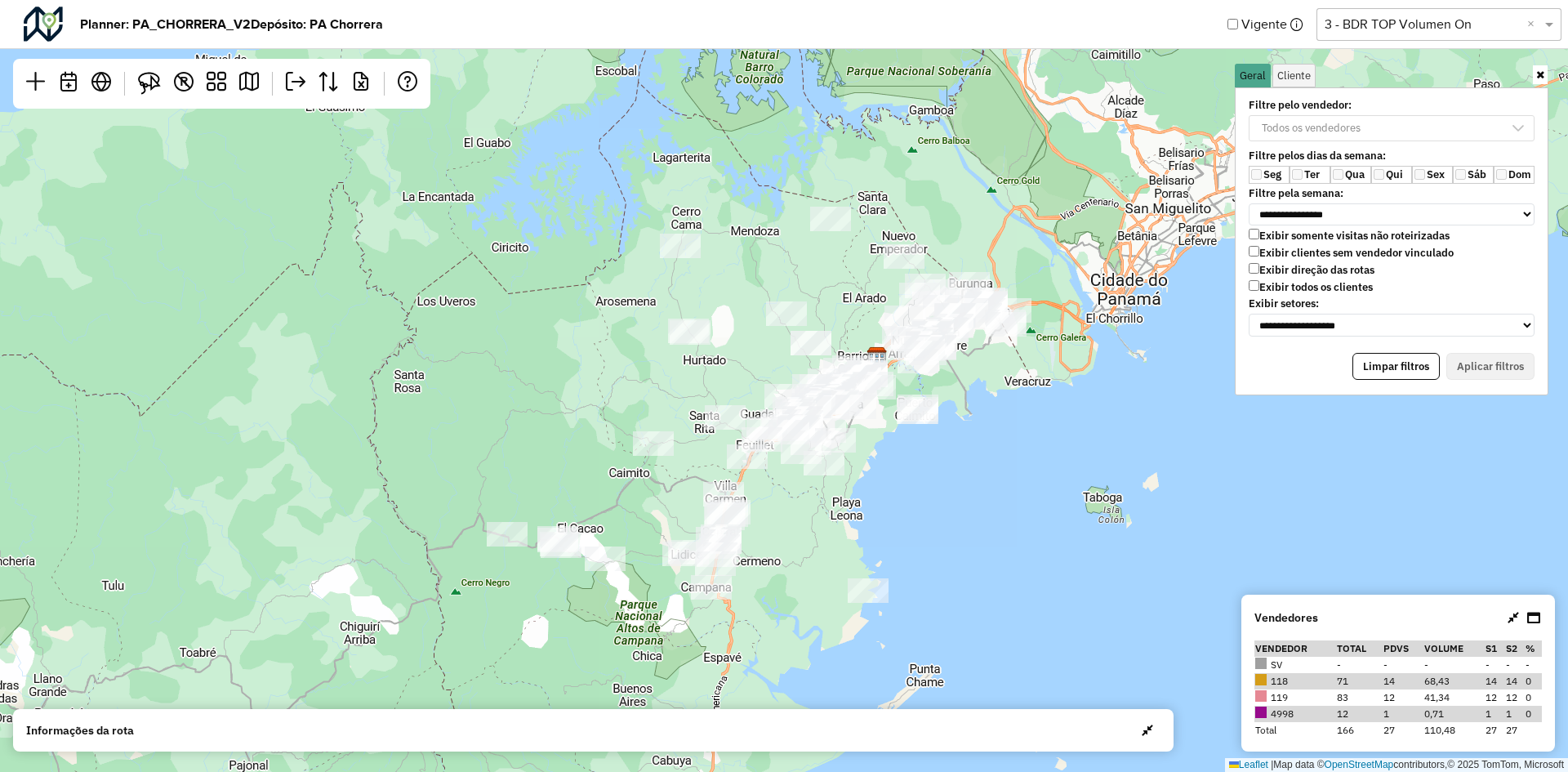 click at bounding box center [1147, 730] 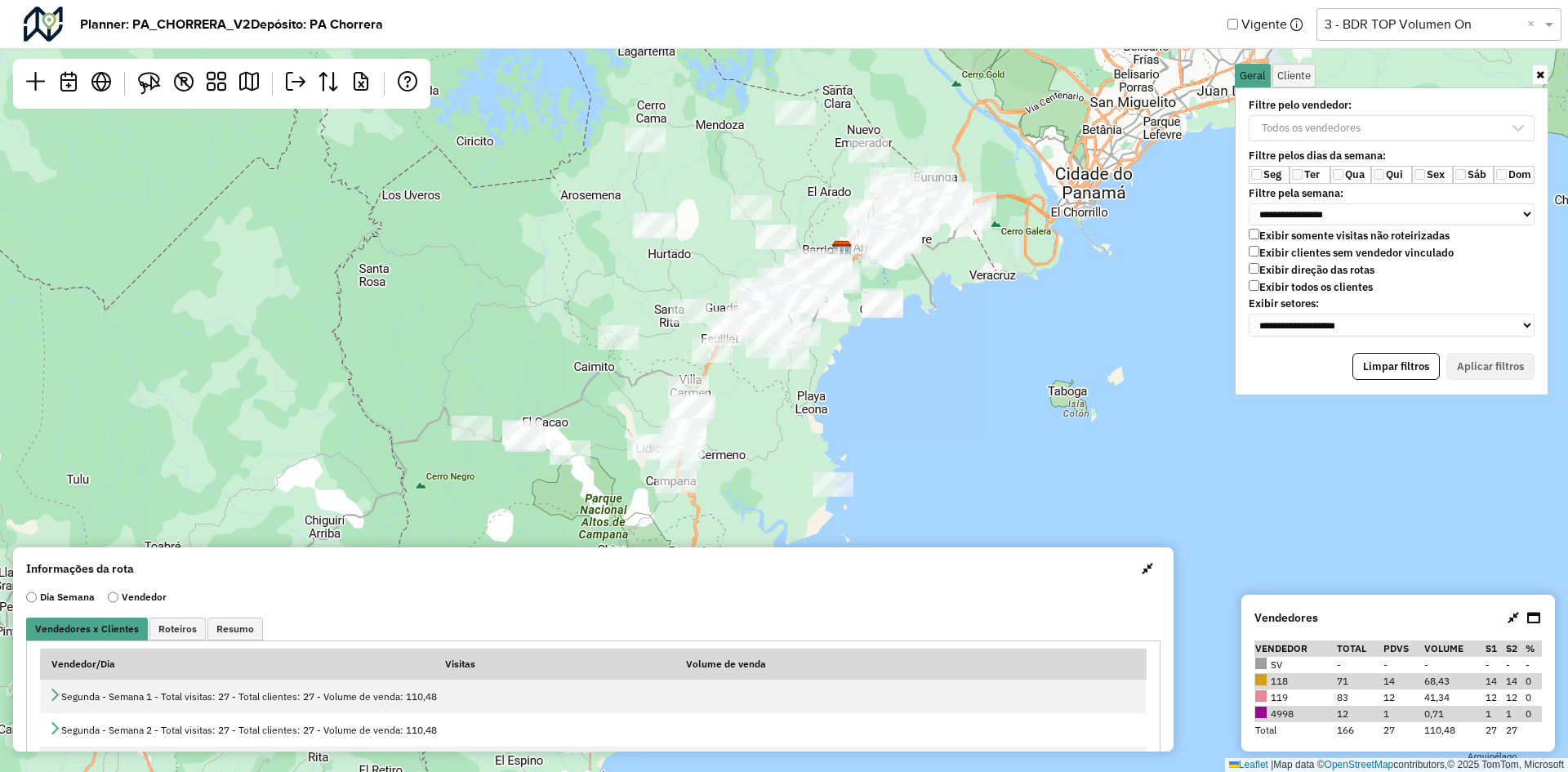 drag, startPoint x: 1093, startPoint y: 497, endPoint x: 1045, endPoint y: 308, distance: 195 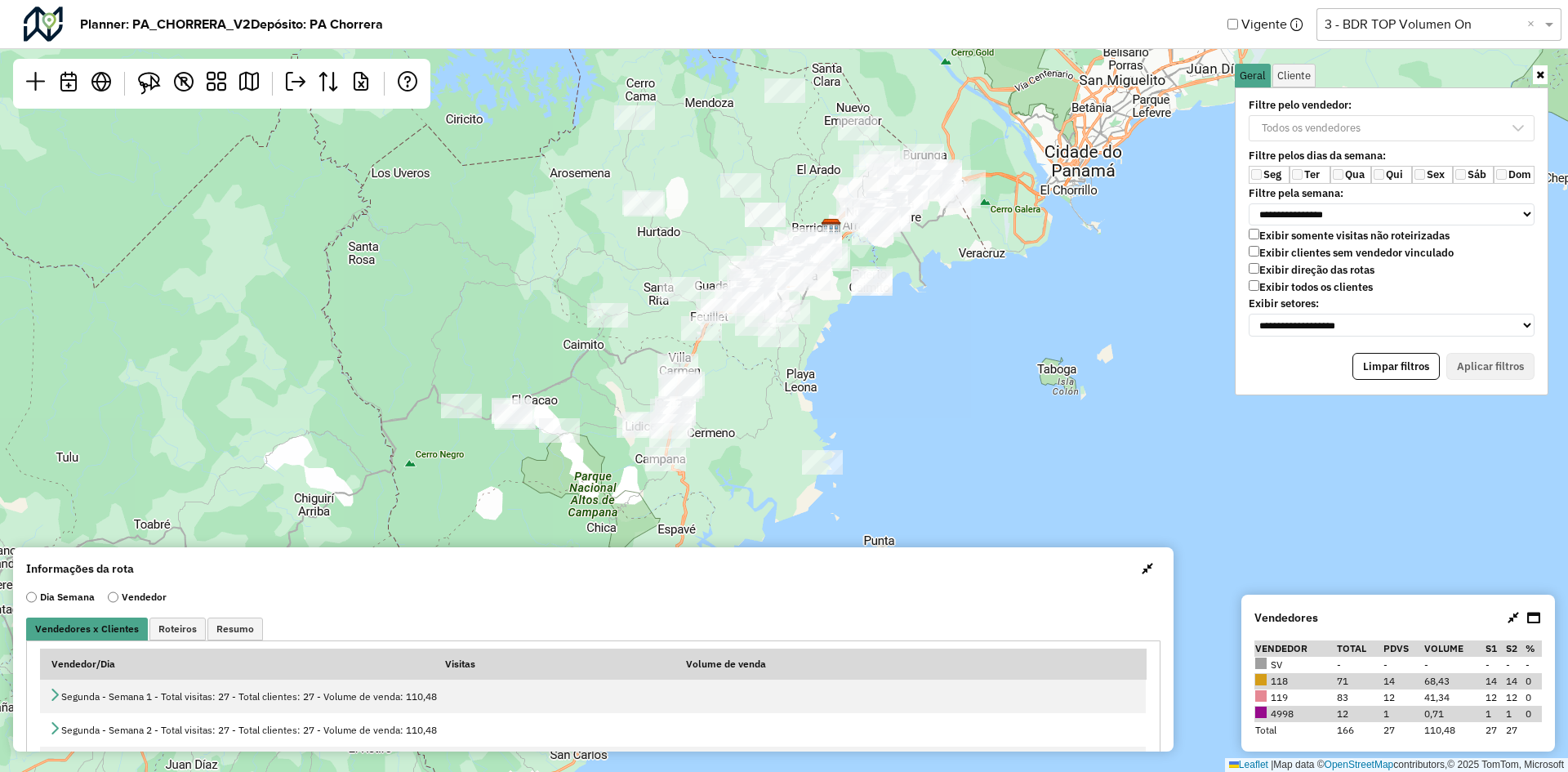 drag, startPoint x: 194, startPoint y: 631, endPoint x: 203, endPoint y: 624, distance: 11 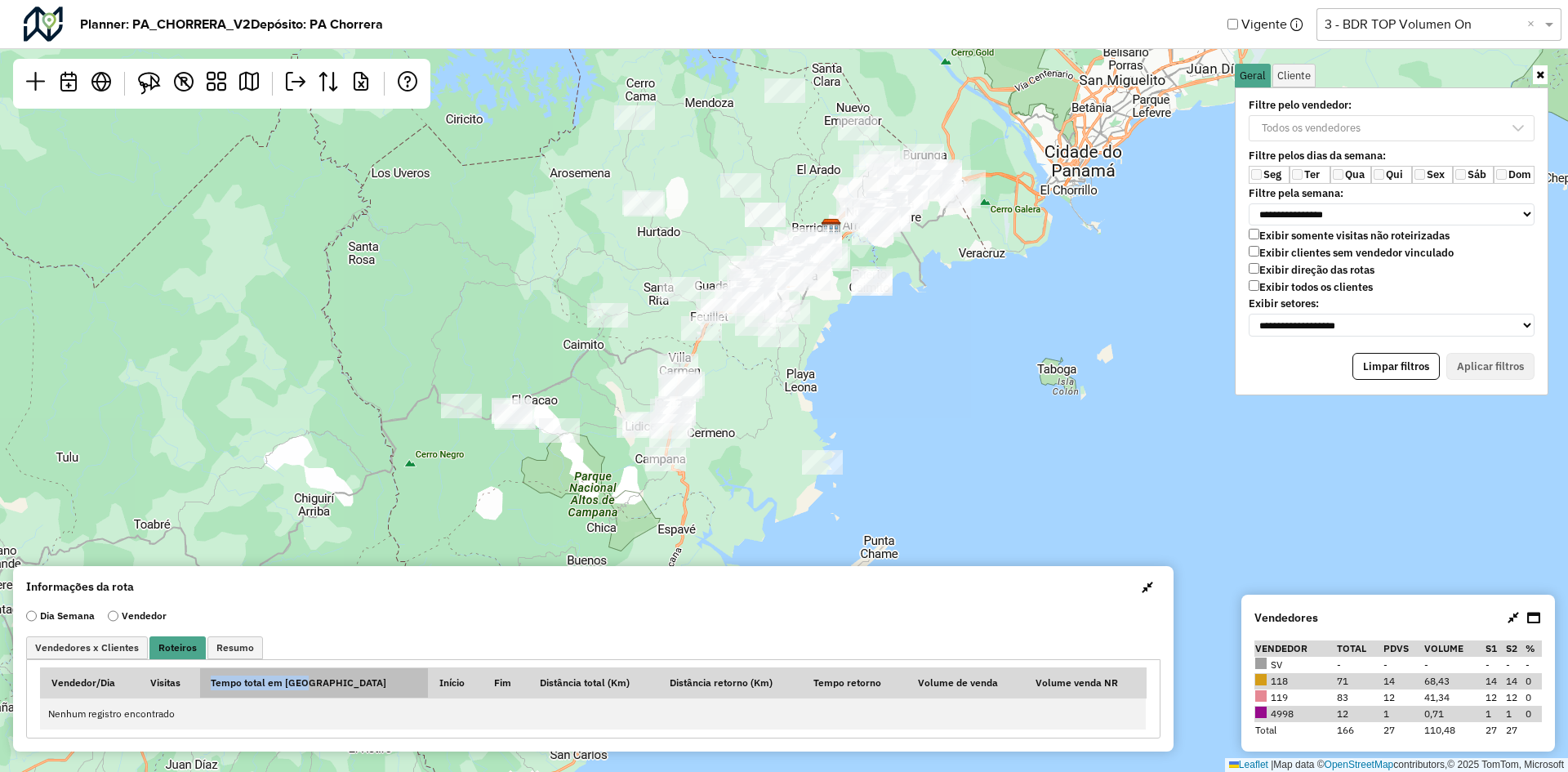 drag, startPoint x: 259, startPoint y: 673, endPoint x: 350, endPoint y: 682, distance: 91.44397 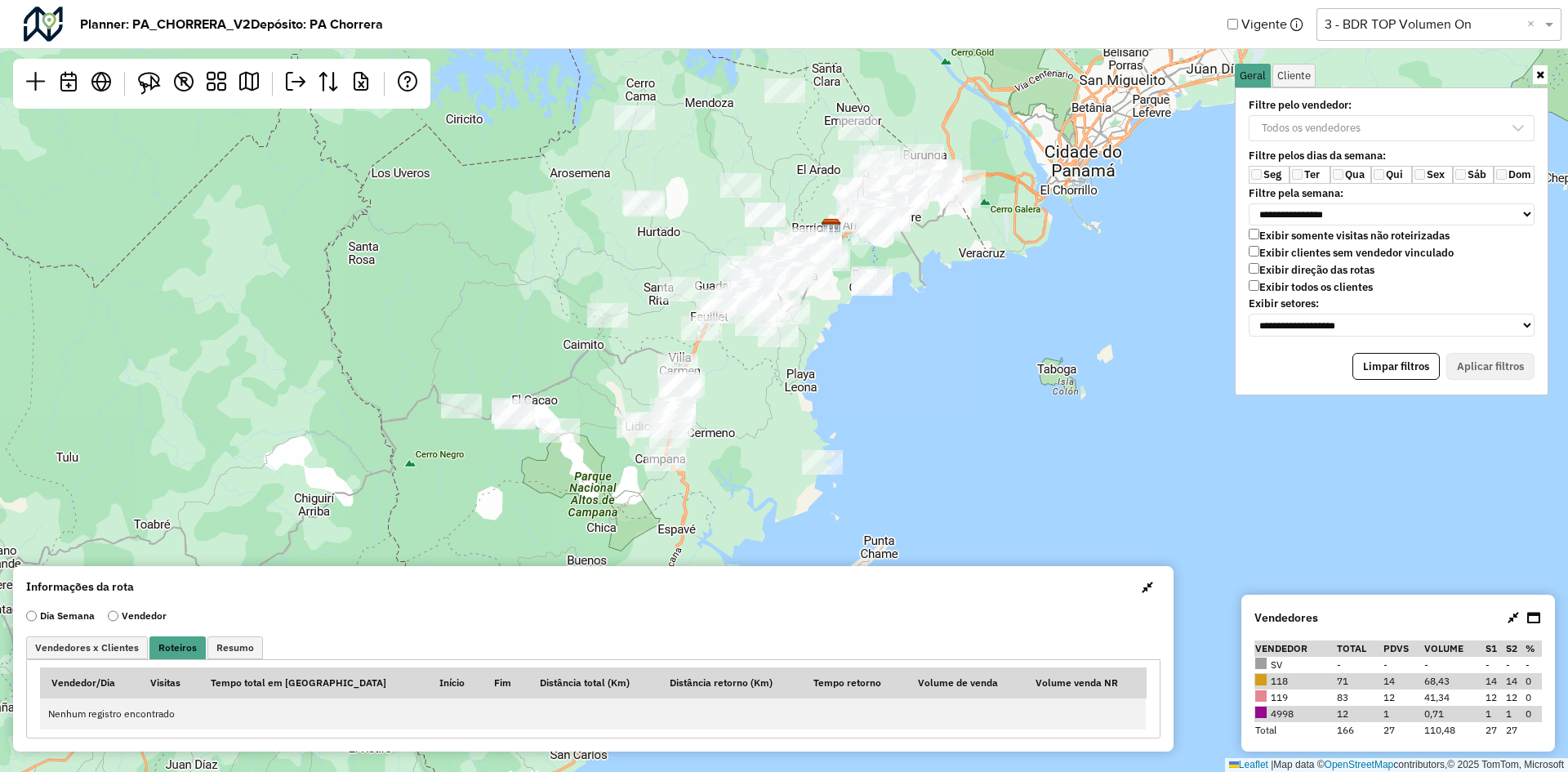 click at bounding box center (1147, 587) 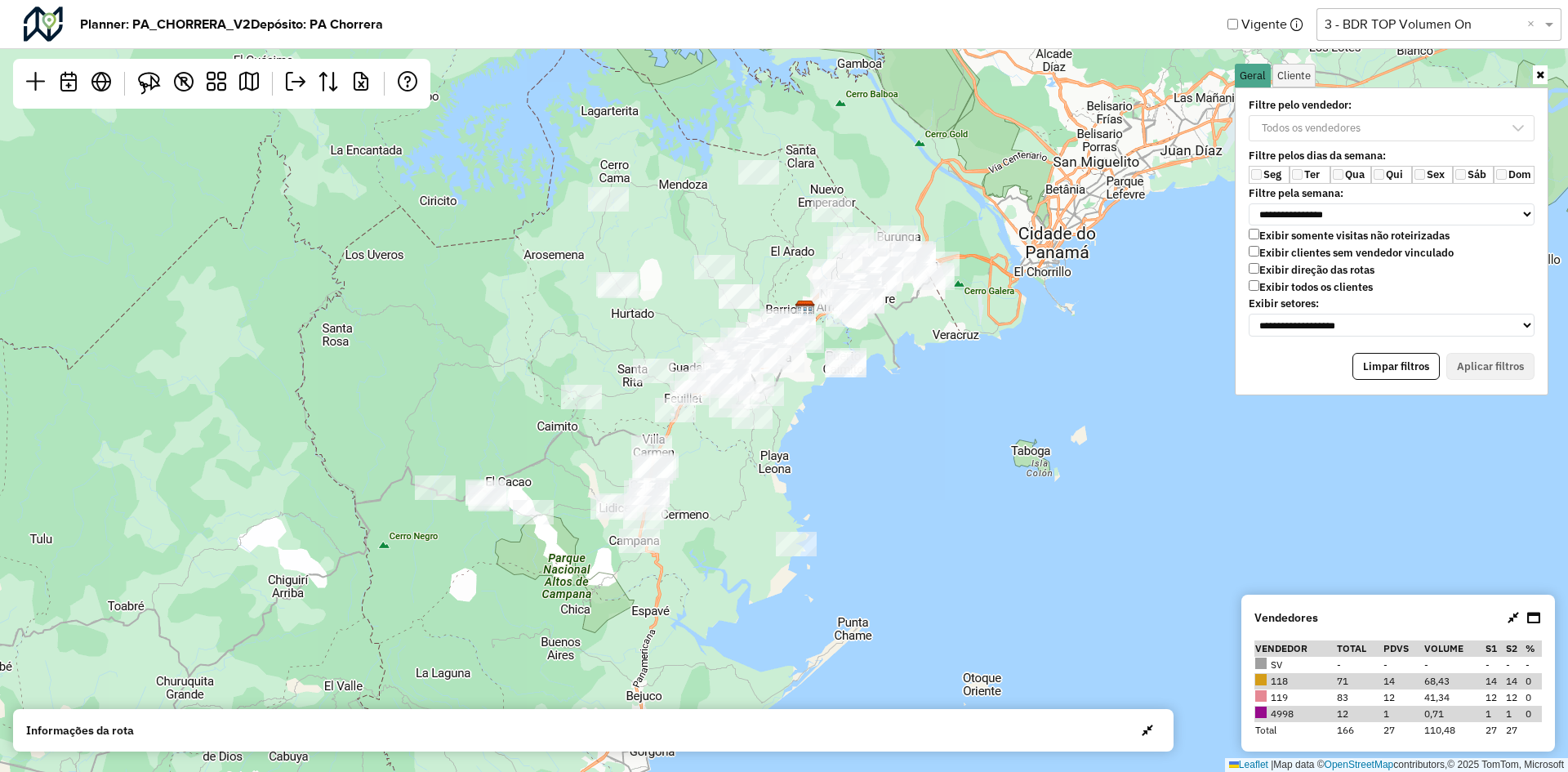 drag, startPoint x: 947, startPoint y: 445, endPoint x: 921, endPoint y: 527, distance: 86.02325 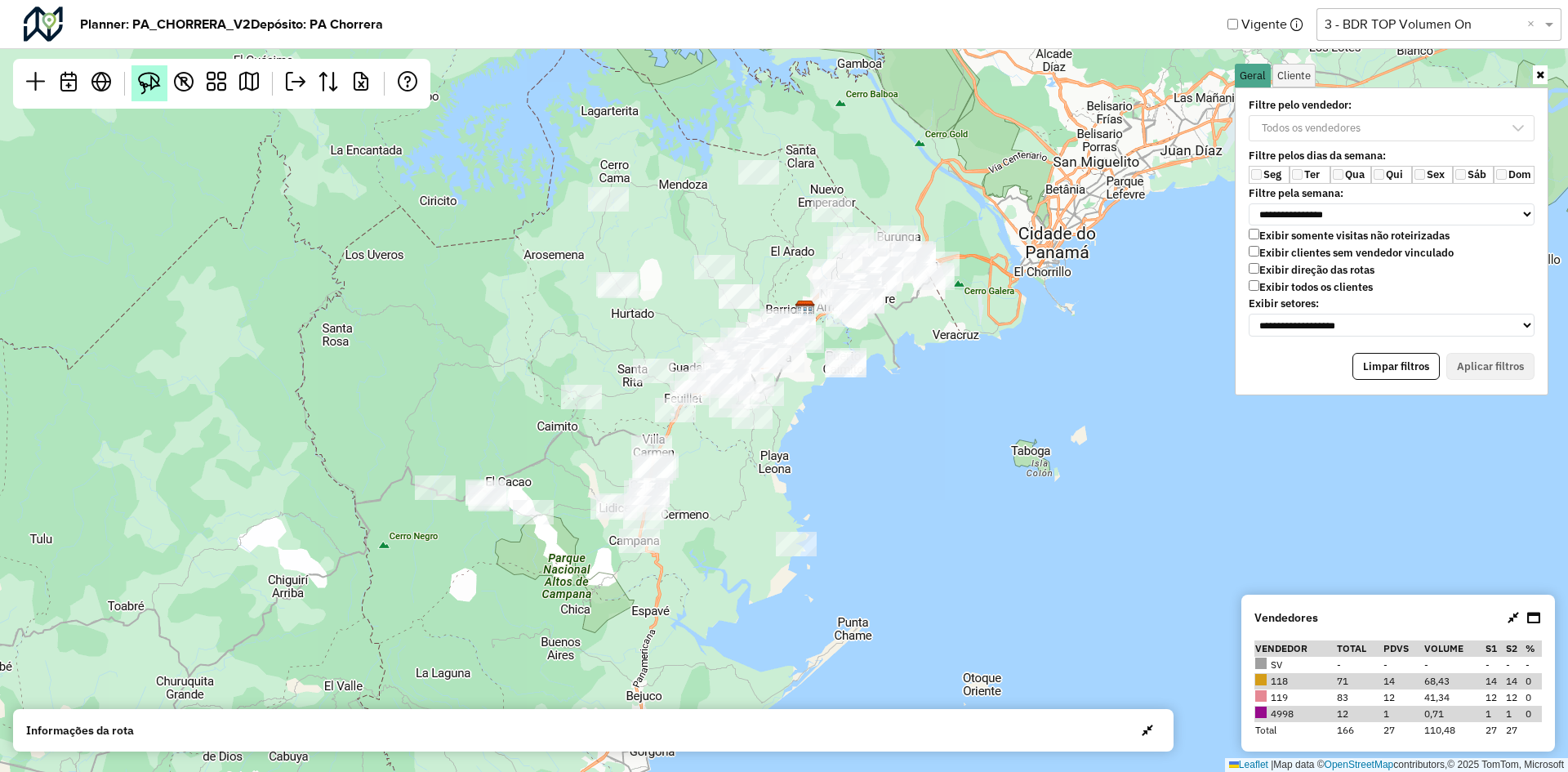 click at bounding box center [149, 83] 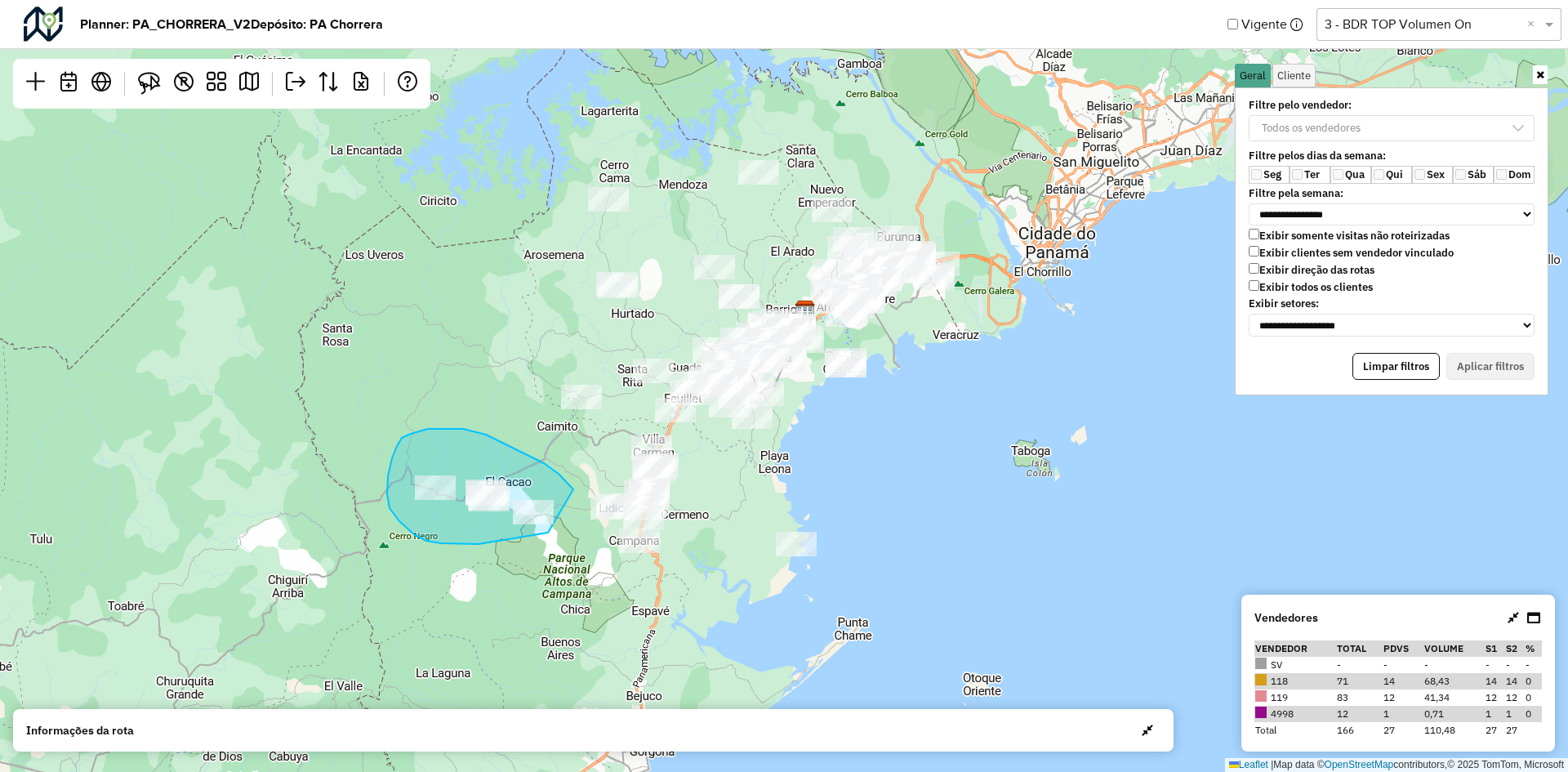 drag, startPoint x: 463, startPoint y: 429, endPoint x: 566, endPoint y: 526, distance: 141.48498 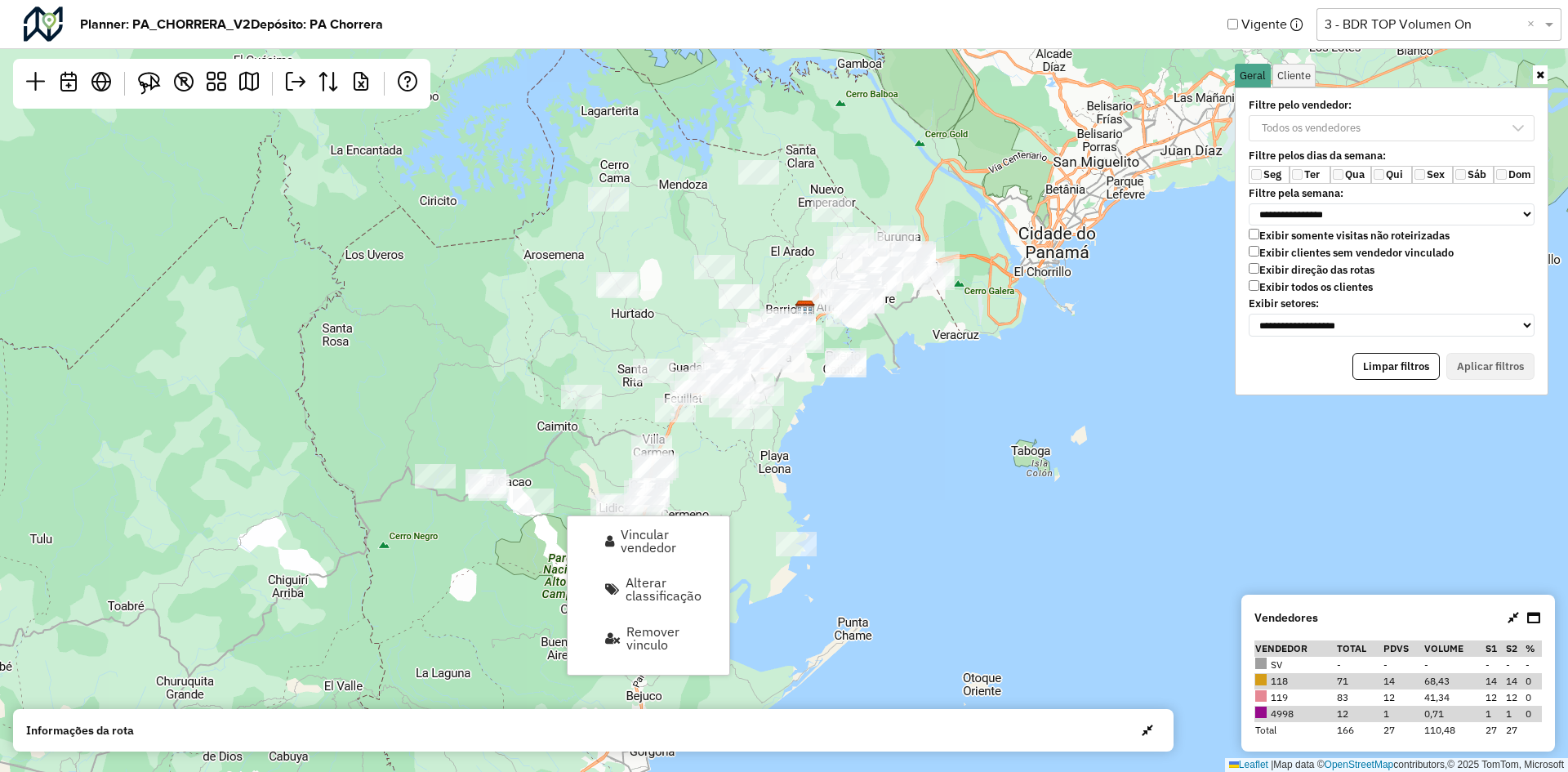 click on "Leaflet   |  Map data ©  OpenStreetMap  contributors,© 2025 TomTom, Microsoft" 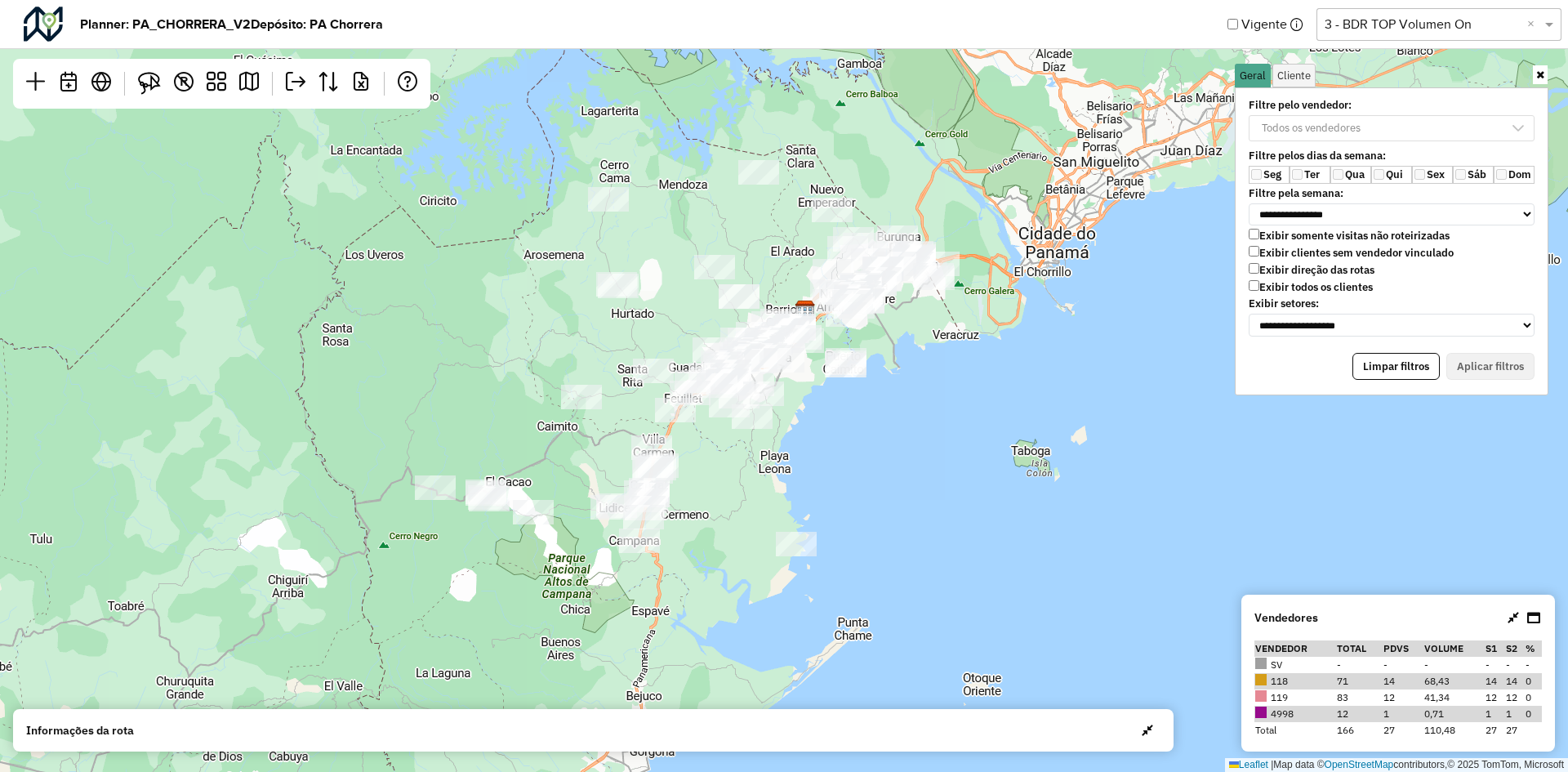 click at bounding box center [1147, 730] 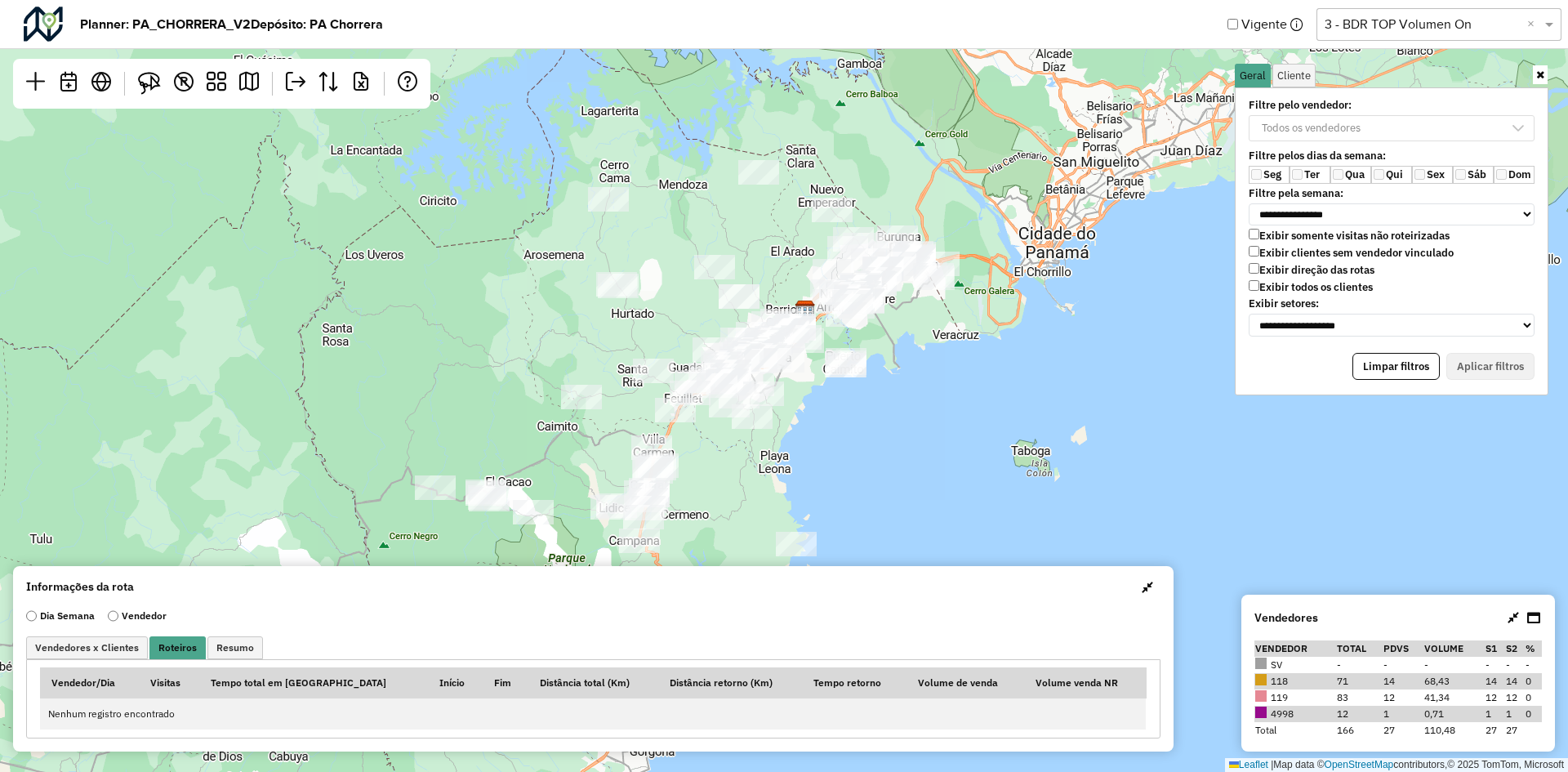 click at bounding box center (1147, 587) 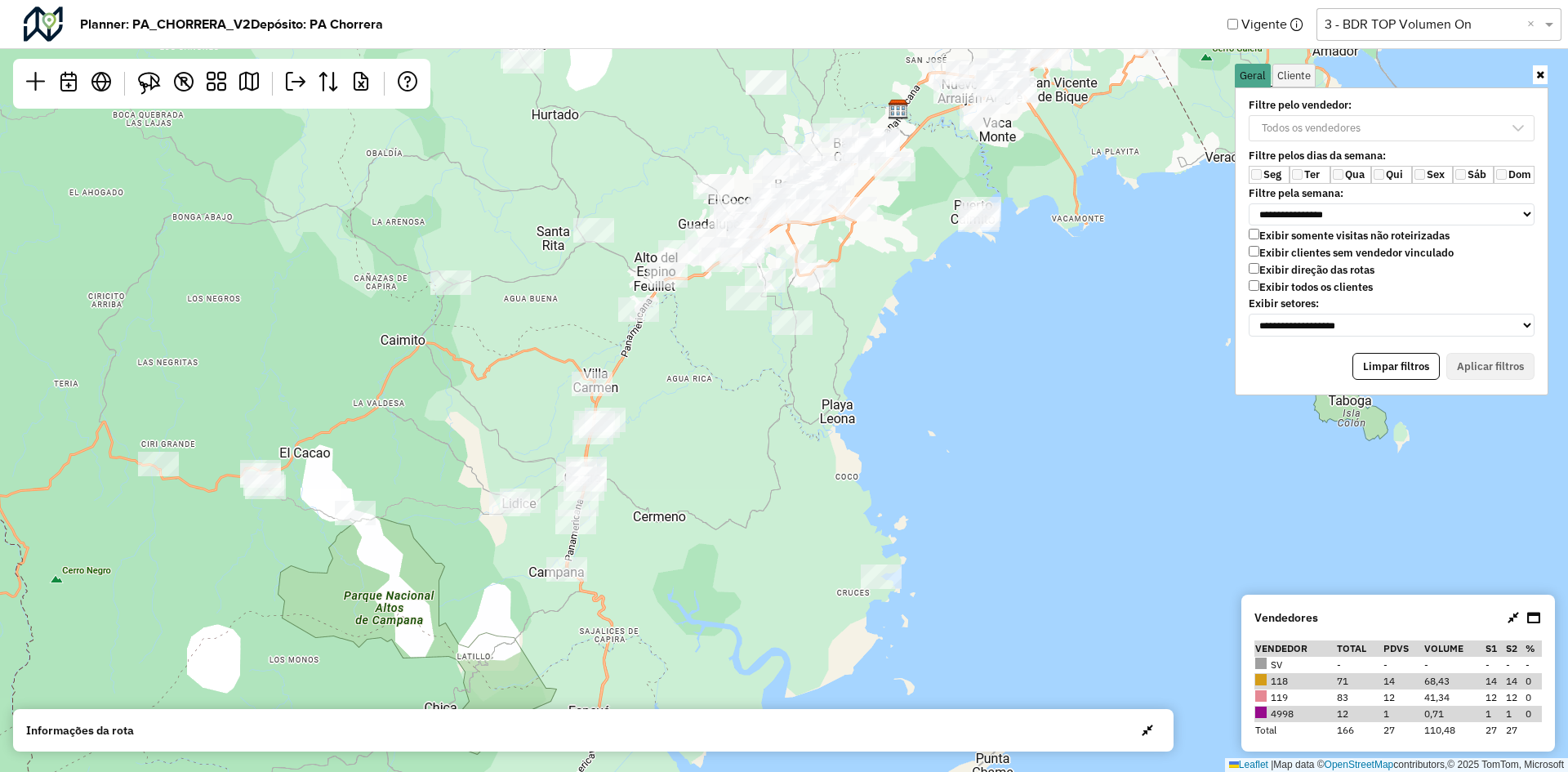 click on "Exibir clientes sem vendedor vinculado" at bounding box center (1351, 252) 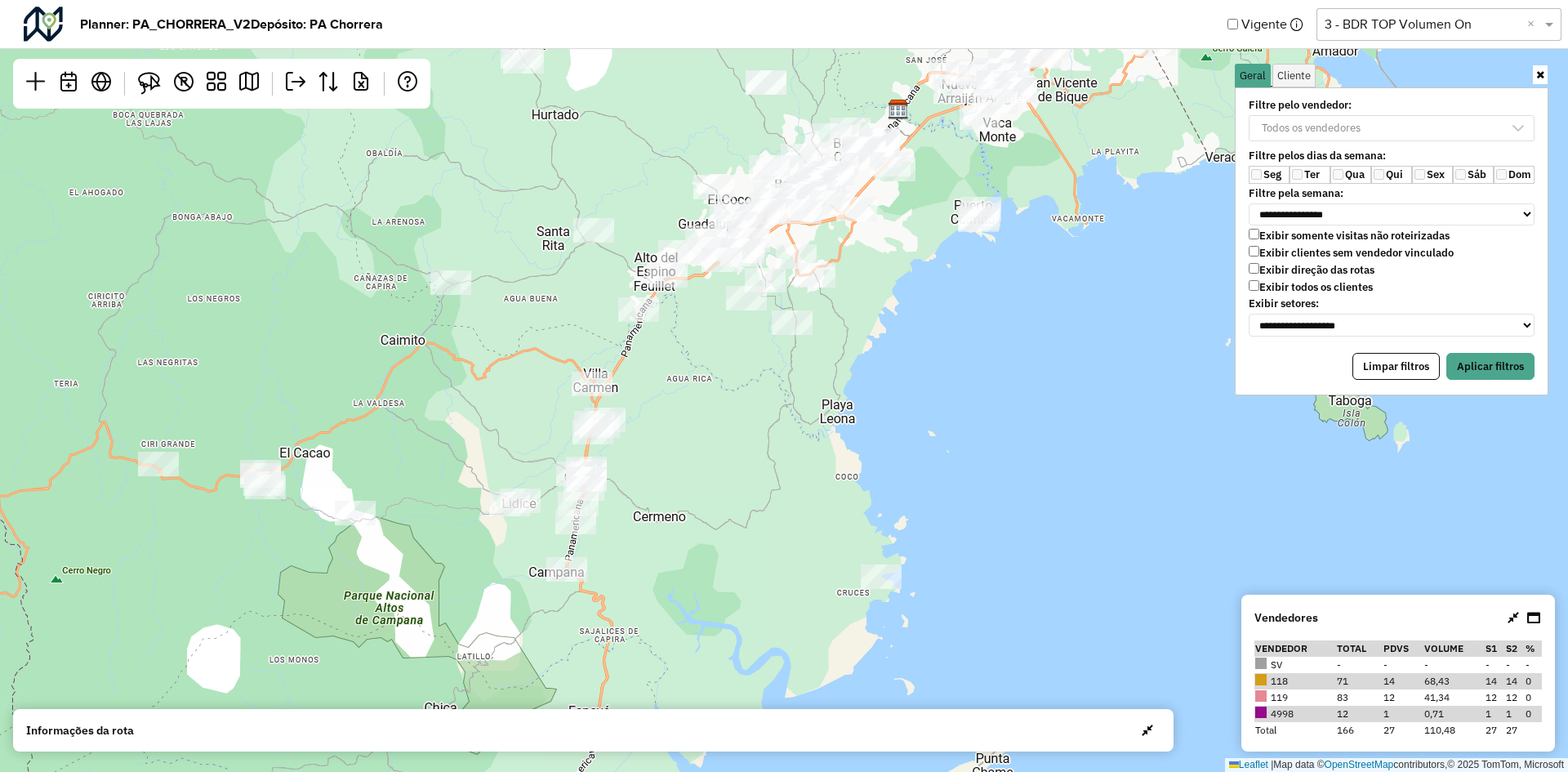 drag, startPoint x: 1327, startPoint y: 294, endPoint x: 1319, endPoint y: 181, distance: 113.28283 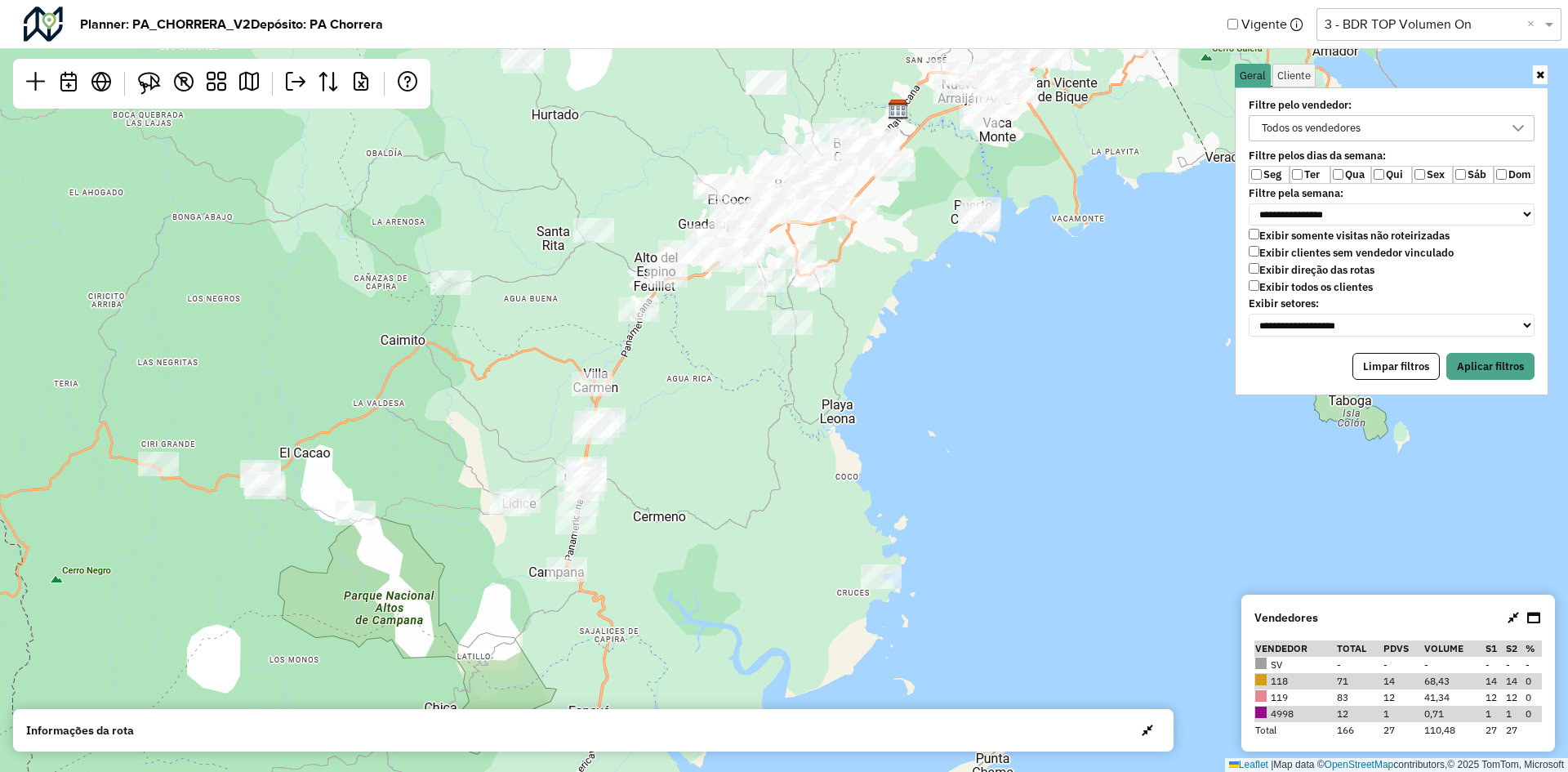 click on "Filtre pelo vendedor:" at bounding box center [1366, 105] 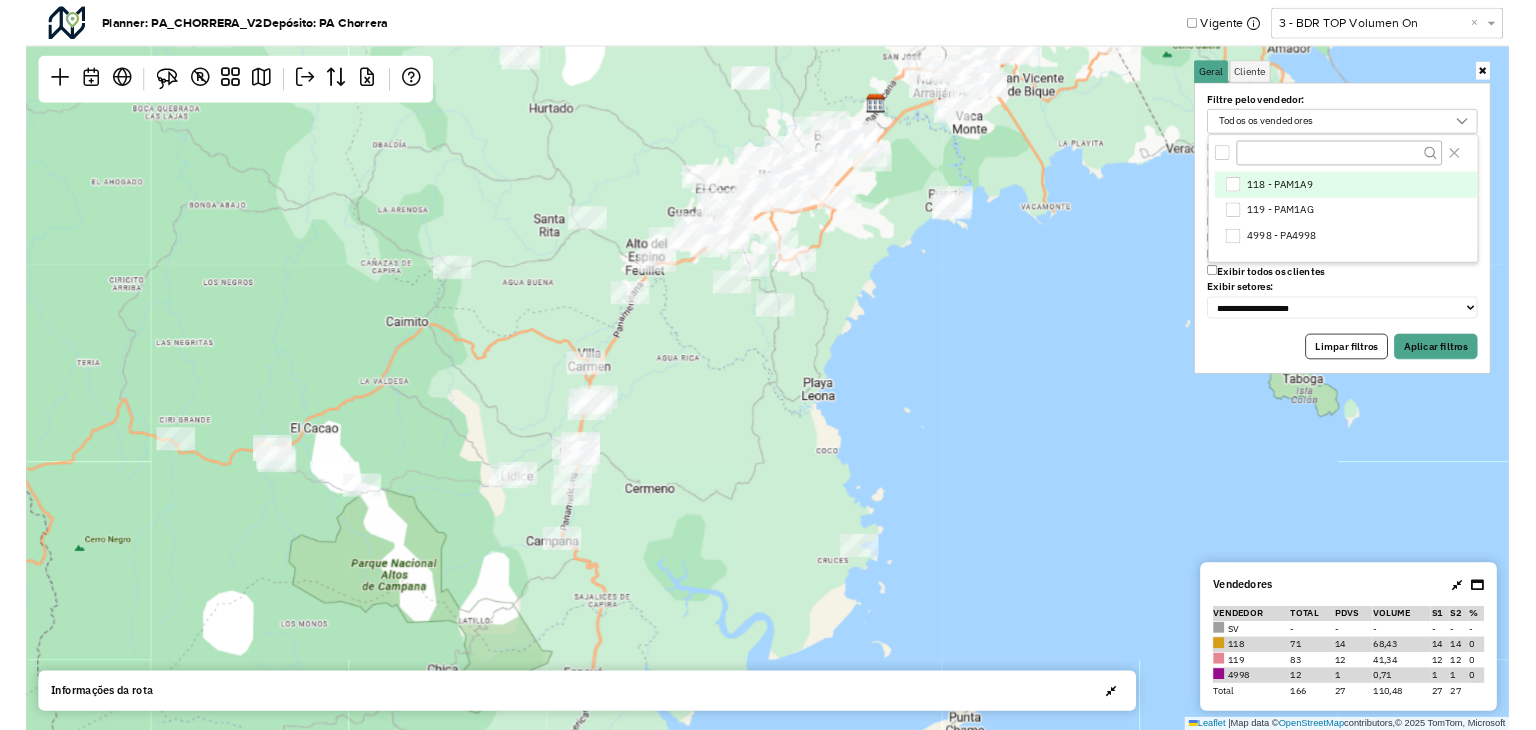 scroll, scrollTop: 11, scrollLeft: 79, axis: both 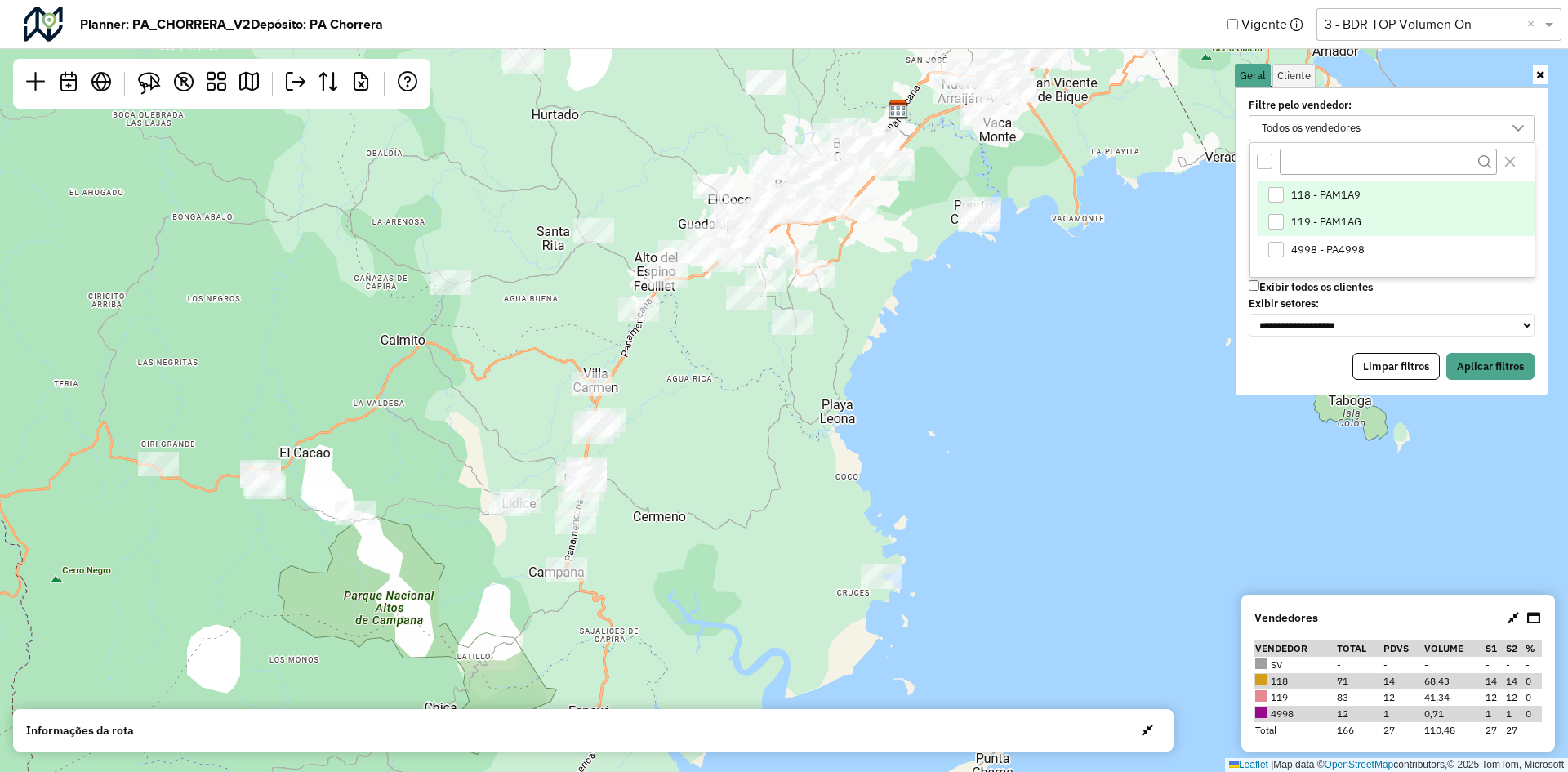 click on "119 - PAM1AG" at bounding box center (1396, 223) 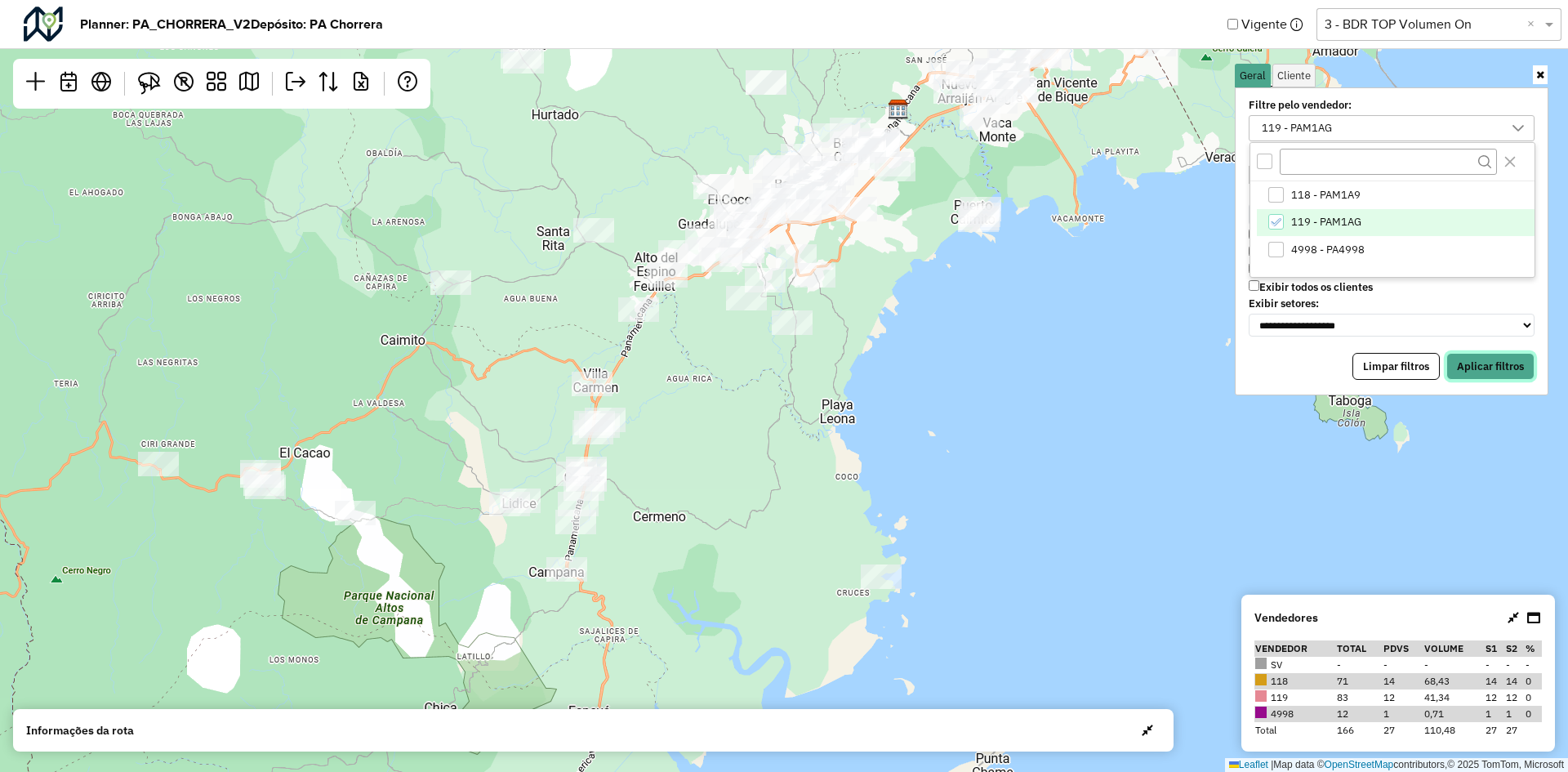 click on "Aplicar filtros" at bounding box center [1490, 367] 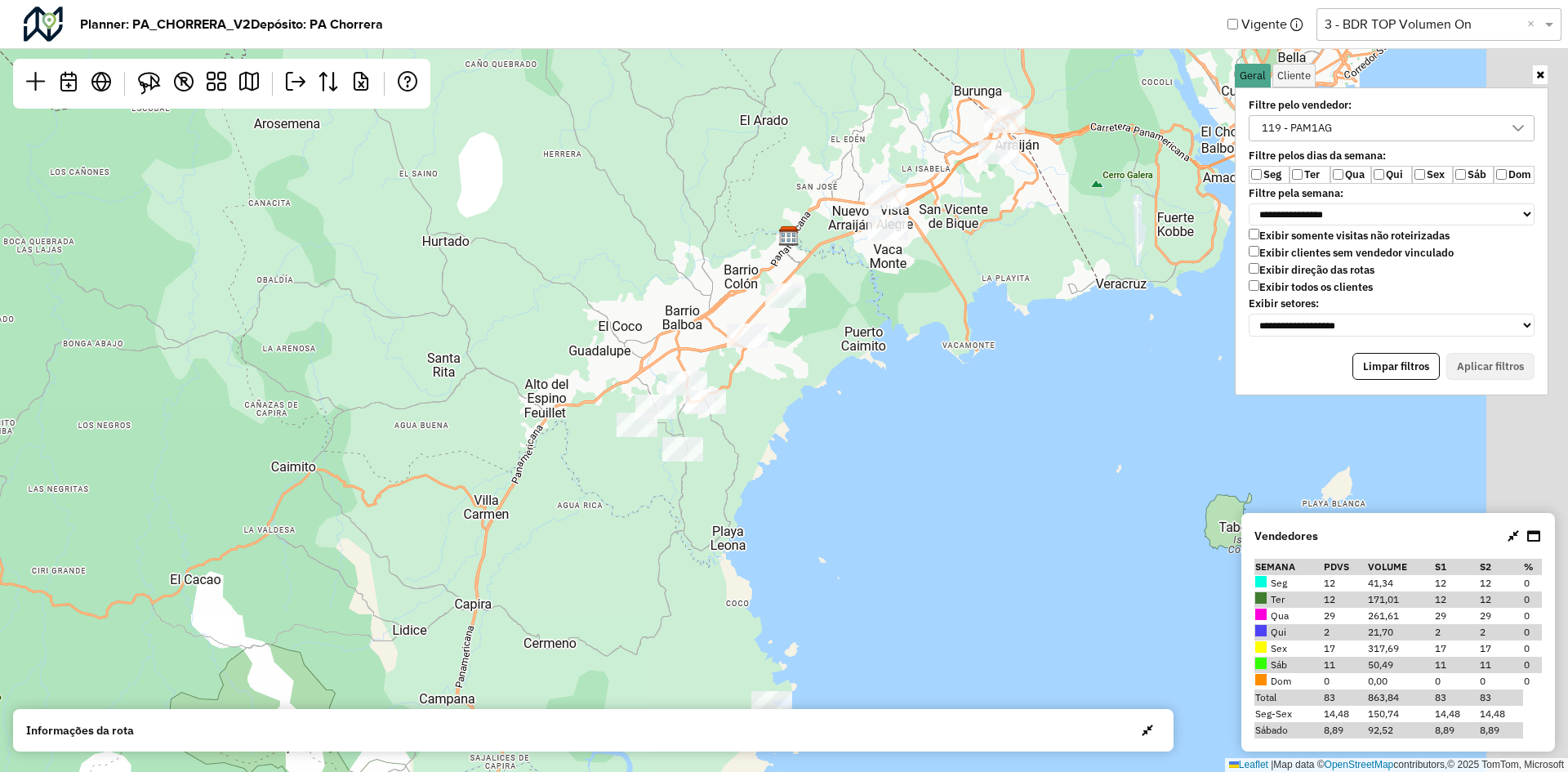 drag, startPoint x: 1075, startPoint y: 370, endPoint x: 950, endPoint y: 530, distance: 203.03941 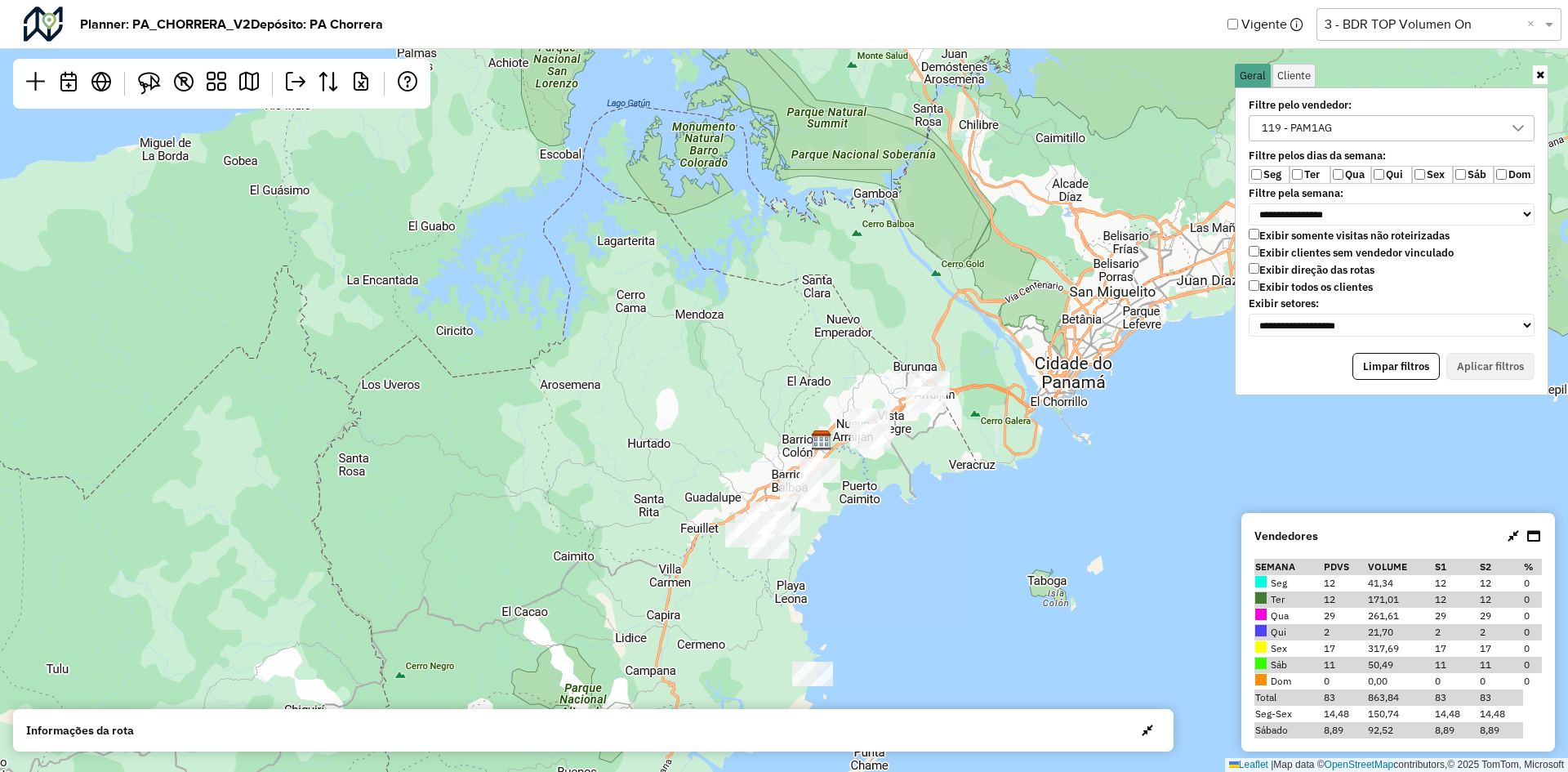 click on "Ter" at bounding box center (1310, 175) 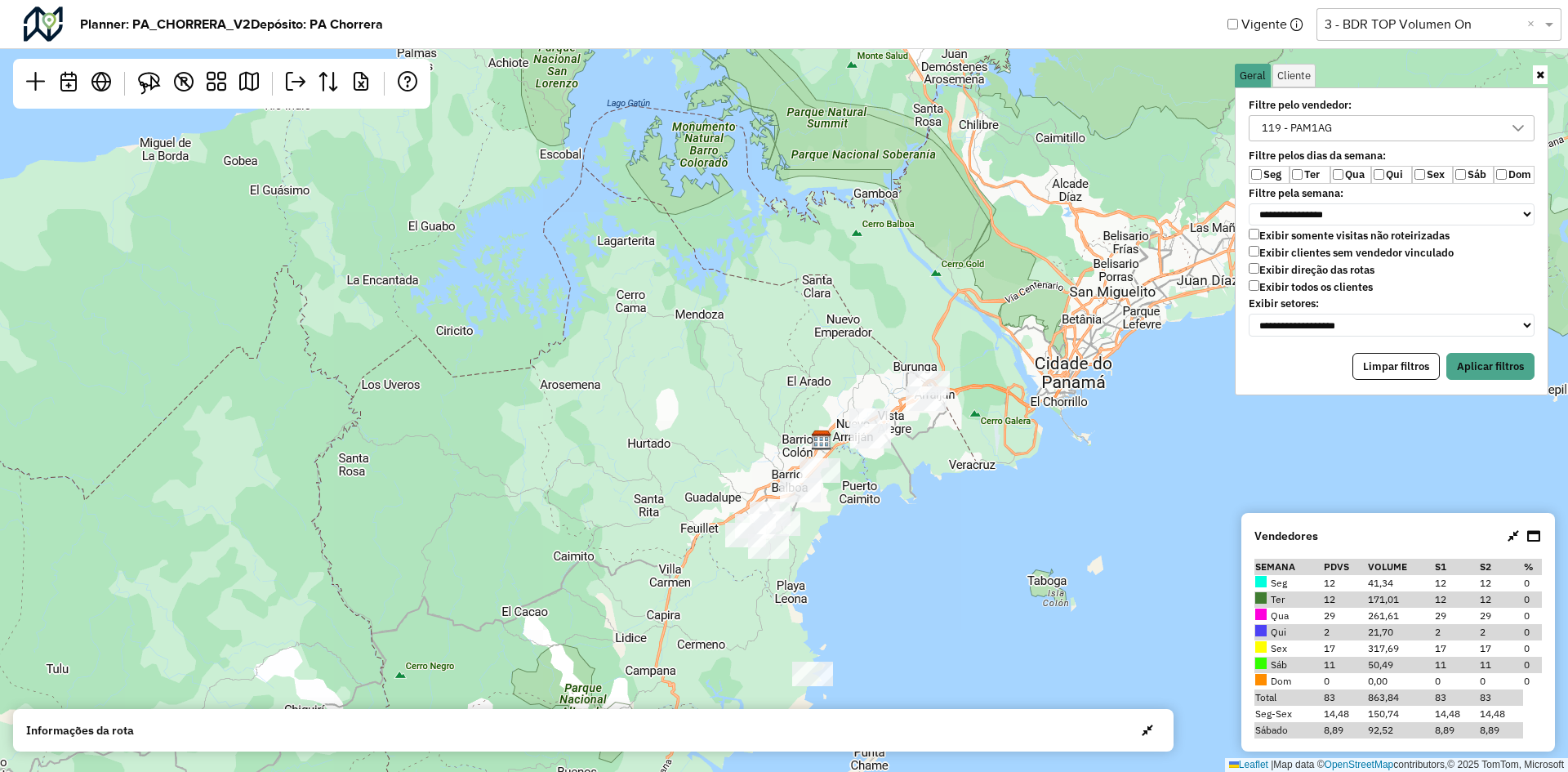 click on "Qua" at bounding box center (1351, 175) 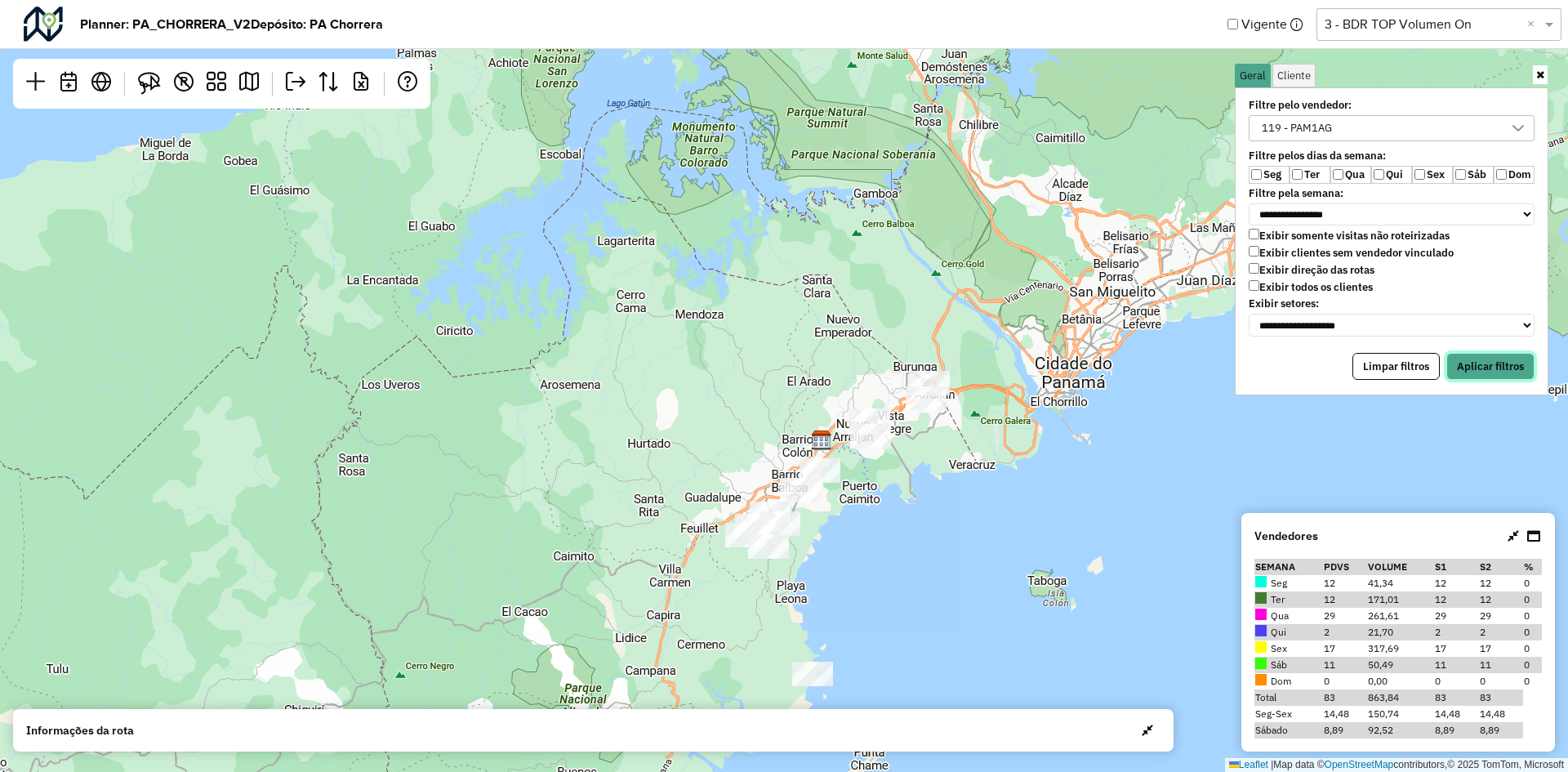 drag, startPoint x: 1512, startPoint y: 359, endPoint x: 1482, endPoint y: 354, distance: 30.41381 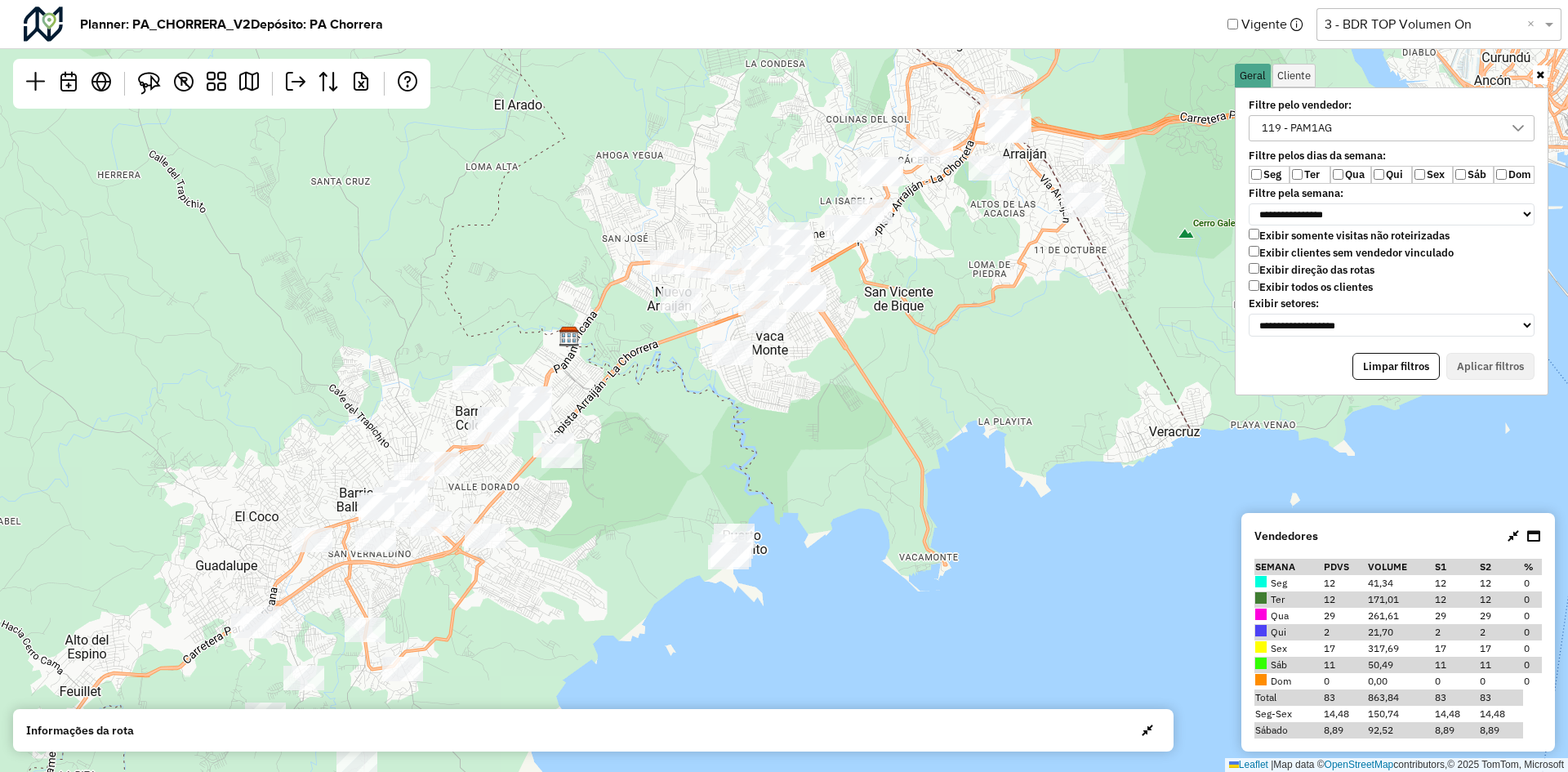 drag, startPoint x: 890, startPoint y: 352, endPoint x: 916, endPoint y: 301, distance: 57.24509 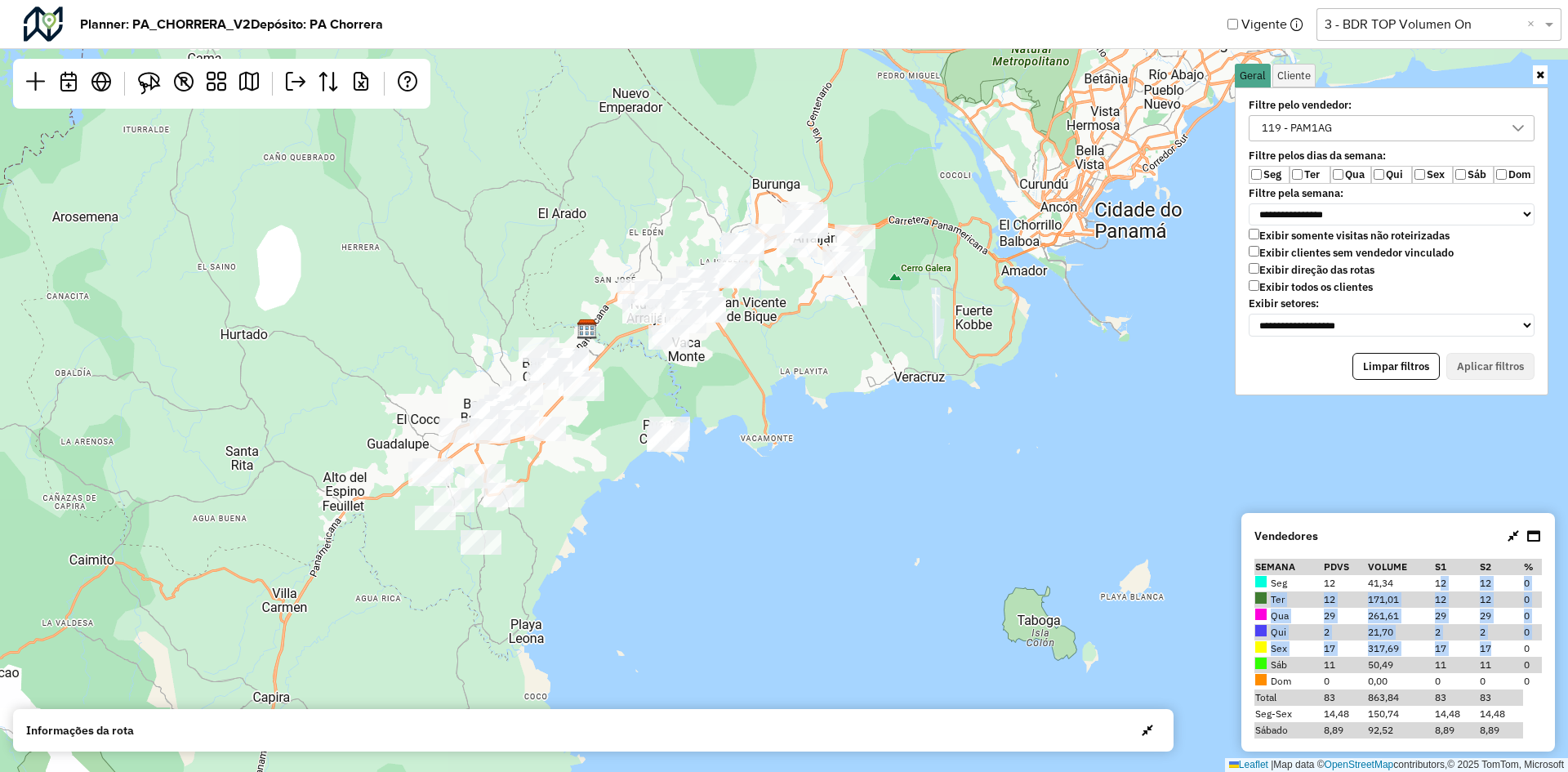 drag, startPoint x: 1441, startPoint y: 585, endPoint x: 1494, endPoint y: 651, distance: 84.64632 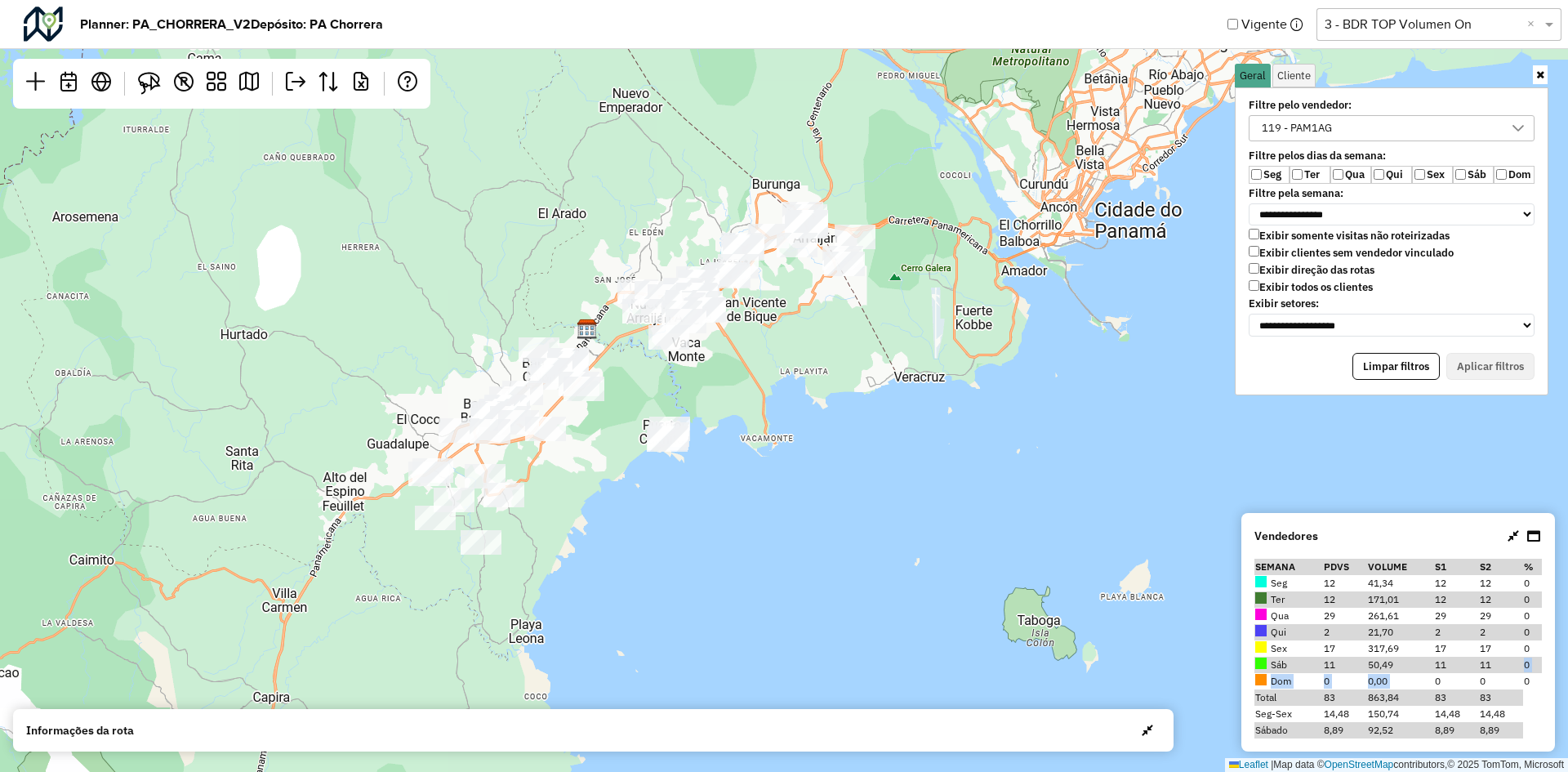click on "Seg 12 41,34 12 12 0  Ter 12 171,01 12 12 0  Qua 29 261,61 29 29 0  Qui 2 21,70 2 2 0  Sex 17 317,69 17 17 0  Sáb 11 50,49 11 11 0  Dom 0 0,00 0 0 0 Total 83 863,84 83 83 Seg-Sex  14,48  150,74 14,48 14,48 Sábado  8,89  92,52 8,89 8,89" at bounding box center [1398, 657] 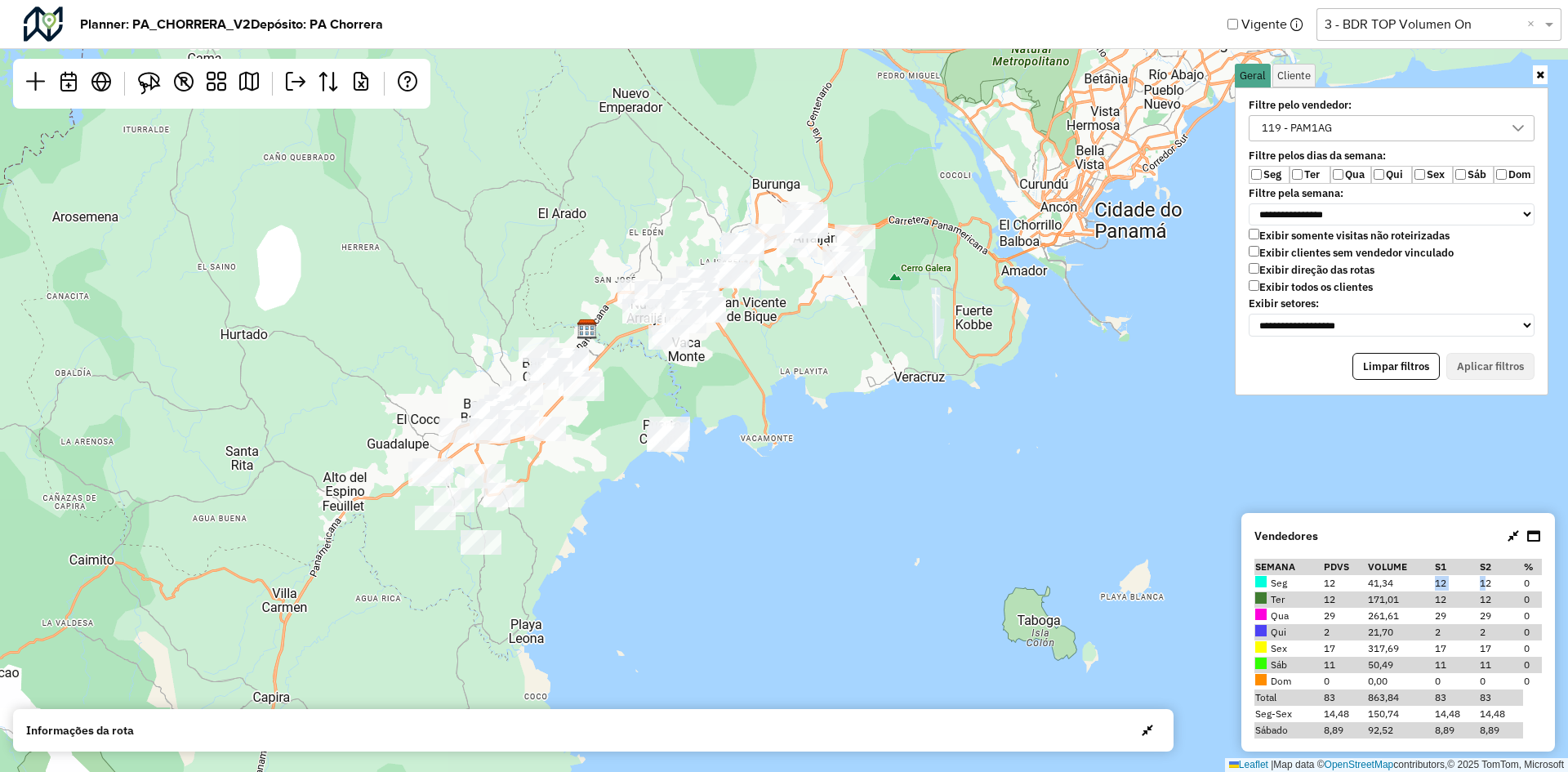 drag, startPoint x: 1449, startPoint y: 586, endPoint x: 1482, endPoint y: 581, distance: 33.3766 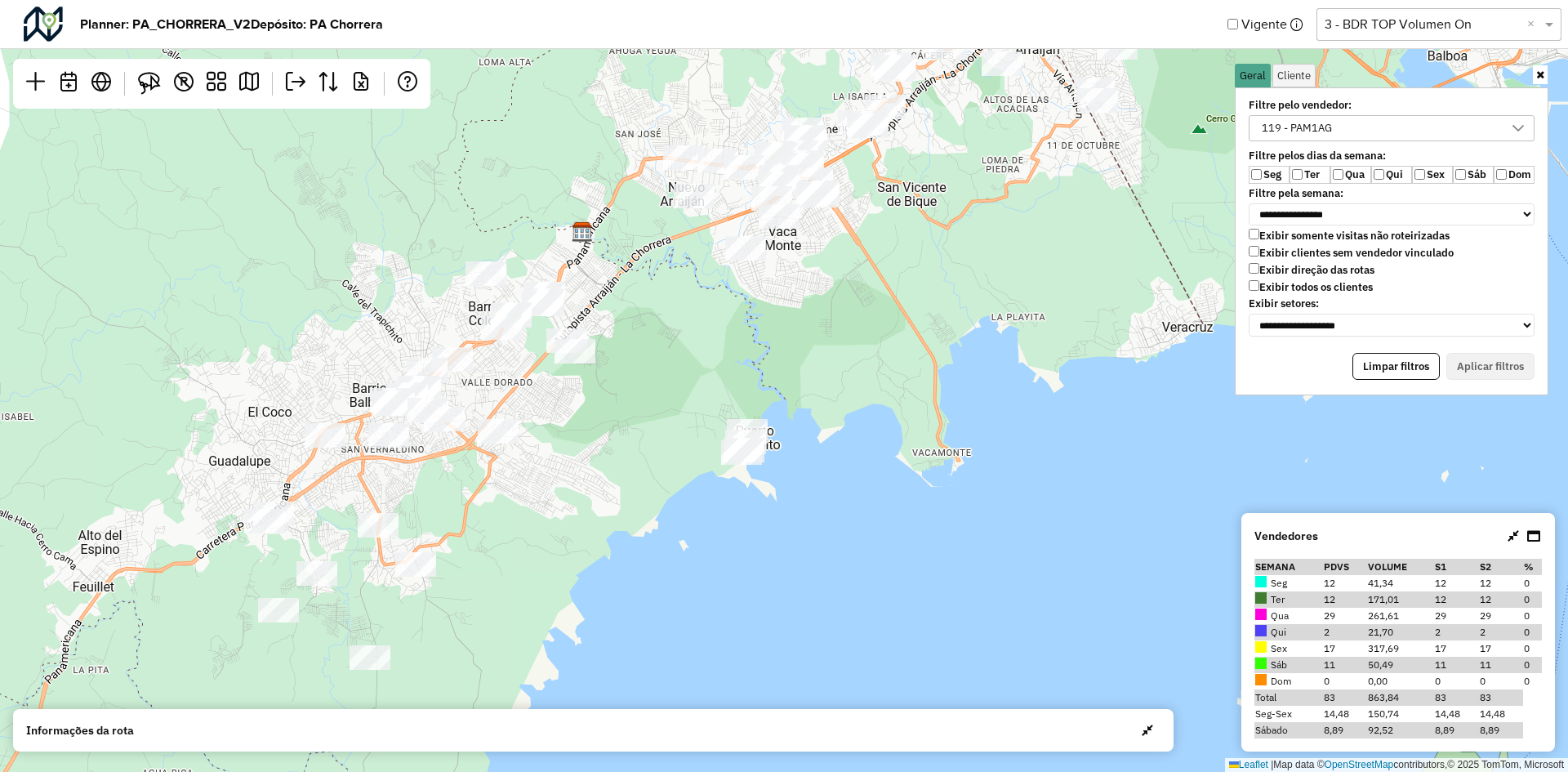 click on "12" at bounding box center (1456, 600) 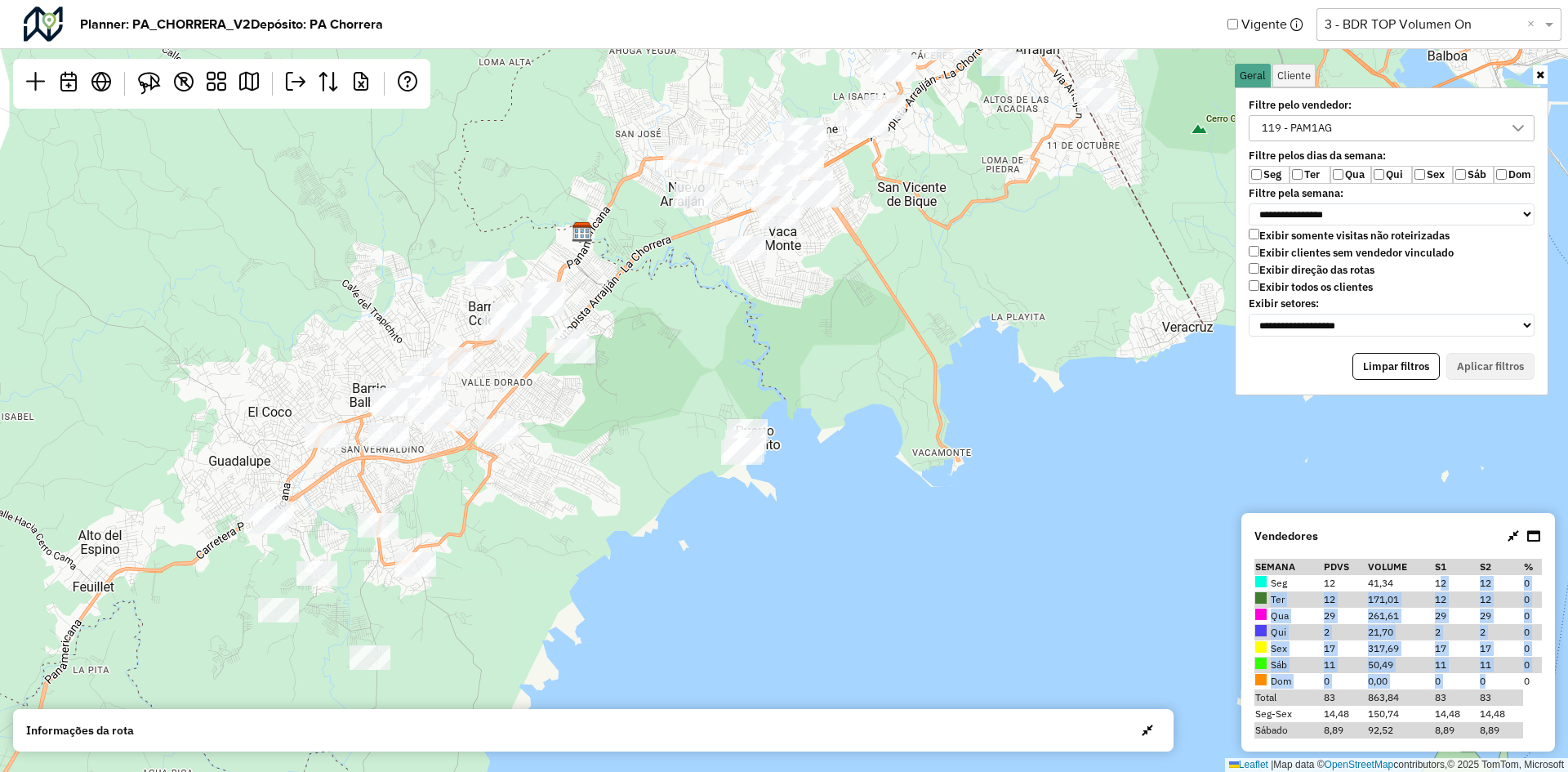 drag, startPoint x: 1438, startPoint y: 580, endPoint x: 1514, endPoint y: 679, distance: 124.80785 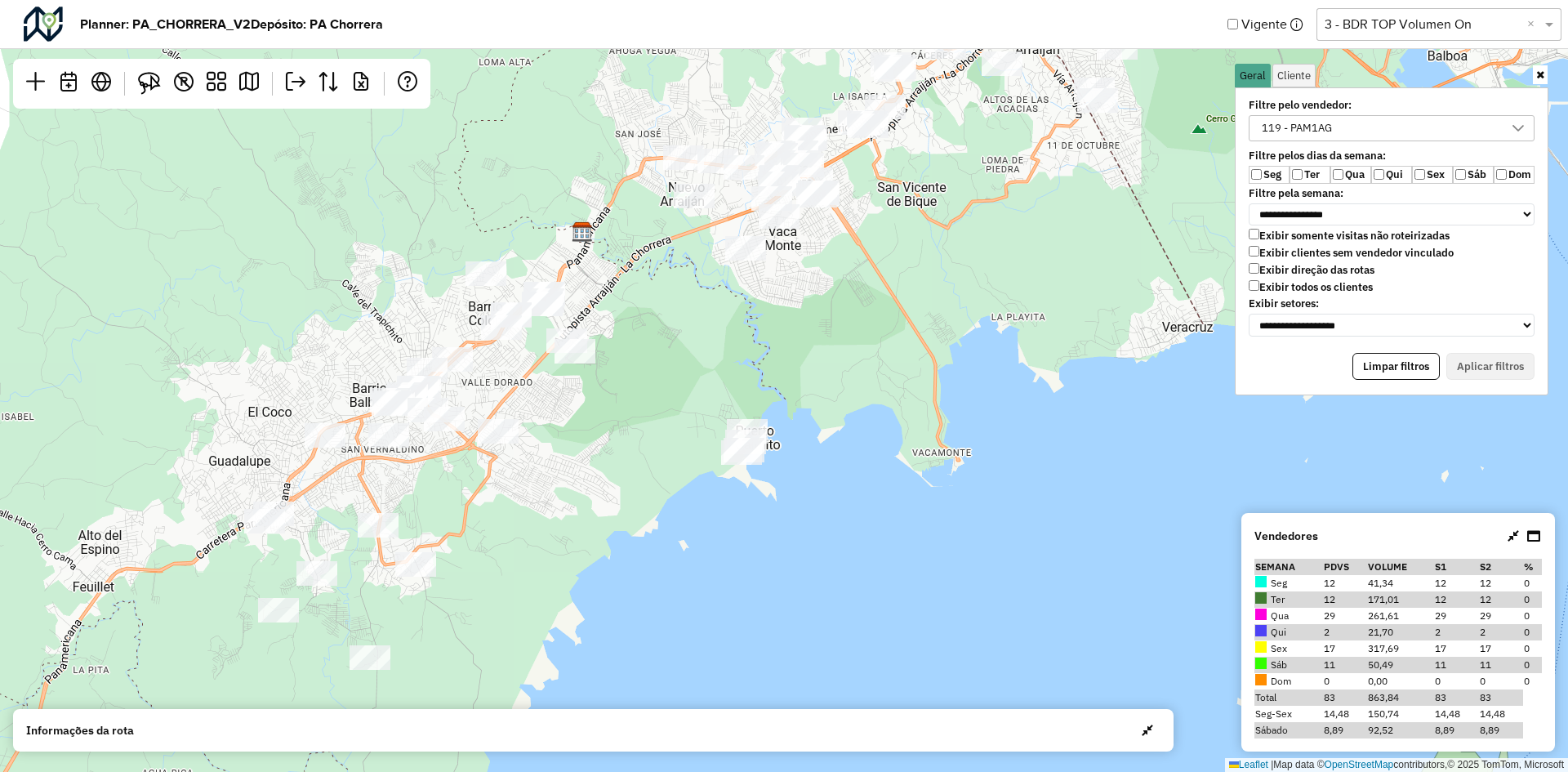 drag, startPoint x: 568, startPoint y: 374, endPoint x: 563, endPoint y: 352, distance: 22.561028 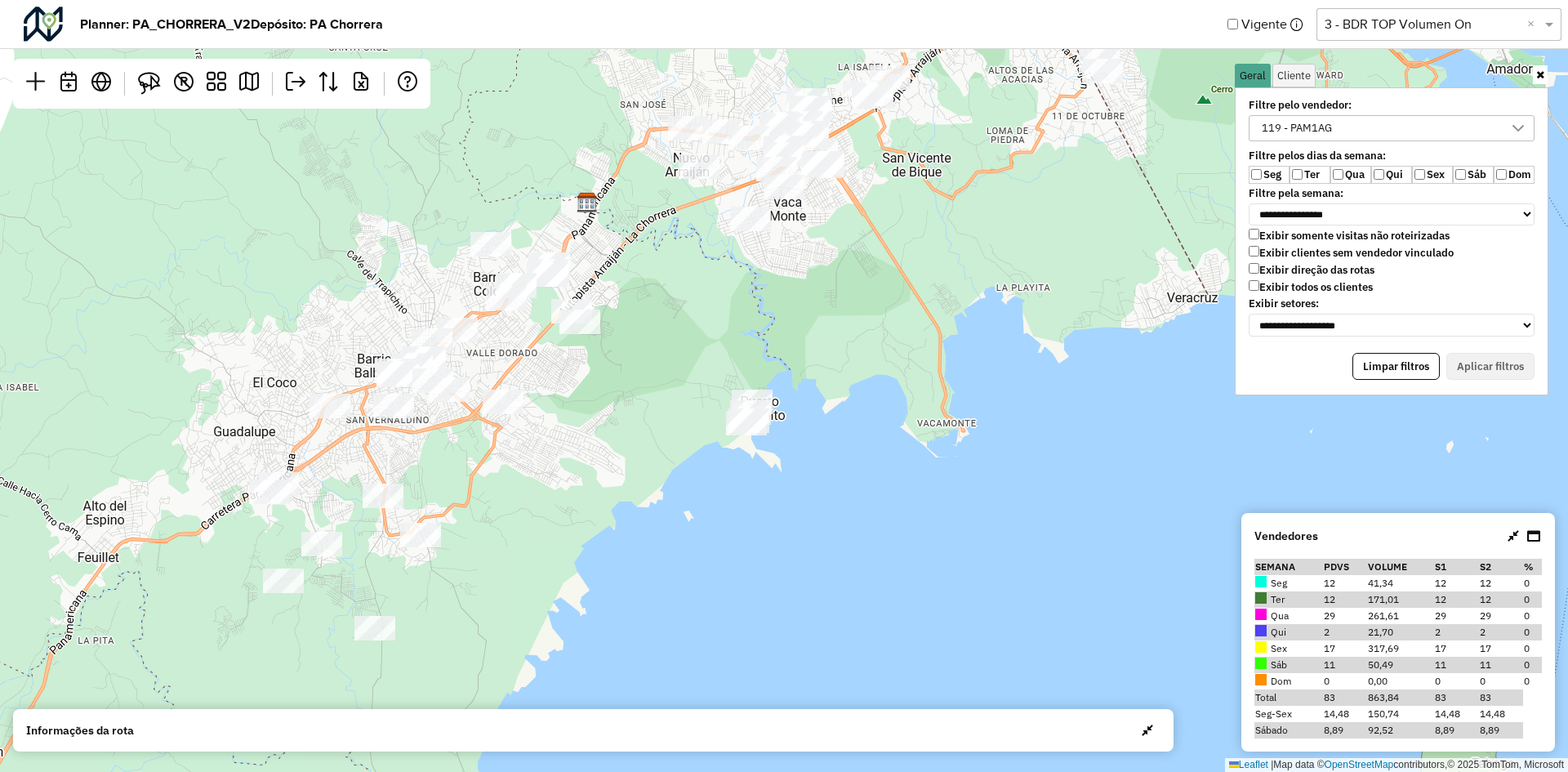 drag, startPoint x: 487, startPoint y: 538, endPoint x: 497, endPoint y: 530, distance: 12.8062 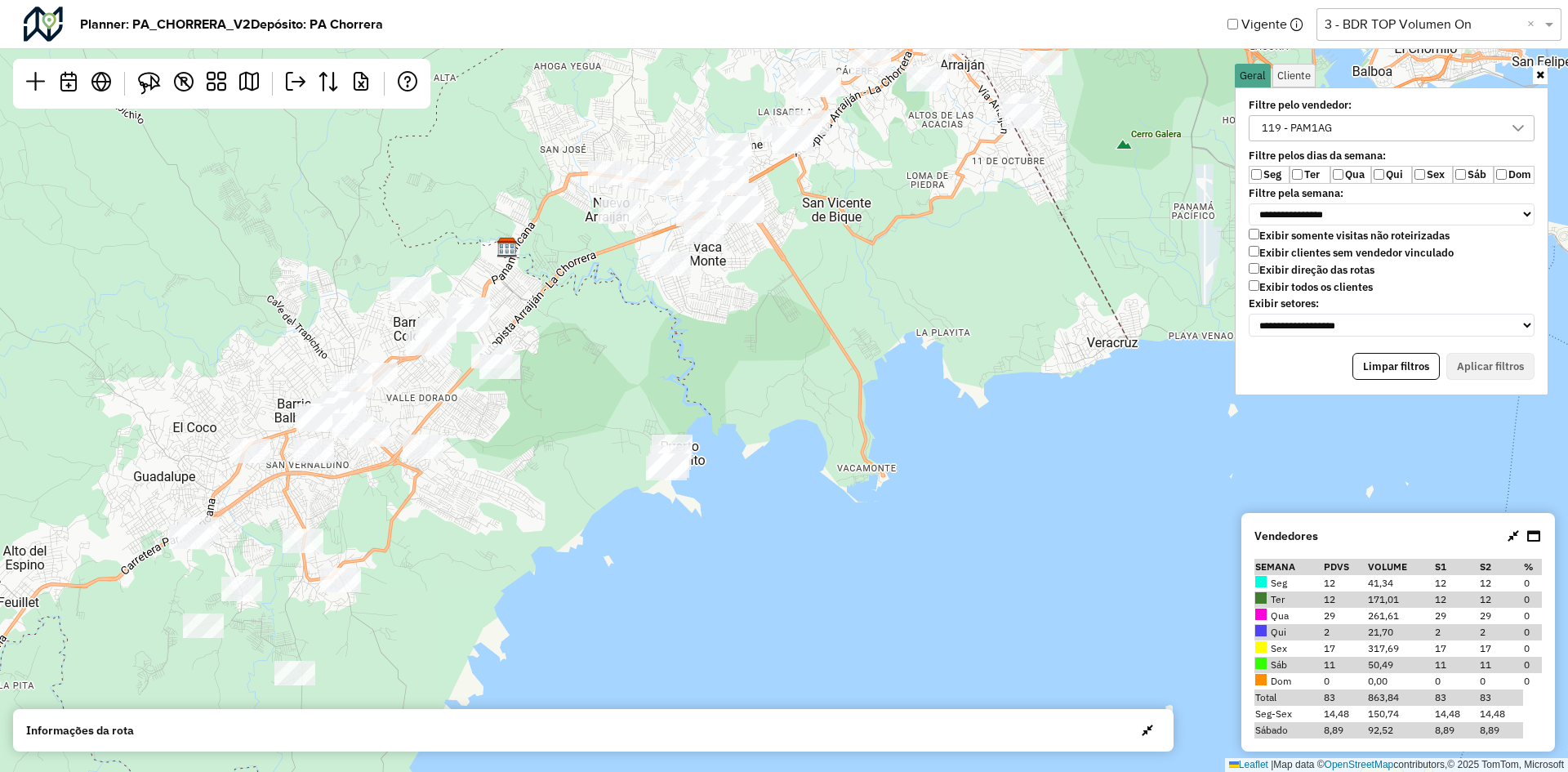 drag, startPoint x: 537, startPoint y: 489, endPoint x: 440, endPoint y: 543, distance: 111.01802 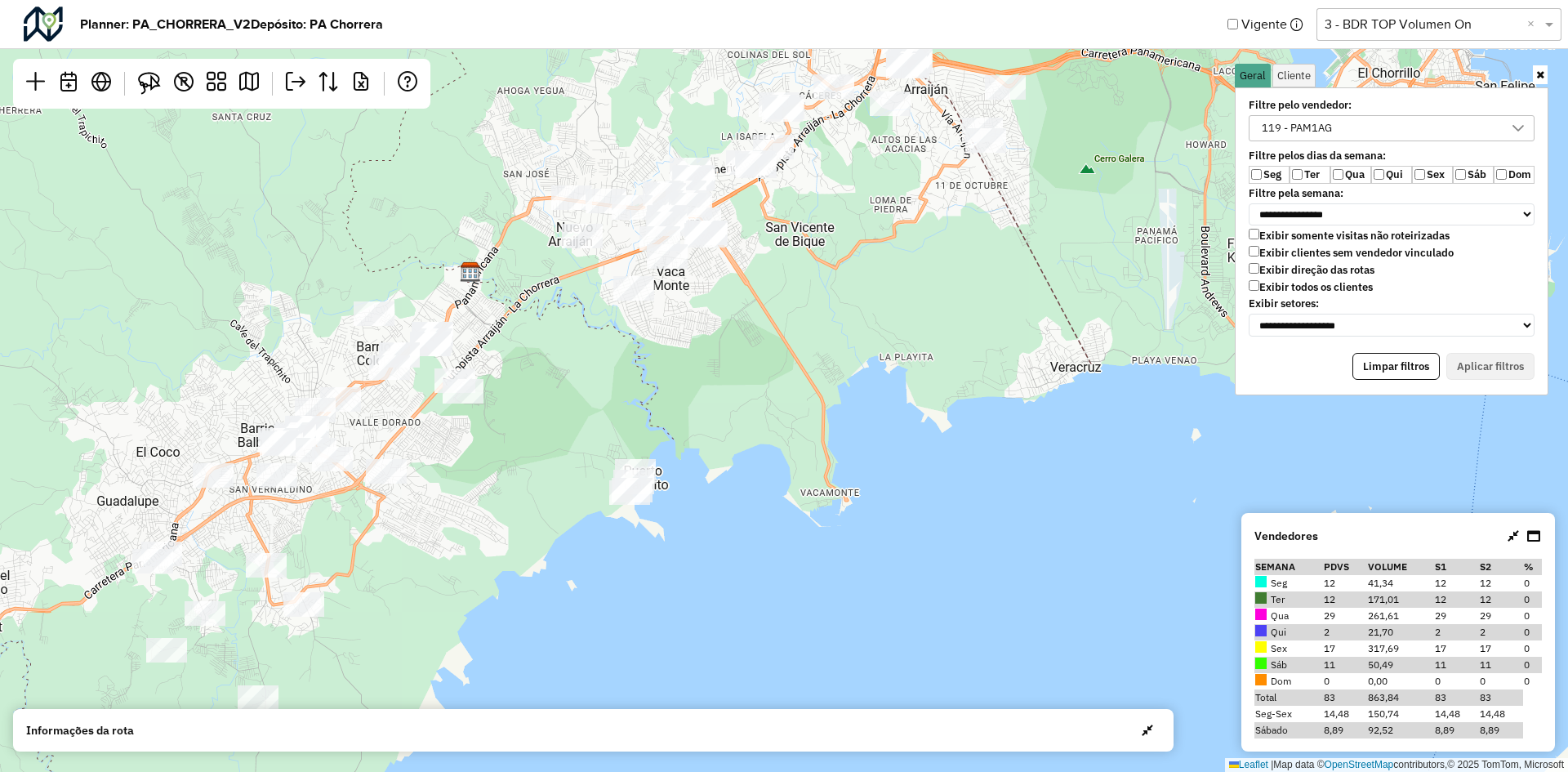 drag, startPoint x: 571, startPoint y: 371, endPoint x: 392, endPoint y: 264, distance: 208.54256 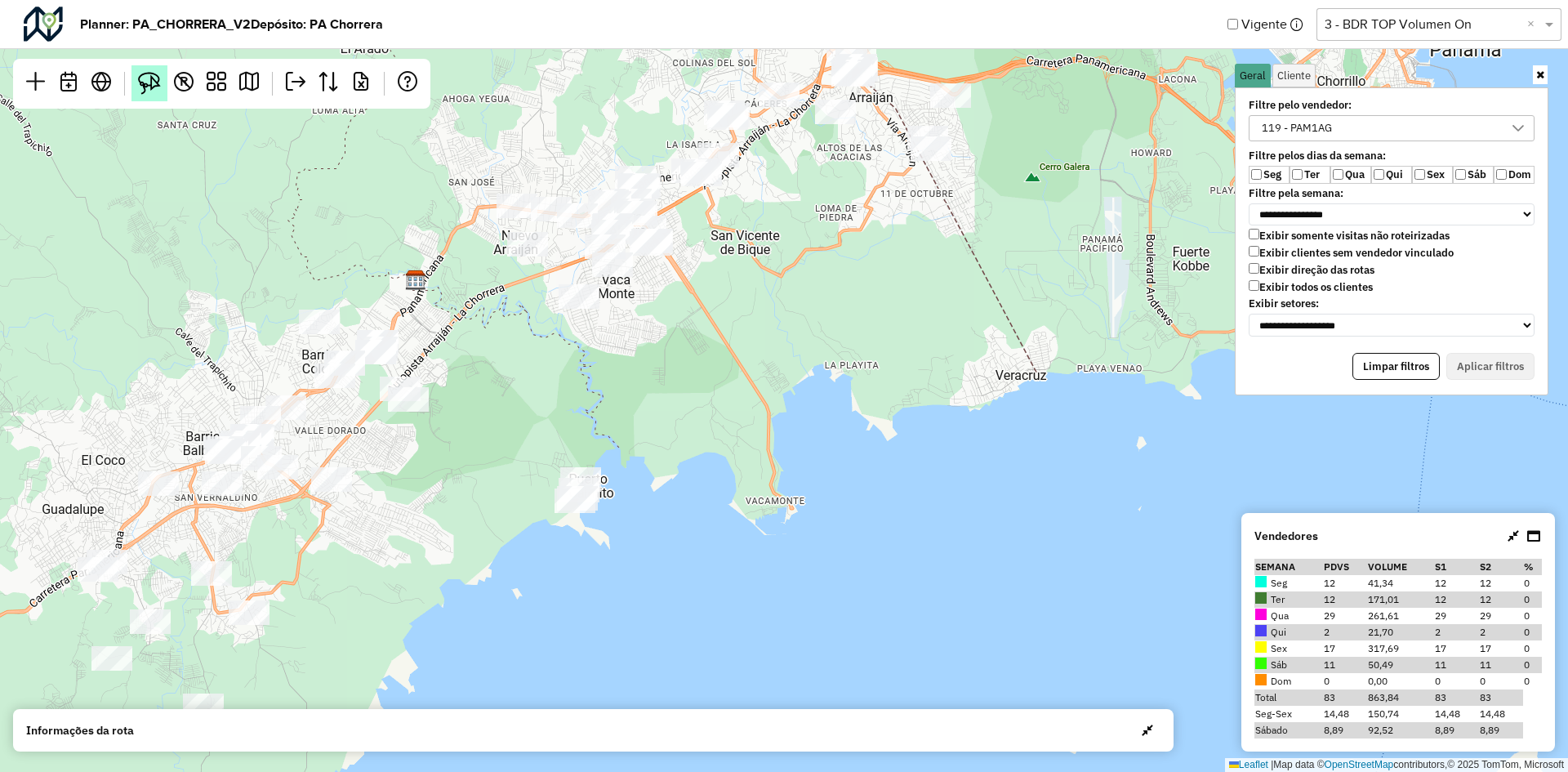 click at bounding box center [149, 83] 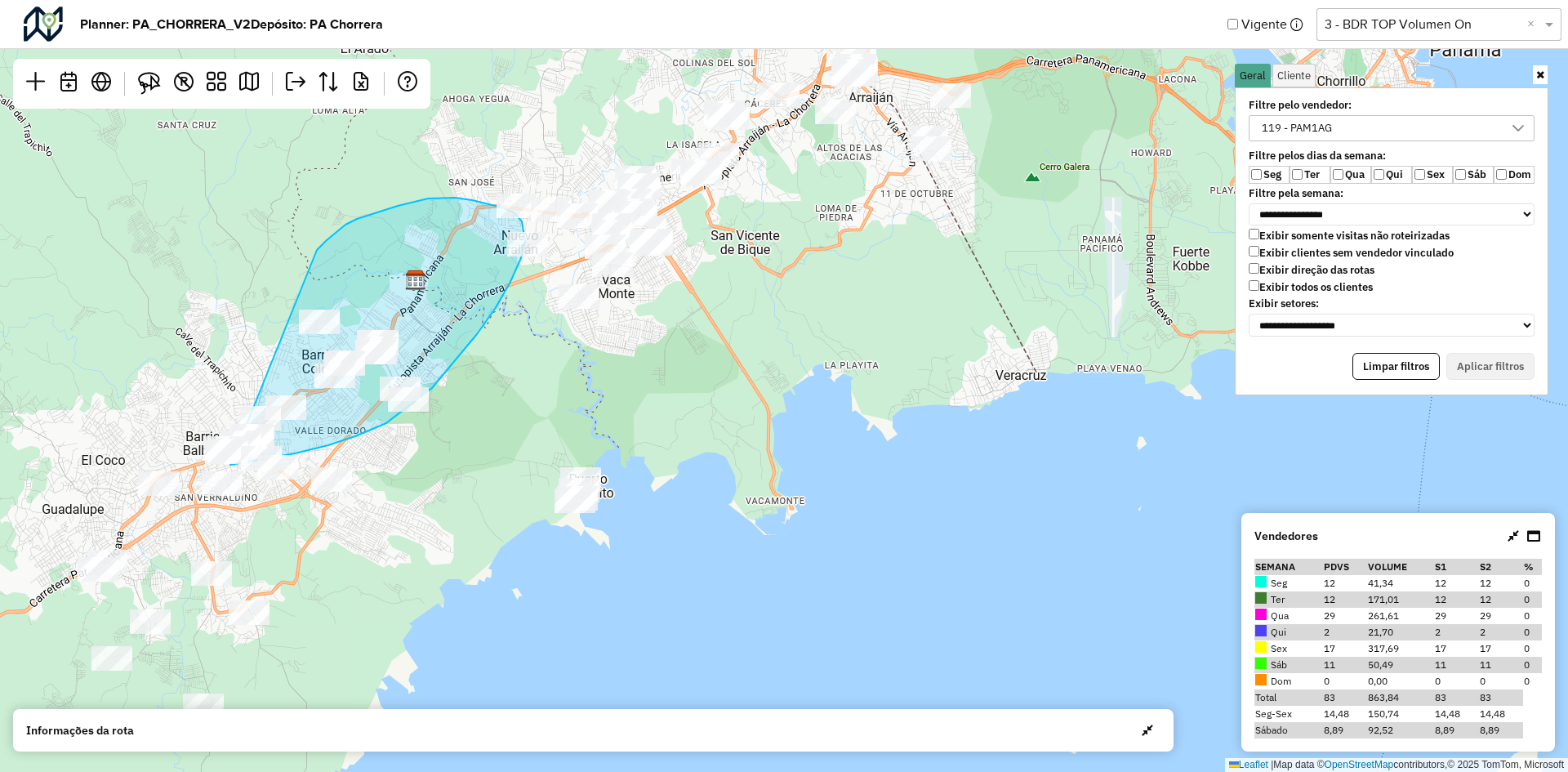 drag, startPoint x: 328, startPoint y: 445, endPoint x: 278, endPoint y: 311, distance: 143.02447 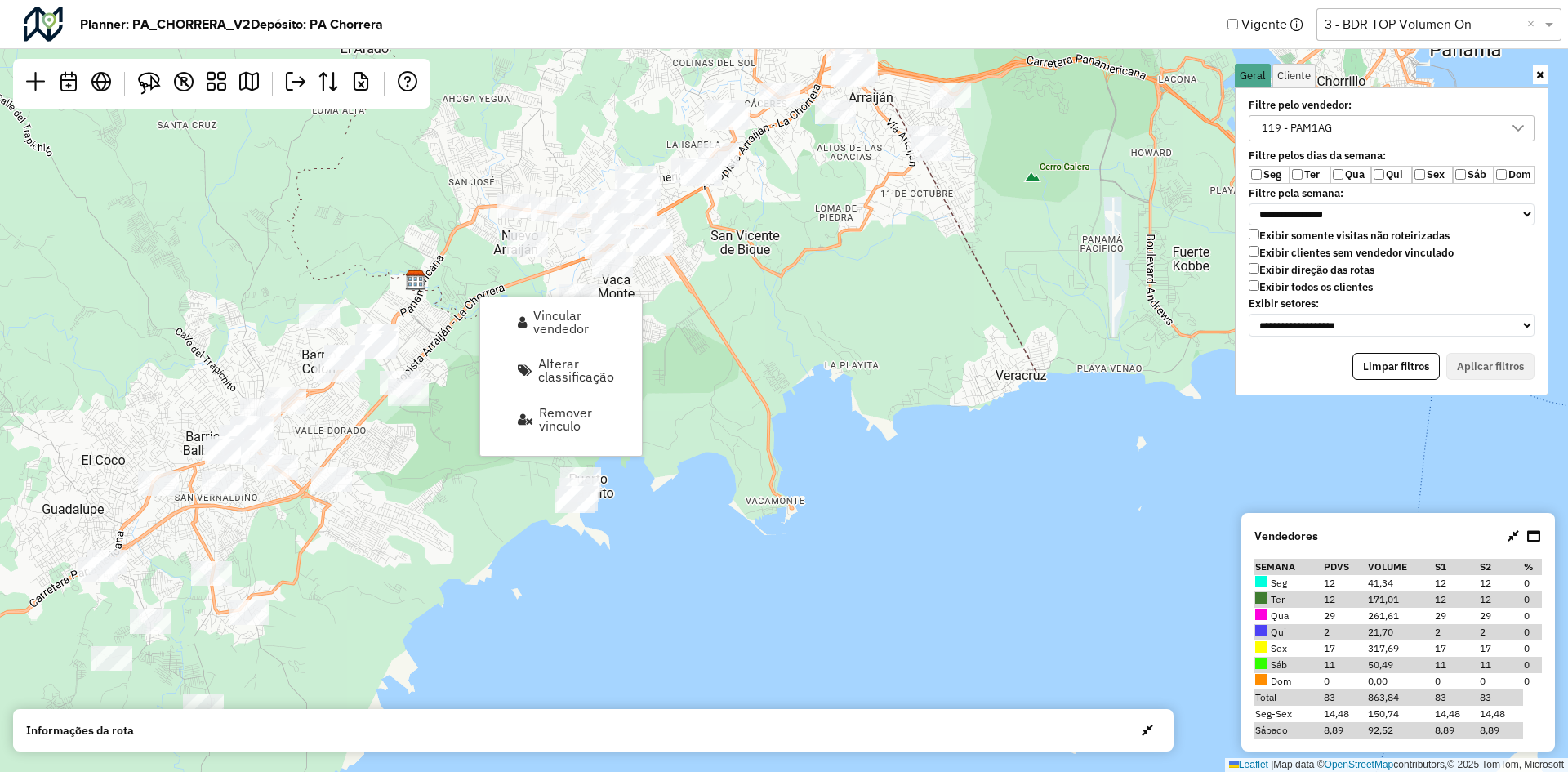 drag, startPoint x: 791, startPoint y: 365, endPoint x: 543, endPoint y: 414, distance: 252.79438 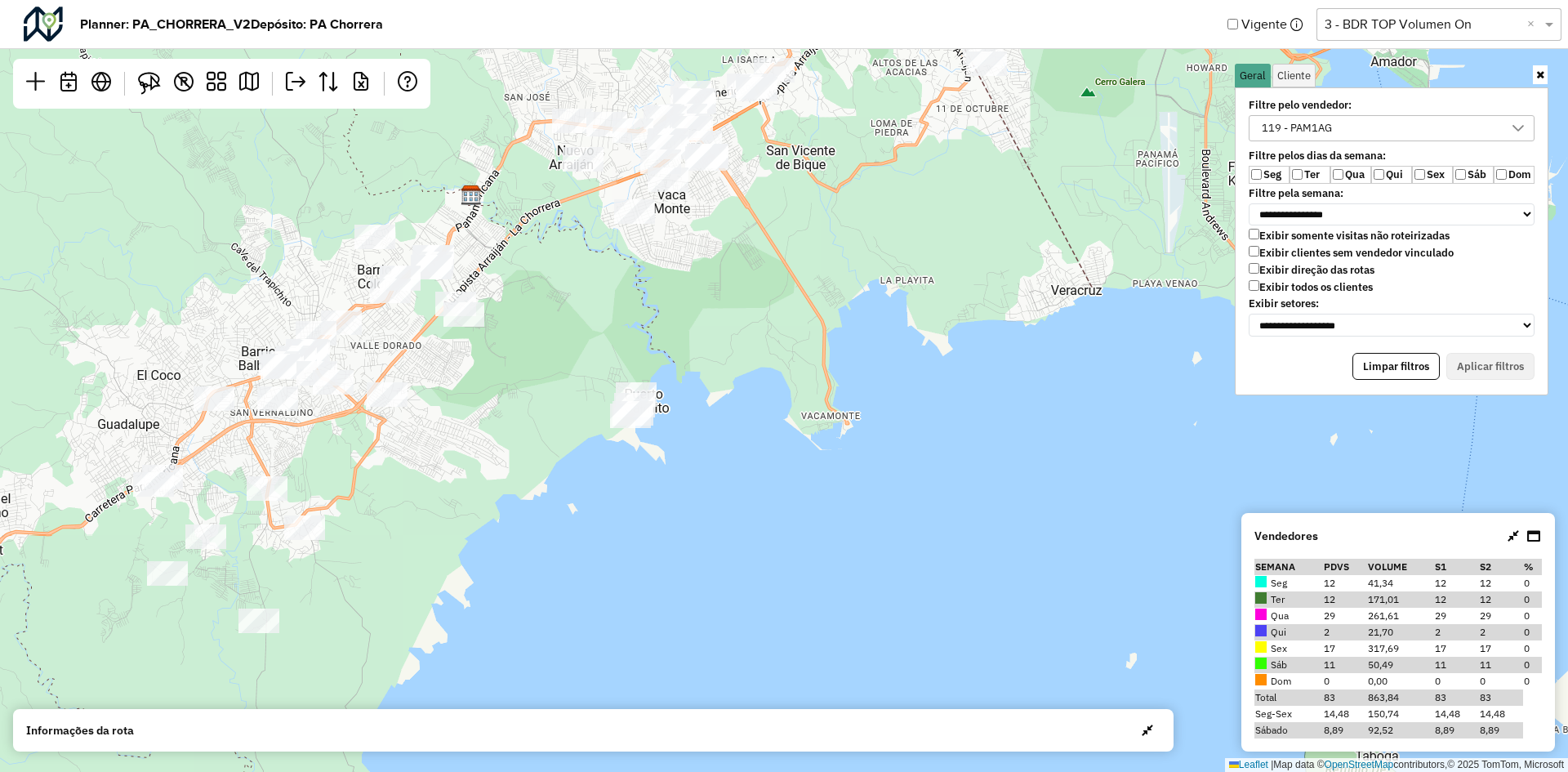 drag, startPoint x: 479, startPoint y: 440, endPoint x: 567, endPoint y: 330, distance: 140.86873 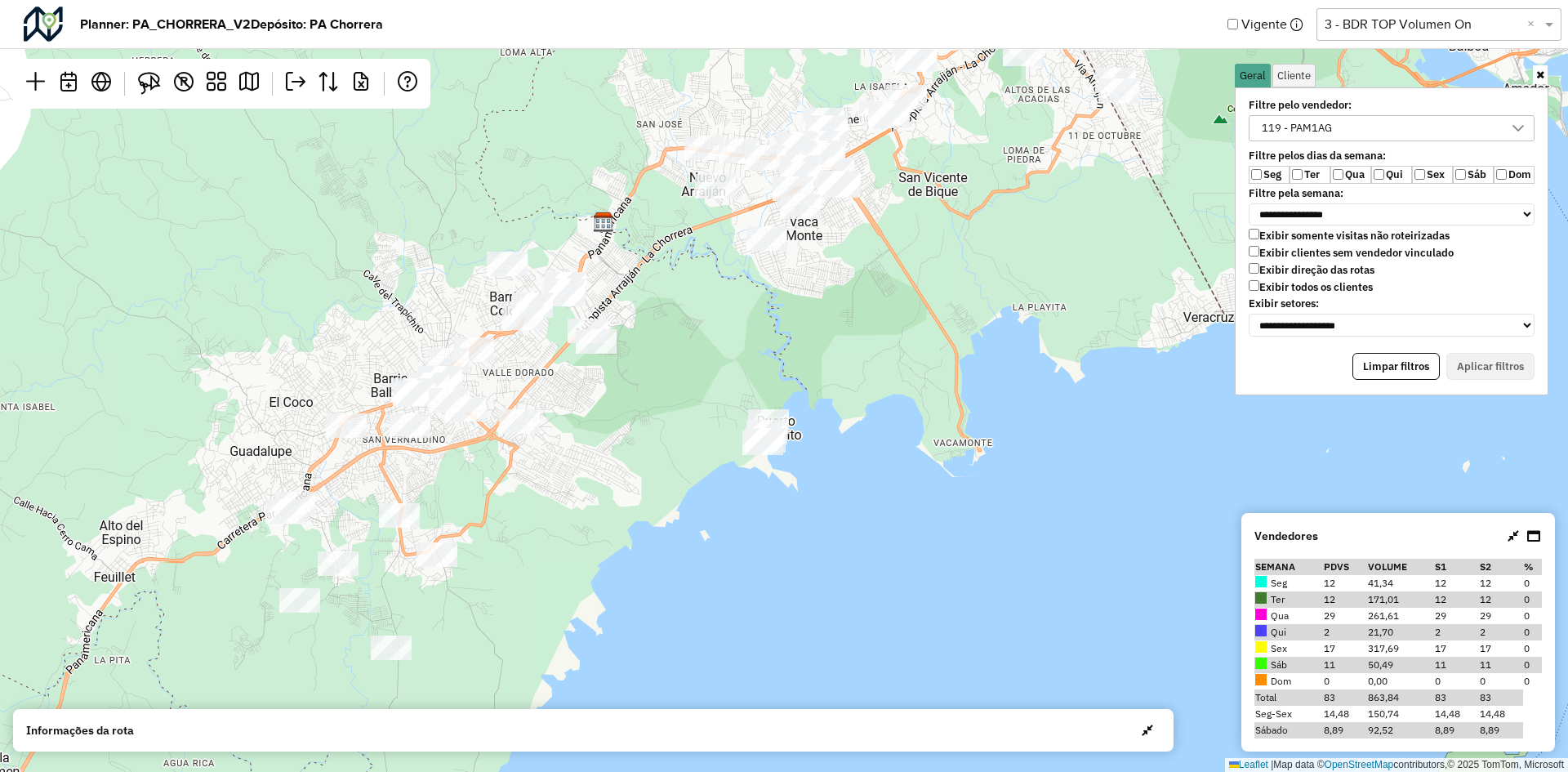 drag, startPoint x: 606, startPoint y: 364, endPoint x: 753, endPoint y: 383, distance: 148.2228 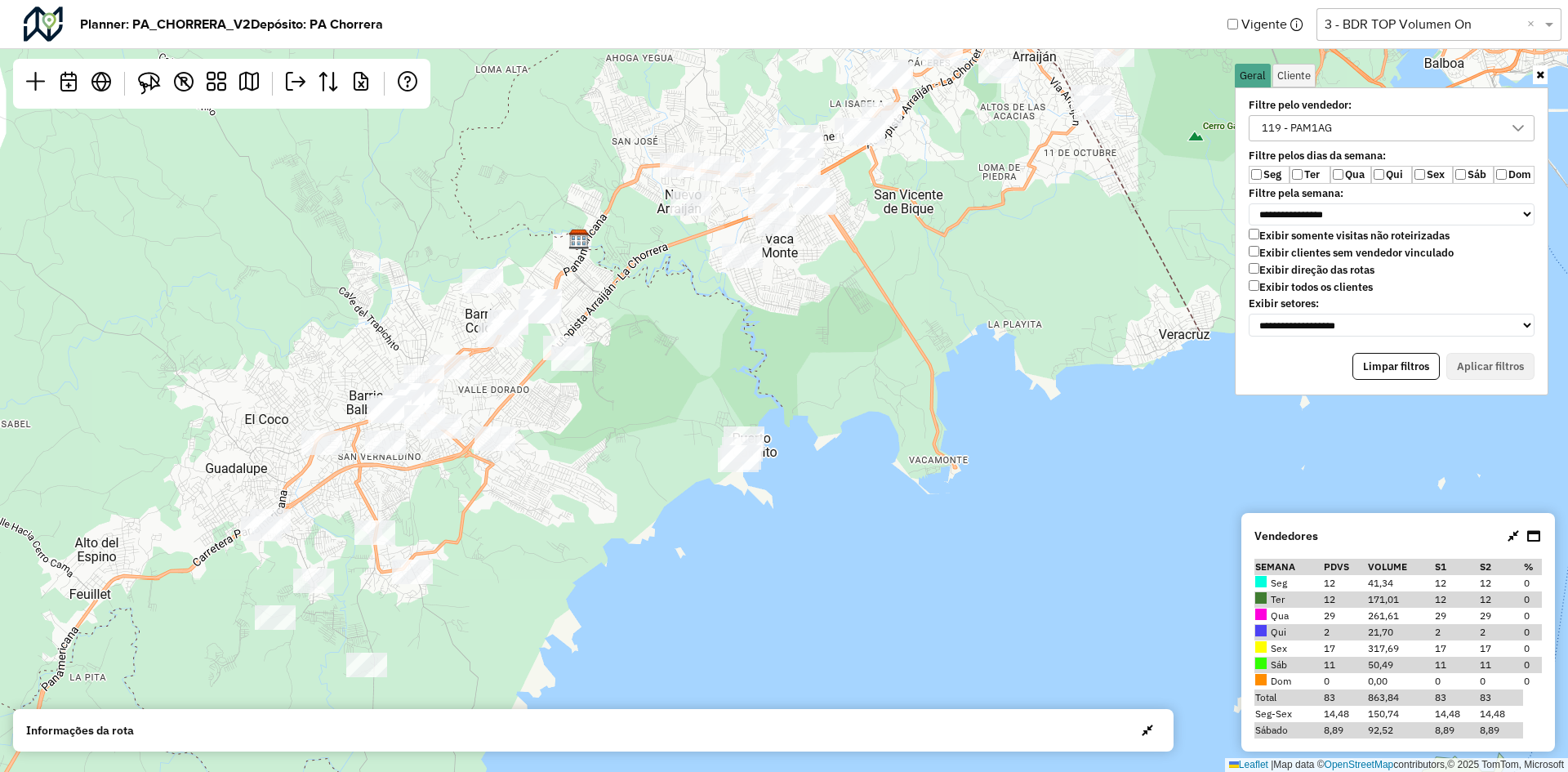 drag, startPoint x: 895, startPoint y: 210, endPoint x: 835, endPoint y: 250, distance: 72.111026 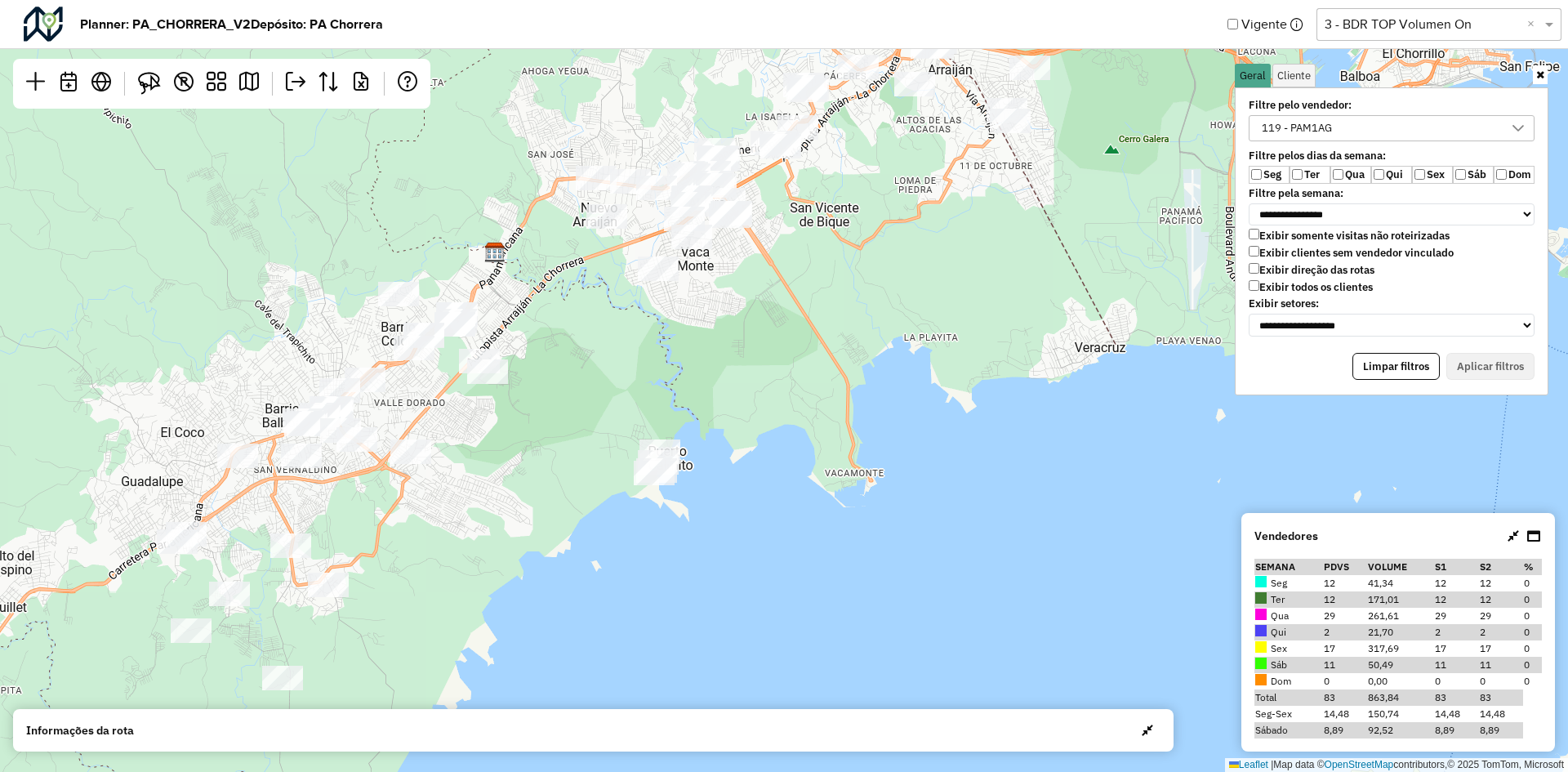 drag, startPoint x: 767, startPoint y: 248, endPoint x: 738, endPoint y: 285, distance: 47.01064 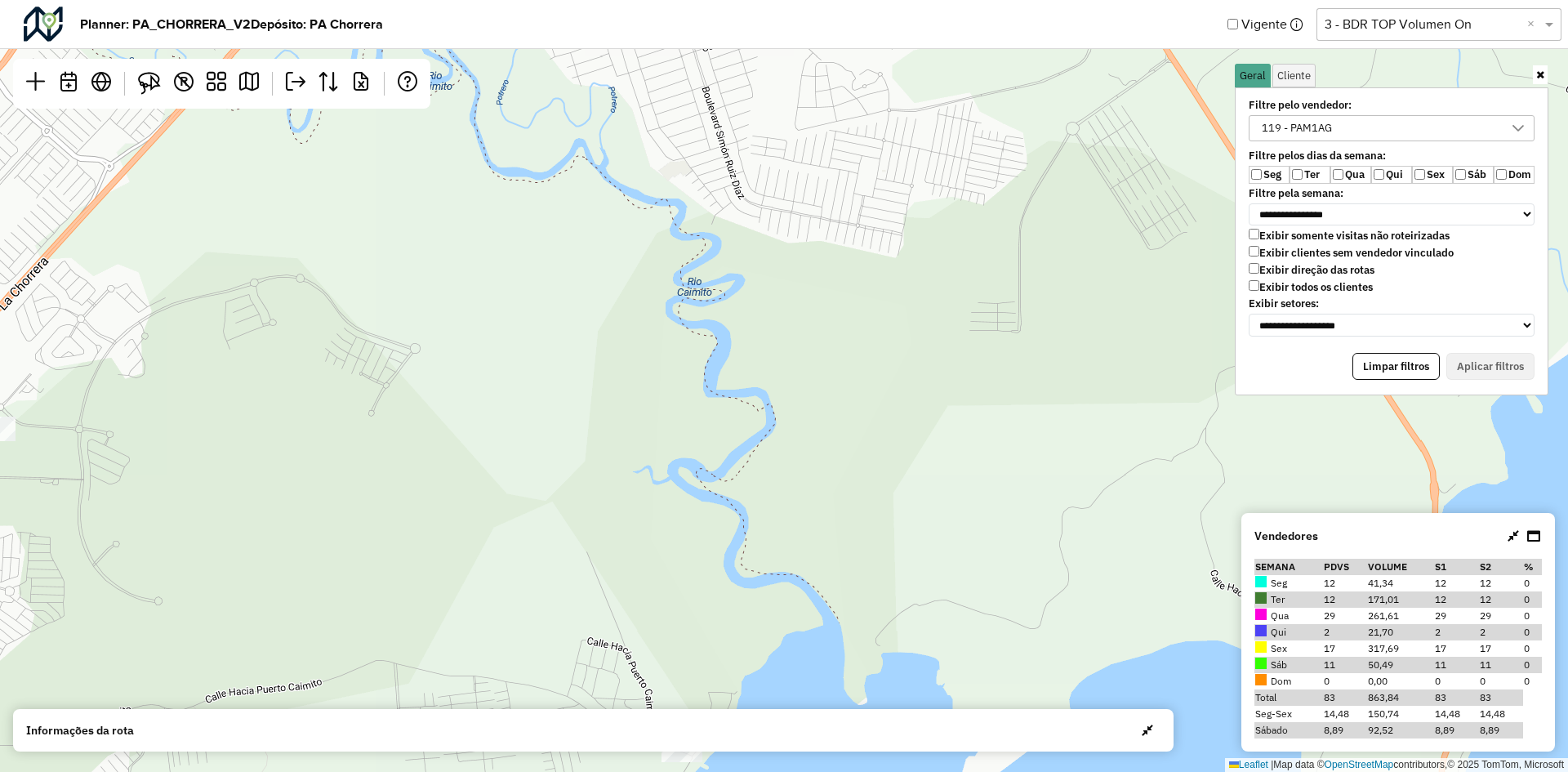 drag, startPoint x: 786, startPoint y: 360, endPoint x: 747, endPoint y: 369, distance: 40.02499 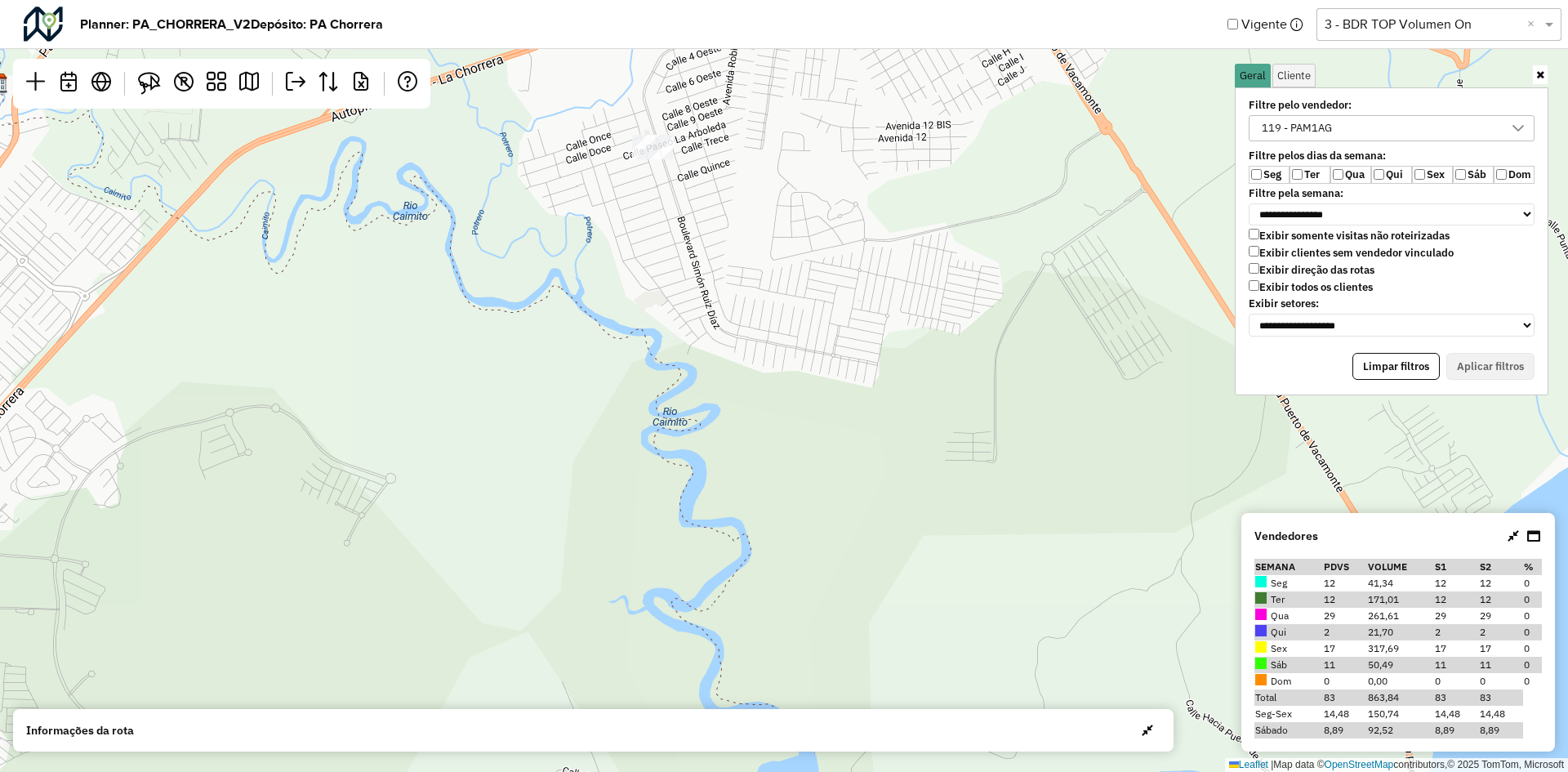 drag, startPoint x: 641, startPoint y: 347, endPoint x: 639, endPoint y: 377, distance: 30.06659 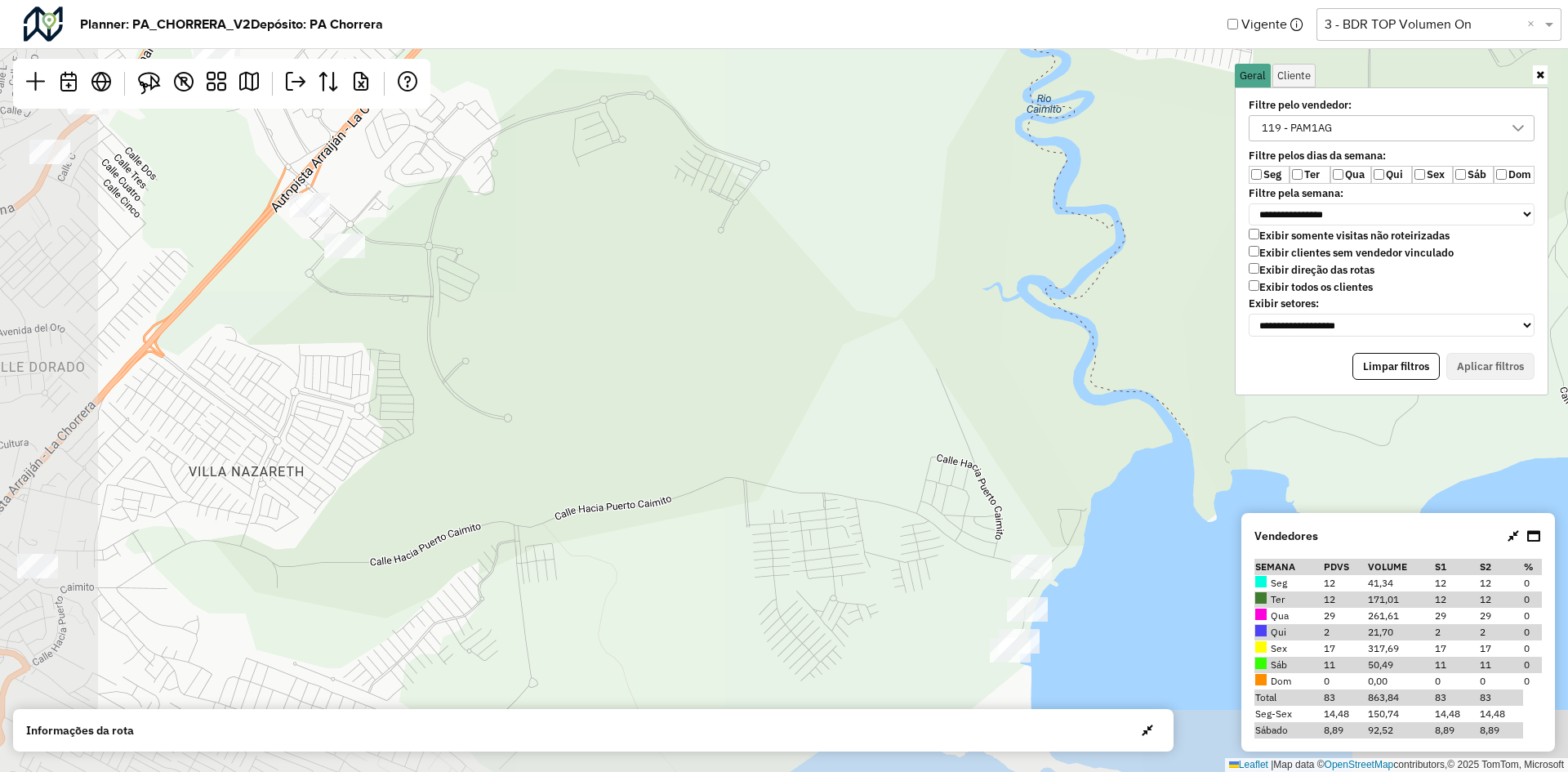 drag, startPoint x: 145, startPoint y: 401, endPoint x: 519, endPoint y: 72, distance: 498.1134 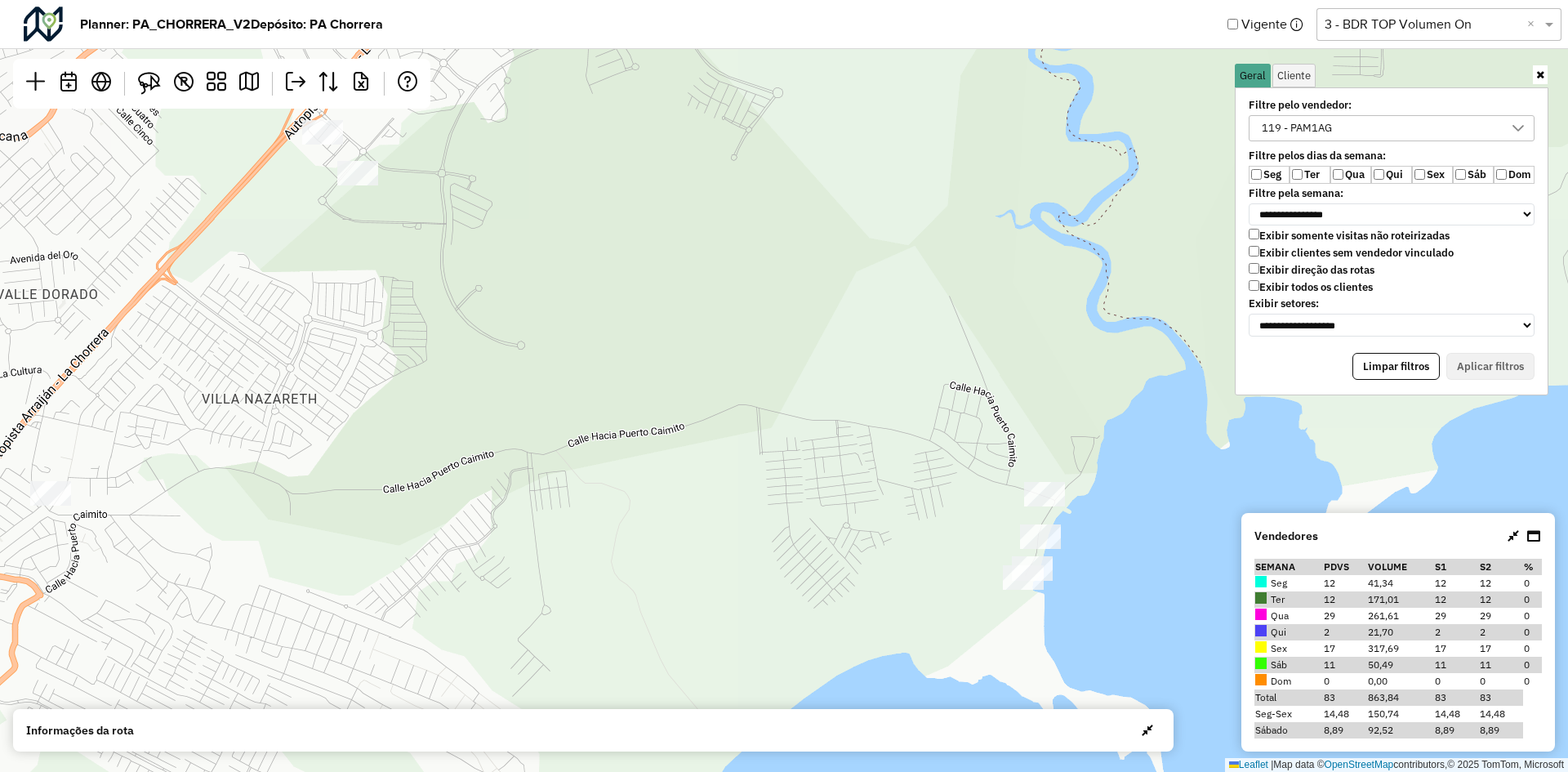 drag, startPoint x: 260, startPoint y: 332, endPoint x: 273, endPoint y: 257, distance: 76.11833 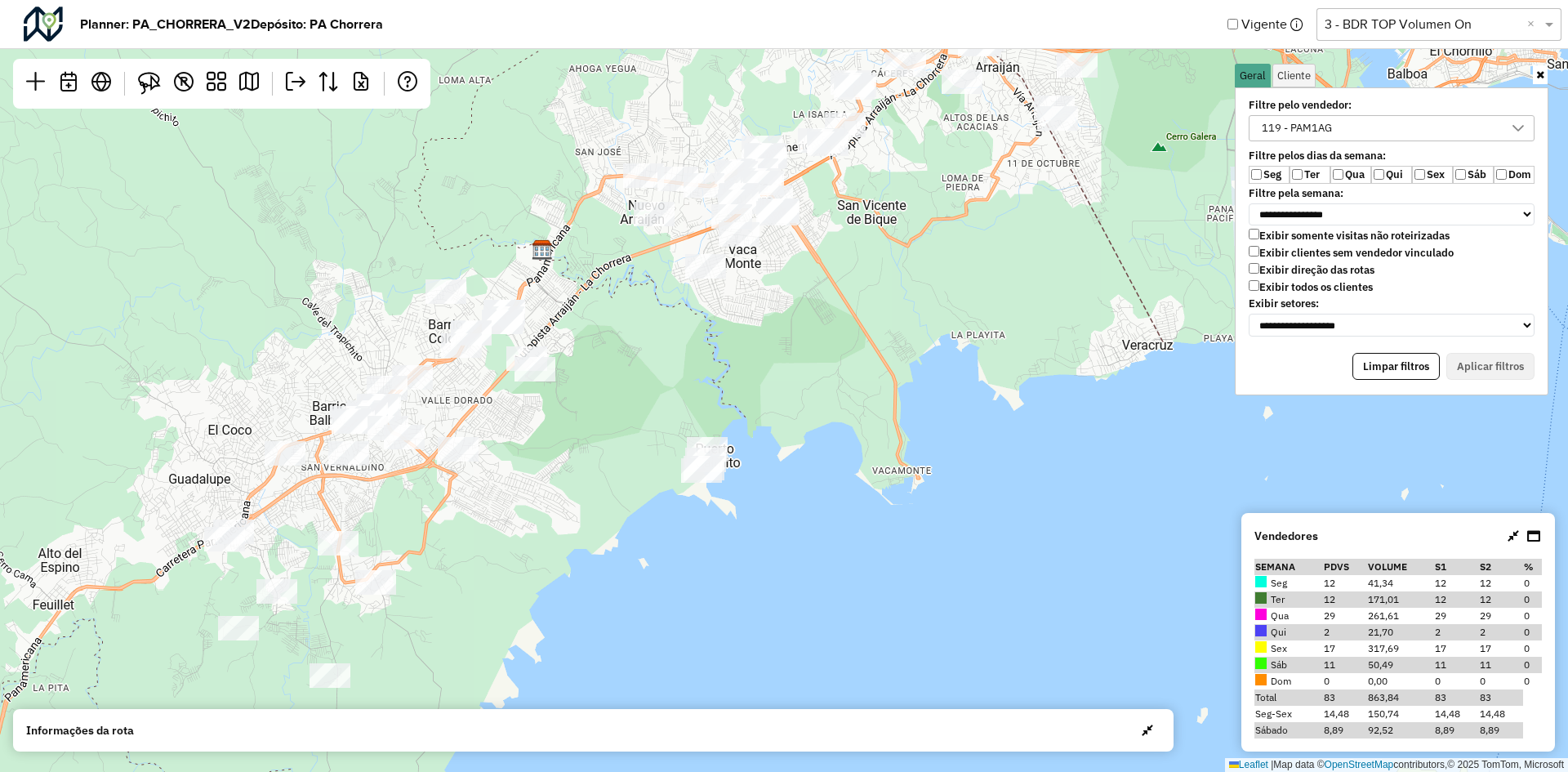 drag, startPoint x: 704, startPoint y: 406, endPoint x: 680, endPoint y: 412, distance: 24.738634 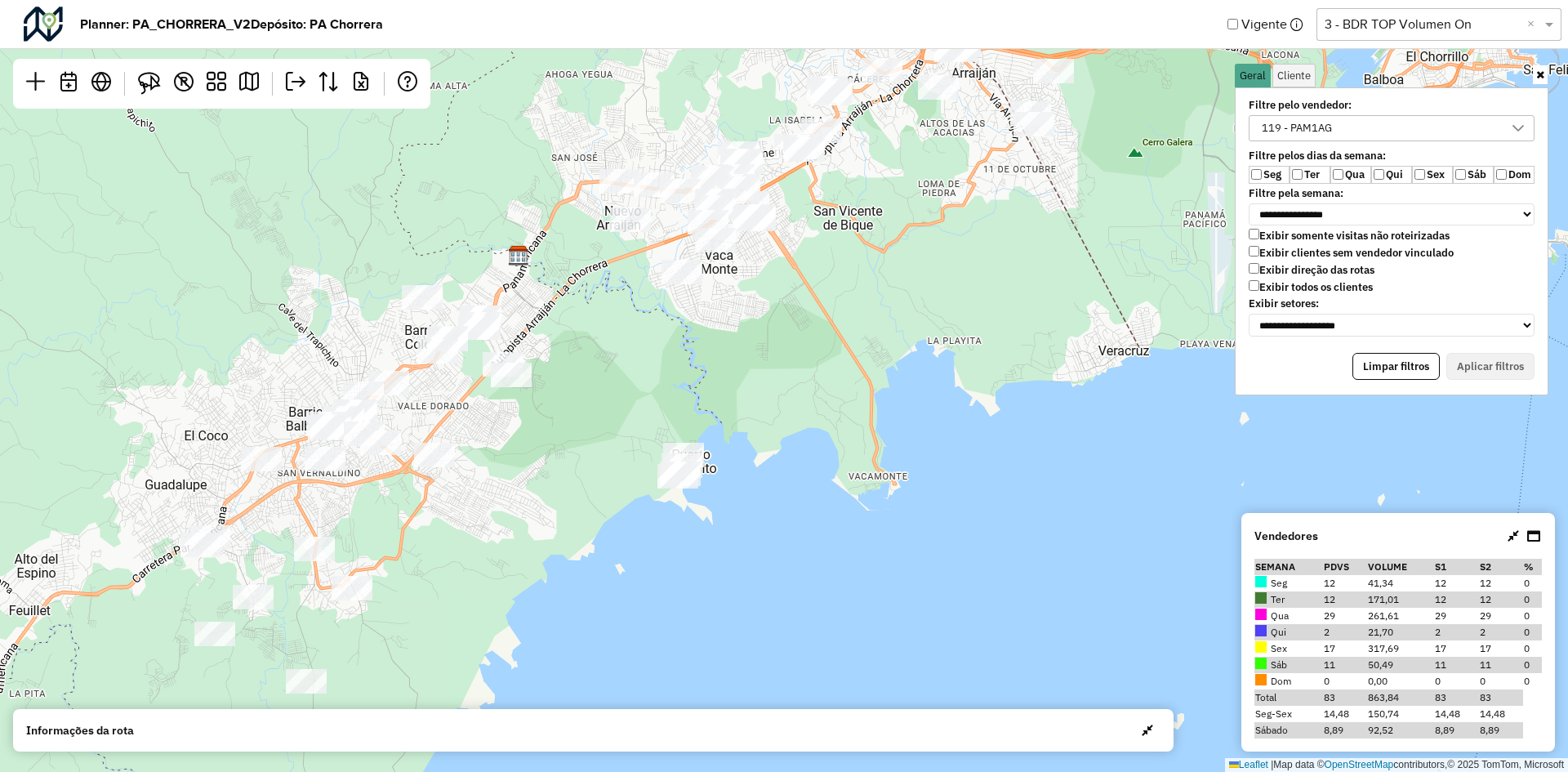 click 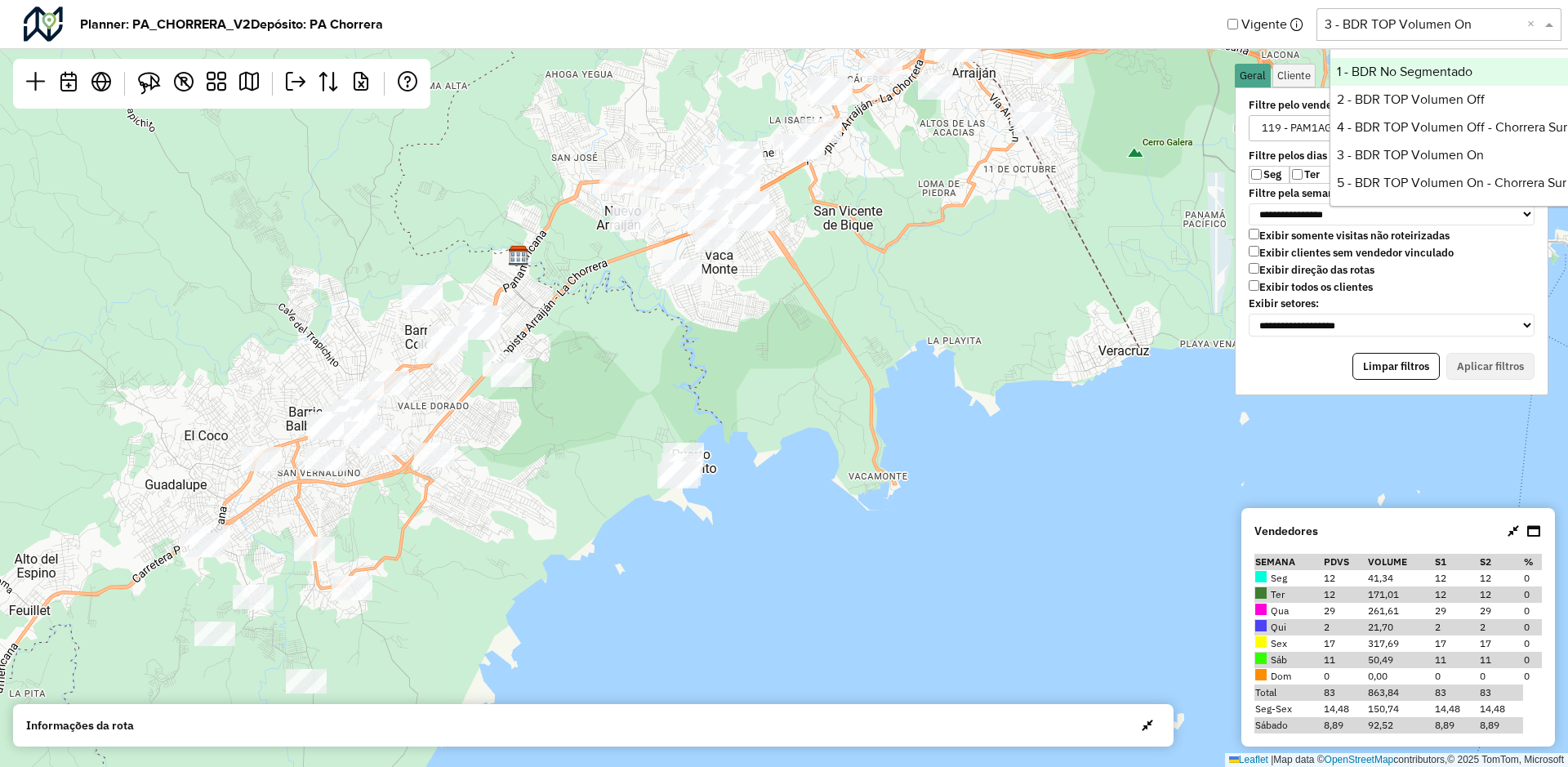 click on "1 - BDR No Segmentado" at bounding box center [1452, 72] 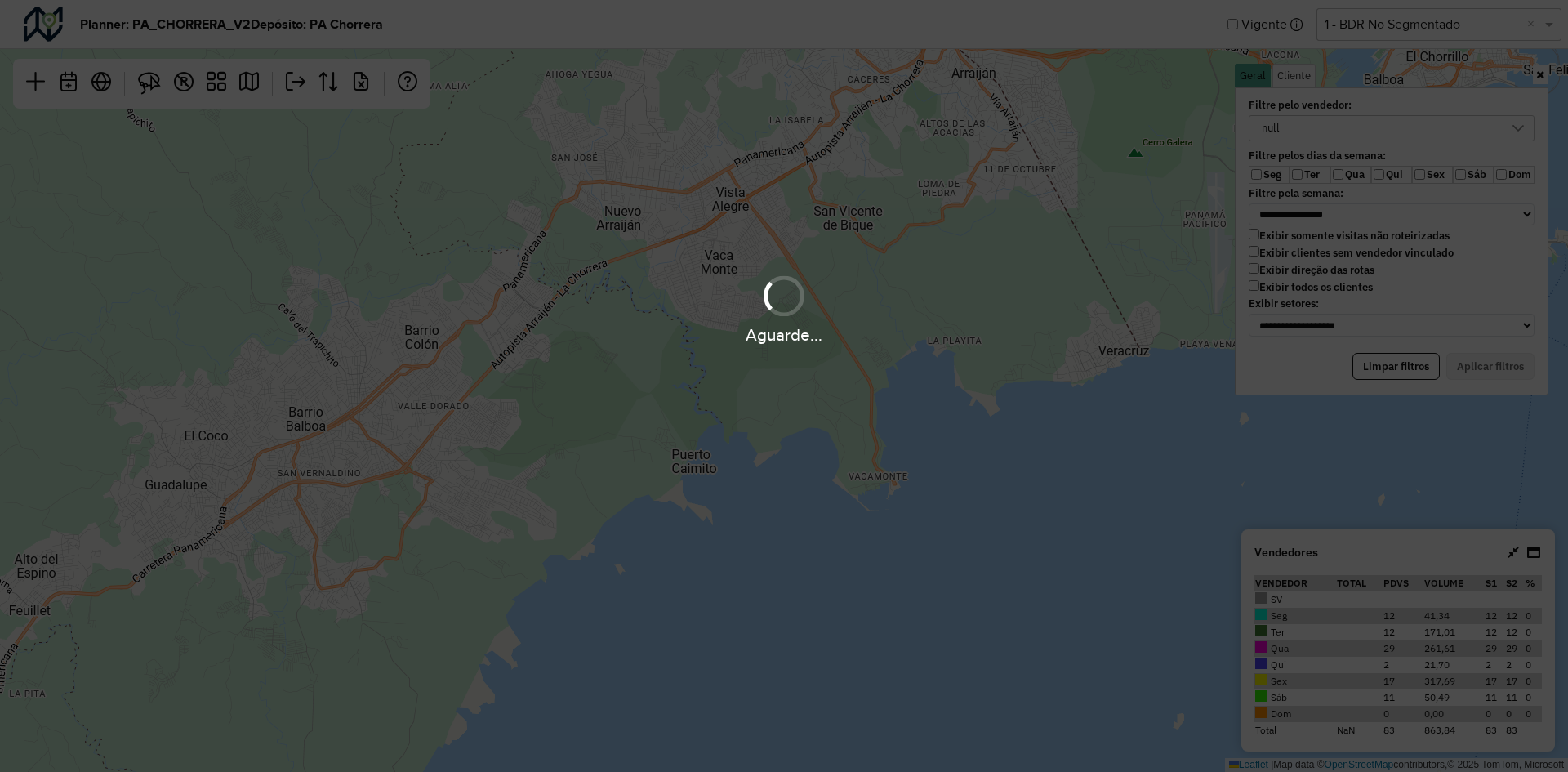 click on "Aguarde..." at bounding box center (784, 308) 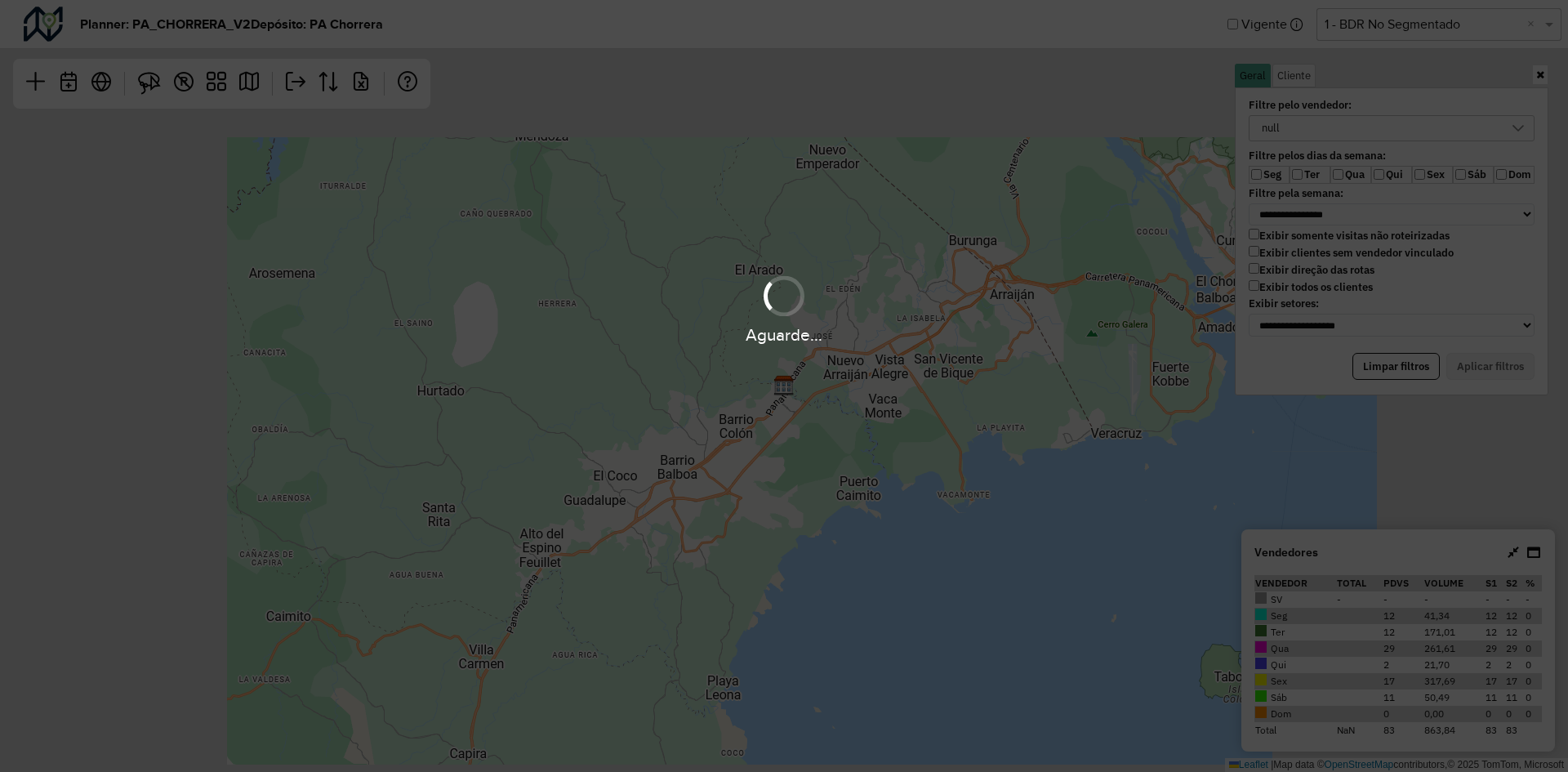 click on "Aguarde..." at bounding box center (784, 308) 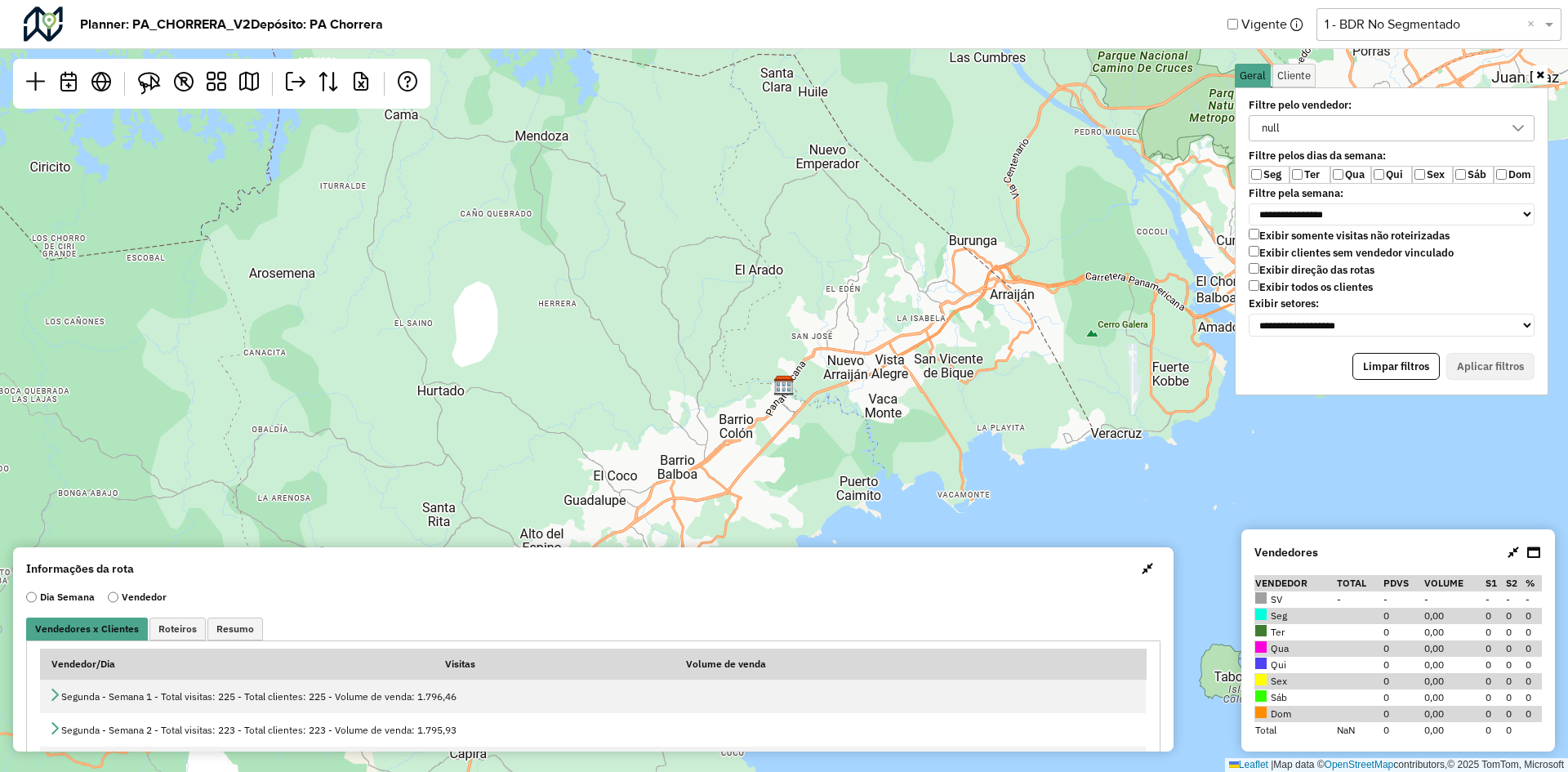 click on "Exibir todos os clientes" at bounding box center (1311, 287) 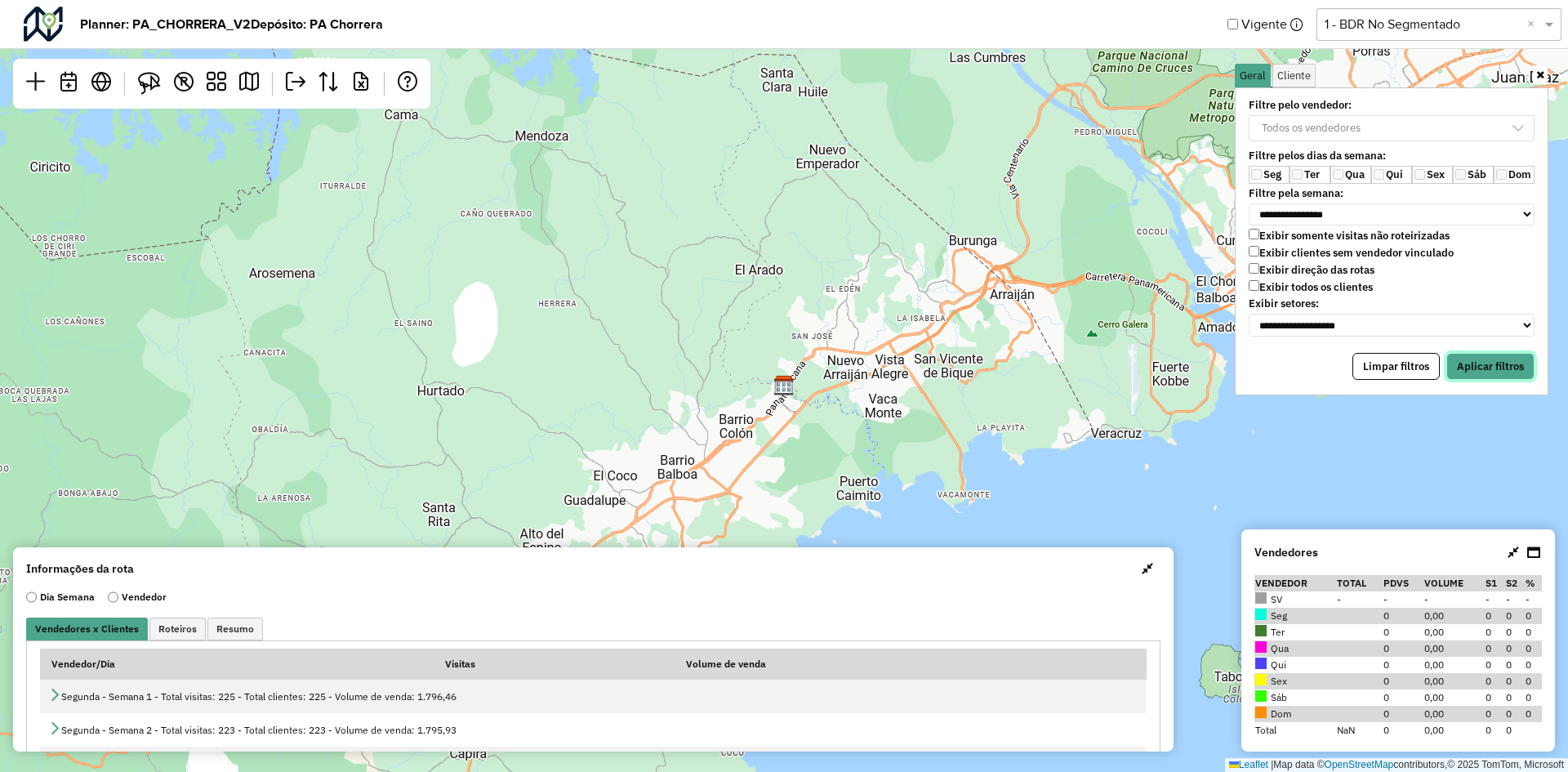 click on "Aplicar filtros" at bounding box center [1490, 367] 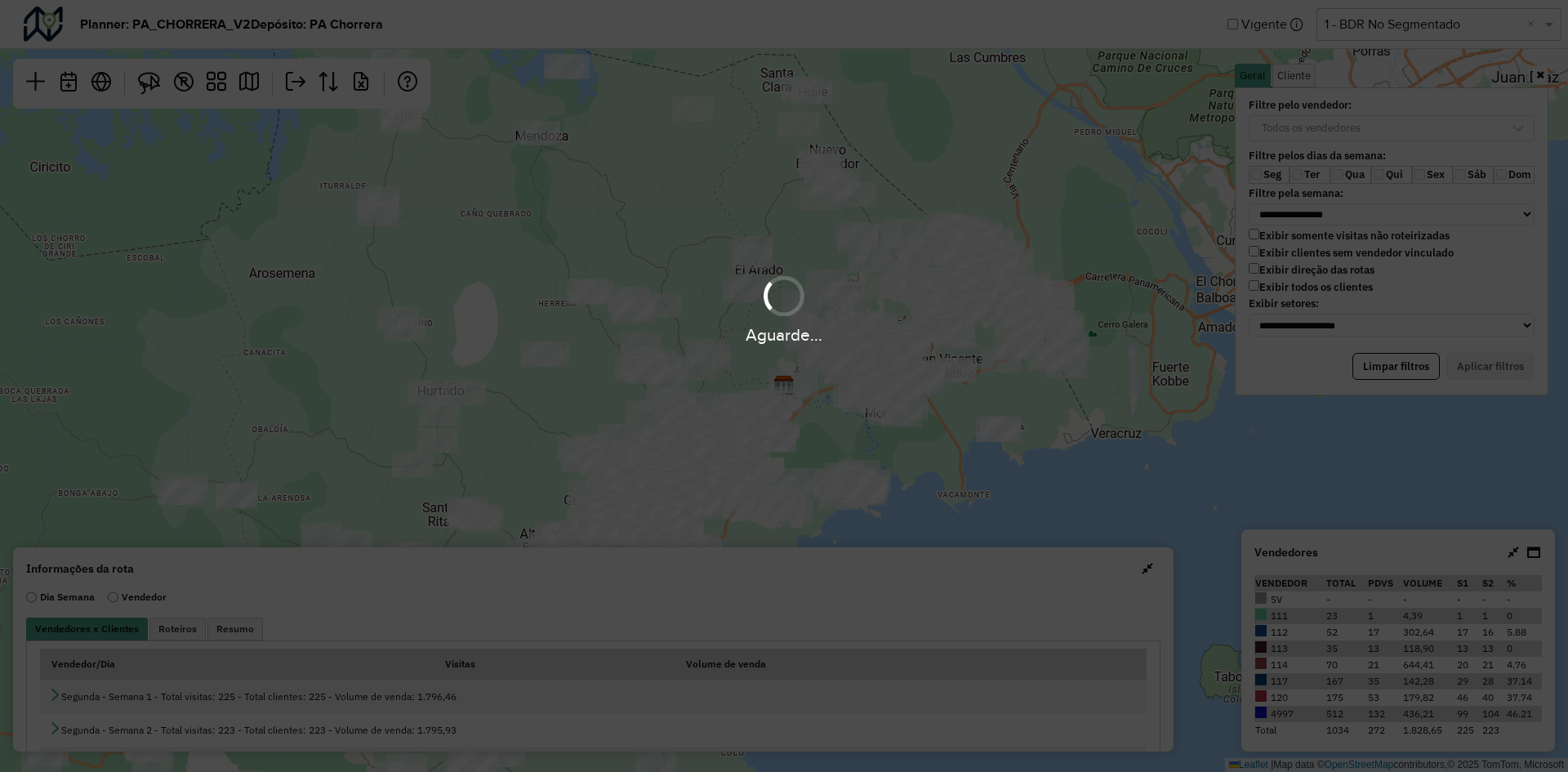 click on "Aguarde..." at bounding box center [784, 386] 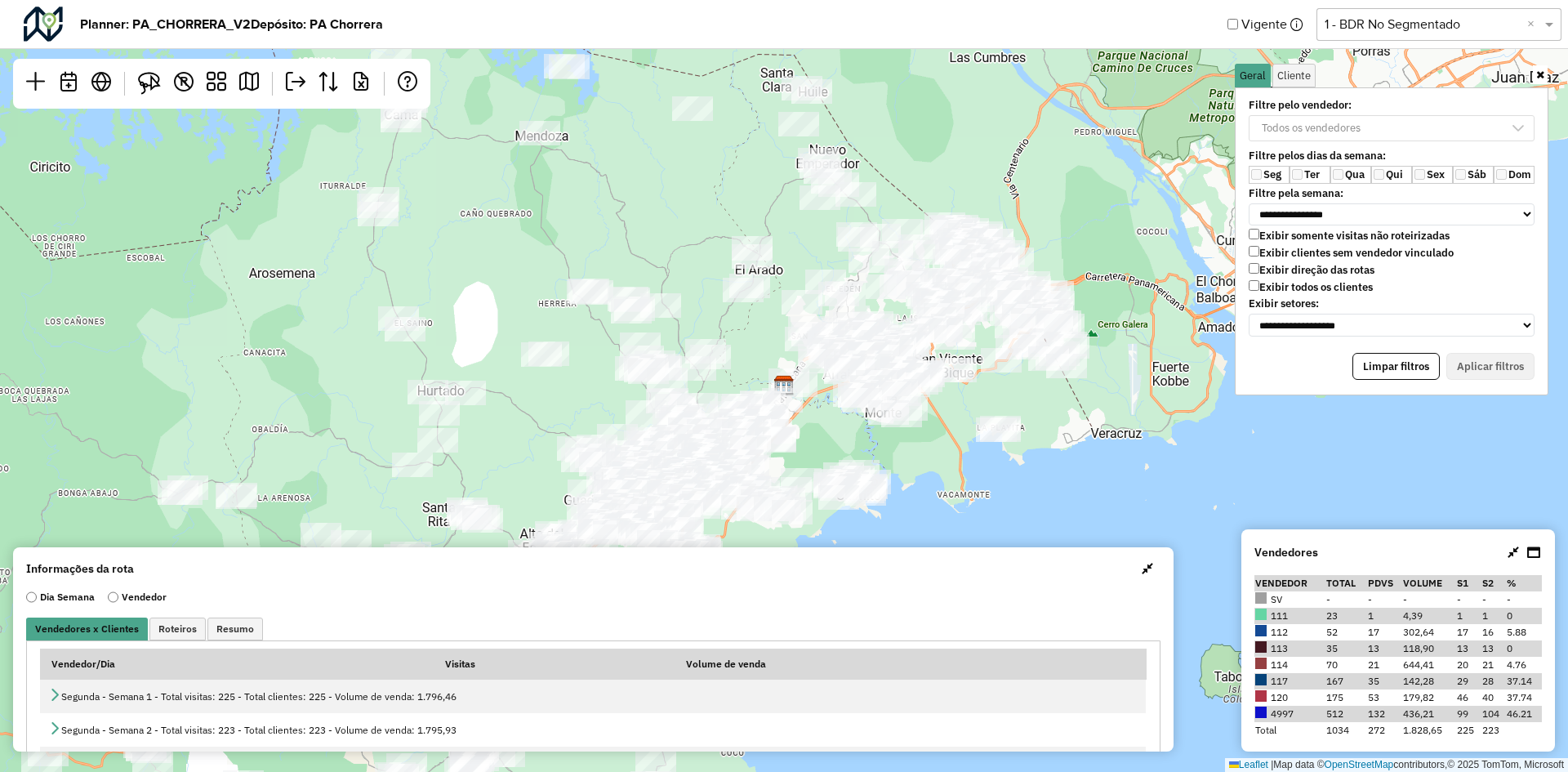click at bounding box center [1147, 569] 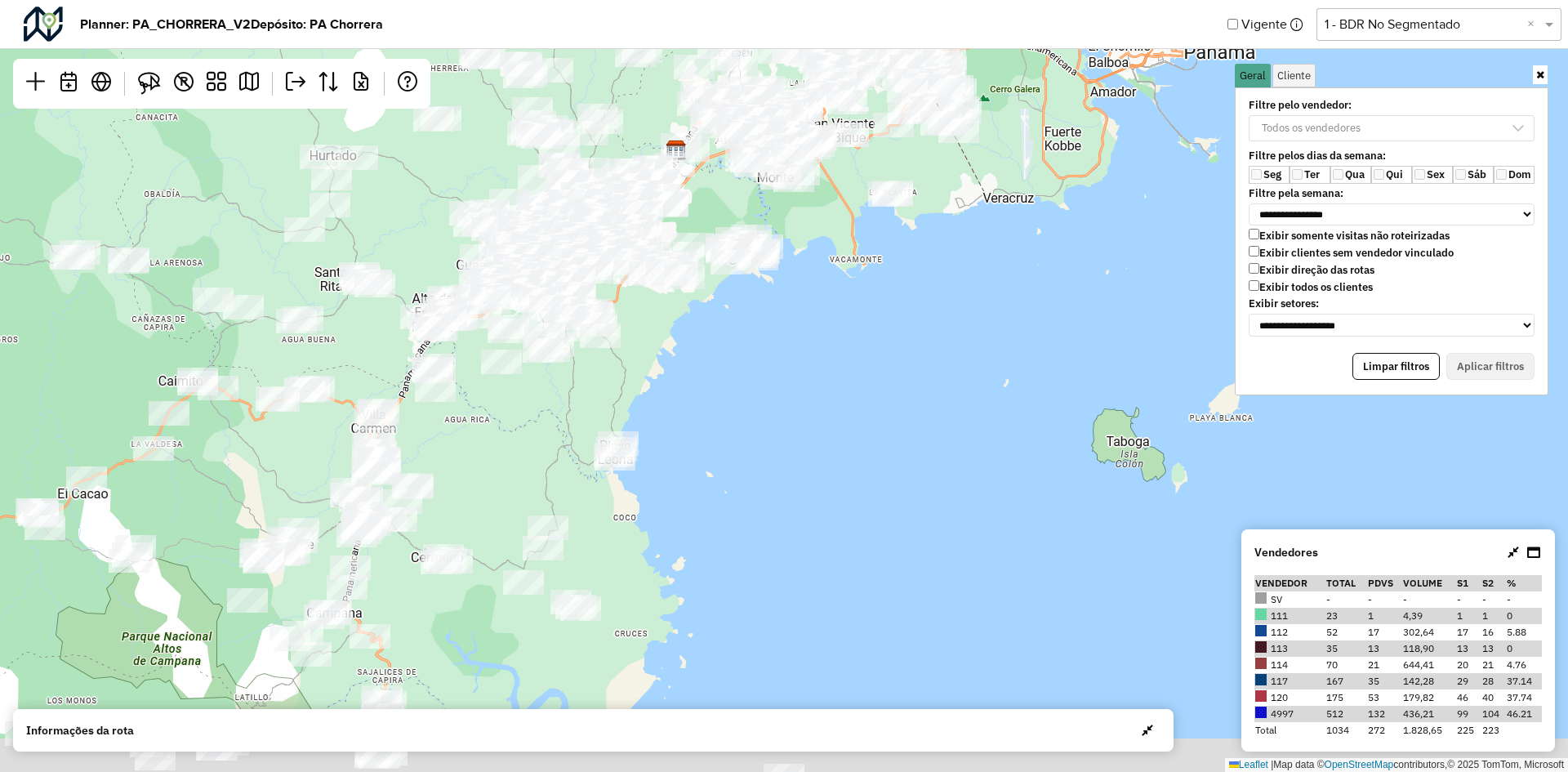 drag, startPoint x: 853, startPoint y: 230, endPoint x: 847, endPoint y: 216, distance: 15.231546 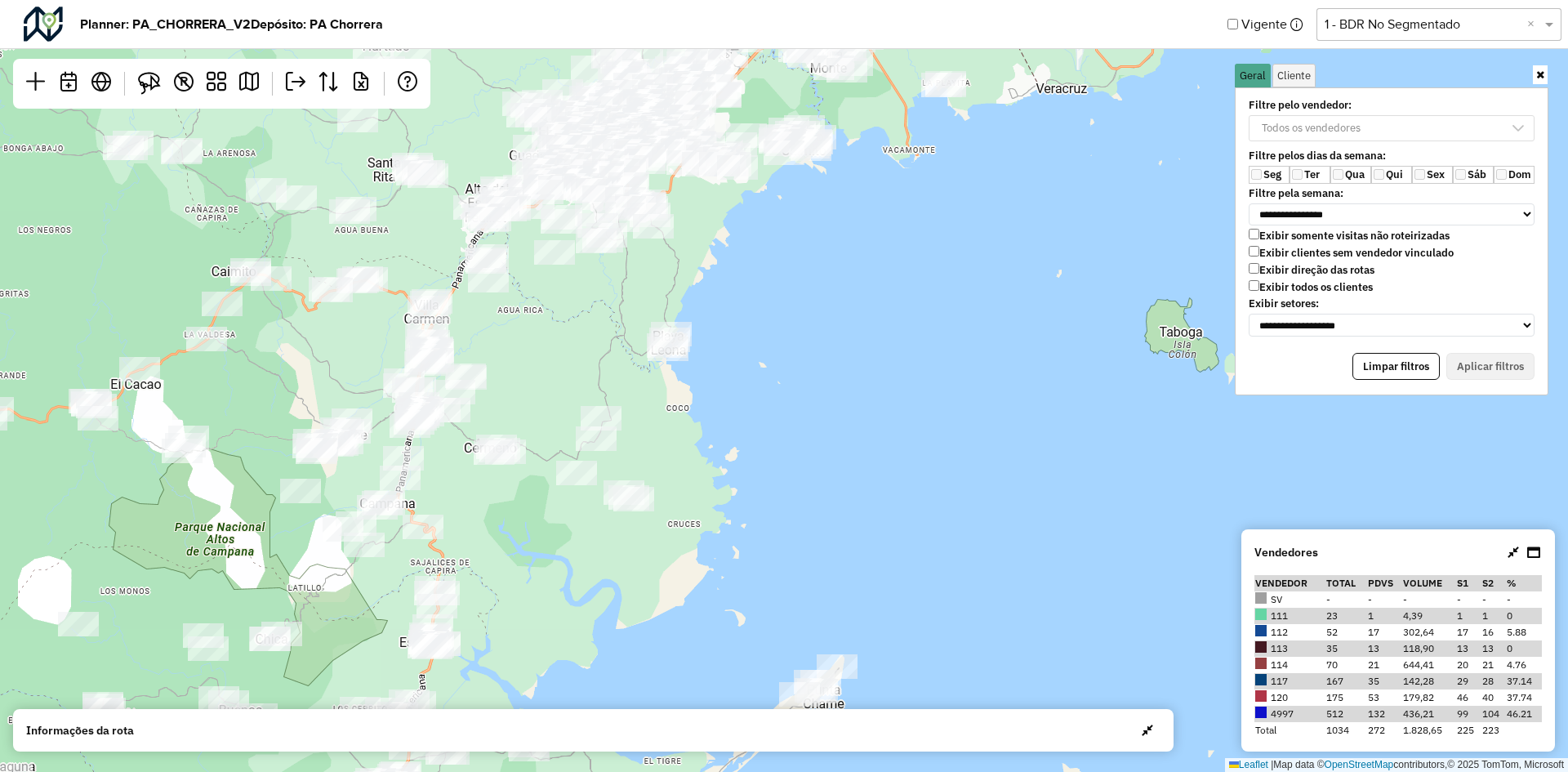 drag, startPoint x: 657, startPoint y: 301, endPoint x: 642, endPoint y: 281, distance: 25 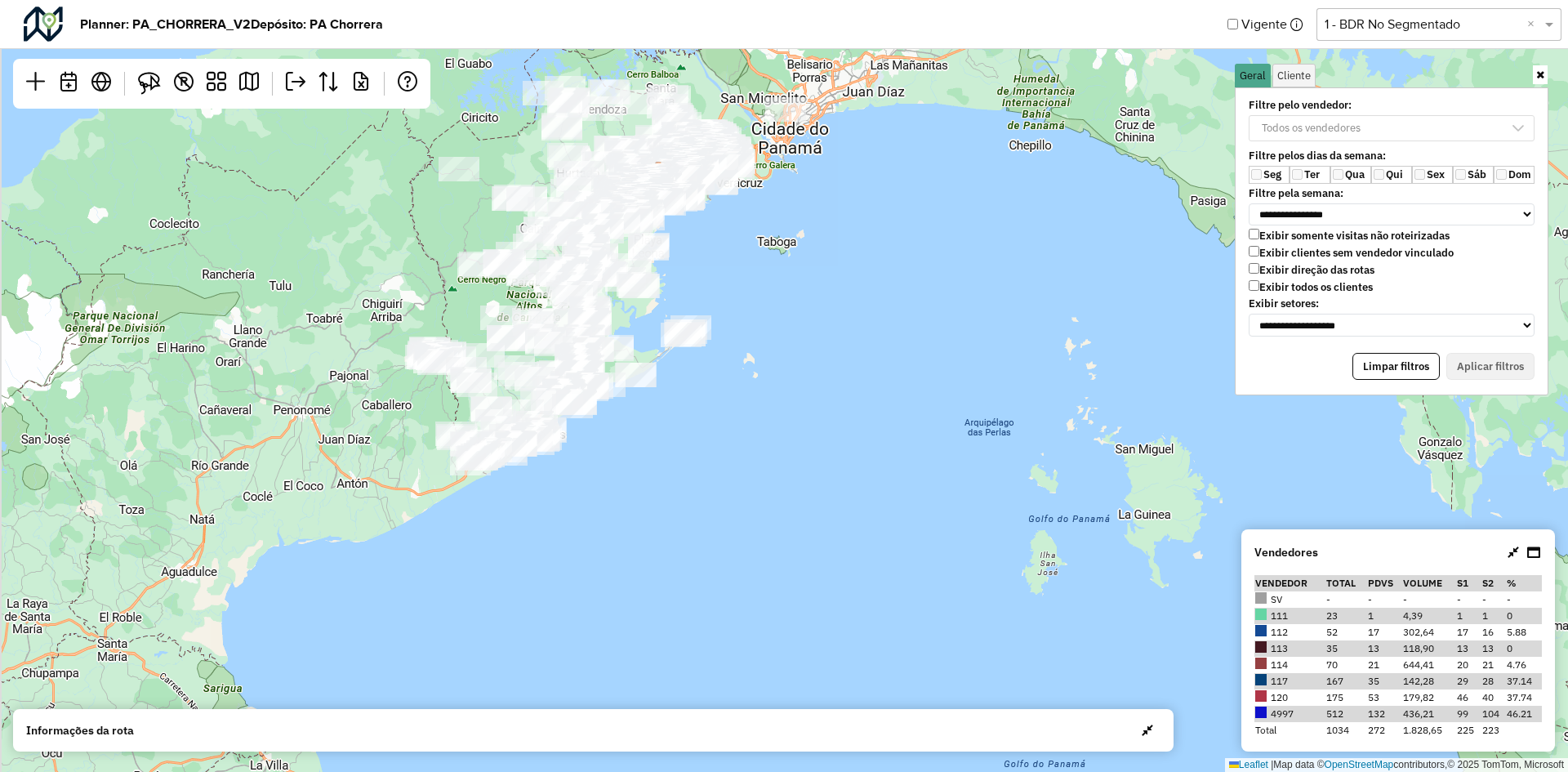drag, startPoint x: 688, startPoint y: 253, endPoint x: 598, endPoint y: 417, distance: 187.07218 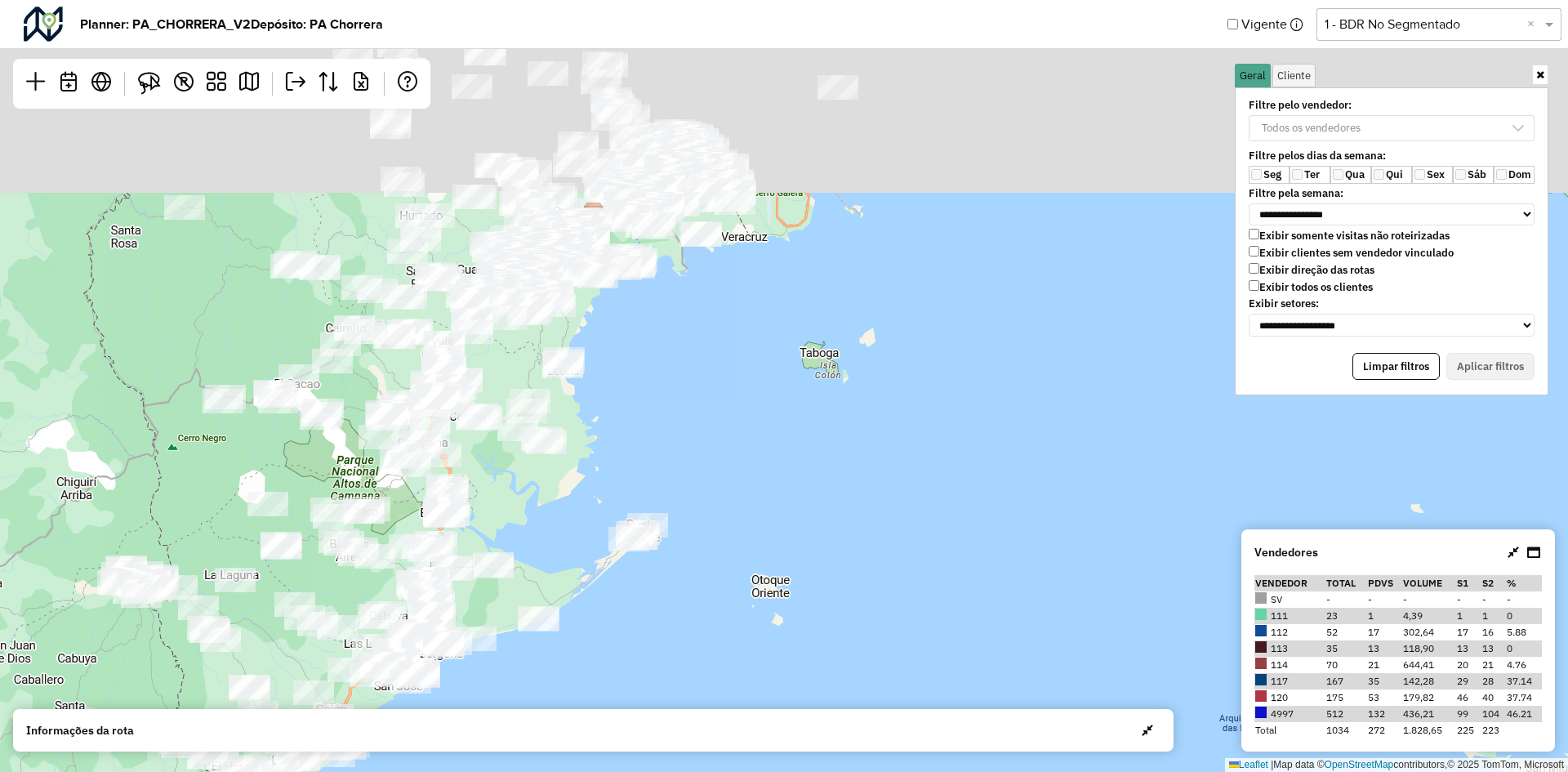 drag, startPoint x: 563, startPoint y: 634, endPoint x: 588, endPoint y: 595, distance: 46.32494 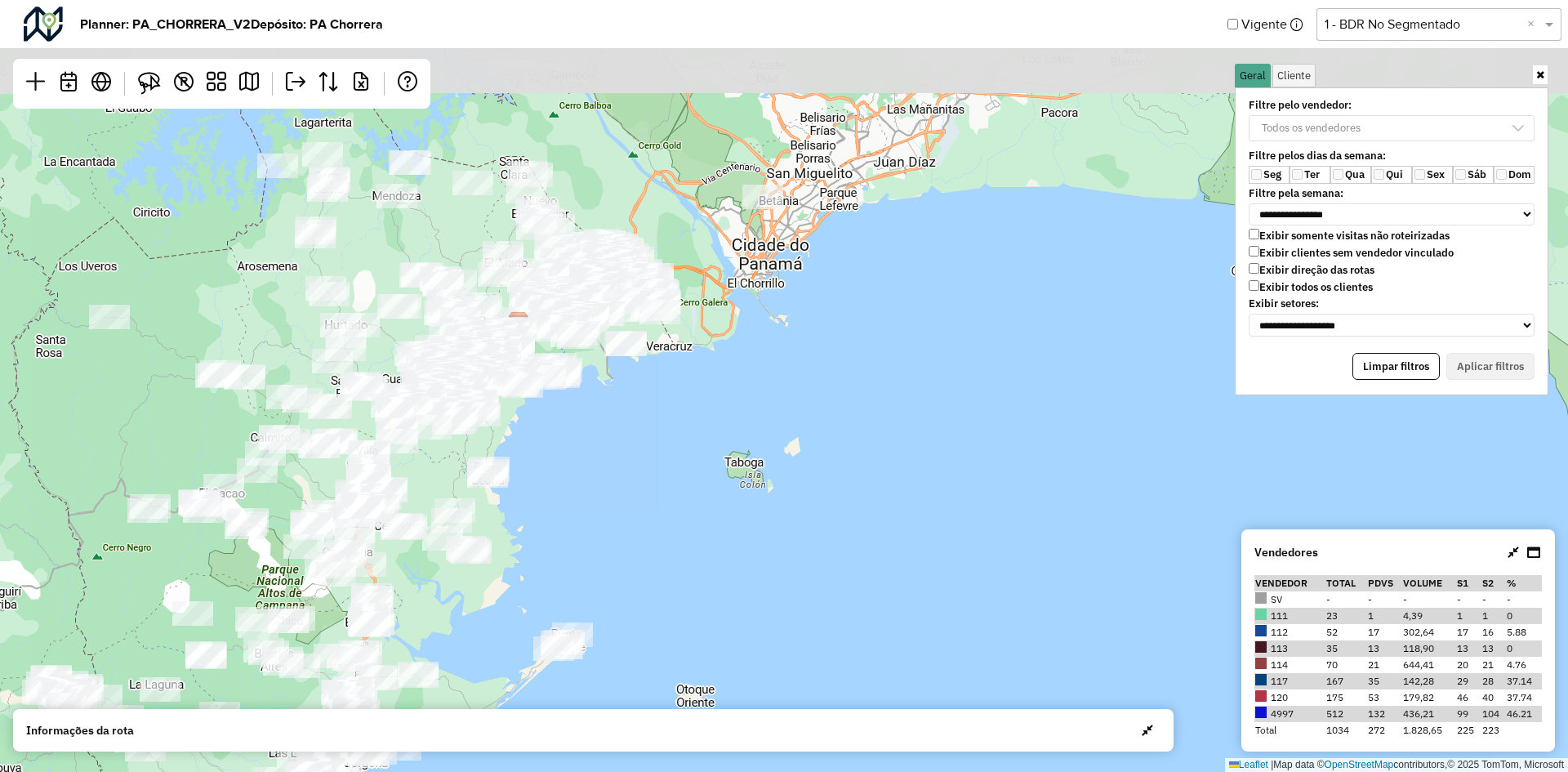 drag, startPoint x: 725, startPoint y: 348, endPoint x: 682, endPoint y: 359, distance: 44.38468 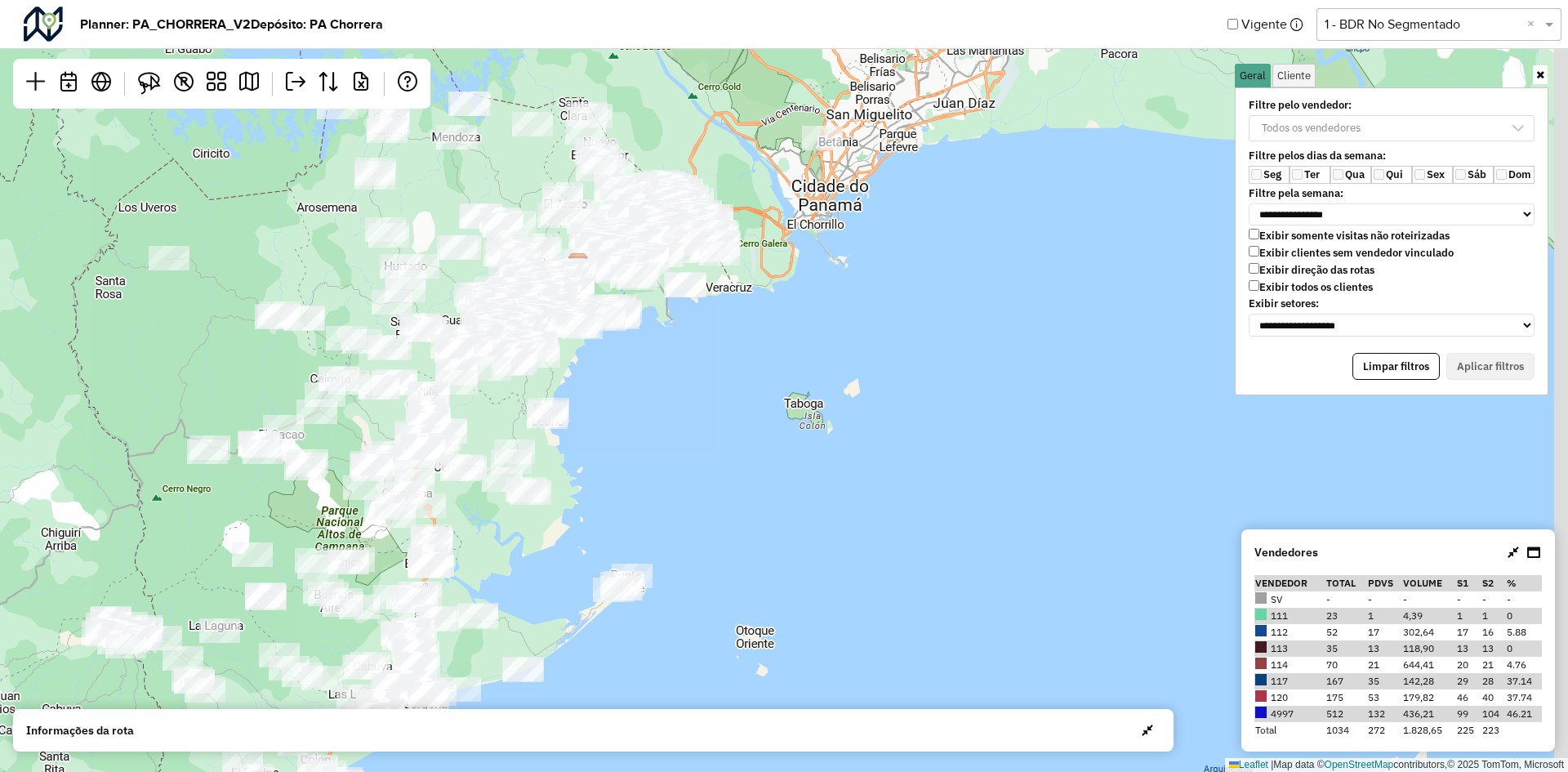 drag, startPoint x: 880, startPoint y: 297, endPoint x: 688, endPoint y: 538, distance: 308.13147 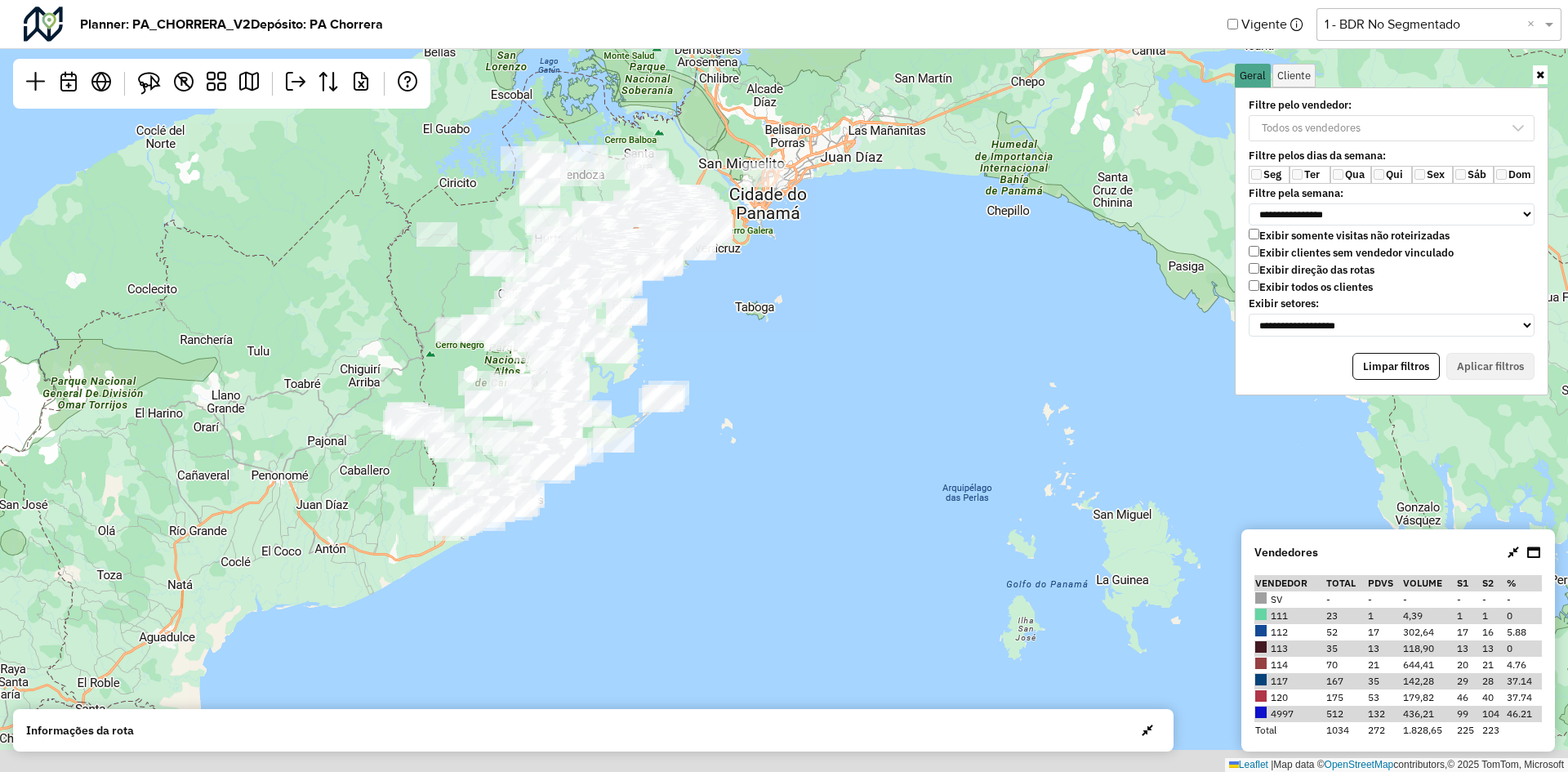 drag, startPoint x: 656, startPoint y: 346, endPoint x: 703, endPoint y: 288, distance: 74.65253 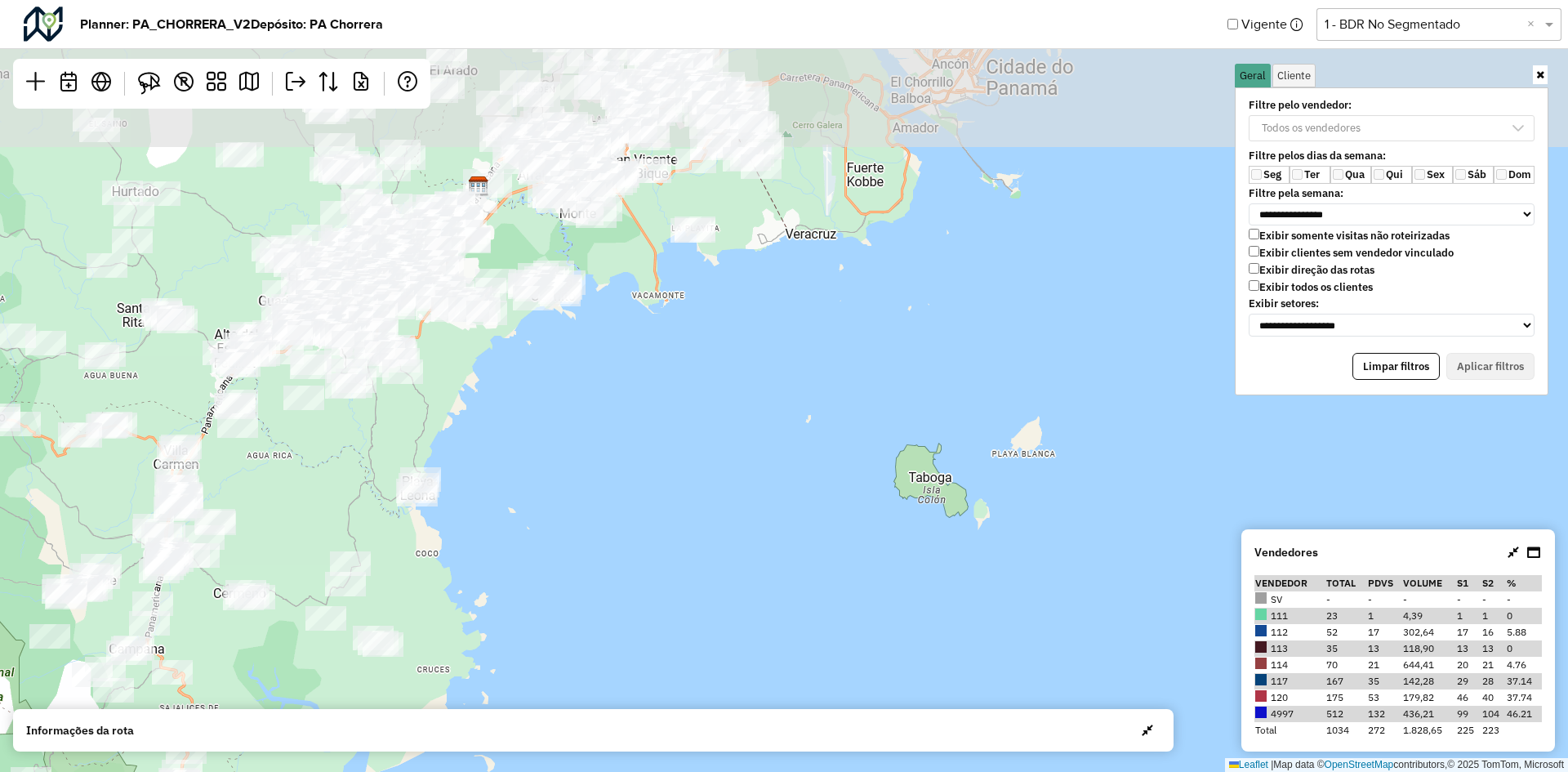 drag, startPoint x: 709, startPoint y: 257, endPoint x: 719, endPoint y: 484, distance: 227.2202 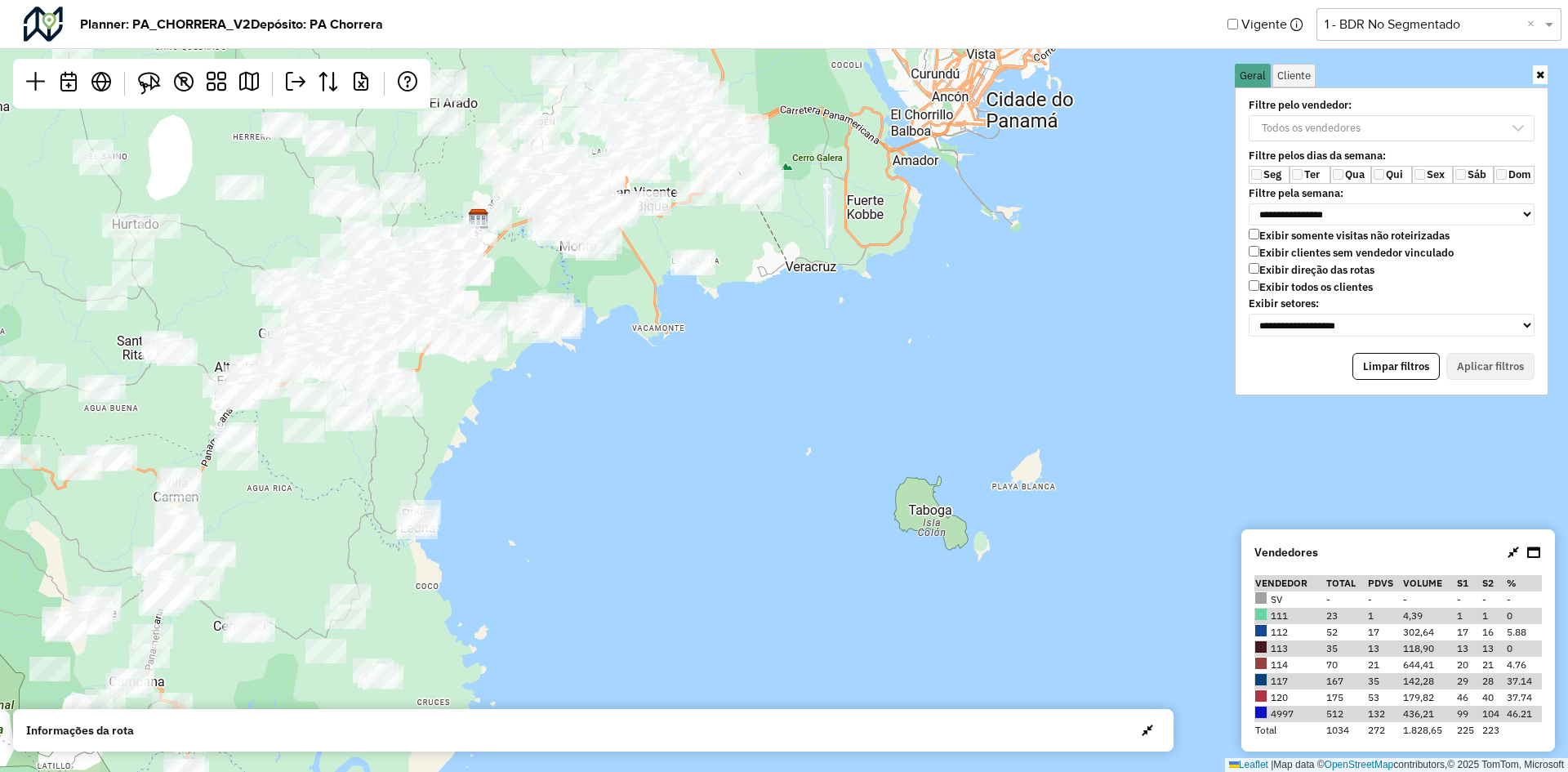 drag, startPoint x: 691, startPoint y: 353, endPoint x: 693, endPoint y: 386, distance: 33.060551 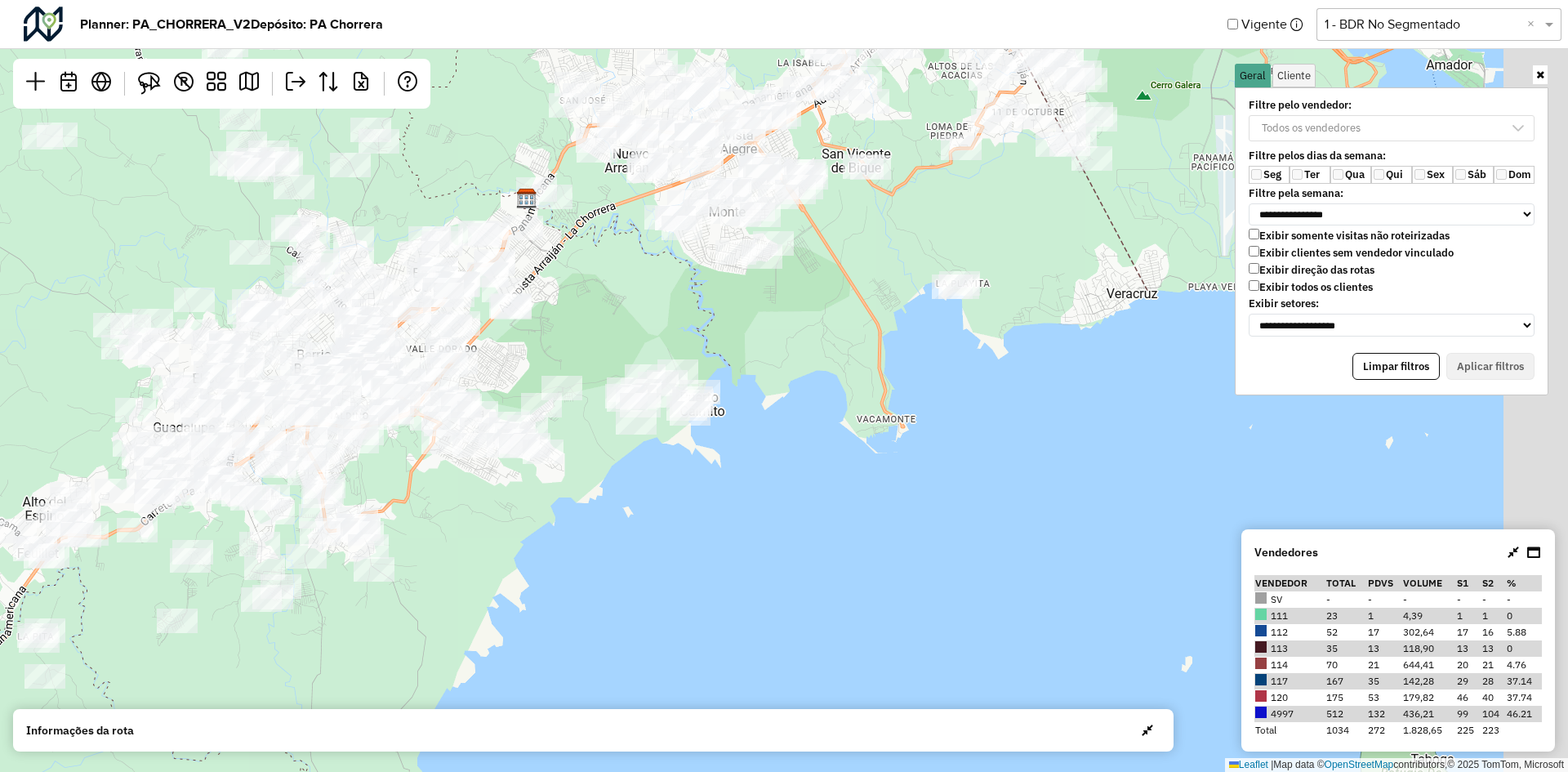 drag, startPoint x: 603, startPoint y: 314, endPoint x: 571, endPoint y: 306, distance: 32.984845 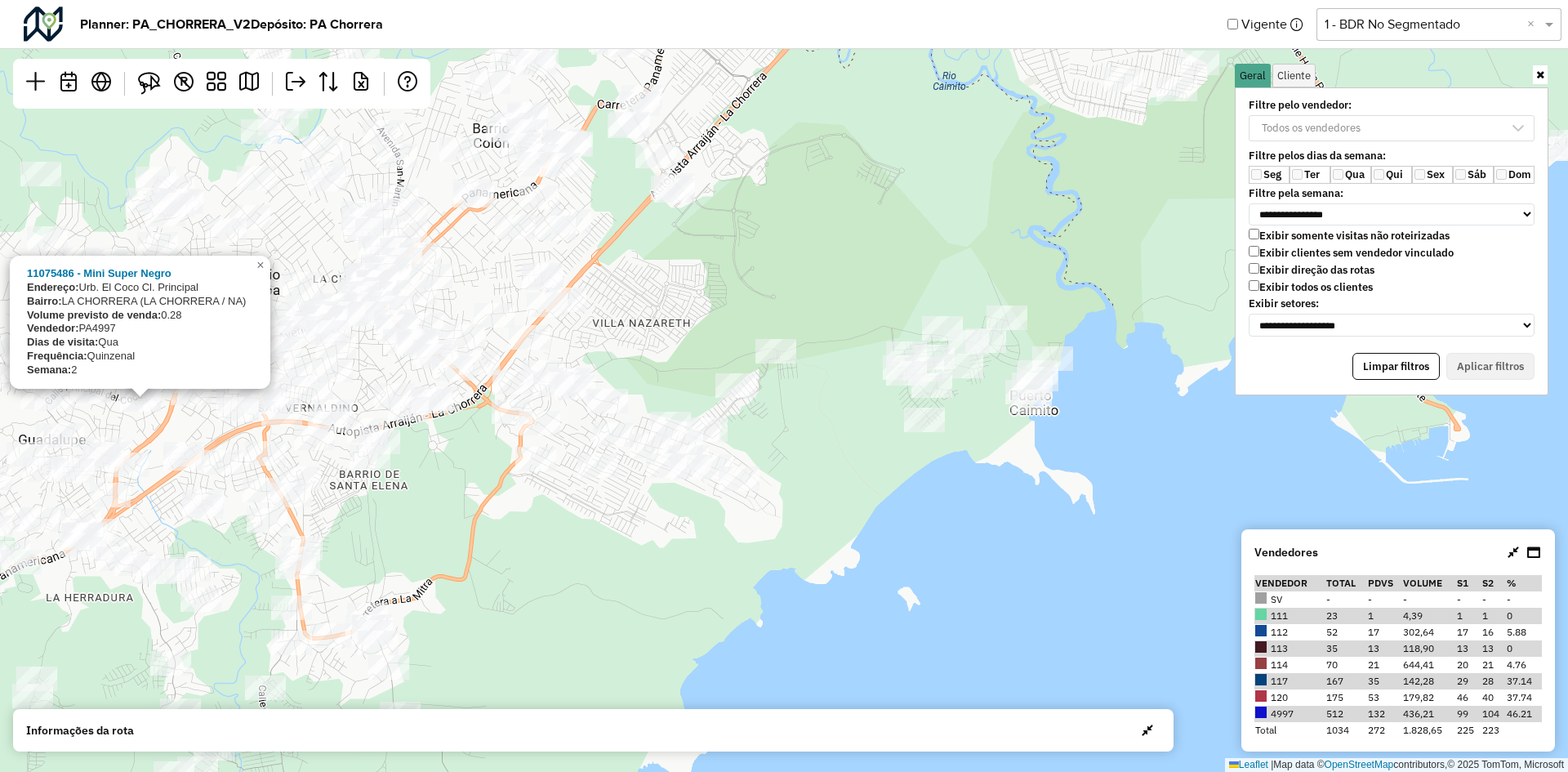click on "11075486 - Mini Super Negro
Endereço:  Urb. El Coco Cl. Principal
Bairro:  LA CHORRERA (LA CHORRERA / NA)
Volume previsto de venda:  0.28
Vendedor:  PA4997
Dias de visita:  Qua
Frequência:  Quinzenal
Semana:  2
×  Leaflet   |  Map data ©  OpenStreetMap  contributors,© 2025 TomTom, Microsoft" 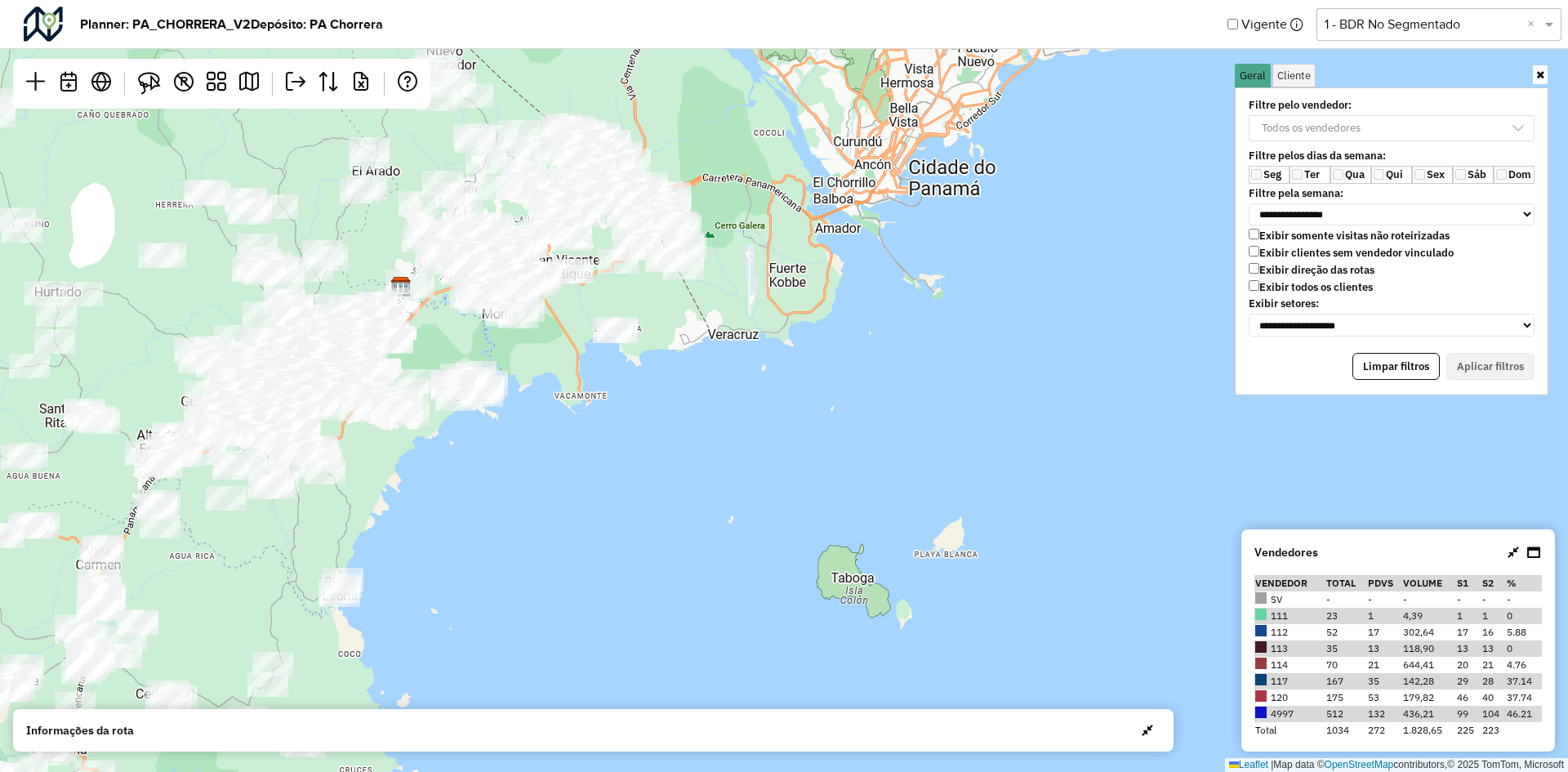 drag, startPoint x: 425, startPoint y: 314, endPoint x: 428, endPoint y: 324, distance: 10.440307 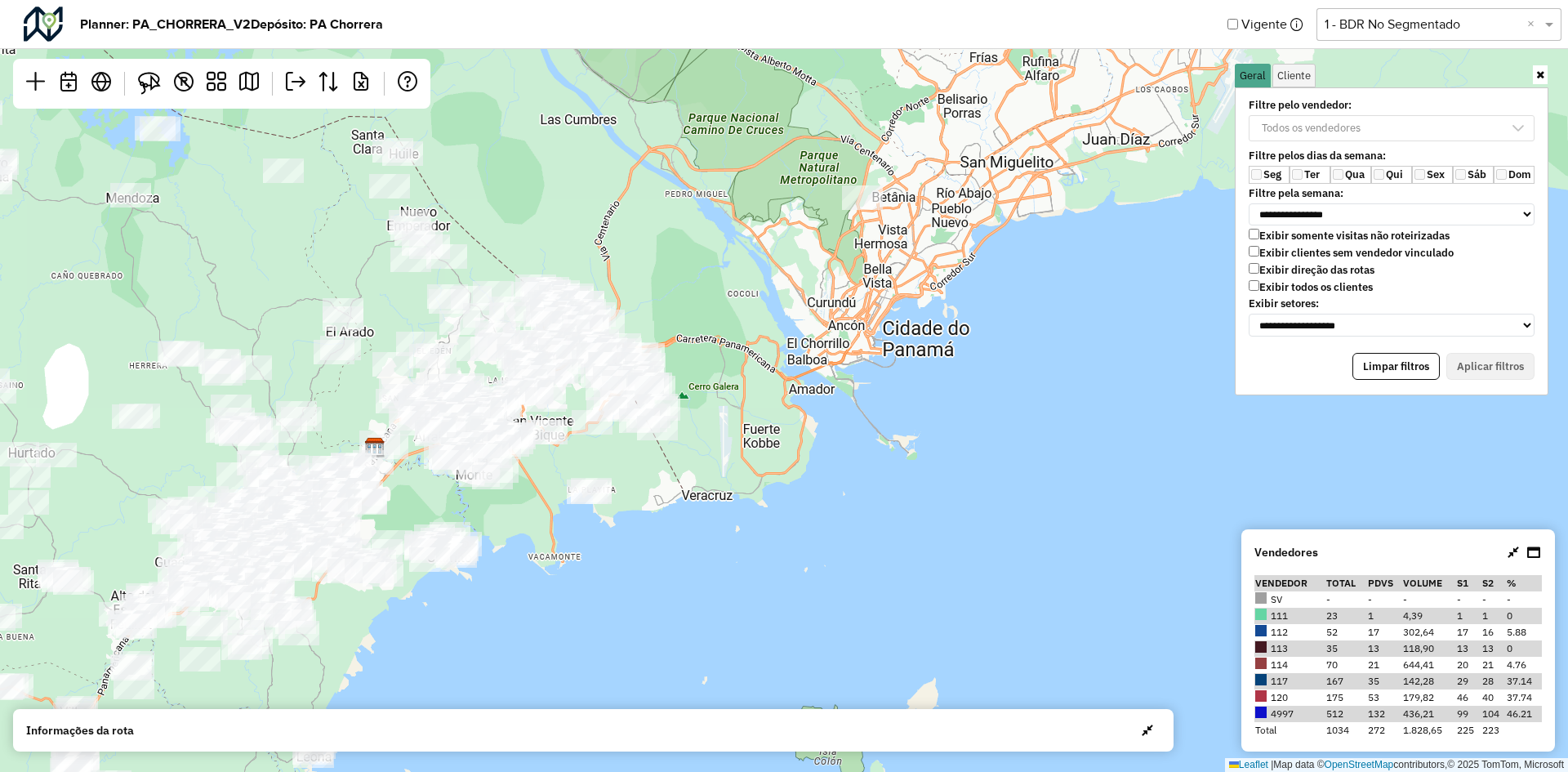 drag, startPoint x: 1276, startPoint y: 613, endPoint x: 1303, endPoint y: 621, distance: 28.16026 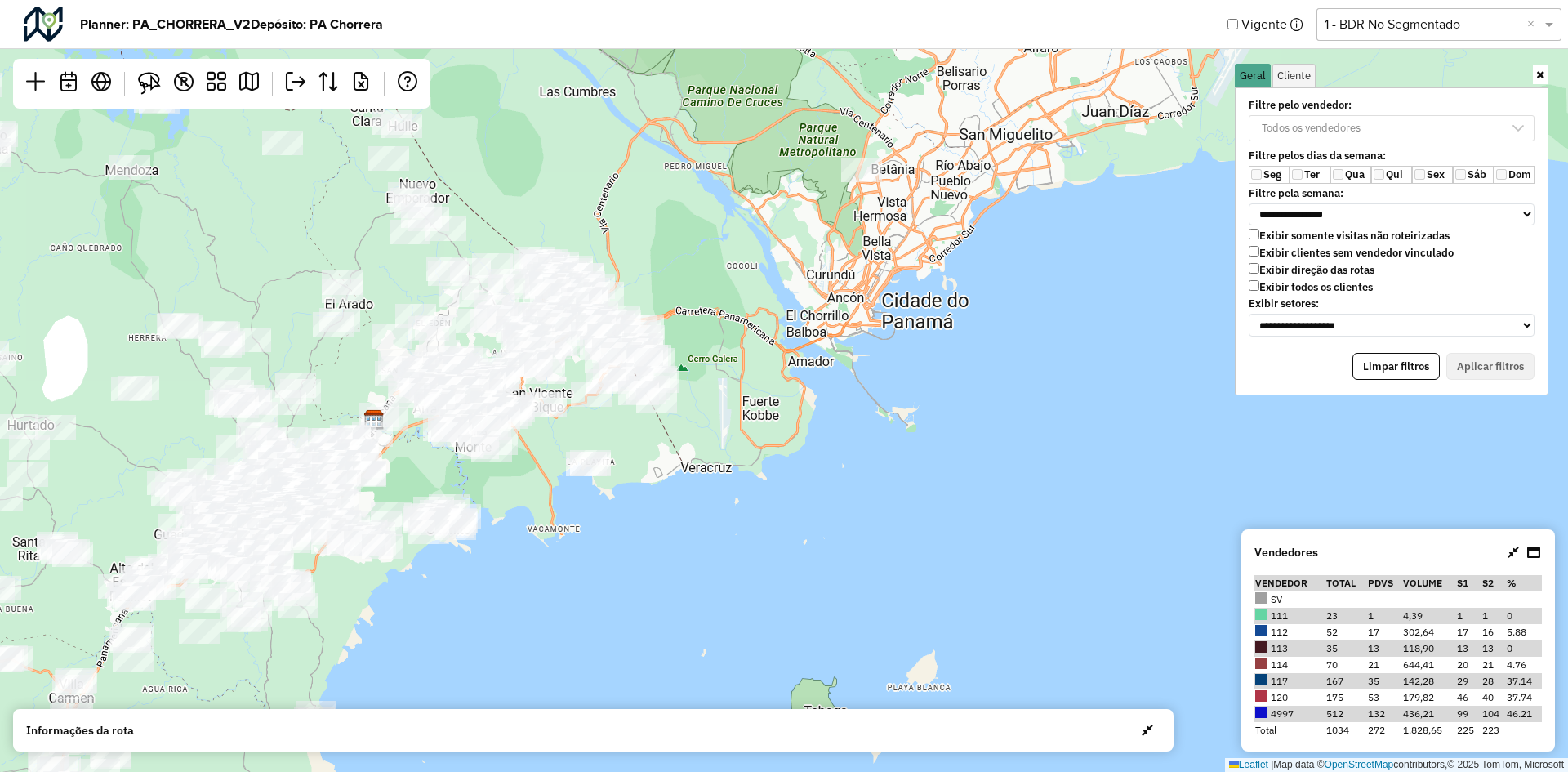 drag, startPoint x: 361, startPoint y: 355, endPoint x: 362, endPoint y: 328, distance: 27.01851 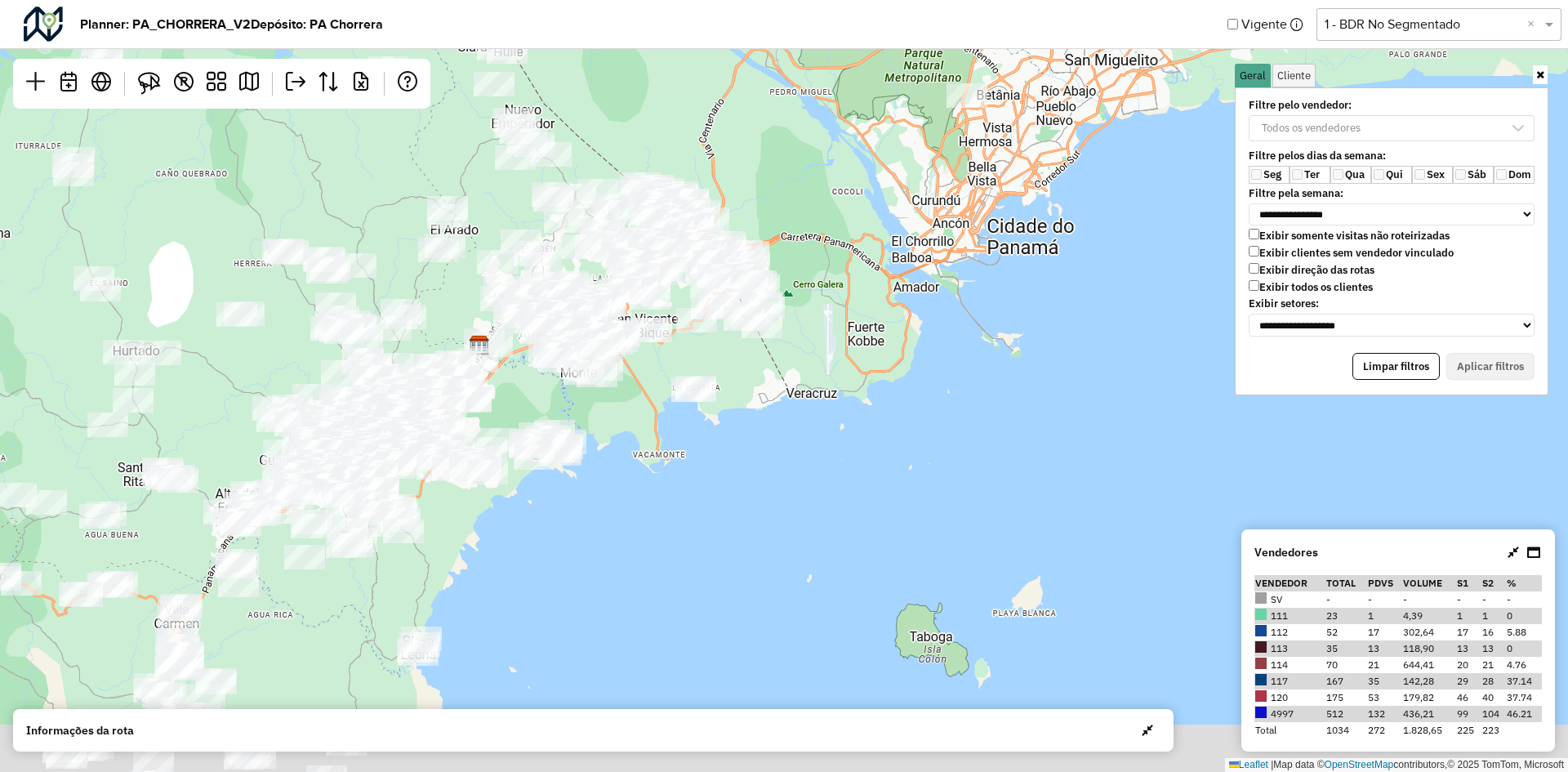 drag, startPoint x: 619, startPoint y: 491, endPoint x: 721, endPoint y: 430, distance: 118.8486 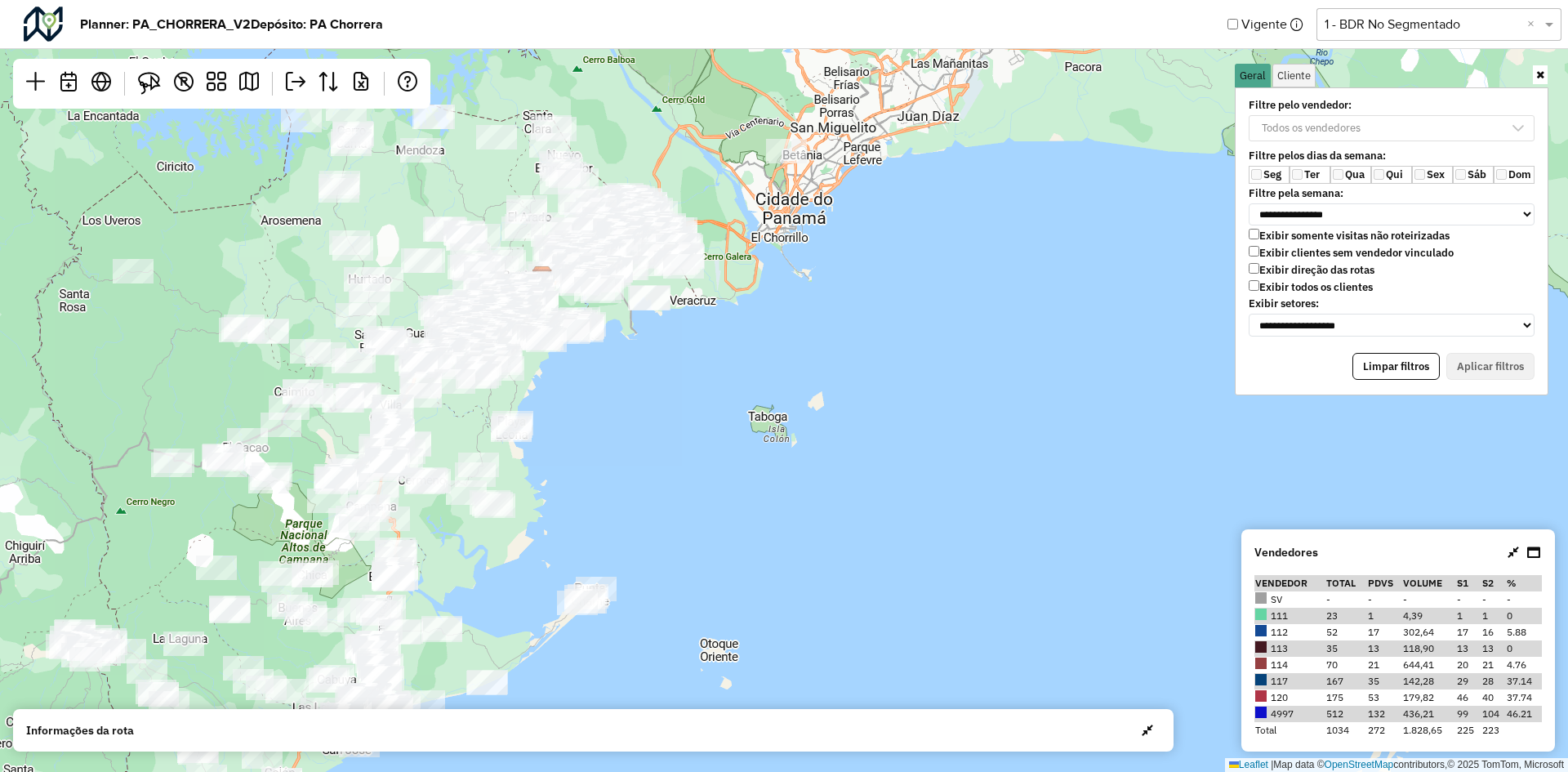 drag, startPoint x: 617, startPoint y: 350, endPoint x: 606, endPoint y: 381, distance: 32.89377 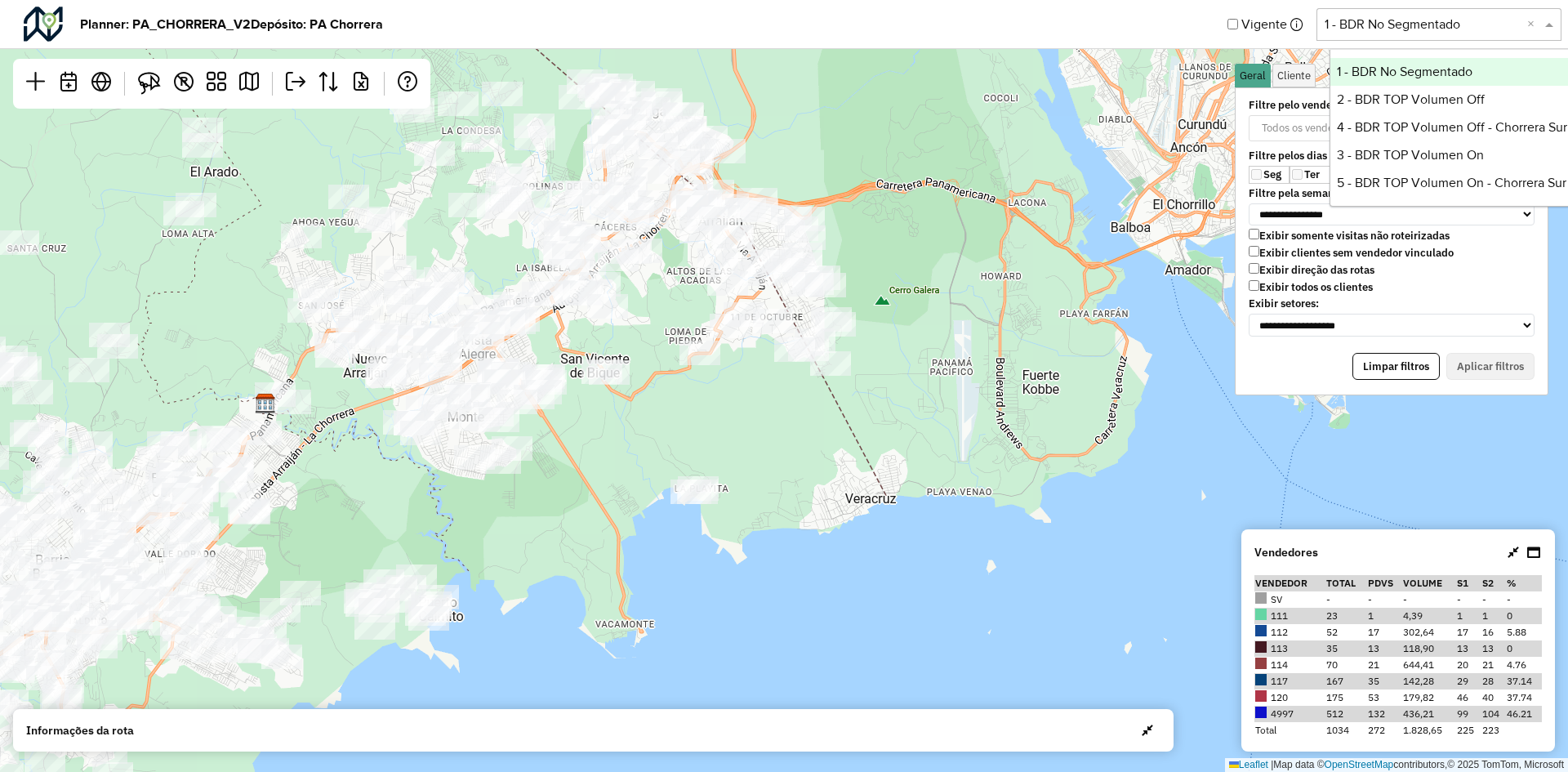 click 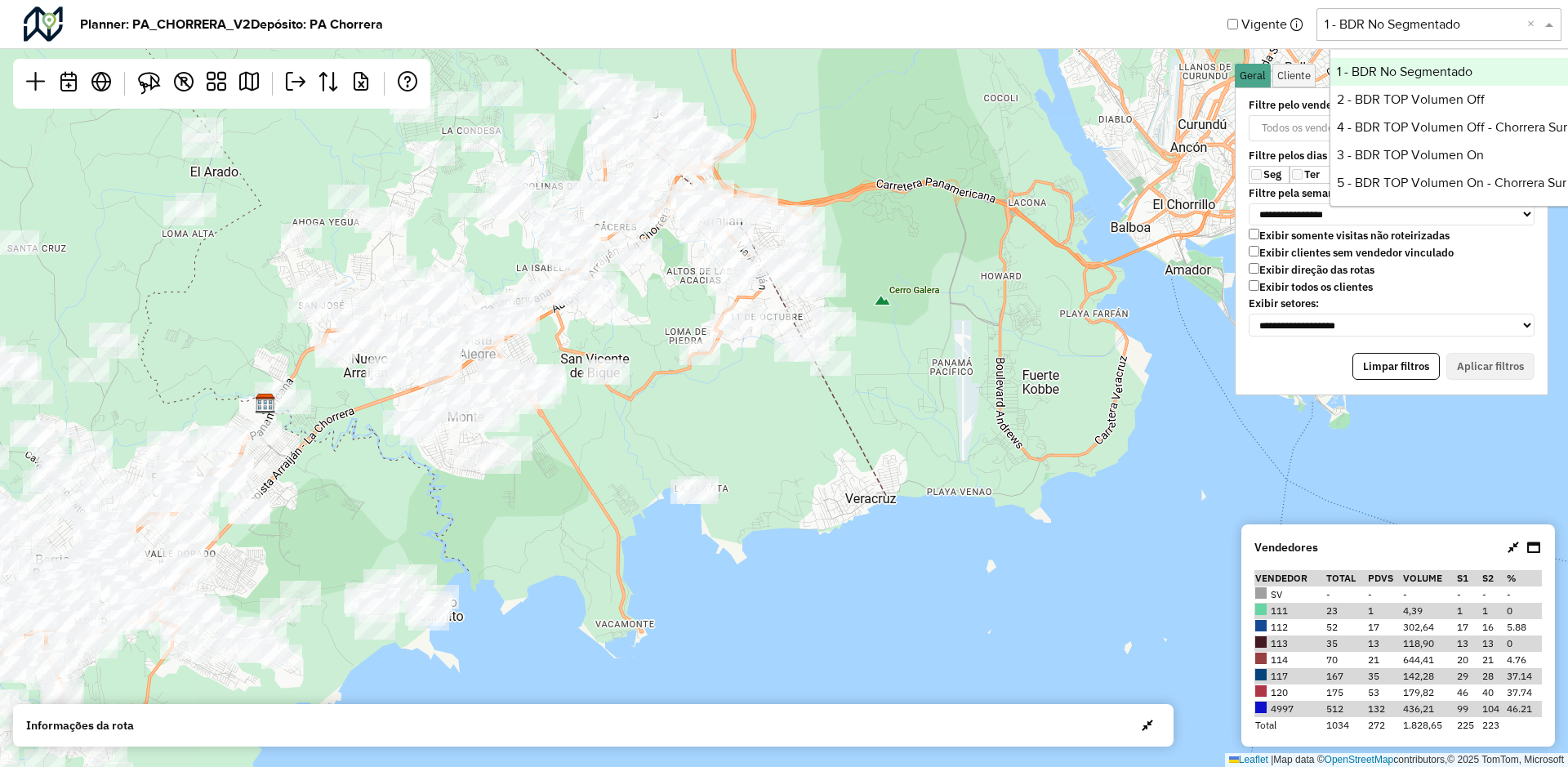 click 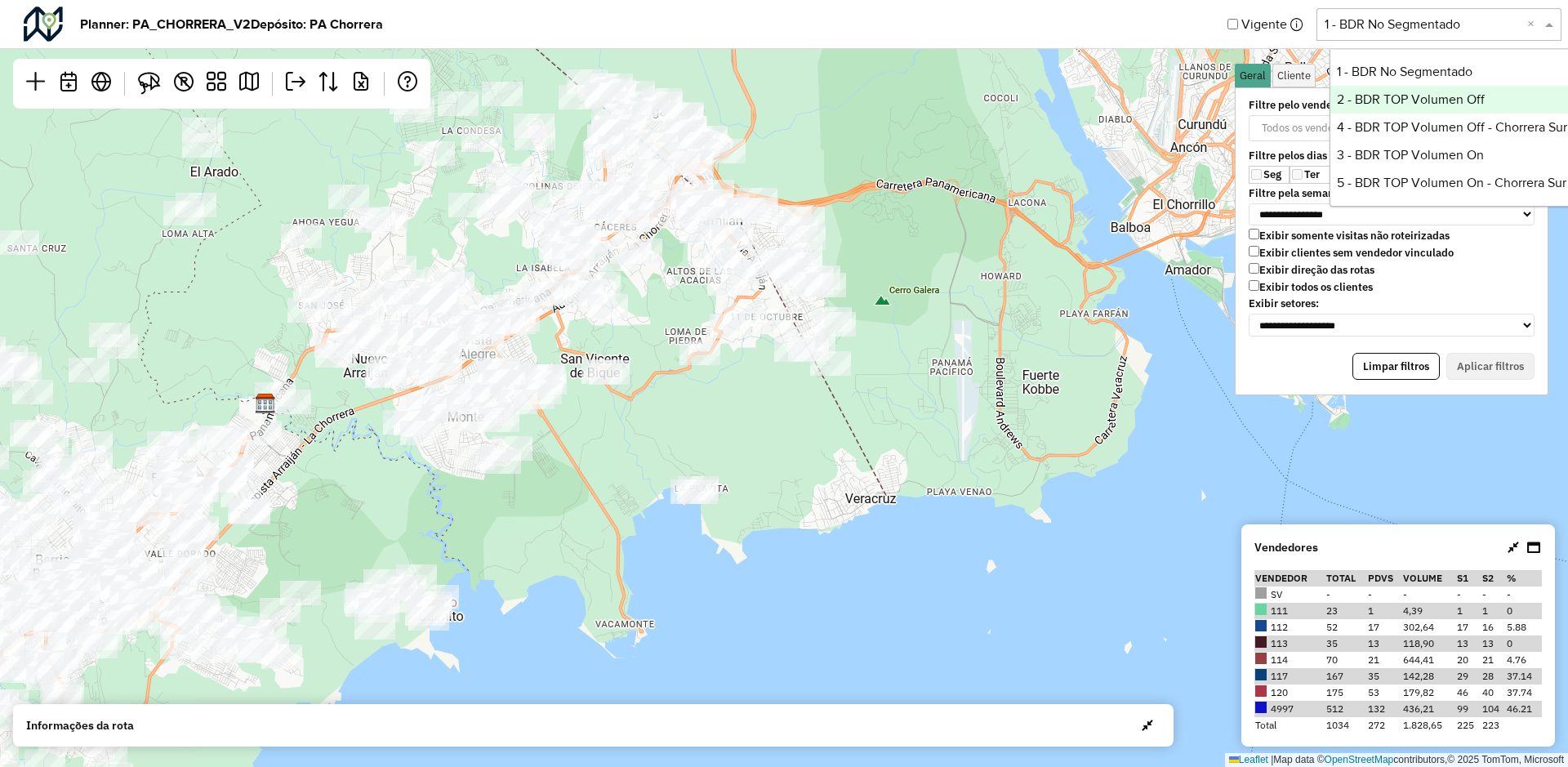 drag, startPoint x: 1085, startPoint y: 114, endPoint x: 982, endPoint y: 184, distance: 124.53514 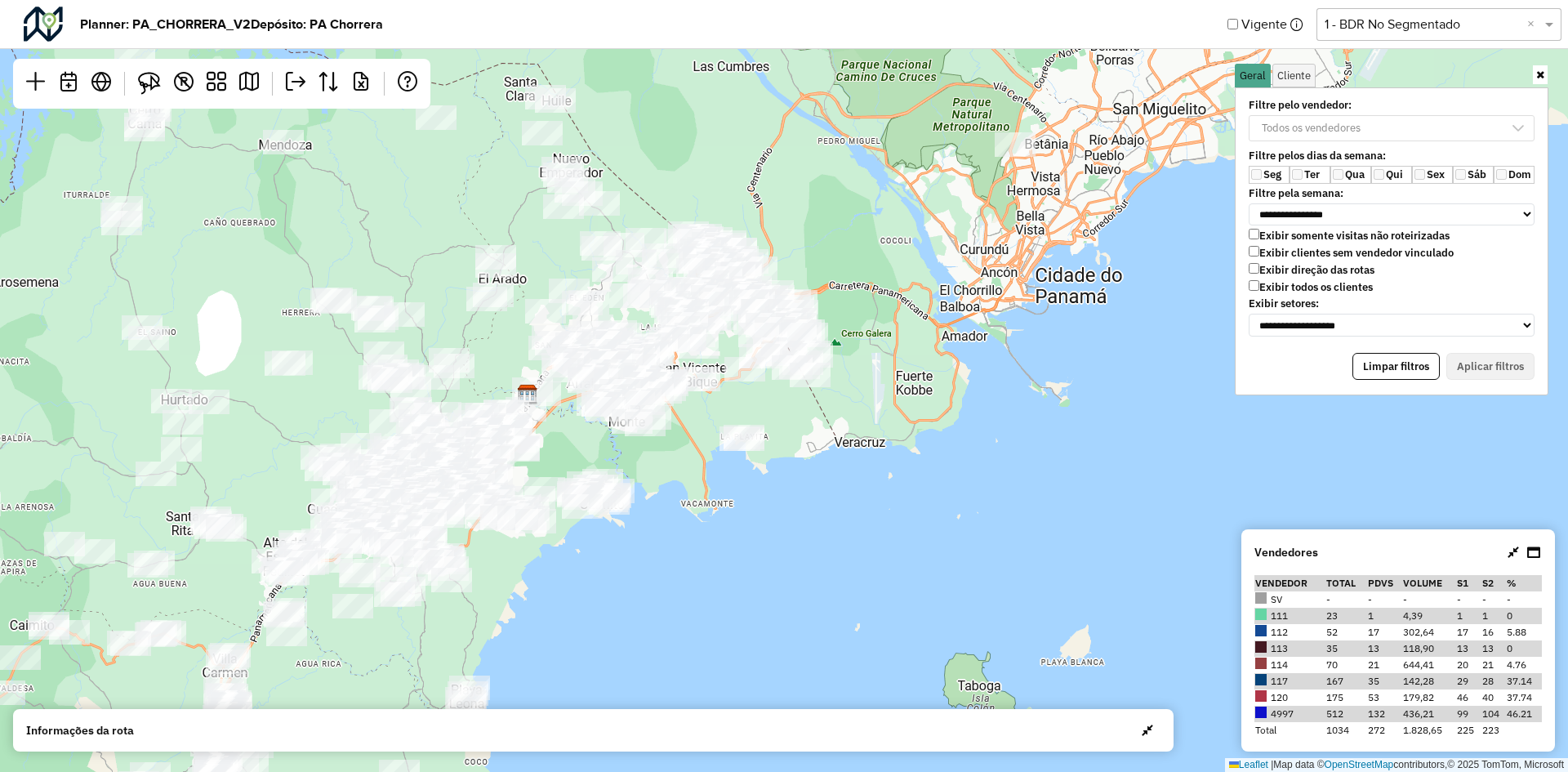 drag, startPoint x: 942, startPoint y: 305, endPoint x: 933, endPoint y: 316, distance: 14.21267 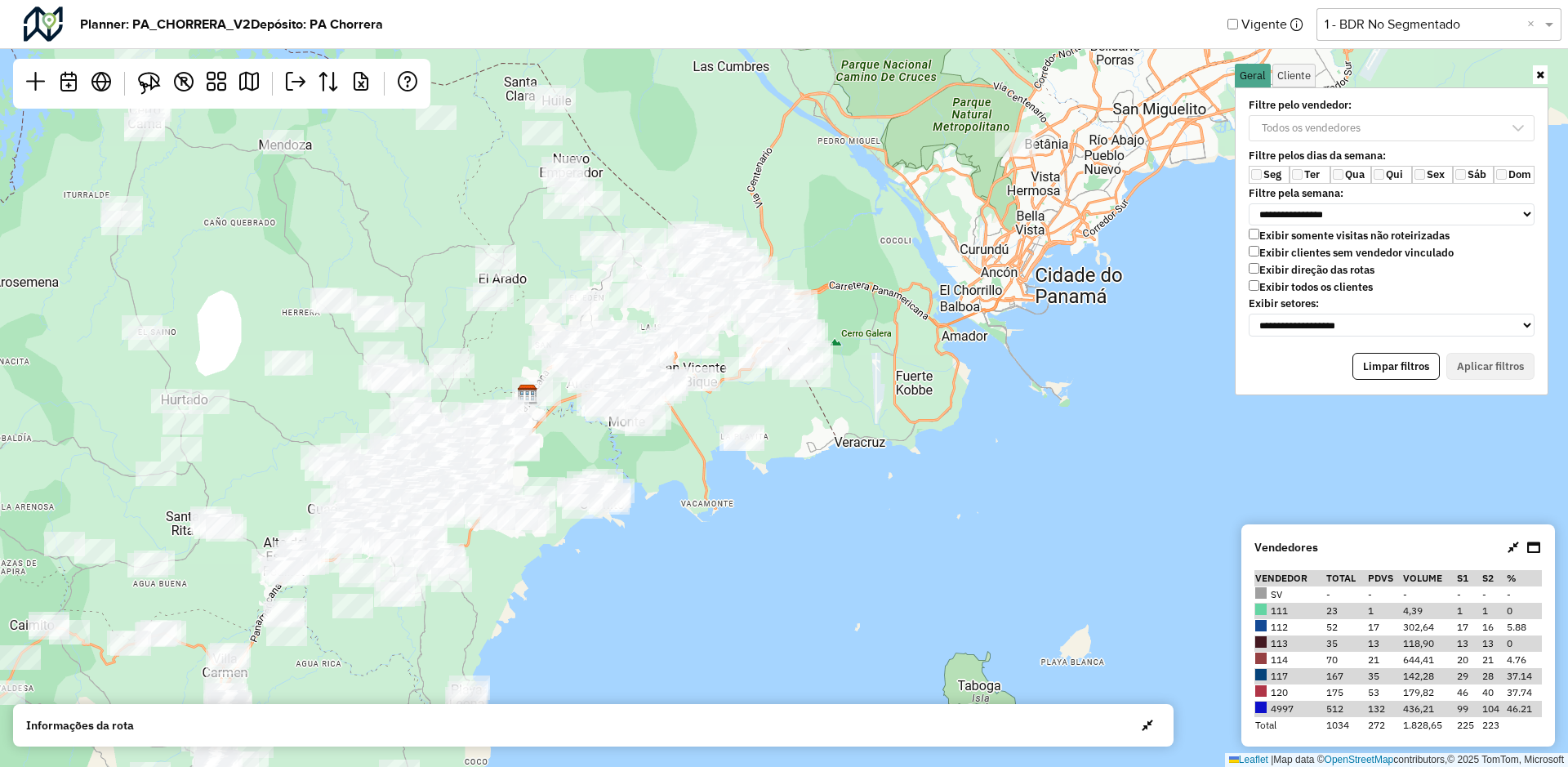 click 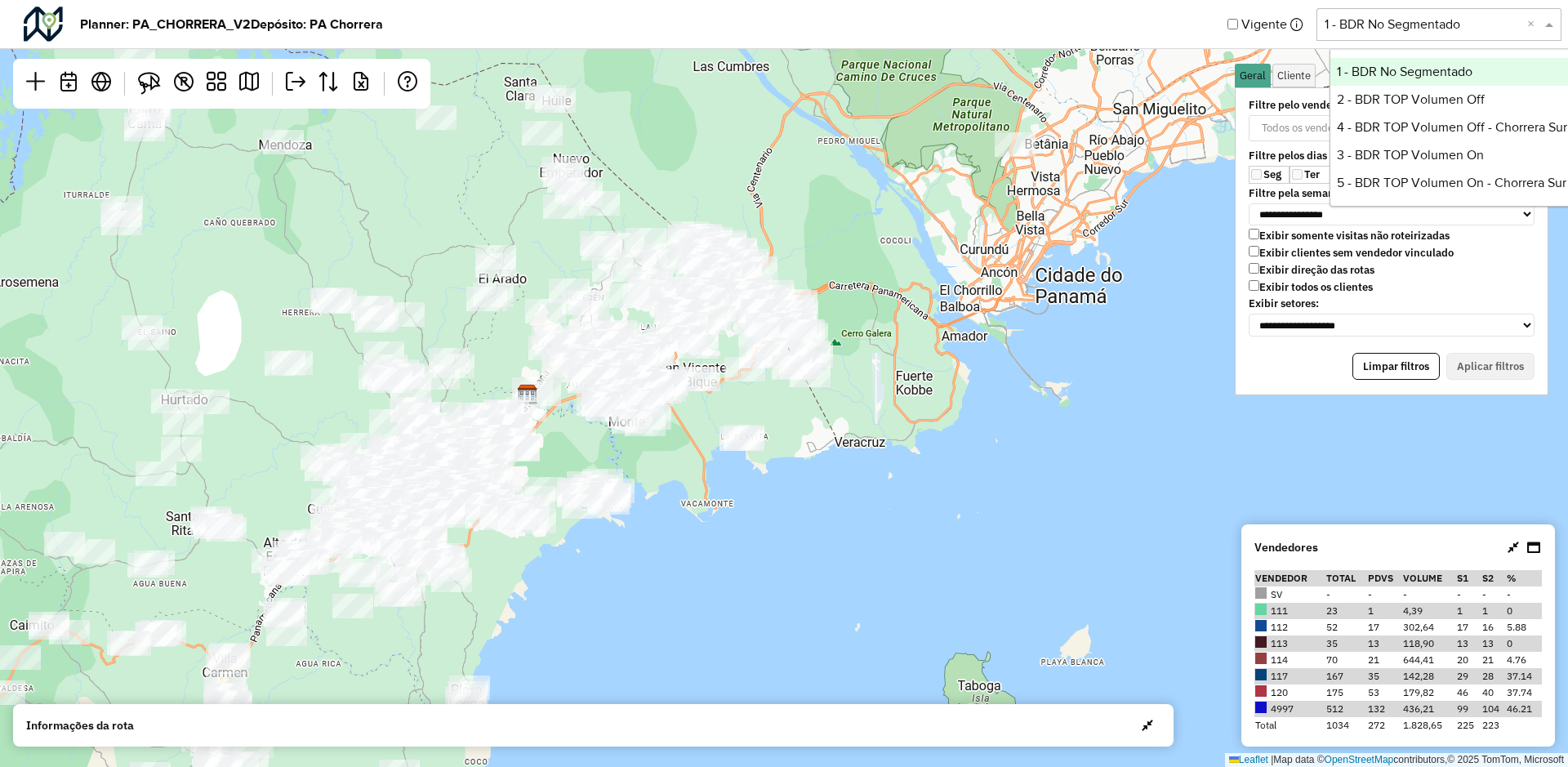 click on "Leaflet   |  Map data ©  OpenStreetMap  contributors,© 2025 TomTom, Microsoft" 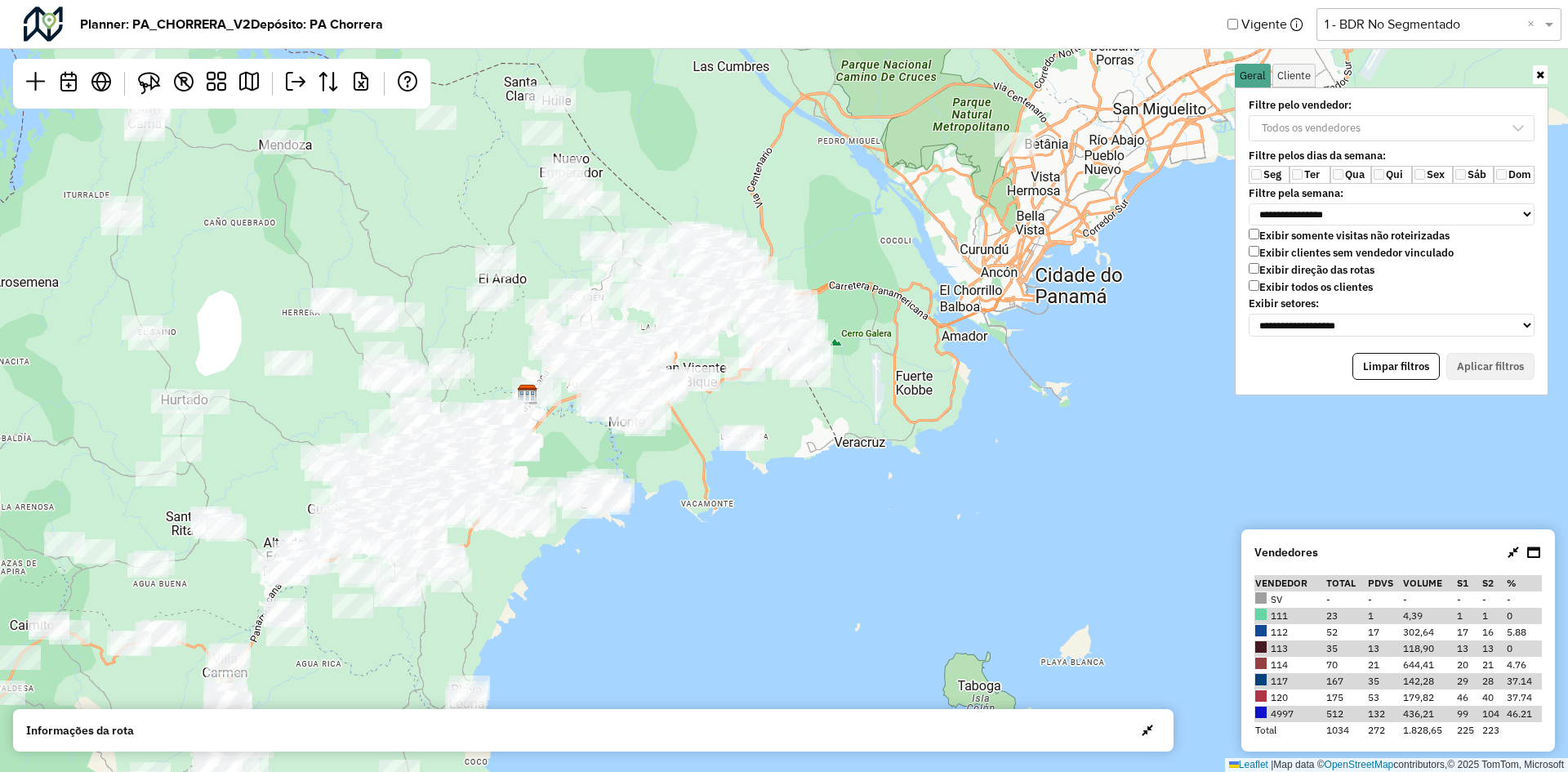 drag, startPoint x: 1371, startPoint y: 46, endPoint x: 1370, endPoint y: 55, distance: 9.055385 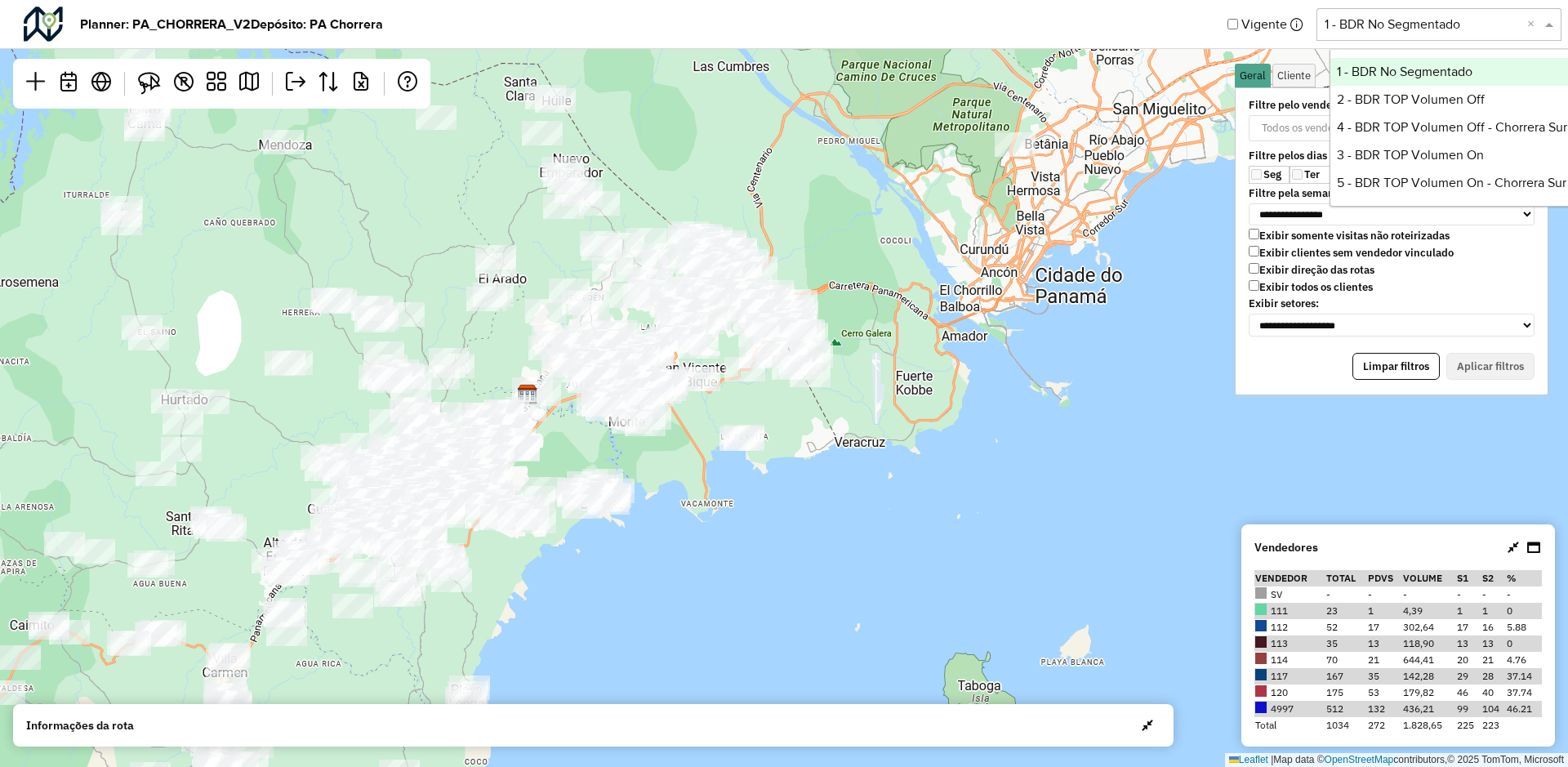 click 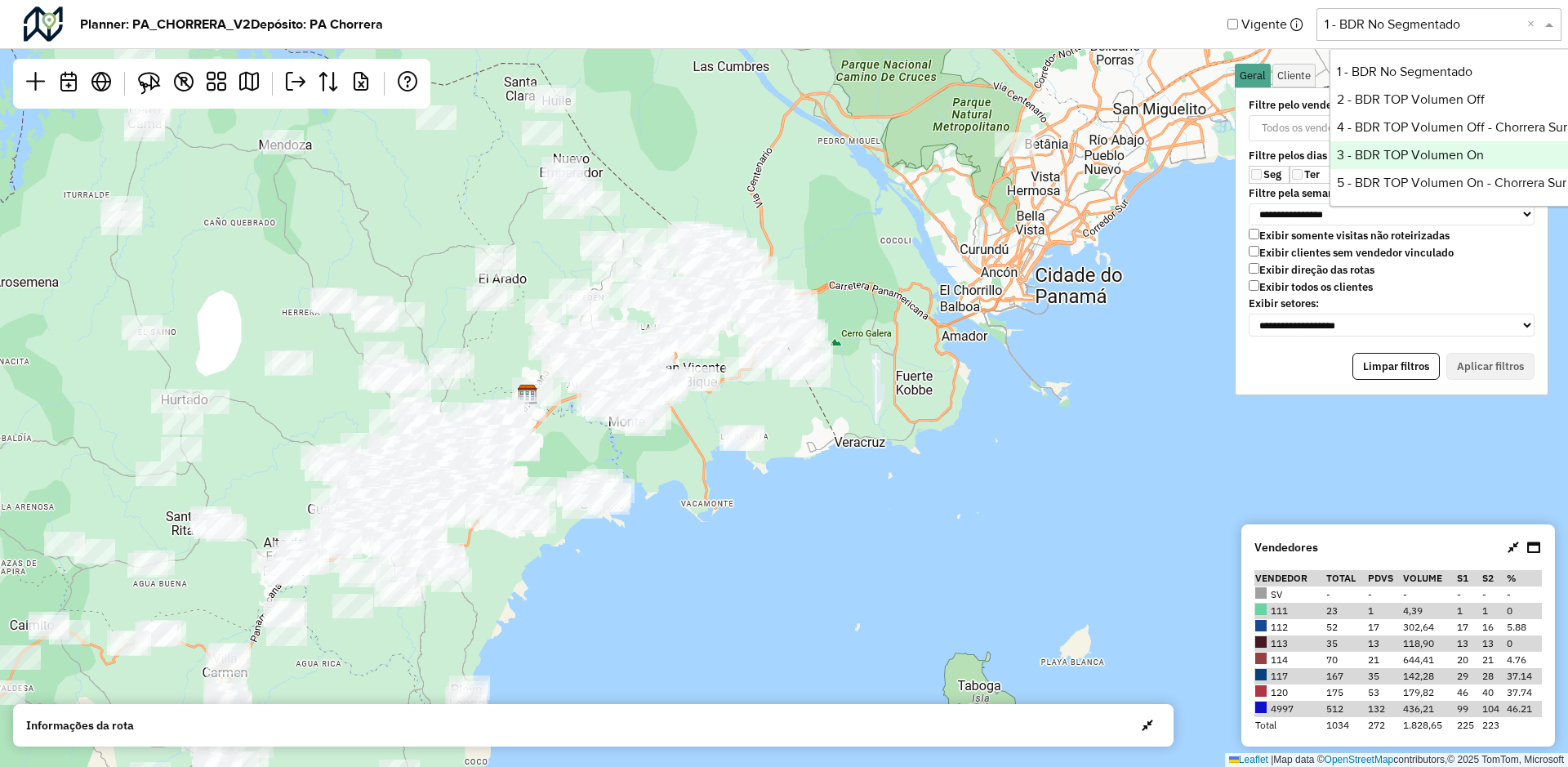 click on "Leaflet   |  Map data ©  OpenStreetMap  contributors,© 2025 TomTom, Microsoft" 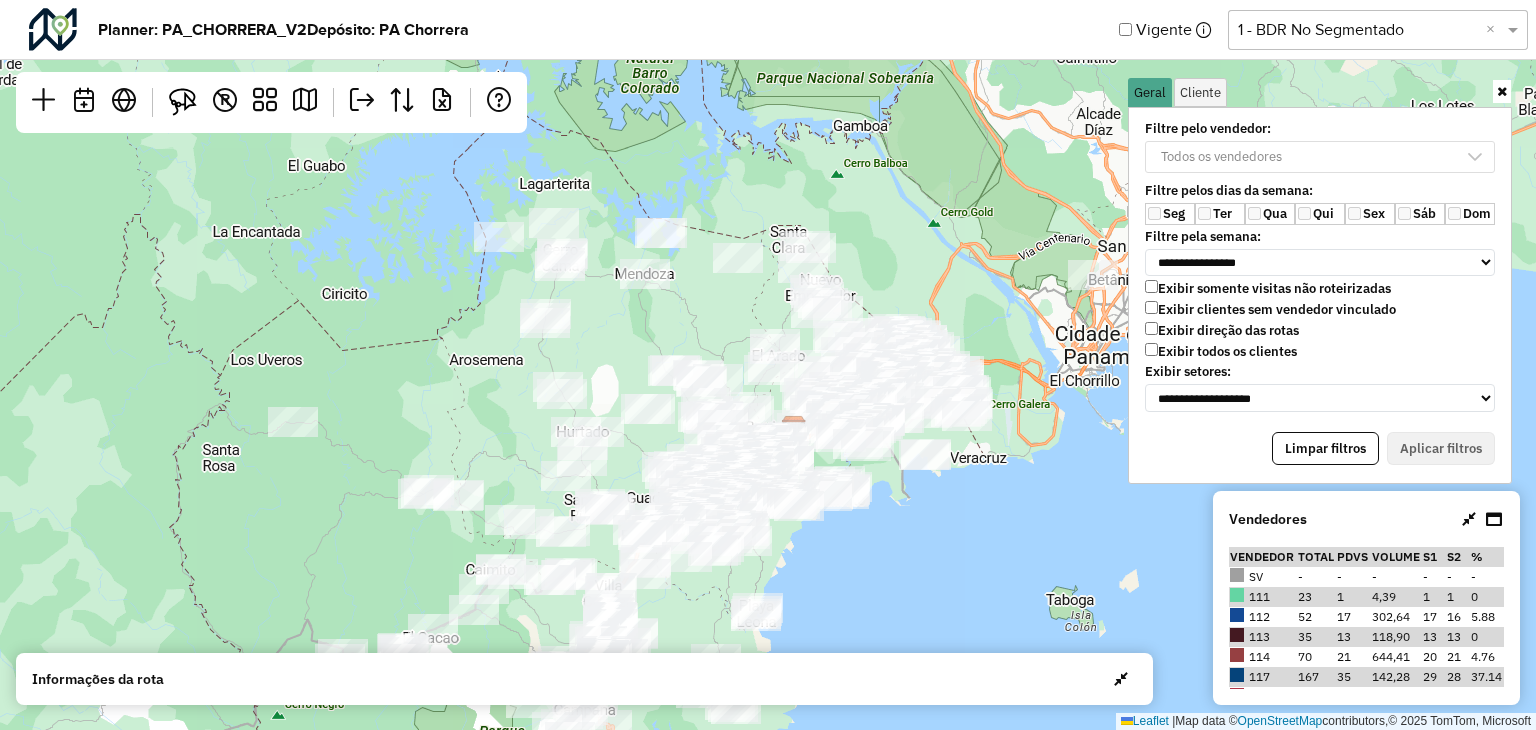 scroll, scrollTop: 11, scrollLeft: 79, axis: both 